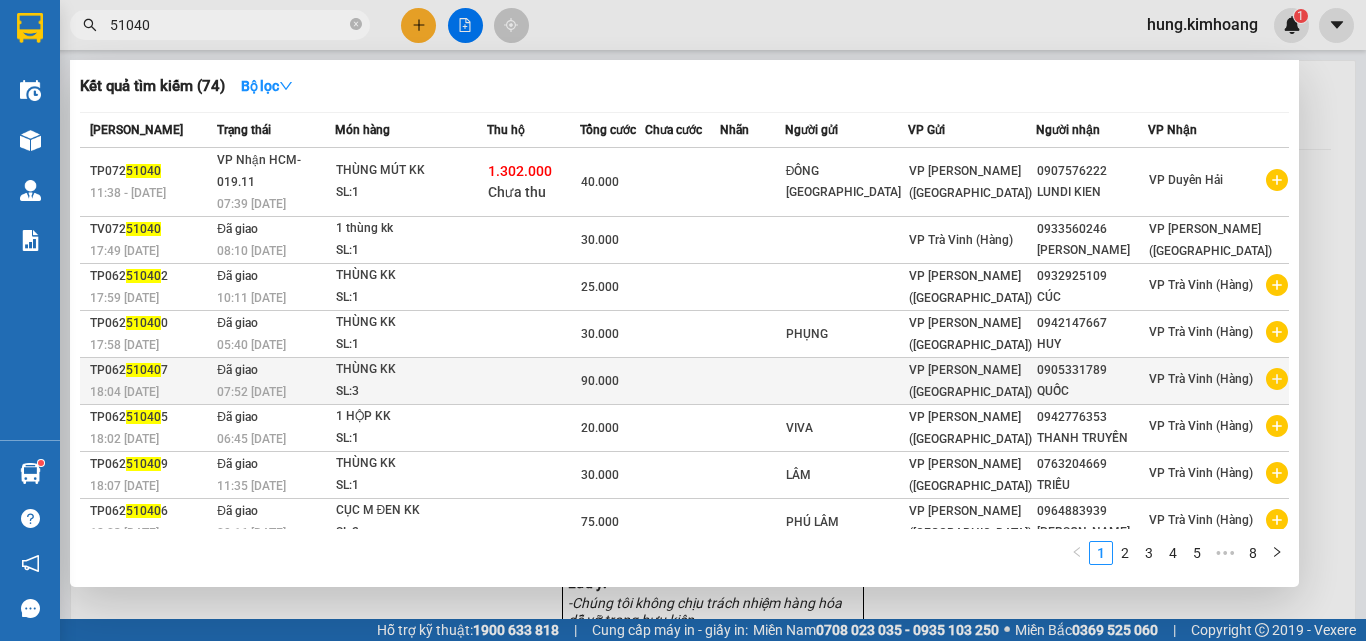 scroll, scrollTop: 0, scrollLeft: 0, axis: both 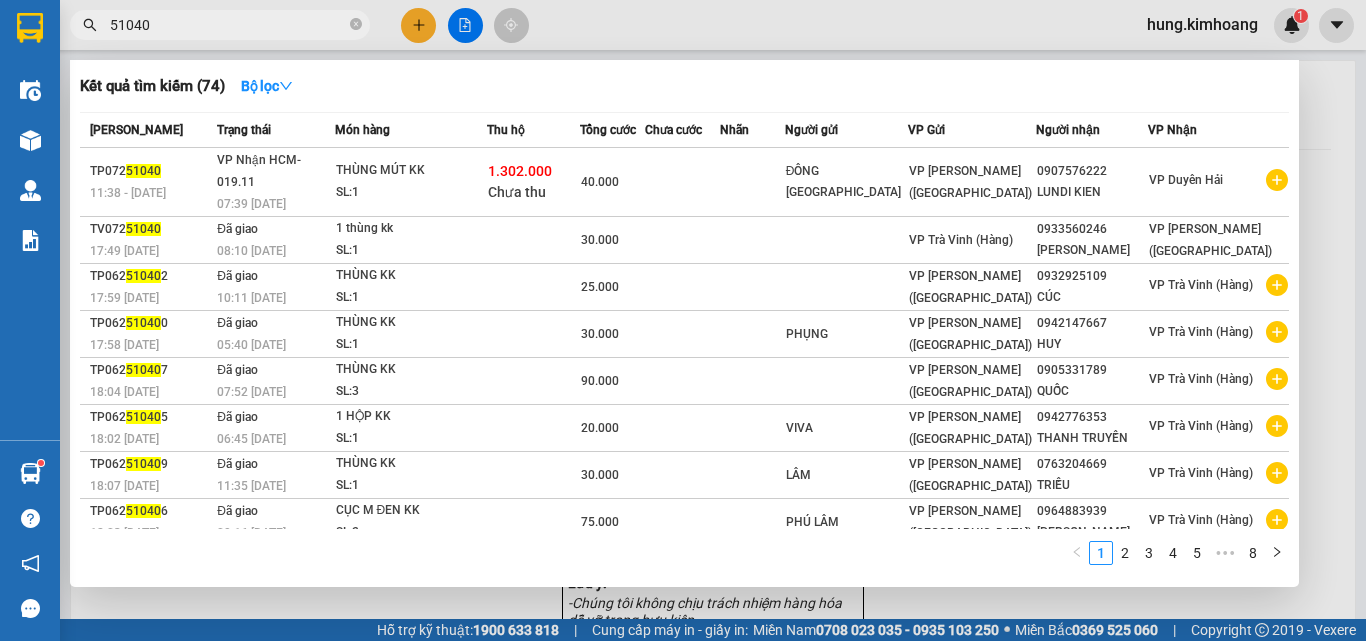 click on "51040" at bounding box center (228, 25) 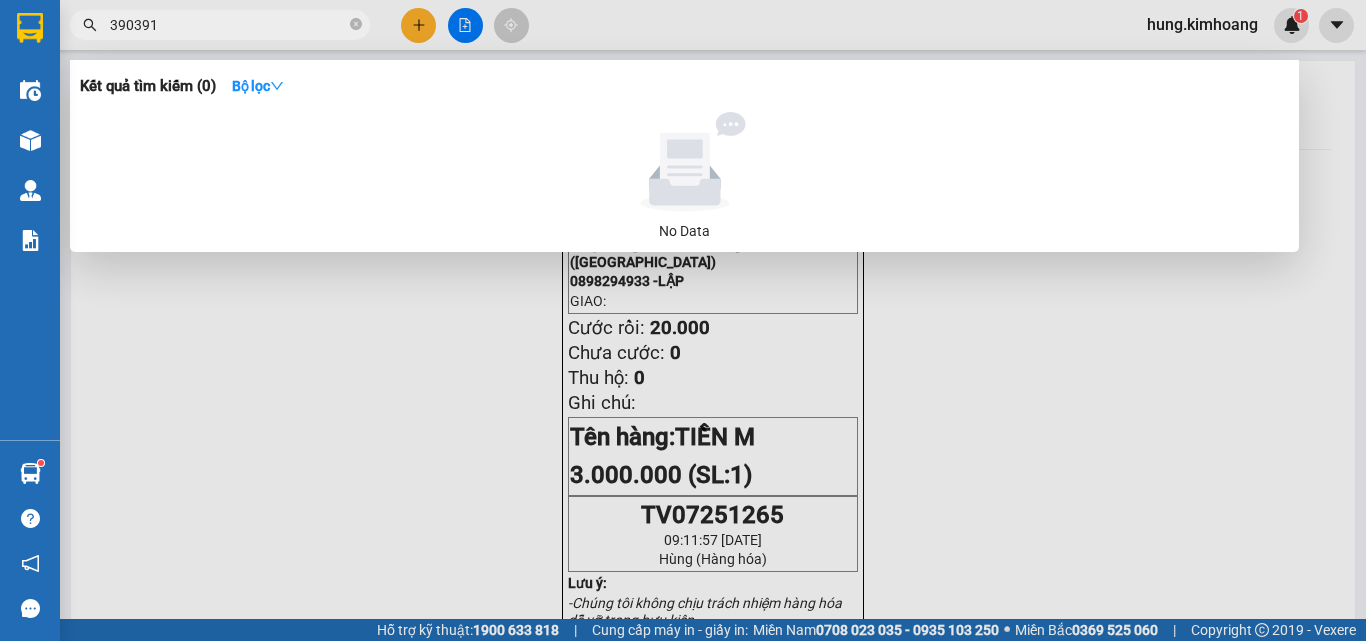 type on "390391" 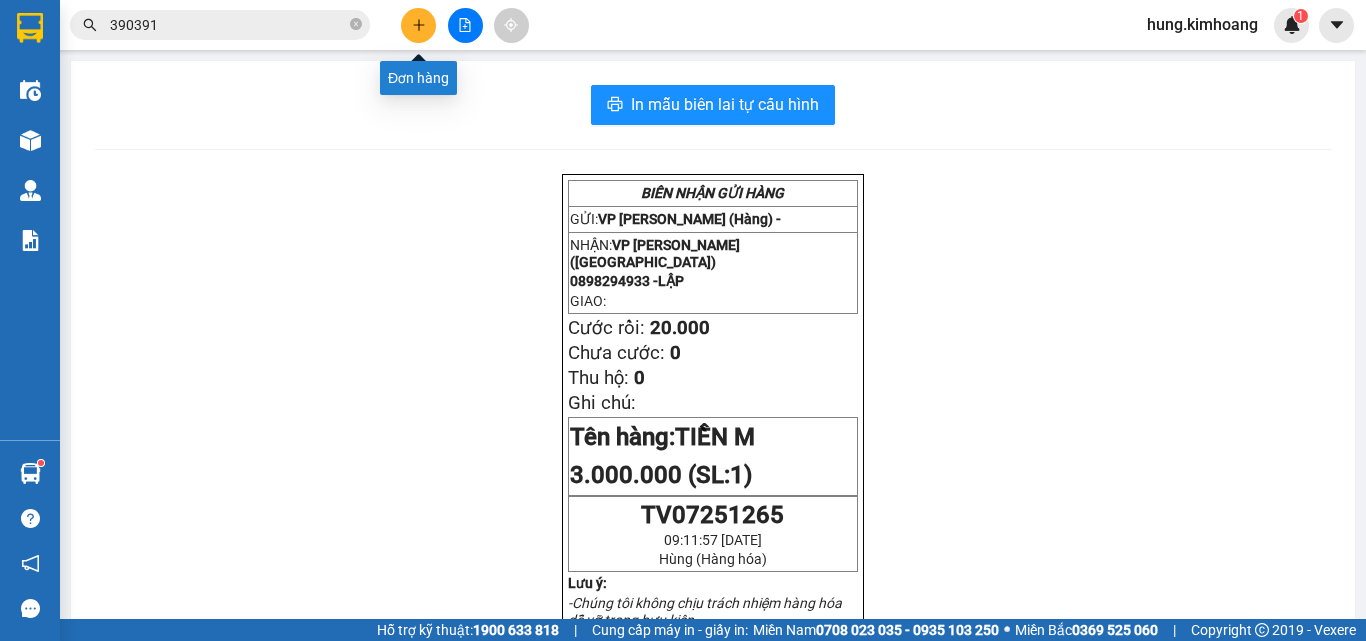 click at bounding box center (418, 25) 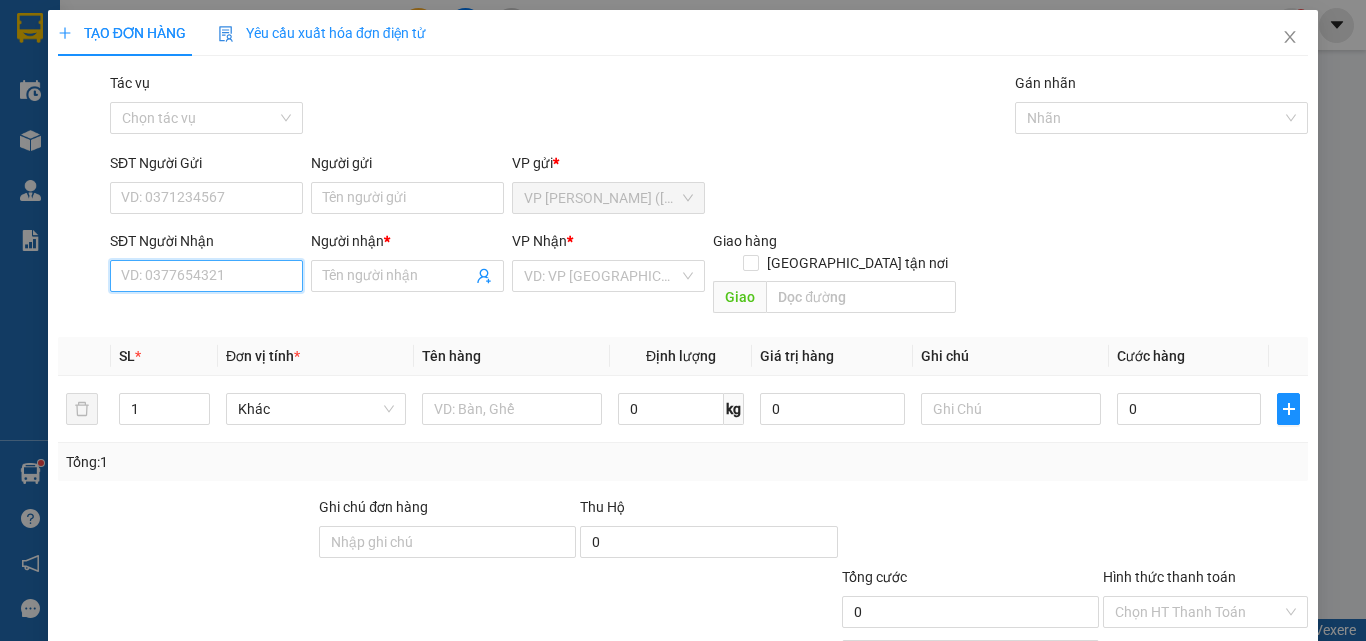 click on "SĐT Người Nhận" at bounding box center (206, 276) 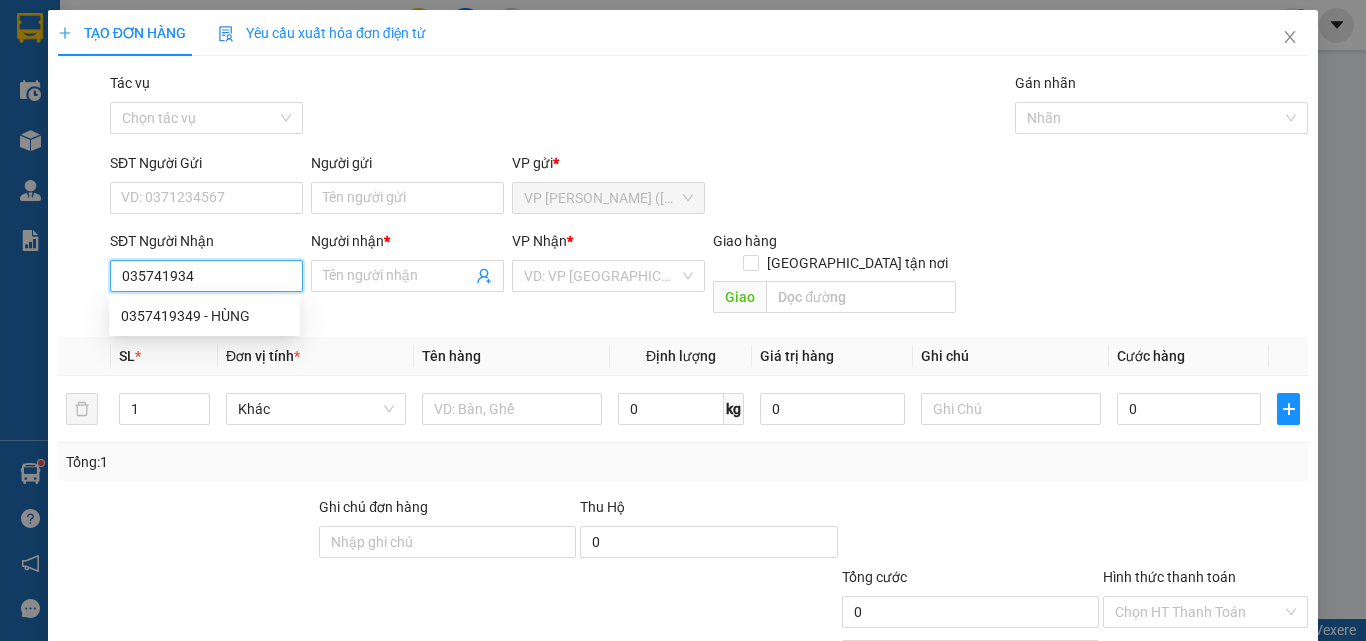 type on "0357419349" 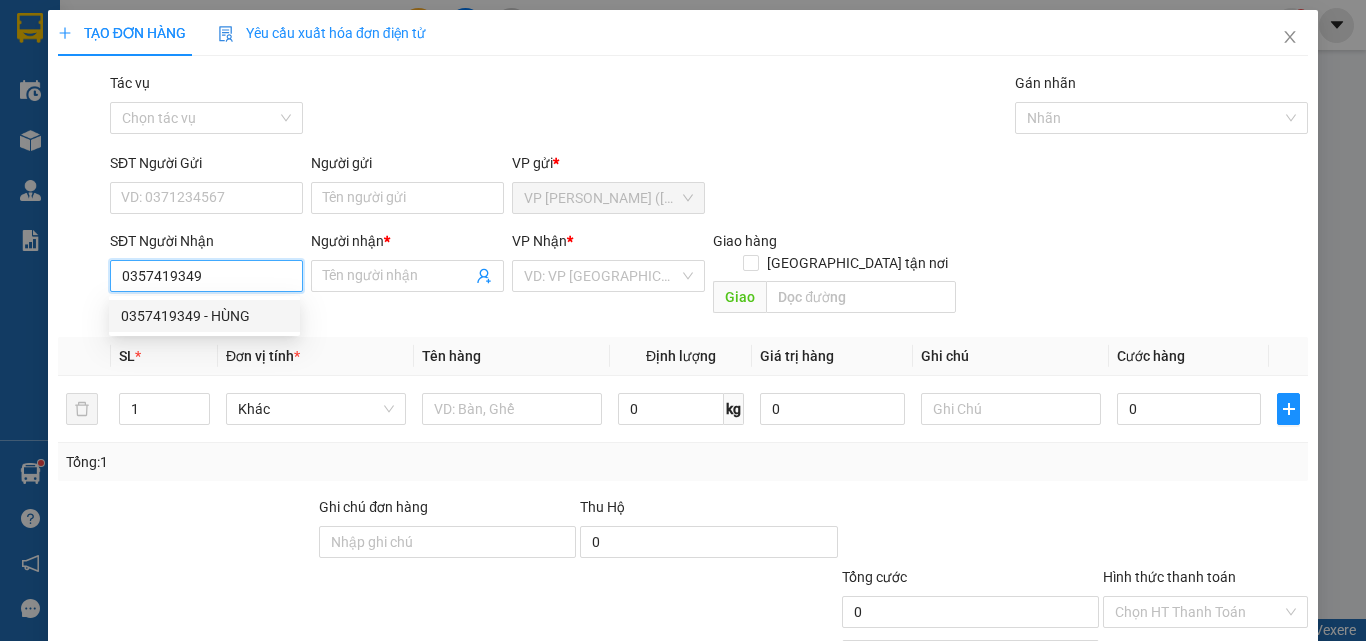 click on "0357419349 - HÙNG" at bounding box center (204, 316) 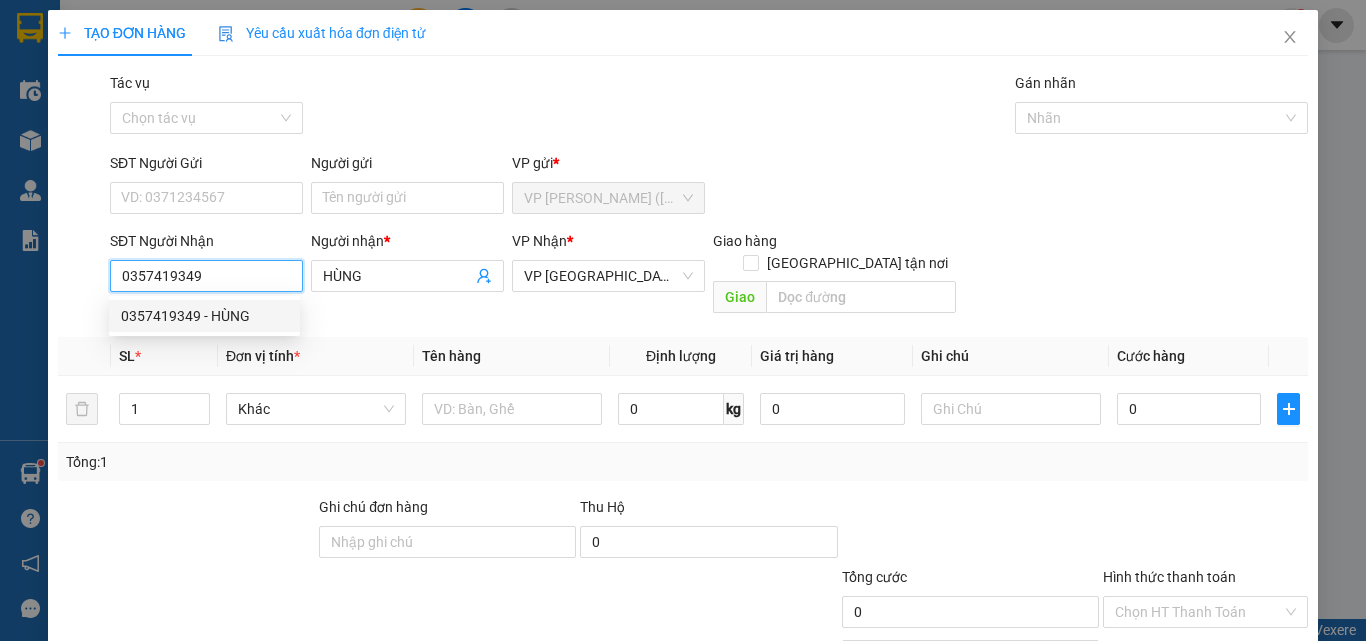 type on "50.000" 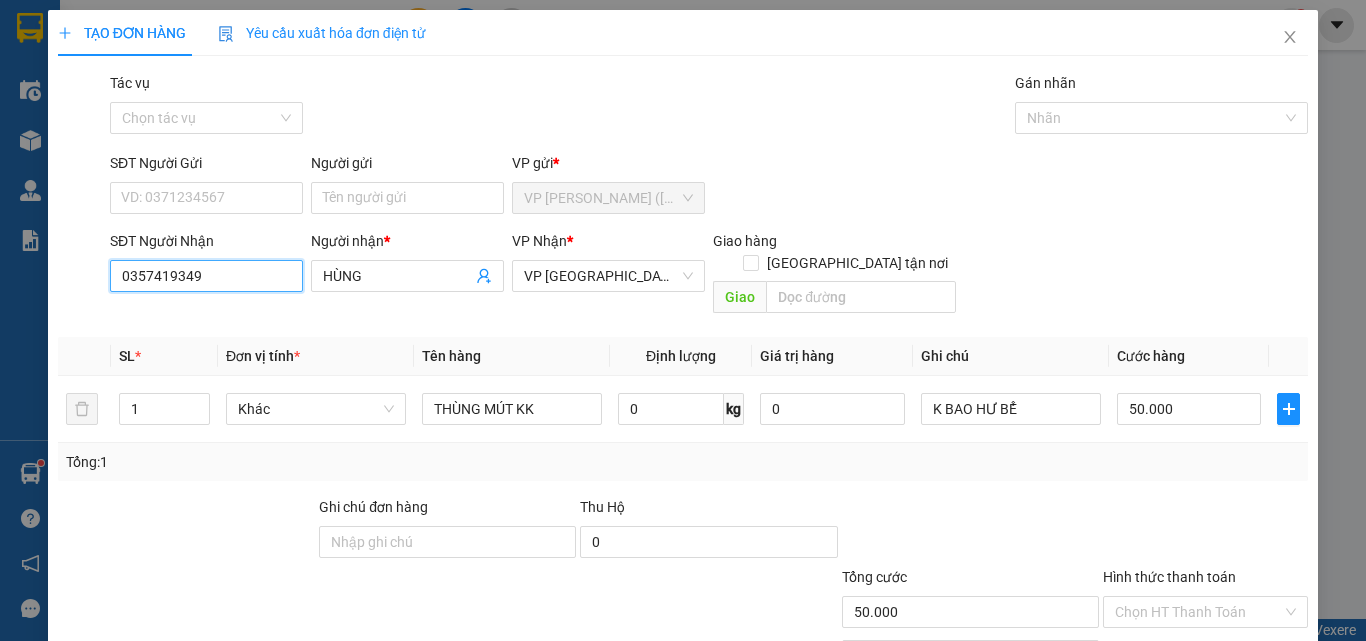 scroll, scrollTop: 99, scrollLeft: 0, axis: vertical 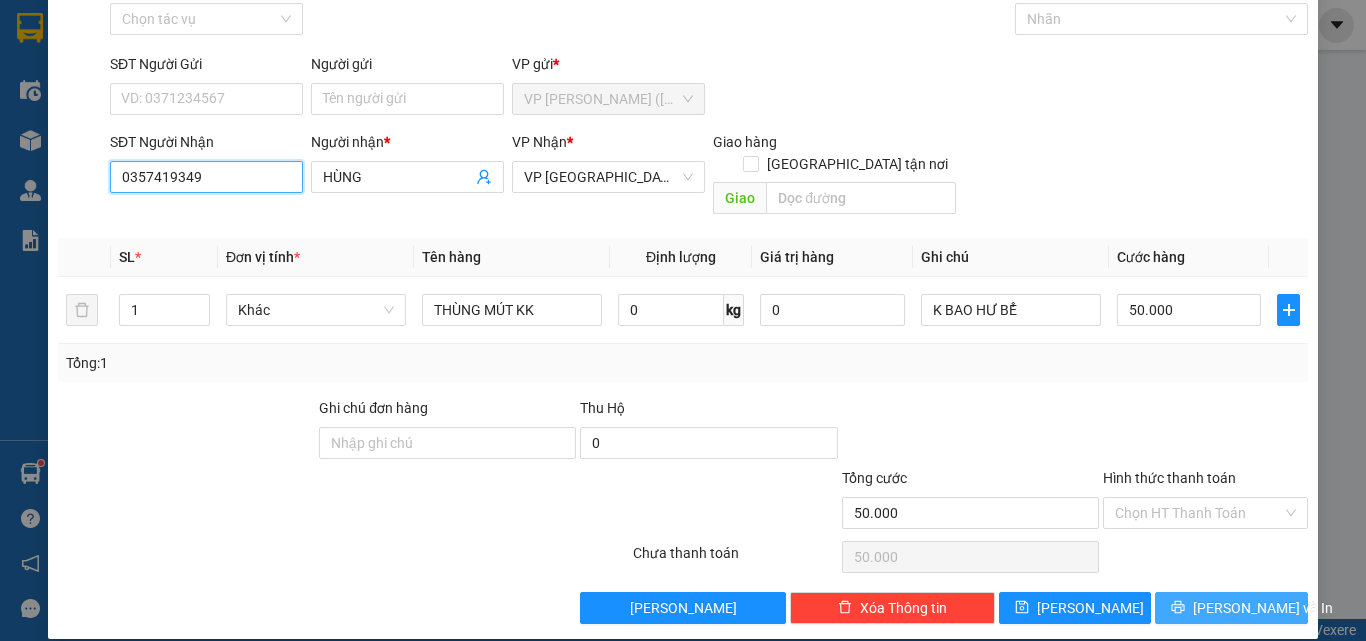 type on "0357419349" 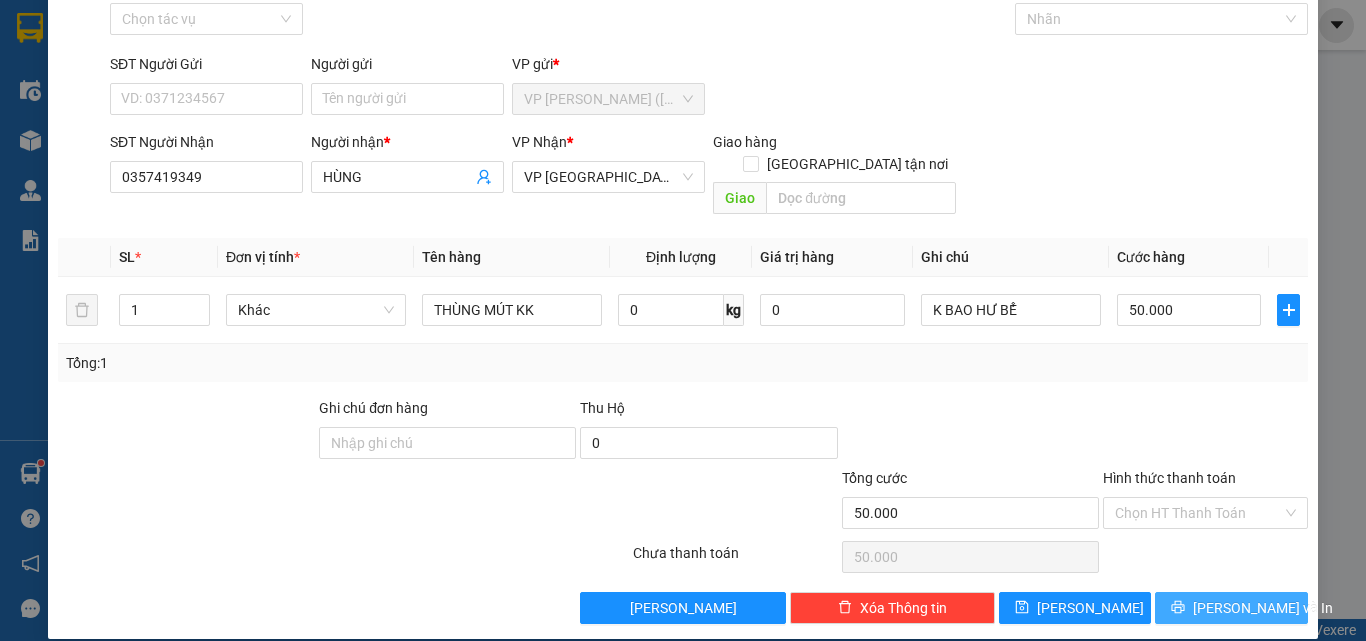 click on "[PERSON_NAME] và In" at bounding box center (1263, 608) 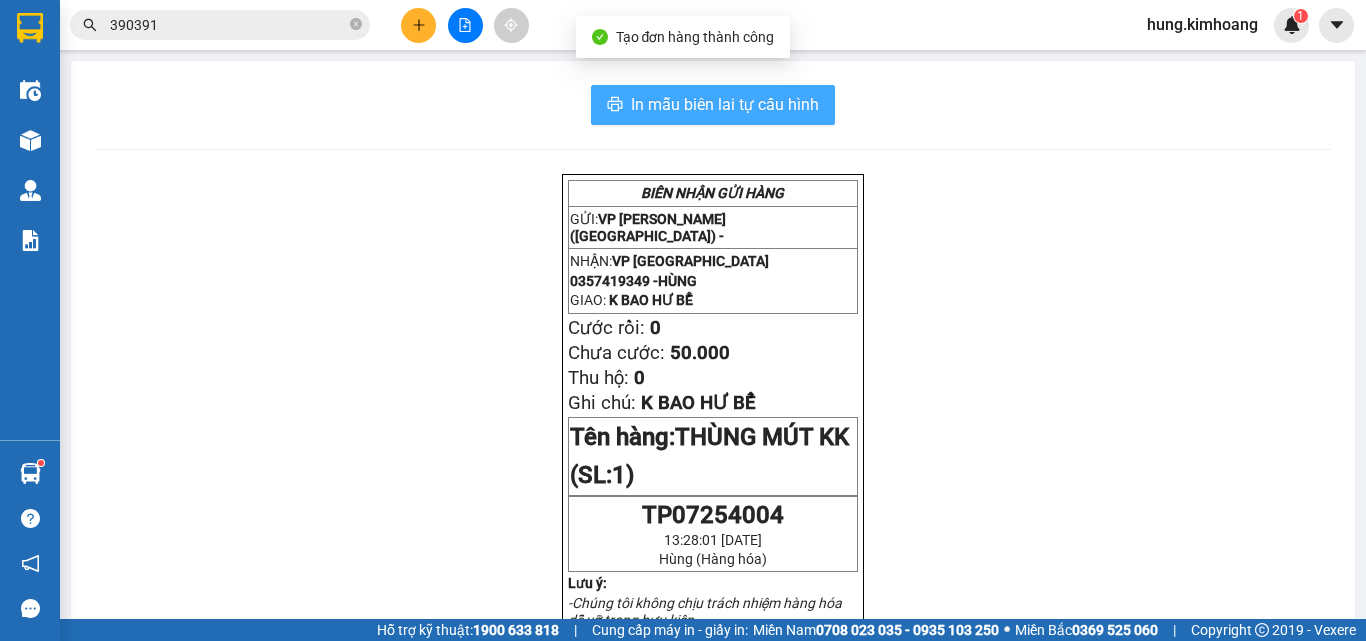 click on "In mẫu biên lai tự cấu hình" at bounding box center [713, 105] 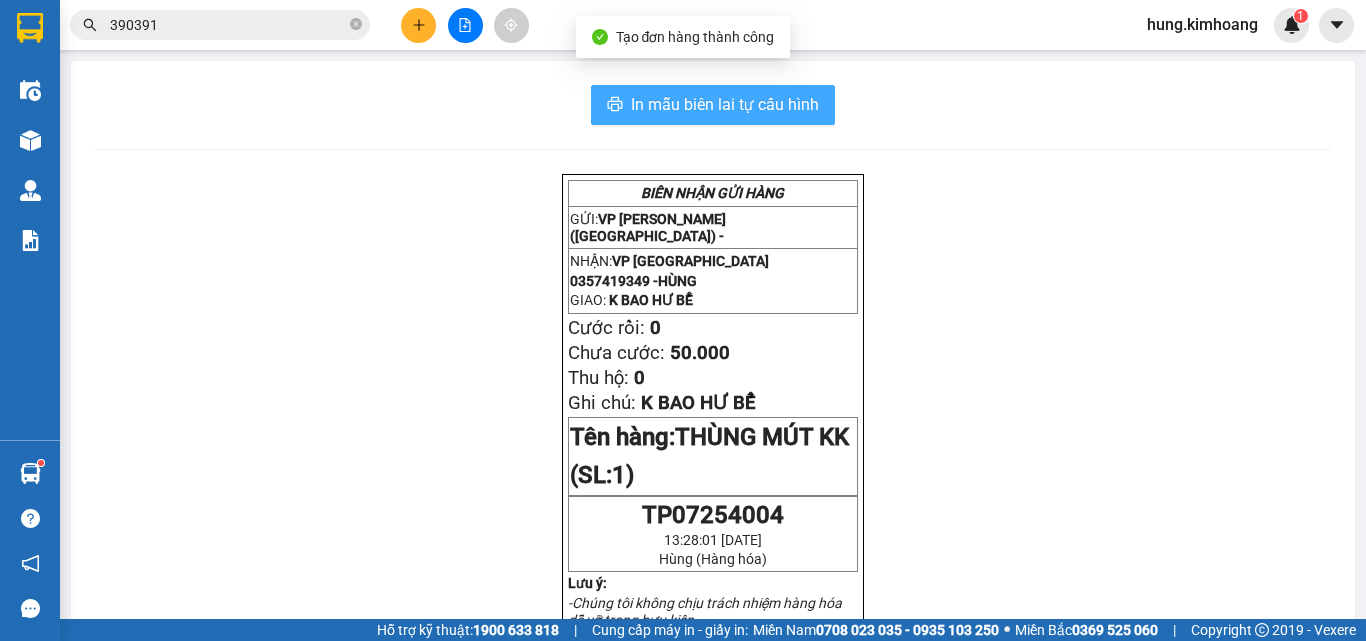 scroll, scrollTop: 0, scrollLeft: 0, axis: both 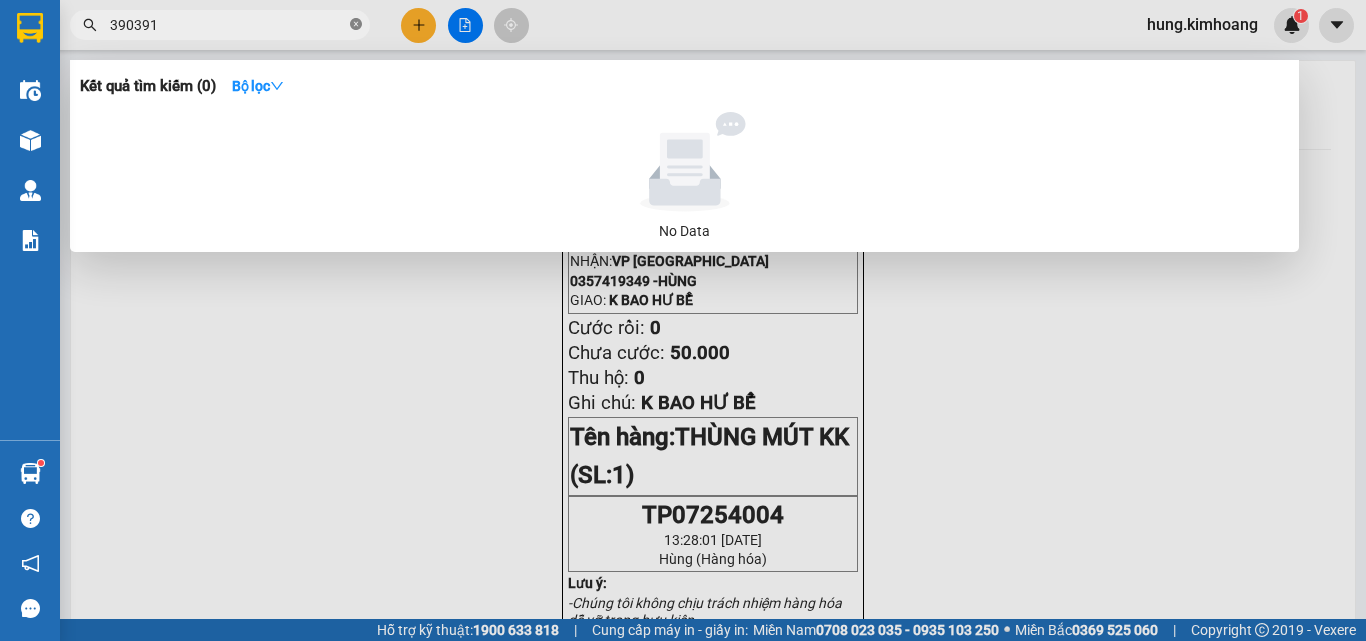 click 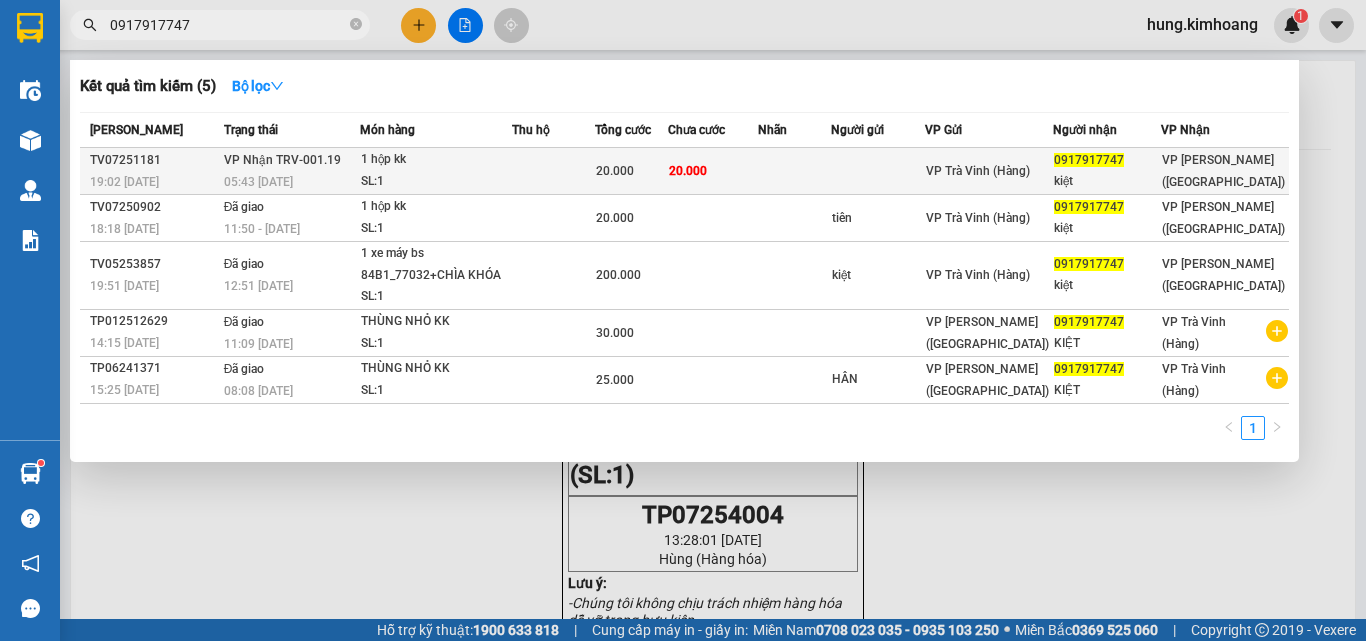 type on "0917917747" 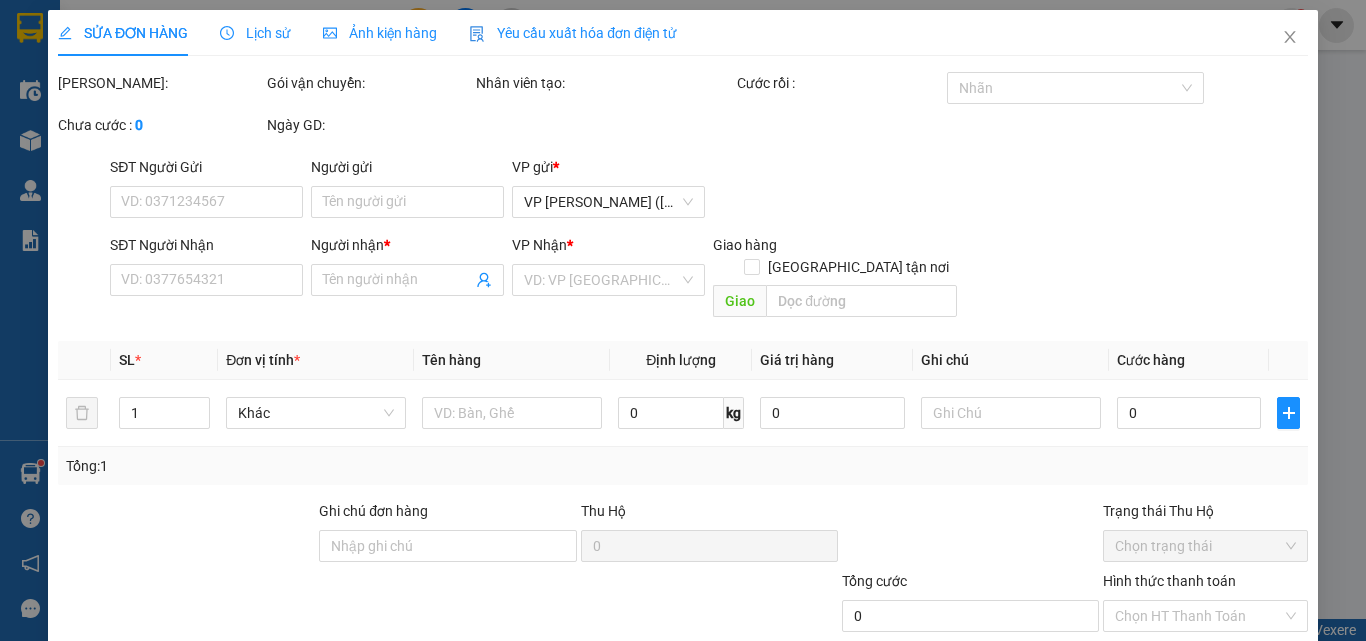 type on "0917917747" 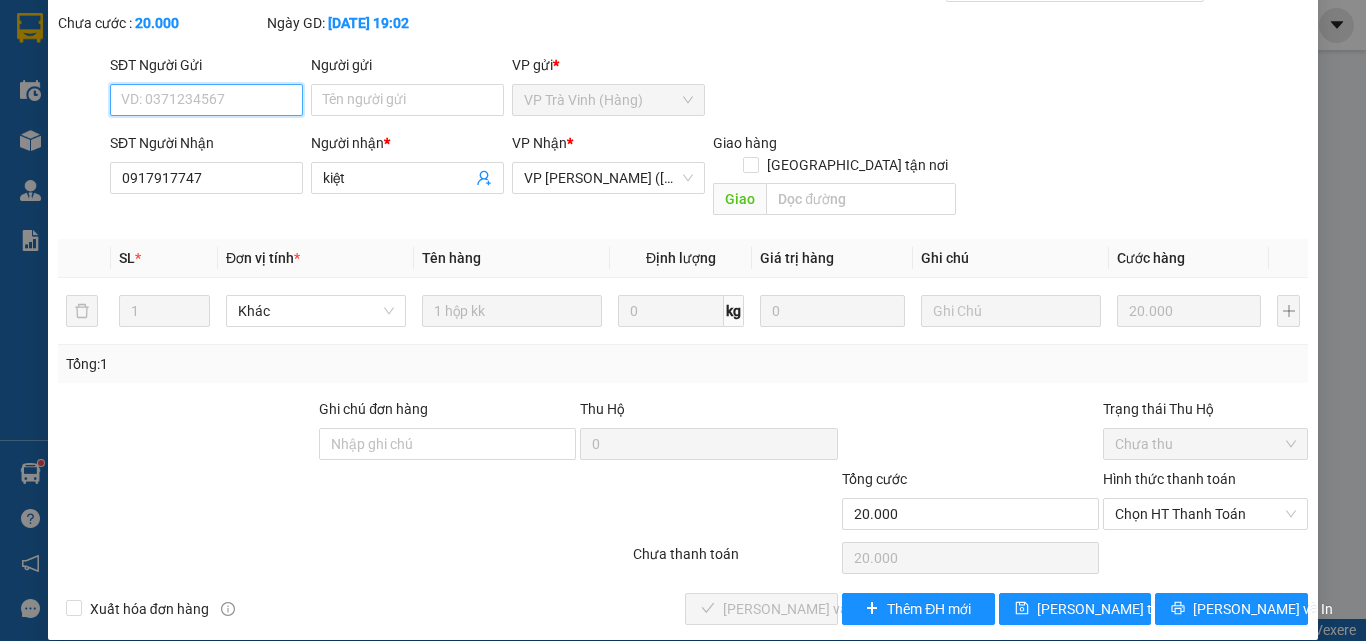 scroll, scrollTop: 103, scrollLeft: 0, axis: vertical 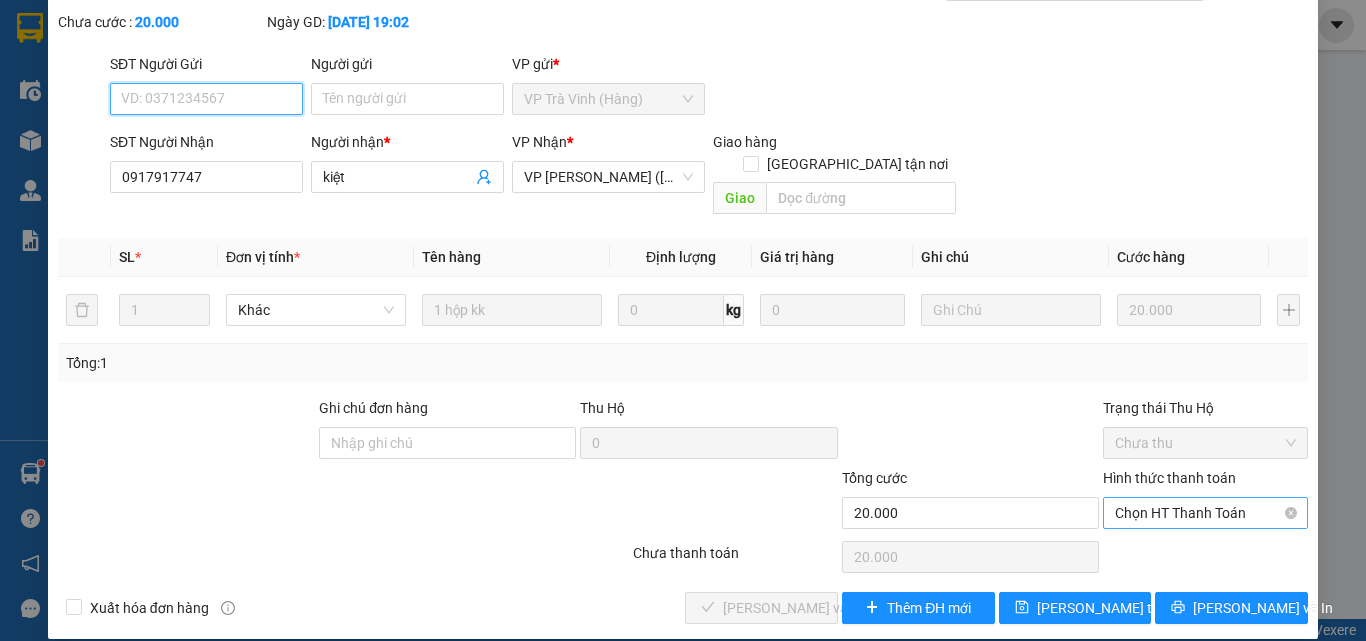 click on "Chọn HT Thanh Toán" at bounding box center [1205, 513] 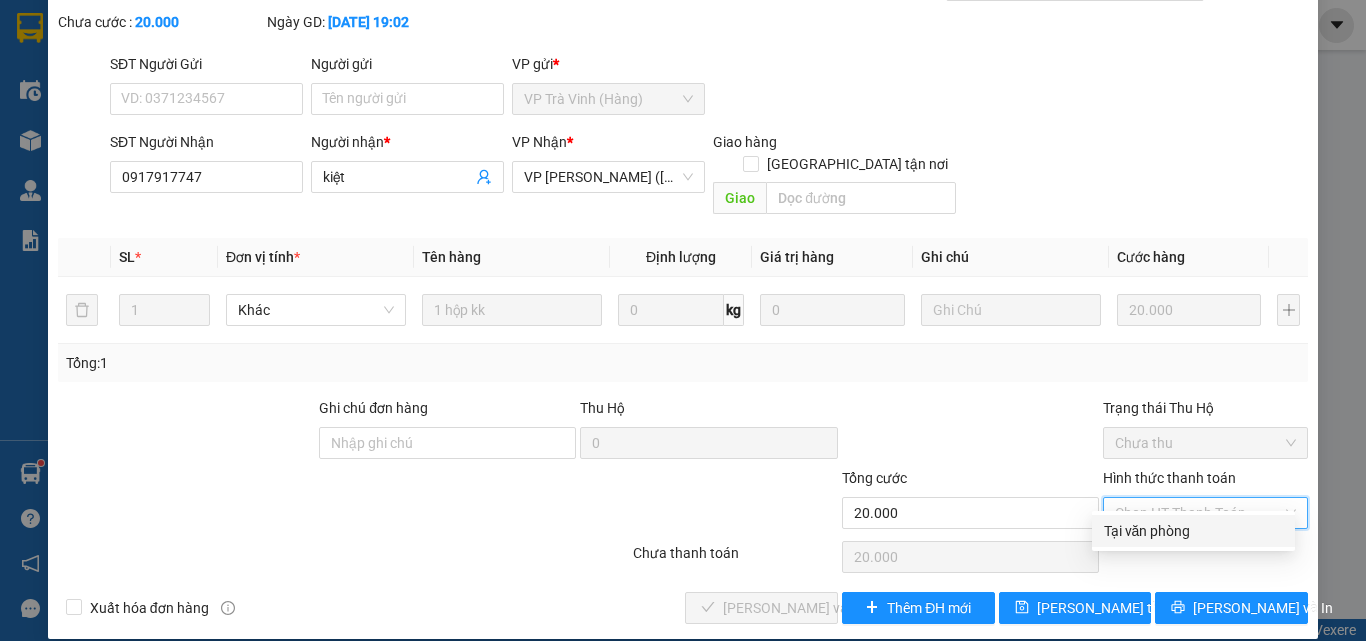 click on "Tại văn phòng" at bounding box center [1193, 531] 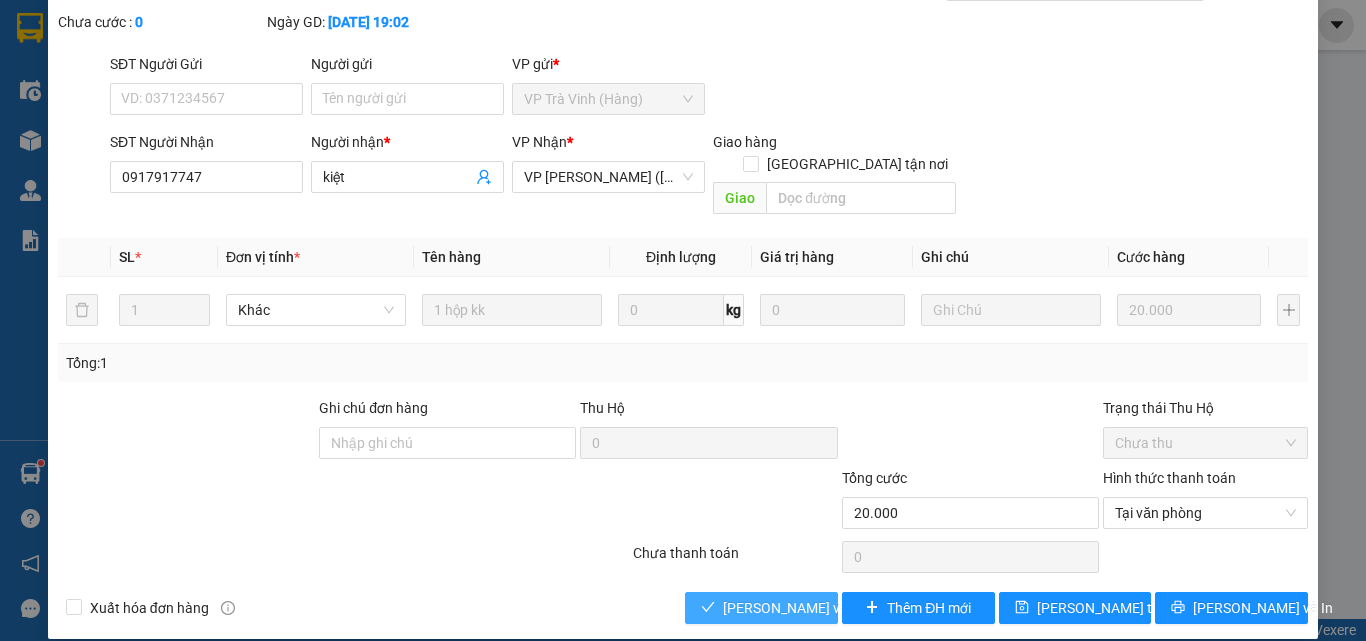 click on "[PERSON_NAME] và Giao hàng" at bounding box center (819, 608) 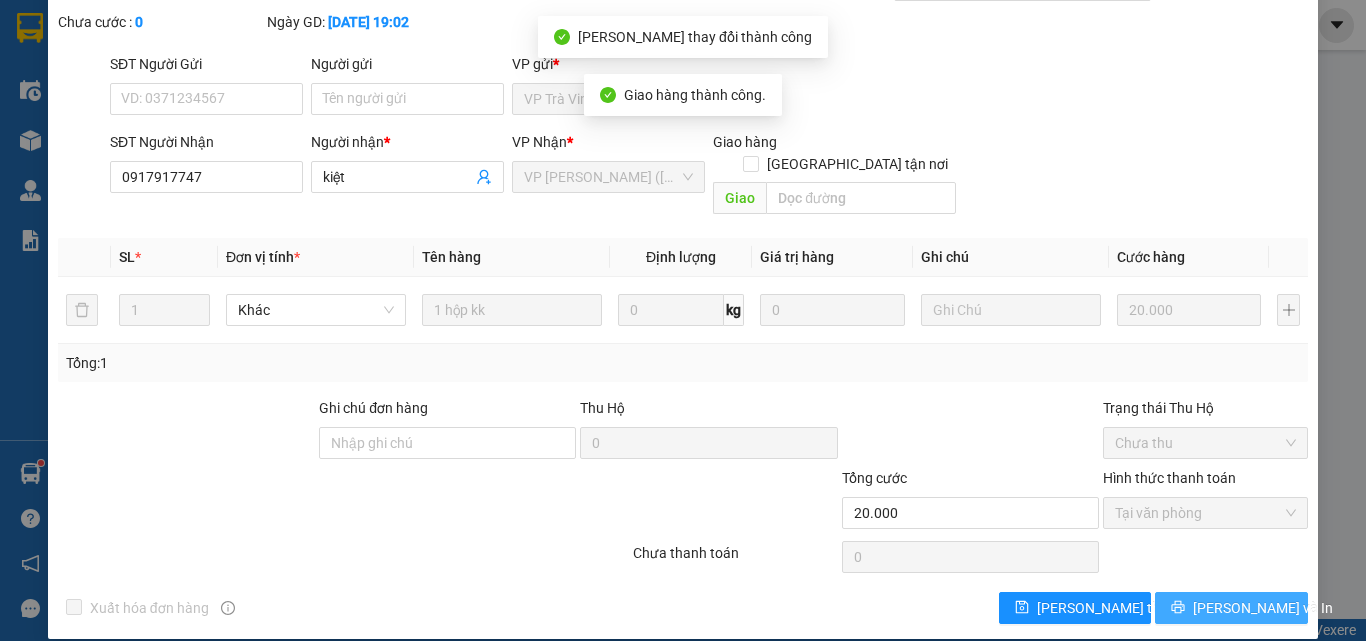 click on "[PERSON_NAME] và In" at bounding box center [1263, 608] 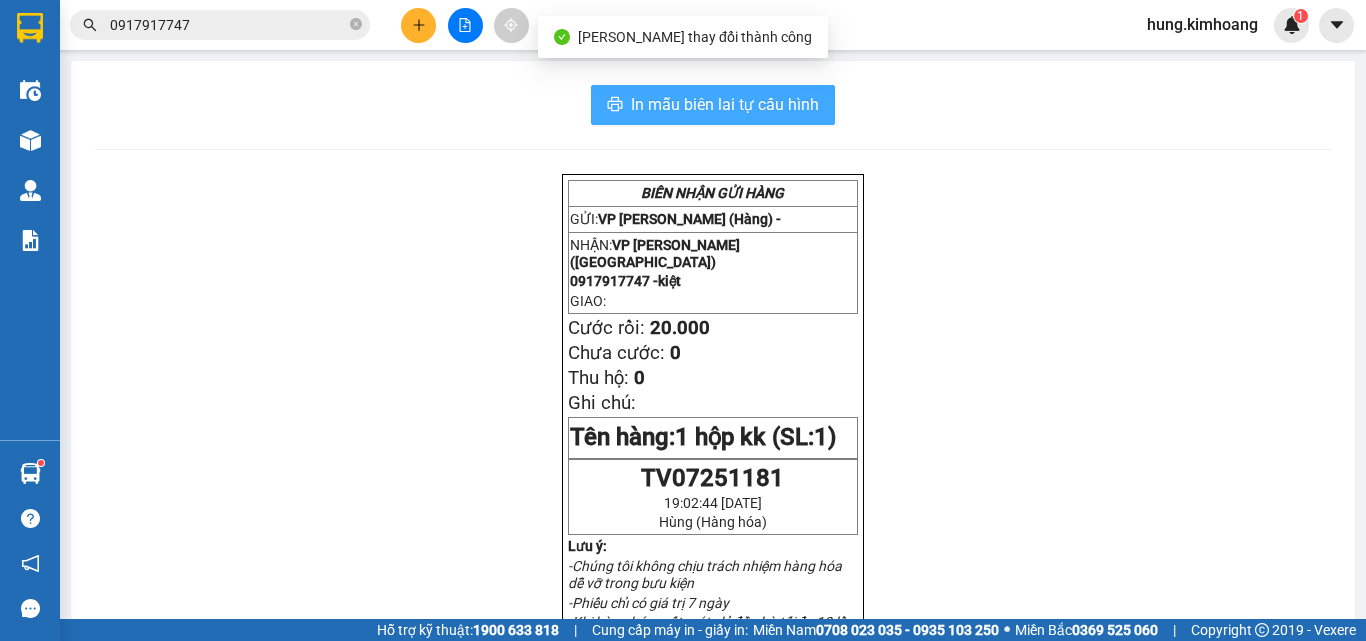 click on "In mẫu biên lai tự cấu hình" at bounding box center [713, 105] 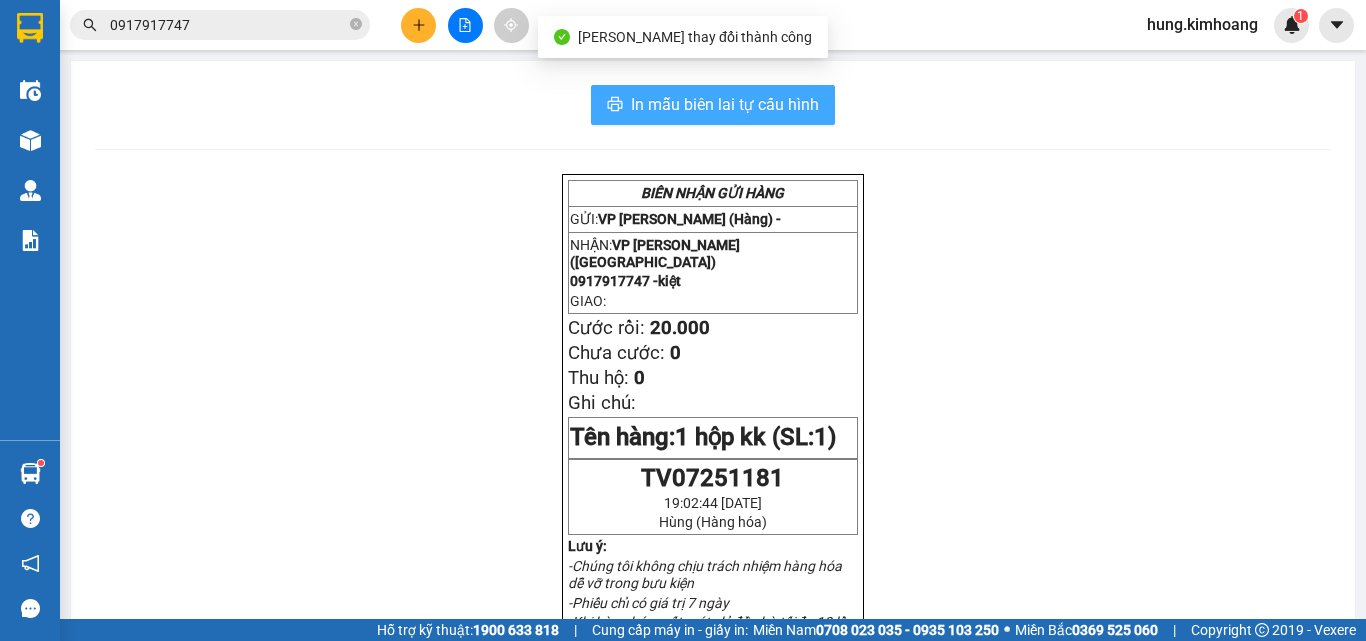 scroll, scrollTop: 0, scrollLeft: 0, axis: both 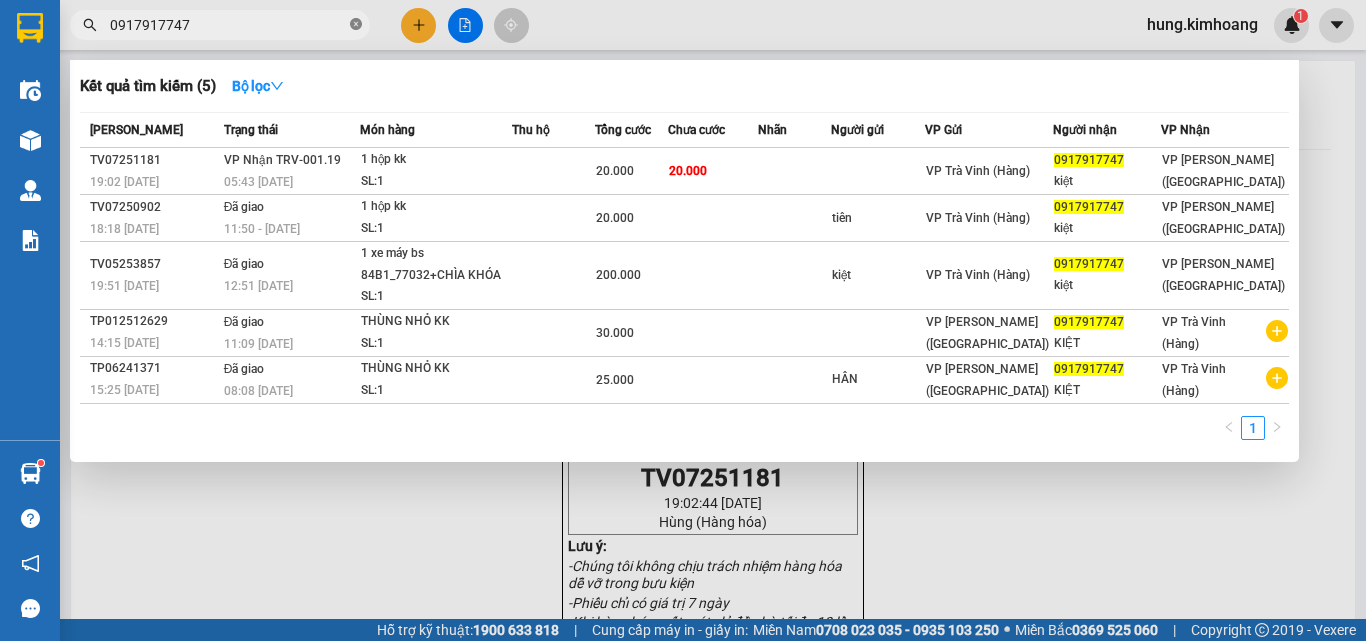 click at bounding box center (356, 25) 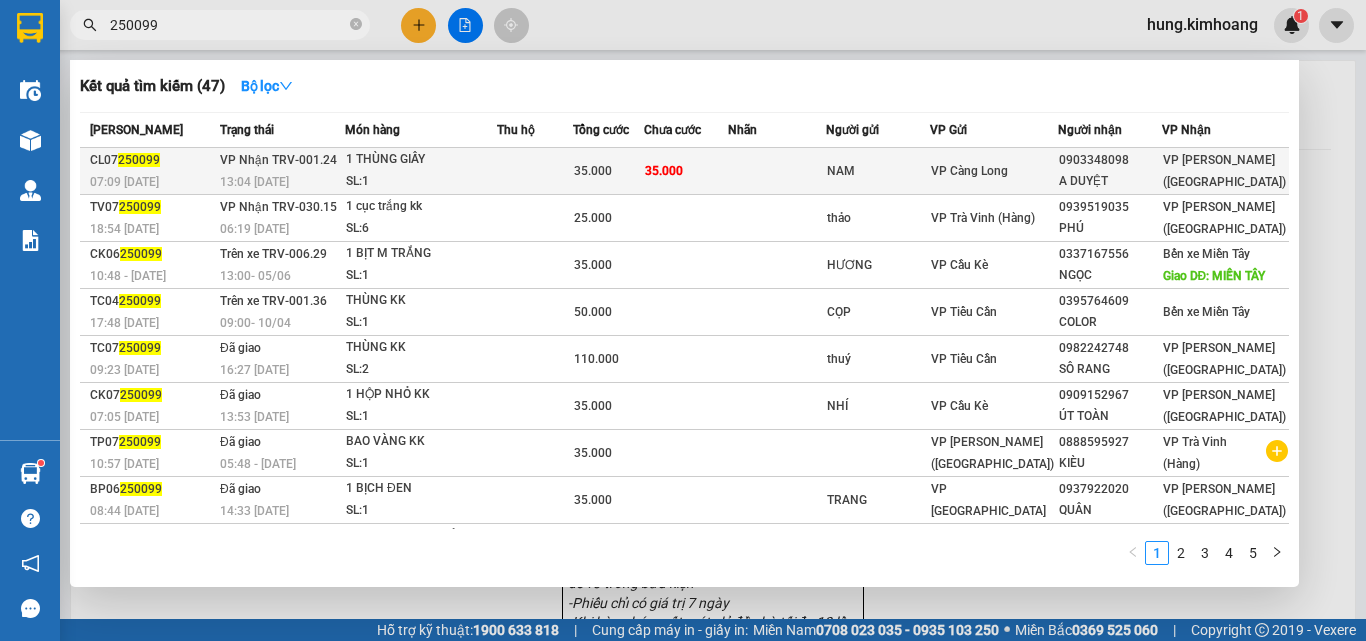 type on "250099" 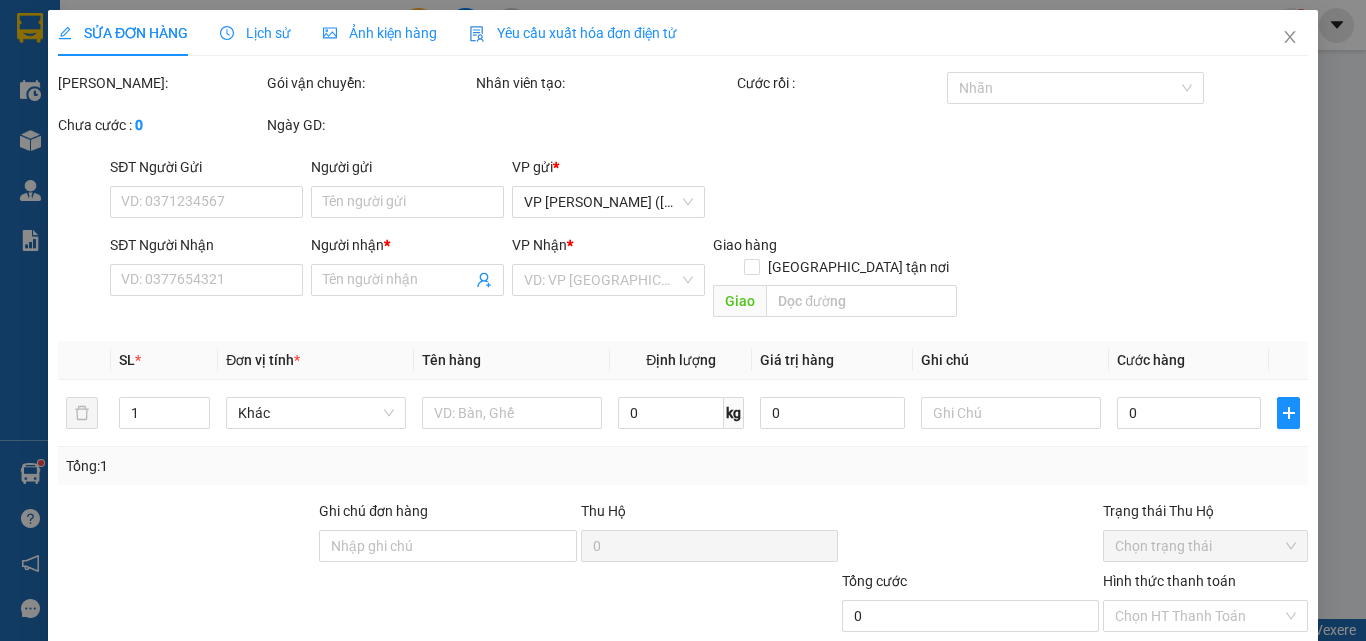 type on "NAM" 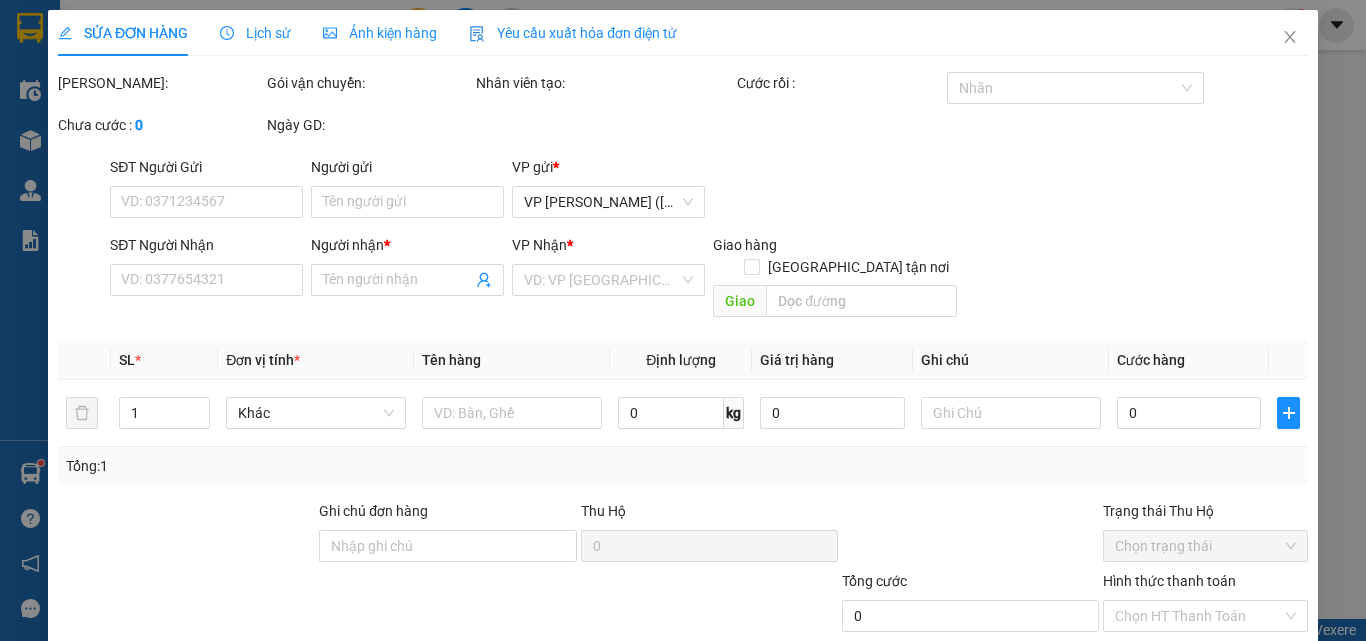 type on "0903348098" 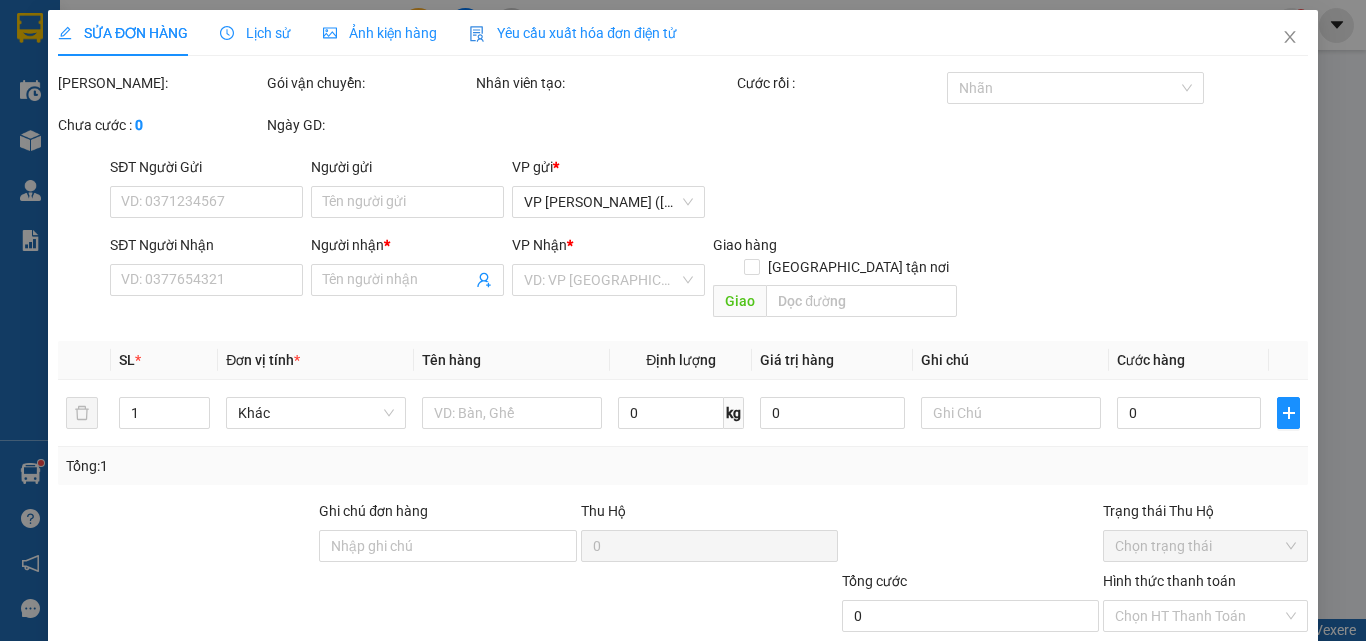 type on "35.000" 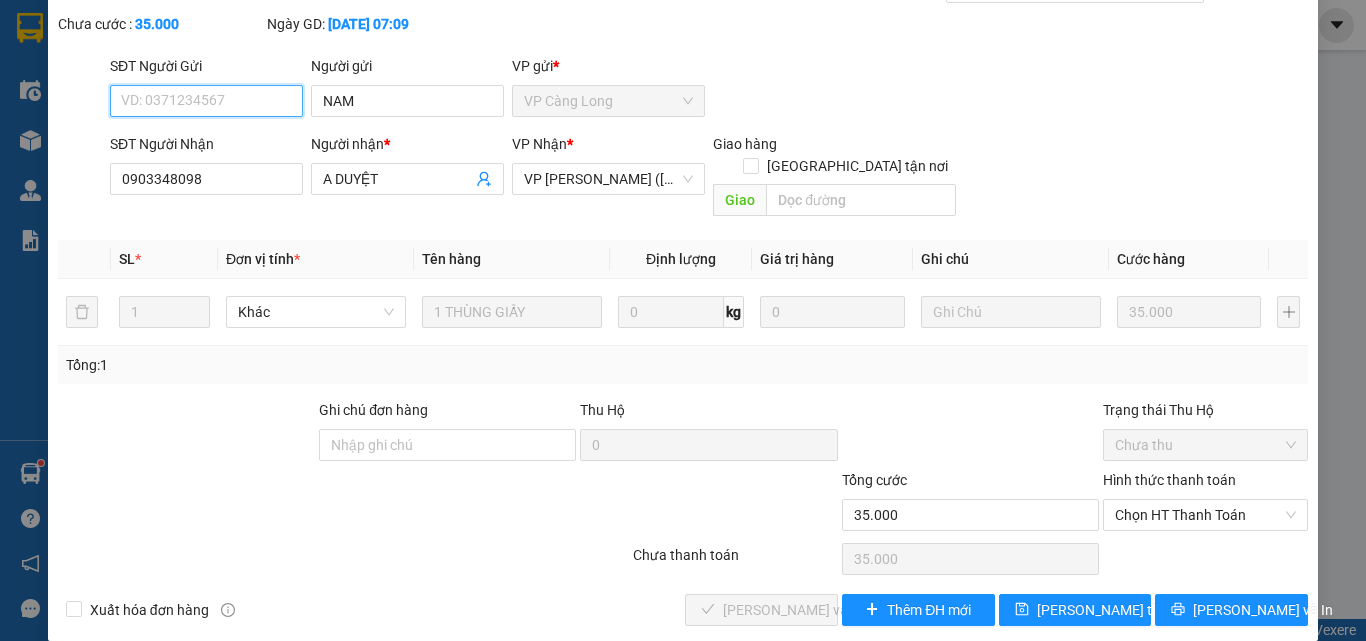 scroll, scrollTop: 103, scrollLeft: 0, axis: vertical 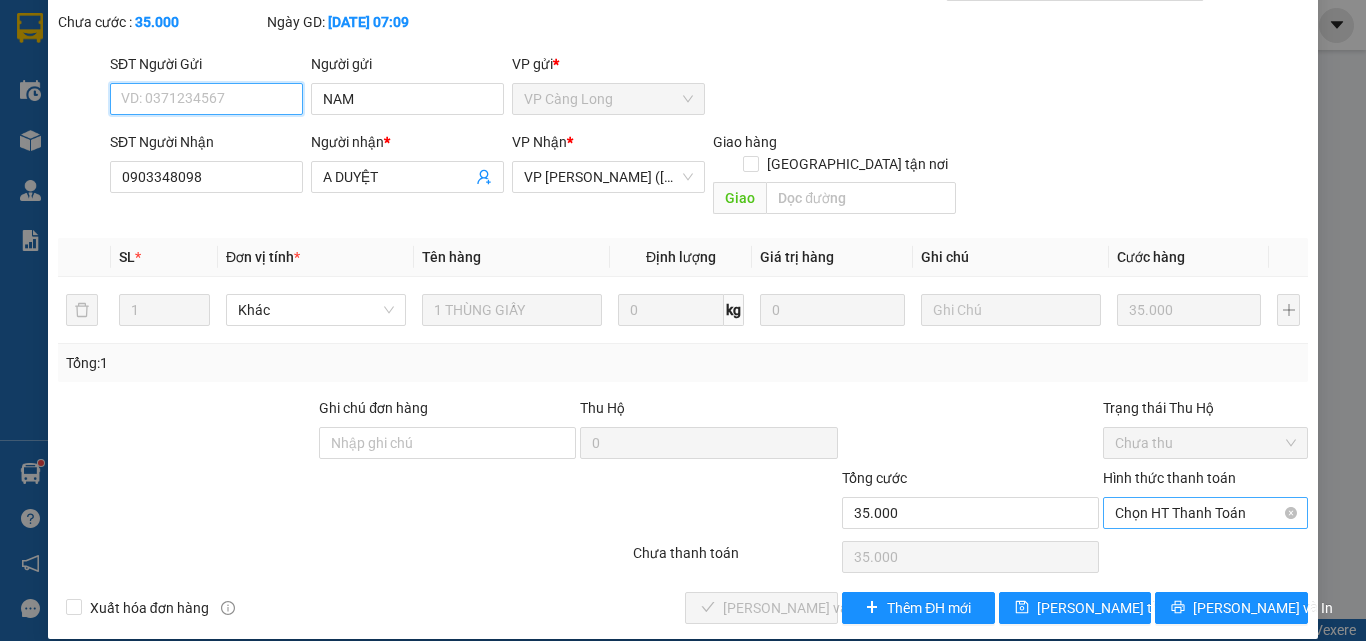 click on "Chọn HT Thanh Toán" at bounding box center (1205, 513) 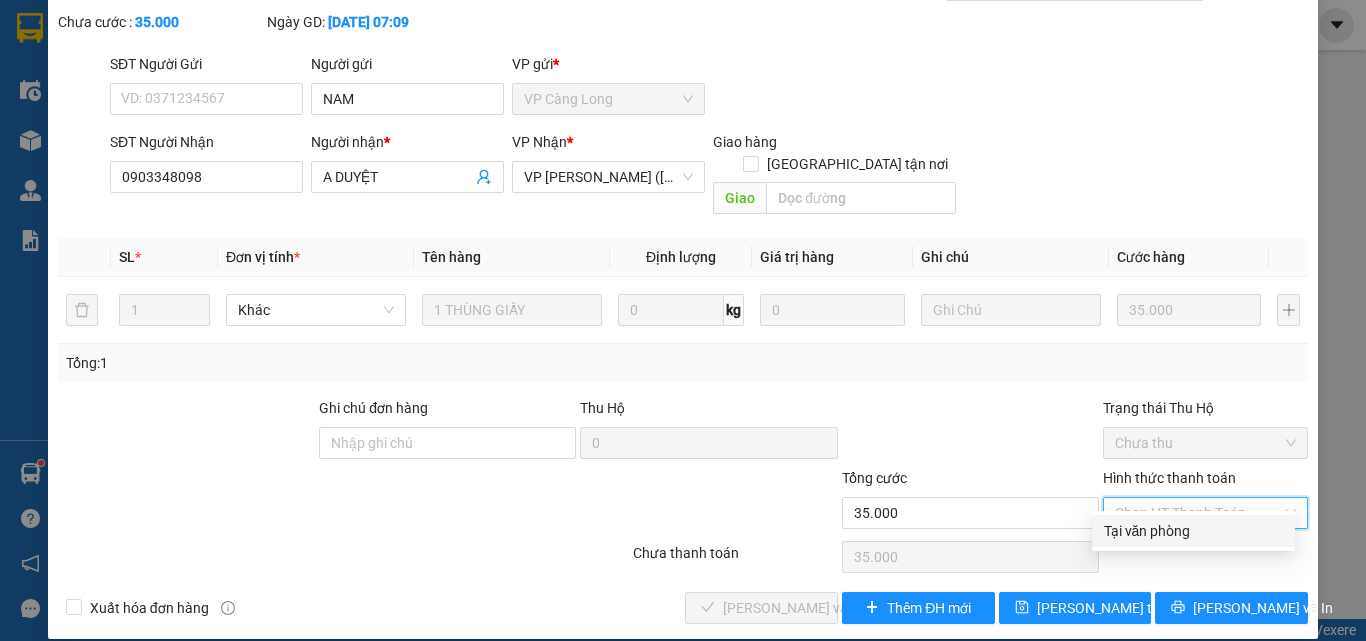 click on "Tại văn phòng" at bounding box center (1193, 531) 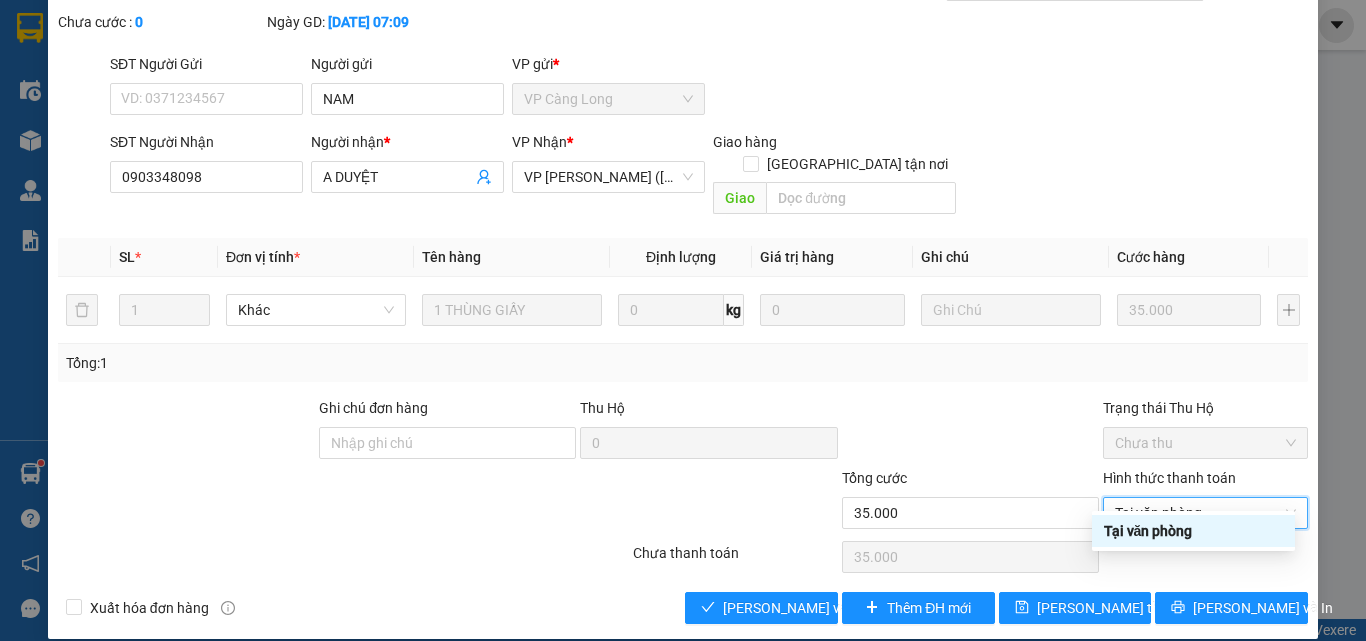 type on "0" 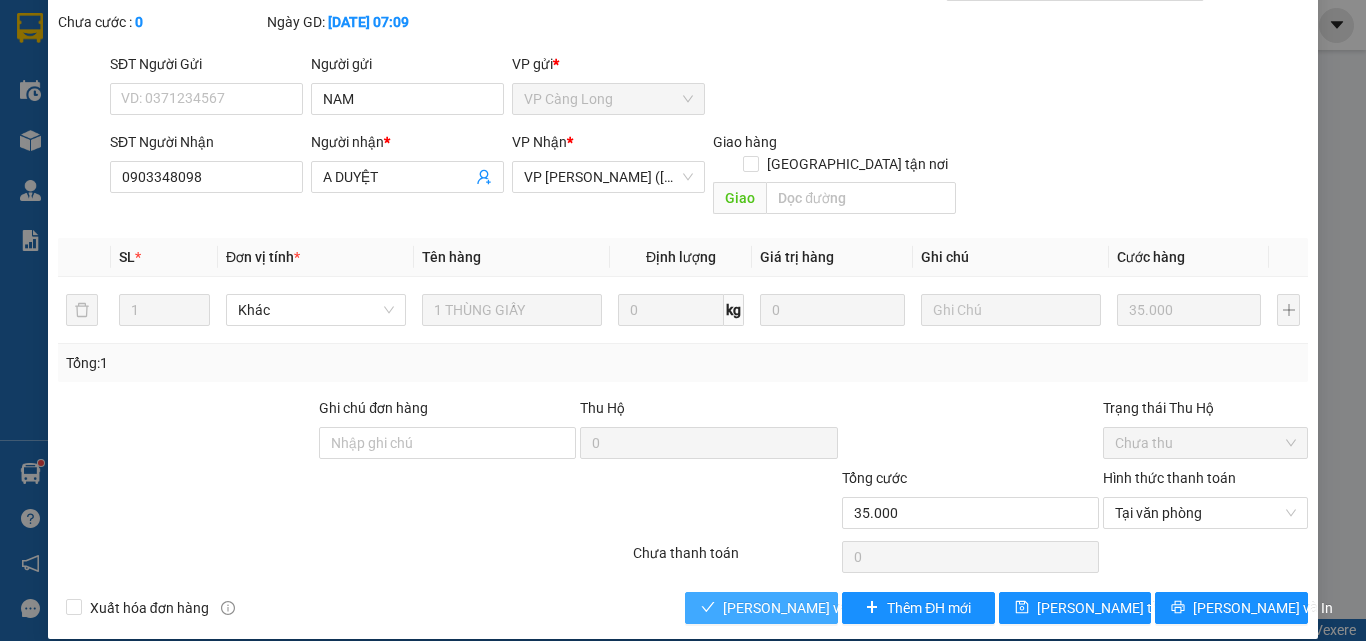 click on "[PERSON_NAME] và Giao hàng" at bounding box center [819, 608] 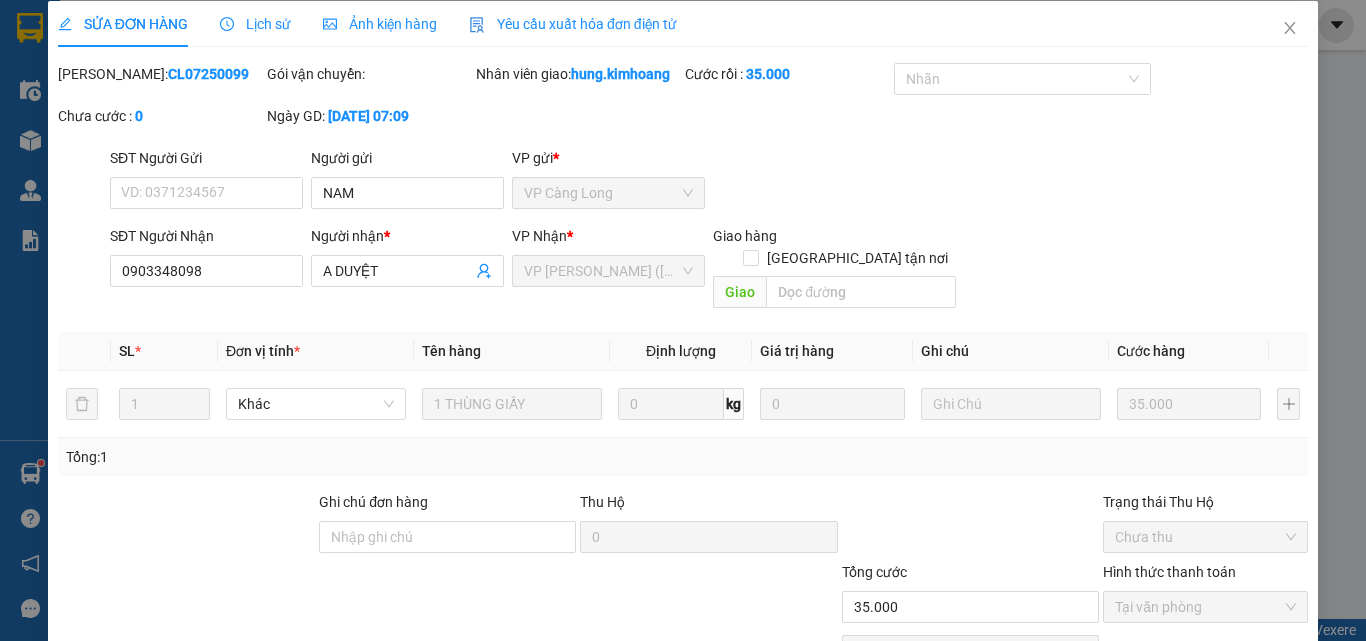 scroll, scrollTop: 0, scrollLeft: 0, axis: both 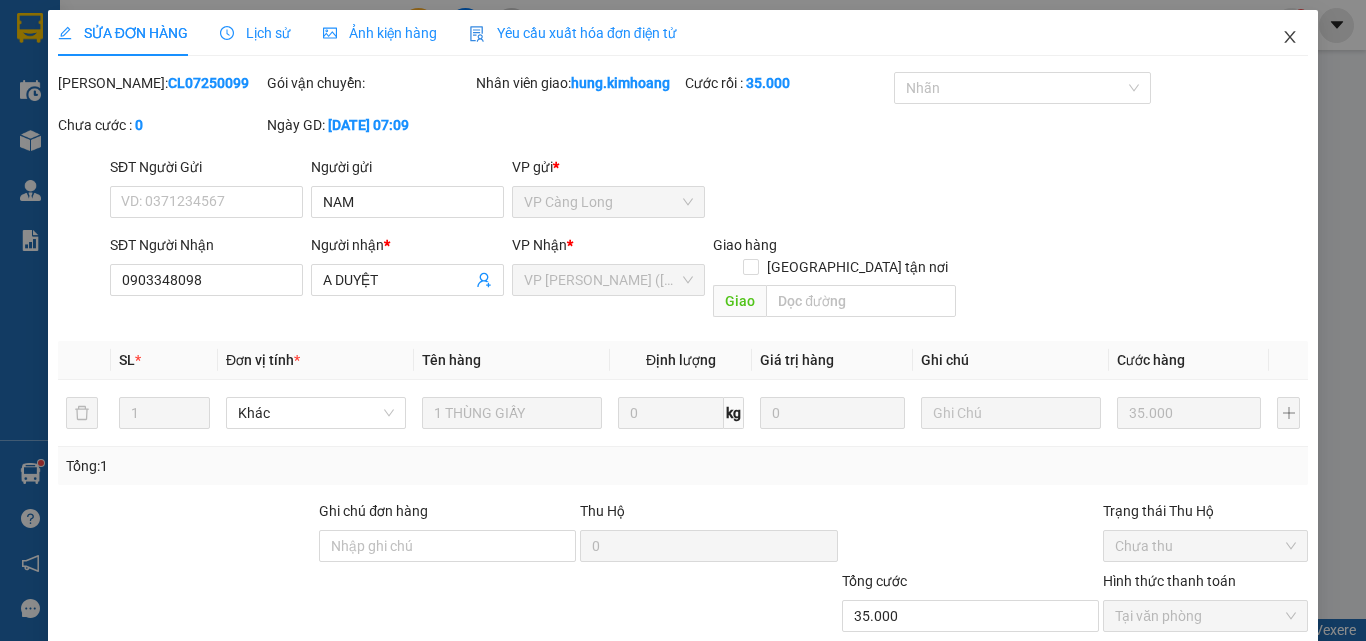 drag, startPoint x: 1263, startPoint y: 27, endPoint x: 1270, endPoint y: 35, distance: 10.630146 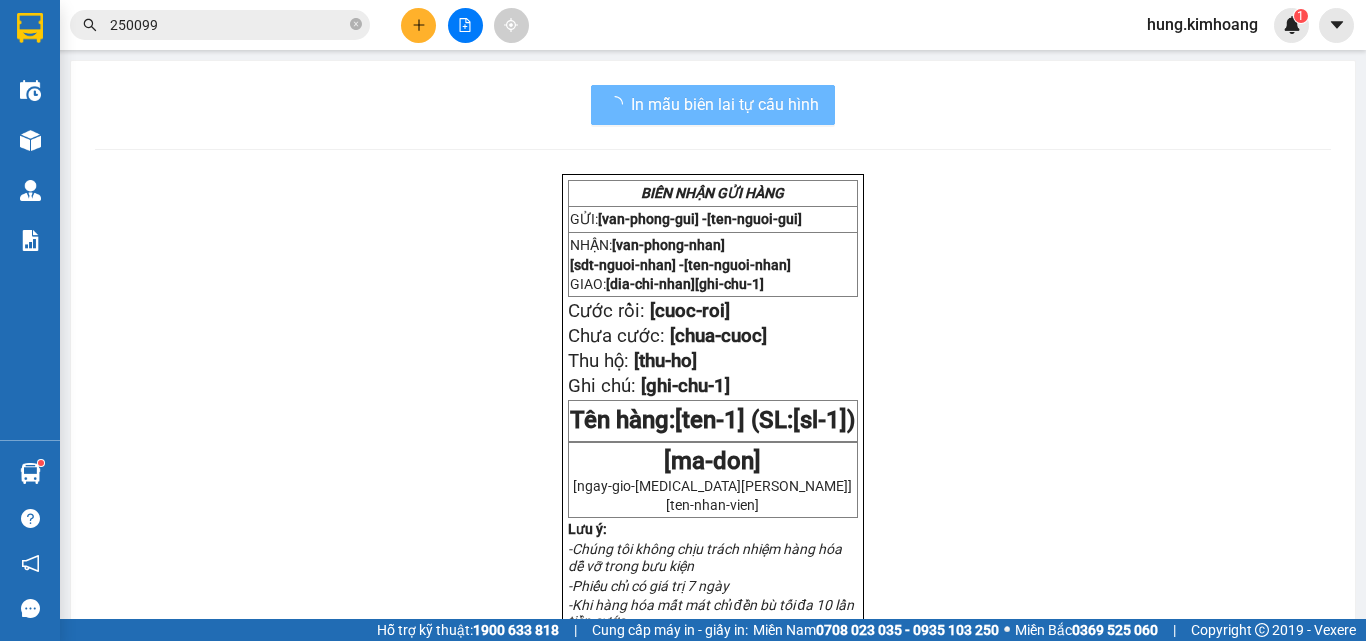 click on "hung.kimhoang" at bounding box center [1202, 24] 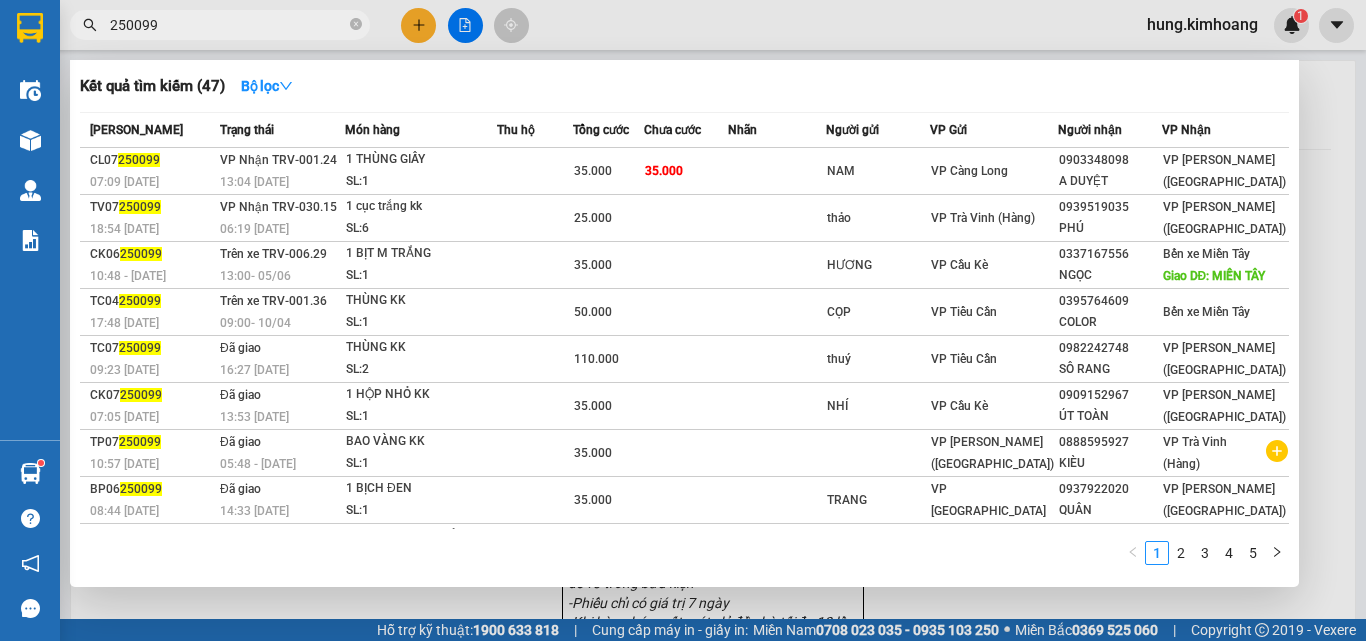 click on "250099" at bounding box center (220, 25) 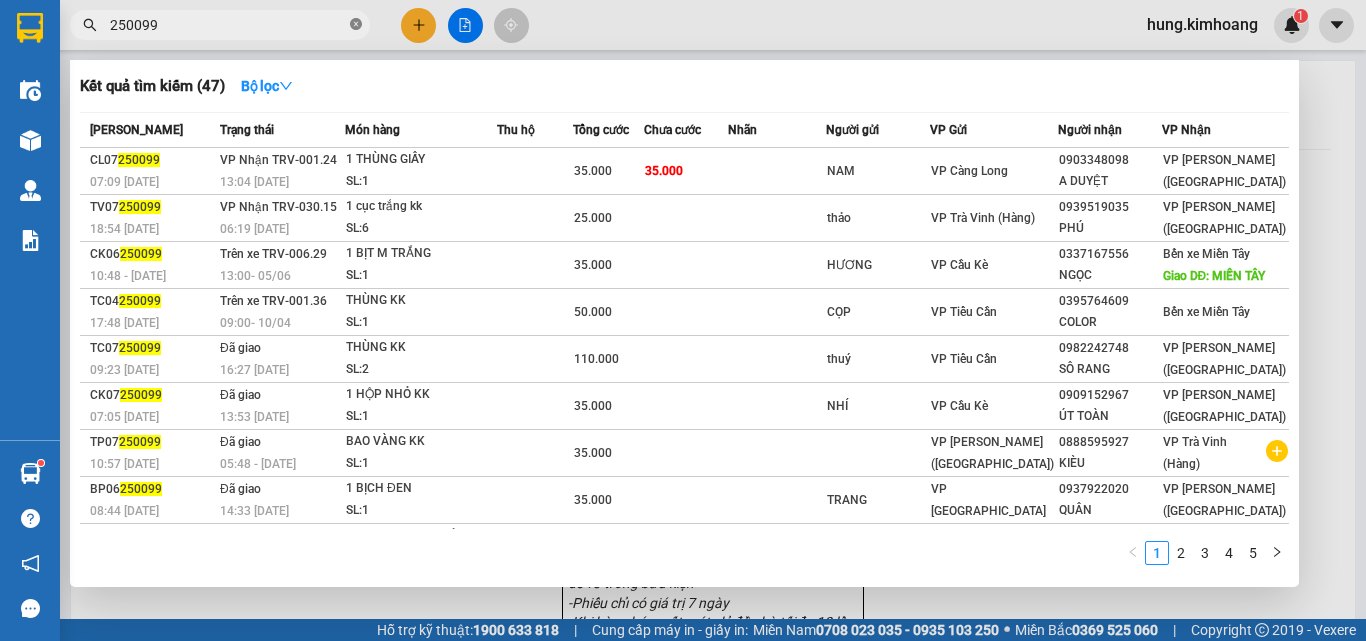 click 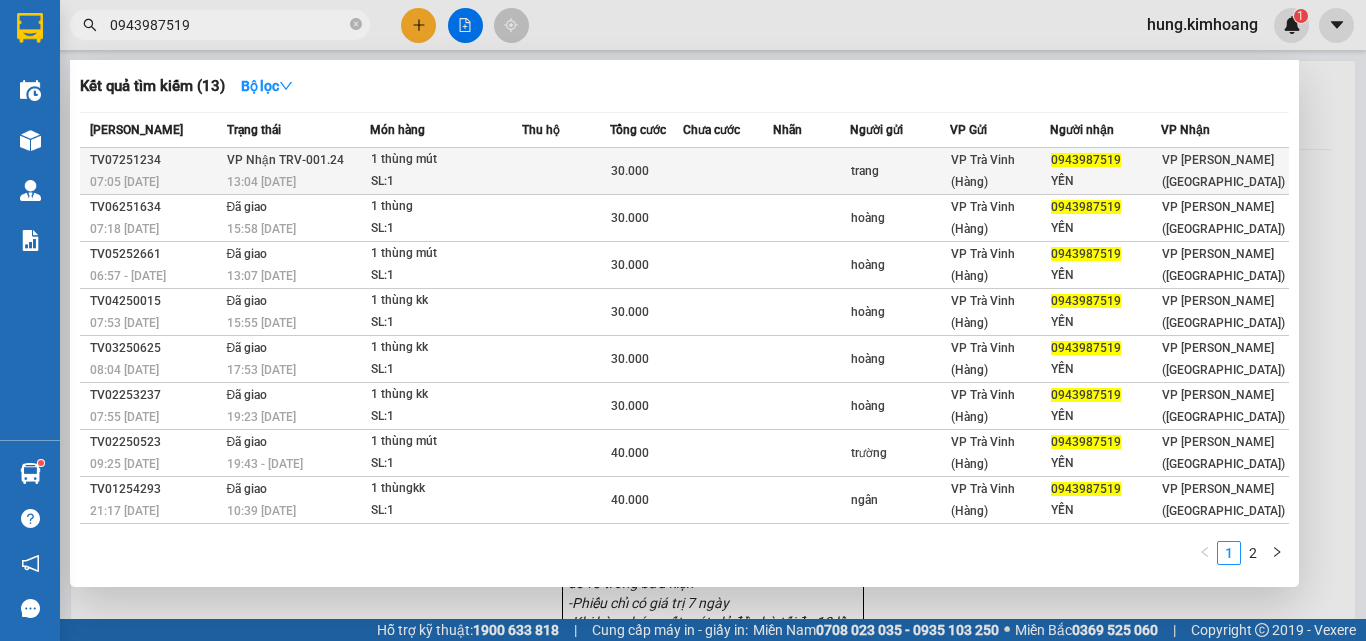 type on "0943987519" 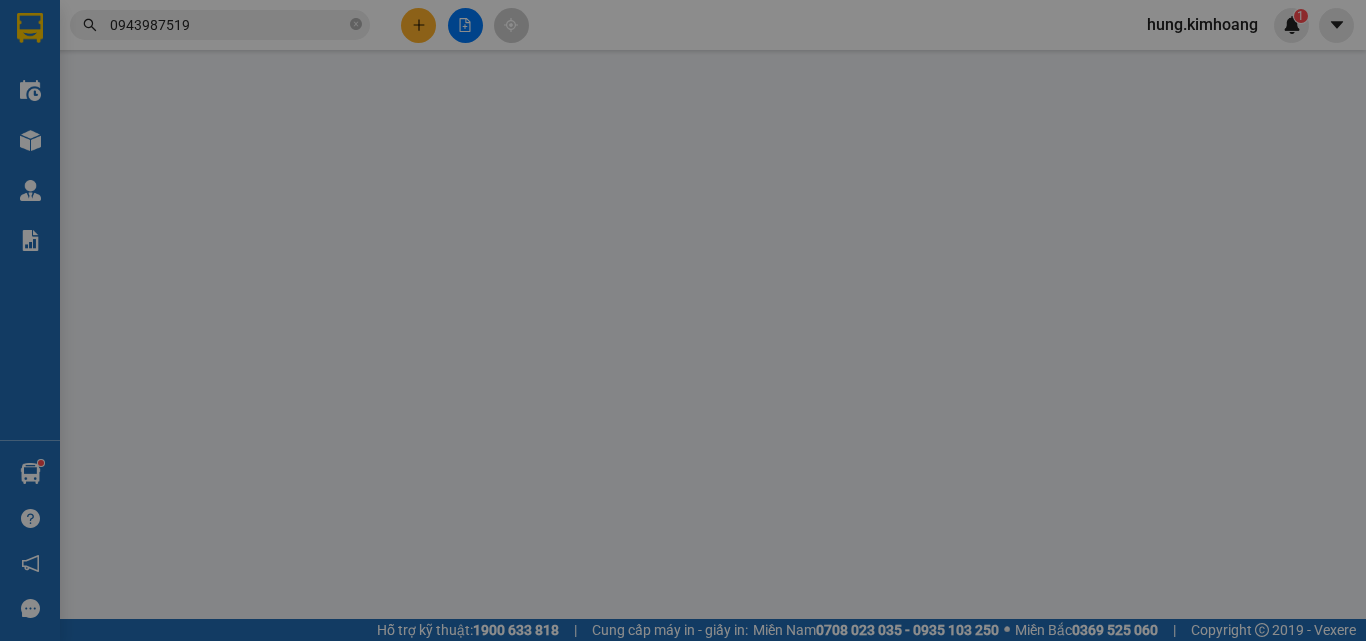type on "trang" 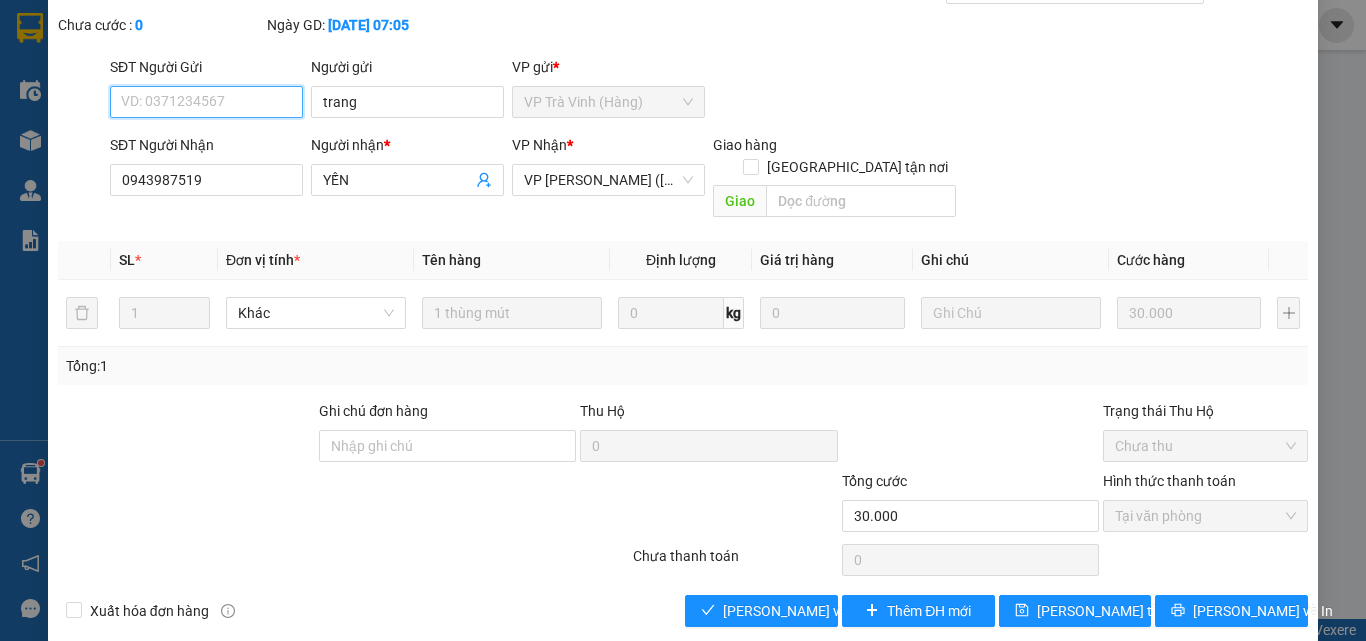 scroll, scrollTop: 103, scrollLeft: 0, axis: vertical 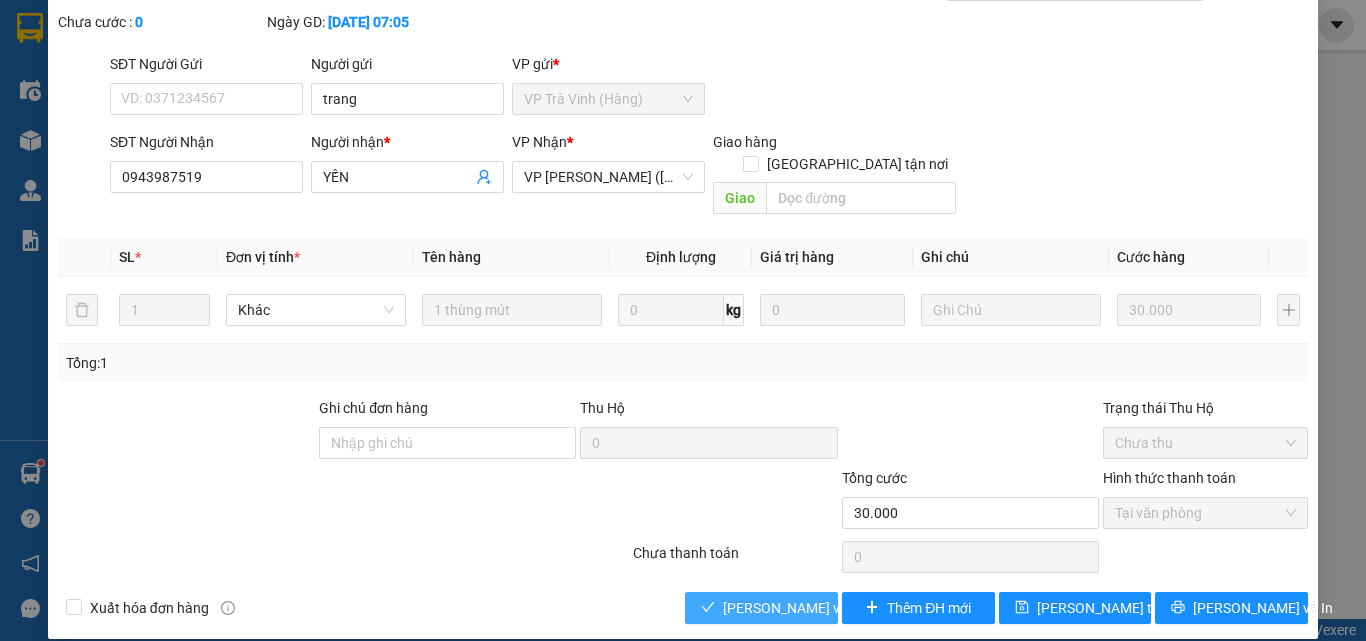 click on "[PERSON_NAME] và Giao hàng" at bounding box center [819, 608] 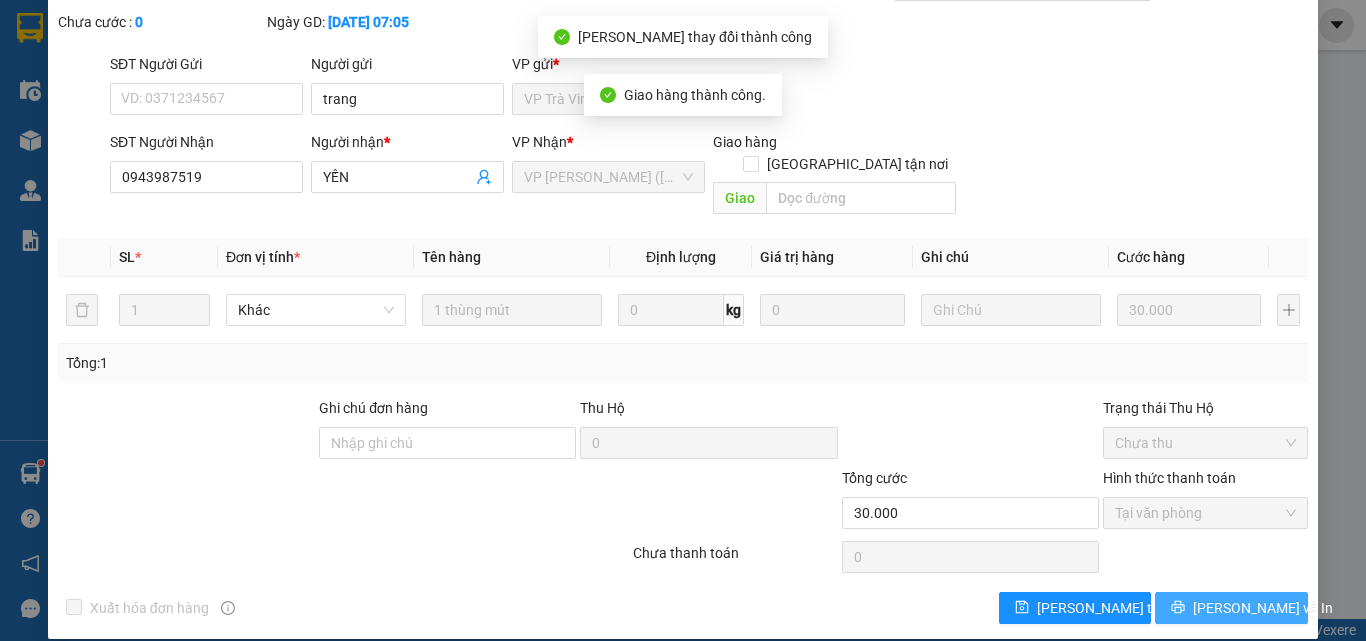 click on "[PERSON_NAME] và In" at bounding box center (1231, 608) 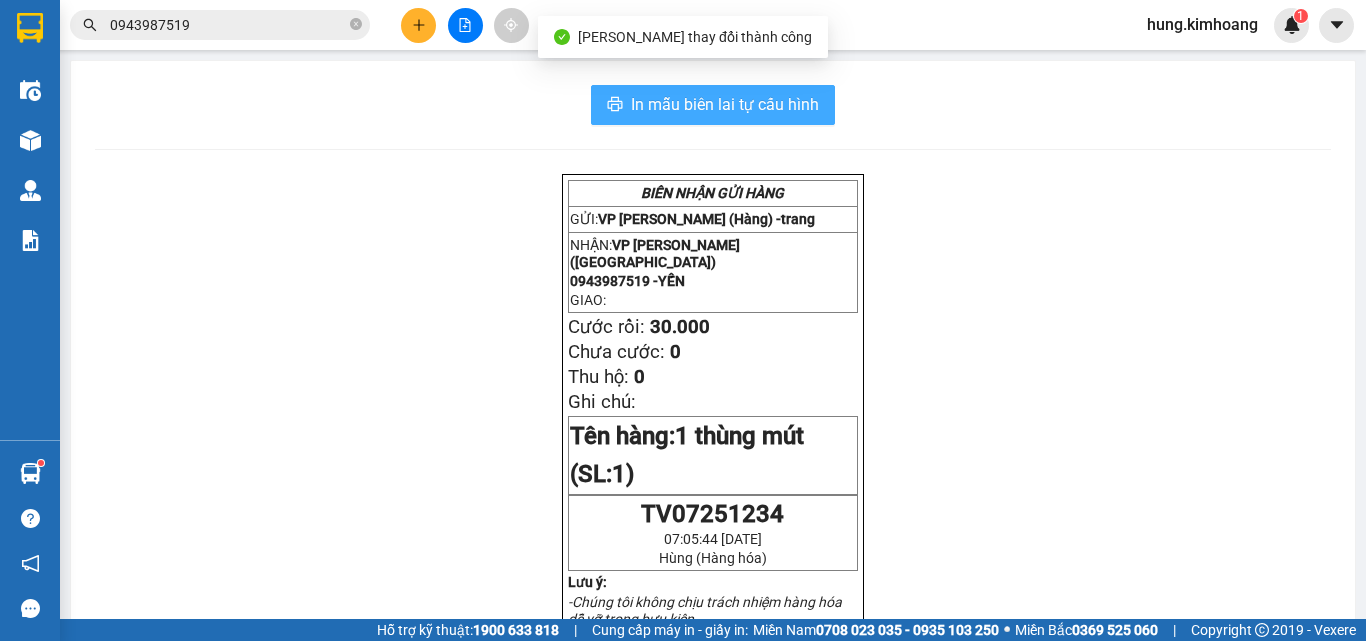 click on "In mẫu biên lai tự cấu hình" at bounding box center (725, 104) 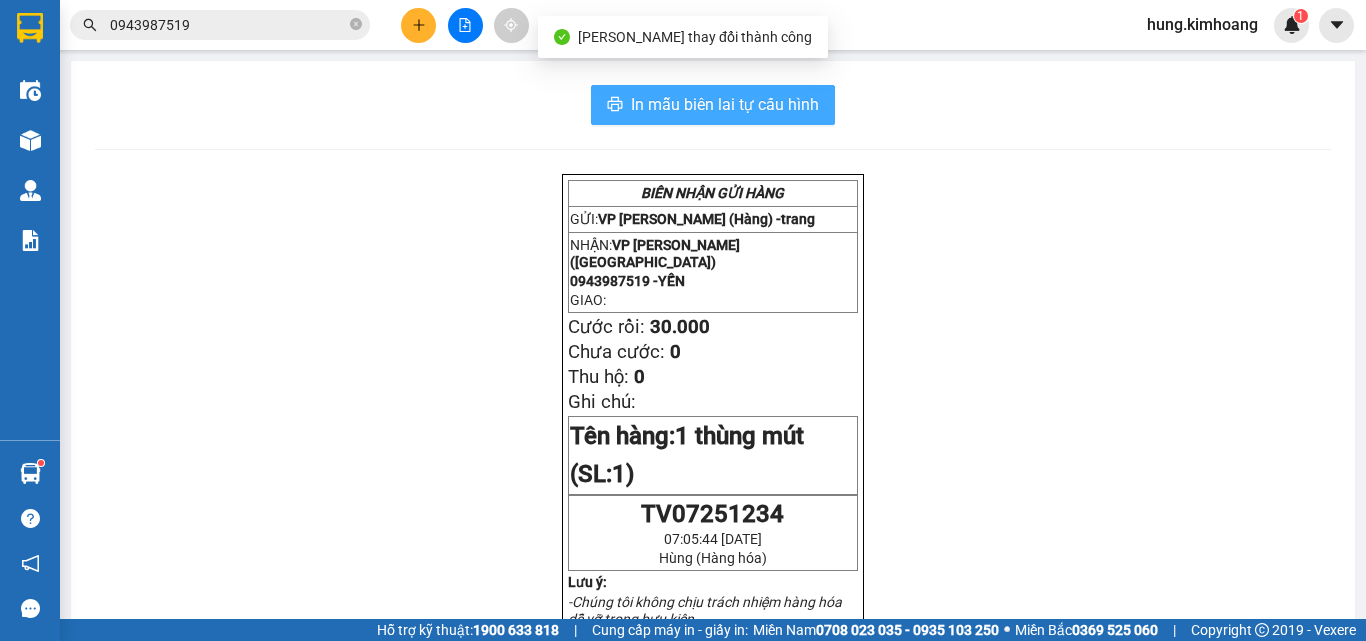 scroll, scrollTop: 0, scrollLeft: 0, axis: both 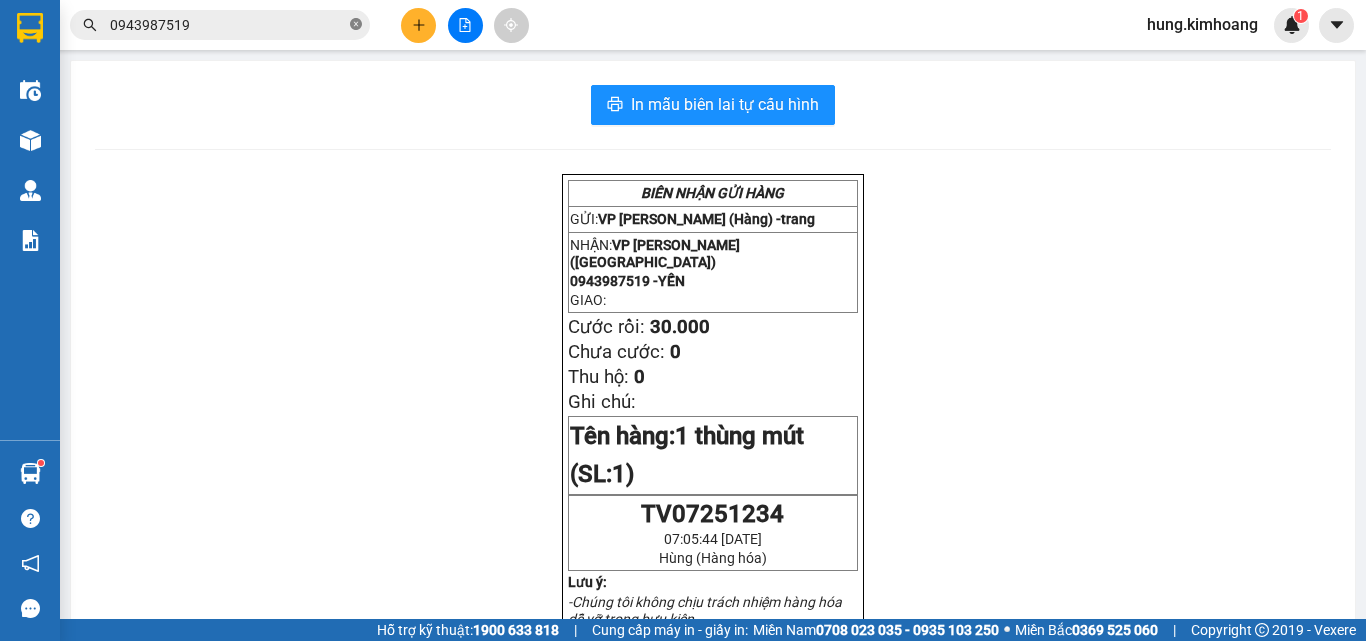 click 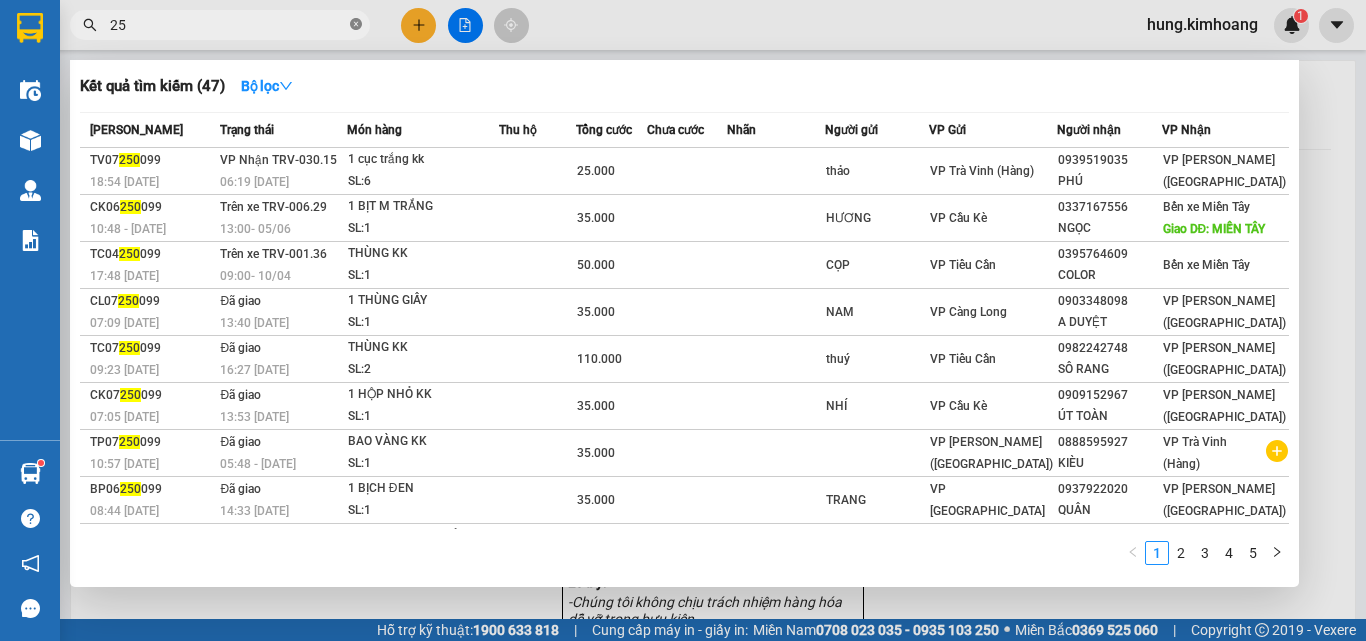 type on "2" 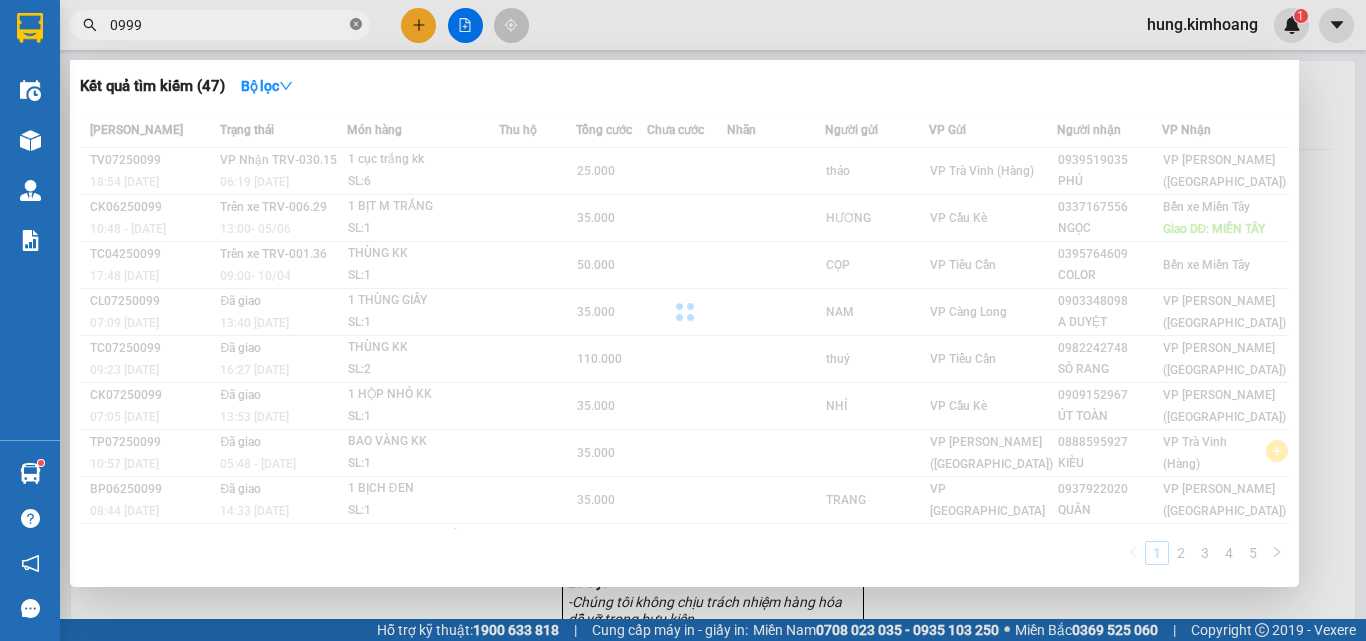 type on "099" 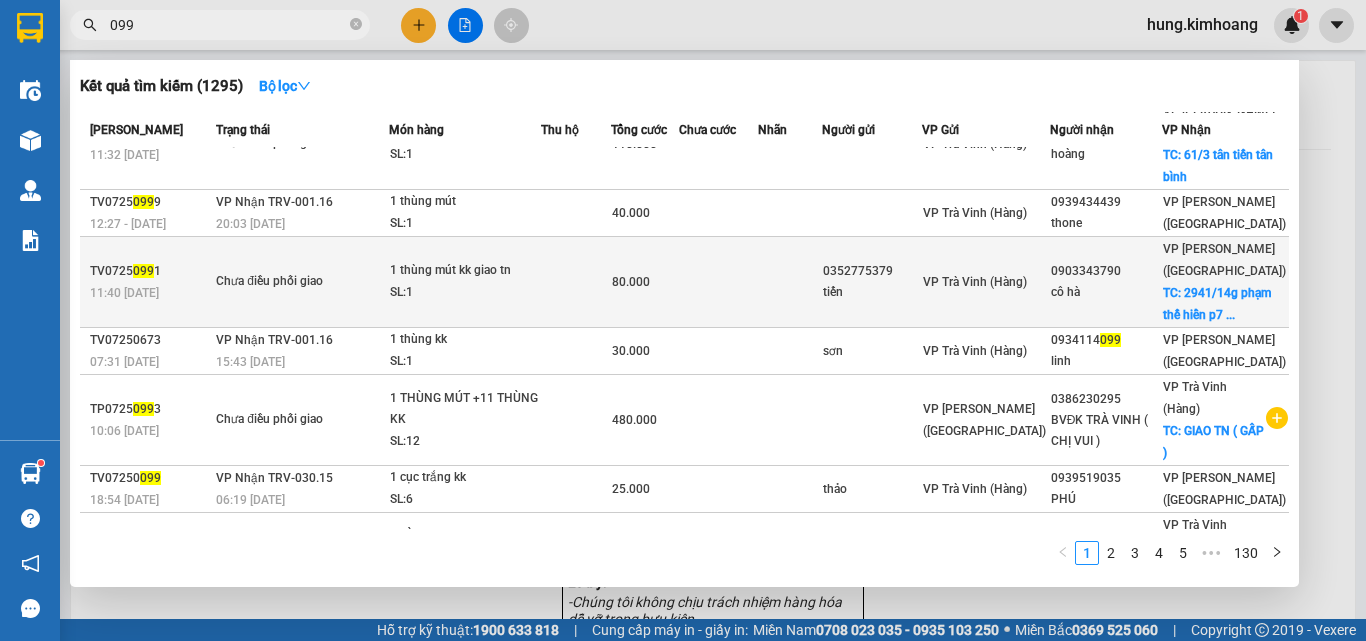 scroll, scrollTop: 0, scrollLeft: 0, axis: both 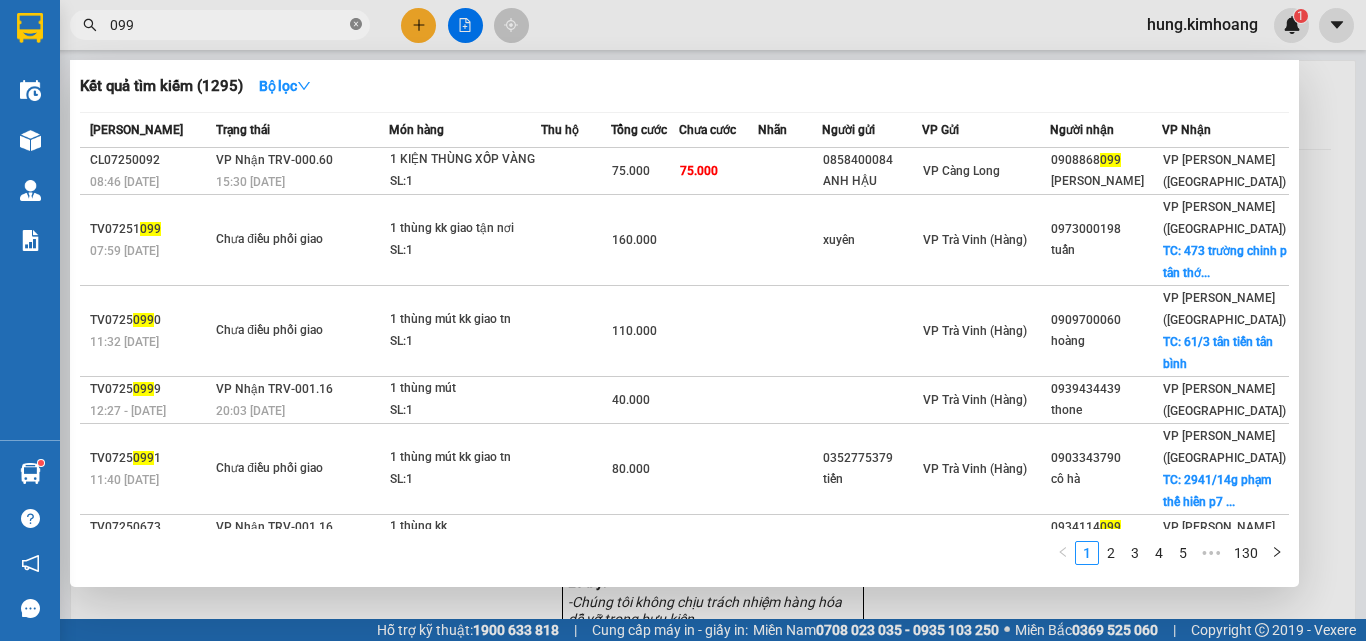 click 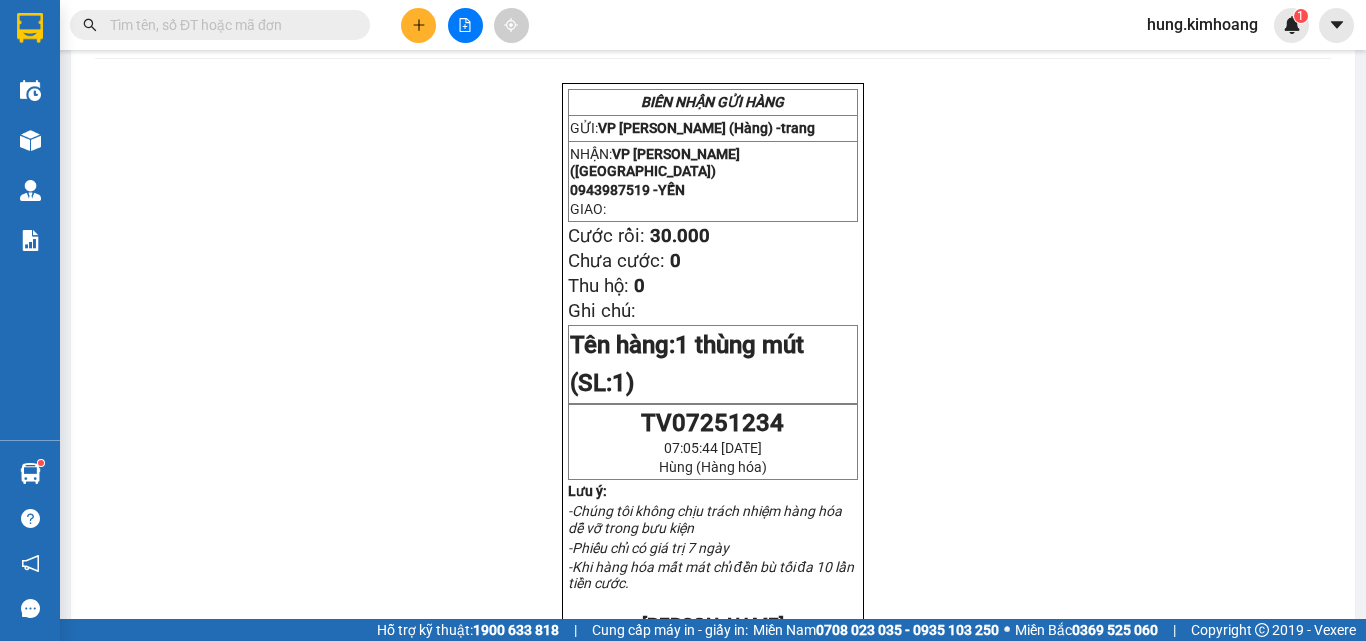 scroll, scrollTop: 89, scrollLeft: 0, axis: vertical 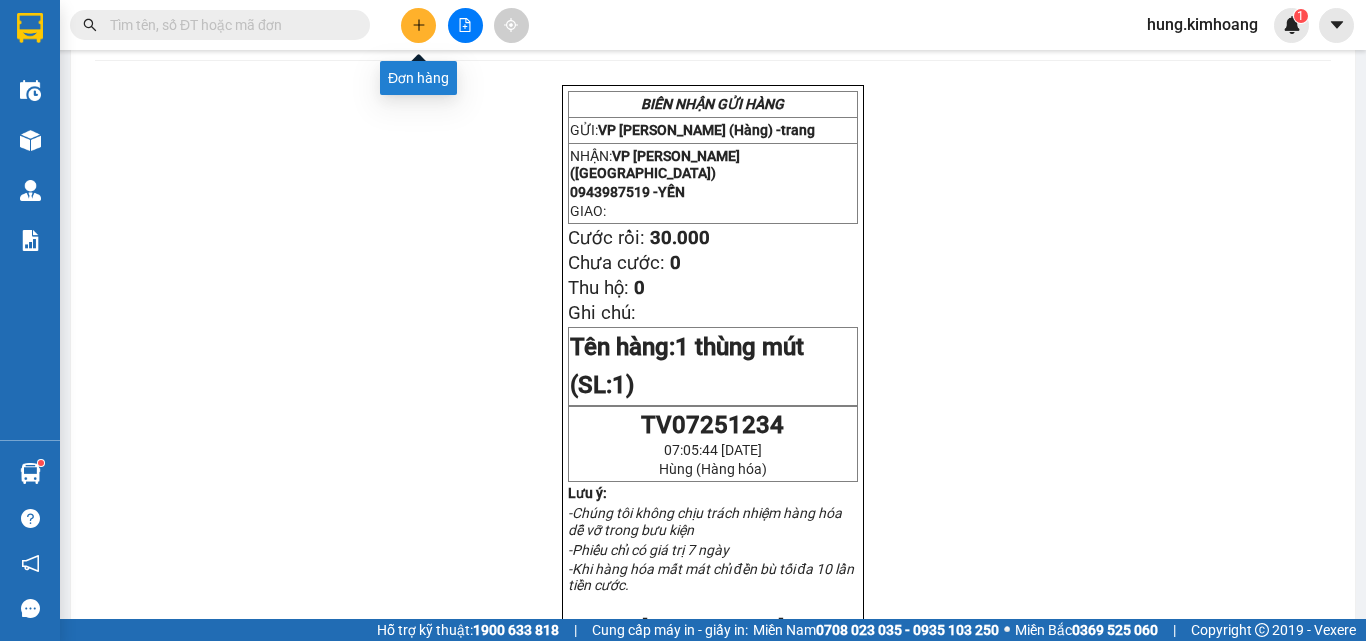 click 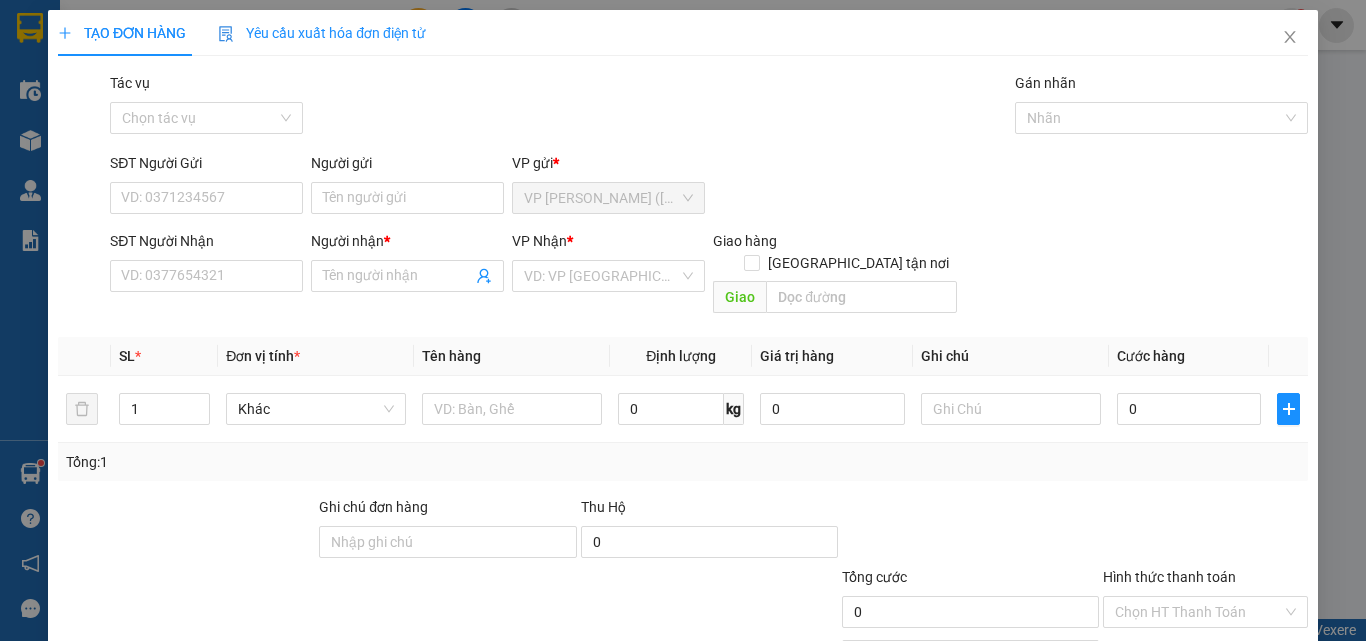 scroll, scrollTop: 0, scrollLeft: 0, axis: both 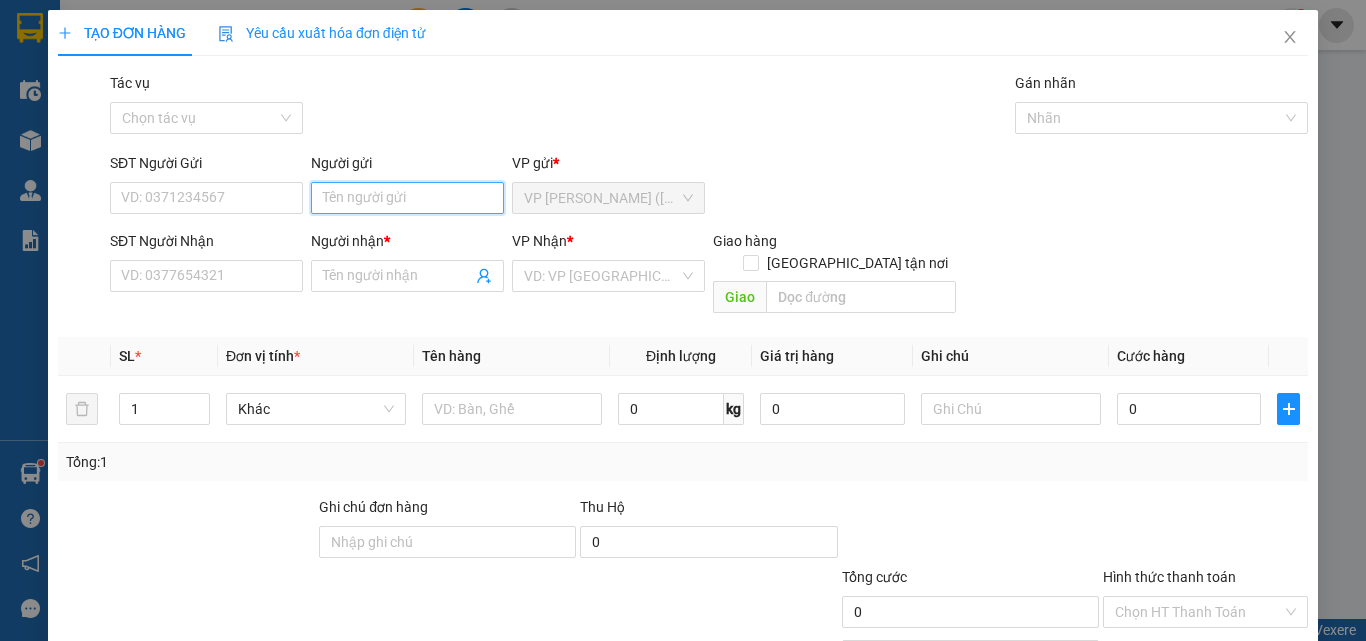 click on "Người gửi" at bounding box center [407, 198] 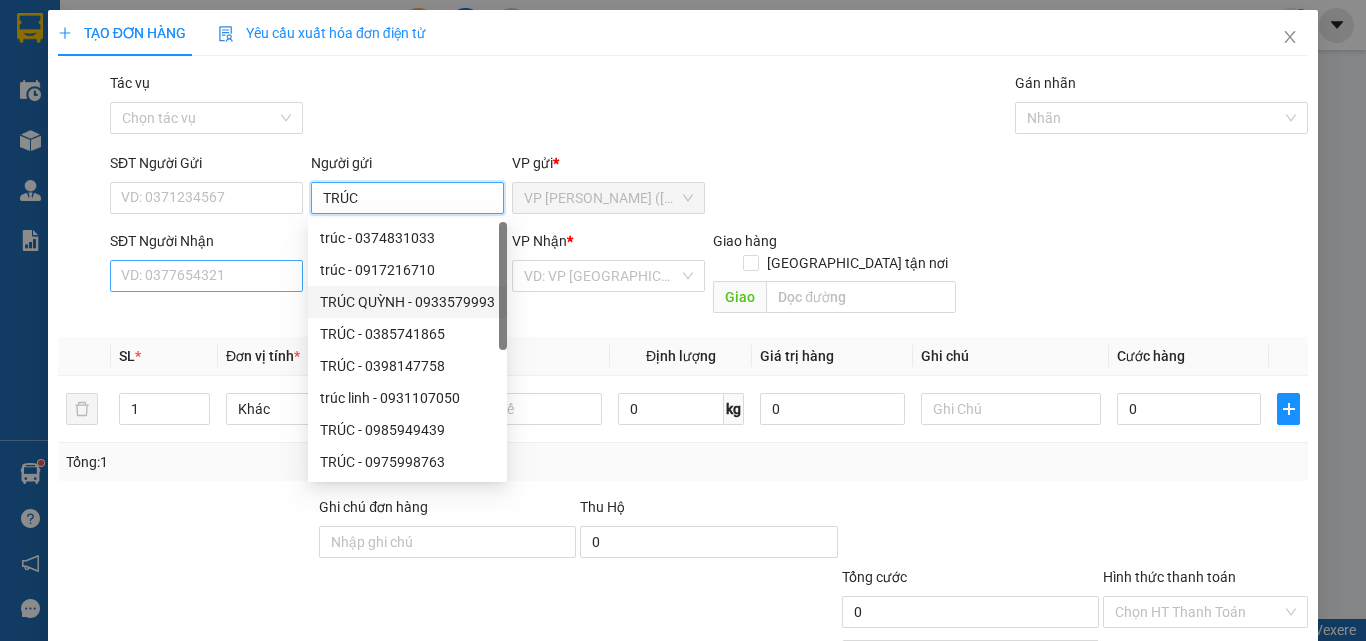 type on "TRÚC" 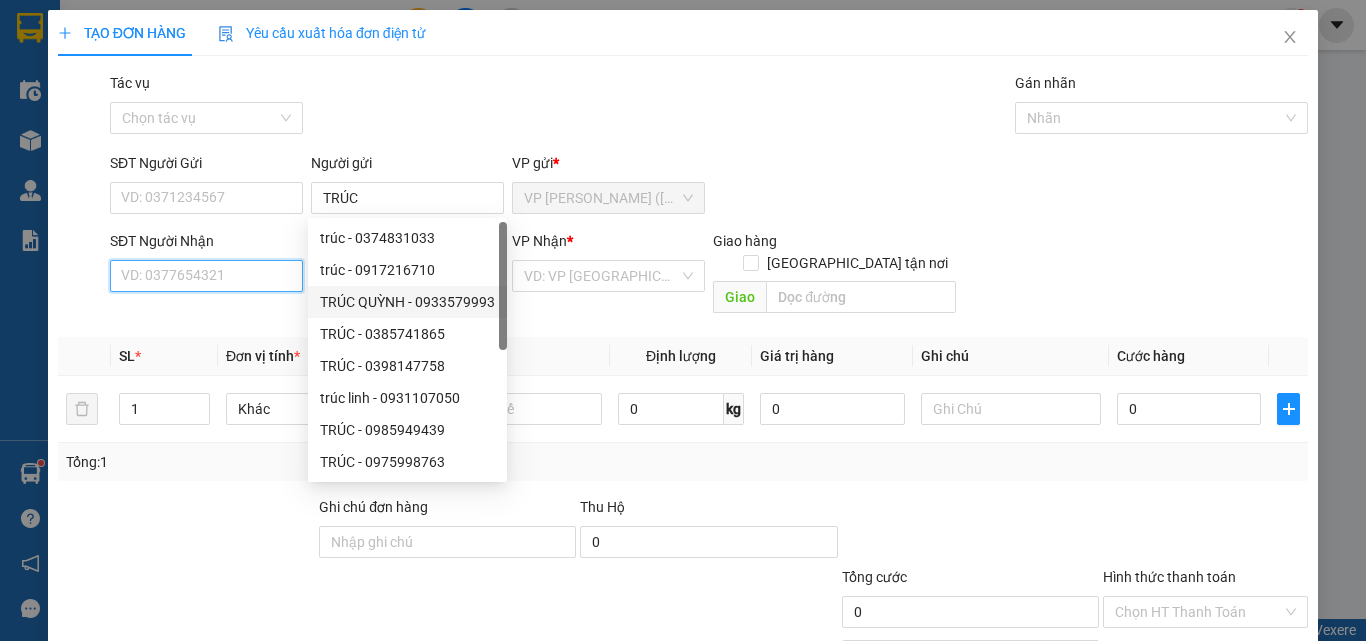 click on "SĐT Người Nhận" at bounding box center [206, 276] 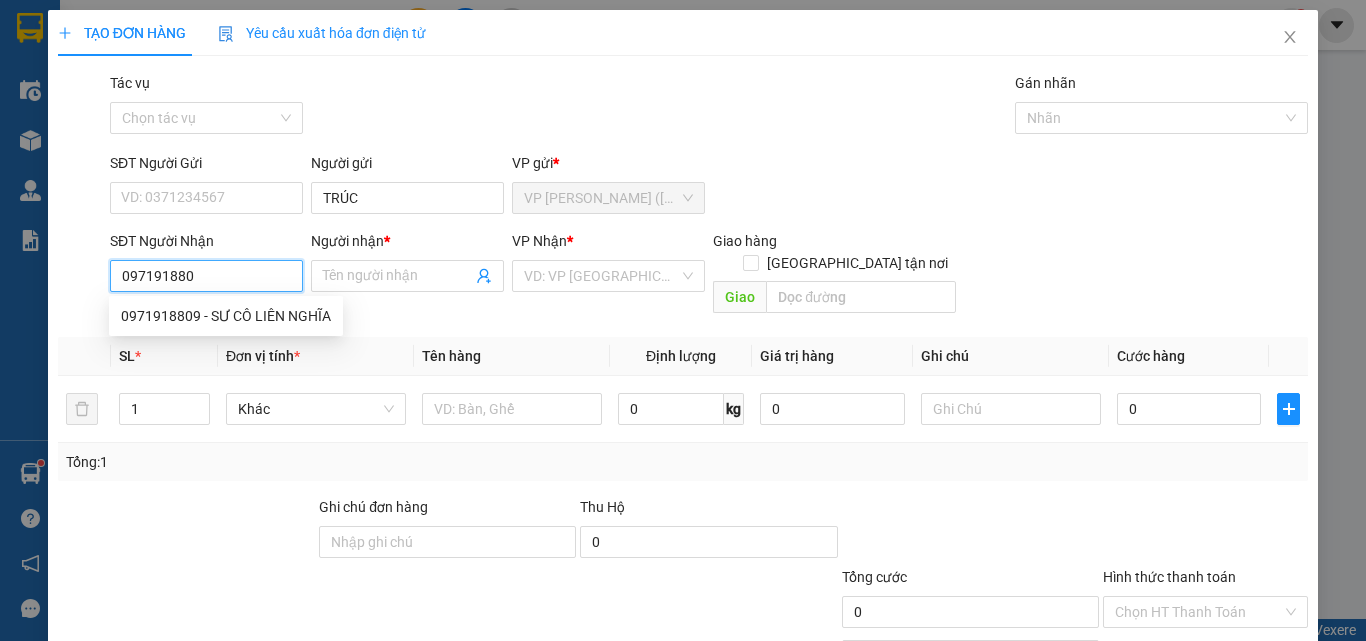 type on "0971918809" 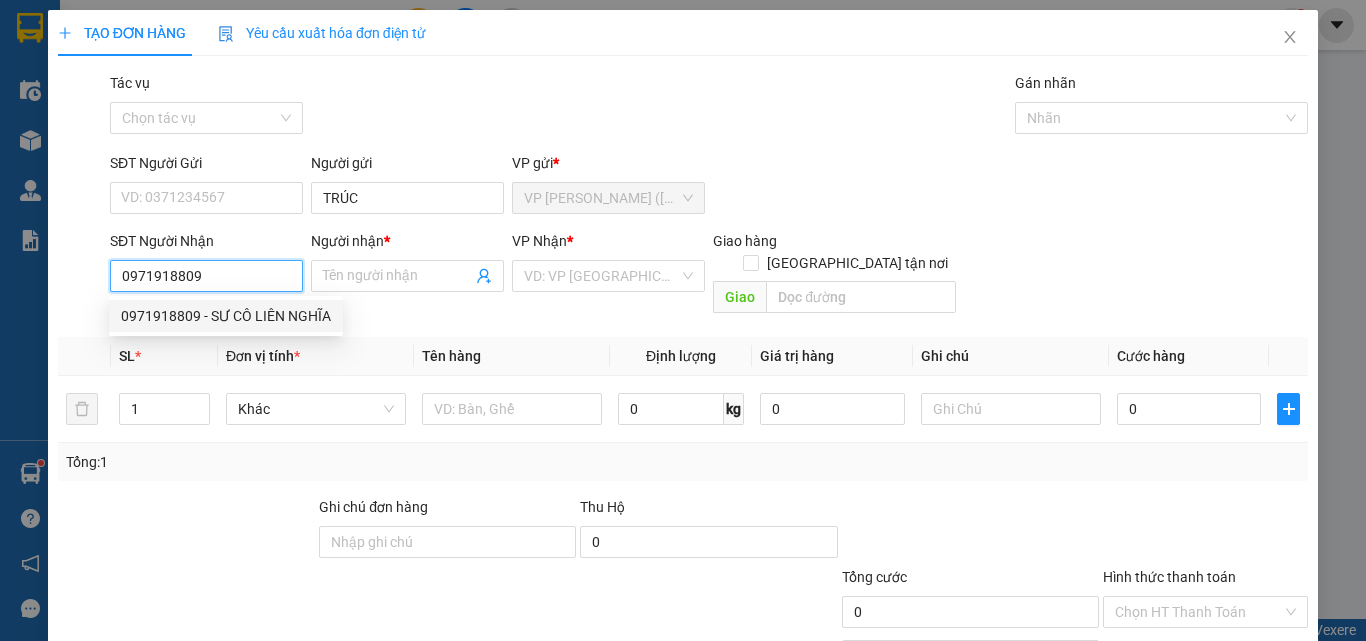 click on "0971918809 - SƯ CÔ LIÊN NGHĨA" at bounding box center (226, 316) 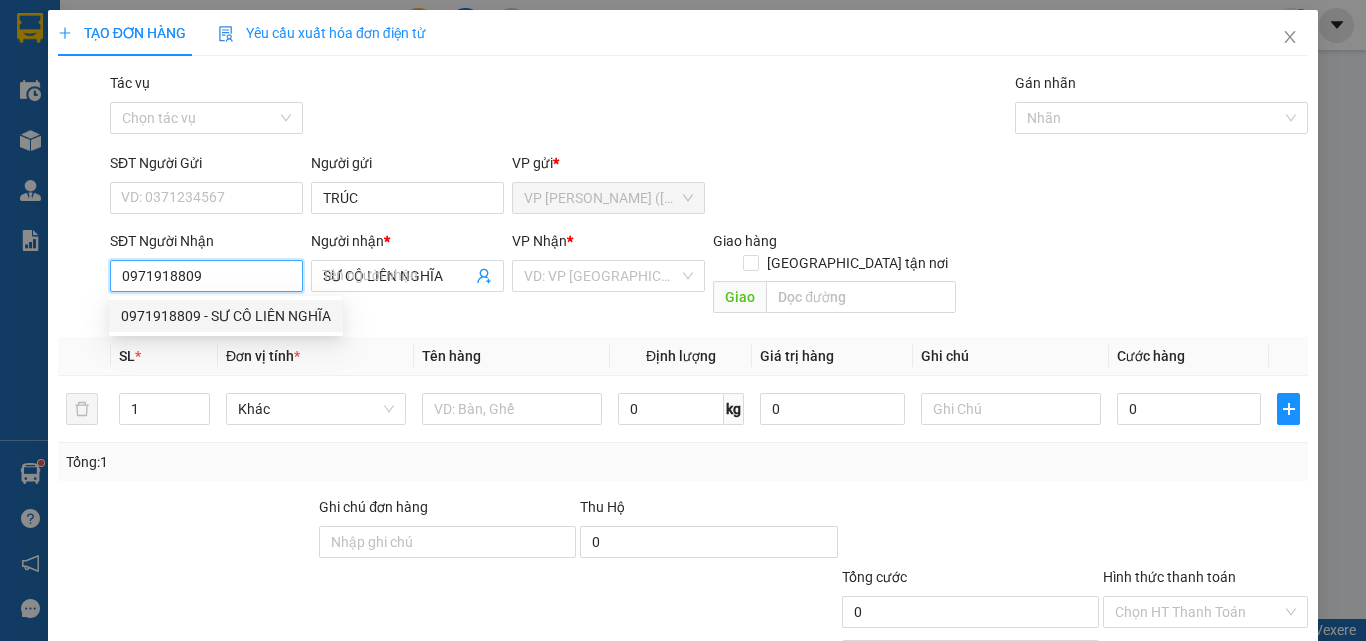 type on "30.000" 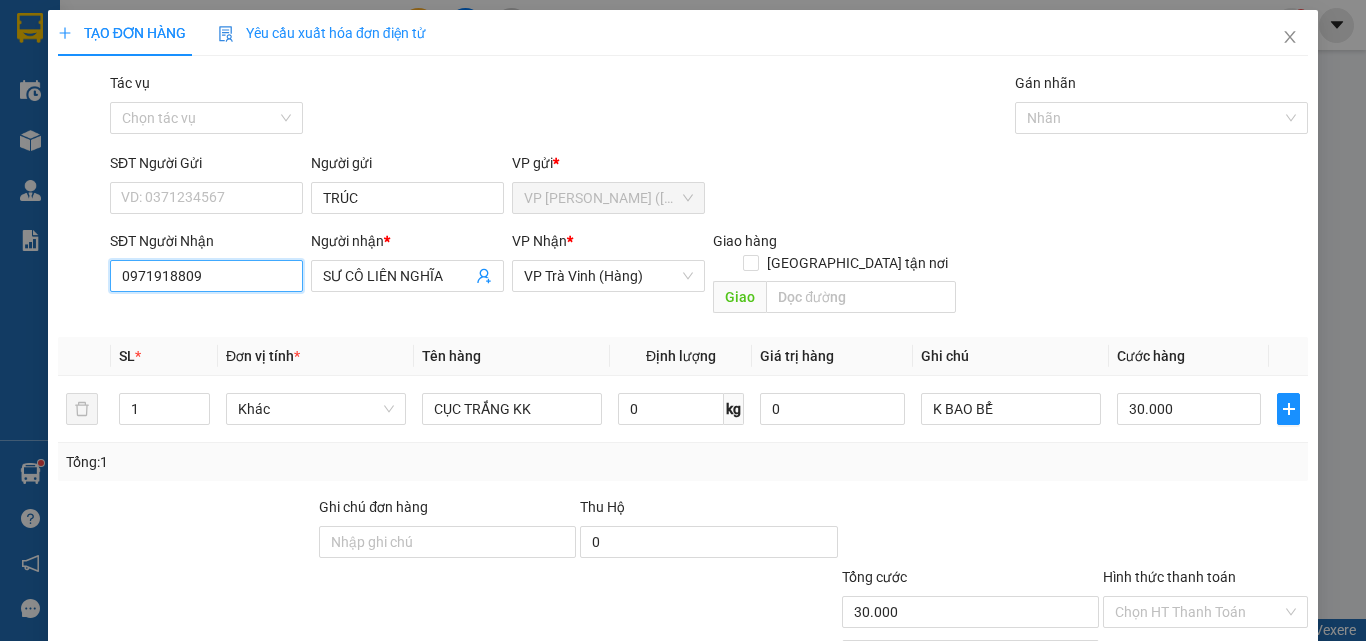 scroll, scrollTop: 99, scrollLeft: 0, axis: vertical 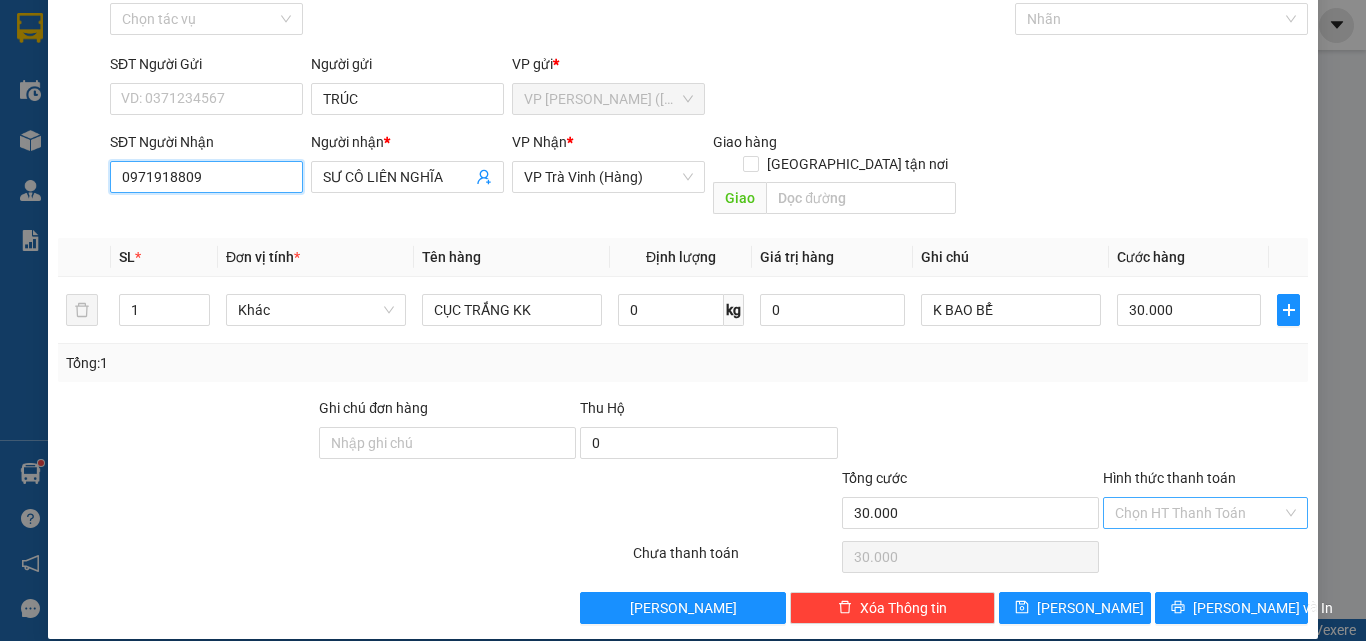 click on "Chọn HT Thanh Toán" at bounding box center [1205, 513] 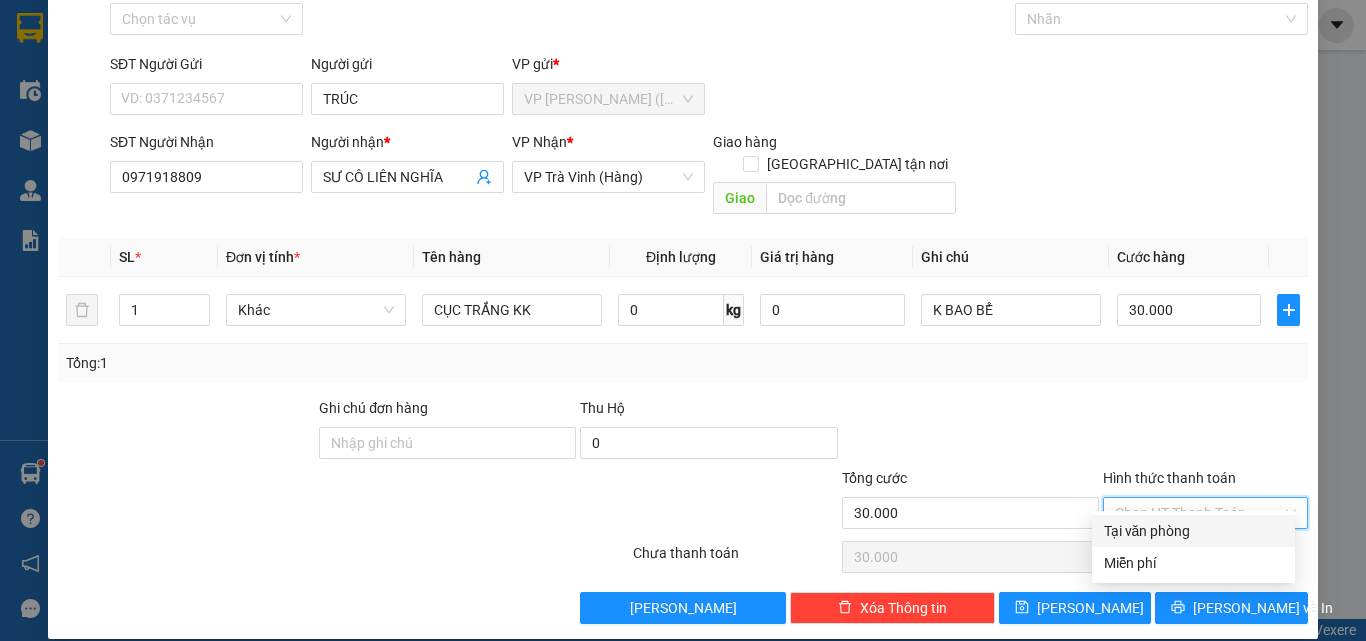 click on "Tại văn phòng" at bounding box center [1193, 531] 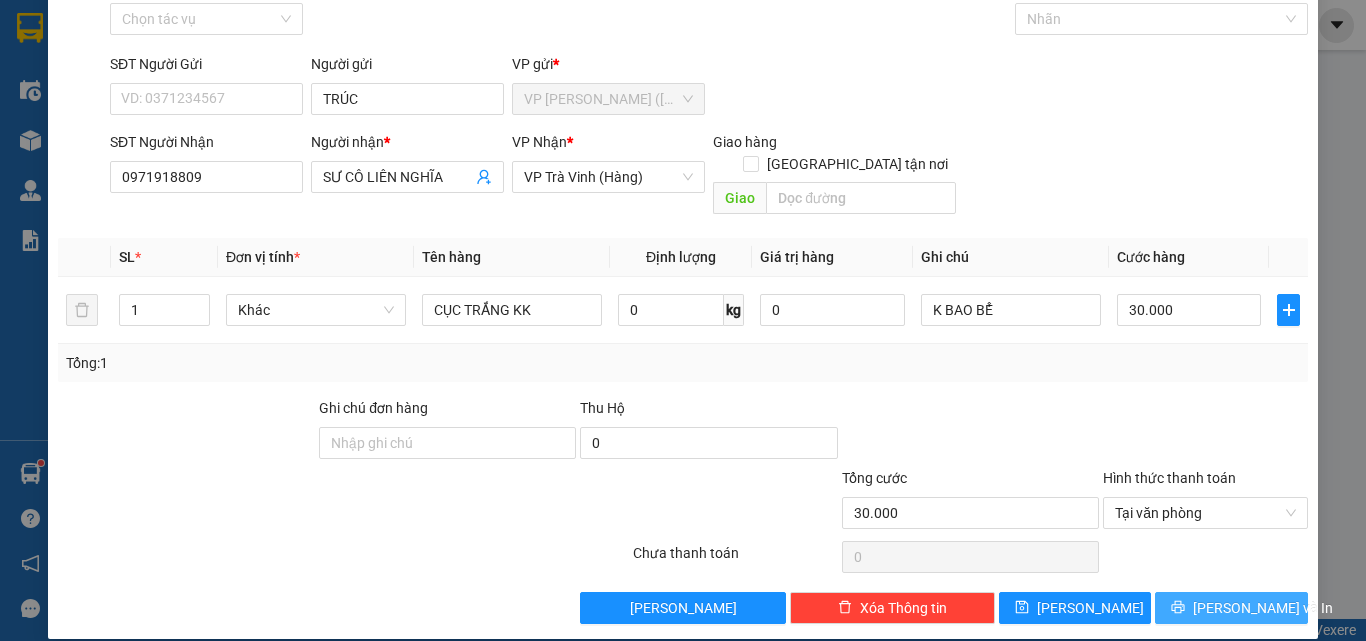 click on "[PERSON_NAME] và In" at bounding box center (1263, 608) 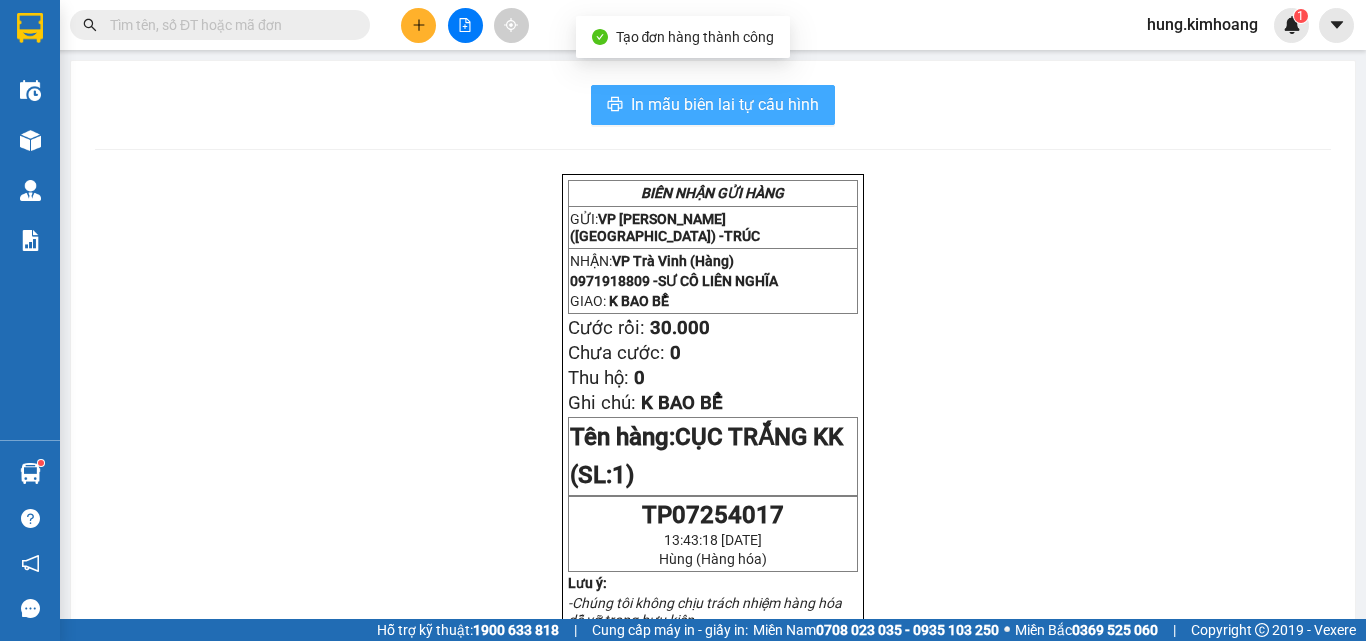 click on "In mẫu biên lai tự cấu hình" at bounding box center (725, 104) 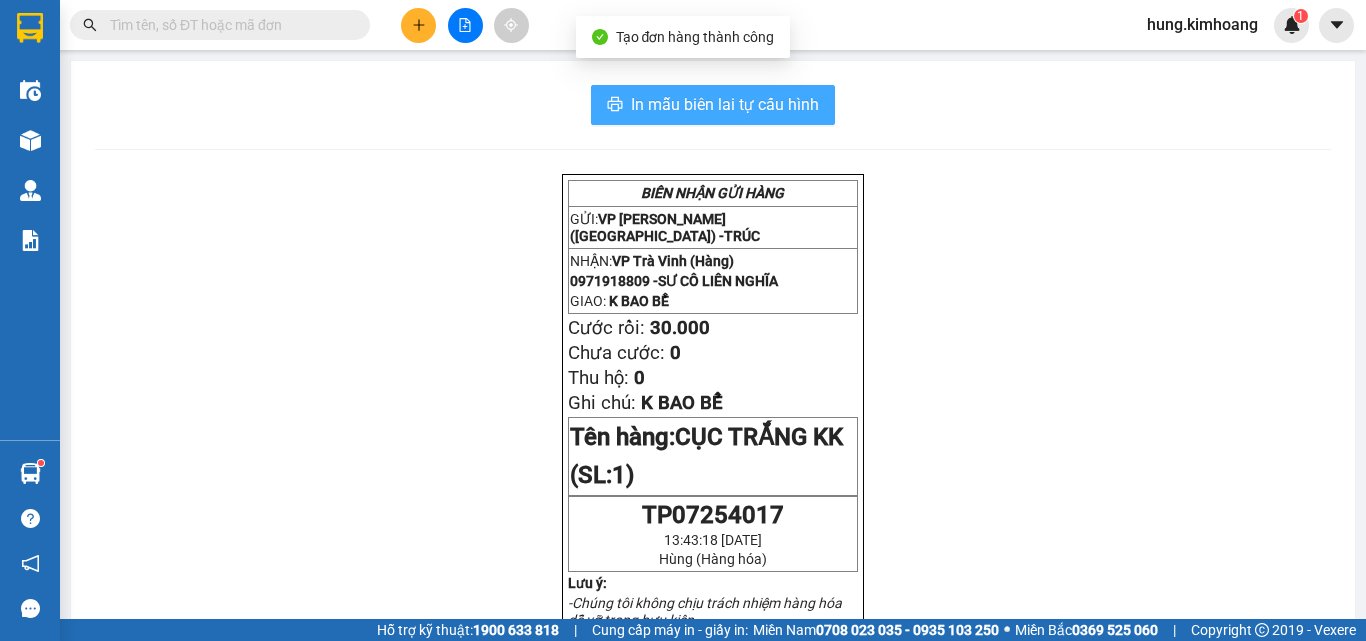 scroll, scrollTop: 0, scrollLeft: 0, axis: both 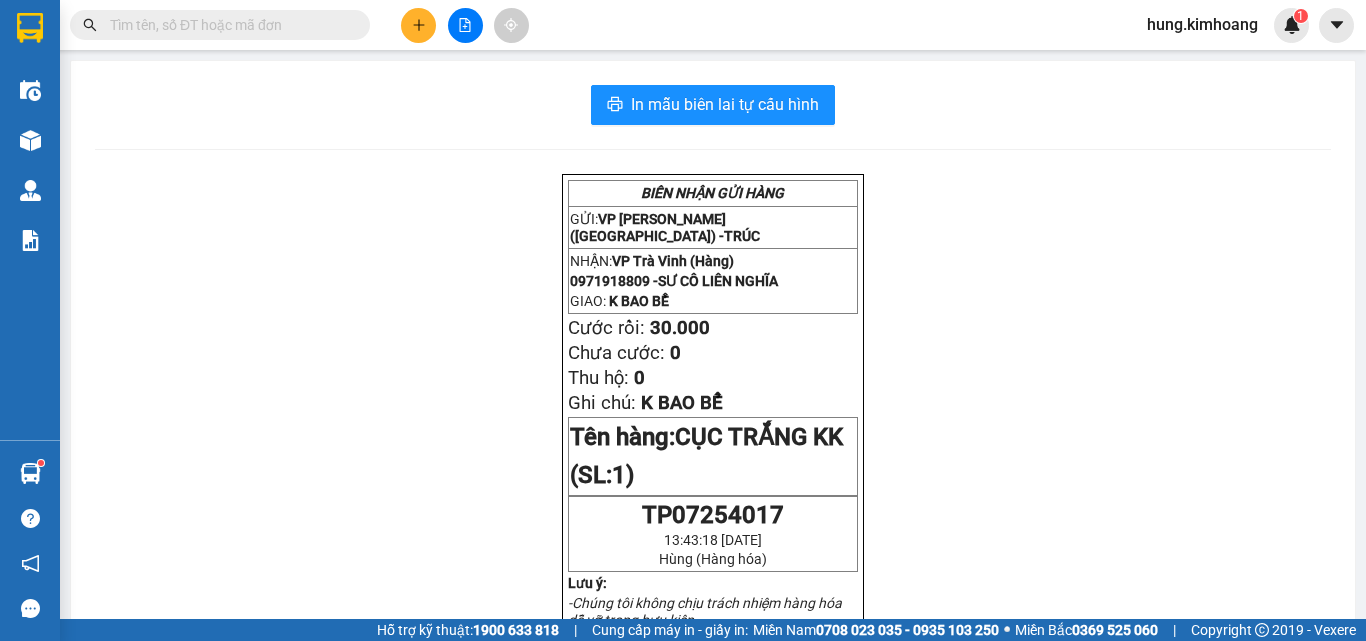 click at bounding box center (228, 25) 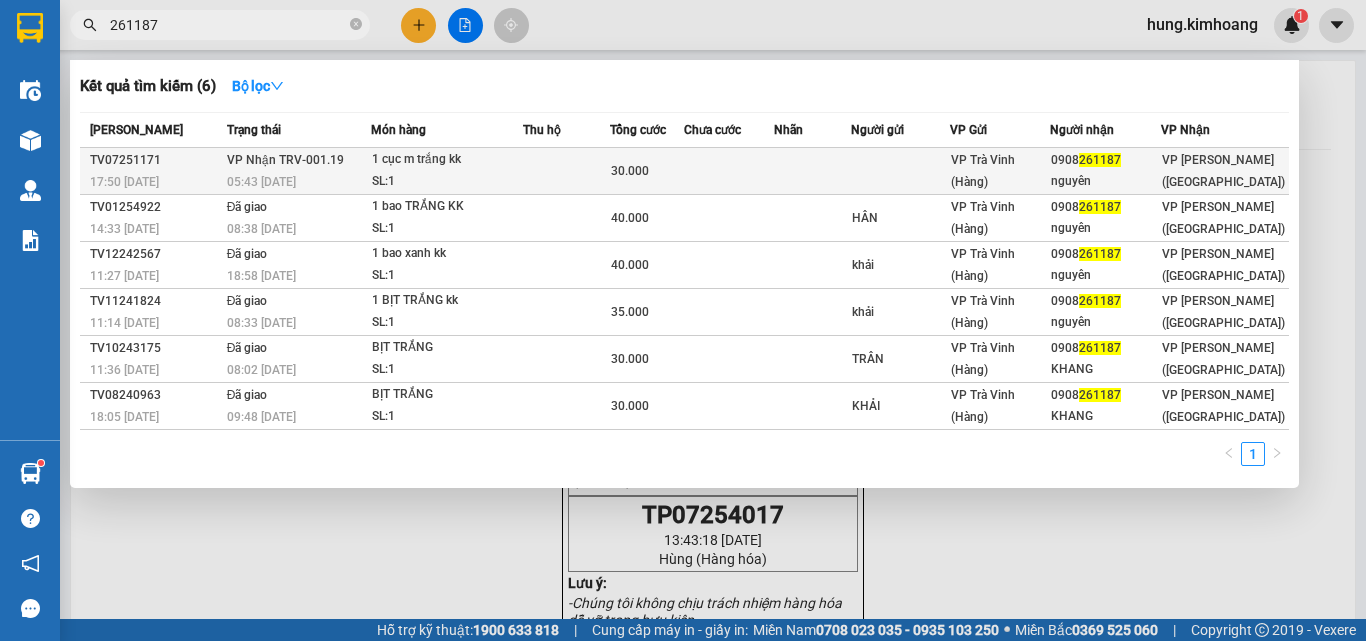 type on "261187" 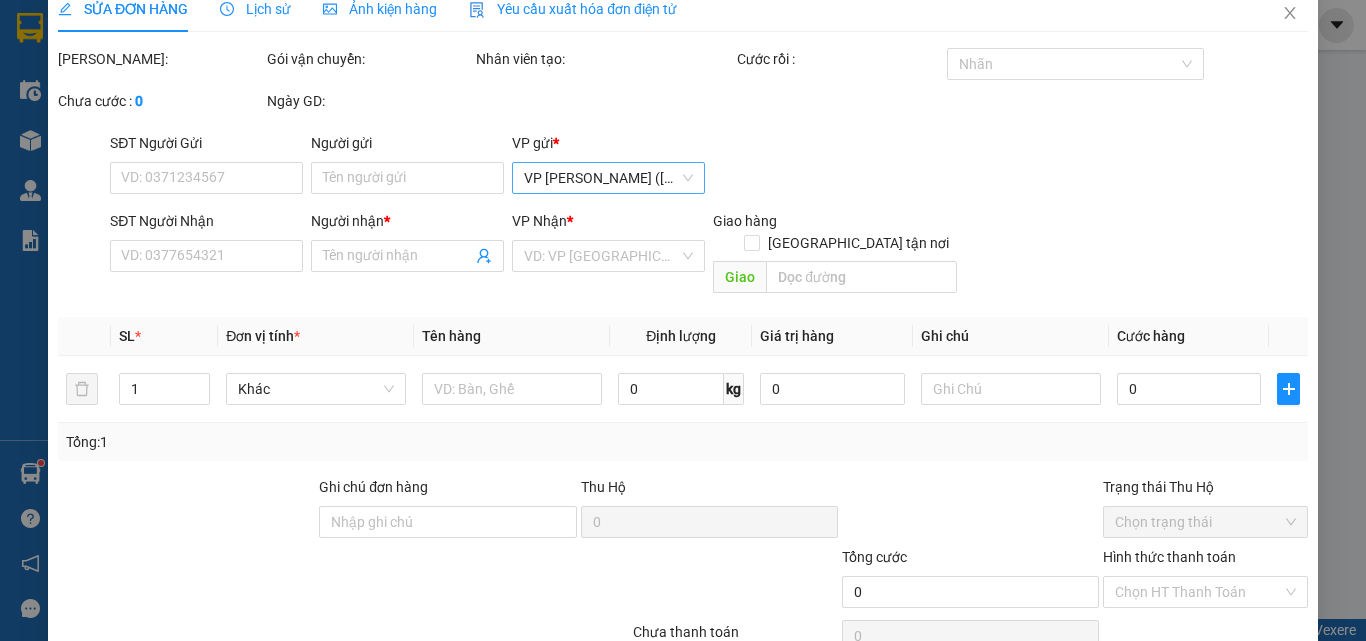 type on "0908261187" 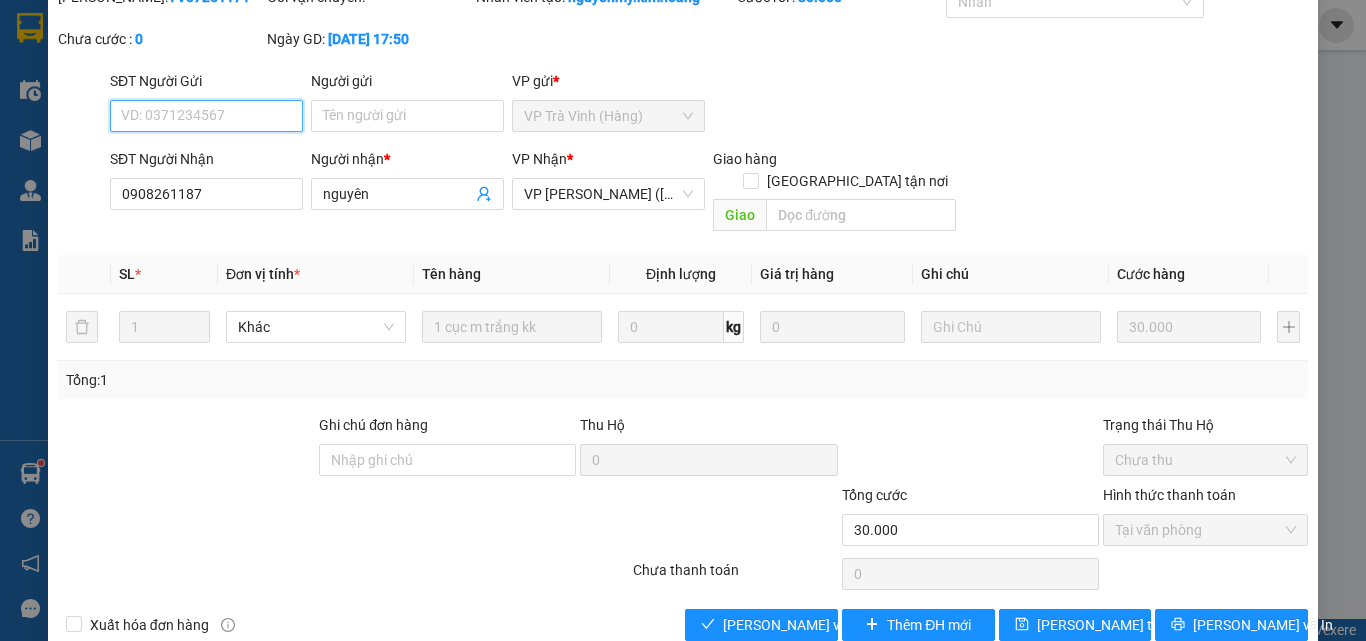 scroll, scrollTop: 103, scrollLeft: 0, axis: vertical 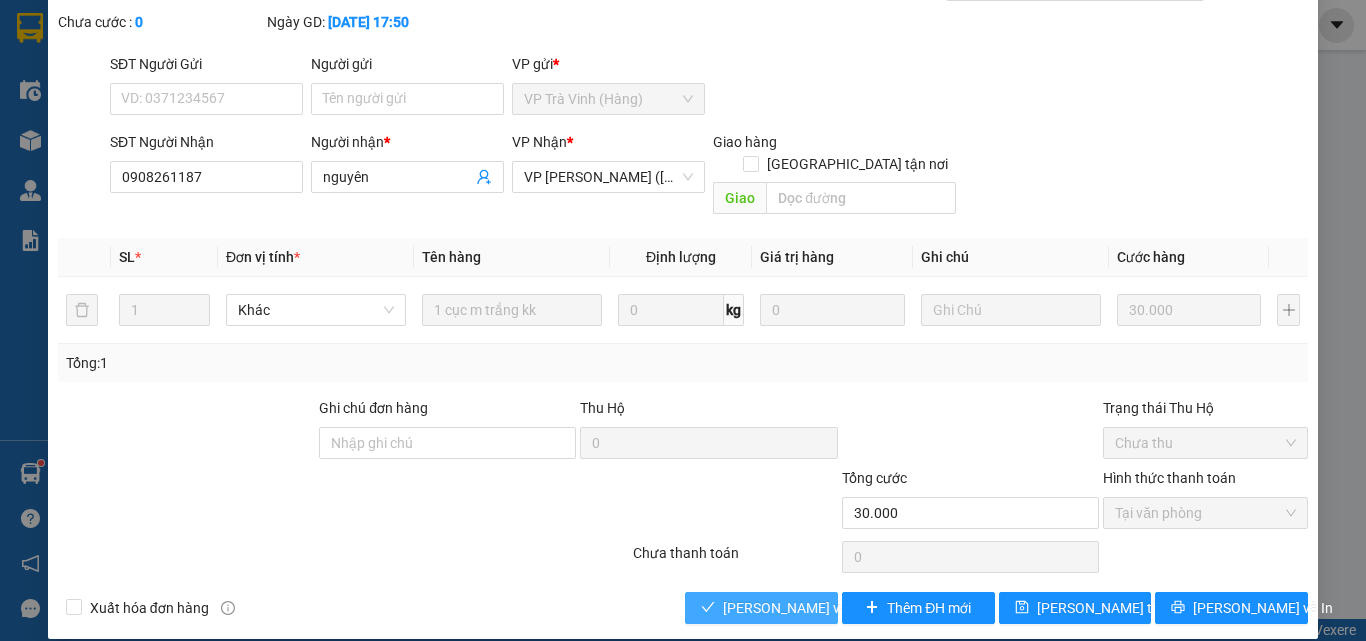 click on "[PERSON_NAME] và Giao hàng" at bounding box center (819, 608) 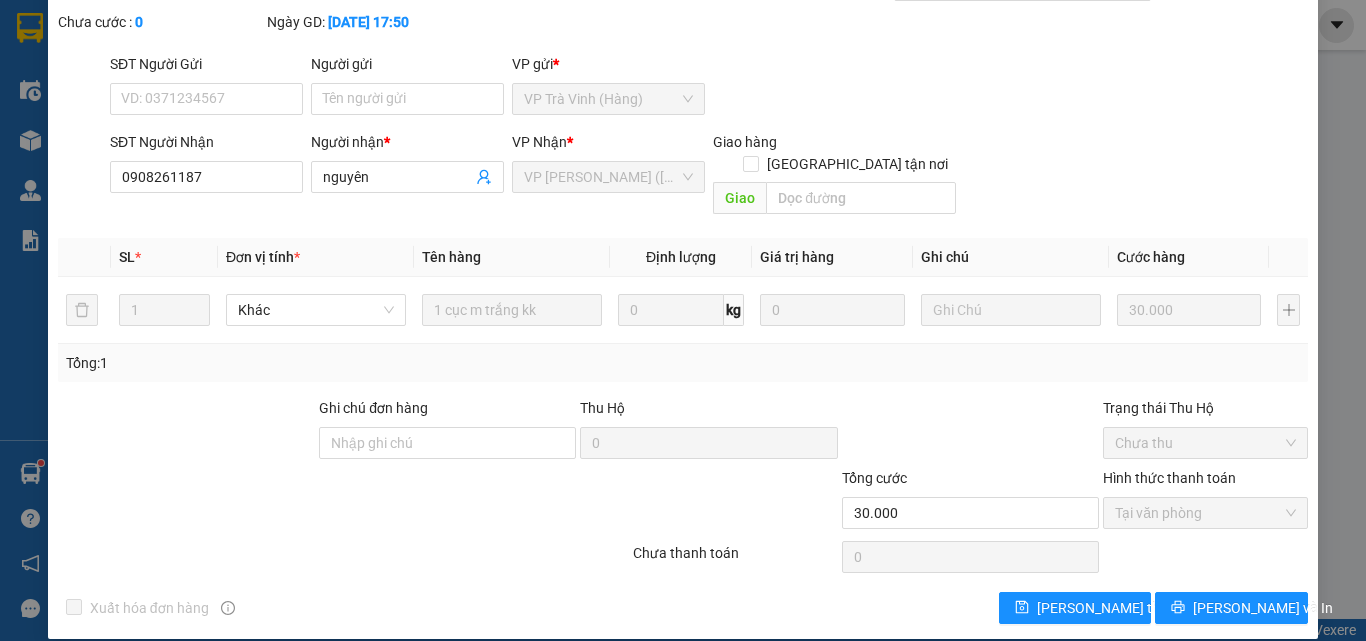 scroll, scrollTop: 0, scrollLeft: 0, axis: both 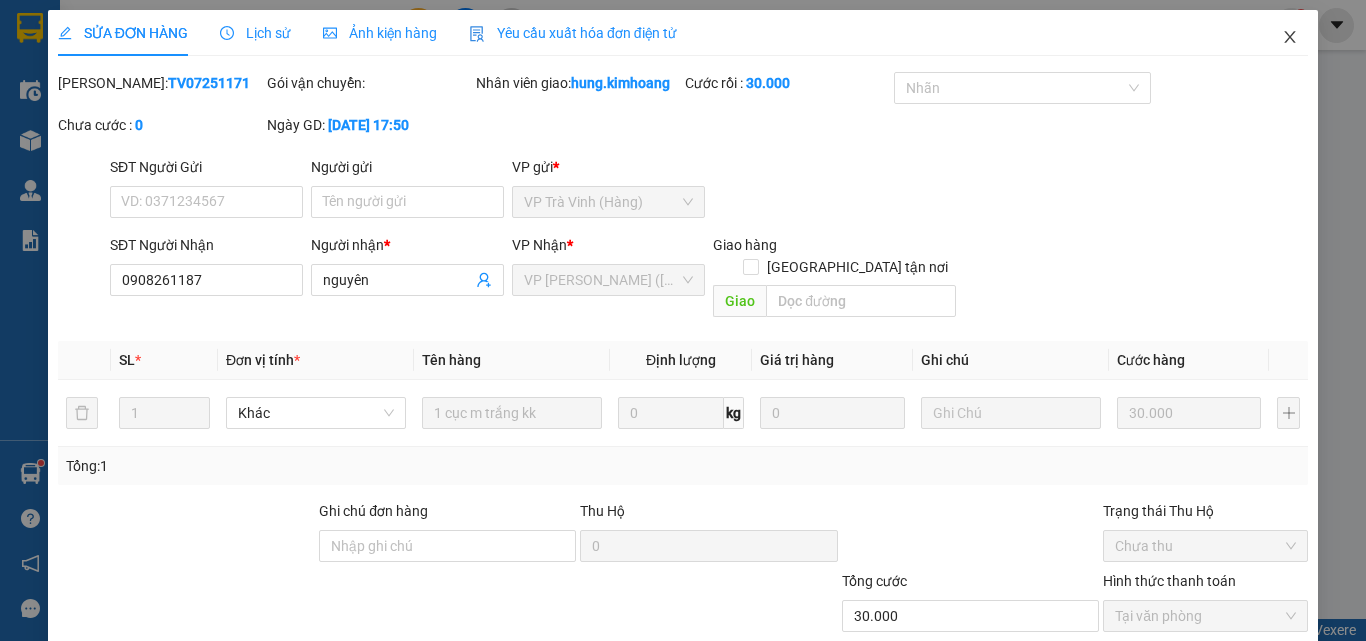 click 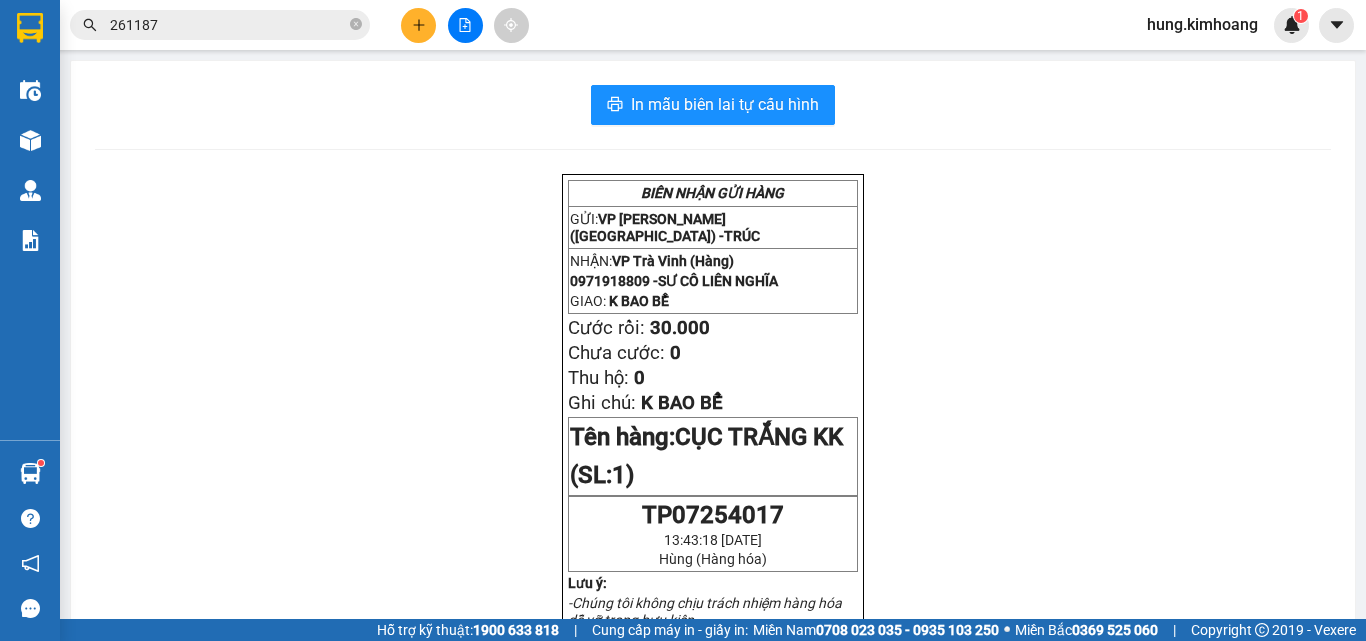 click 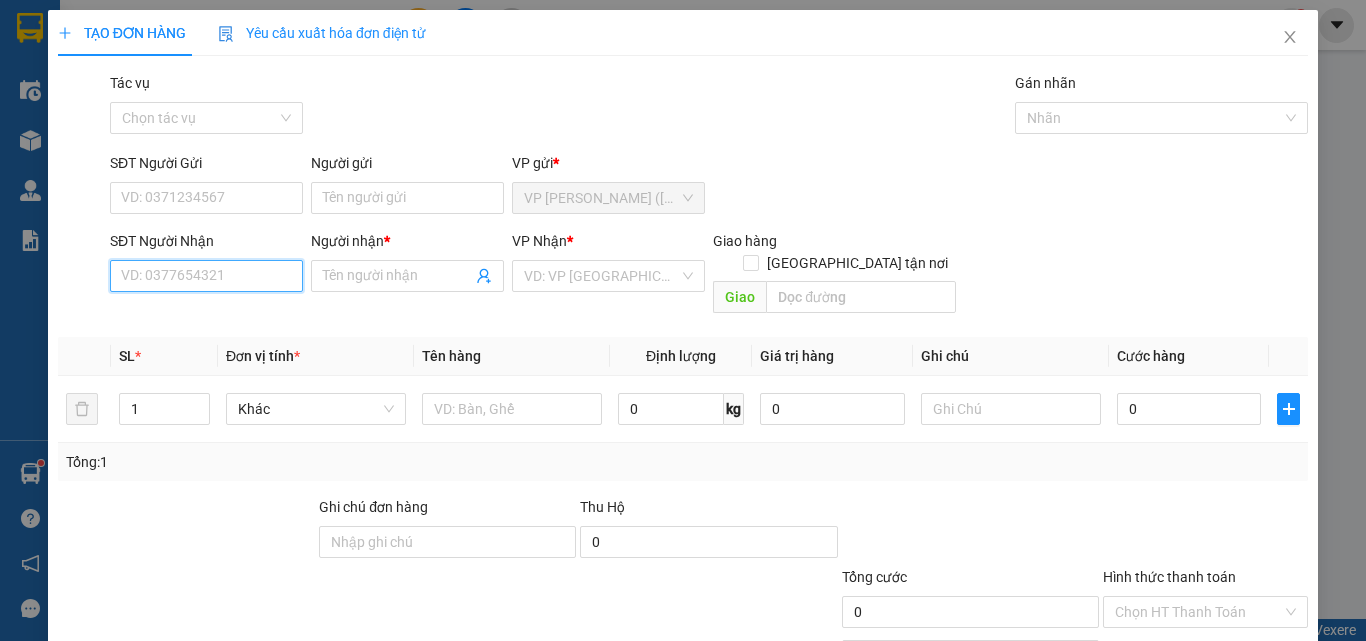 click on "SĐT Người Nhận" at bounding box center (206, 276) 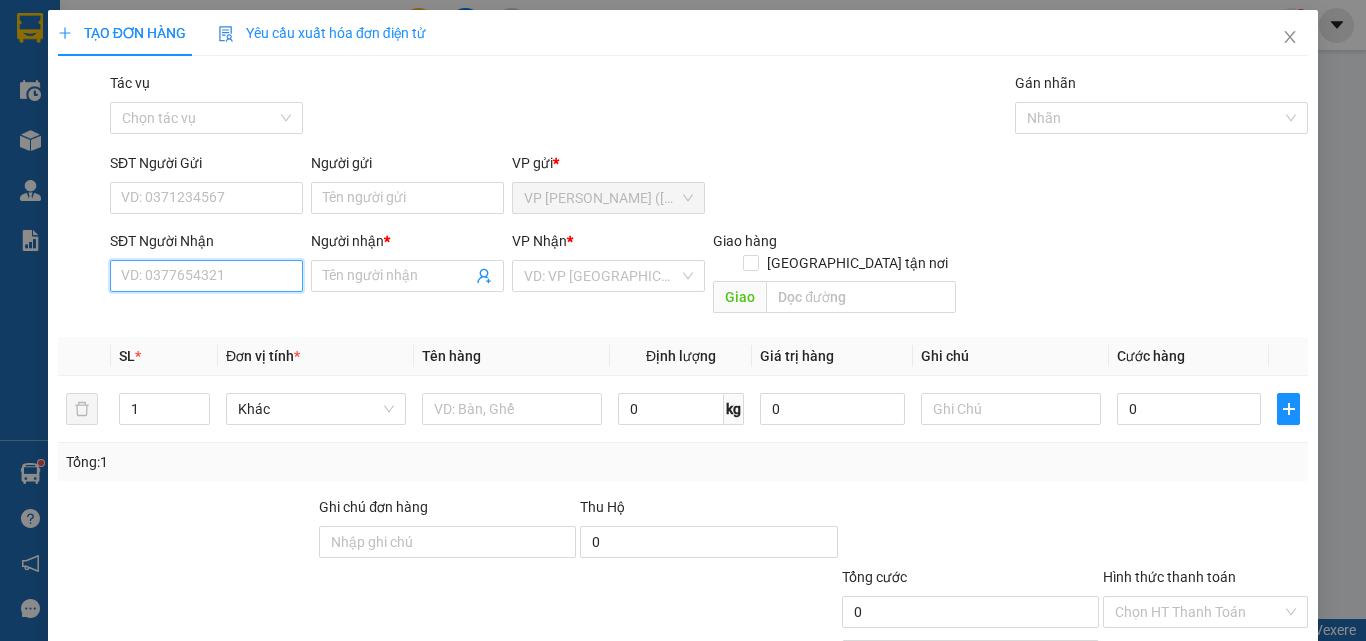 click on "SĐT Người Nhận" at bounding box center [206, 276] 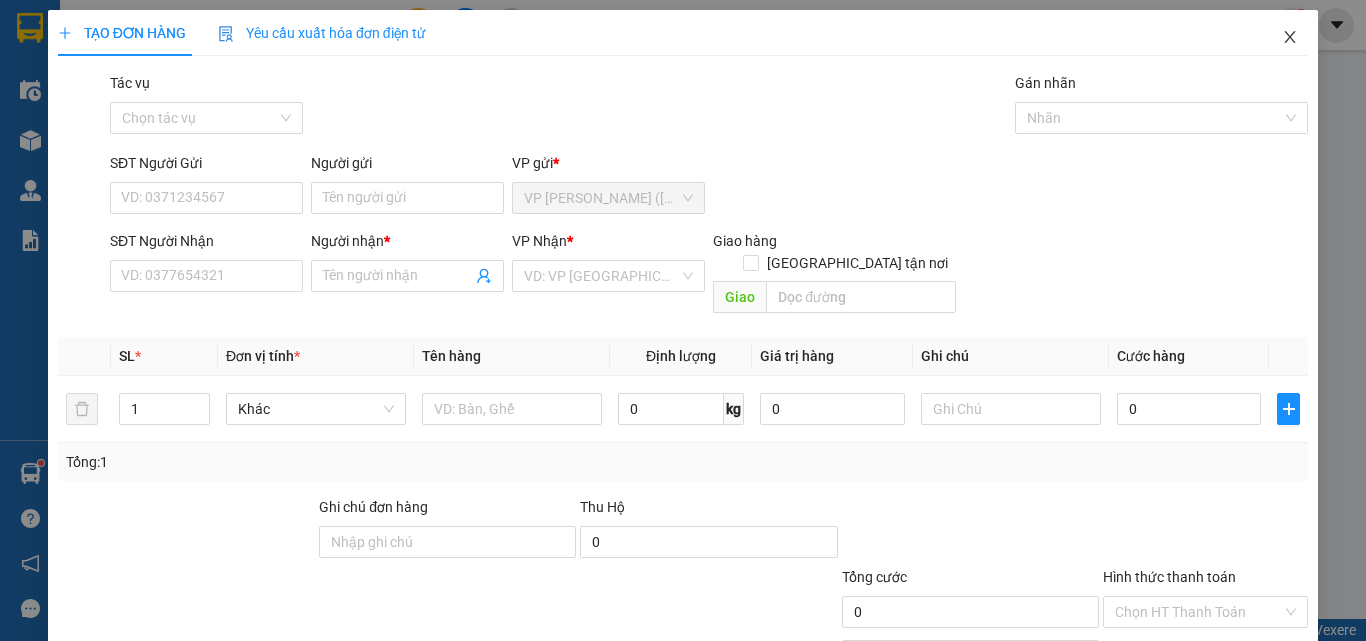 click 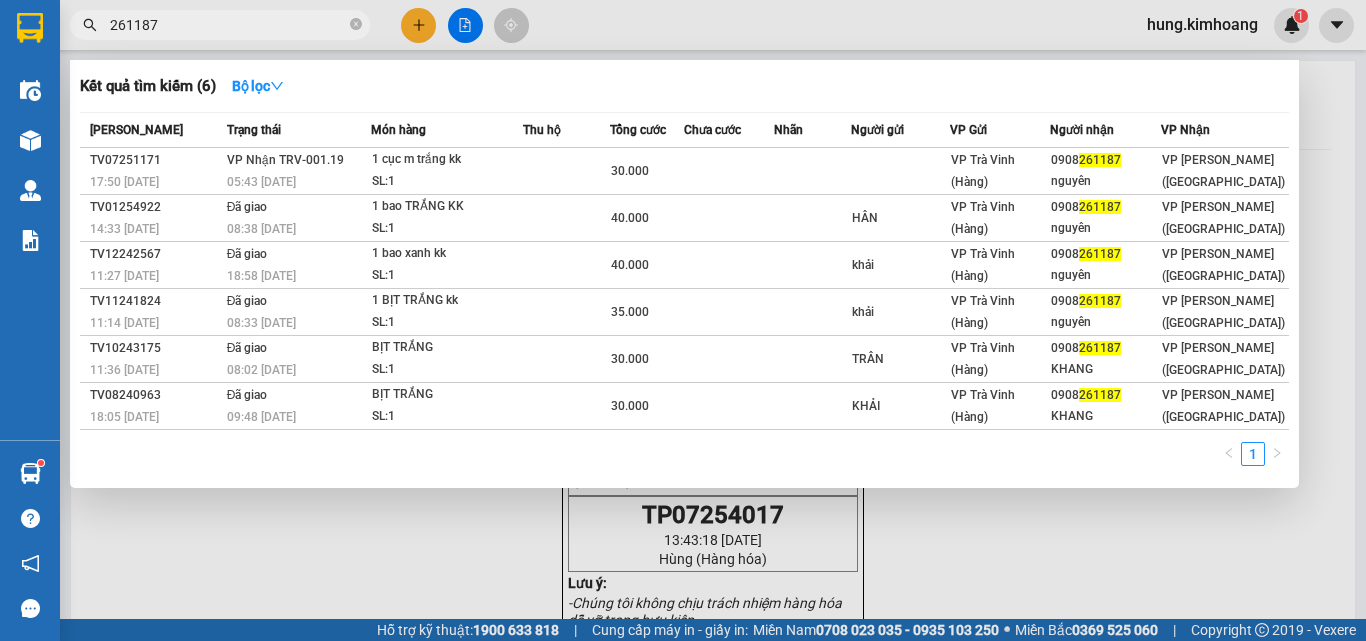 click on "261187" at bounding box center [228, 25] 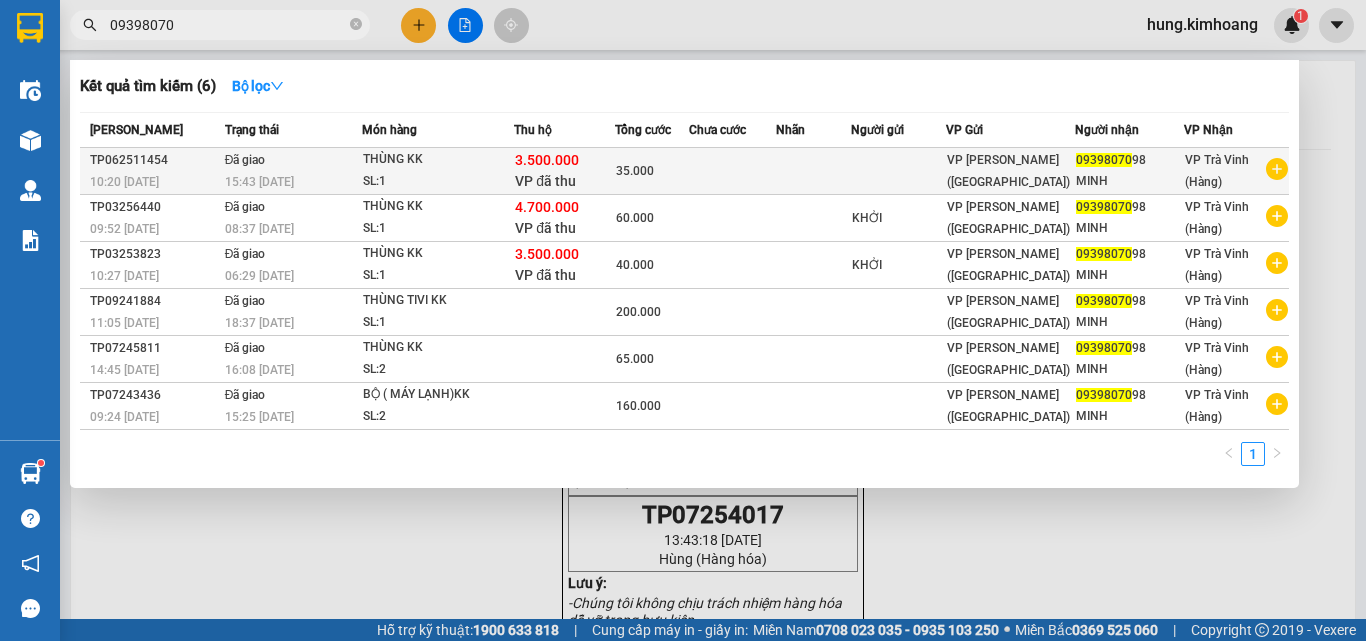 type on "09398070" 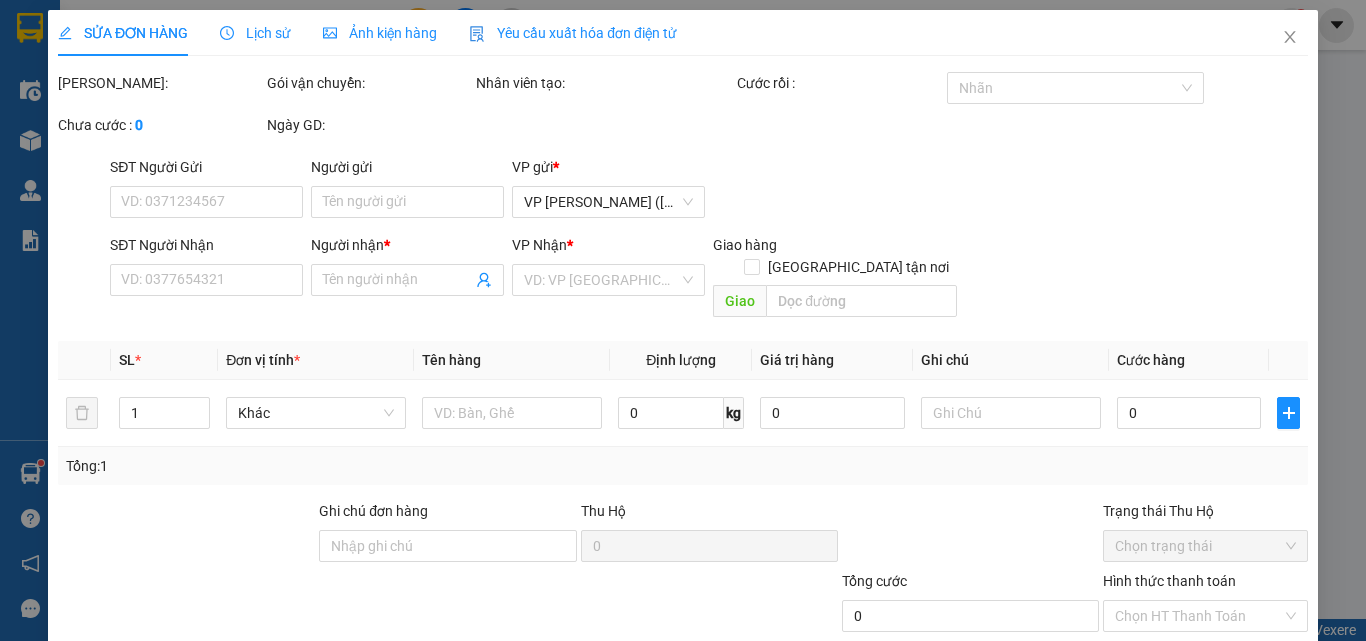 type on "0939807098" 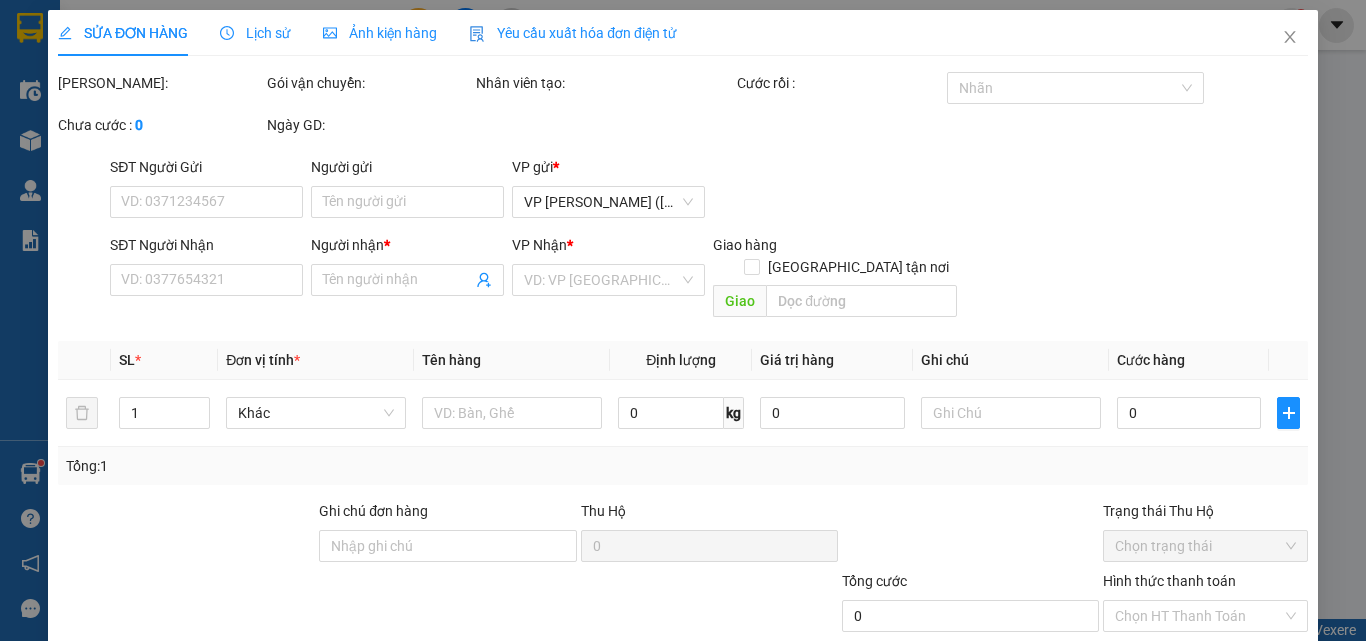 type on "3.500.000" 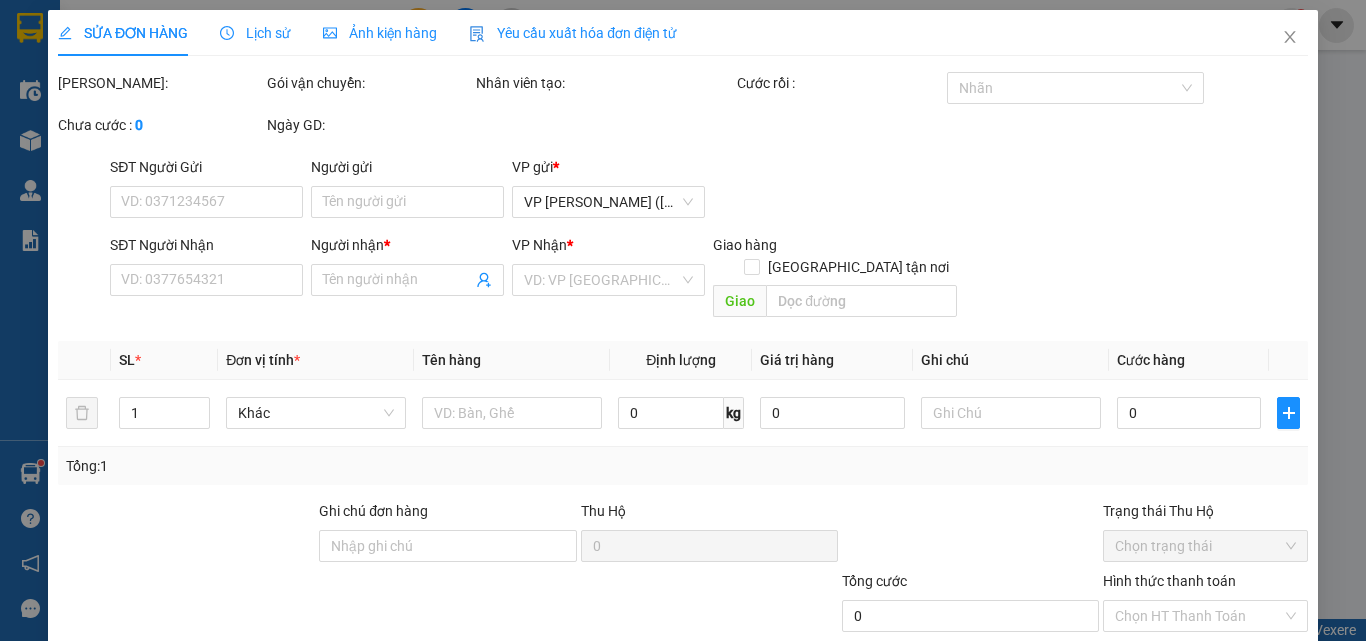type on "35.000" 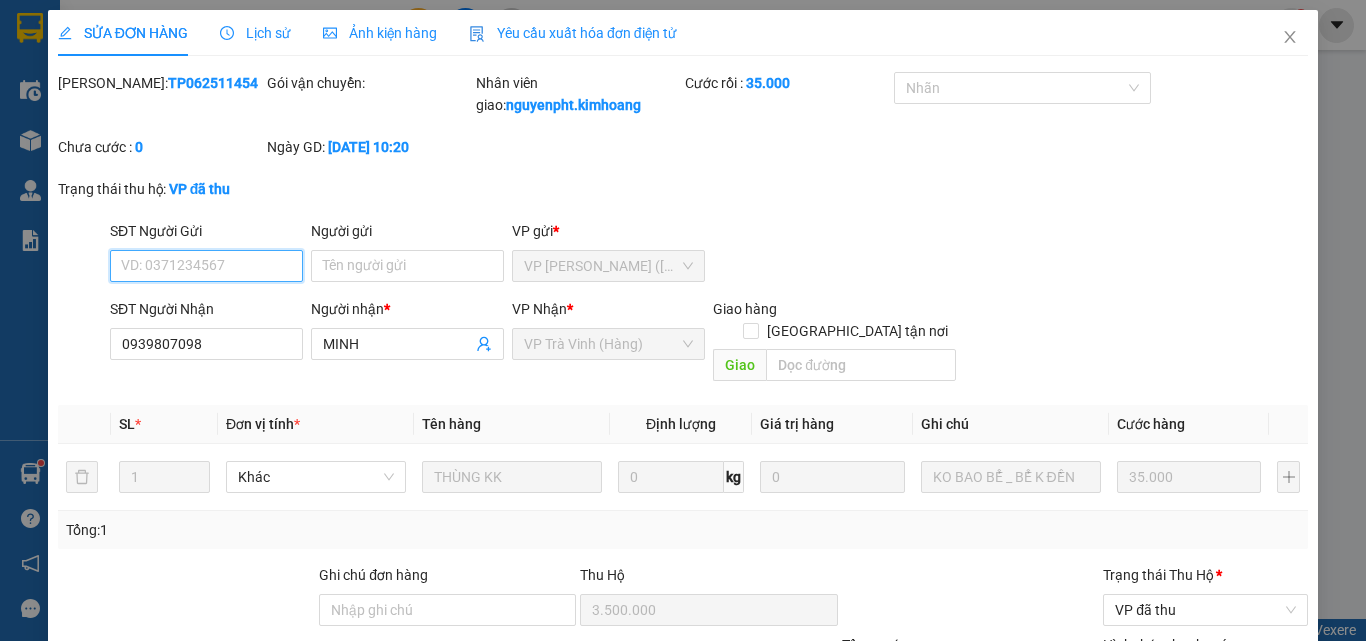 scroll, scrollTop: 167, scrollLeft: 0, axis: vertical 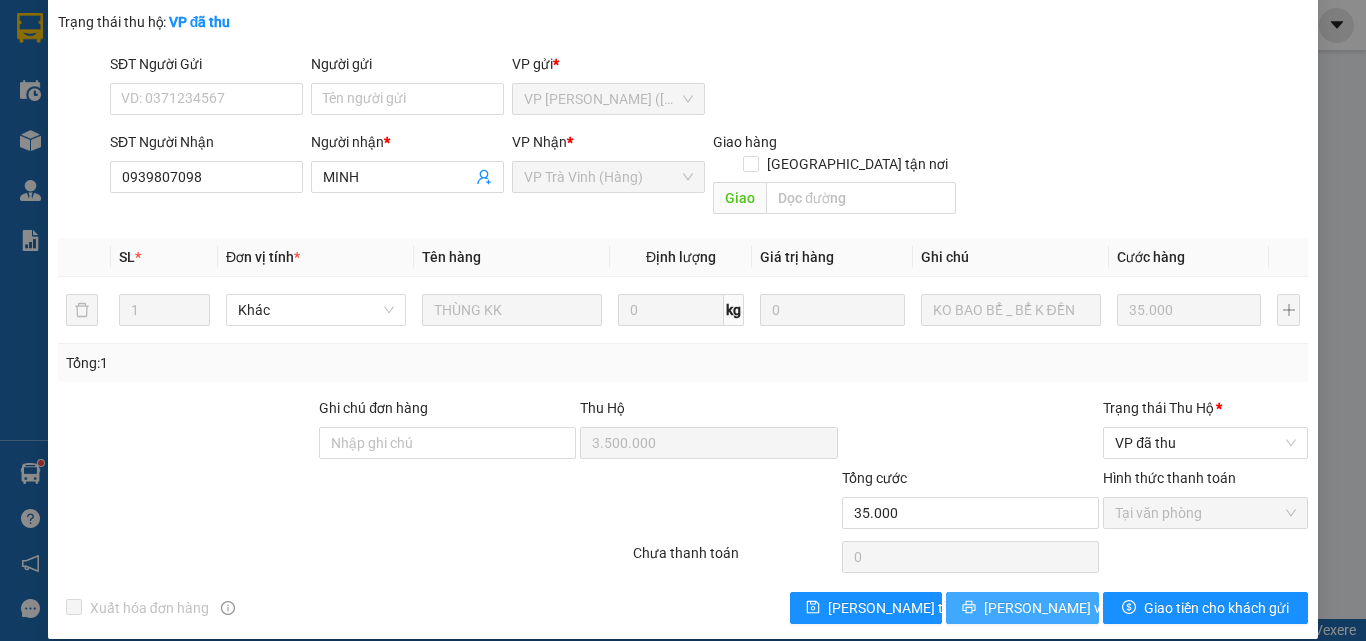 click on "[PERSON_NAME] và In" at bounding box center (1054, 608) 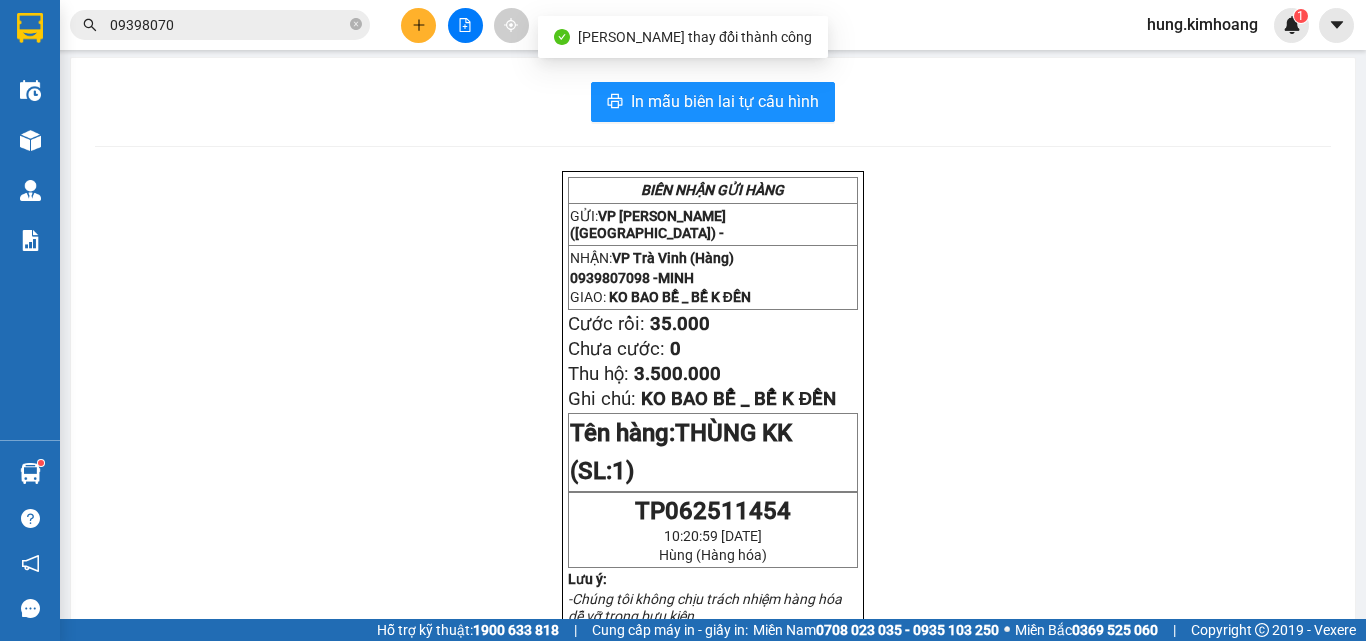 scroll, scrollTop: 0, scrollLeft: 0, axis: both 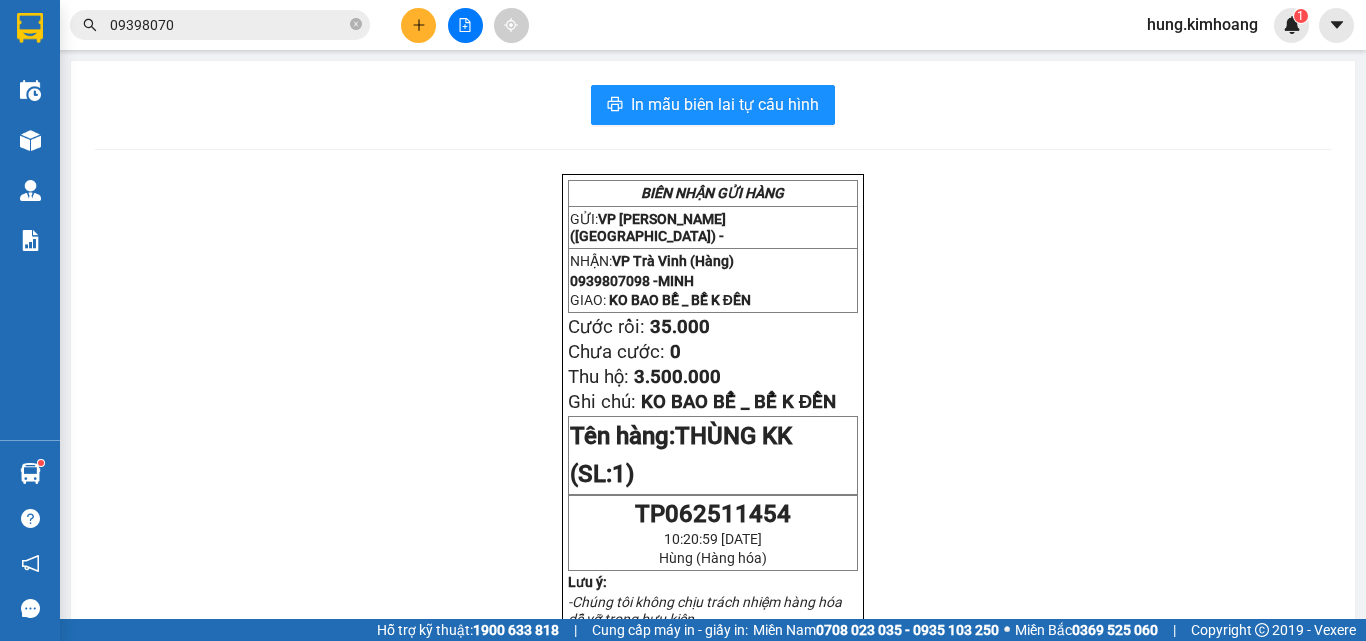 click on "09398070" at bounding box center [228, 25] 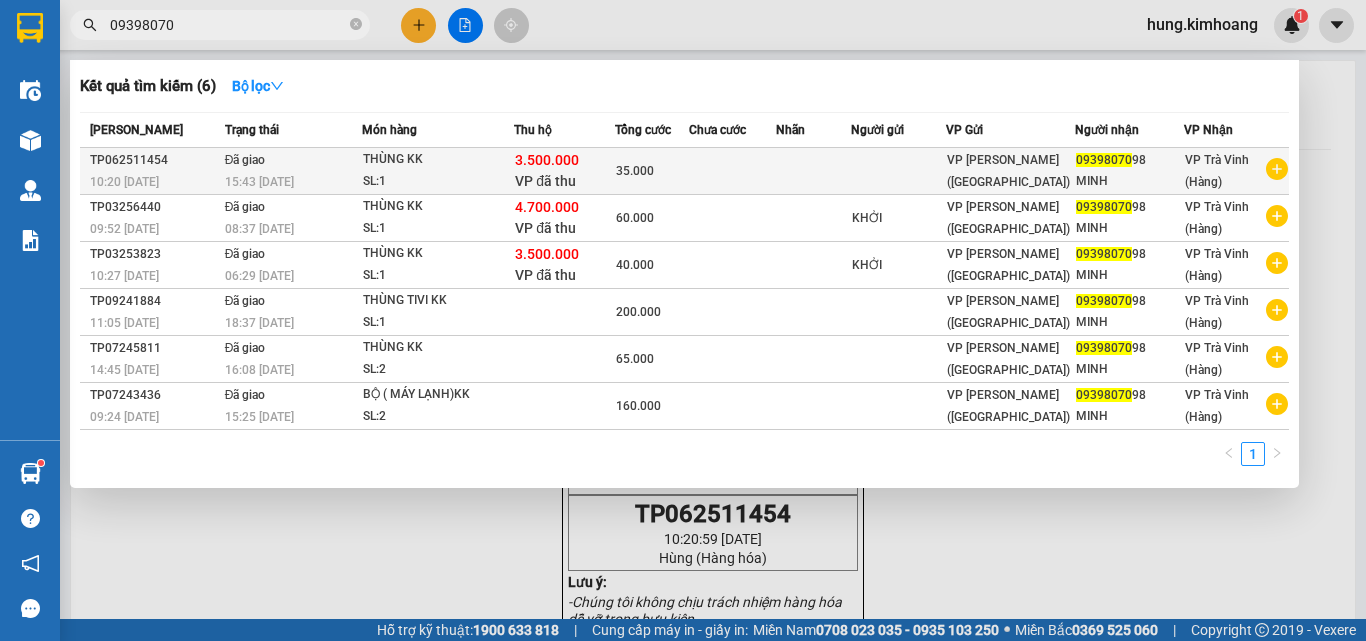 drag, startPoint x: 282, startPoint y: 27, endPoint x: 841, endPoint y: 183, distance: 580.3594 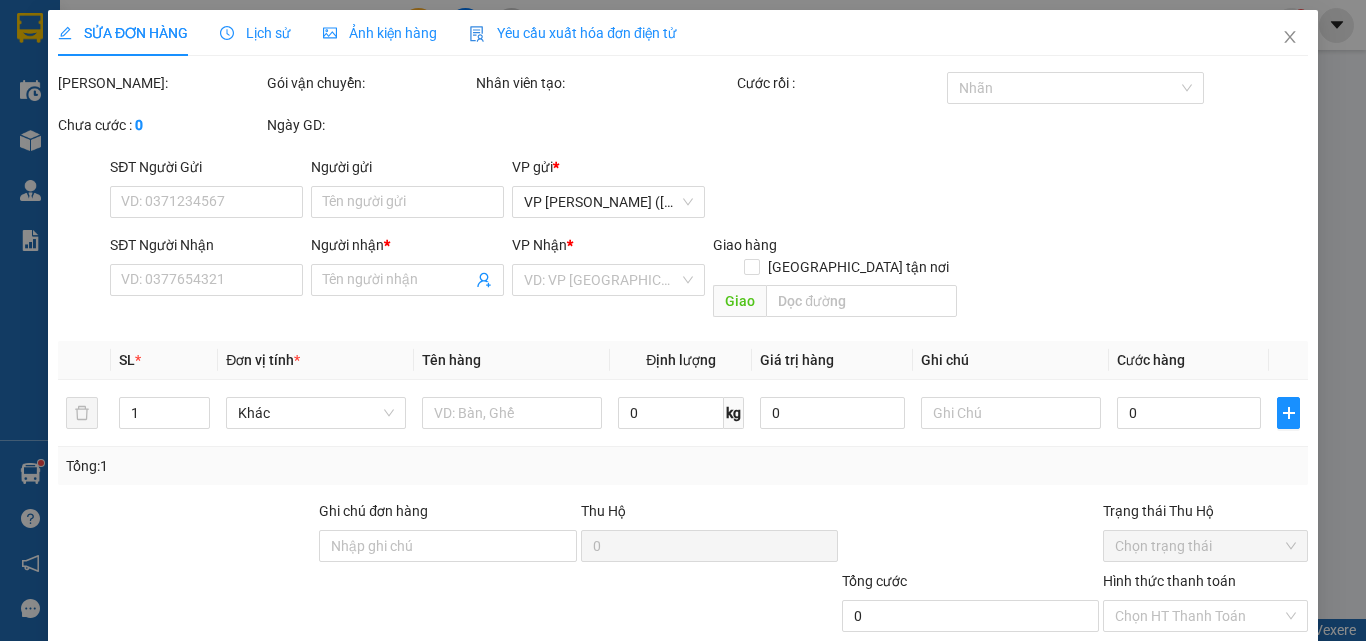 type on "0939807098" 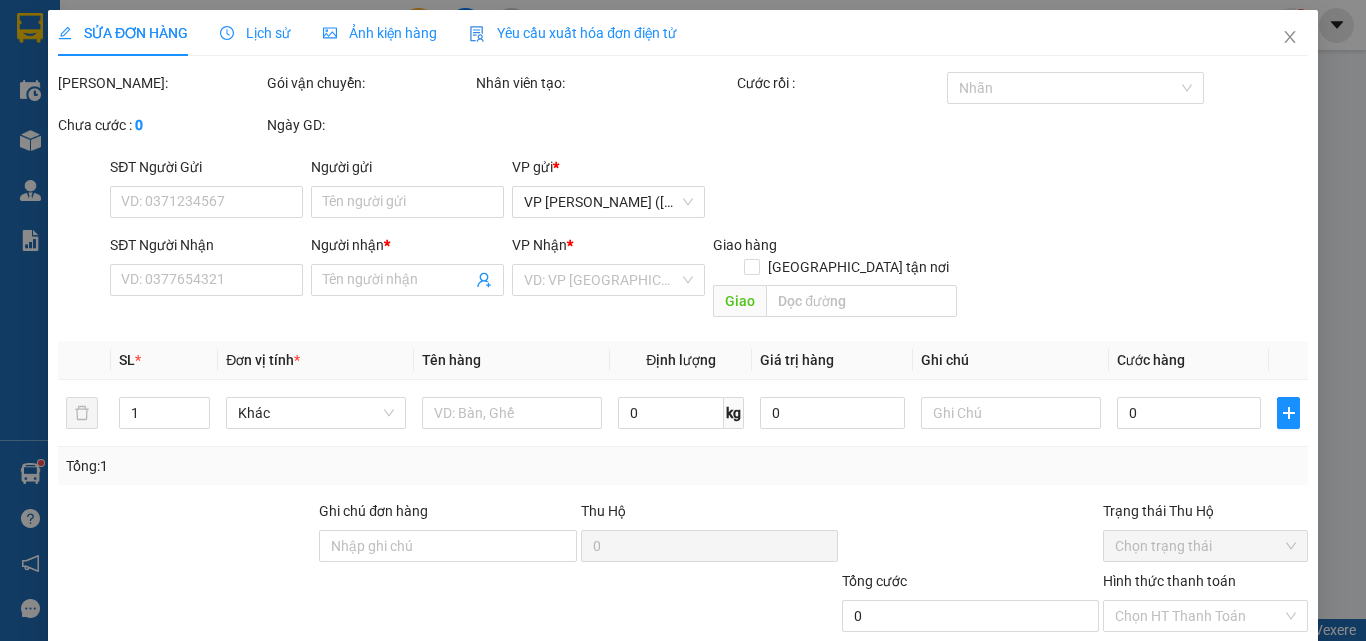 type on "3.500.000" 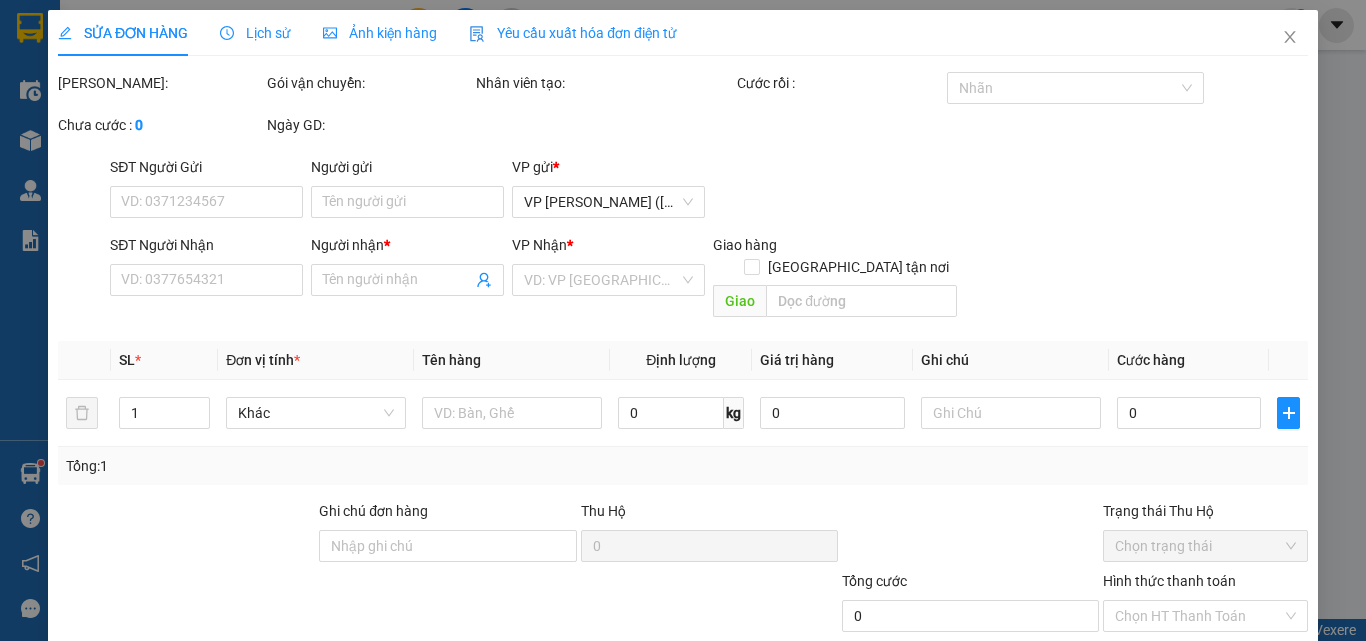 type on "35.000" 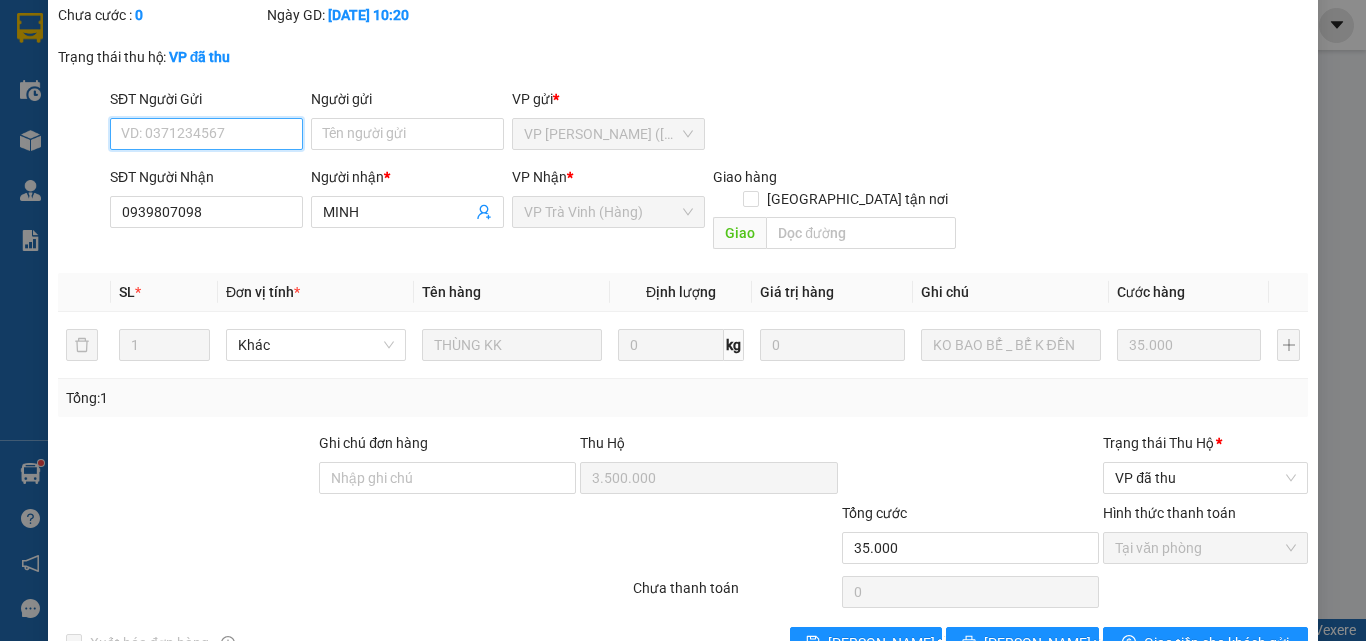 scroll, scrollTop: 167, scrollLeft: 0, axis: vertical 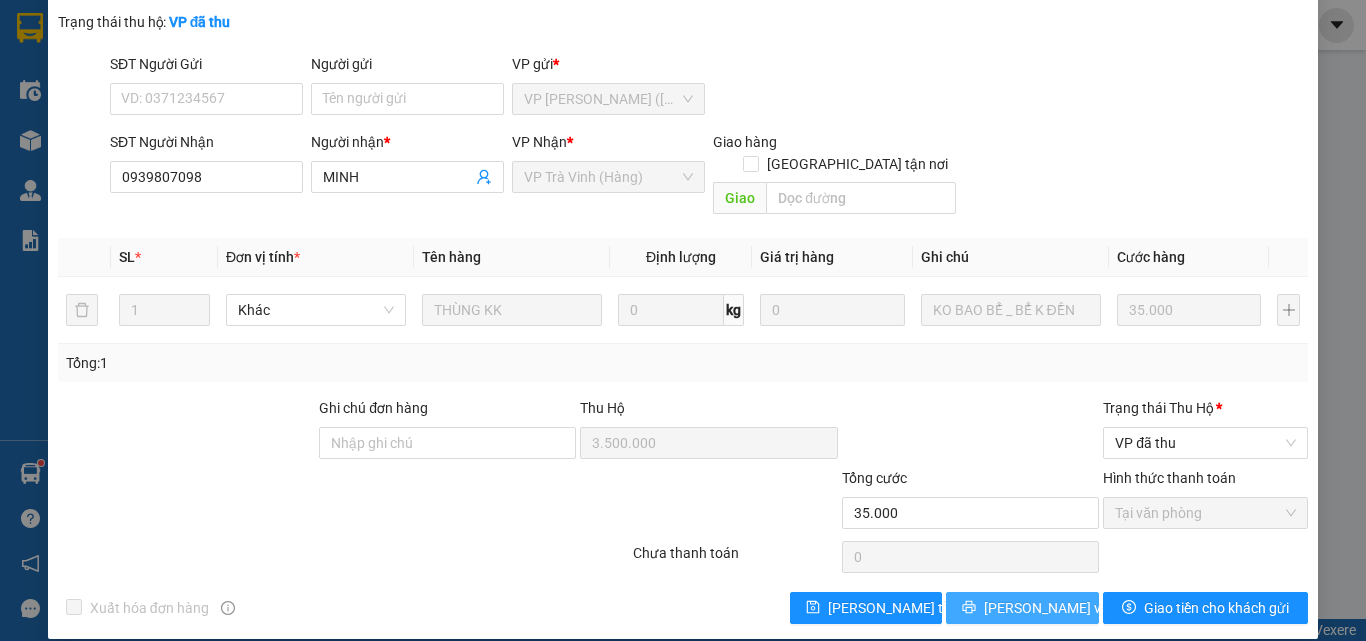 click on "[PERSON_NAME] và In" at bounding box center [1054, 608] 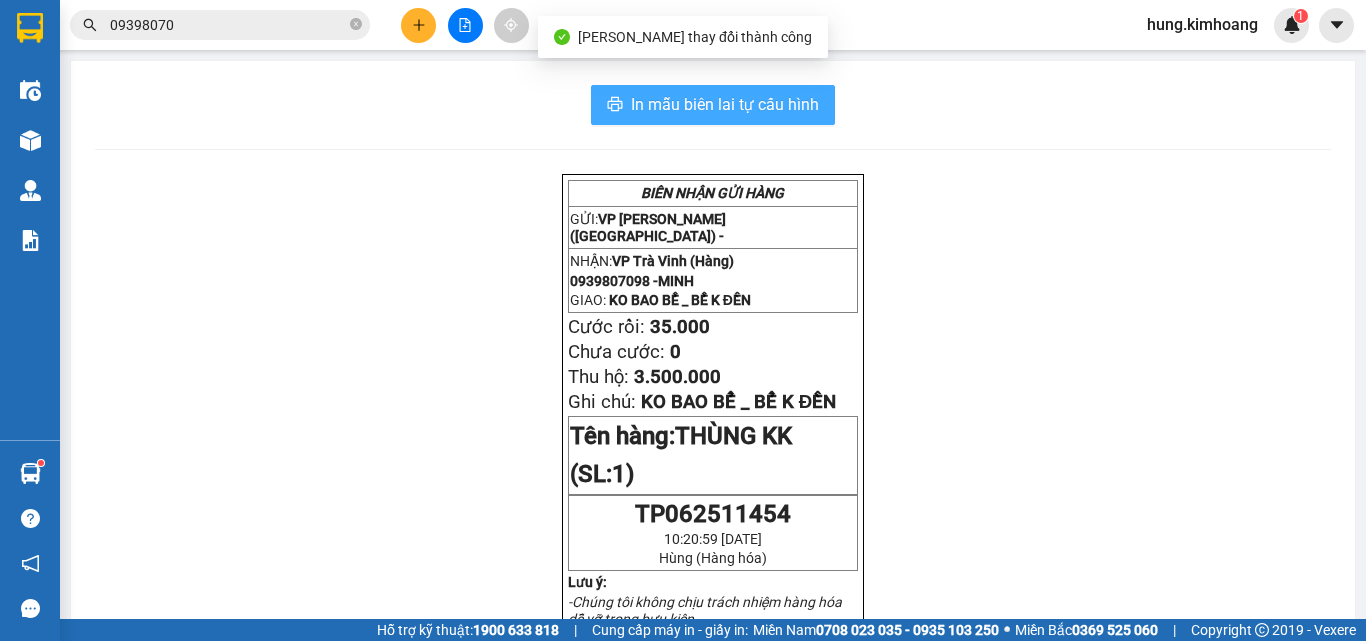 click on "In mẫu biên lai tự cấu hình" at bounding box center (725, 104) 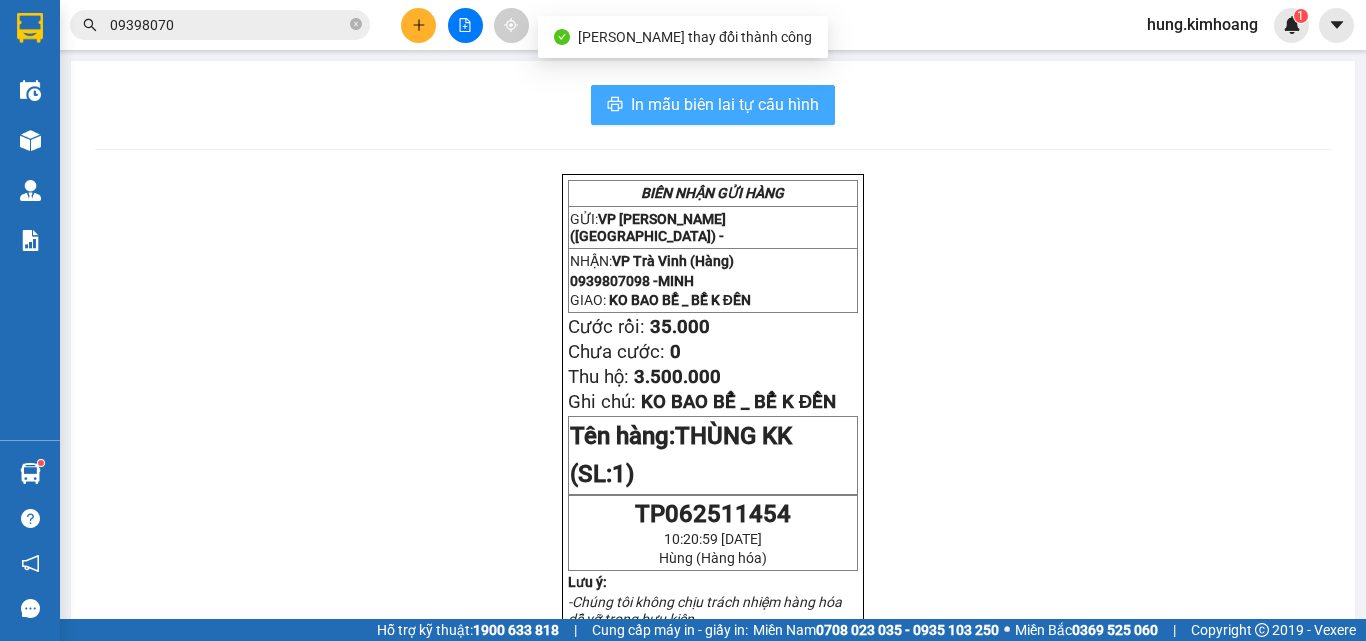 scroll, scrollTop: 0, scrollLeft: 0, axis: both 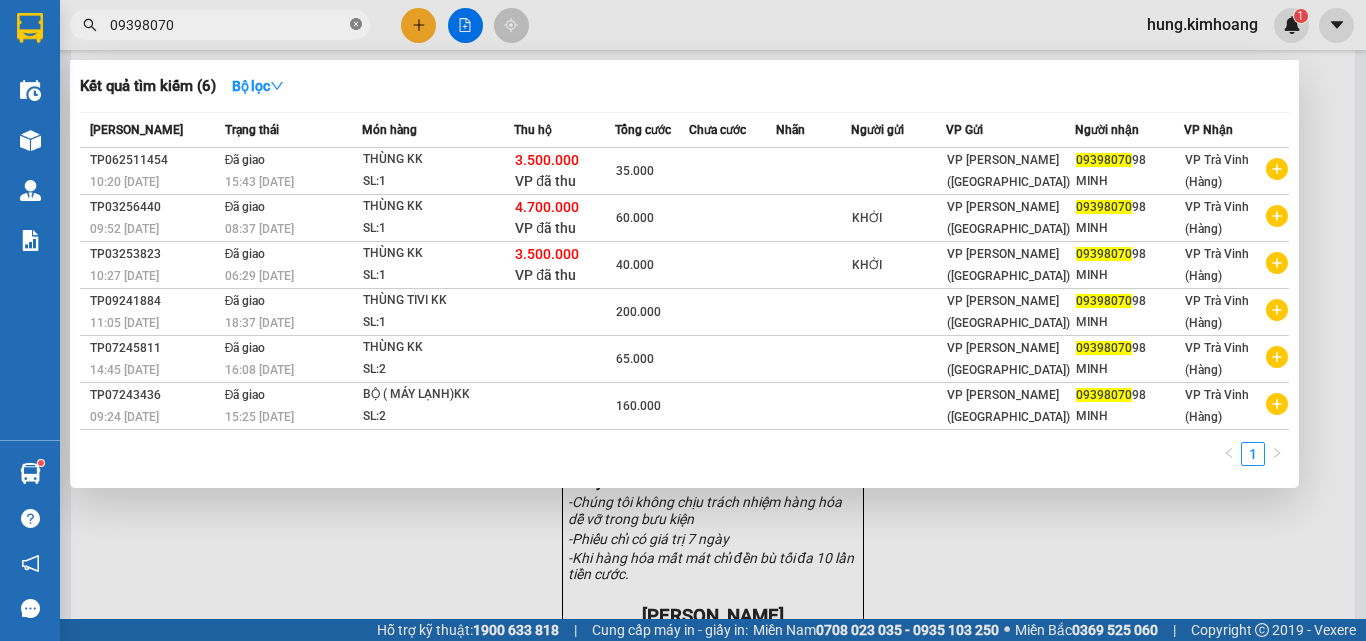click 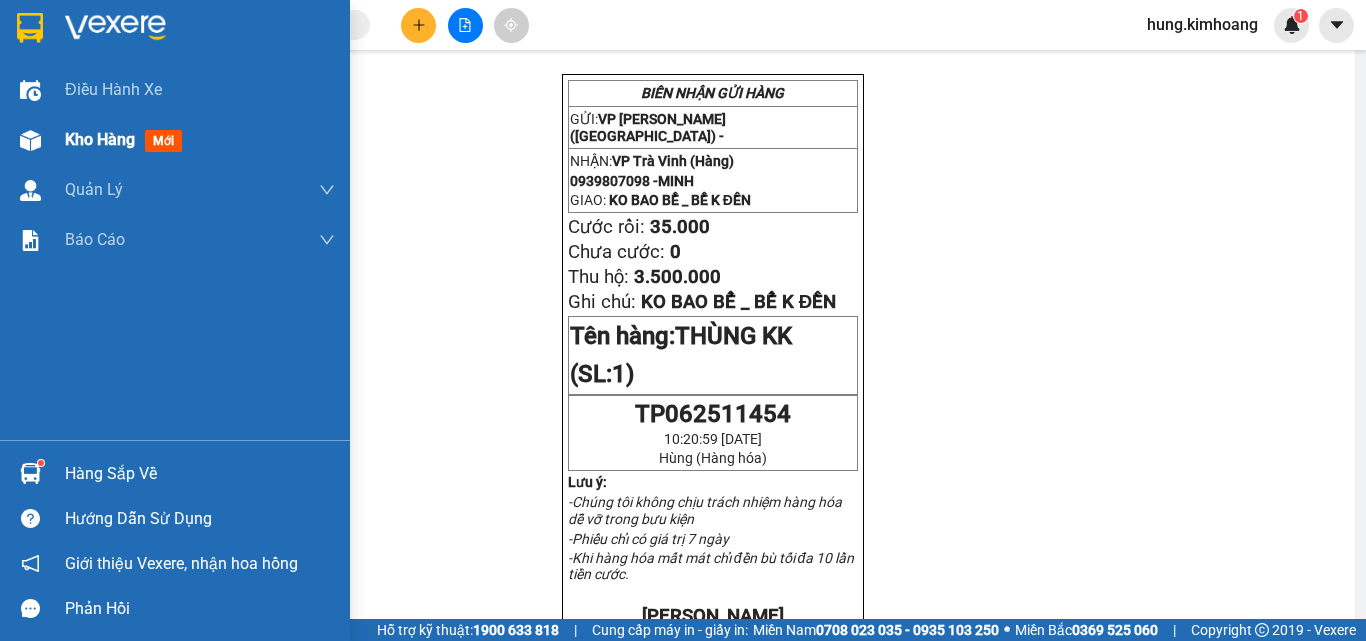 click on "Kho hàng mới" at bounding box center [175, 140] 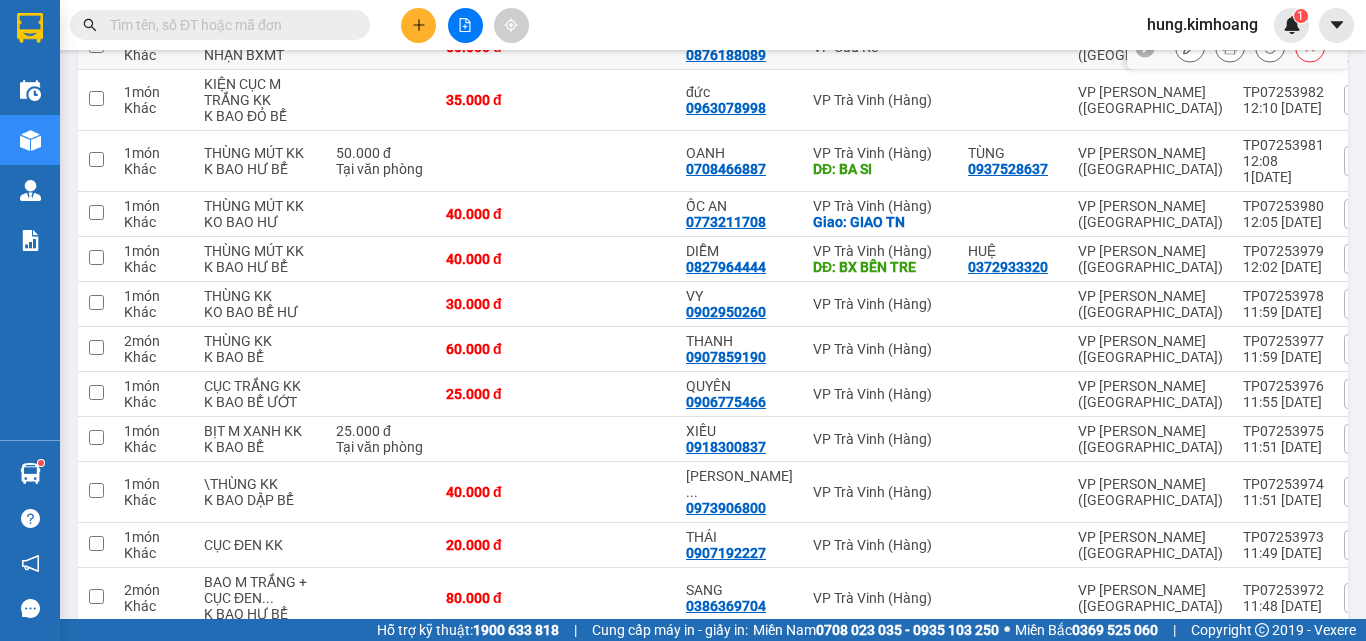 scroll, scrollTop: 2685, scrollLeft: 0, axis: vertical 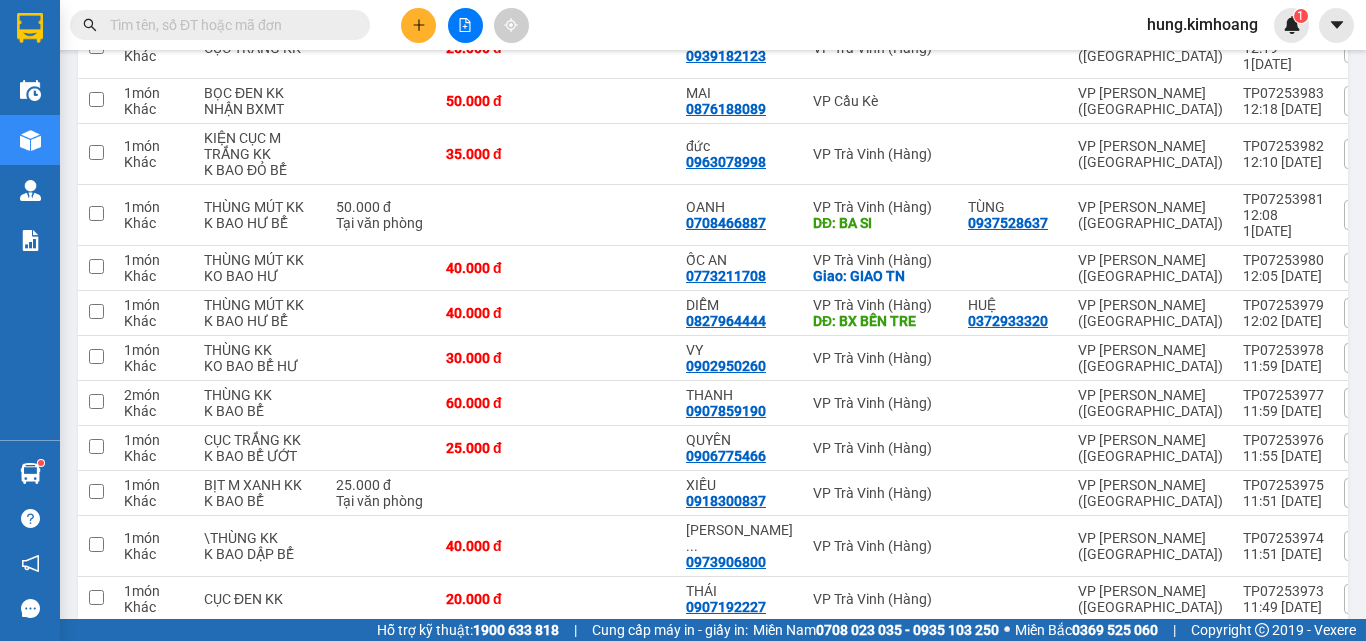 click at bounding box center (96, -203) 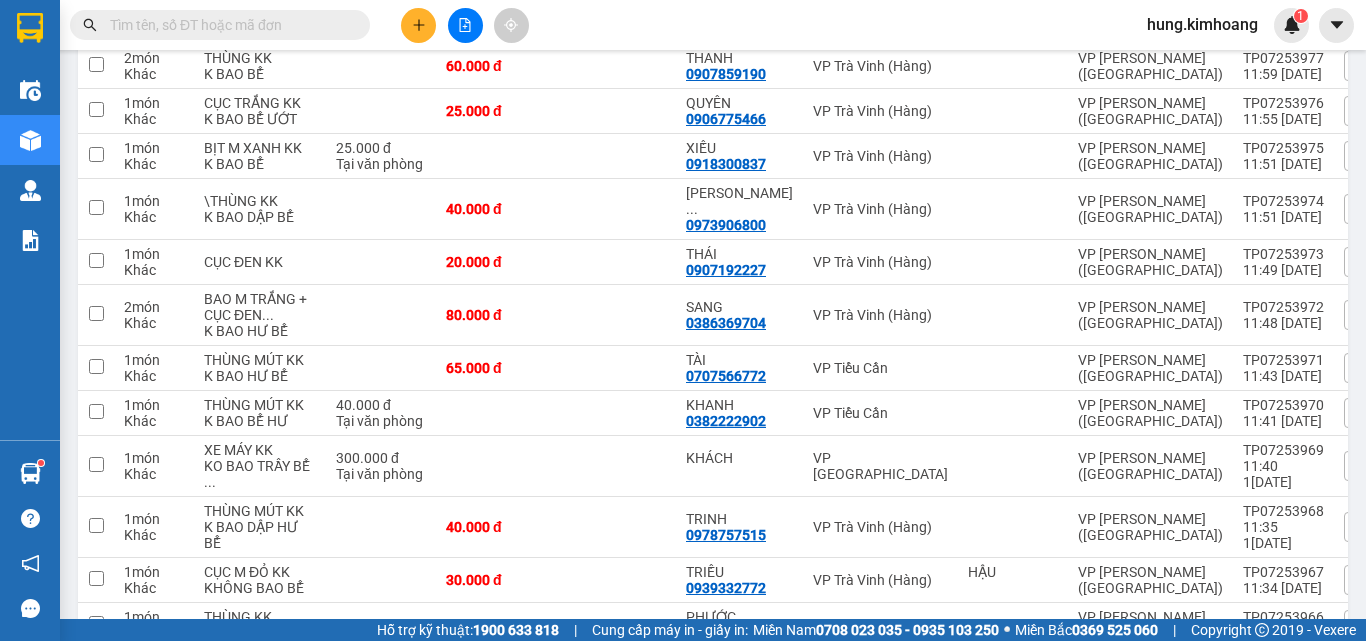 scroll, scrollTop: 3085, scrollLeft: 0, axis: vertical 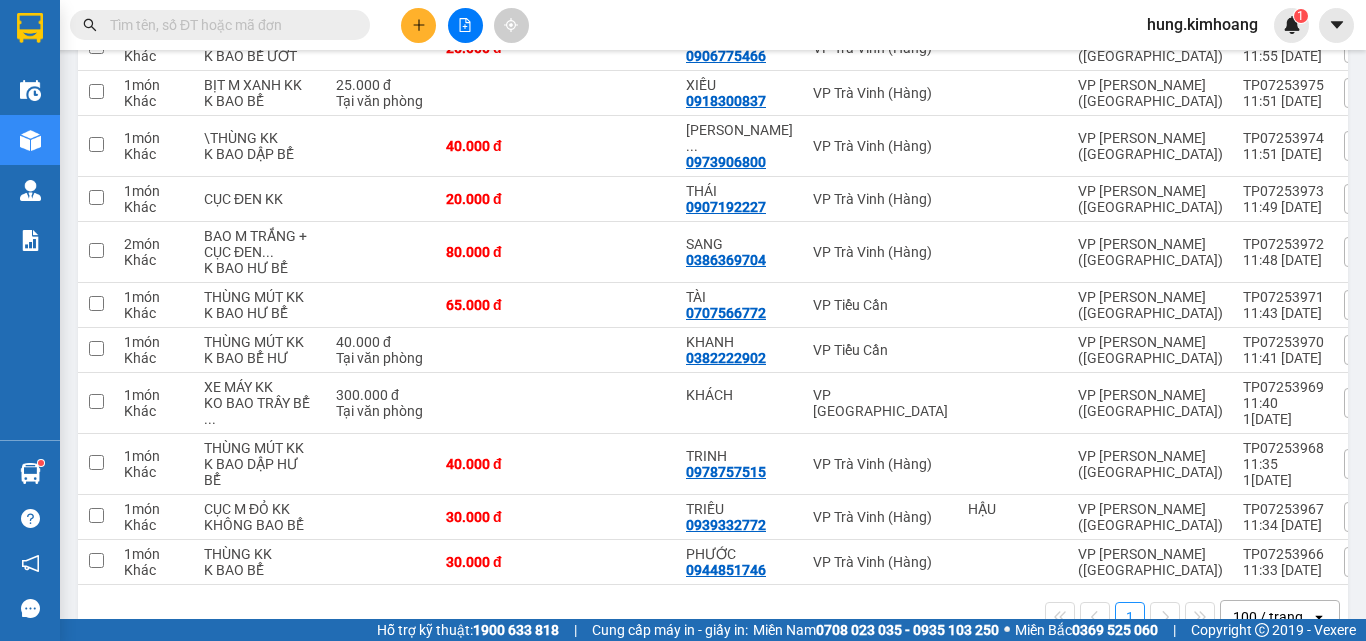 click at bounding box center [96, -354] 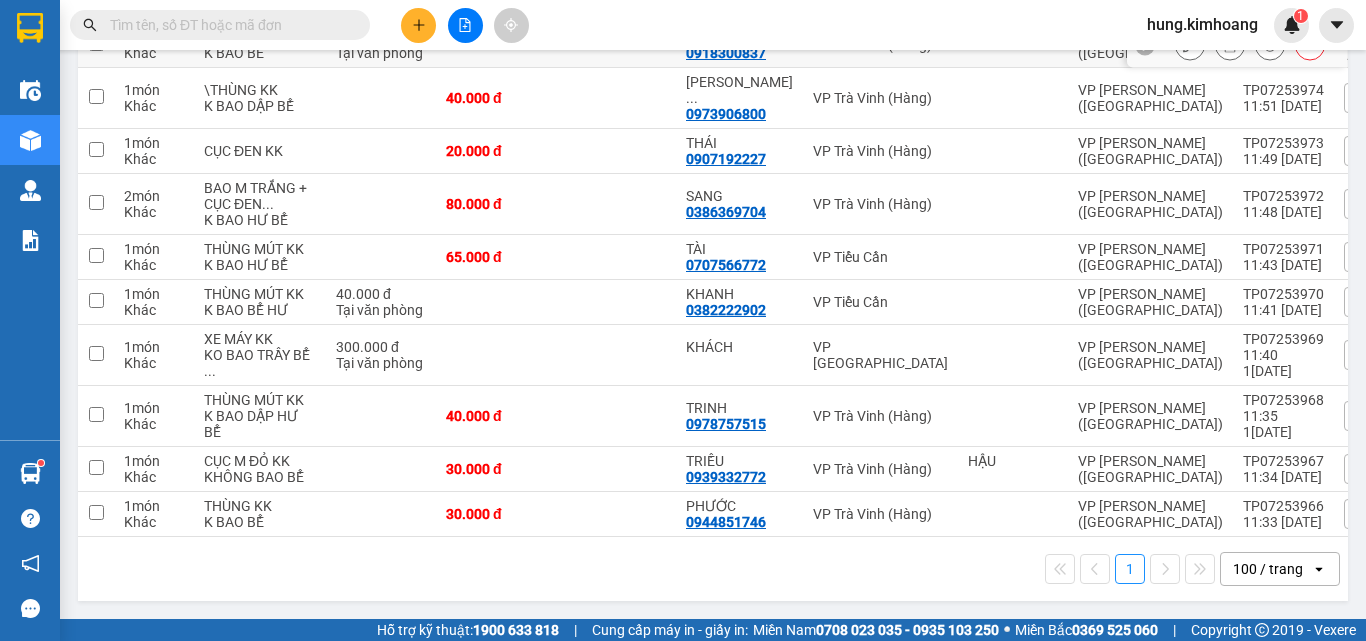 scroll, scrollTop: 3485, scrollLeft: 0, axis: vertical 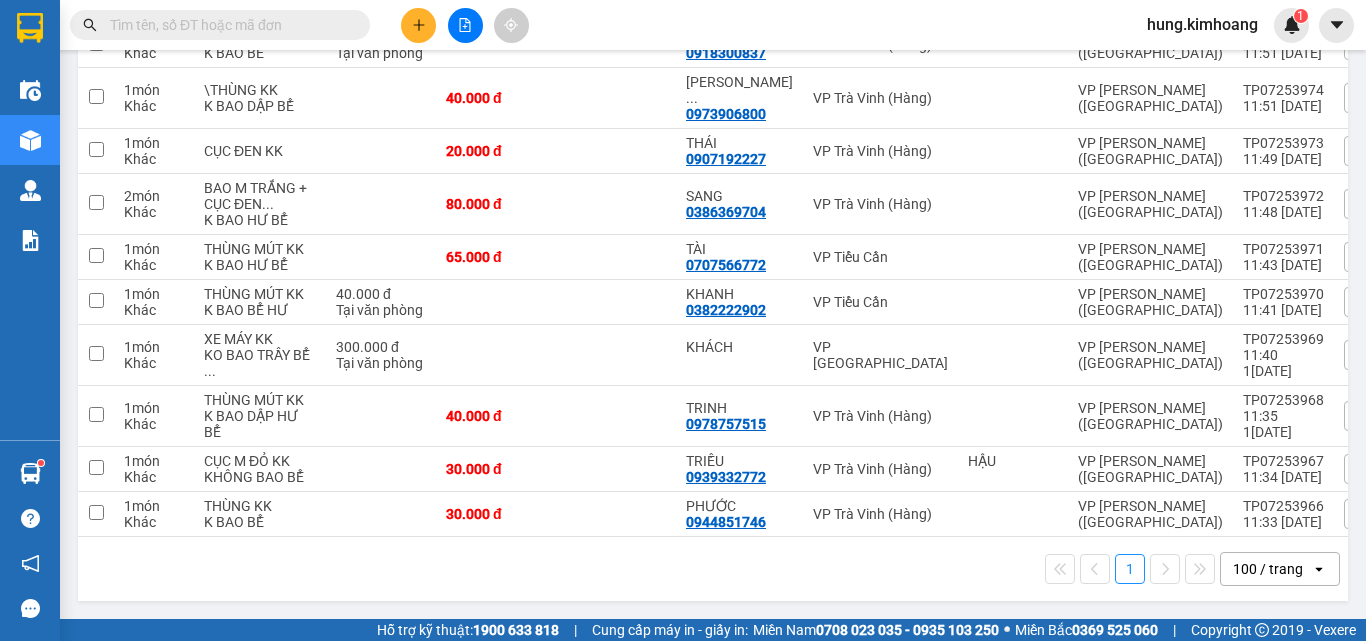 drag, startPoint x: 100, startPoint y: 284, endPoint x: 99, endPoint y: 355, distance: 71.00704 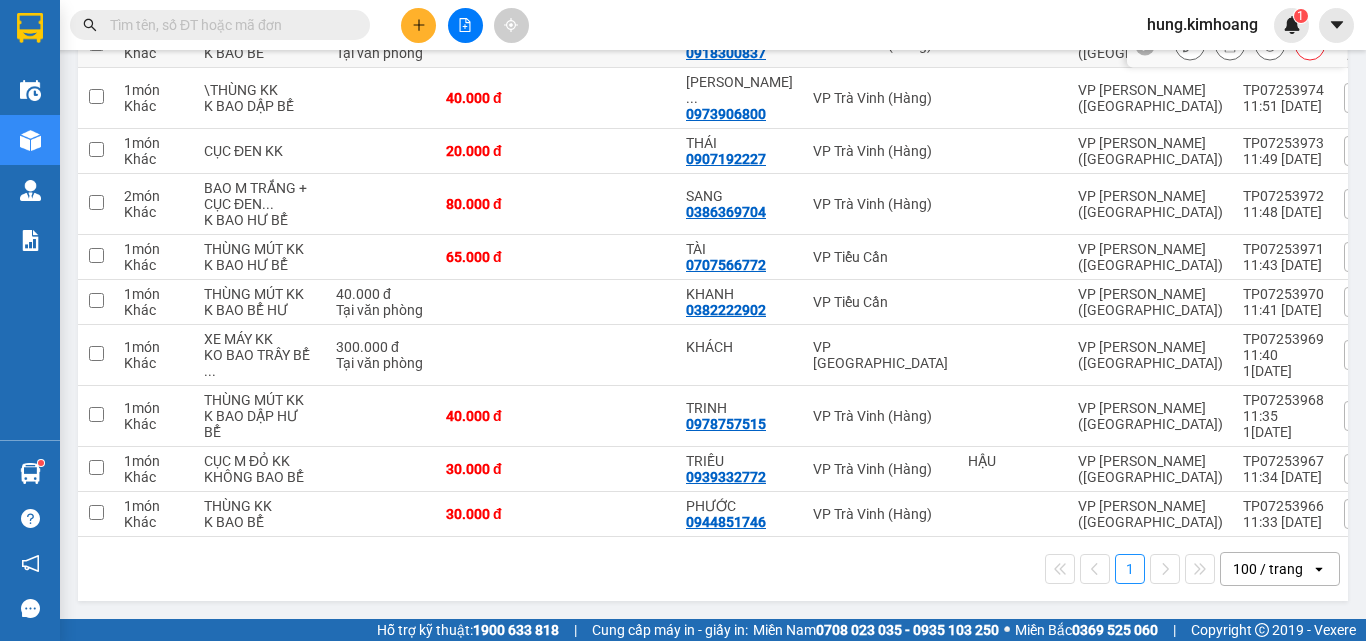 click at bounding box center [96, 45] 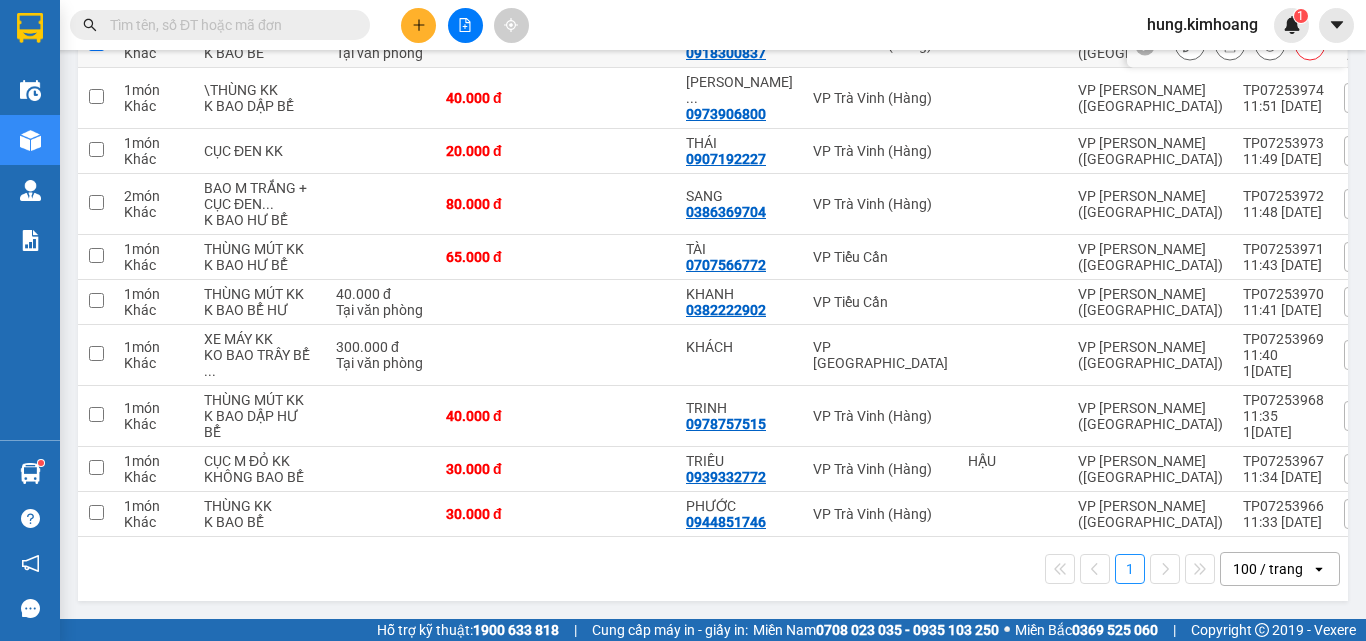 checkbox on "true" 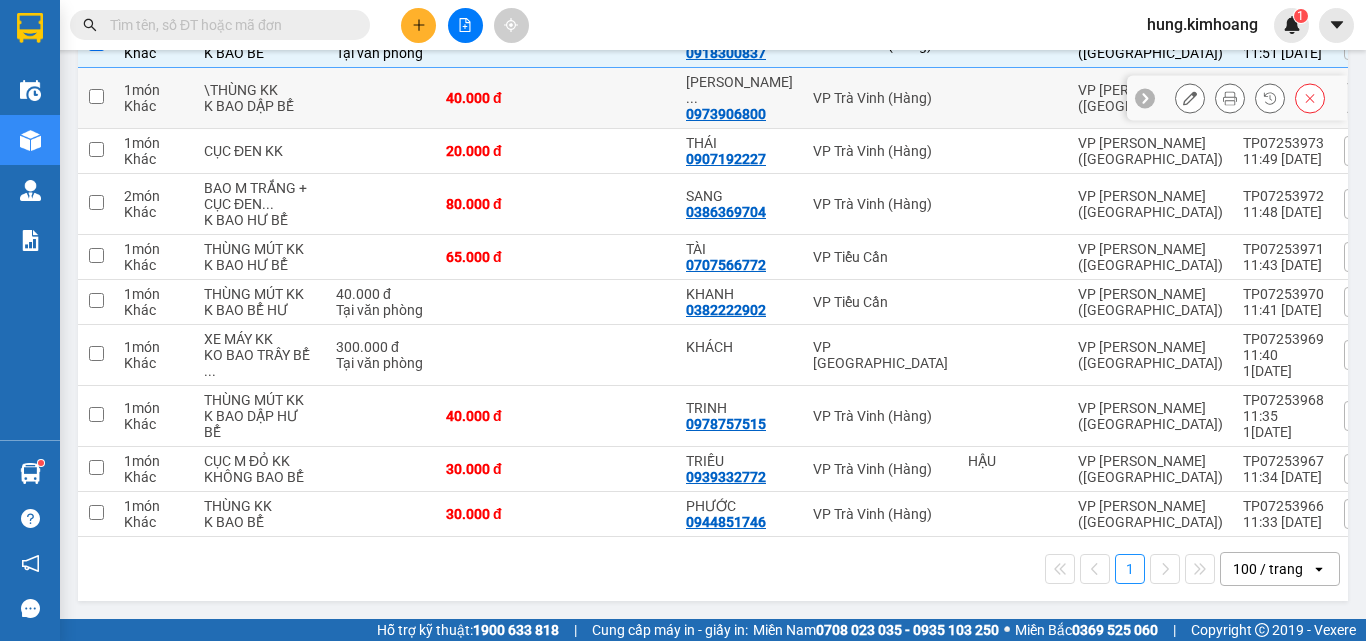 click at bounding box center [96, 96] 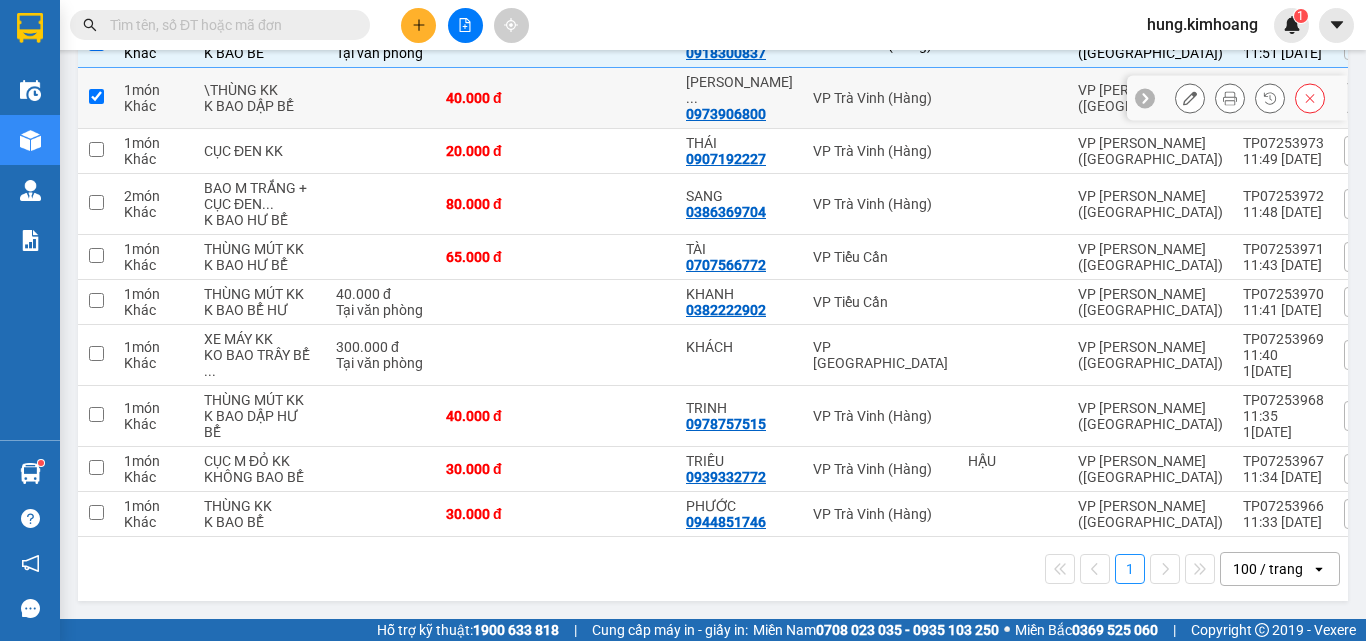 checkbox on "true" 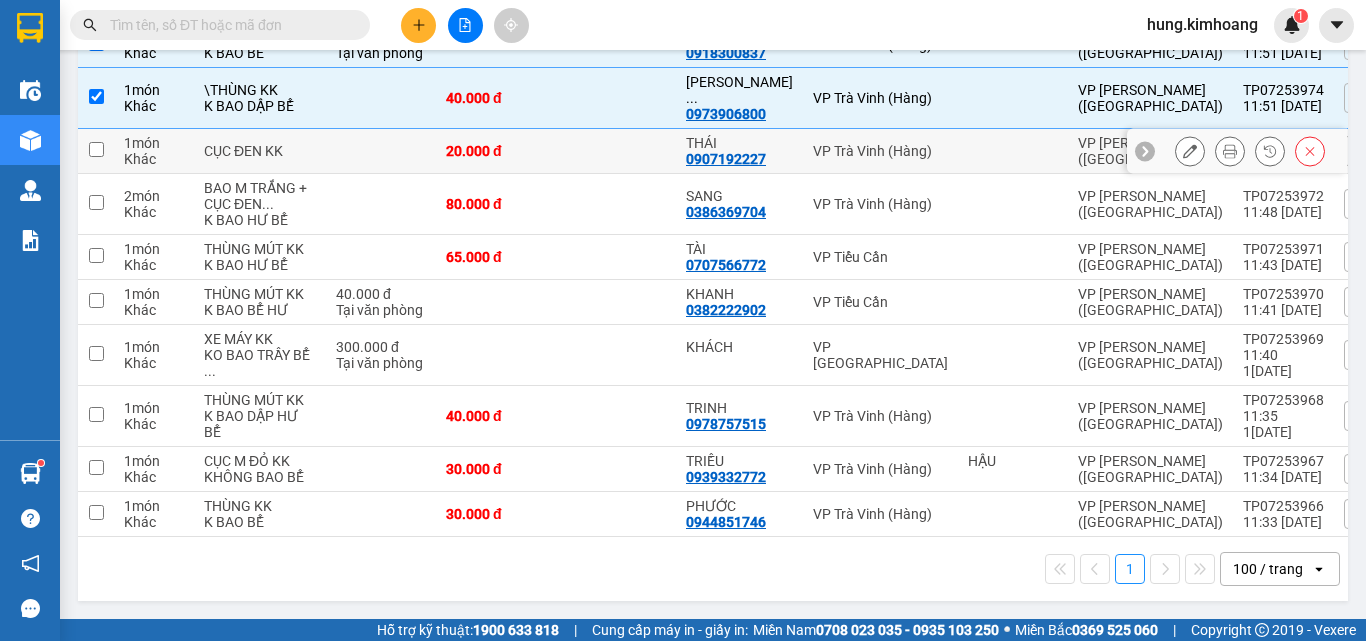 drag, startPoint x: 90, startPoint y: 593, endPoint x: 105, endPoint y: 444, distance: 149.75313 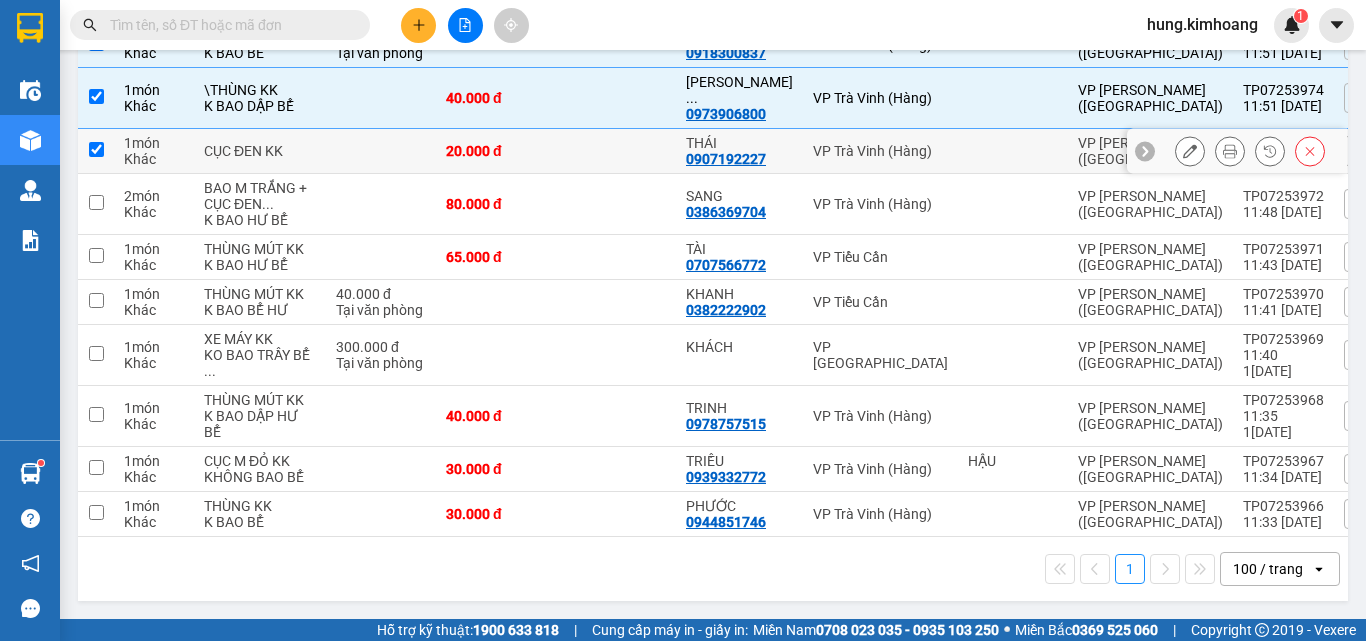 checkbox on "true" 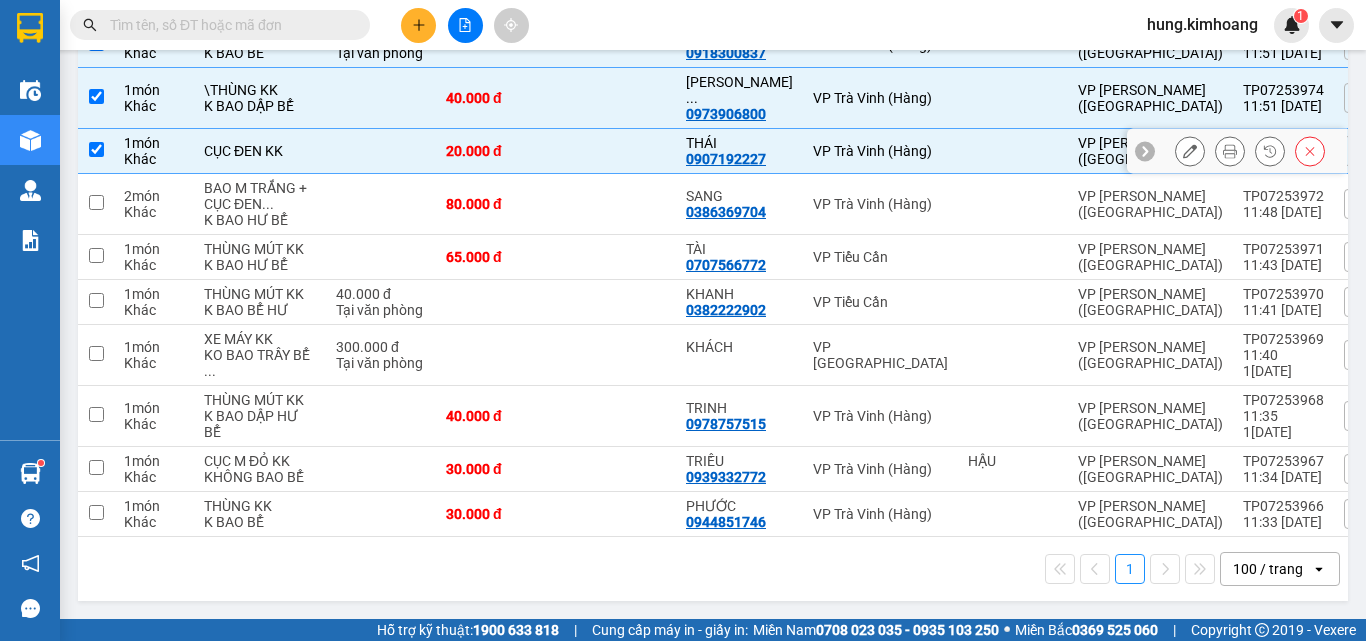 scroll, scrollTop: 3885, scrollLeft: 0, axis: vertical 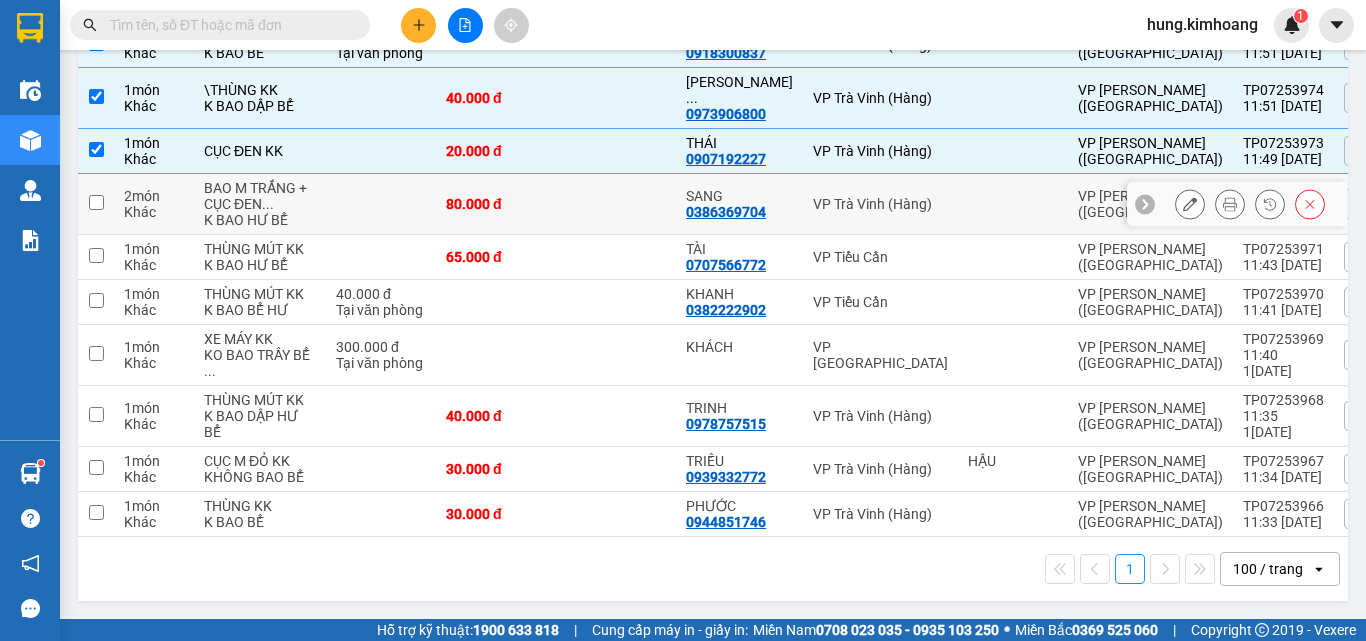 drag, startPoint x: 80, startPoint y: 266, endPoint x: 91, endPoint y: 313, distance: 48.270073 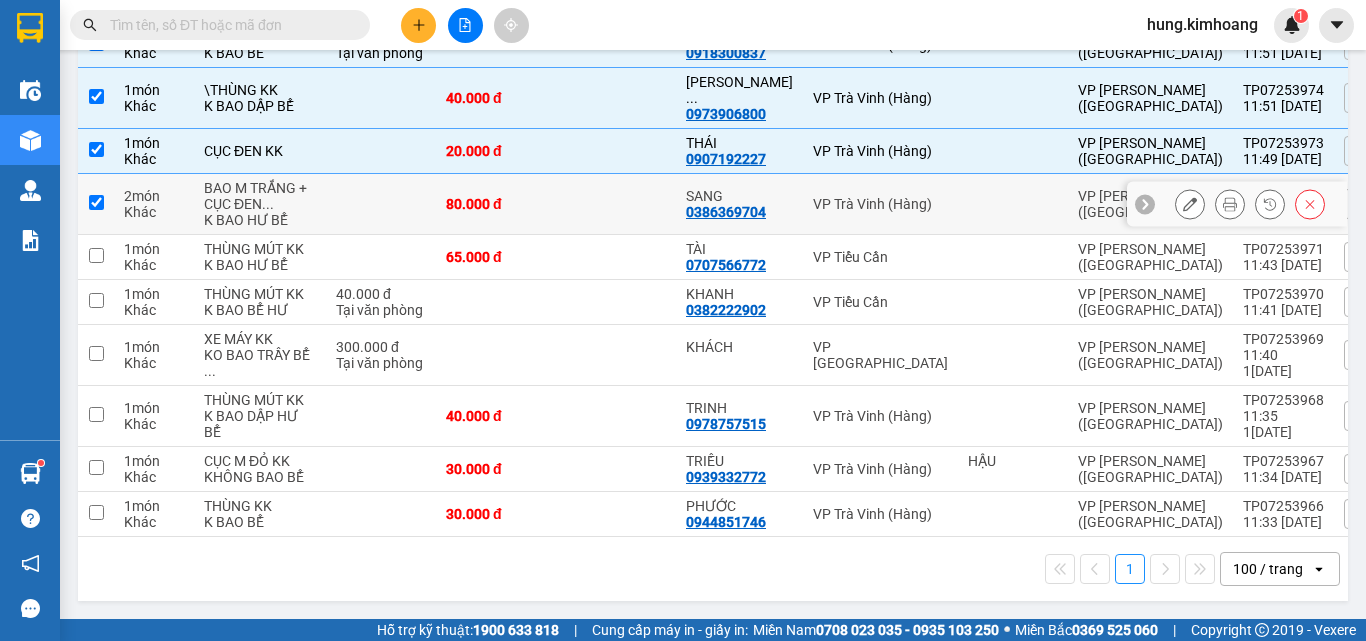 checkbox on "true" 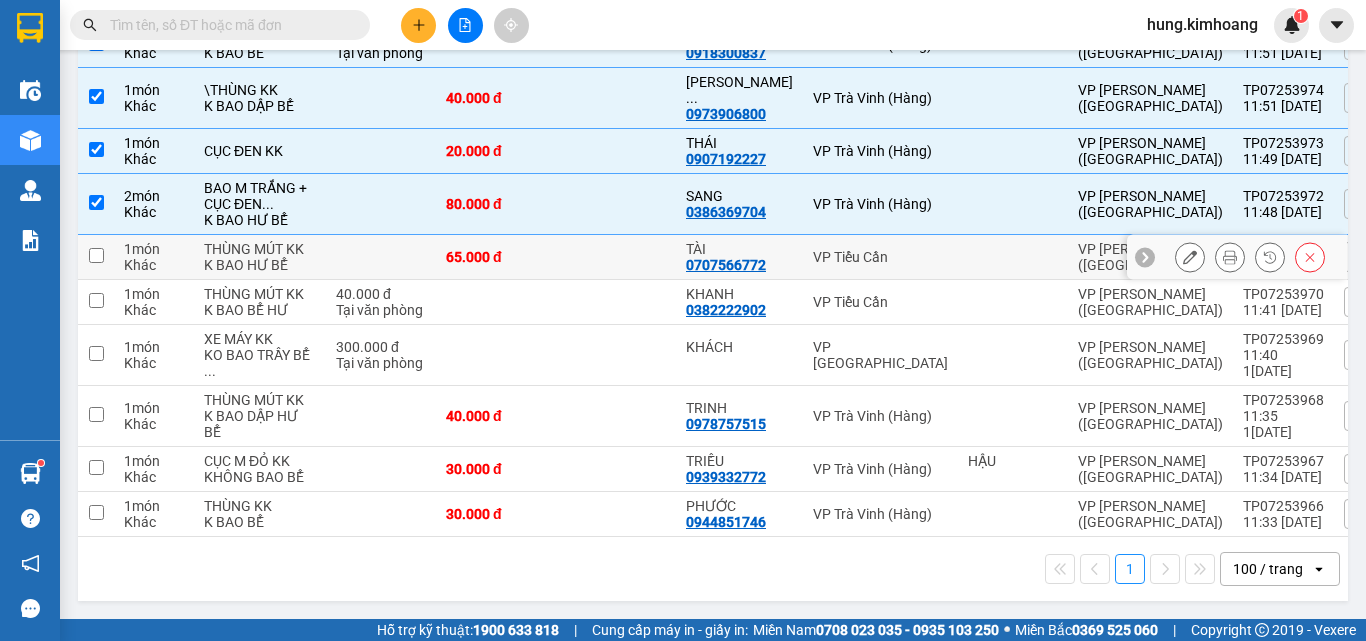 drag, startPoint x: 96, startPoint y: 332, endPoint x: 92, endPoint y: 381, distance: 49.162994 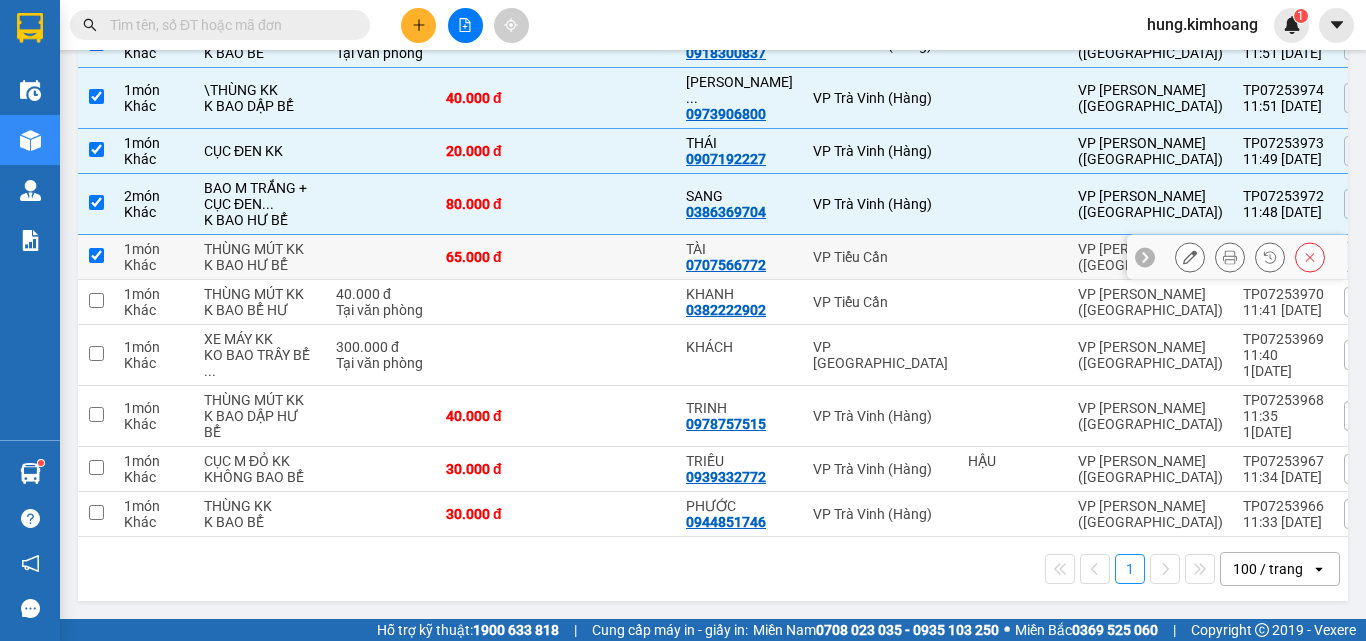 checkbox on "true" 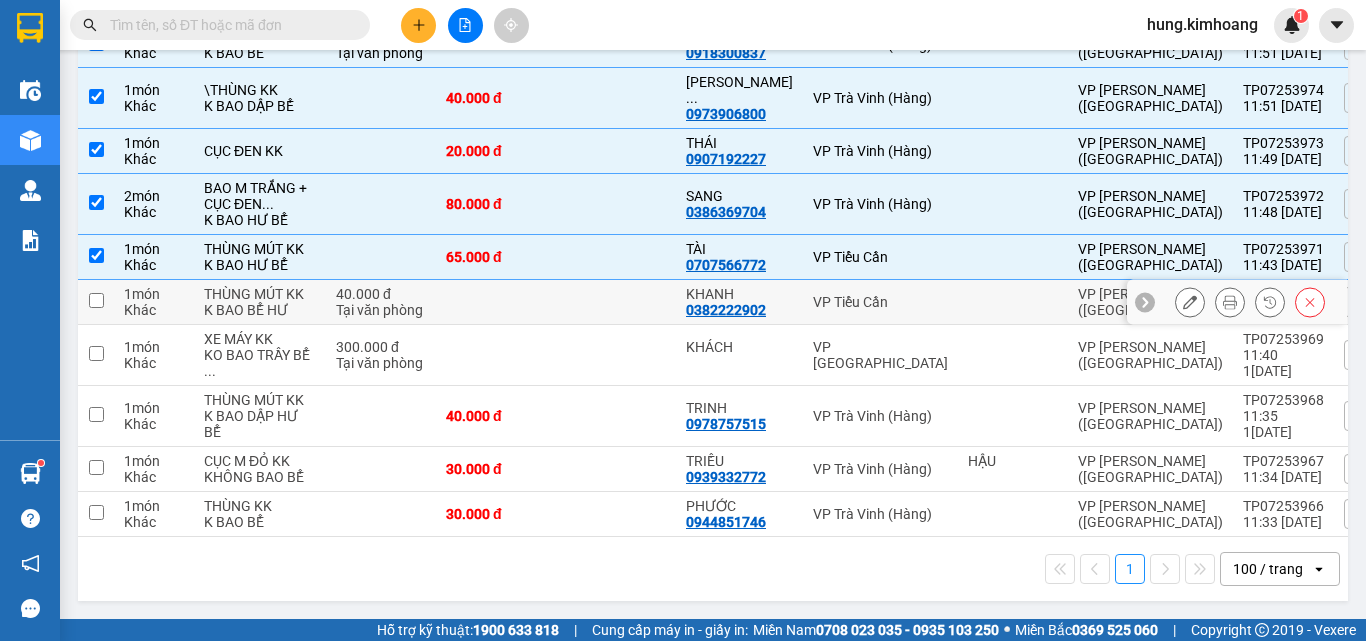 drag, startPoint x: 92, startPoint y: 409, endPoint x: 96, endPoint y: 430, distance: 21.377558 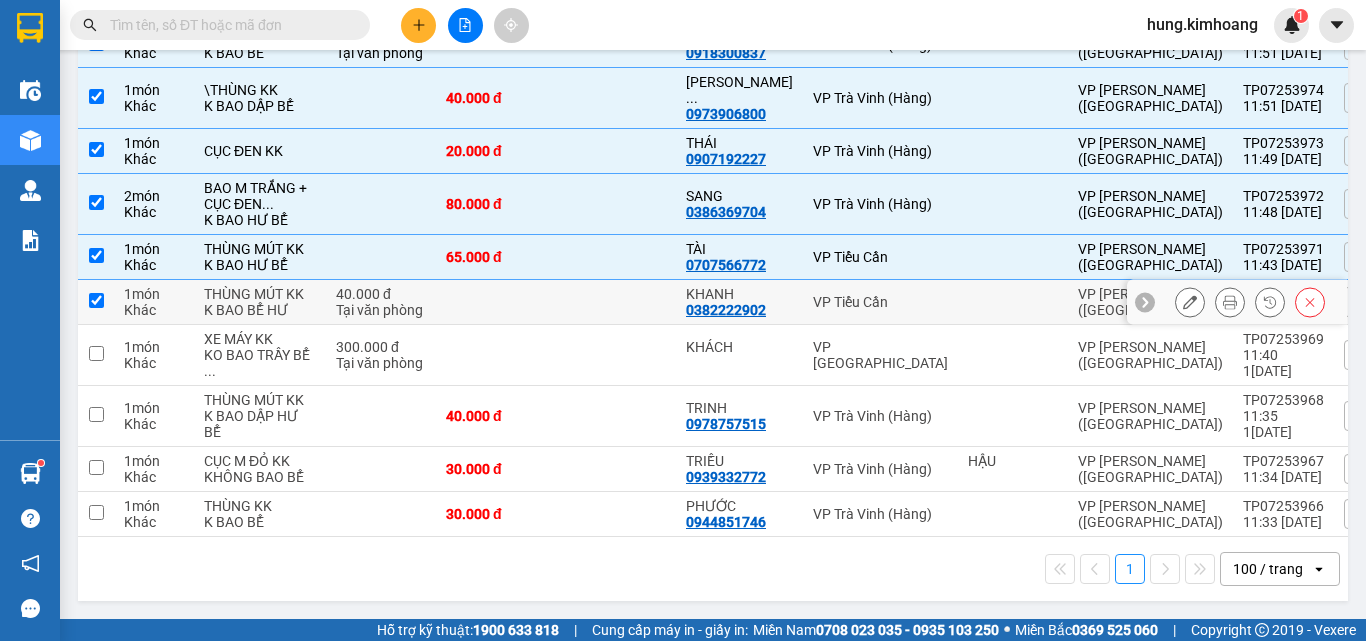 checkbox on "true" 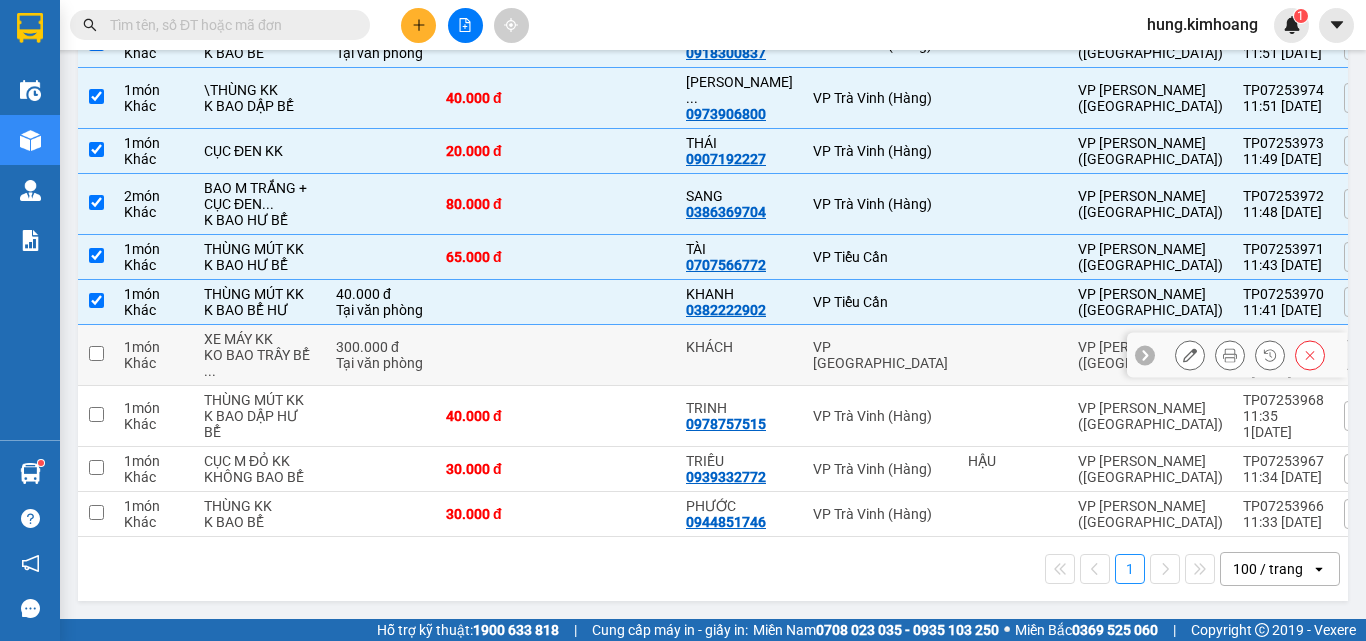 click at bounding box center [96, 355] 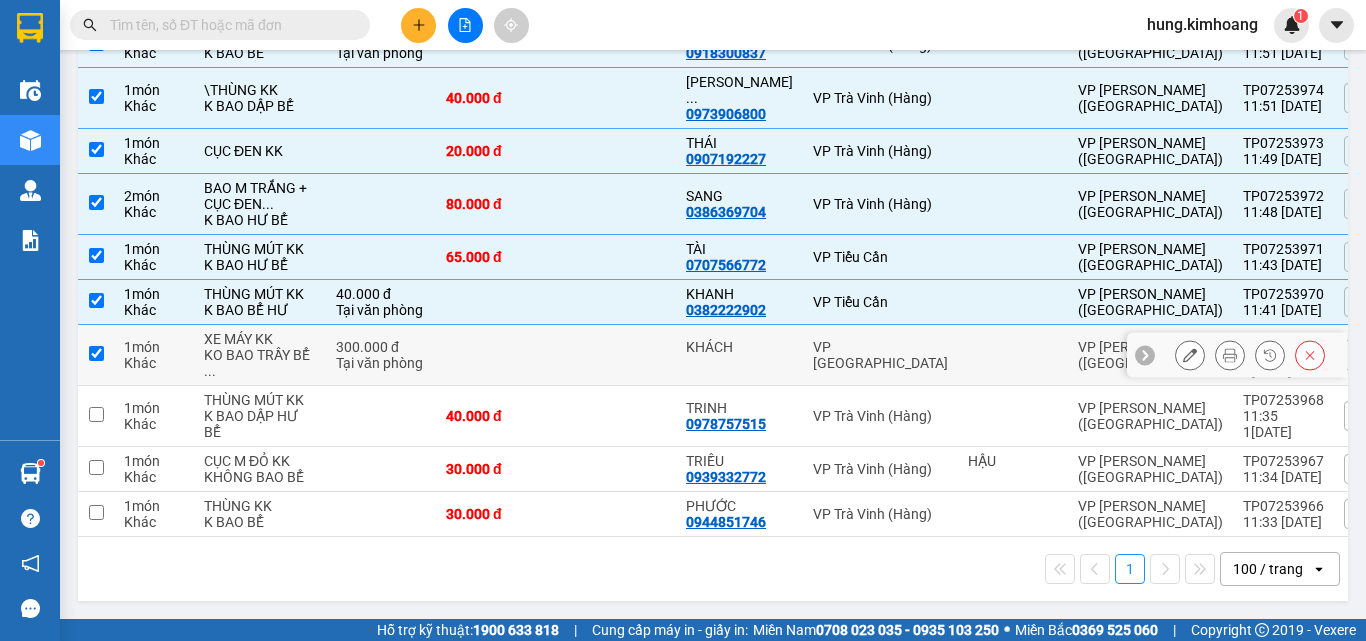 checkbox on "true" 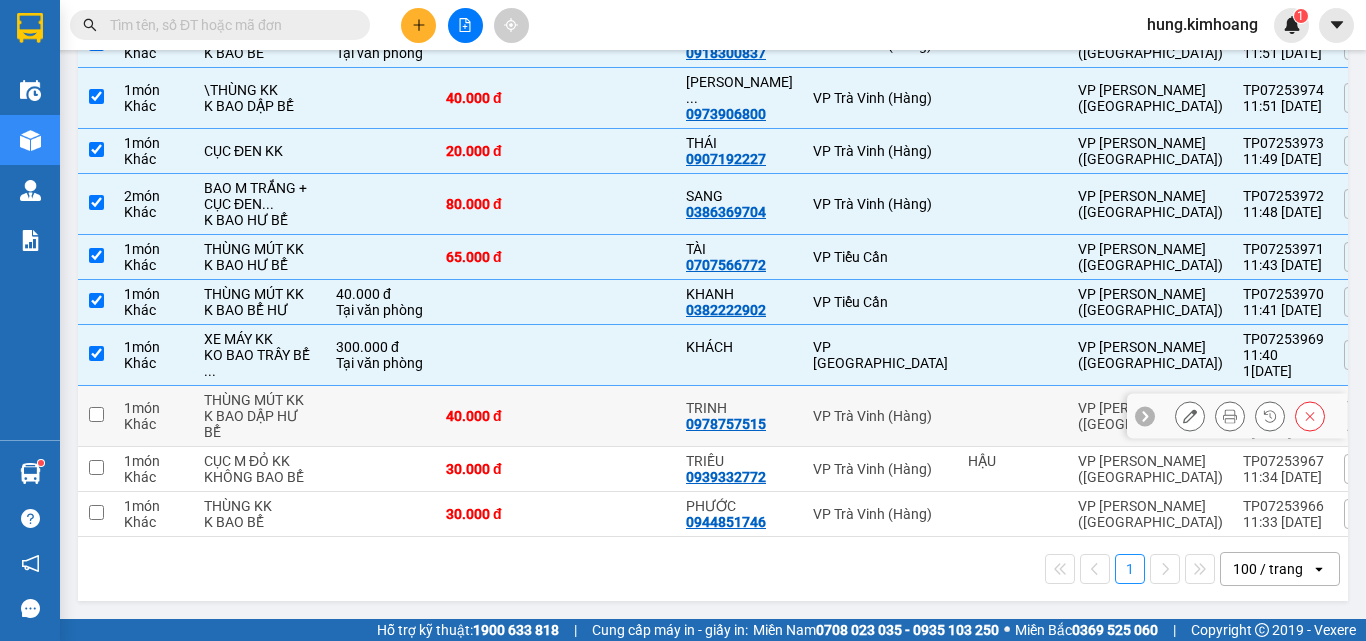 click at bounding box center [96, 416] 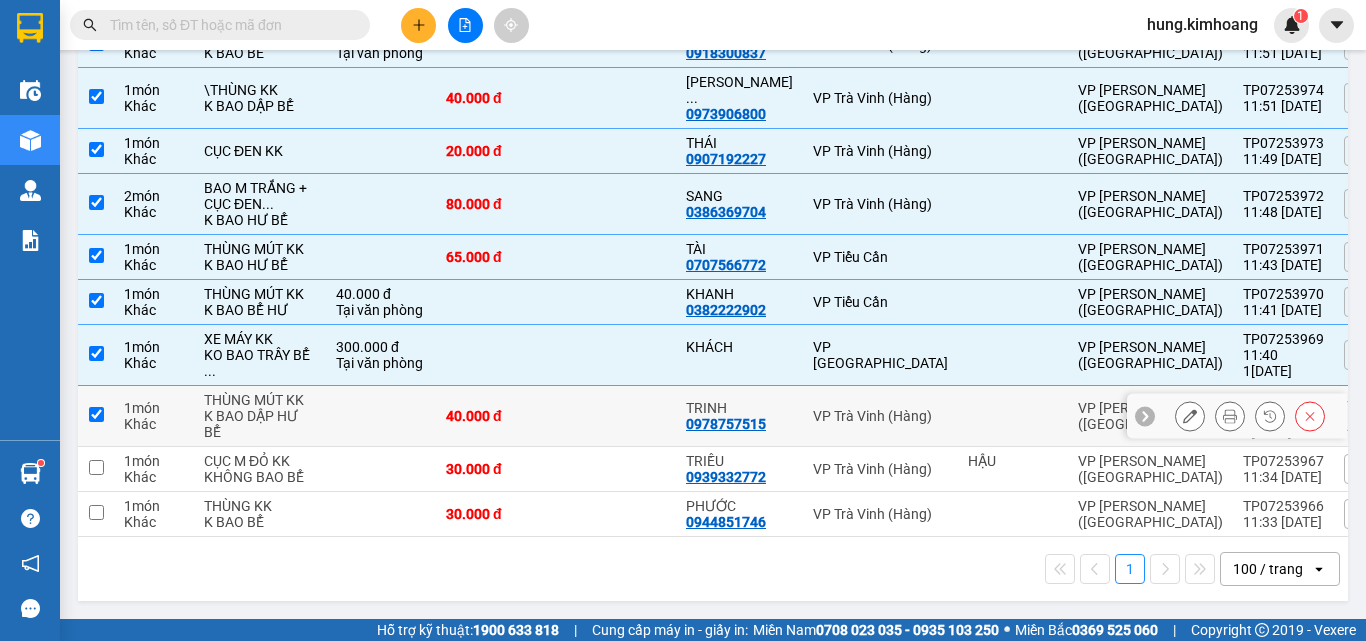 checkbox on "true" 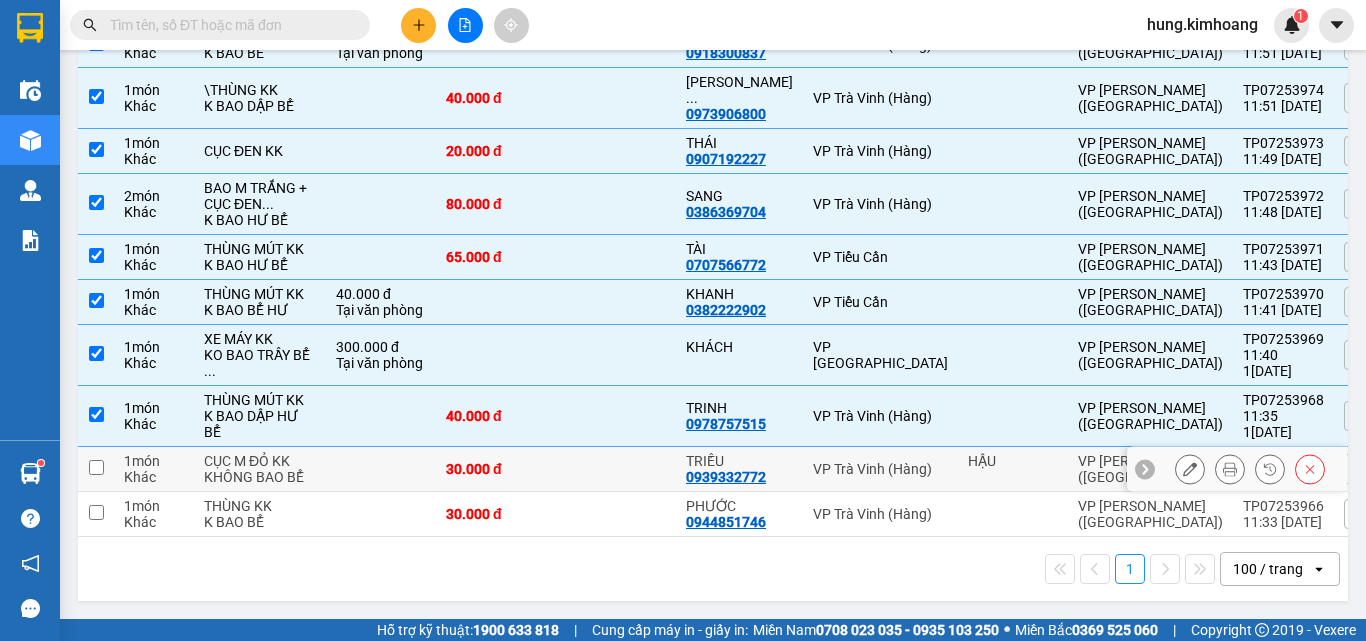 scroll, scrollTop: 4085, scrollLeft: 0, axis: vertical 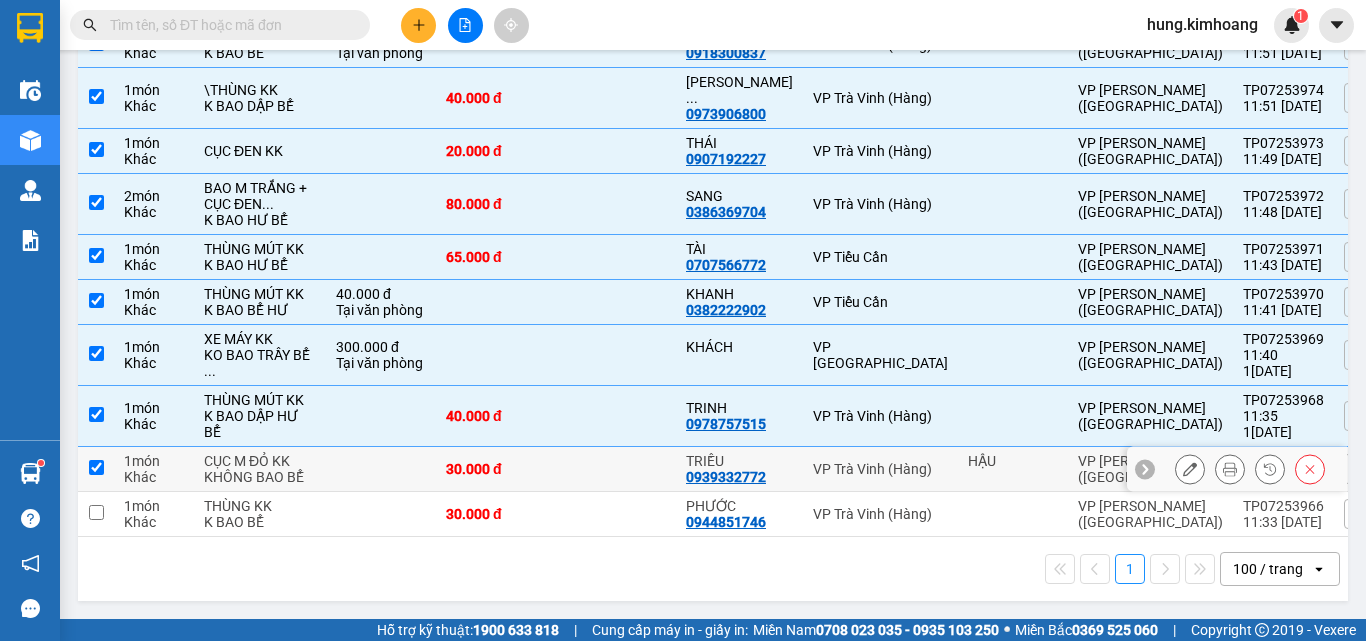 checkbox on "true" 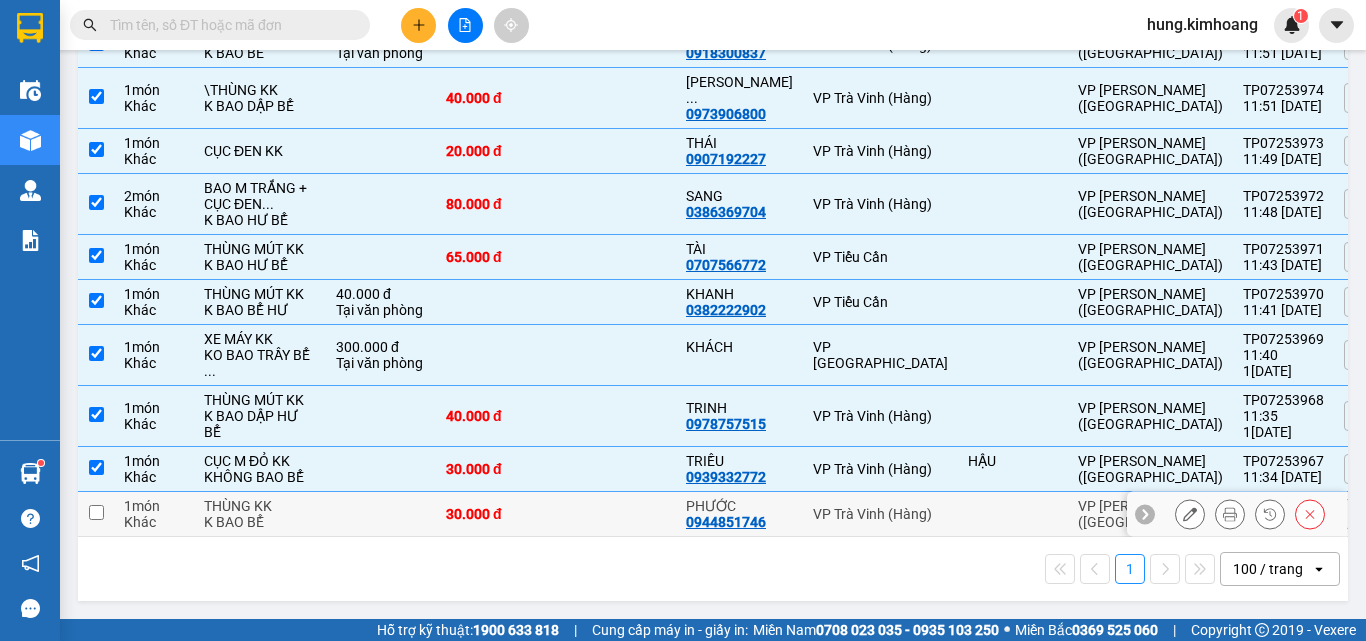 click at bounding box center [96, 512] 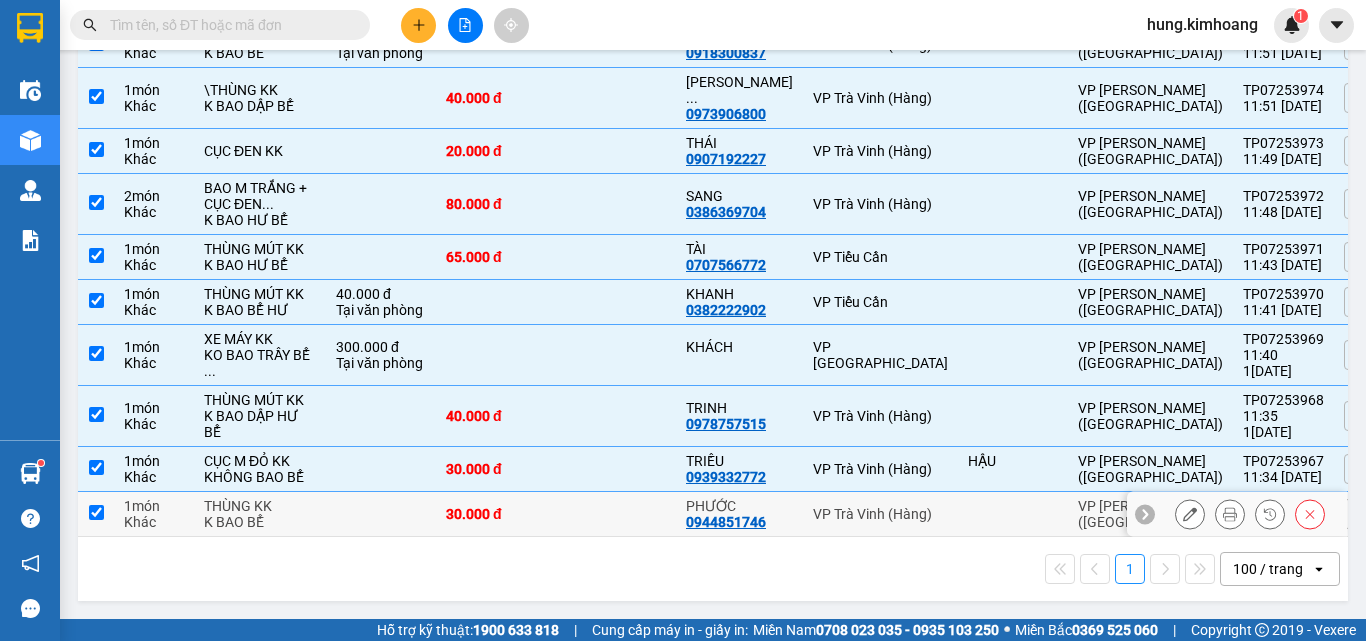 checkbox on "true" 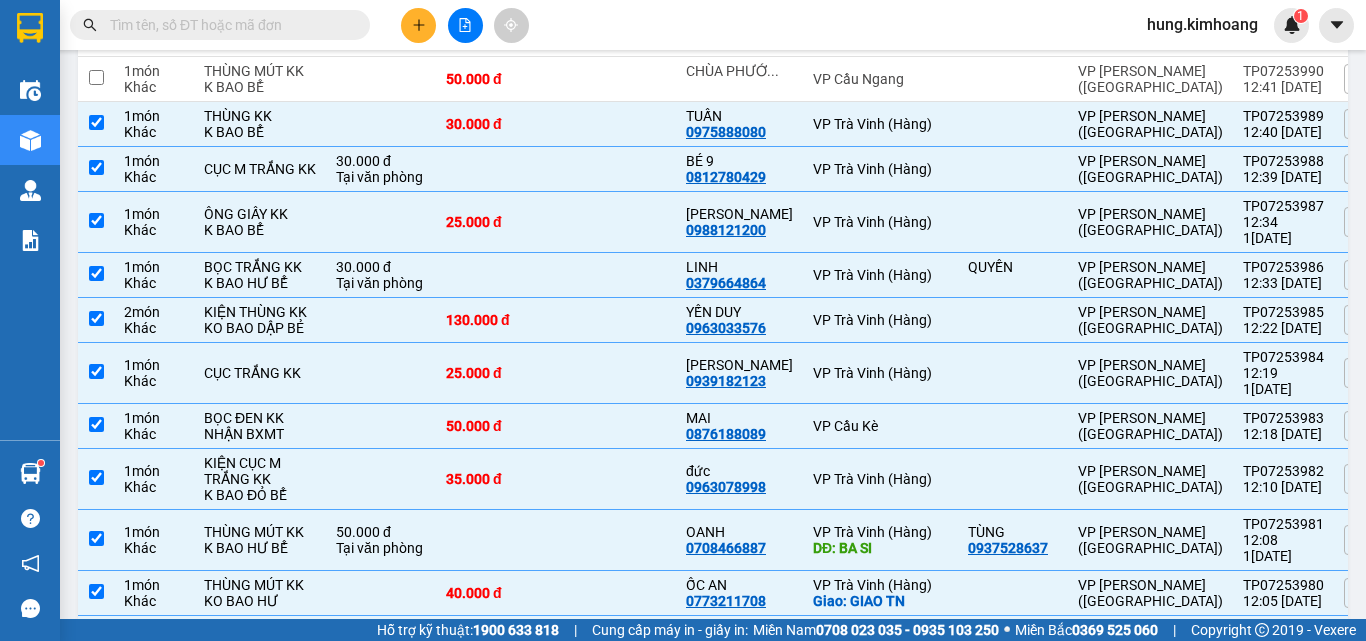 scroll, scrollTop: 2585, scrollLeft: 0, axis: vertical 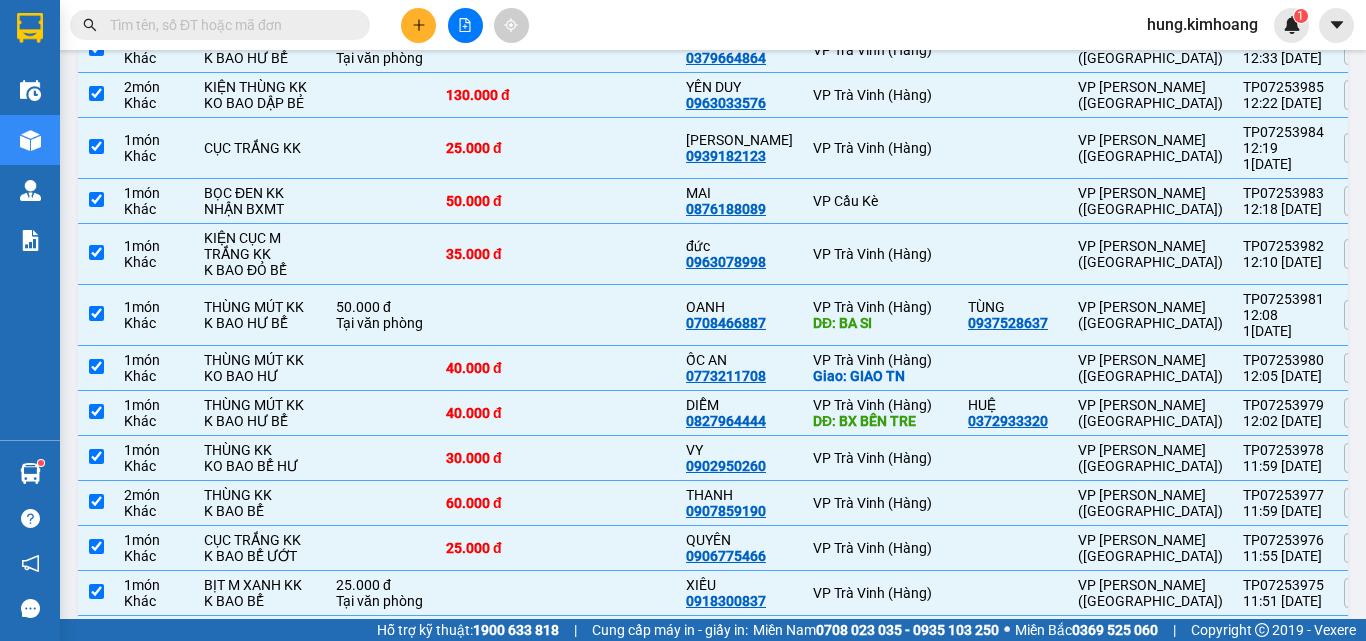 click at bounding box center [96, -103] 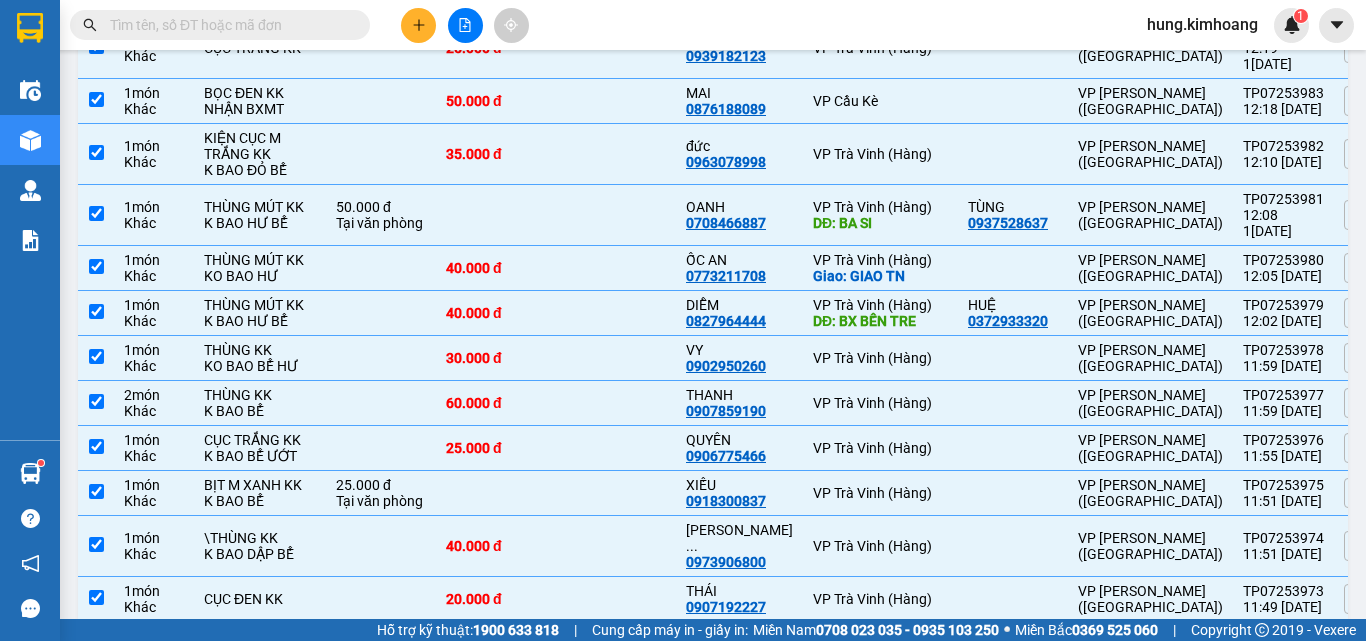 scroll, scrollTop: 2785, scrollLeft: 0, axis: vertical 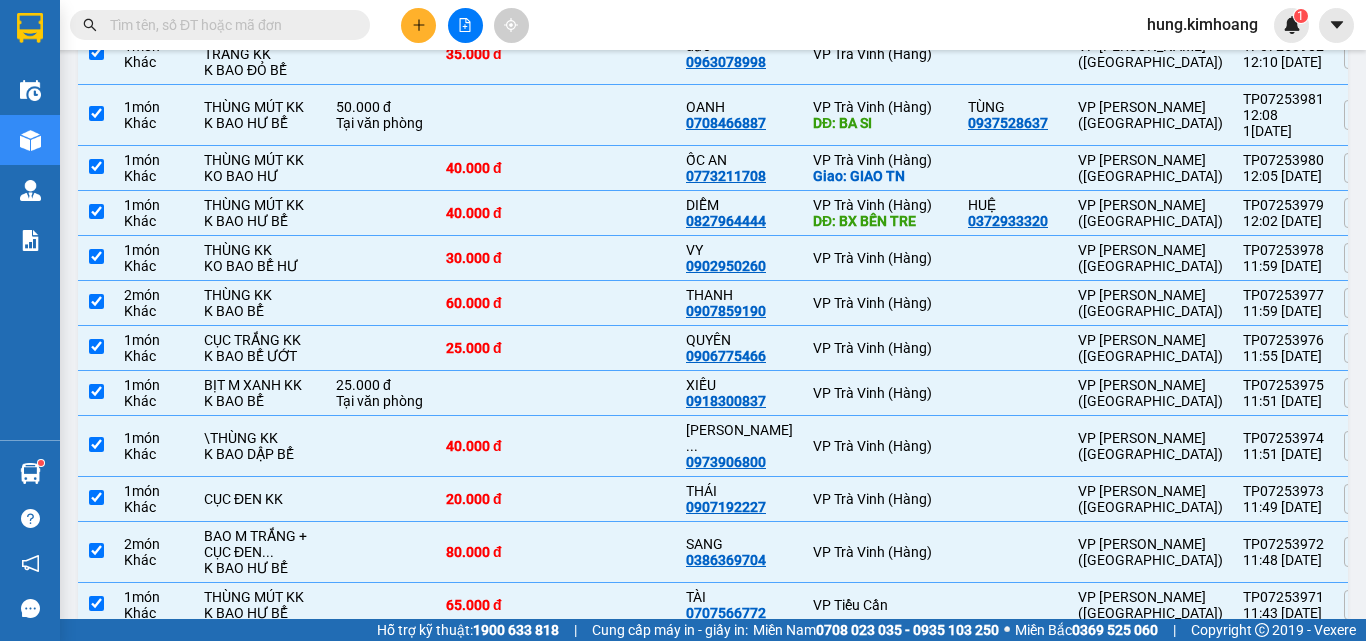 click at bounding box center (96, -152) 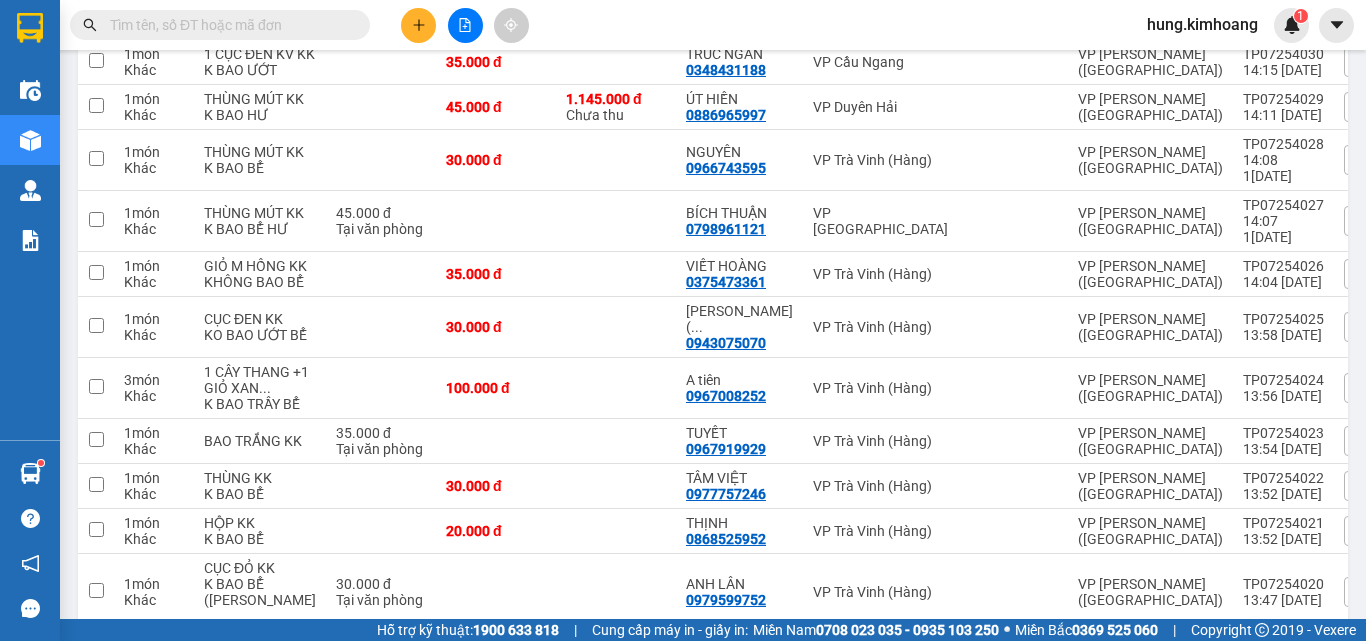 scroll, scrollTop: 0, scrollLeft: 0, axis: both 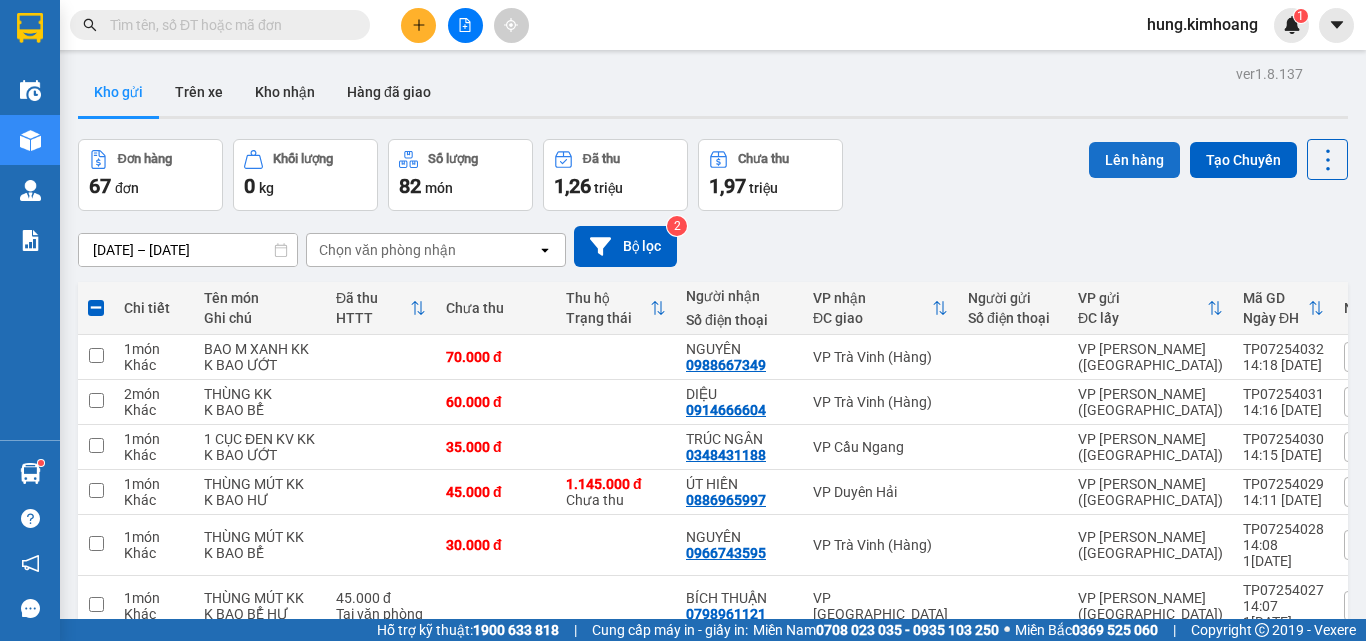 click on "Lên hàng" at bounding box center (1134, 160) 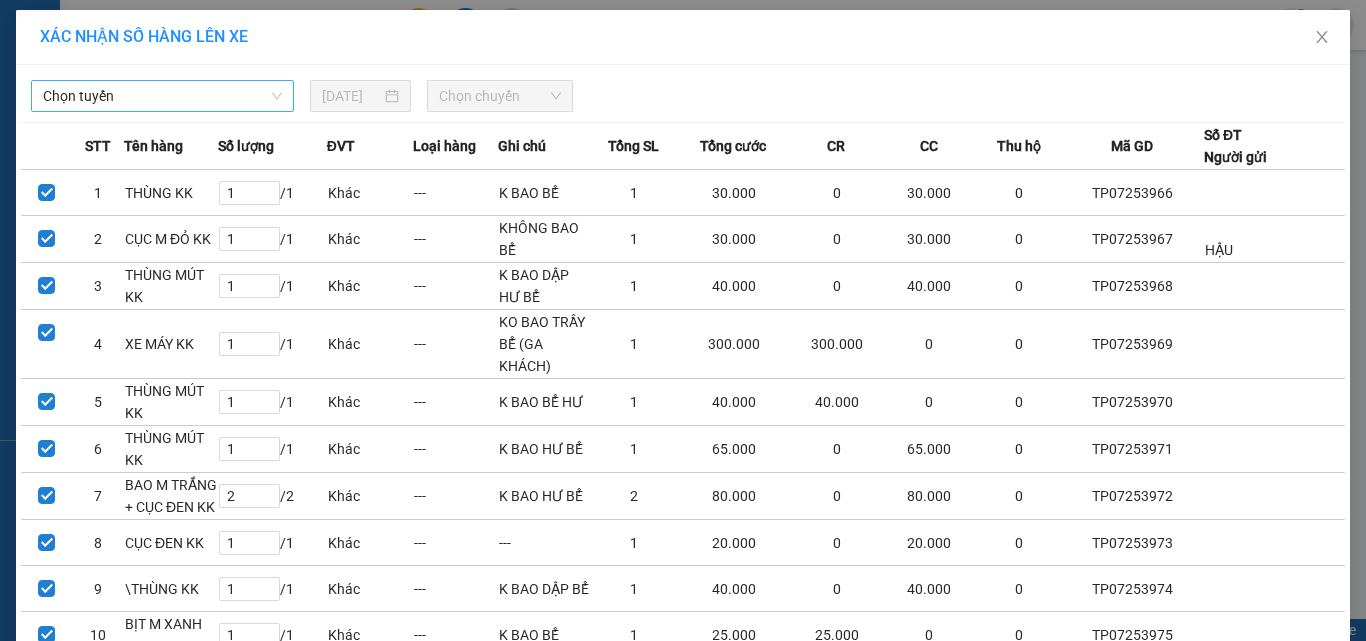 click on "Chọn tuyến" at bounding box center (162, 96) 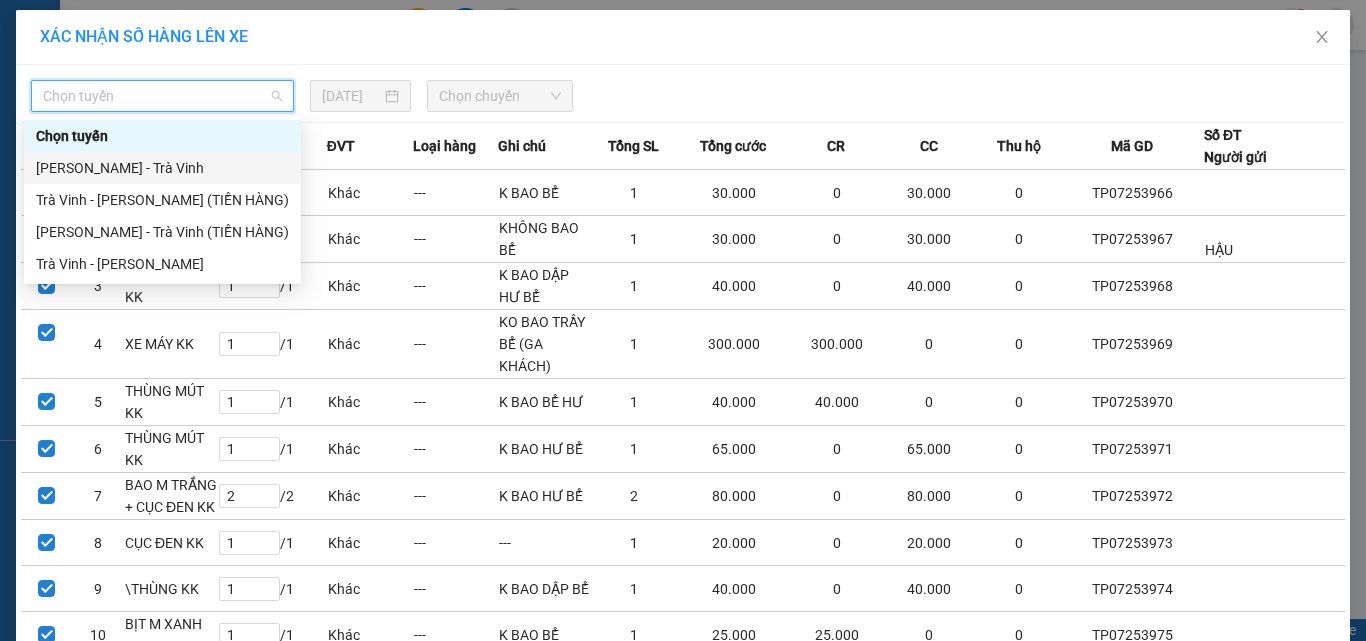 click on "[PERSON_NAME] - Trà Vinh" at bounding box center (162, 168) 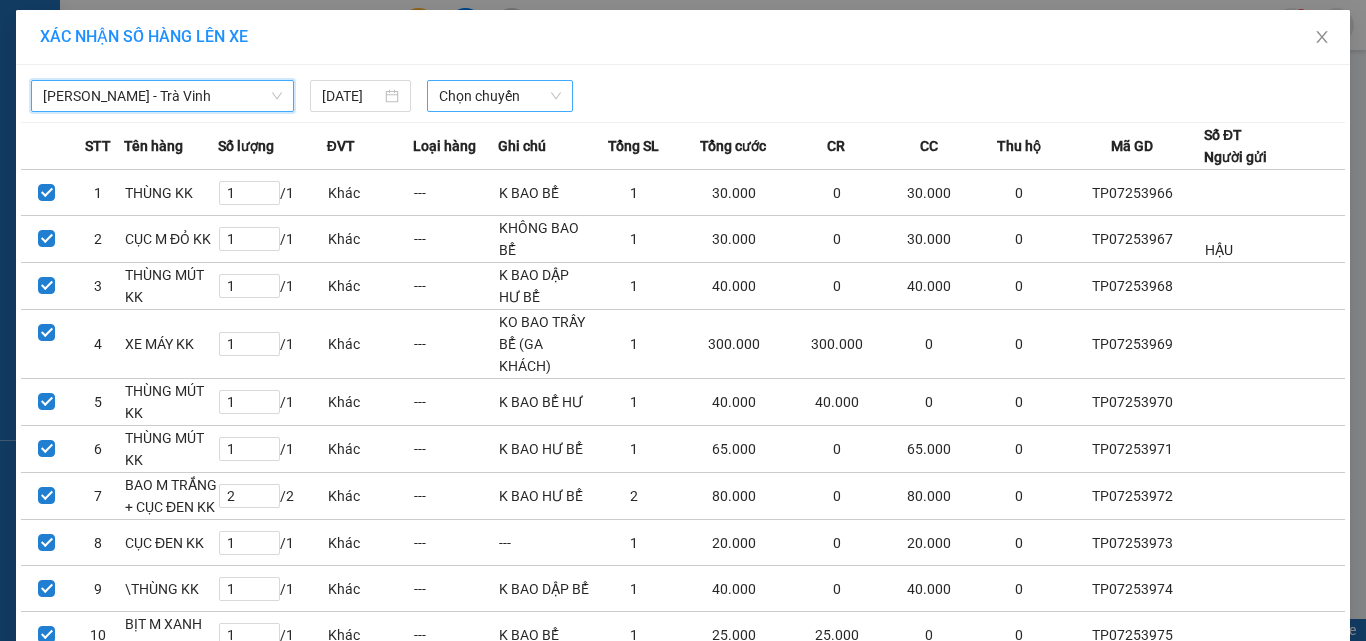 click on "Chọn chuyến" at bounding box center (500, 96) 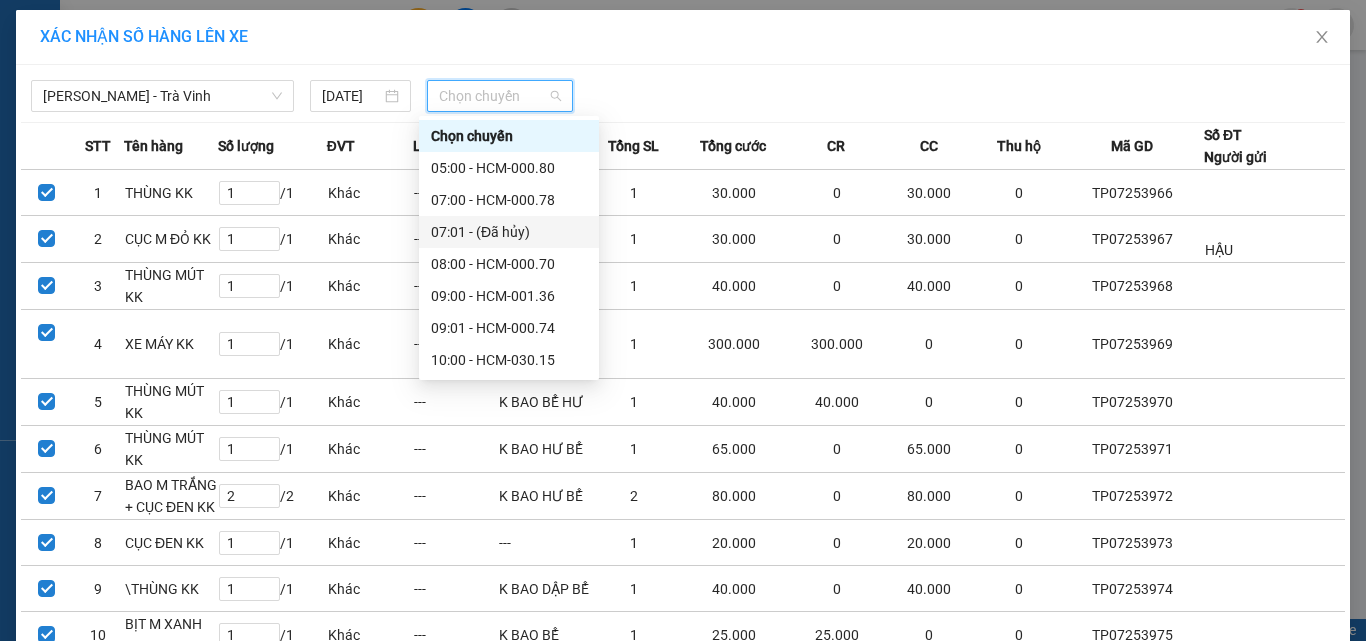 scroll, scrollTop: 300, scrollLeft: 0, axis: vertical 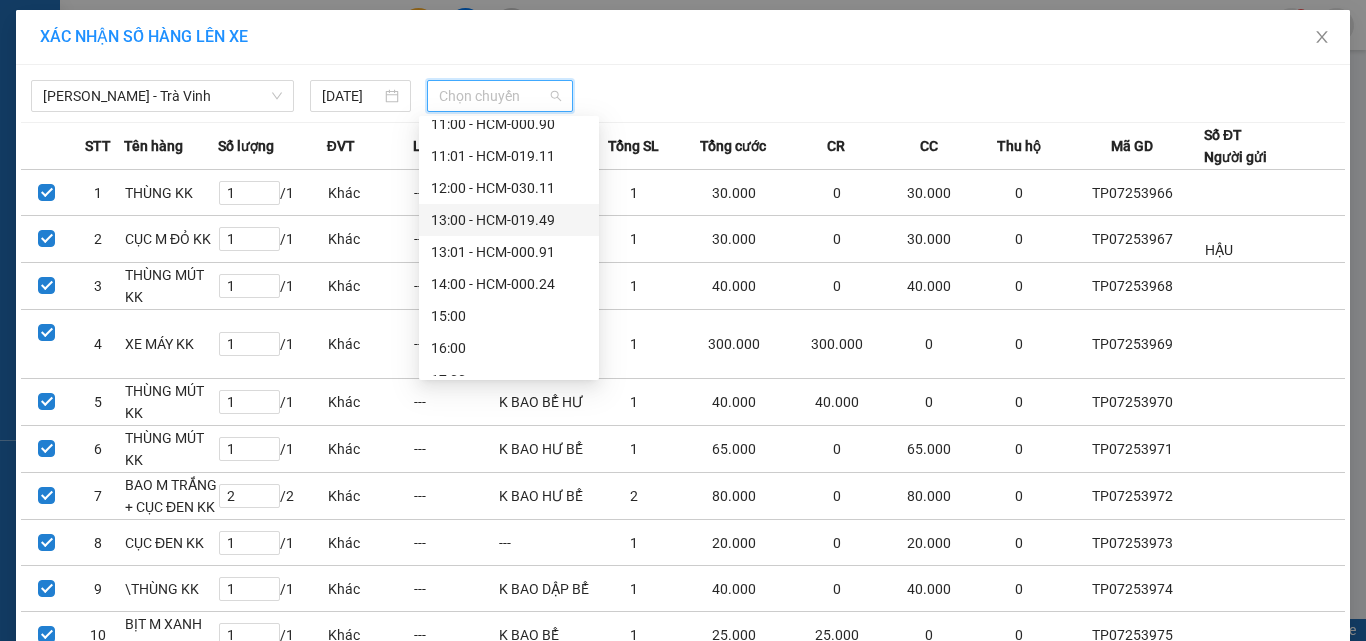 click on "13:00     - HCM-019.49" at bounding box center [509, 220] 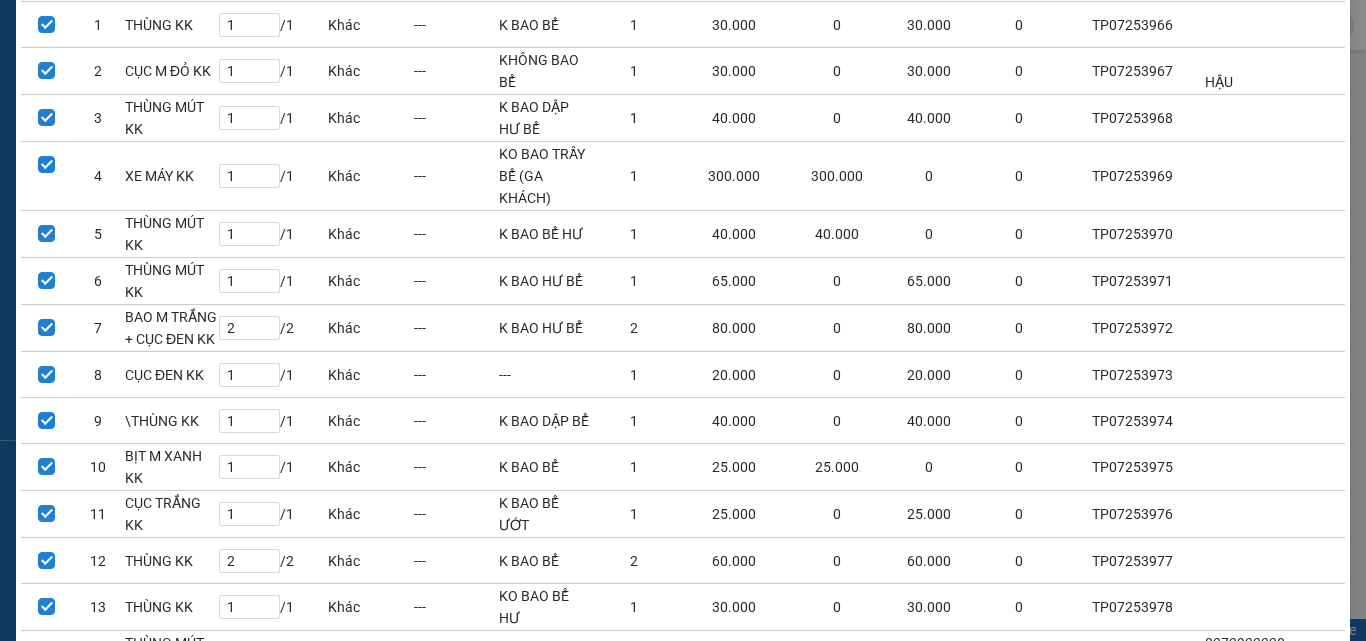 scroll, scrollTop: 634, scrollLeft: 0, axis: vertical 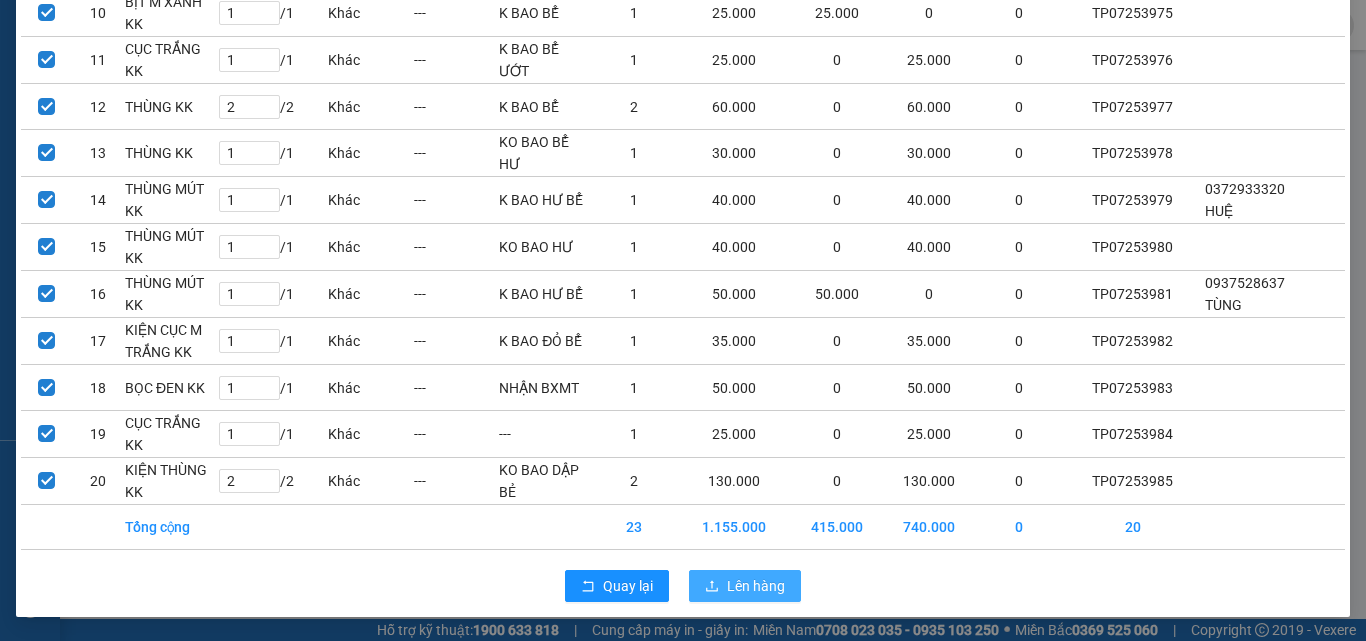 click on "Lên hàng" at bounding box center [756, 586] 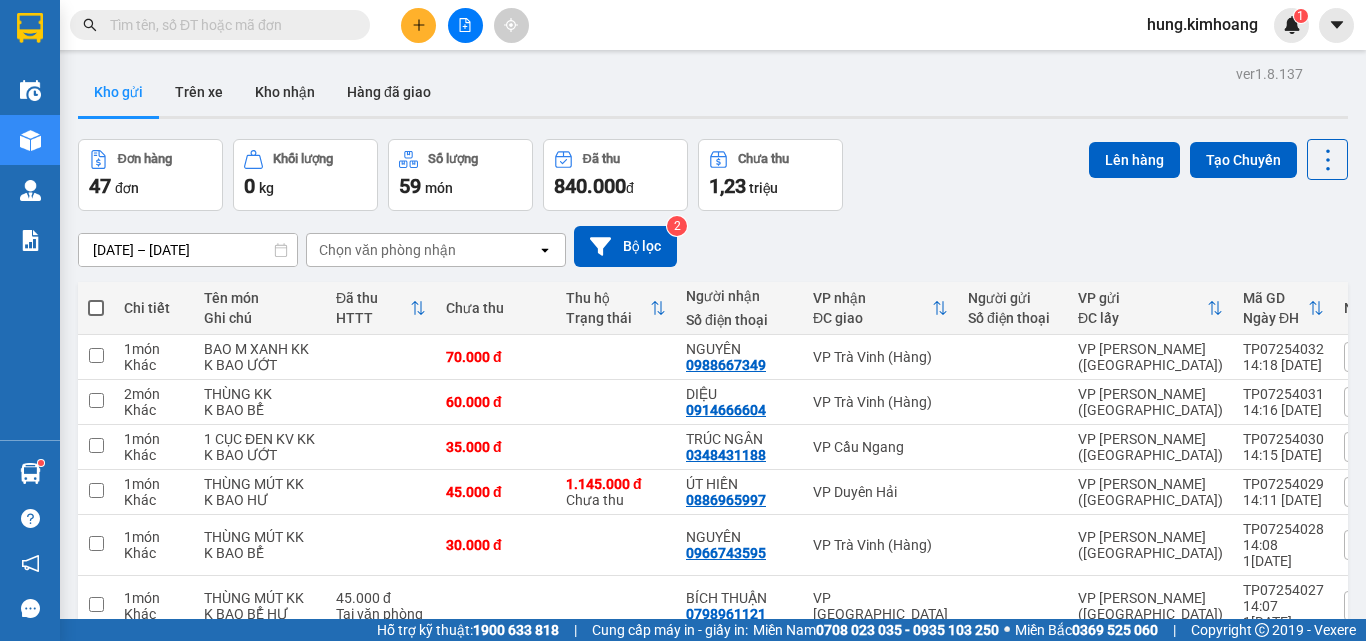 click at bounding box center [96, 308] 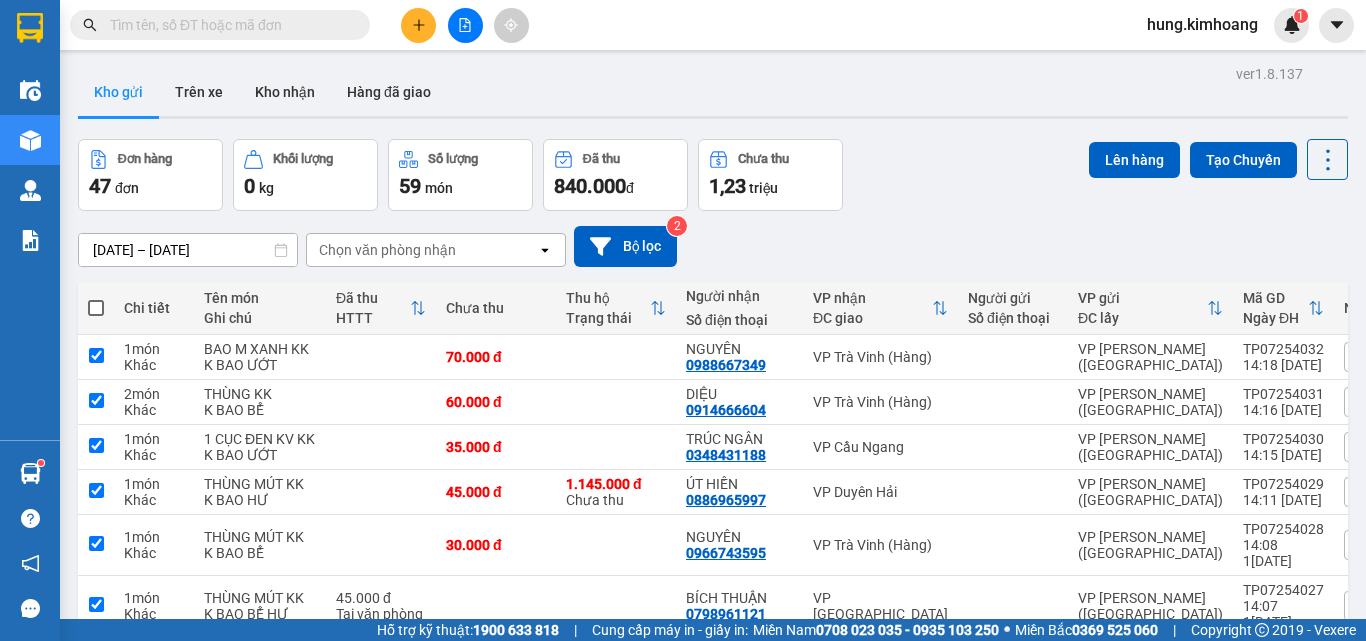 checkbox on "true" 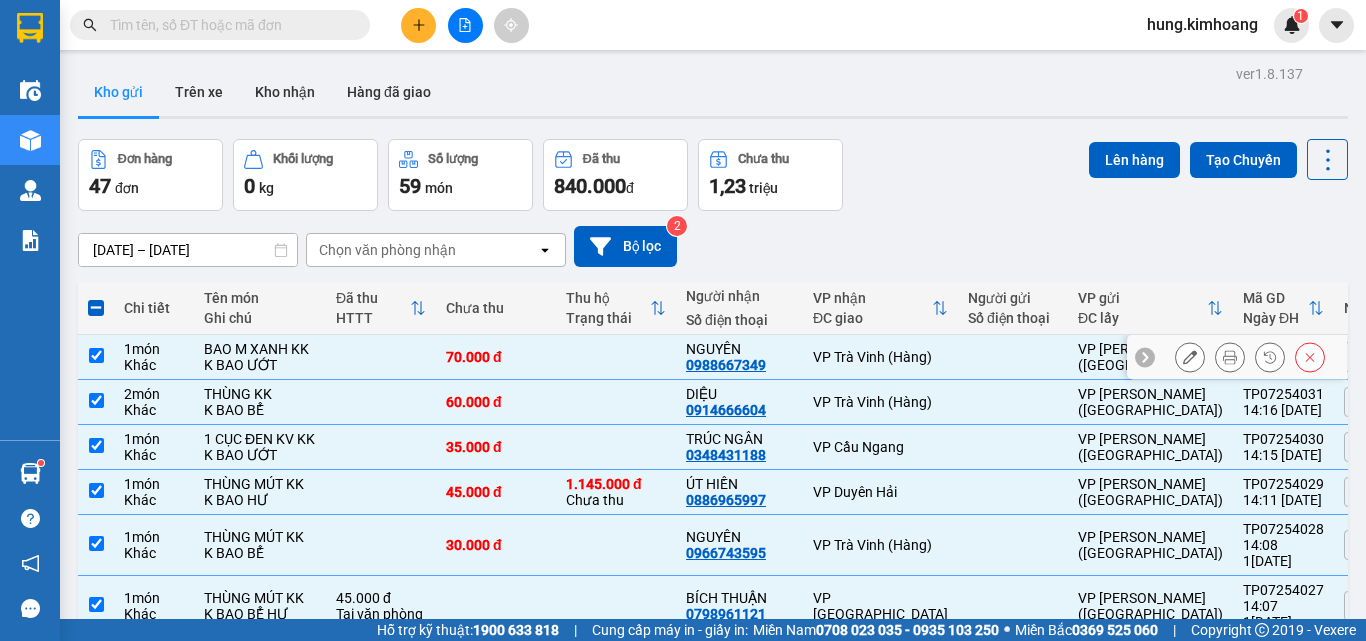 drag, startPoint x: 94, startPoint y: 370, endPoint x: 100, endPoint y: 407, distance: 37.48333 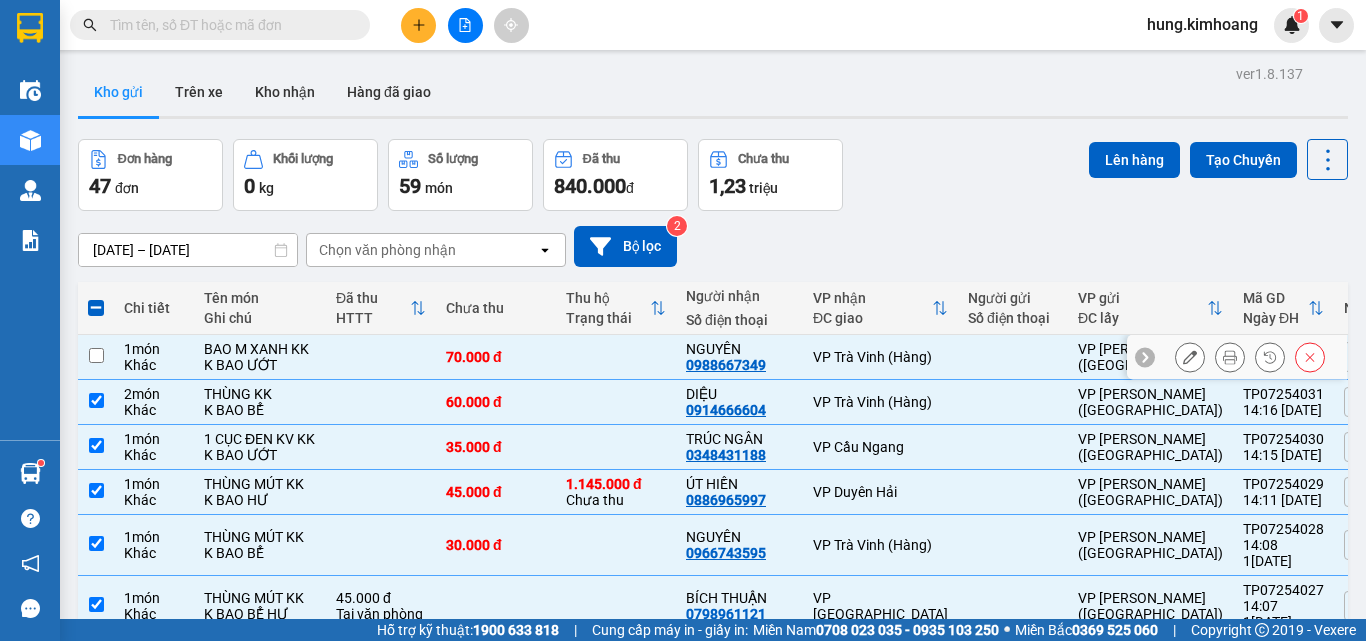 checkbox on "false" 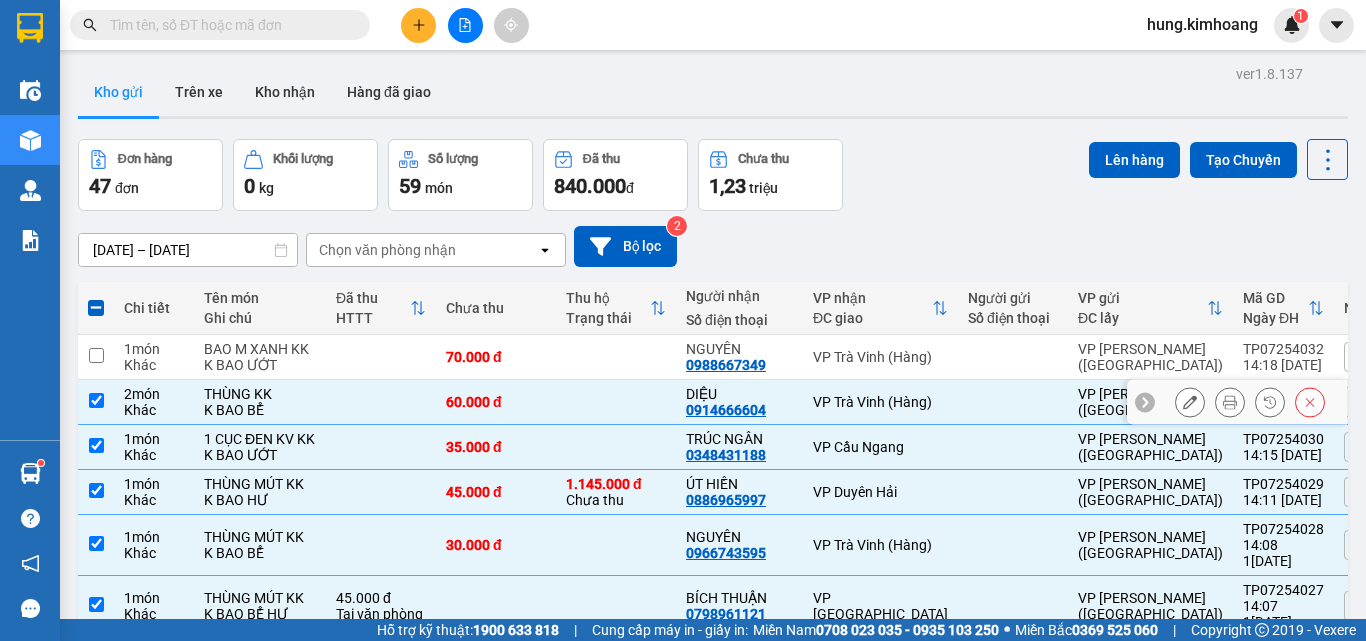 click at bounding box center (96, 400) 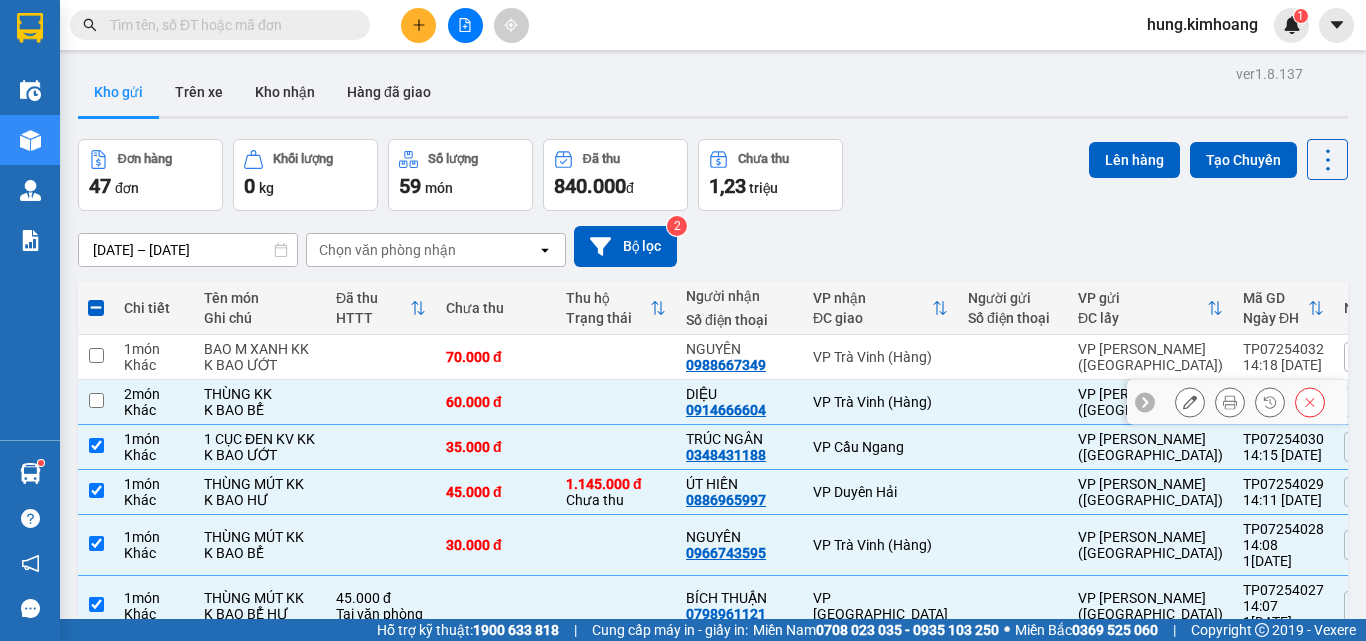 checkbox on "false" 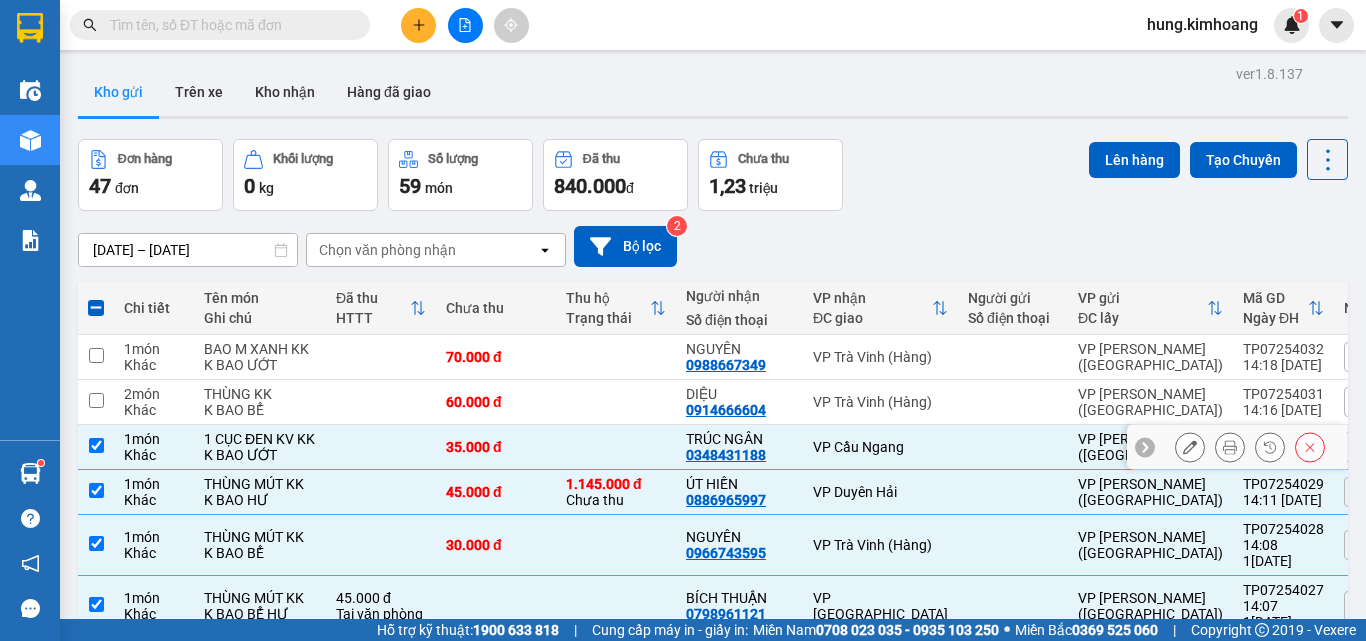 click at bounding box center [96, 447] 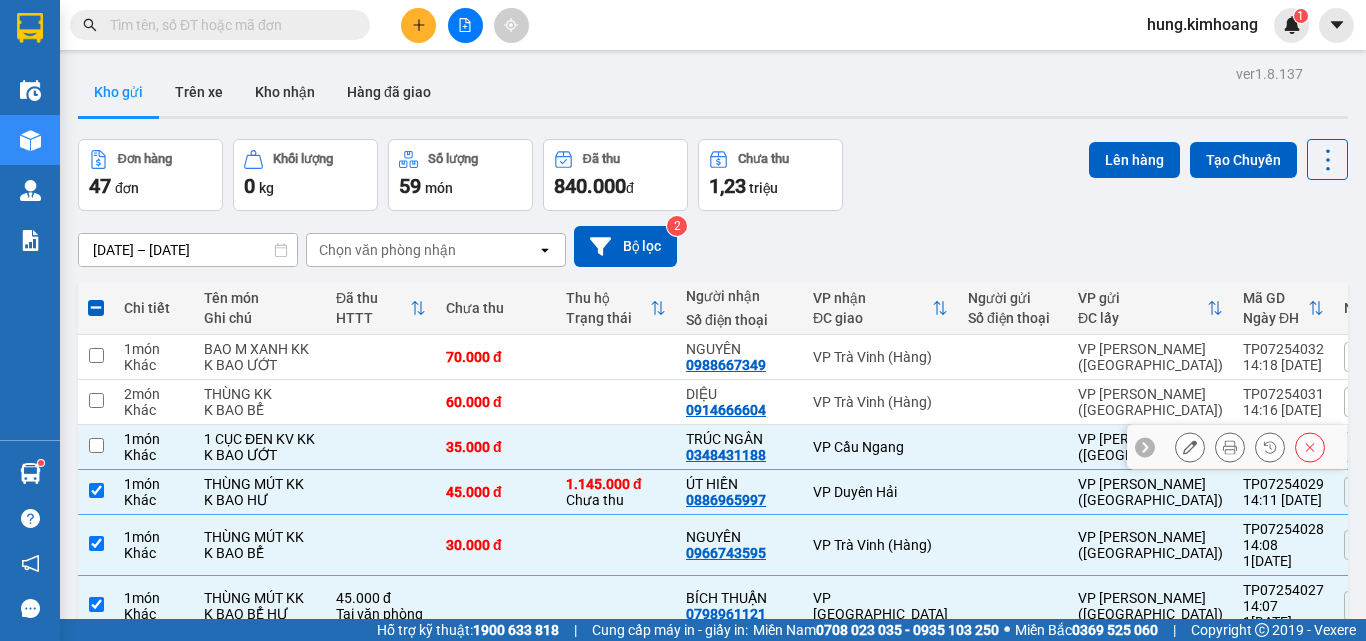 checkbox on "false" 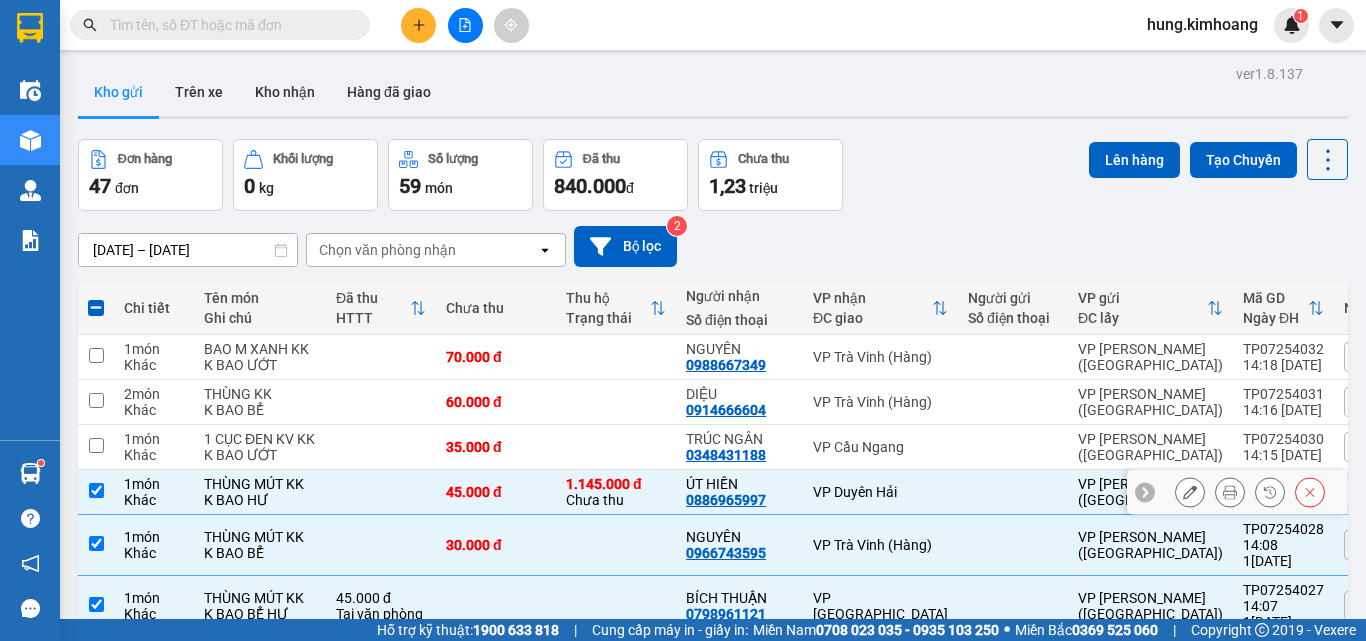 drag, startPoint x: 94, startPoint y: 555, endPoint x: 102, endPoint y: 471, distance: 84.38009 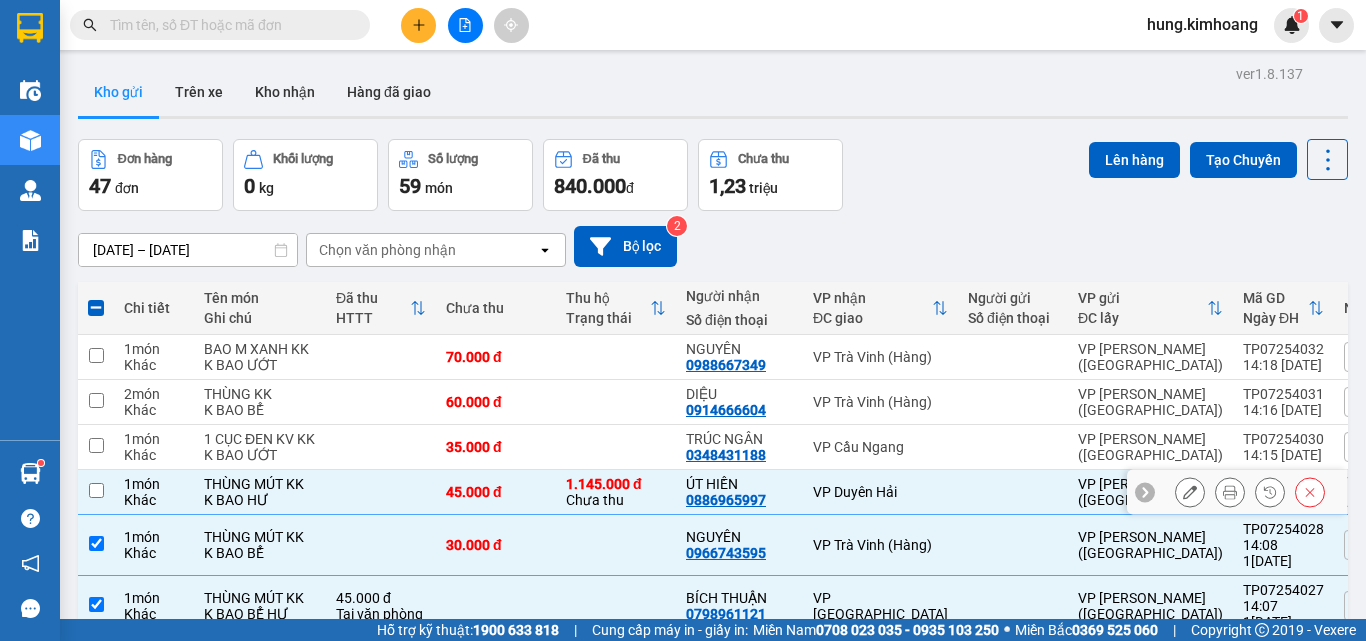 checkbox on "false" 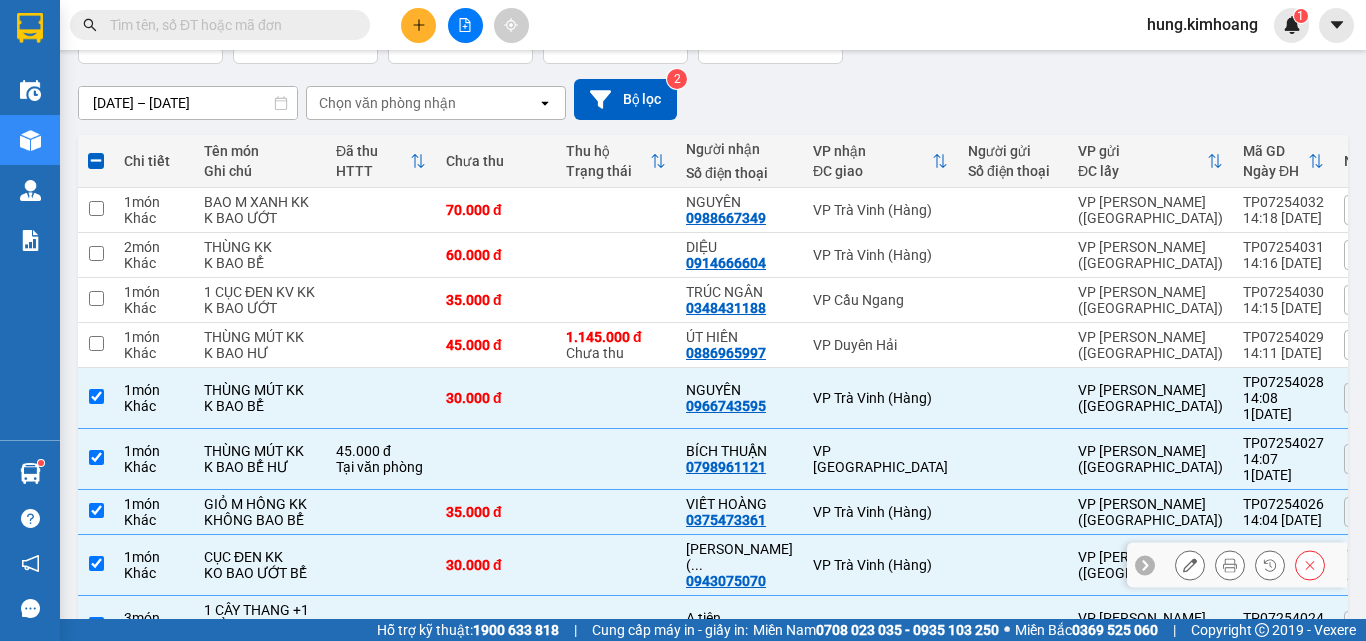 scroll, scrollTop: 400, scrollLeft: 0, axis: vertical 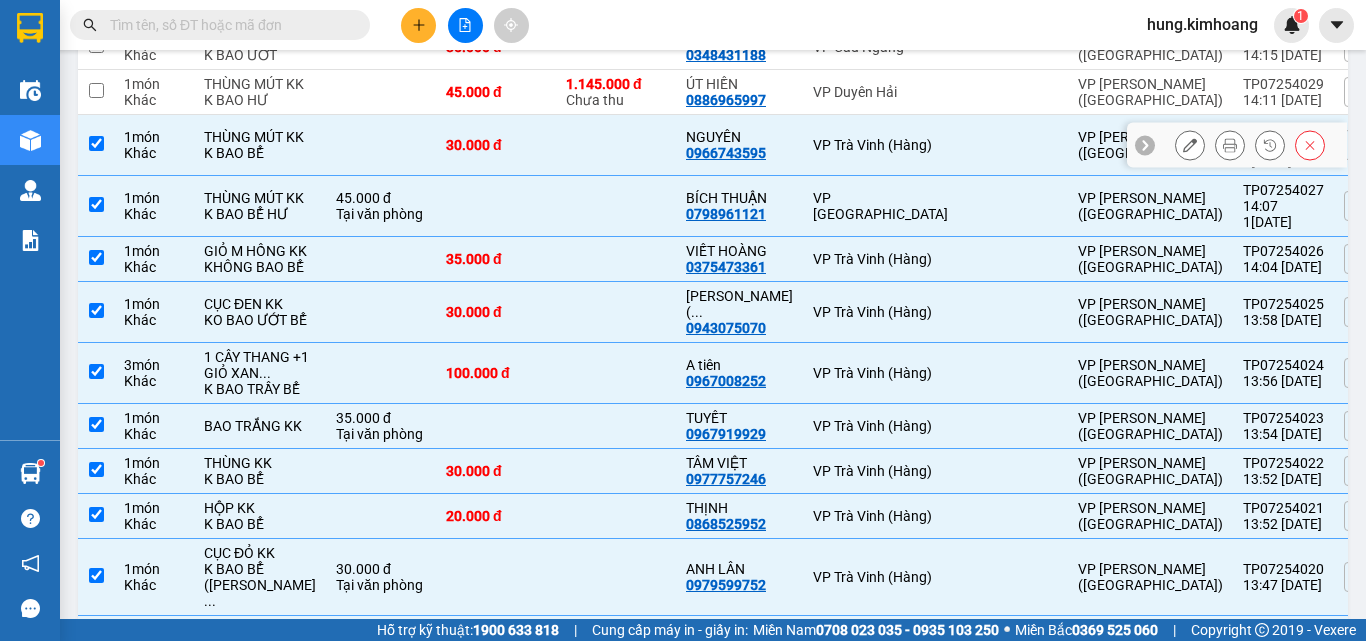 click at bounding box center [96, 145] 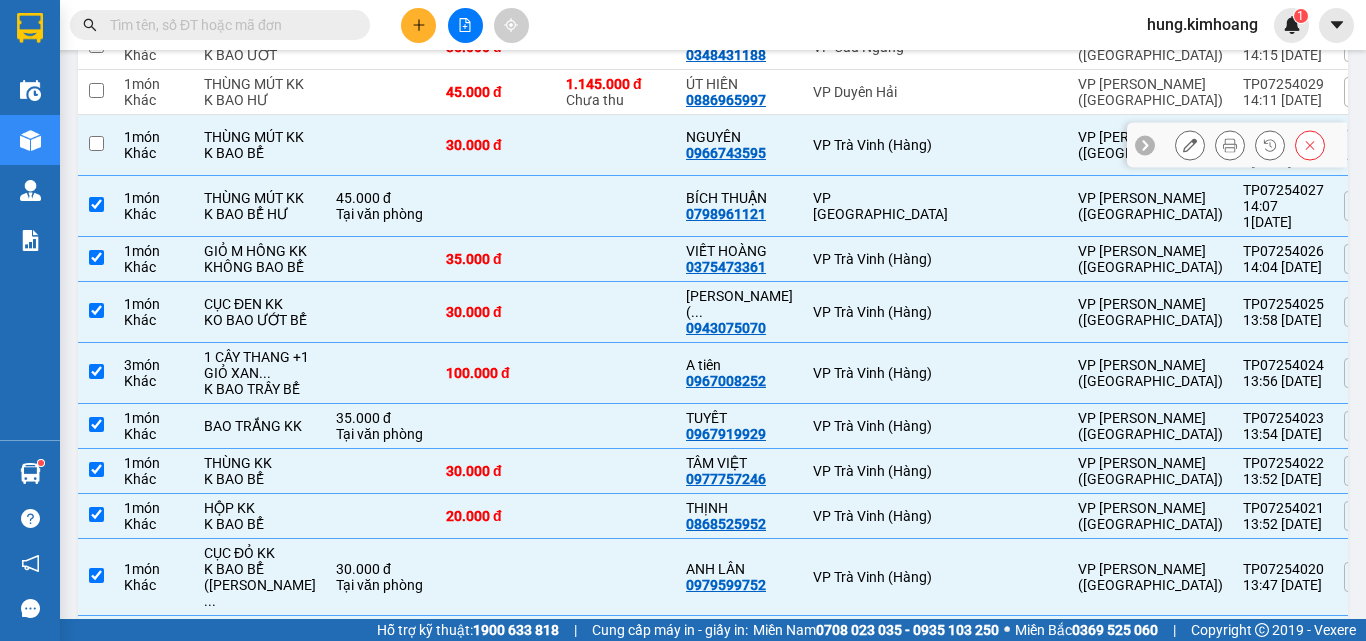 checkbox on "false" 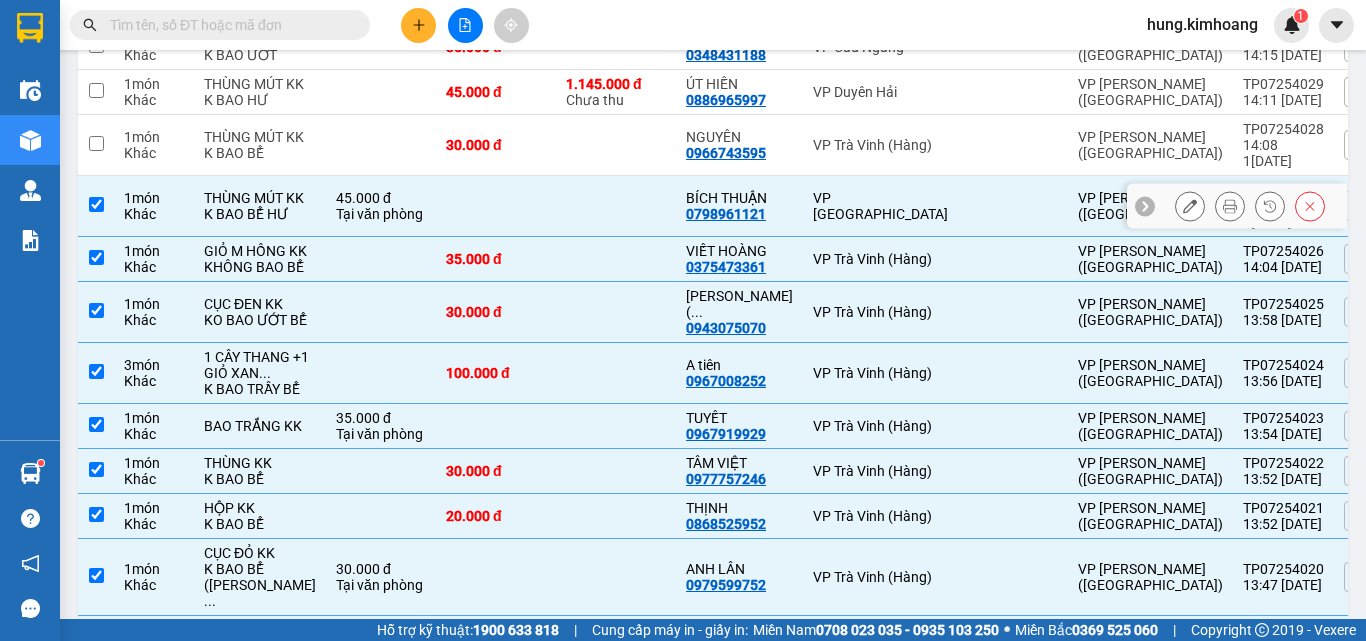 click at bounding box center (96, 206) 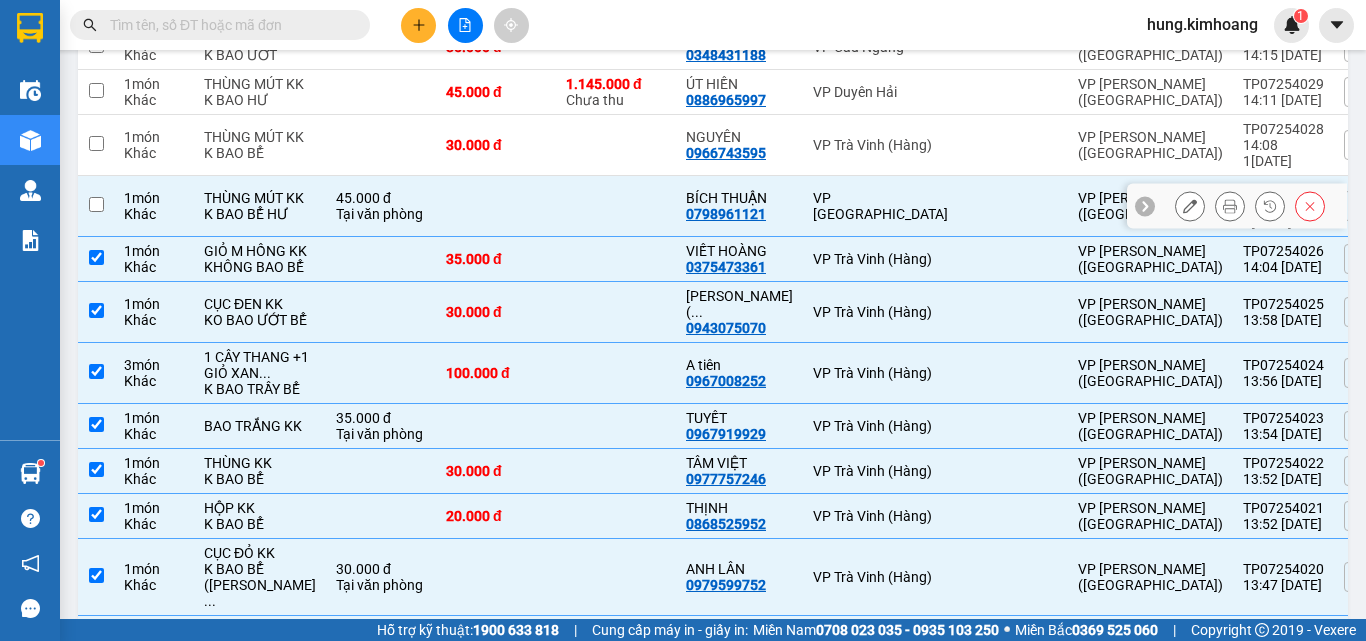 checkbox on "false" 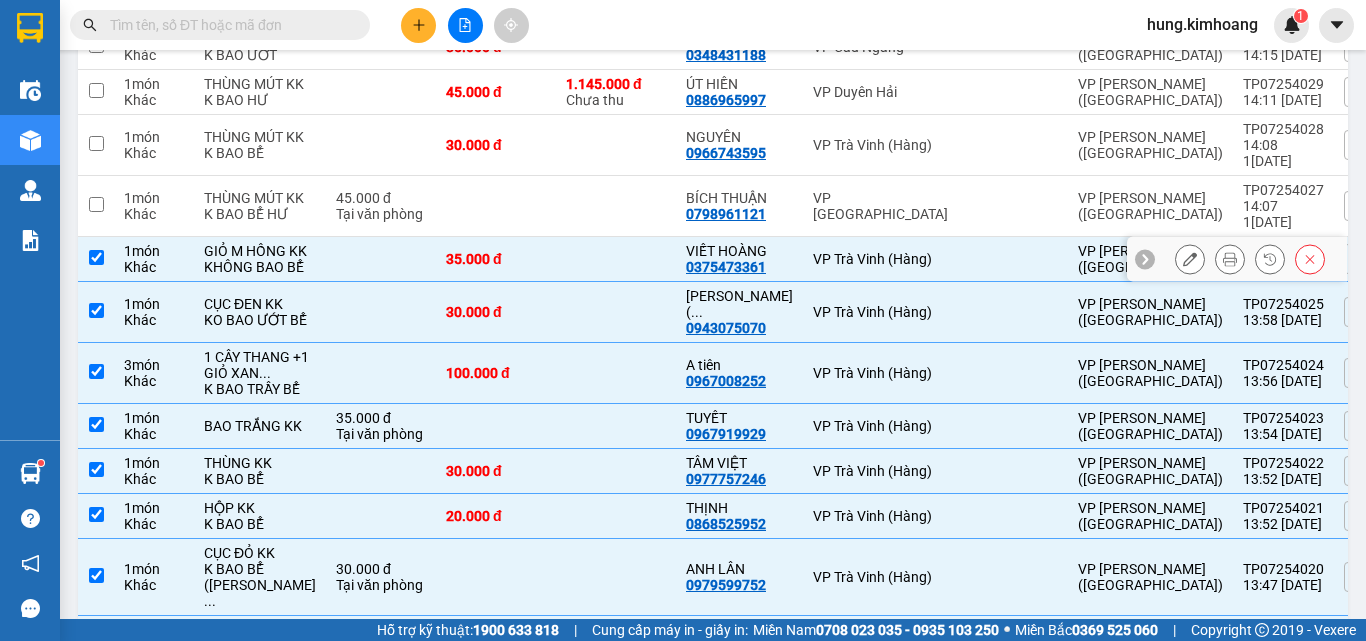 click at bounding box center (96, 259) 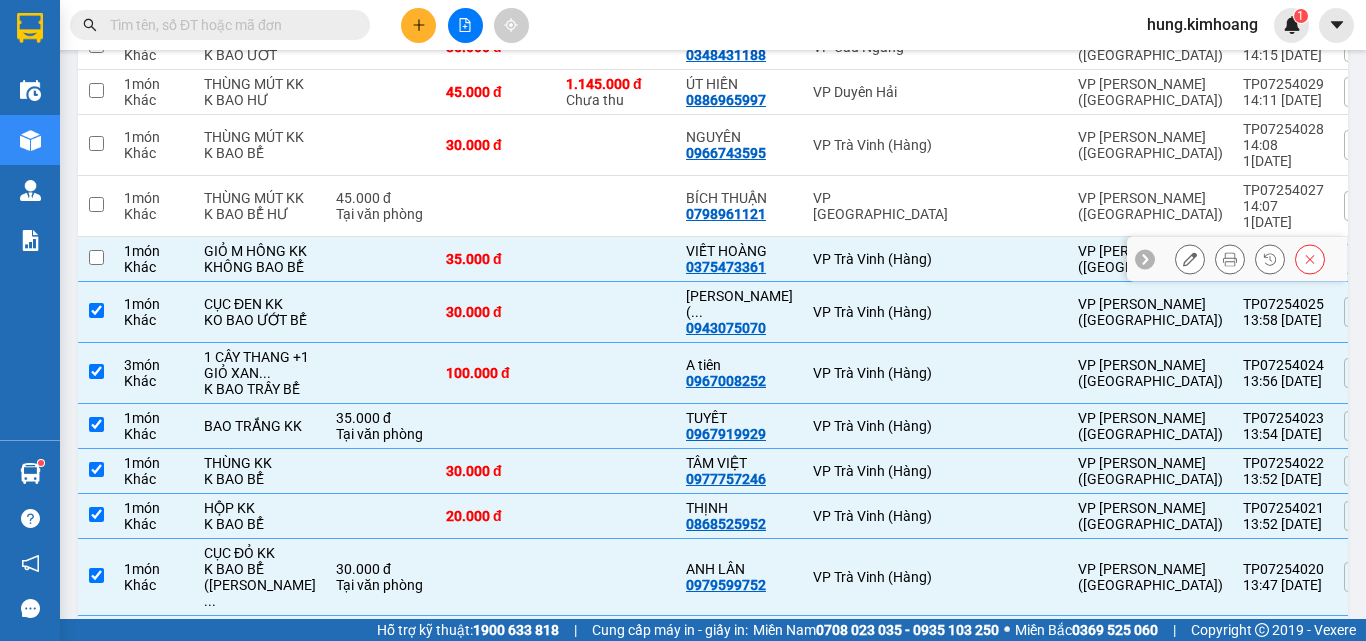 checkbox on "false" 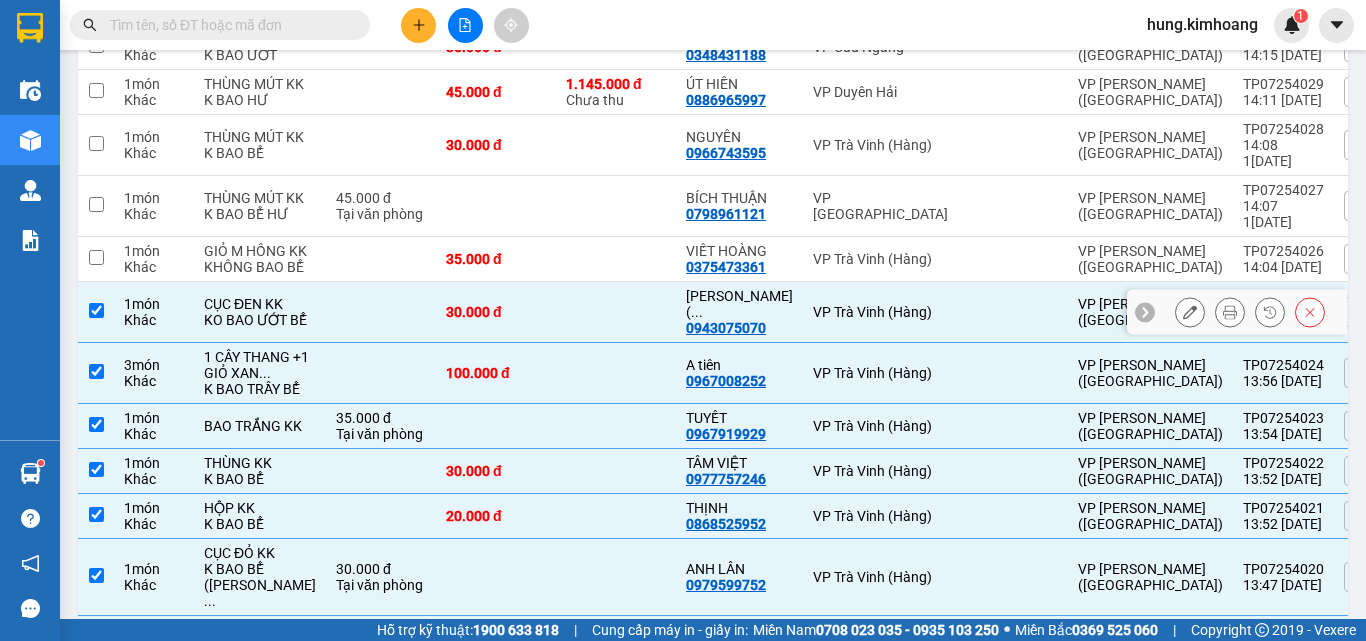 click at bounding box center (96, 312) 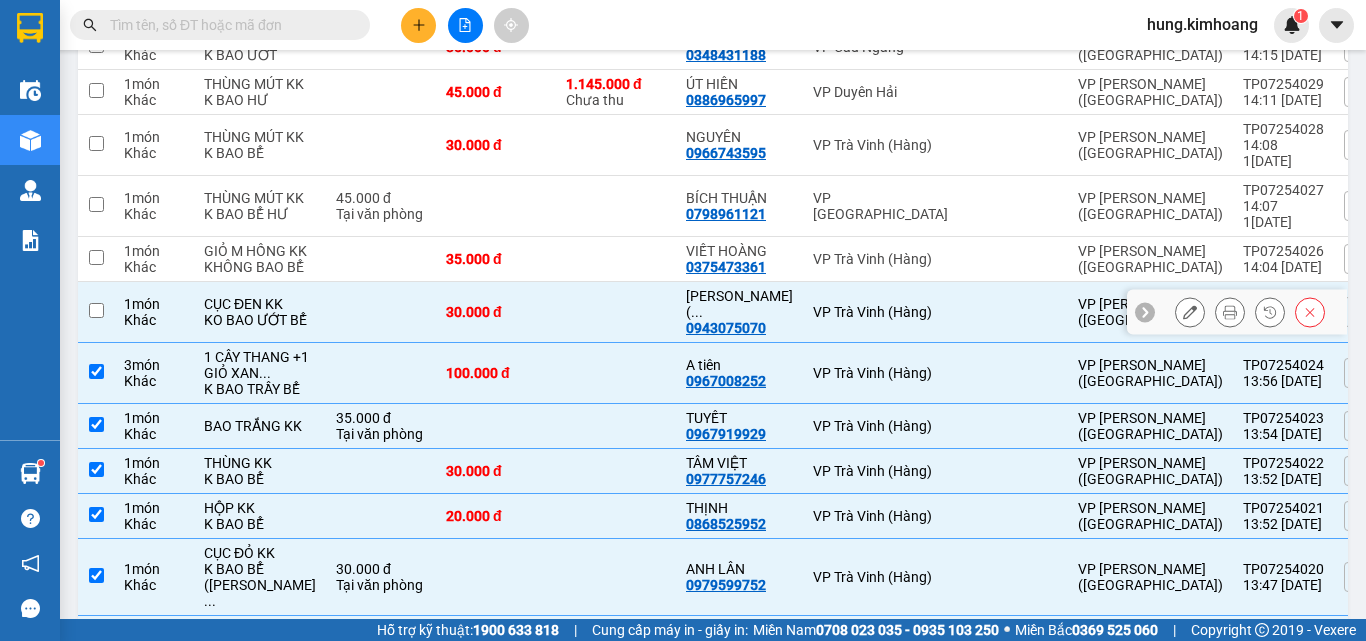 checkbox on "false" 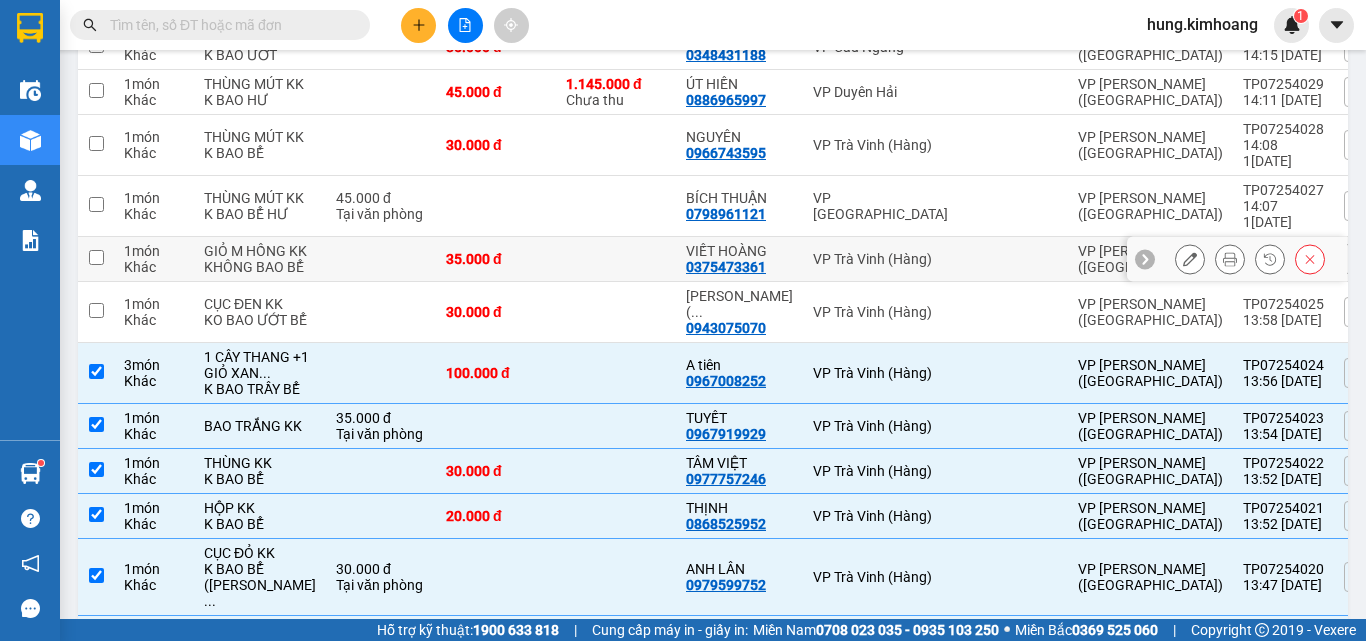 scroll, scrollTop: 500, scrollLeft: 0, axis: vertical 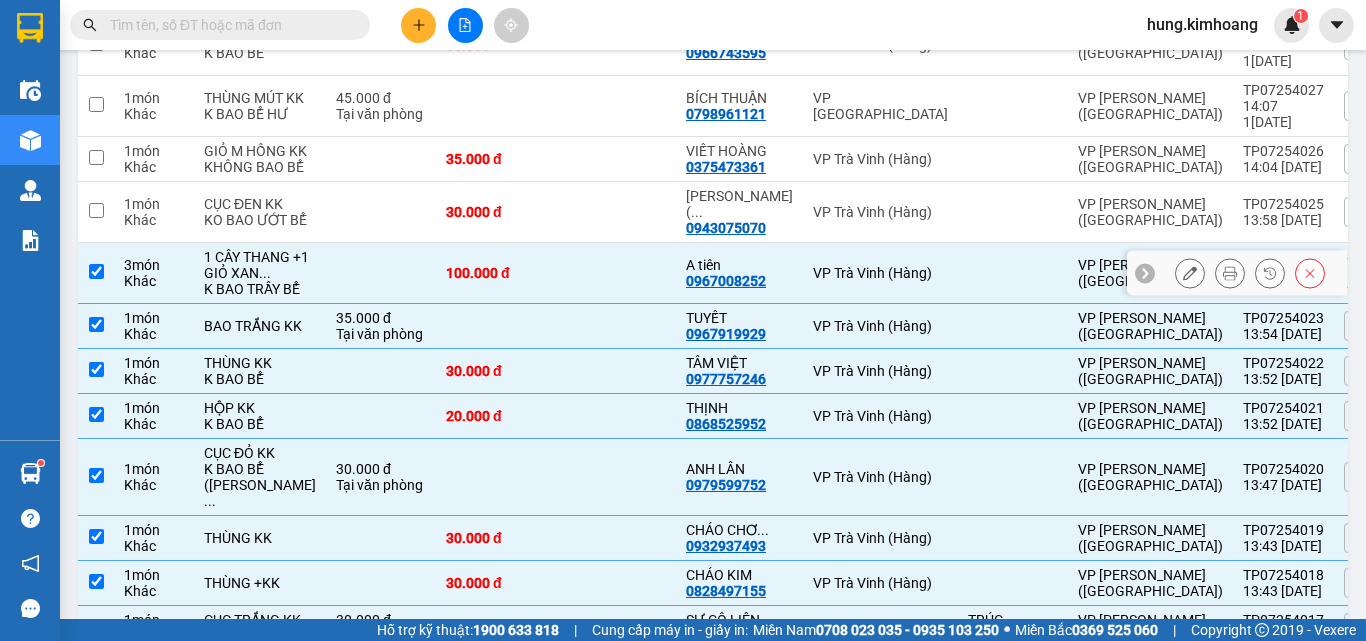 click at bounding box center [96, 273] 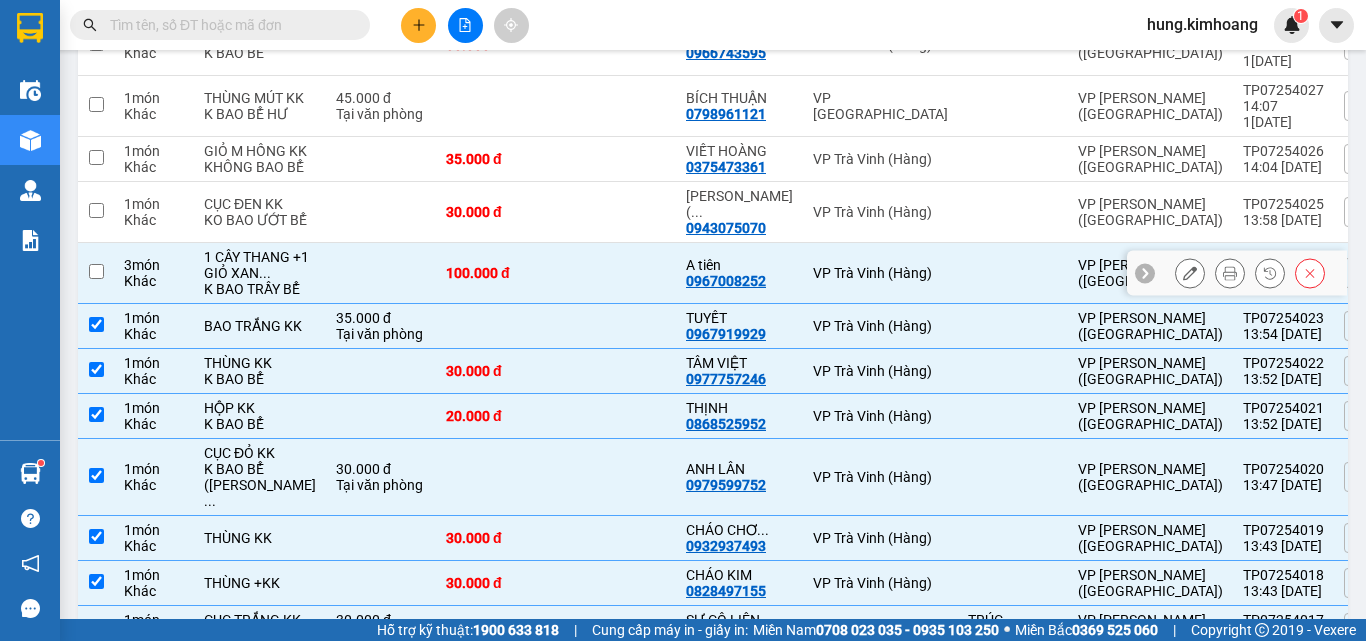 checkbox on "false" 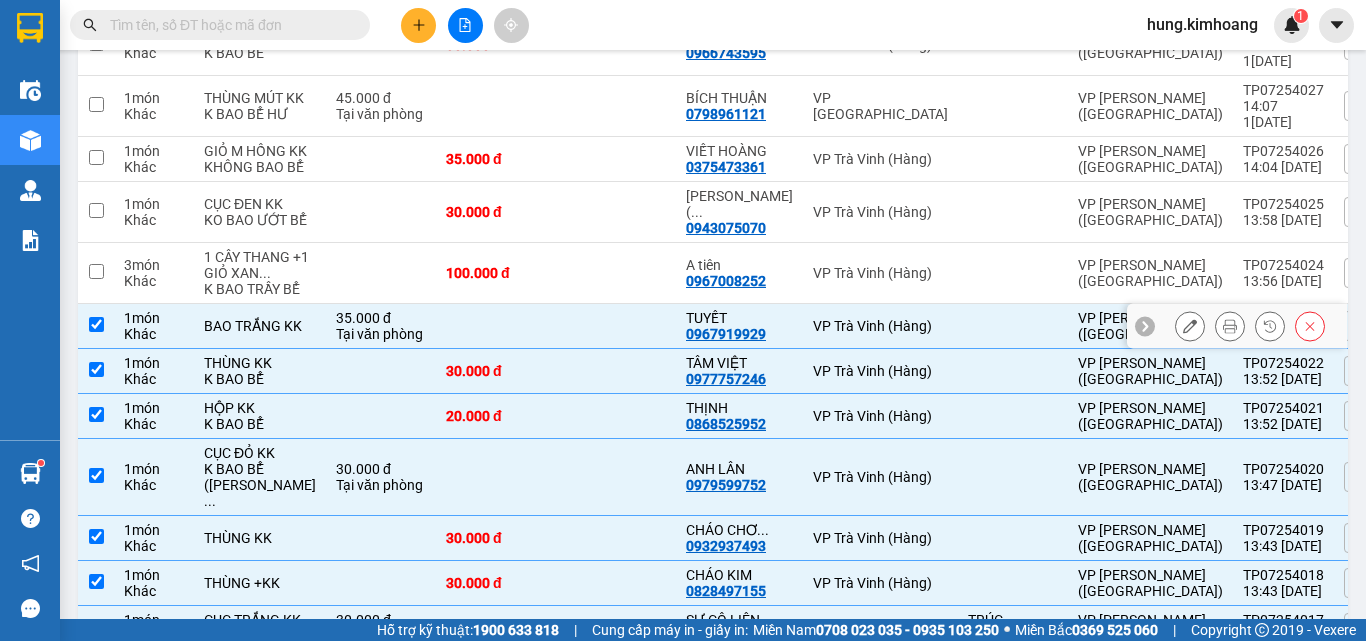 click at bounding box center (96, 326) 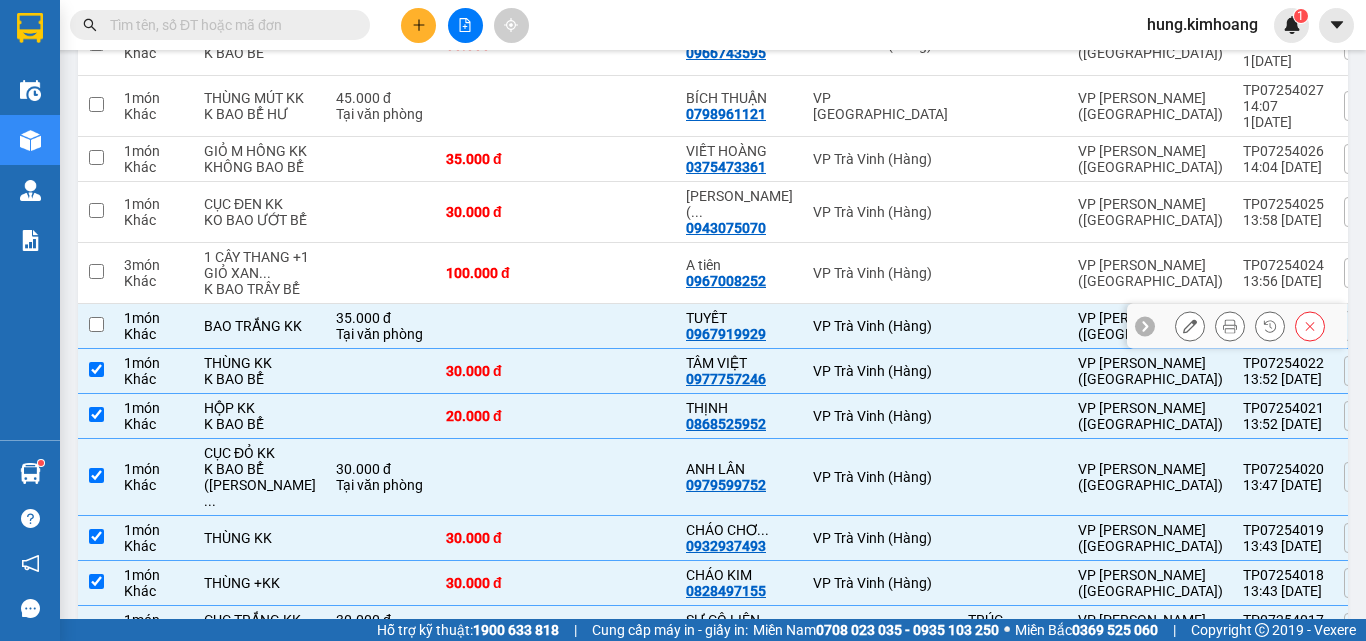 checkbox on "false" 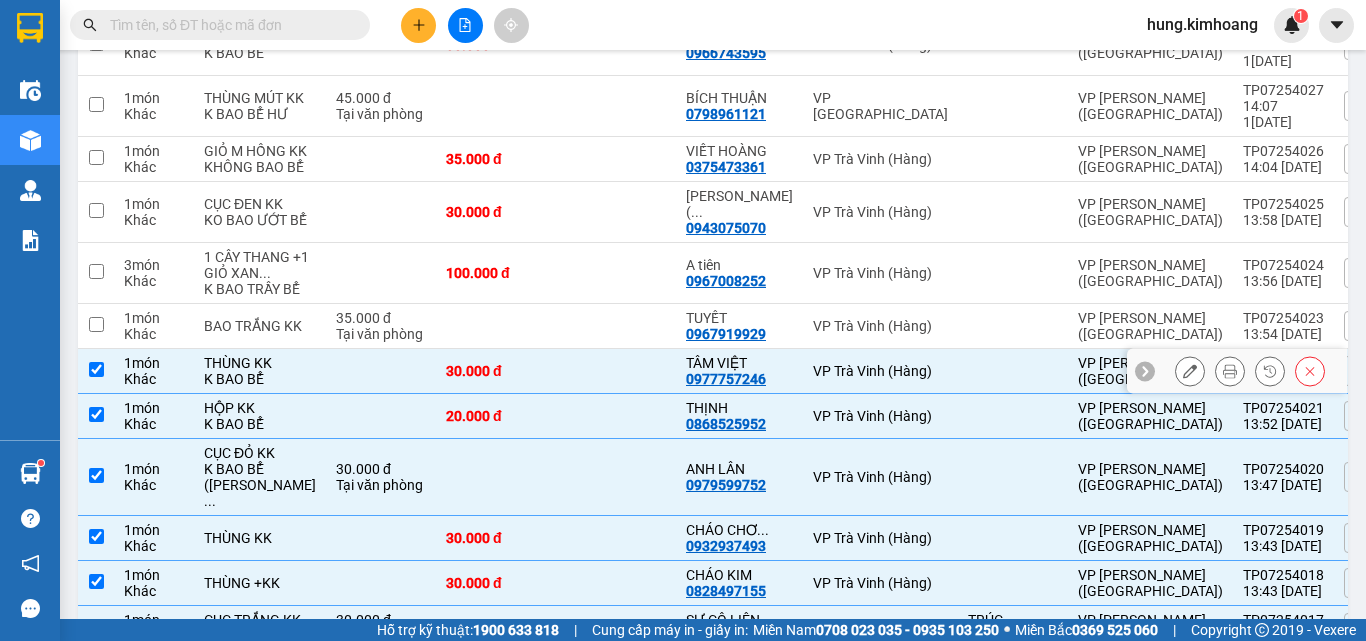 click at bounding box center (96, 369) 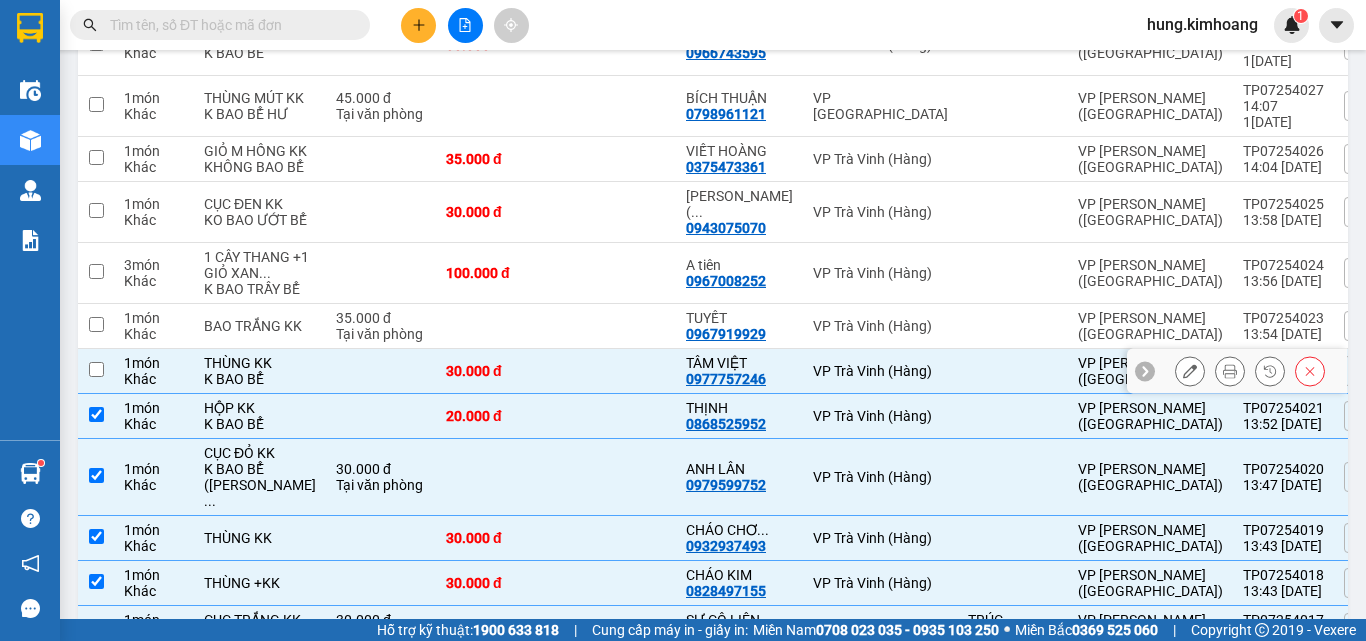 checkbox on "false" 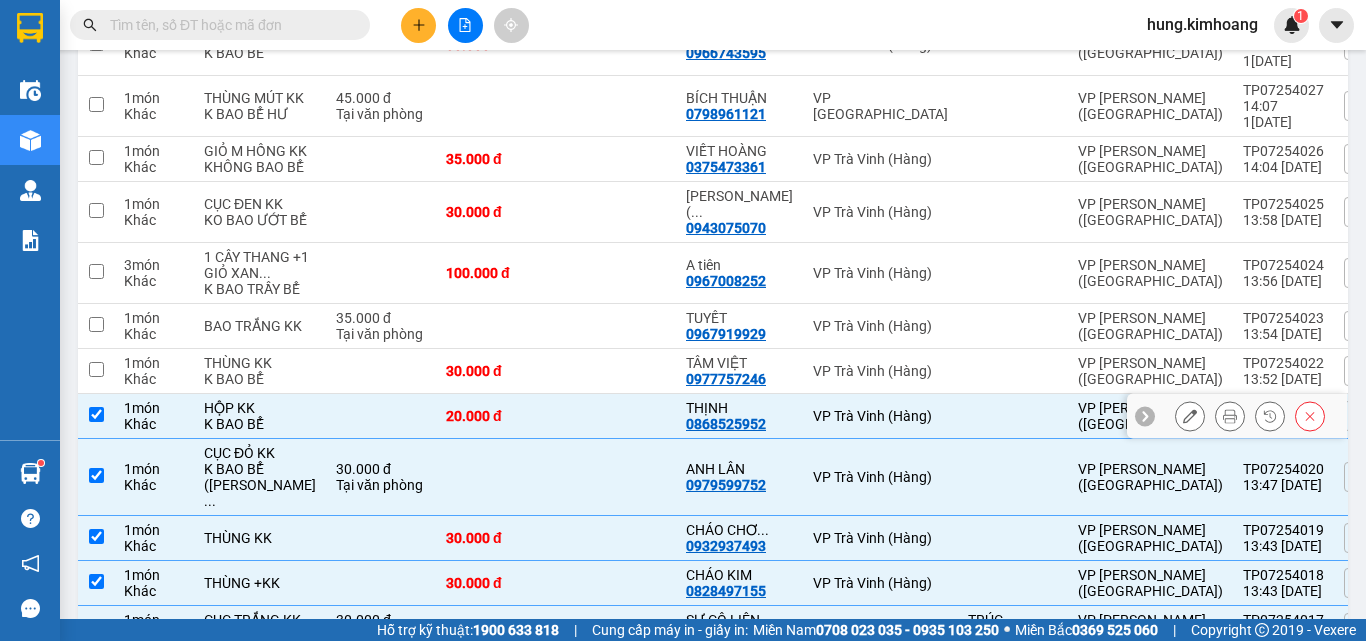 click at bounding box center [96, 416] 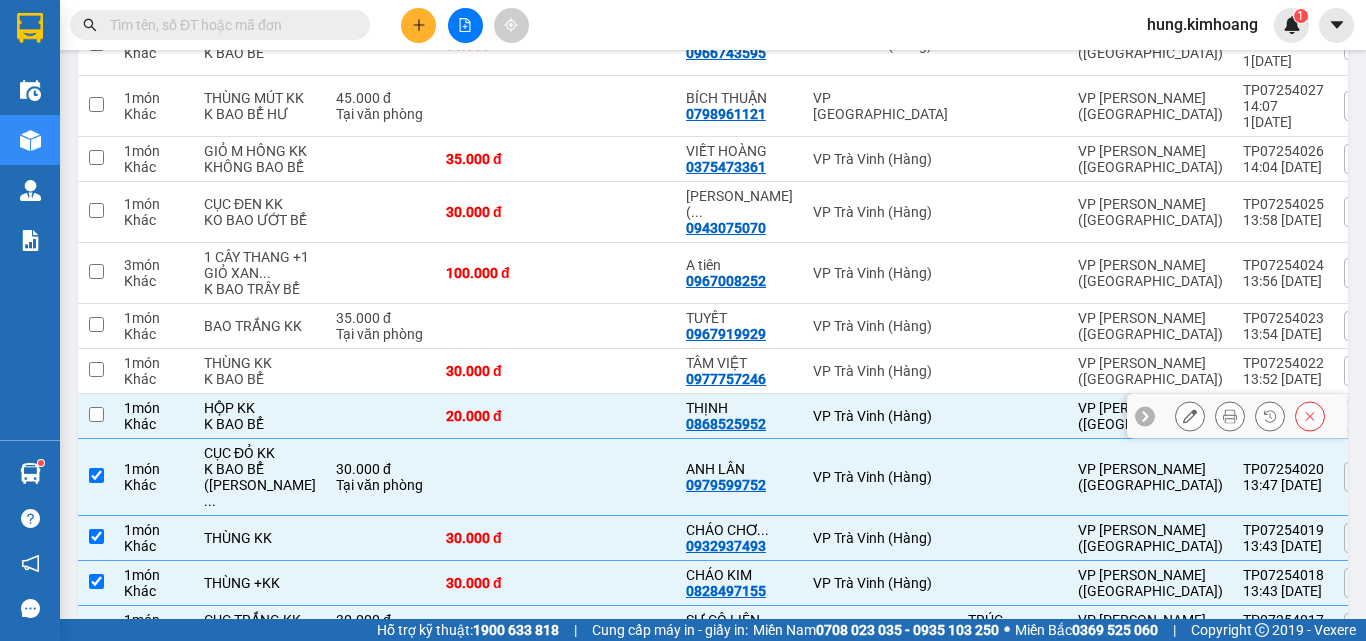 checkbox on "false" 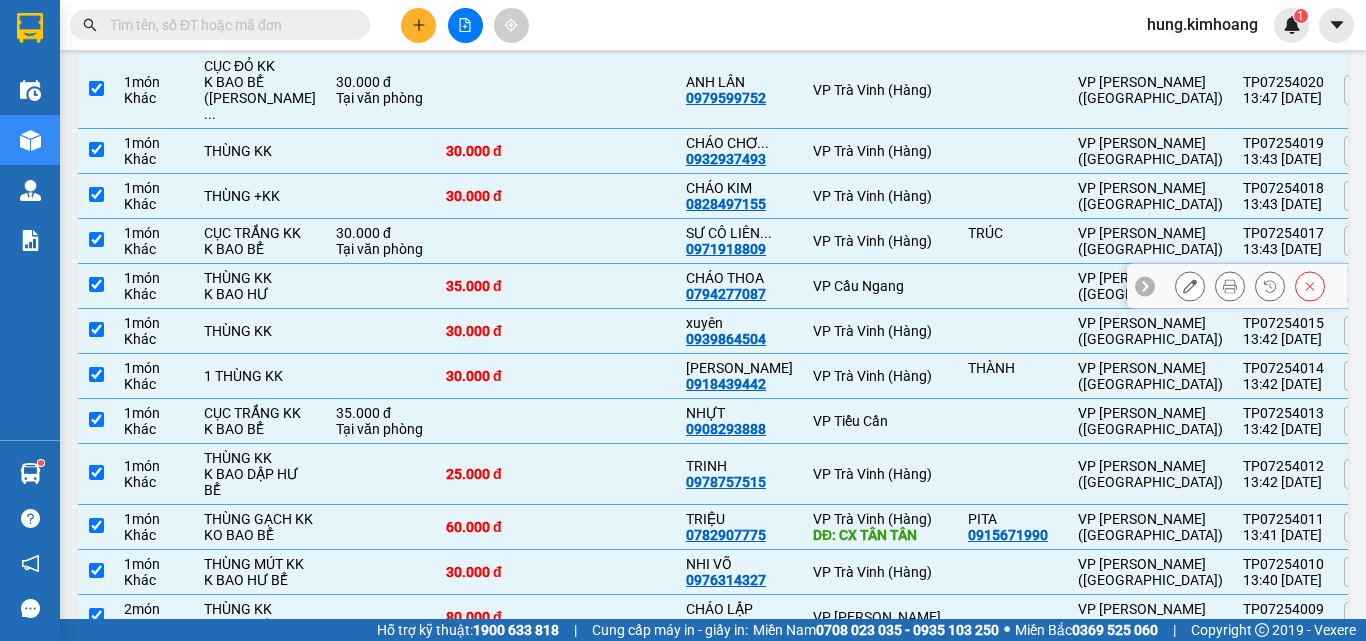 scroll, scrollTop: 900, scrollLeft: 0, axis: vertical 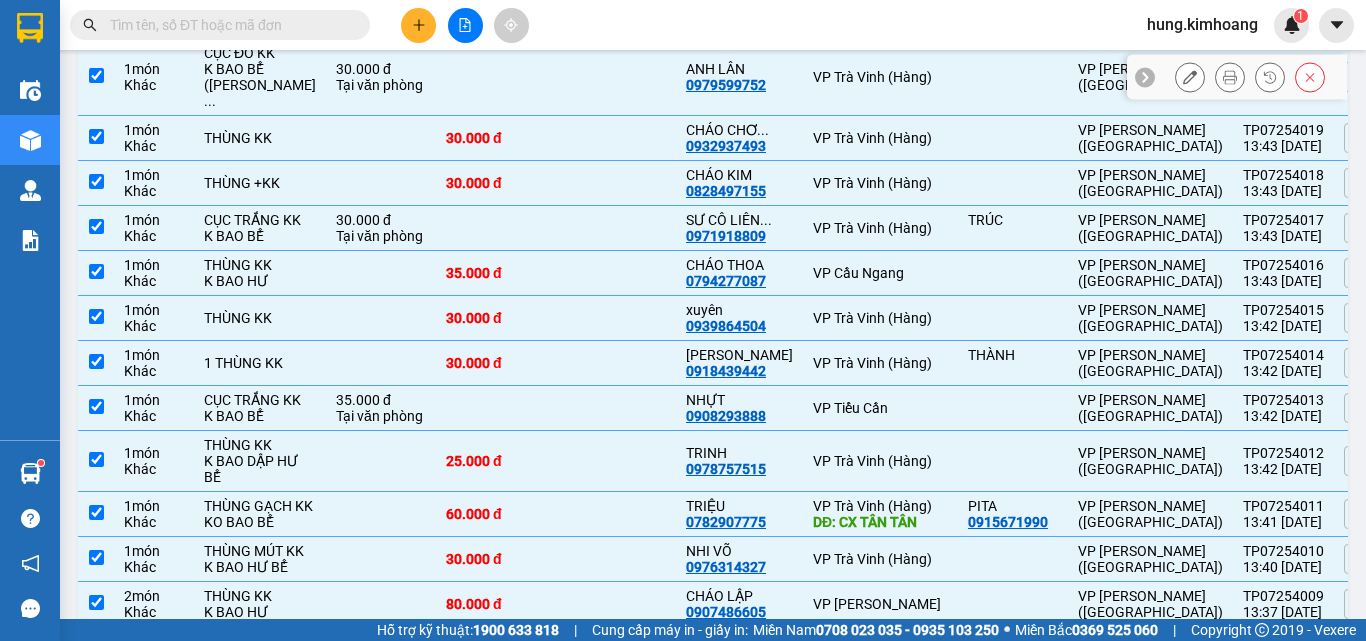 click at bounding box center (96, 77) 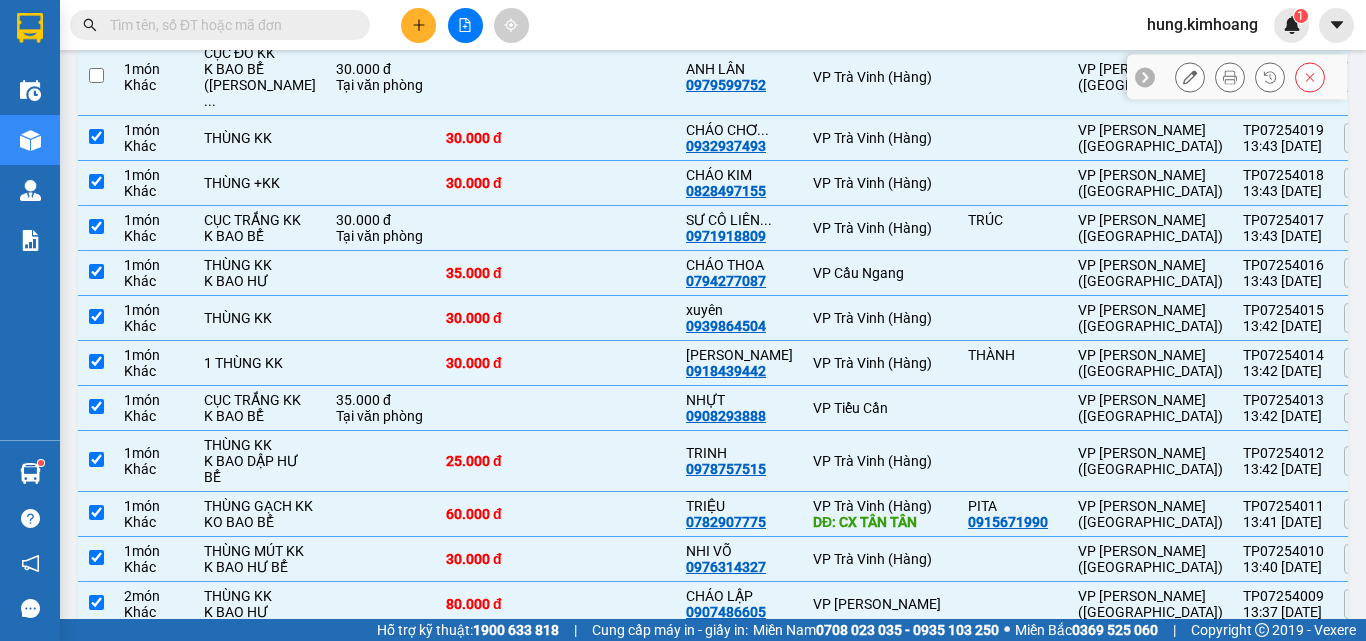 checkbox on "false" 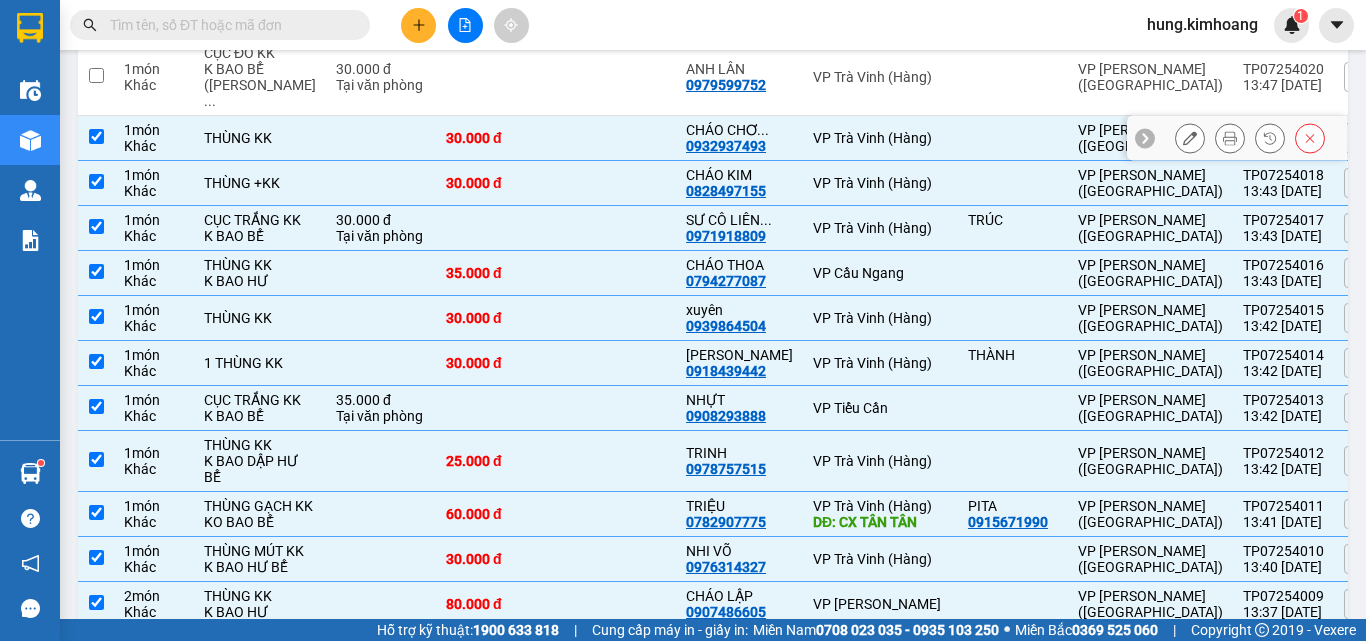 click at bounding box center [96, 136] 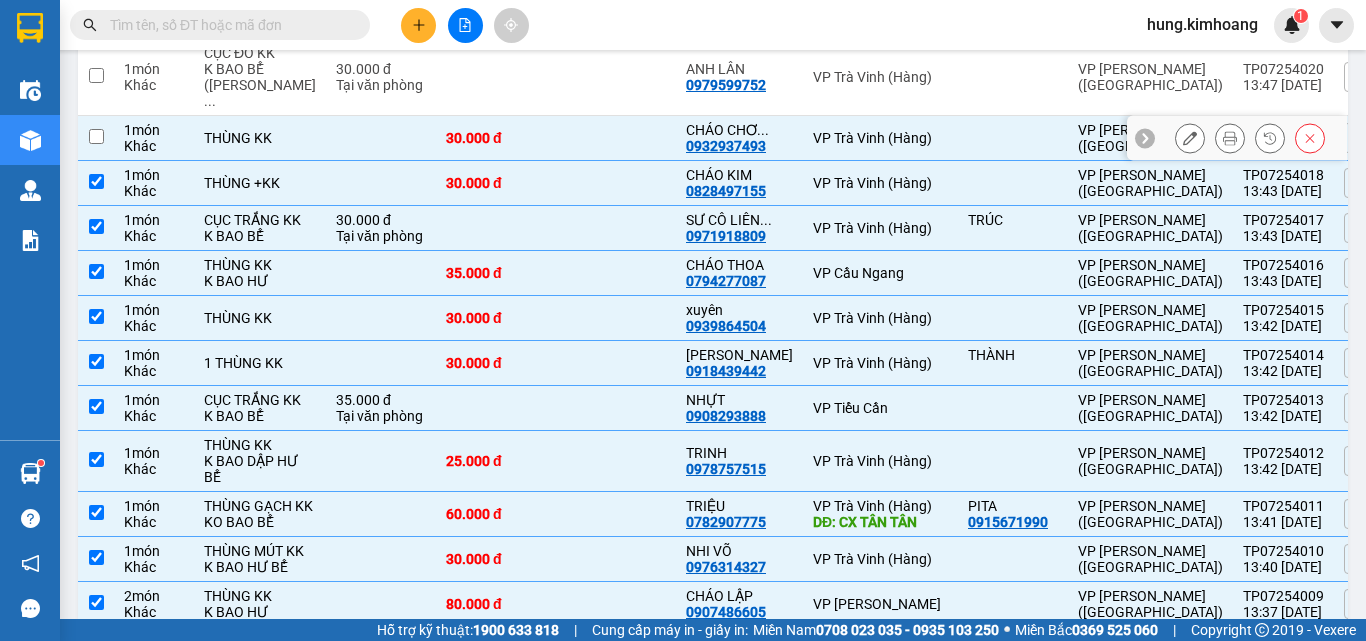 checkbox on "false" 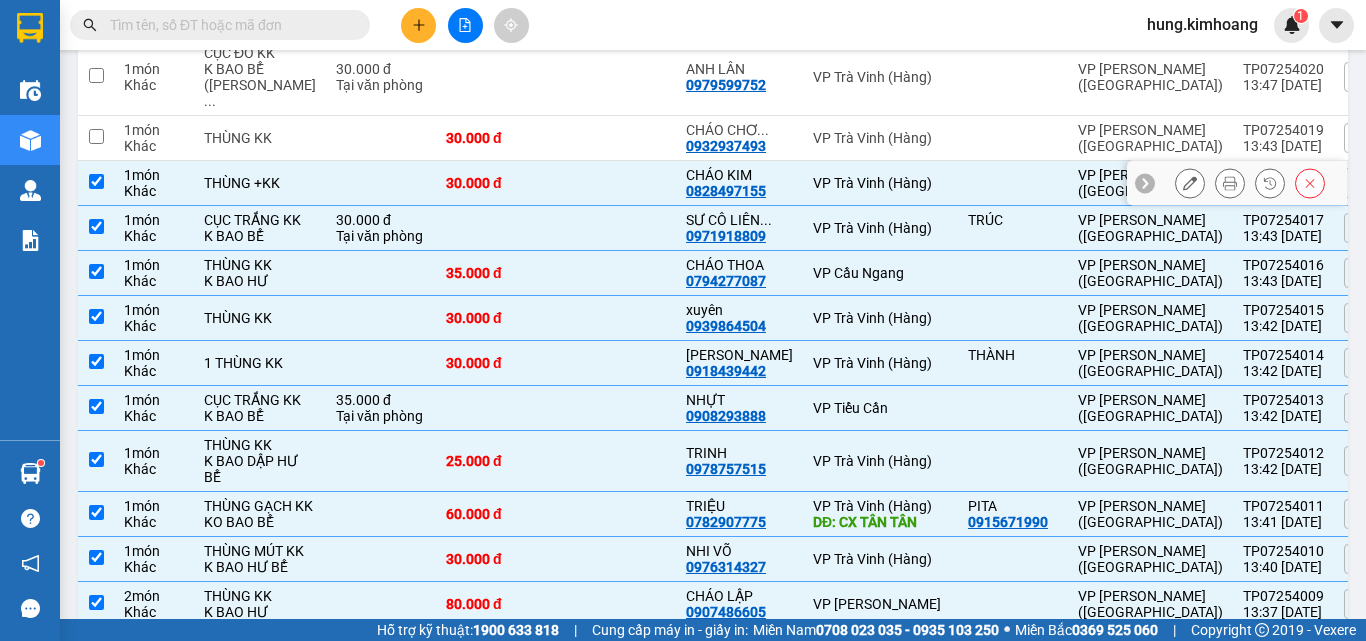 click at bounding box center (96, 183) 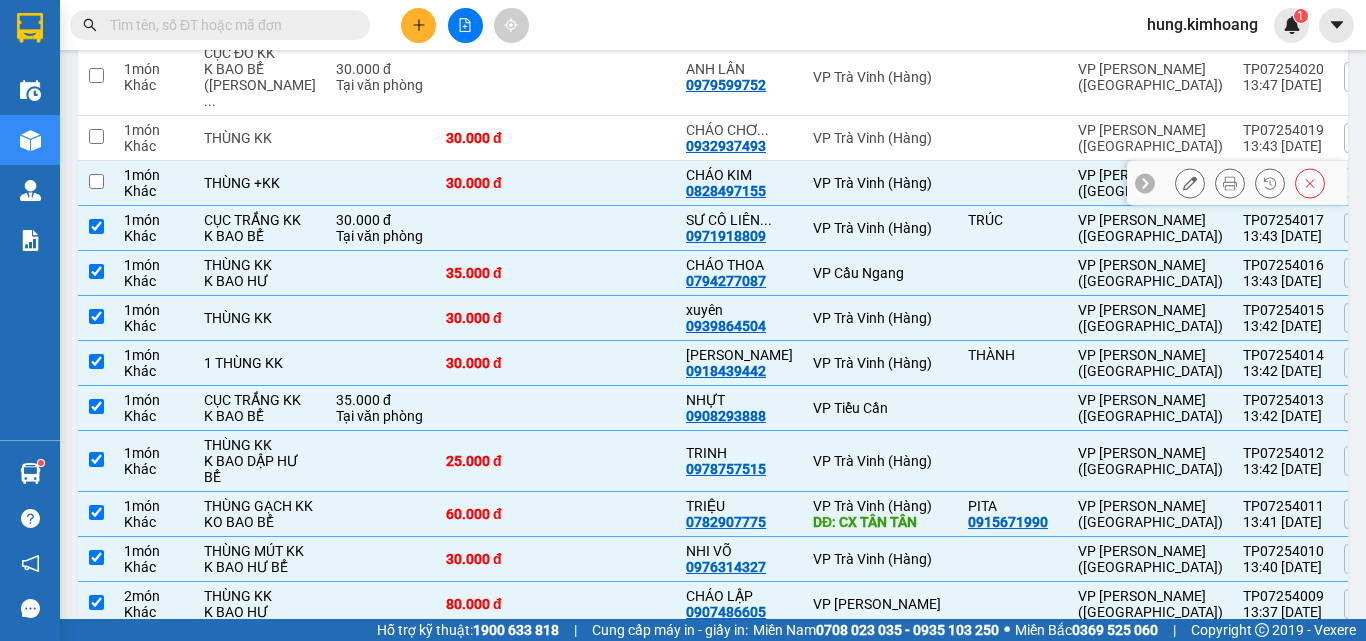 checkbox on "false" 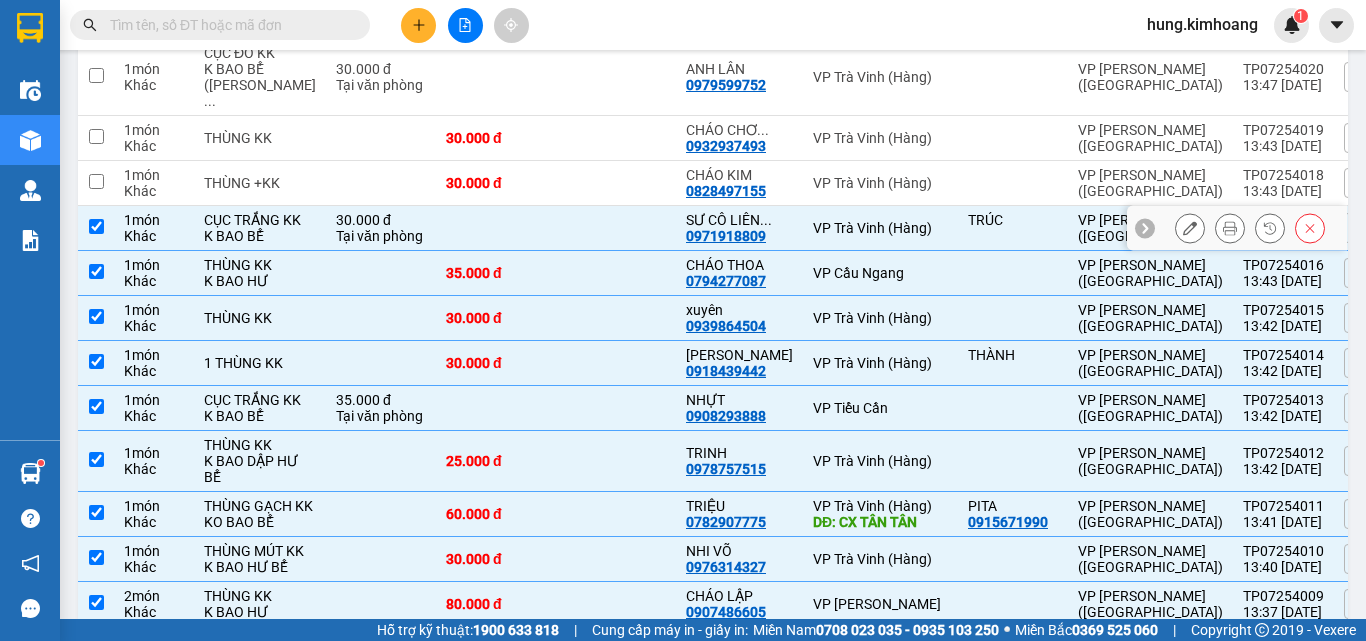 click at bounding box center [96, 228] 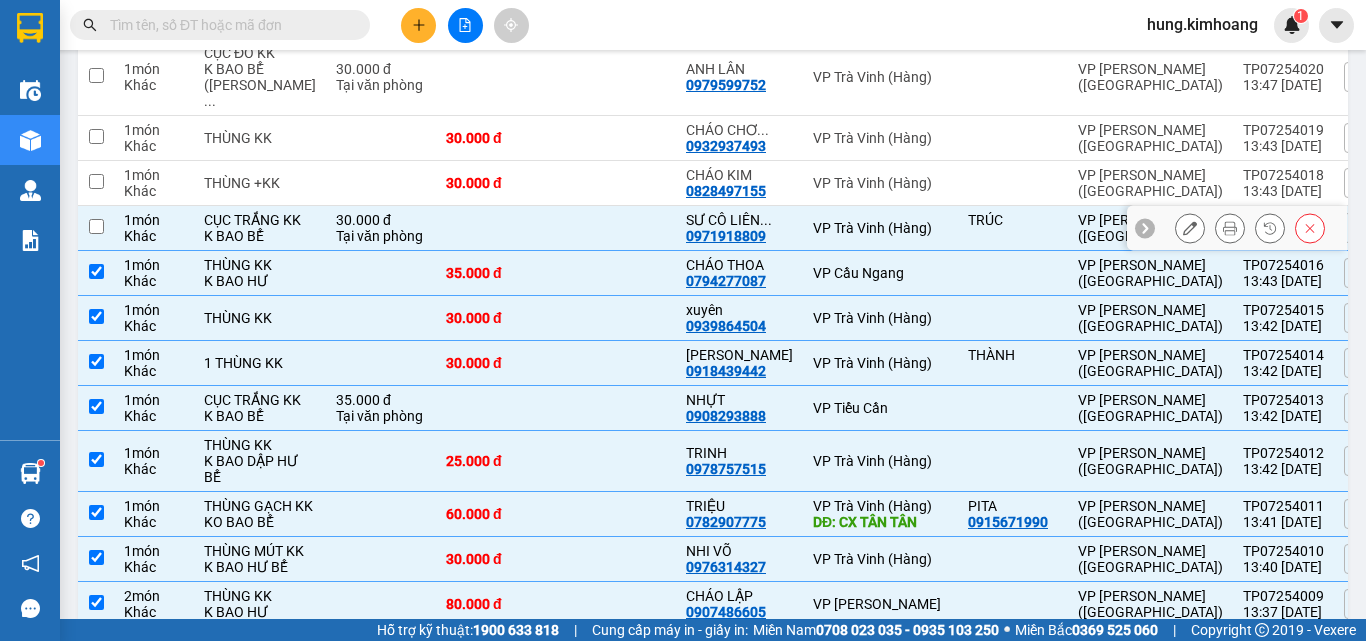 checkbox on "false" 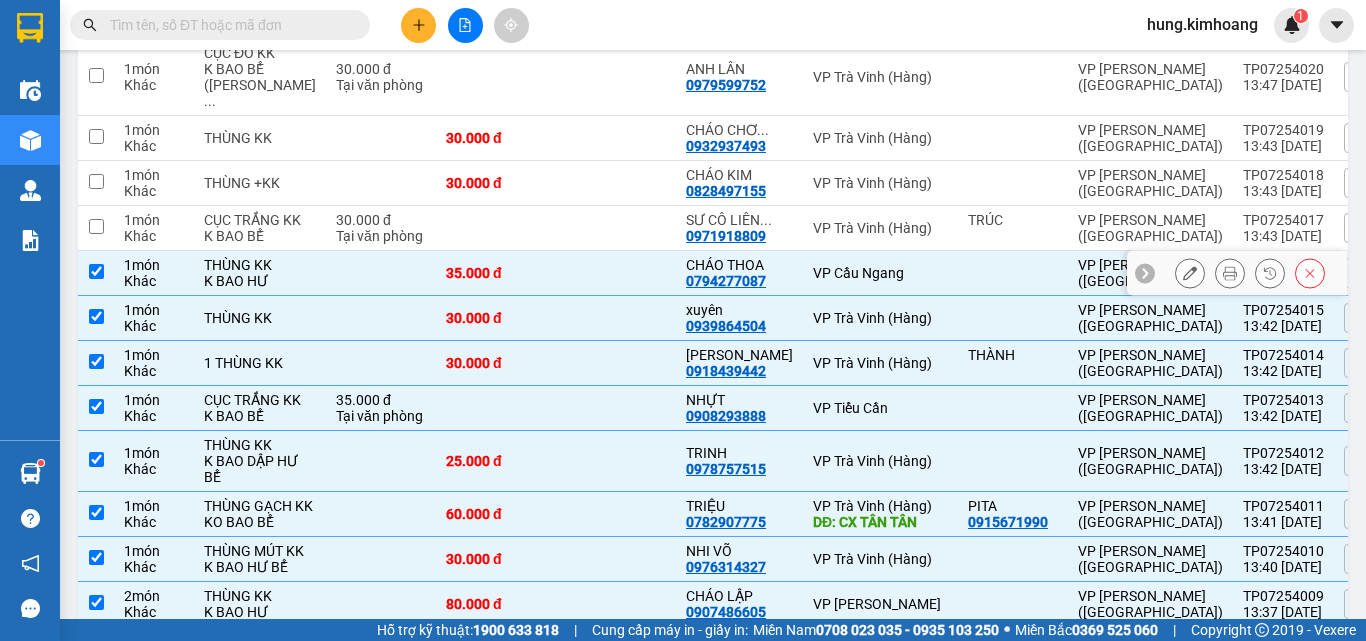 click at bounding box center (96, 271) 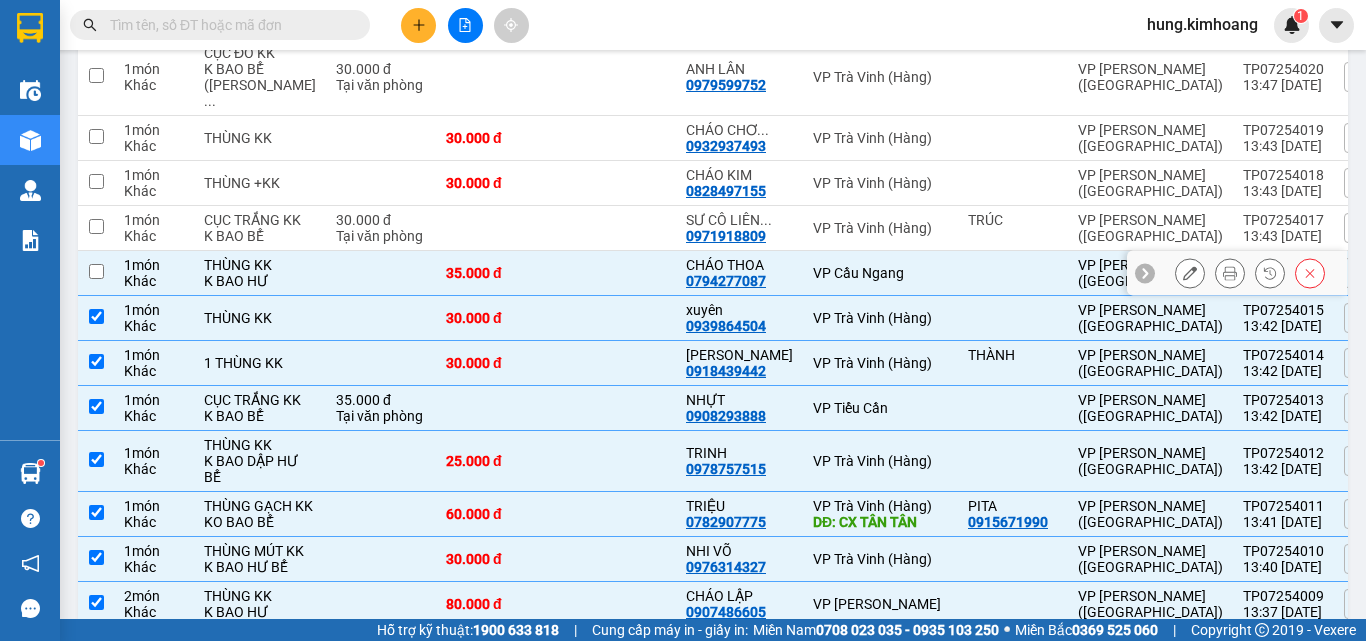 checkbox on "false" 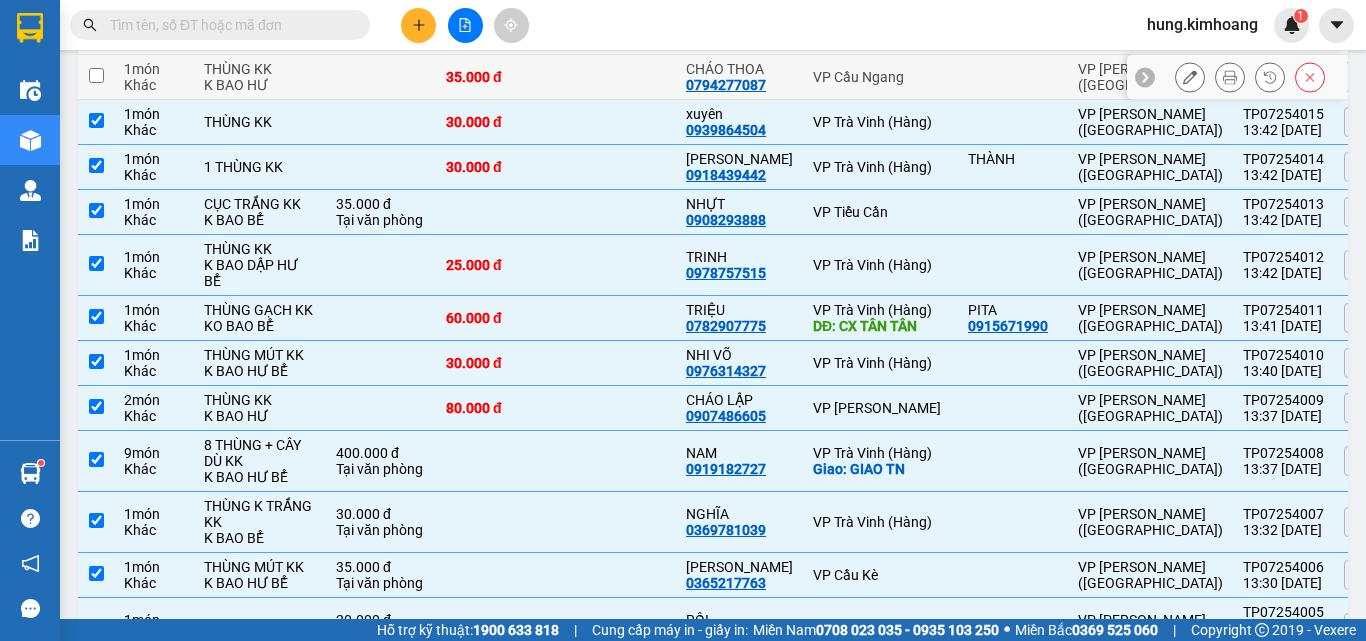 scroll, scrollTop: 1100, scrollLeft: 0, axis: vertical 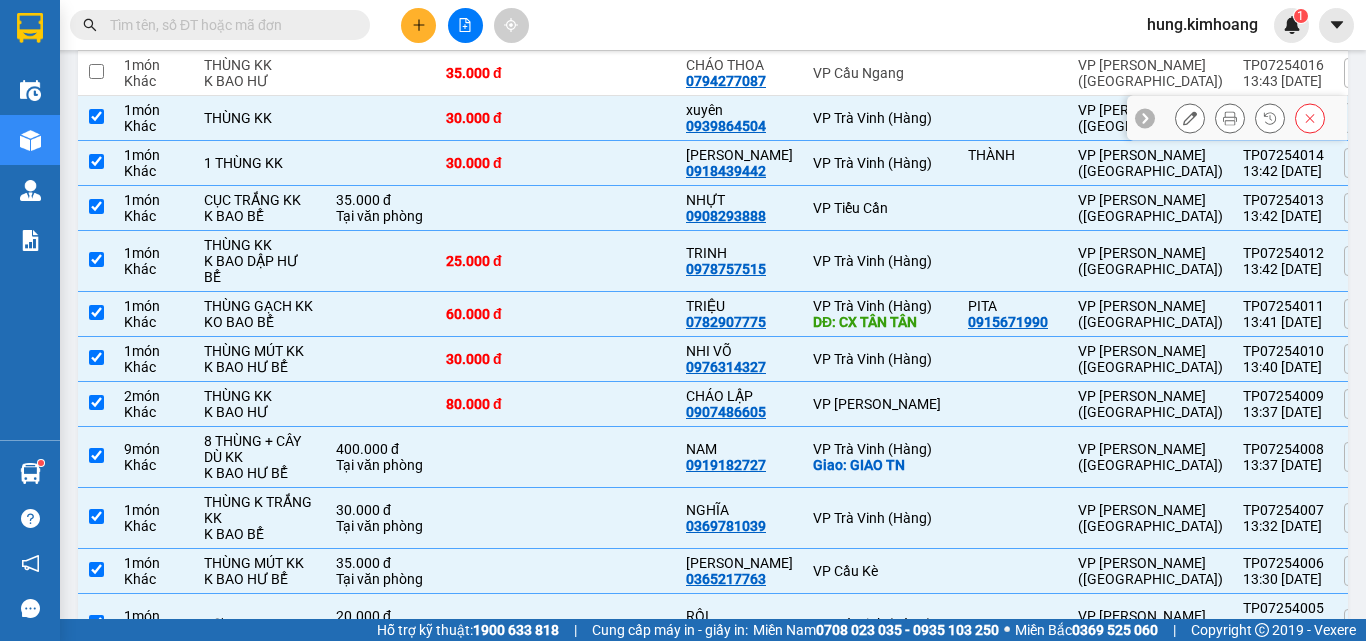 click at bounding box center [96, 118] 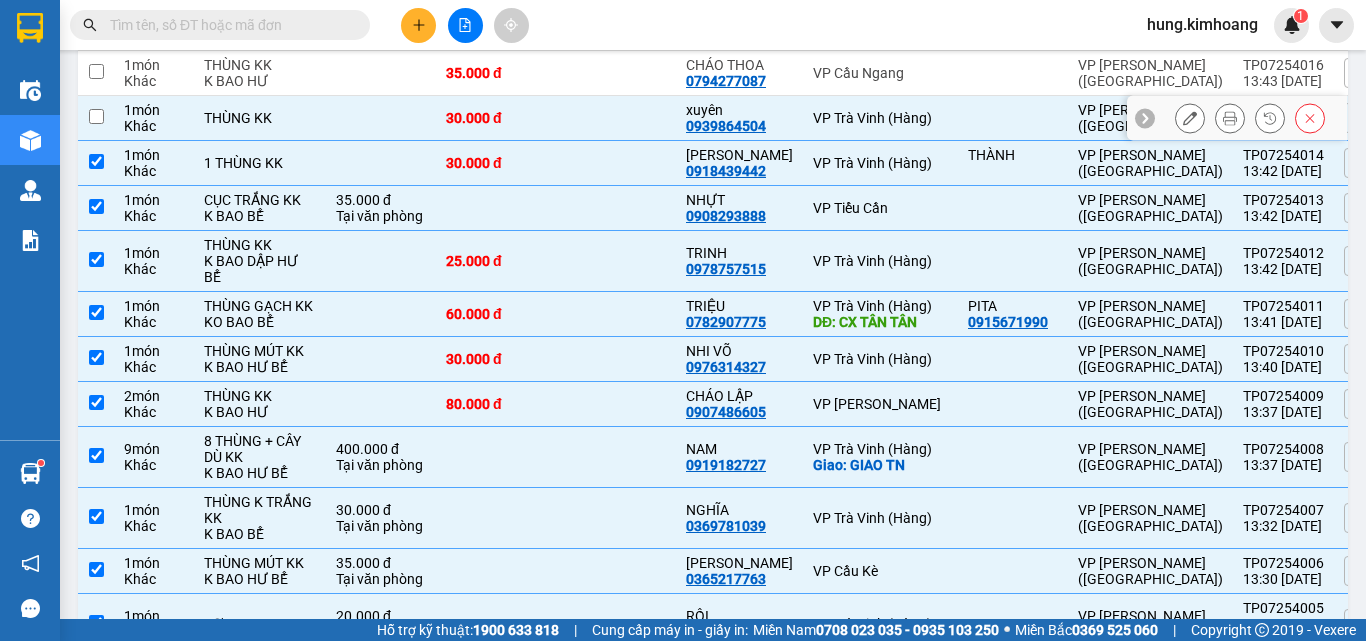 checkbox on "false" 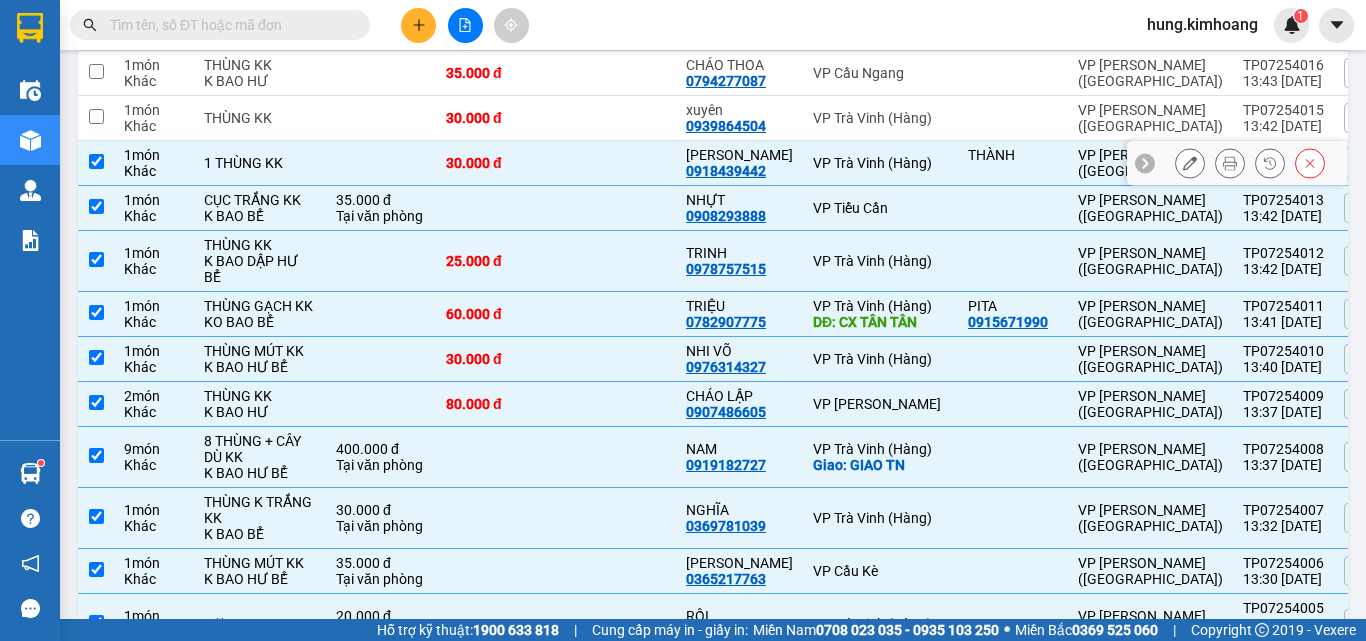 click at bounding box center [96, 161] 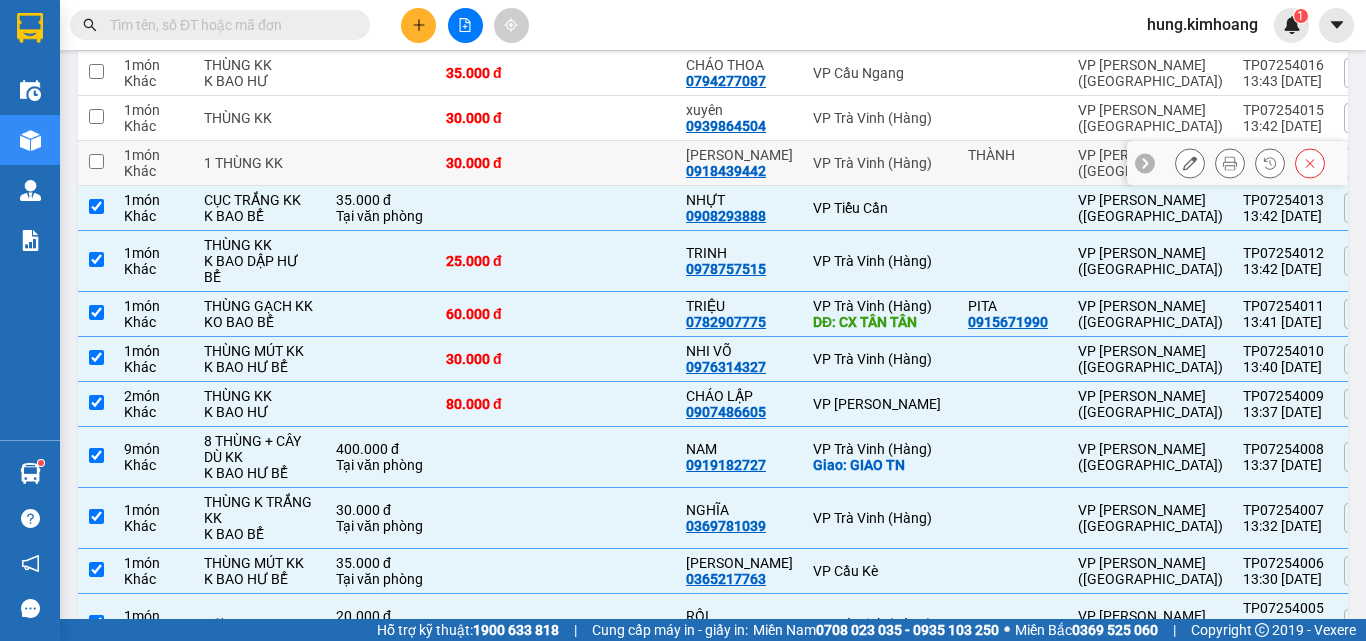 click at bounding box center [96, 161] 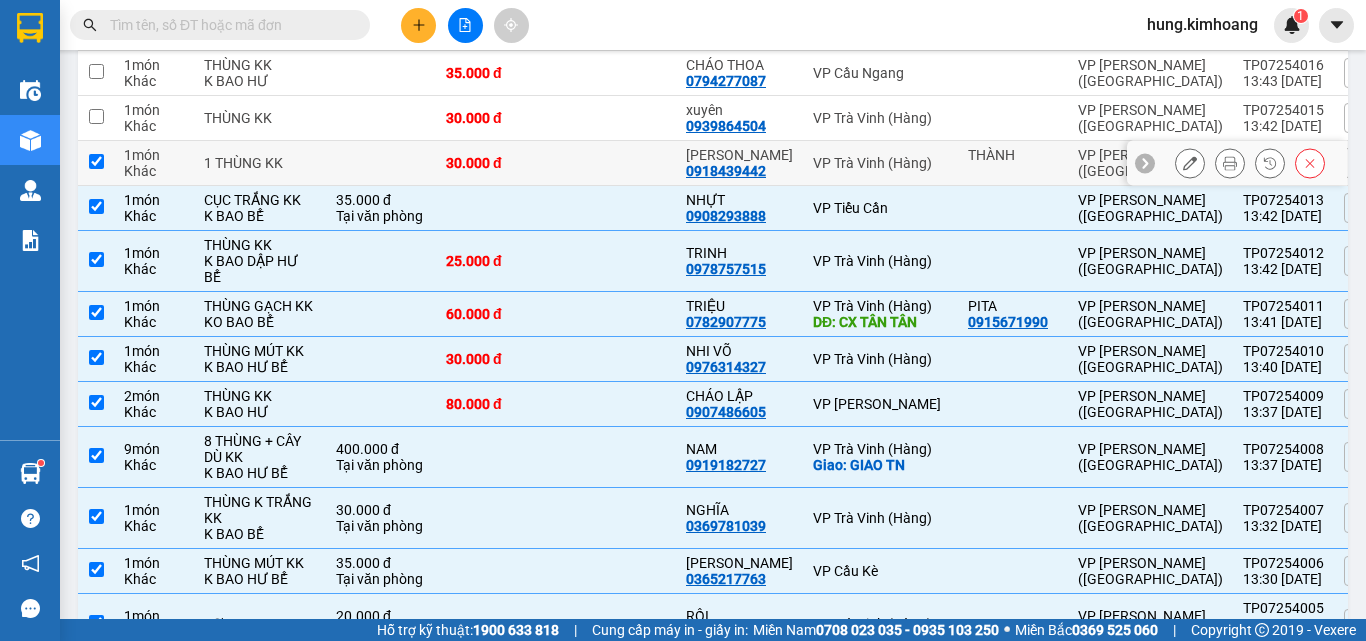 checkbox on "true" 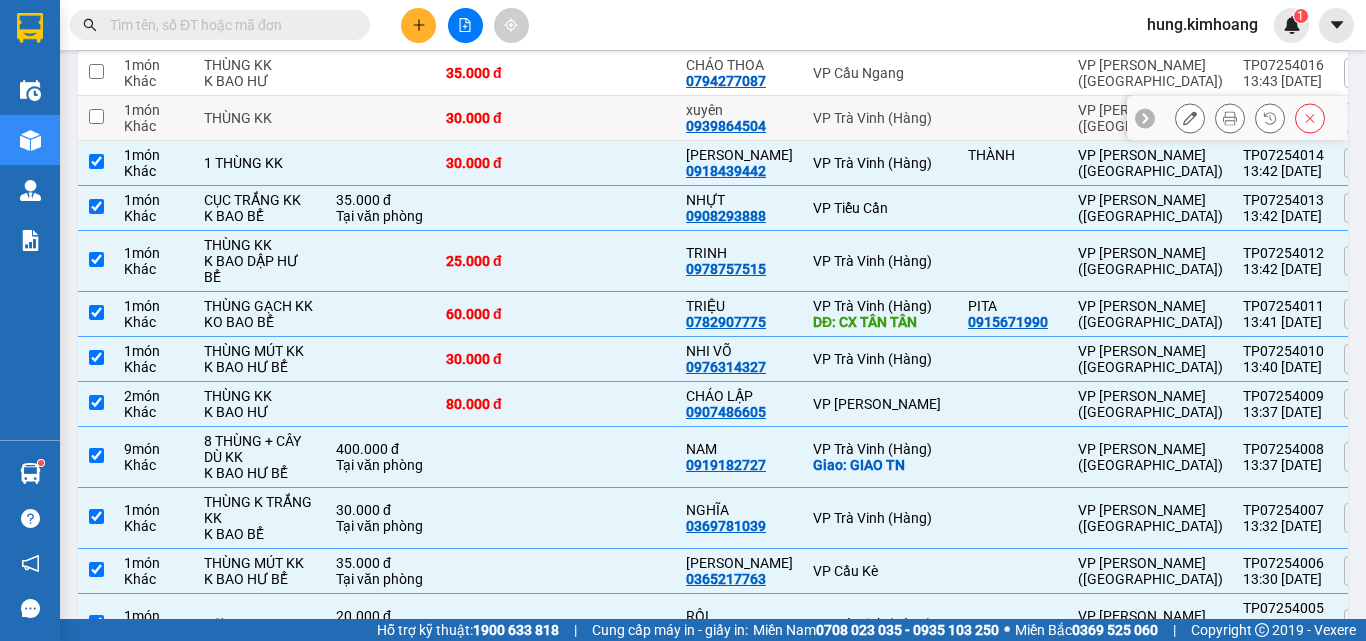 click at bounding box center [96, 116] 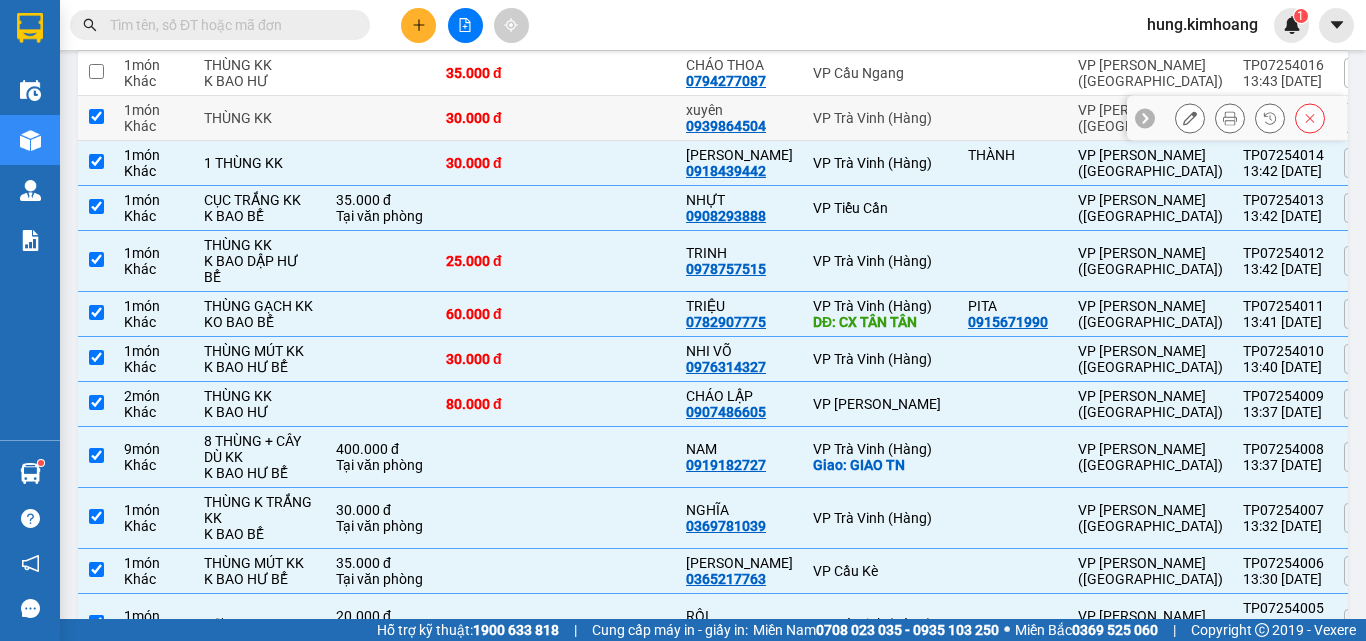 checkbox on "true" 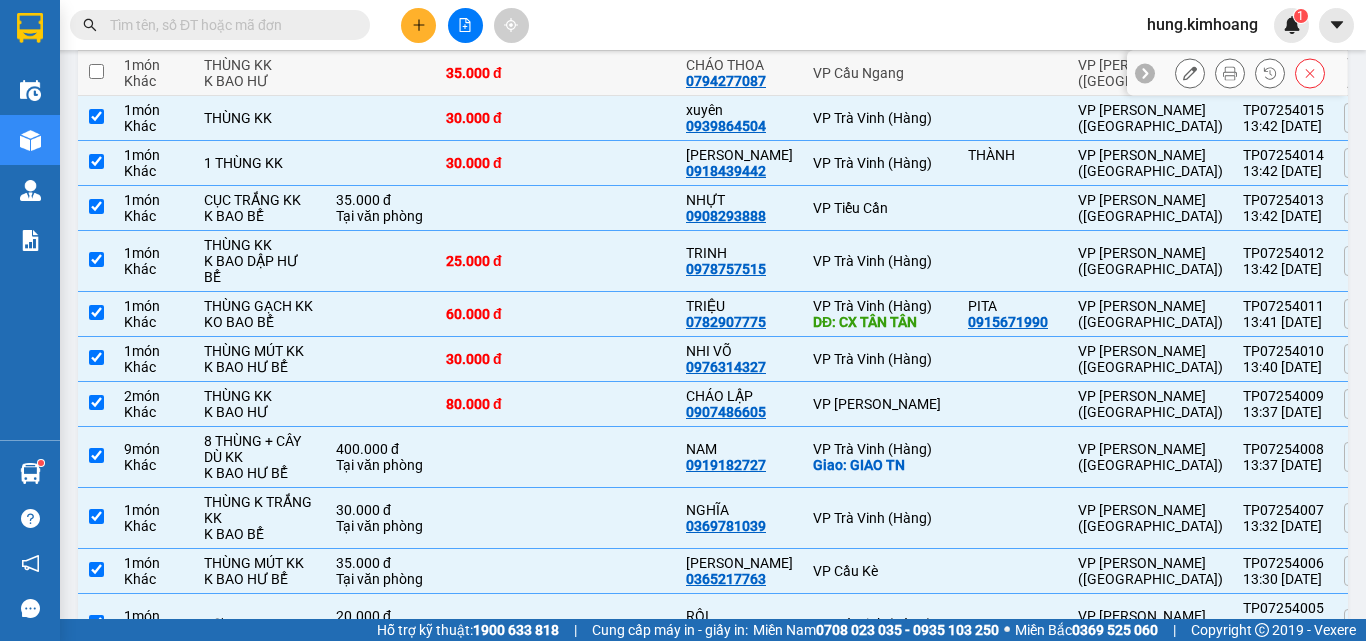 click at bounding box center (96, 71) 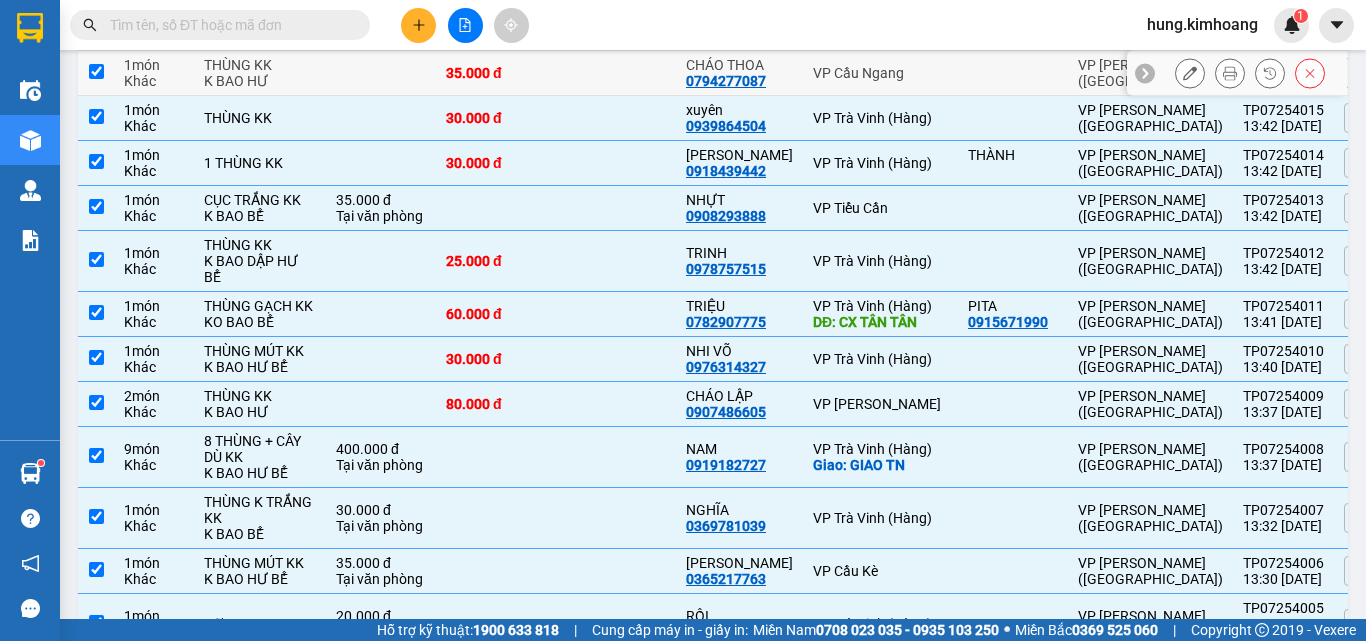 checkbox on "true" 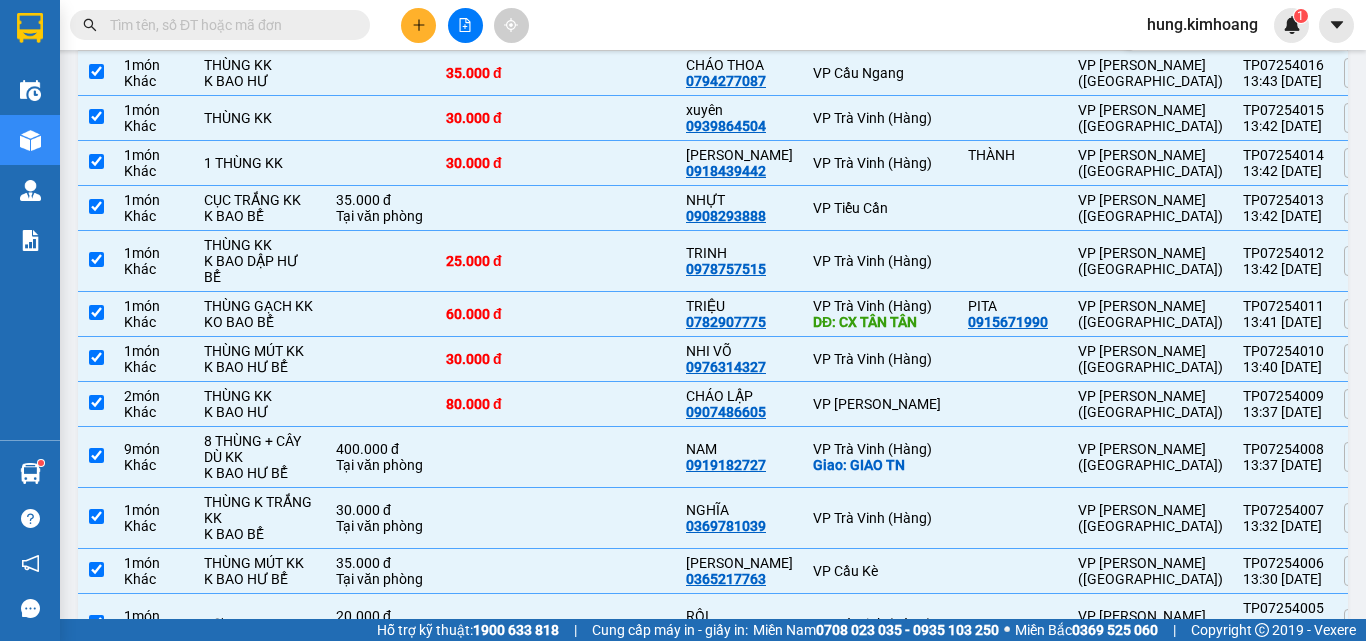 click at bounding box center (96, 26) 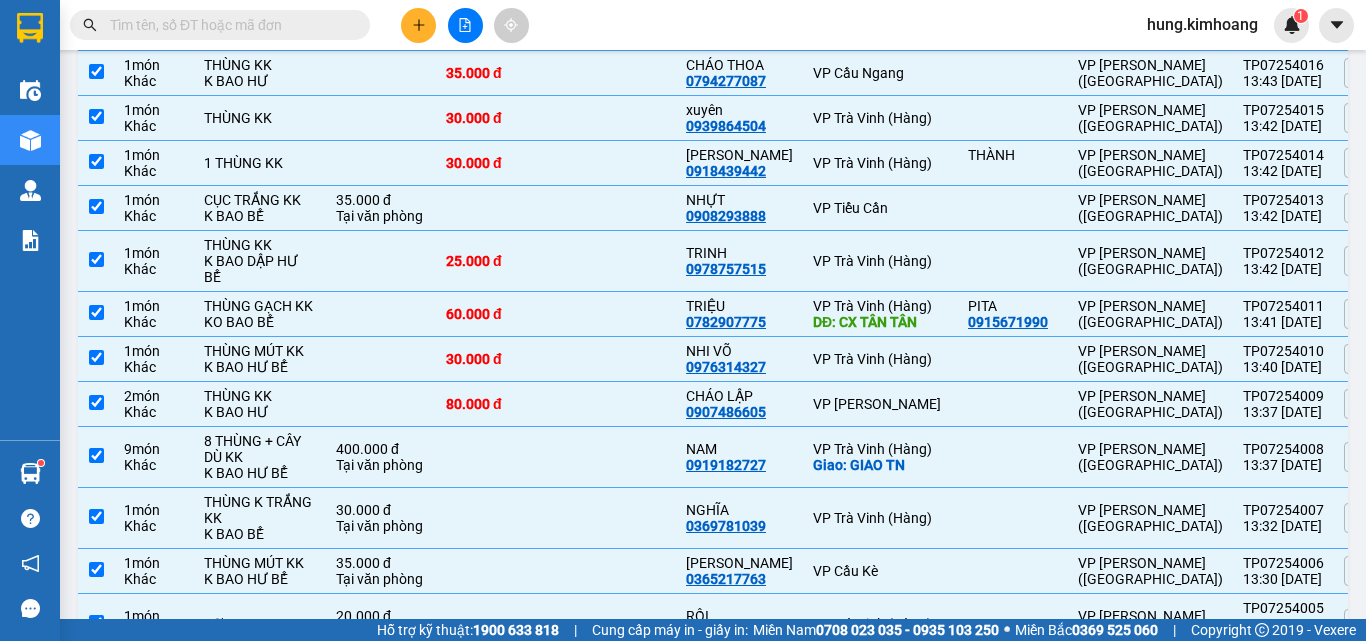 click at bounding box center (96, -19) 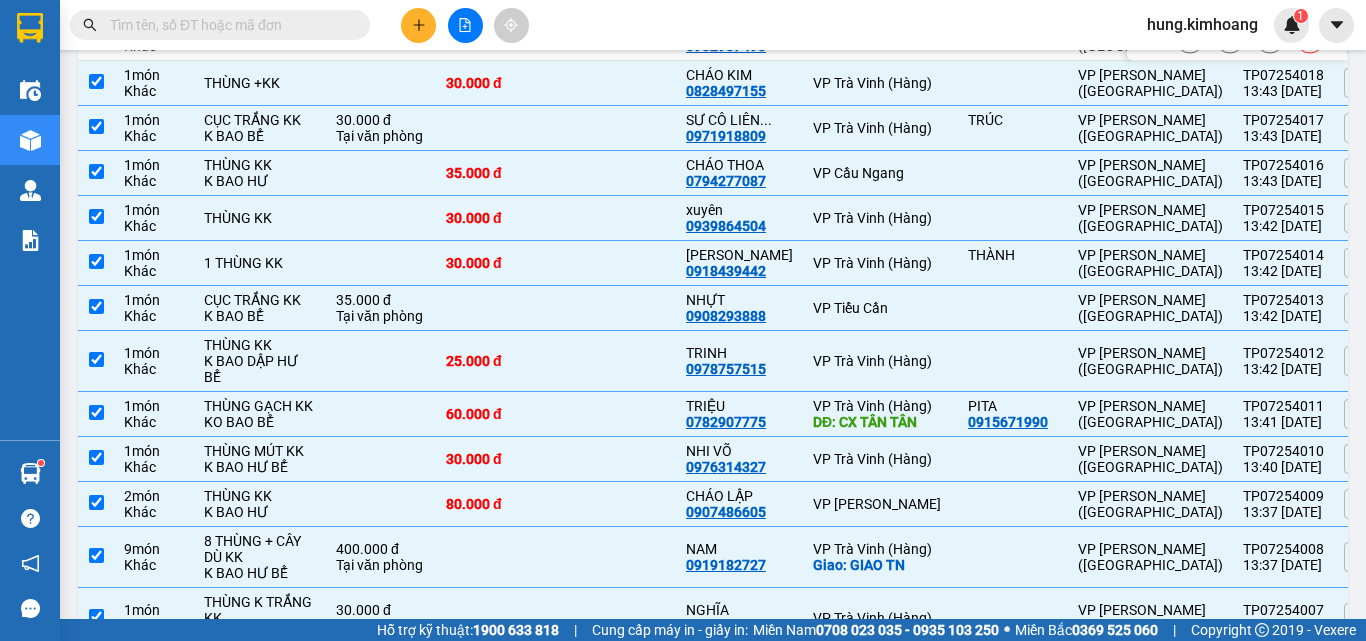 click at bounding box center (96, 36) 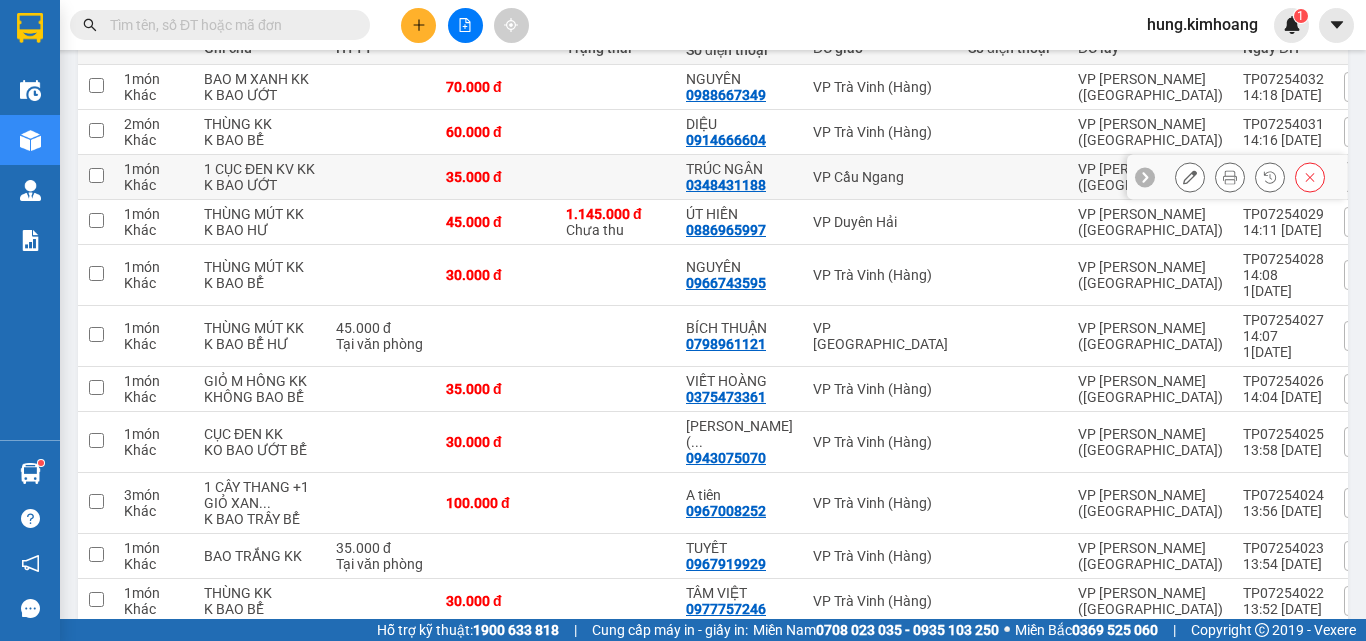scroll, scrollTop: 0, scrollLeft: 0, axis: both 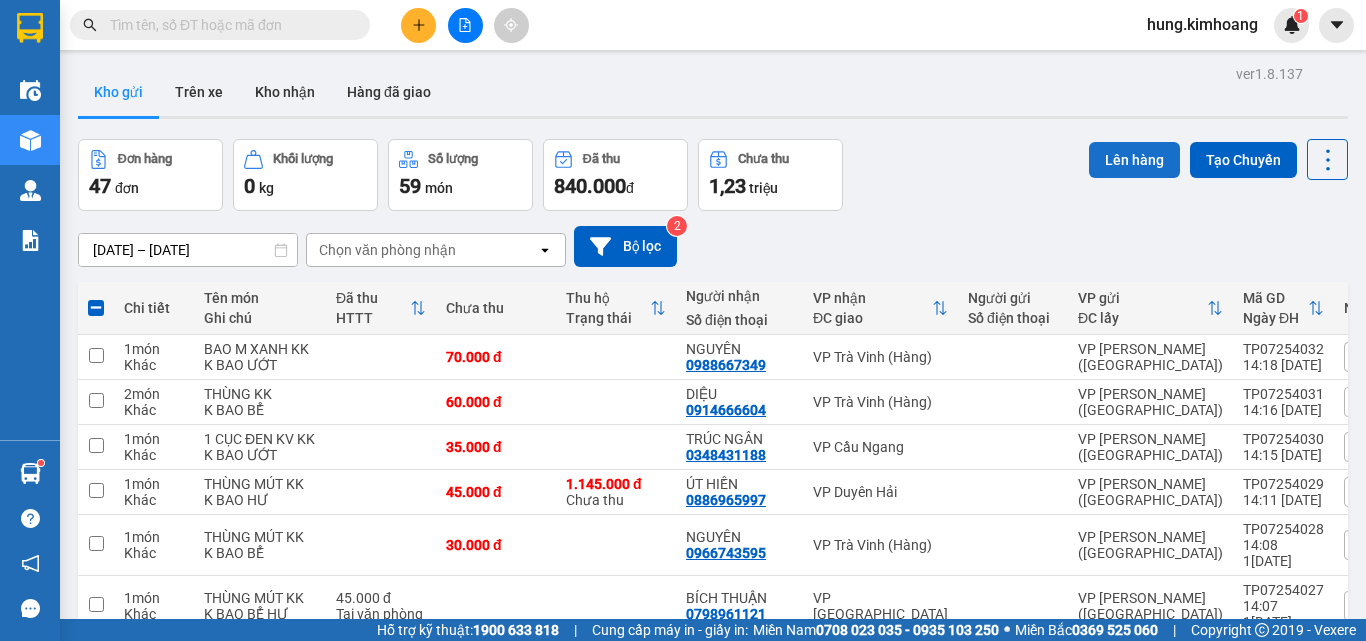 click on "Lên hàng" at bounding box center [1134, 160] 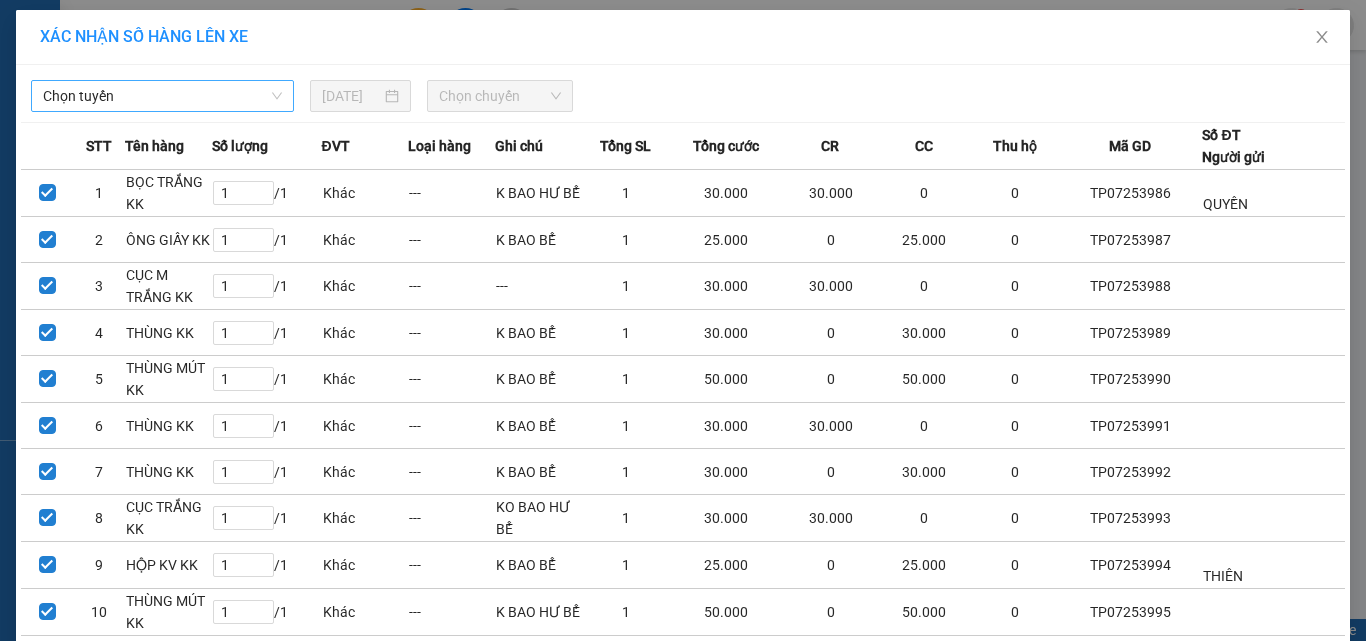click on "Chọn tuyến" at bounding box center [162, 96] 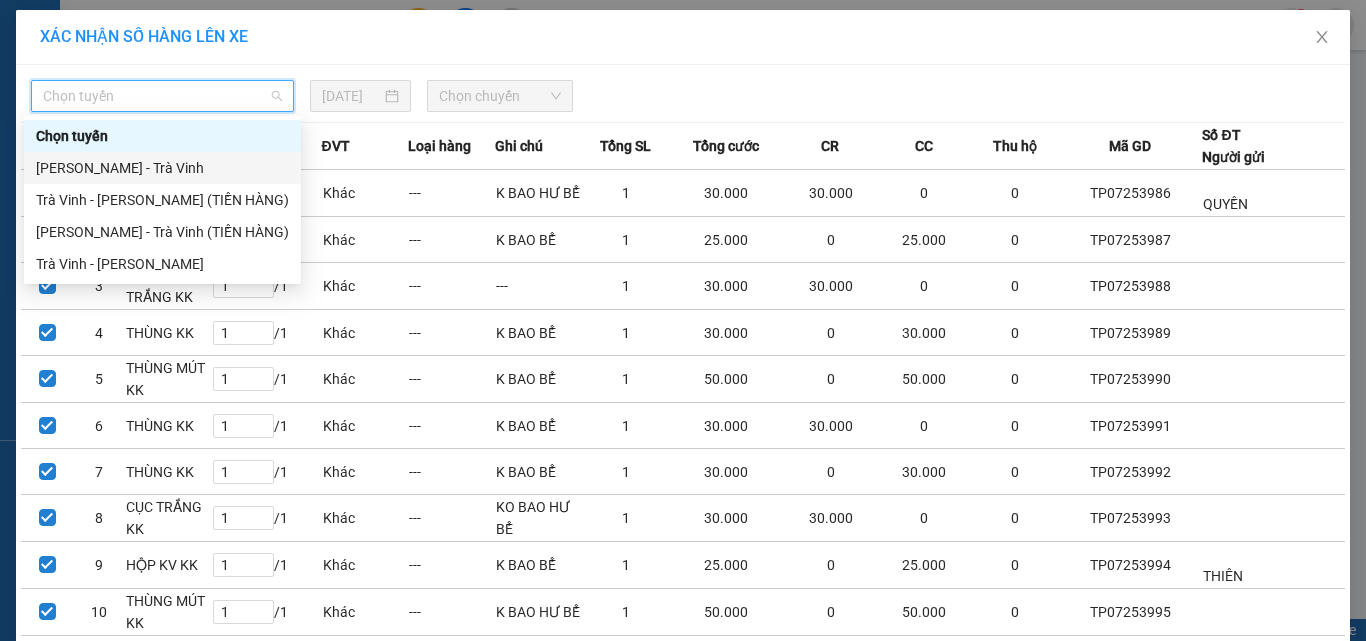 click on "[PERSON_NAME] - Trà Vinh" at bounding box center (162, 168) 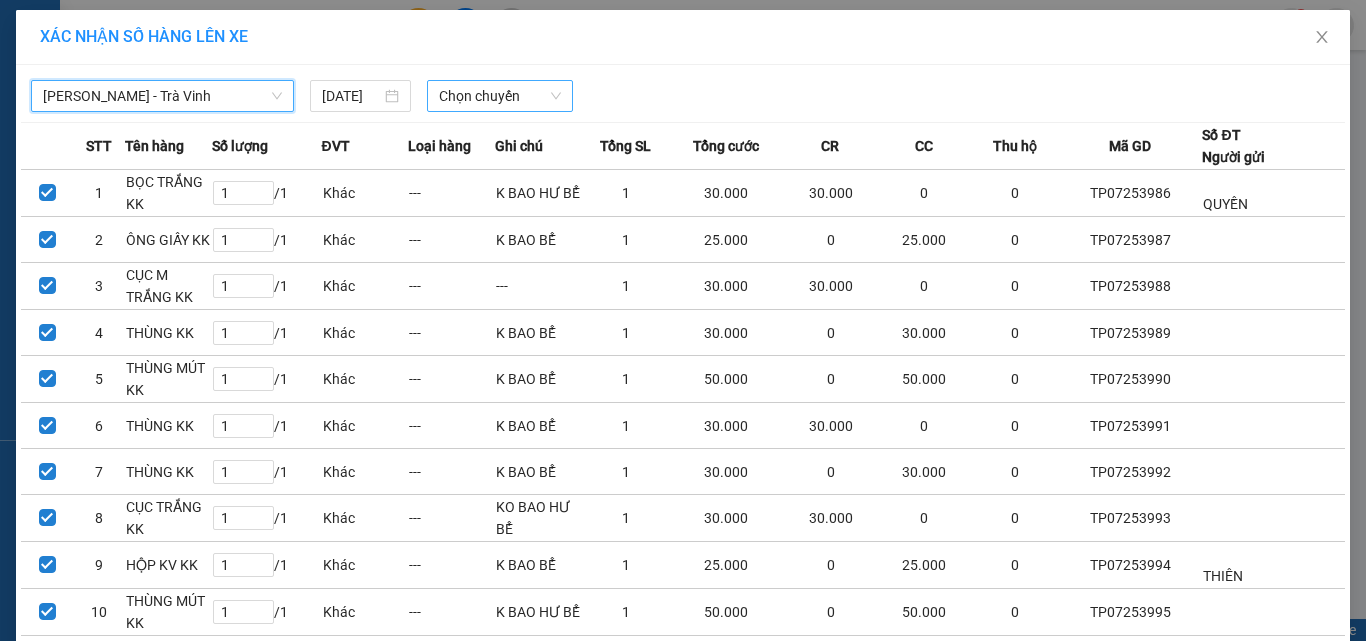 click on "Chọn chuyến" at bounding box center (500, 96) 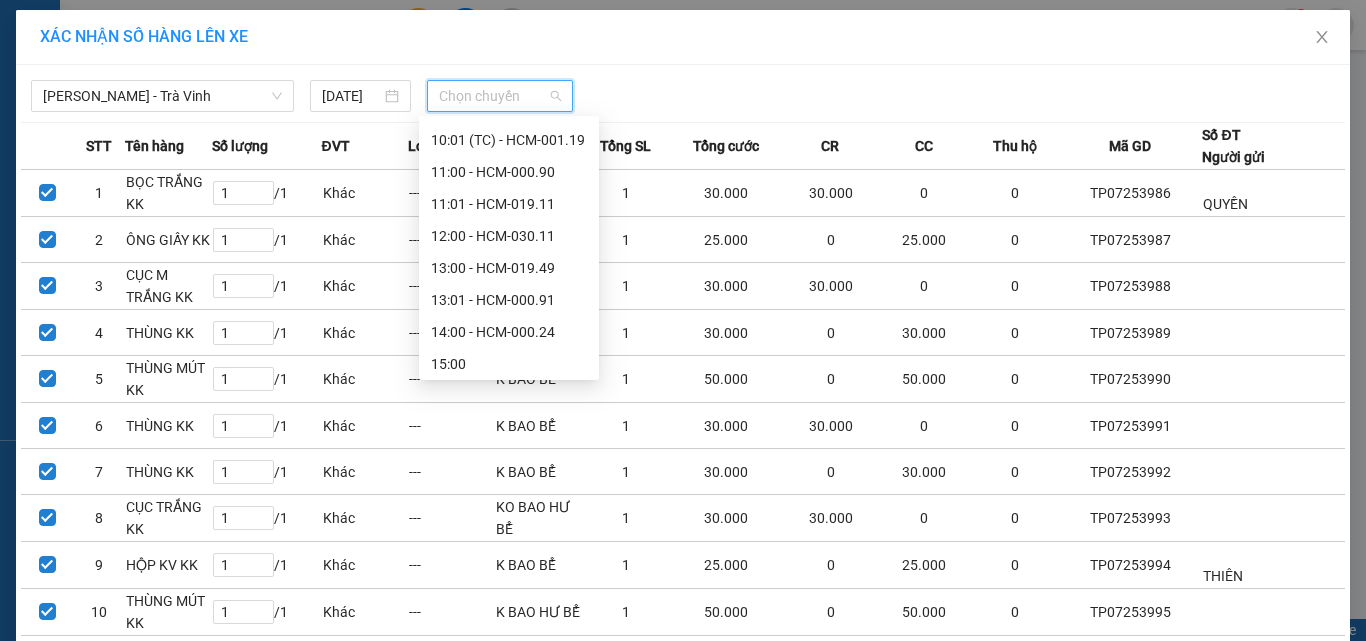 scroll, scrollTop: 300, scrollLeft: 0, axis: vertical 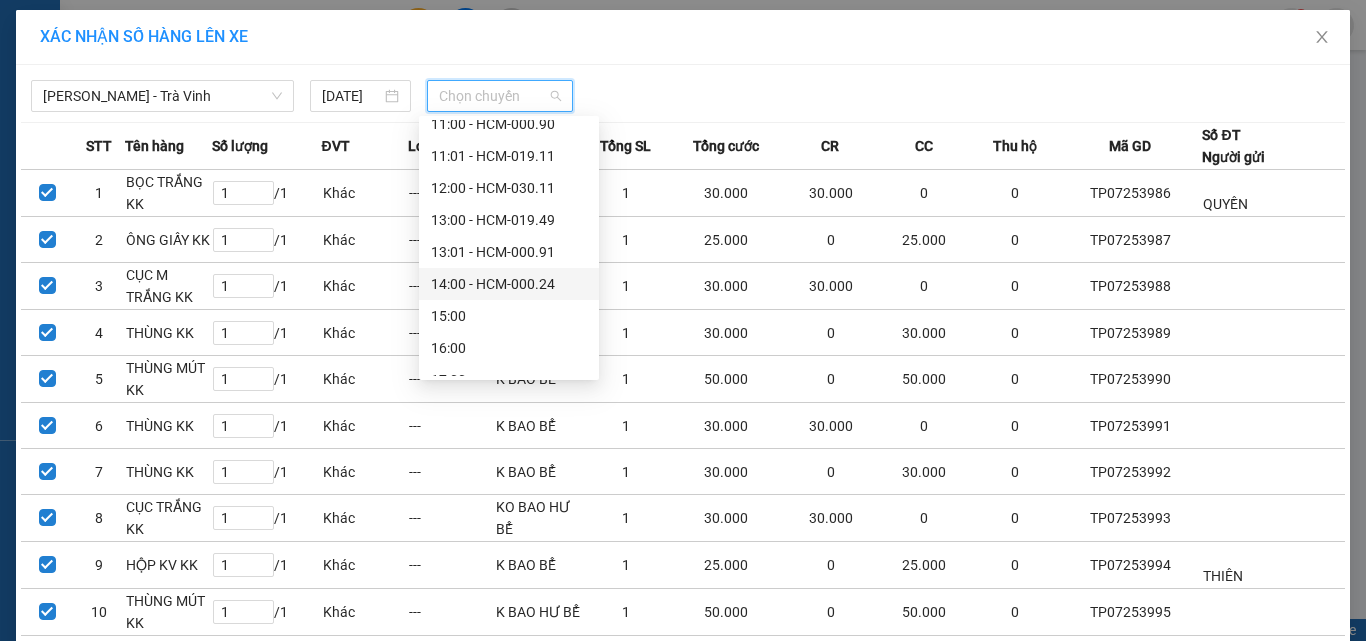 click on "14:00     - HCM-000.24" at bounding box center (509, 284) 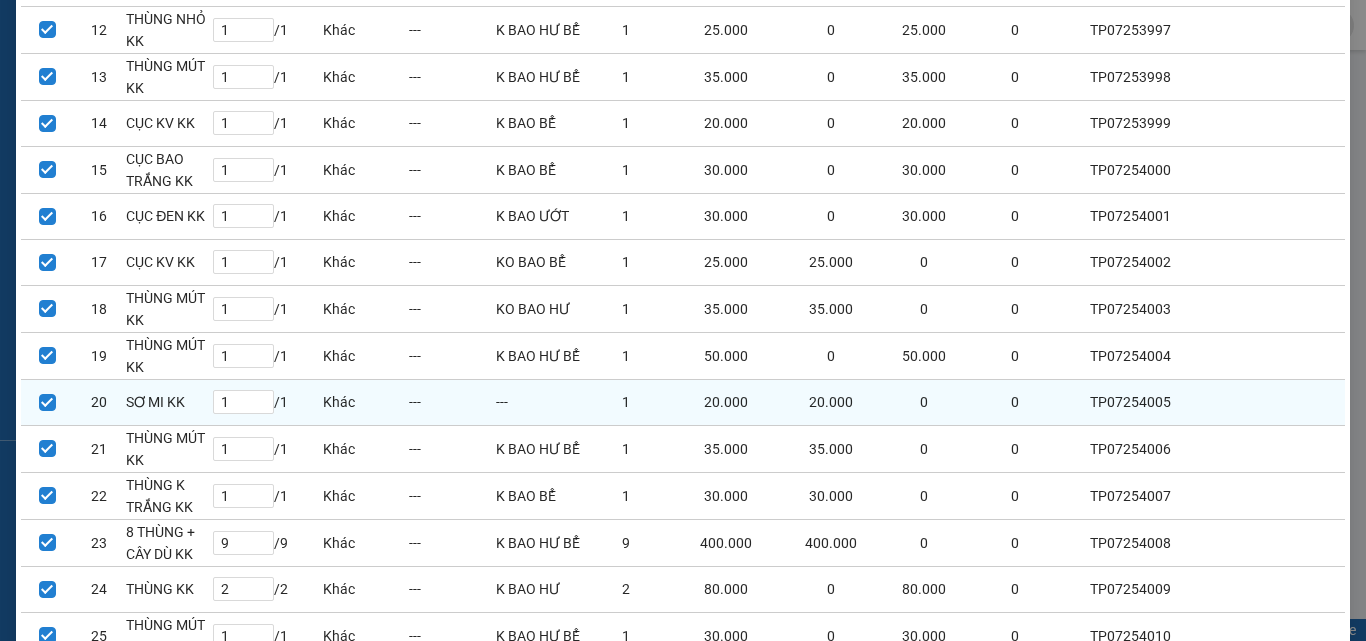 scroll, scrollTop: 1261, scrollLeft: 0, axis: vertical 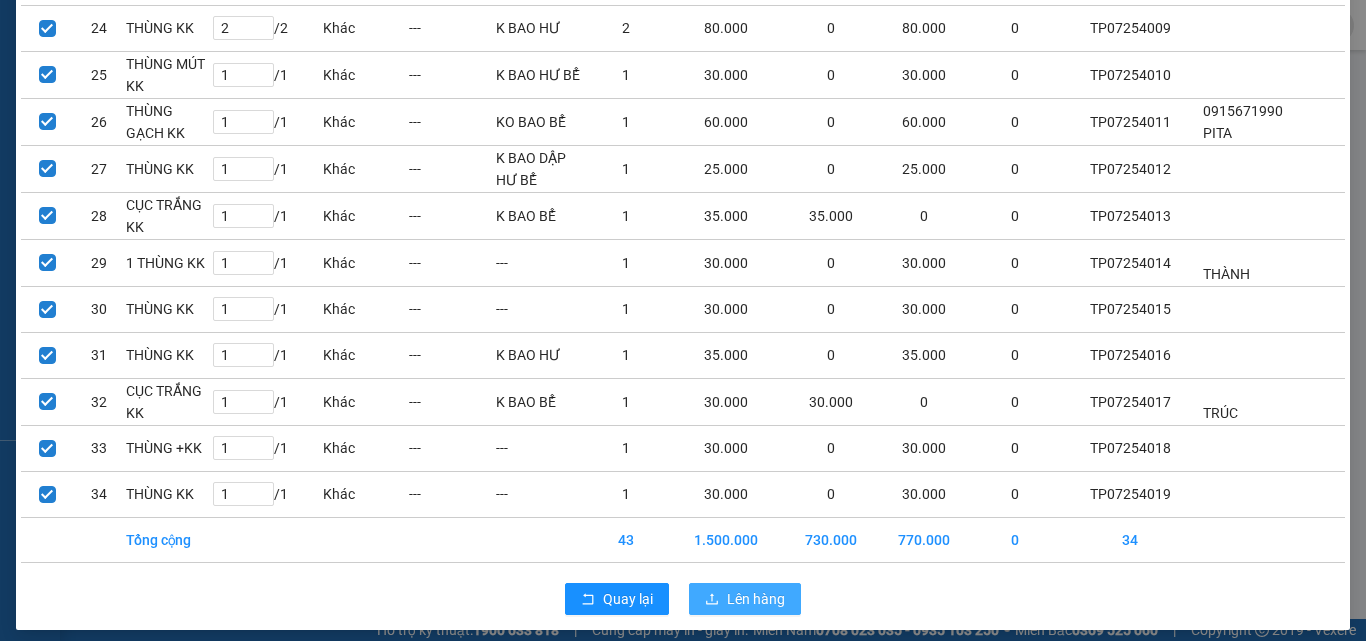 click on "Lên hàng" at bounding box center (756, 599) 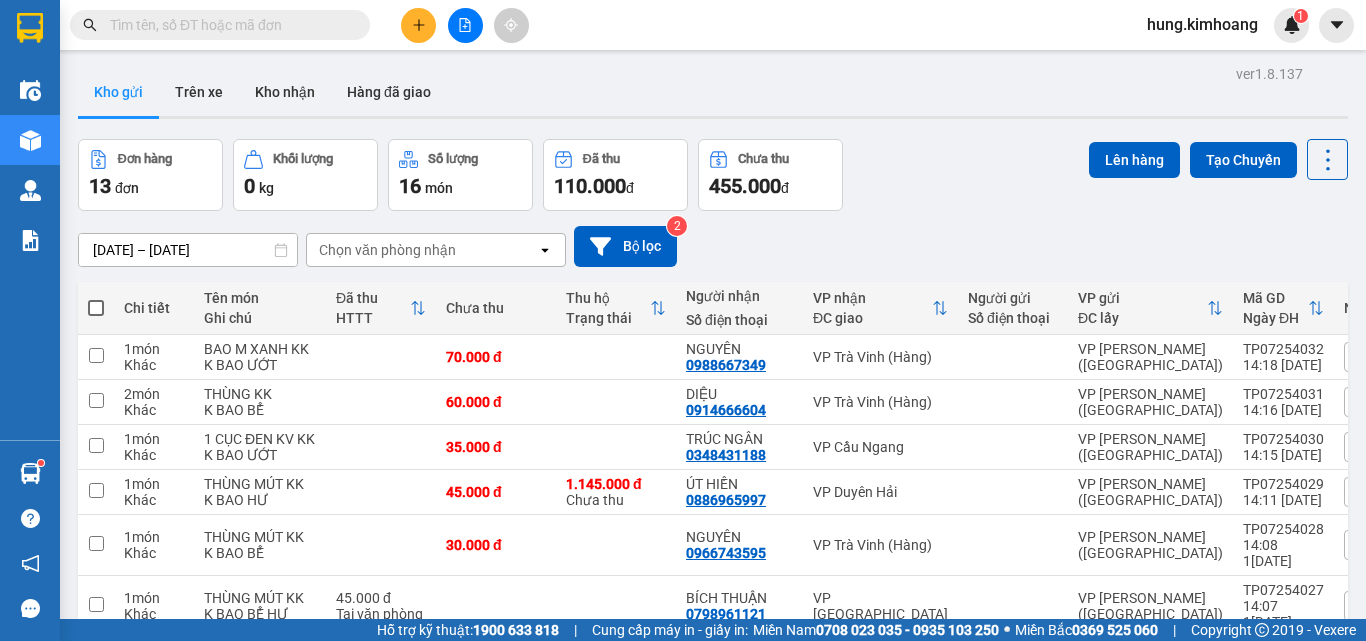 click at bounding box center [418, 25] 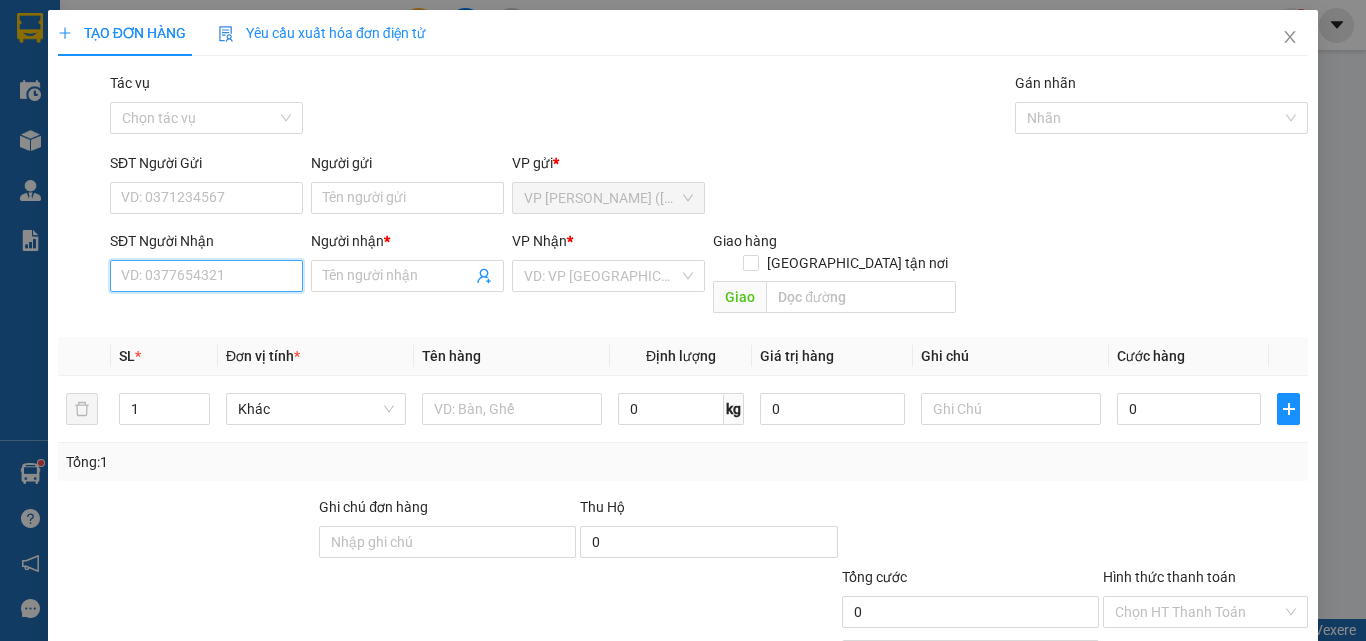 click on "SĐT Người Nhận" at bounding box center [206, 276] 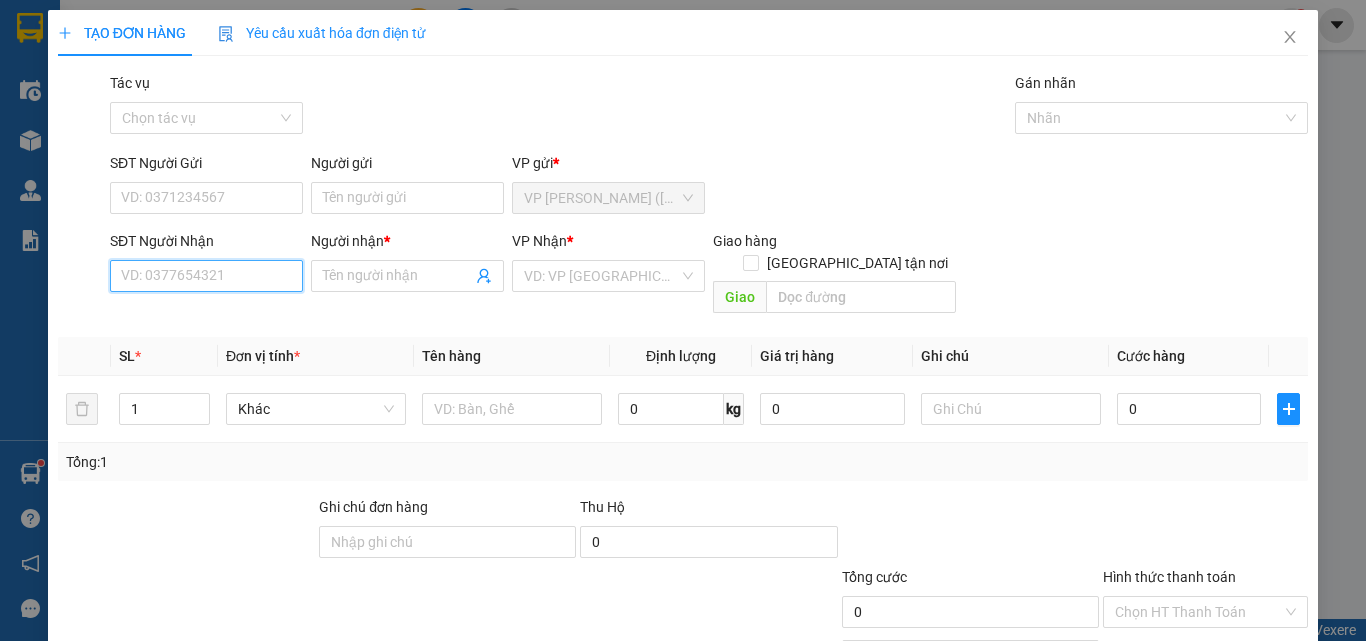 click on "SĐT Người Nhận" at bounding box center (206, 276) 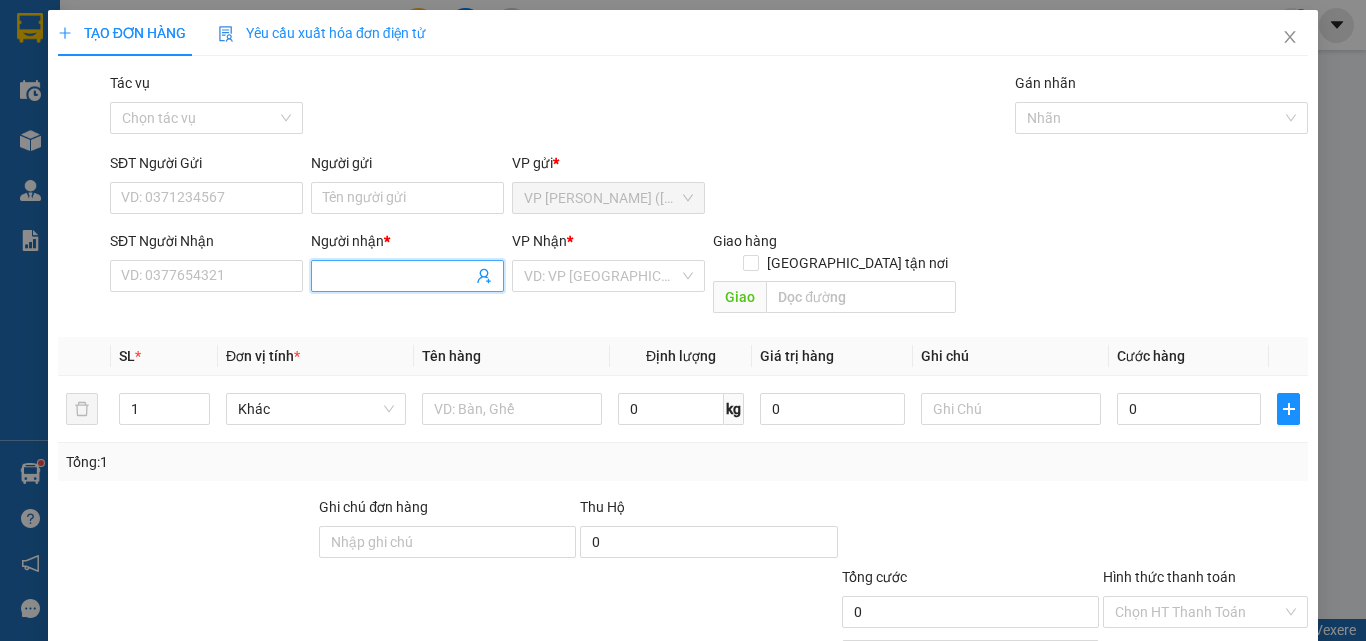 click on "Người nhận  *" at bounding box center (397, 276) 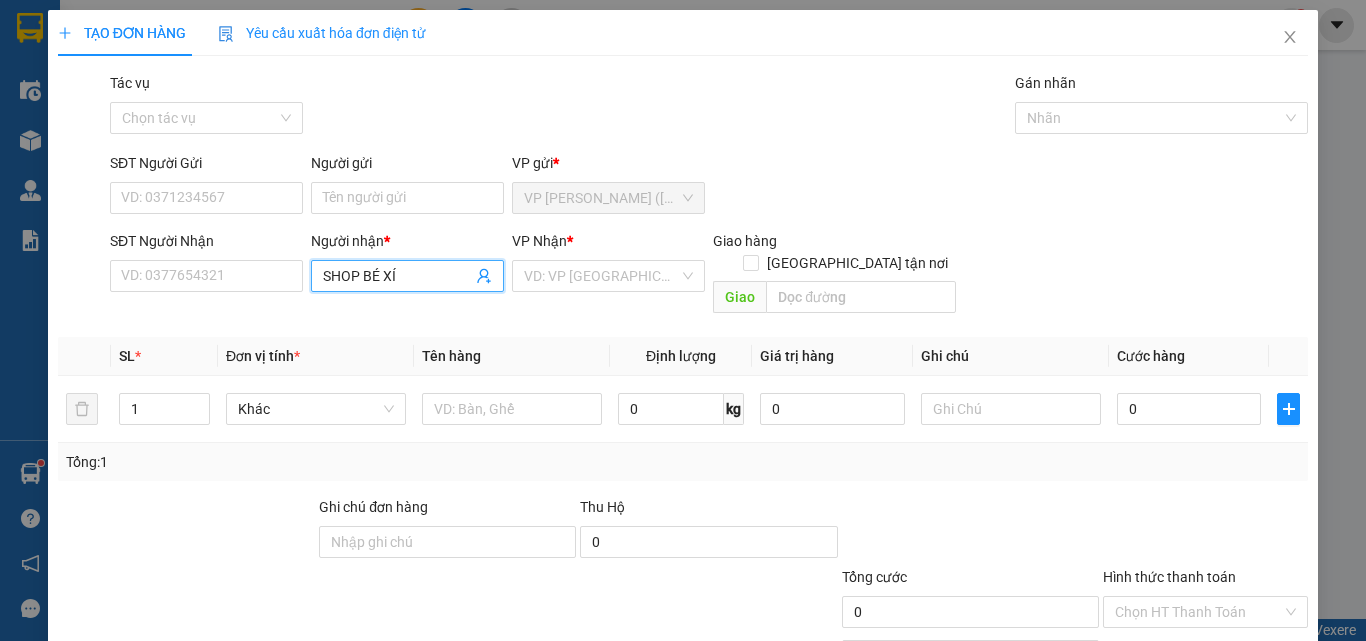 type on "SHOP BÉ XÍU" 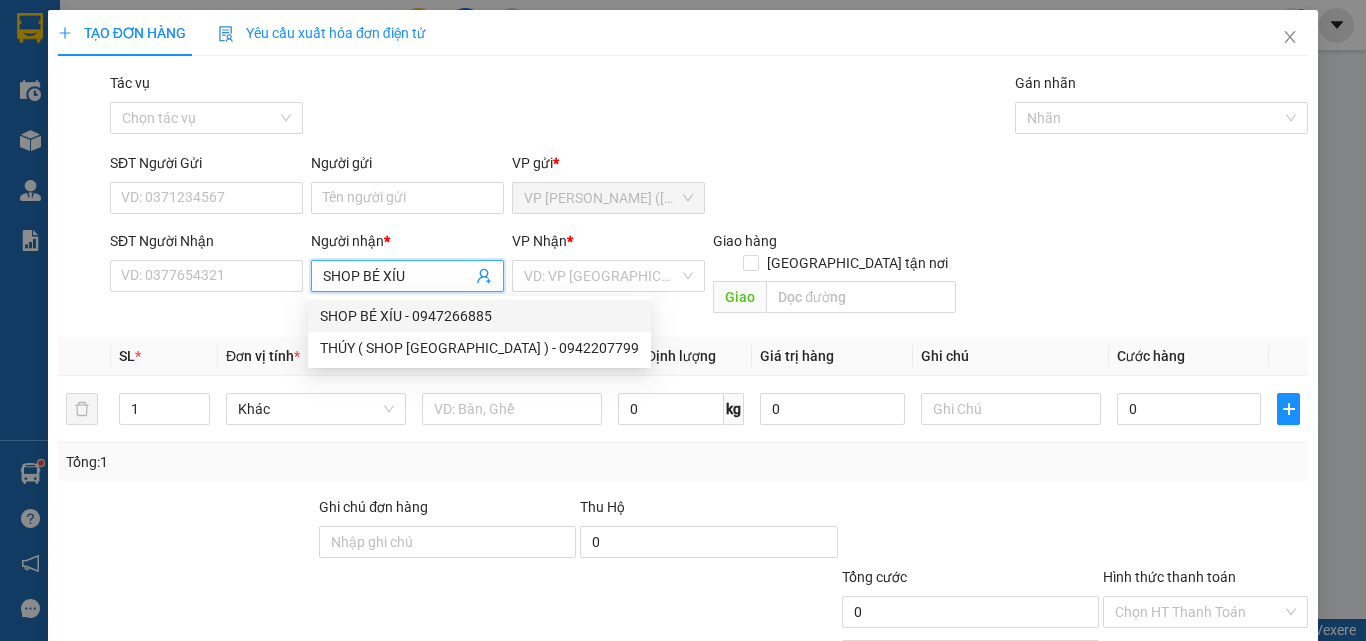 click on "SHOP BÉ XÍU - 0947266885" at bounding box center [479, 316] 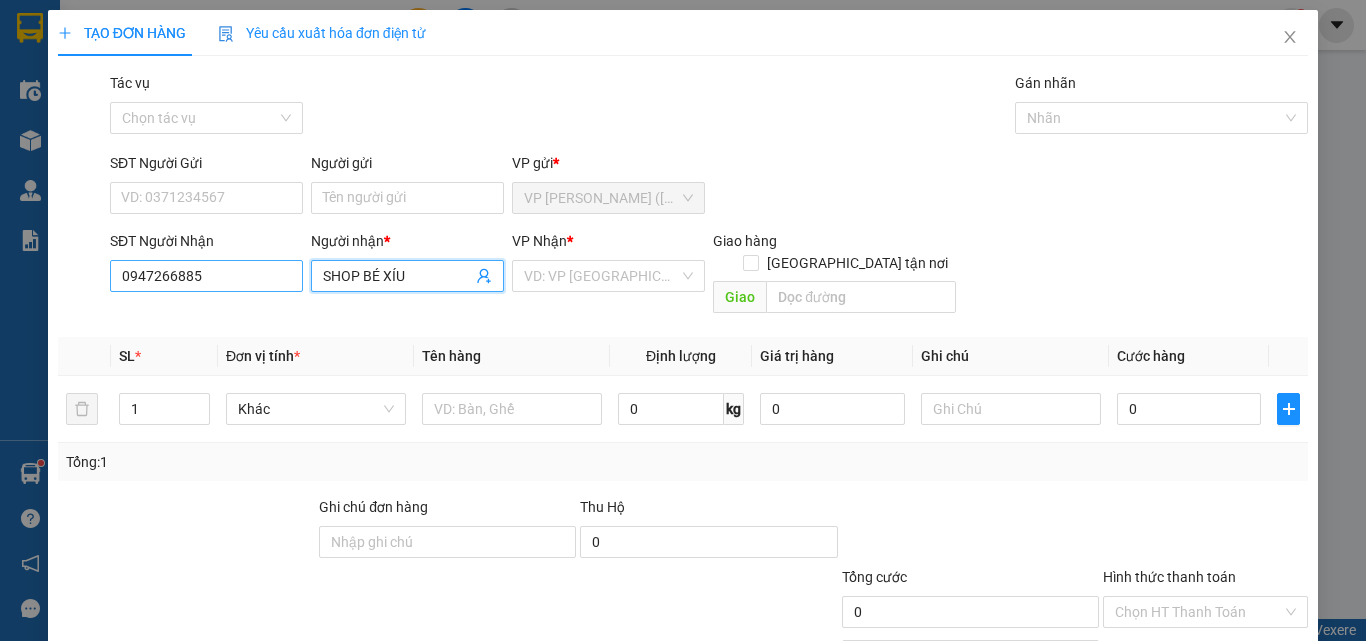 type on "SHOP BÉ XÍU" 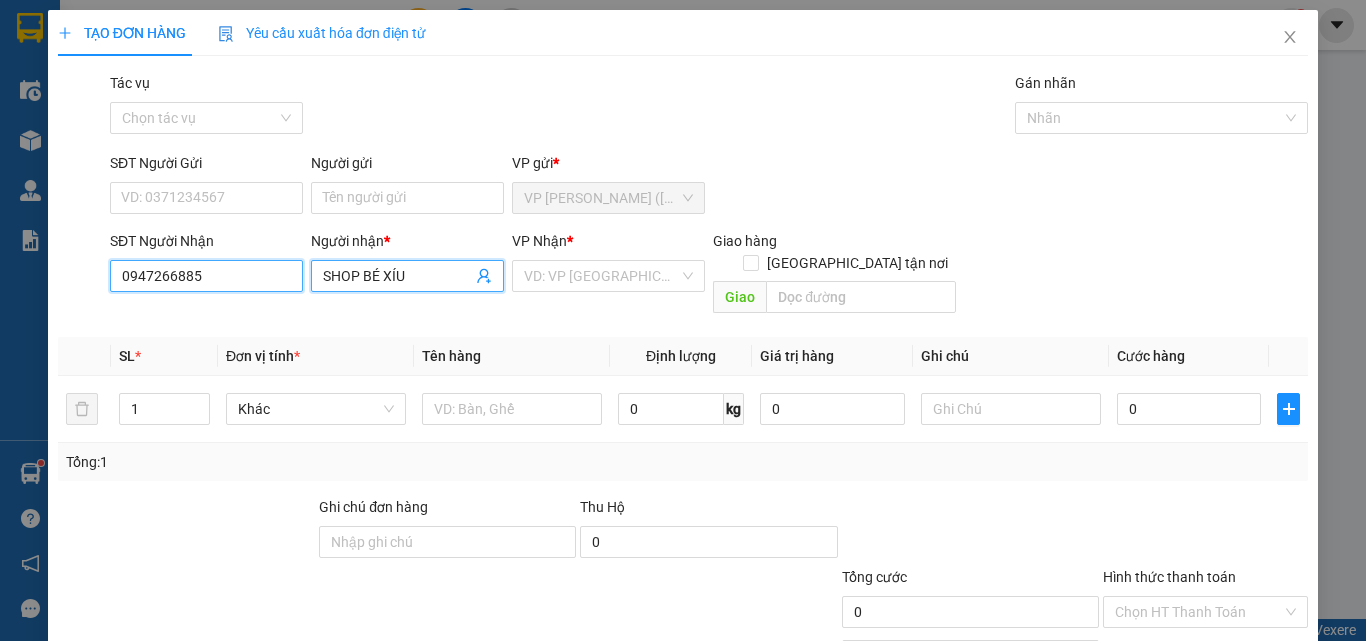 click on "0947266885" at bounding box center [206, 276] 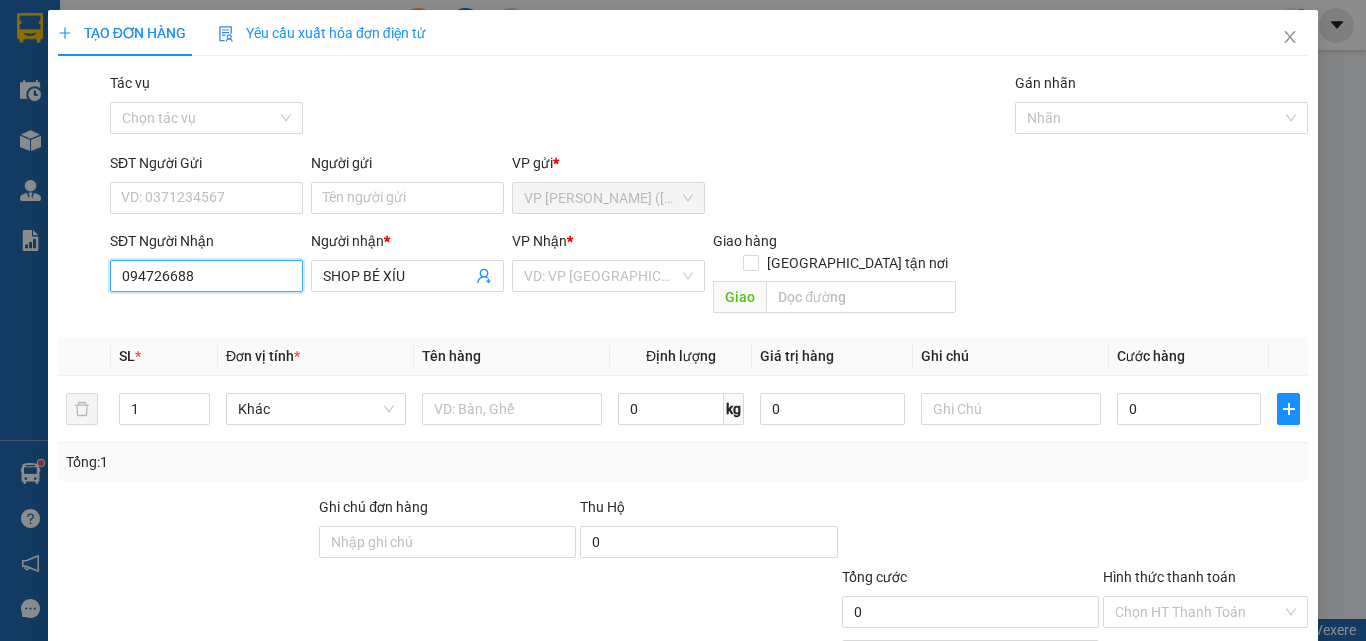 type on "0947266885" 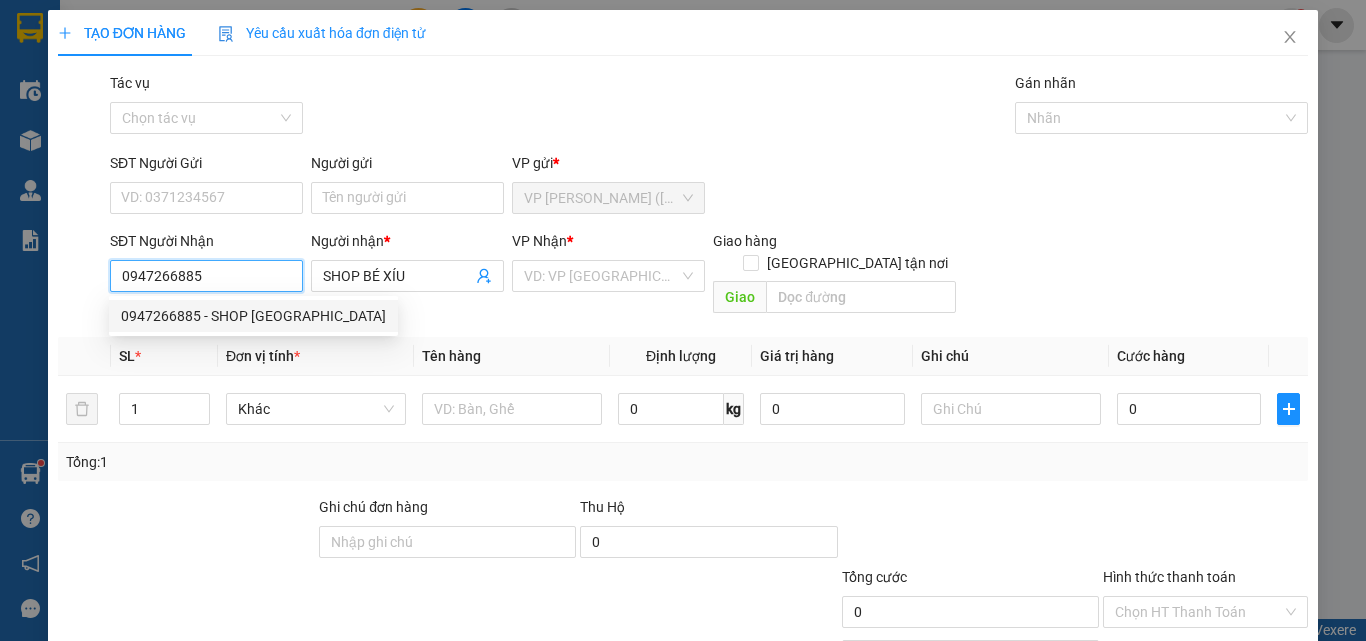 click on "0947266885 - SHOP [GEOGRAPHIC_DATA]" at bounding box center [253, 316] 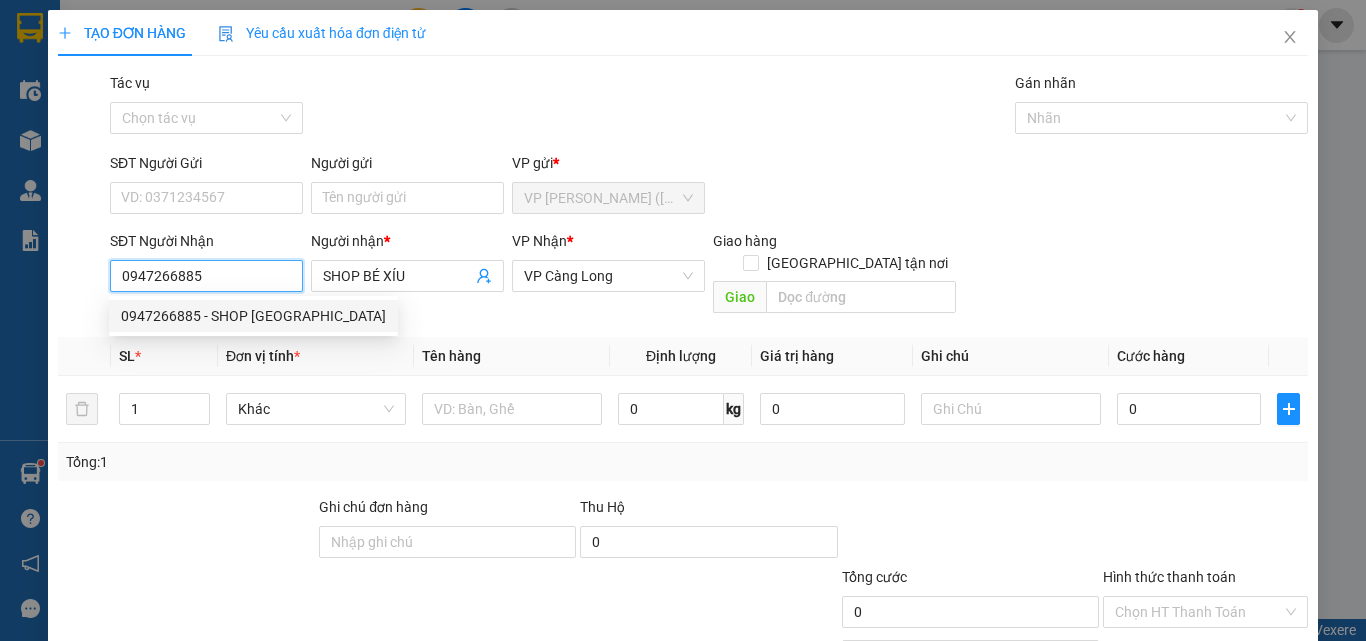 type on "35.000" 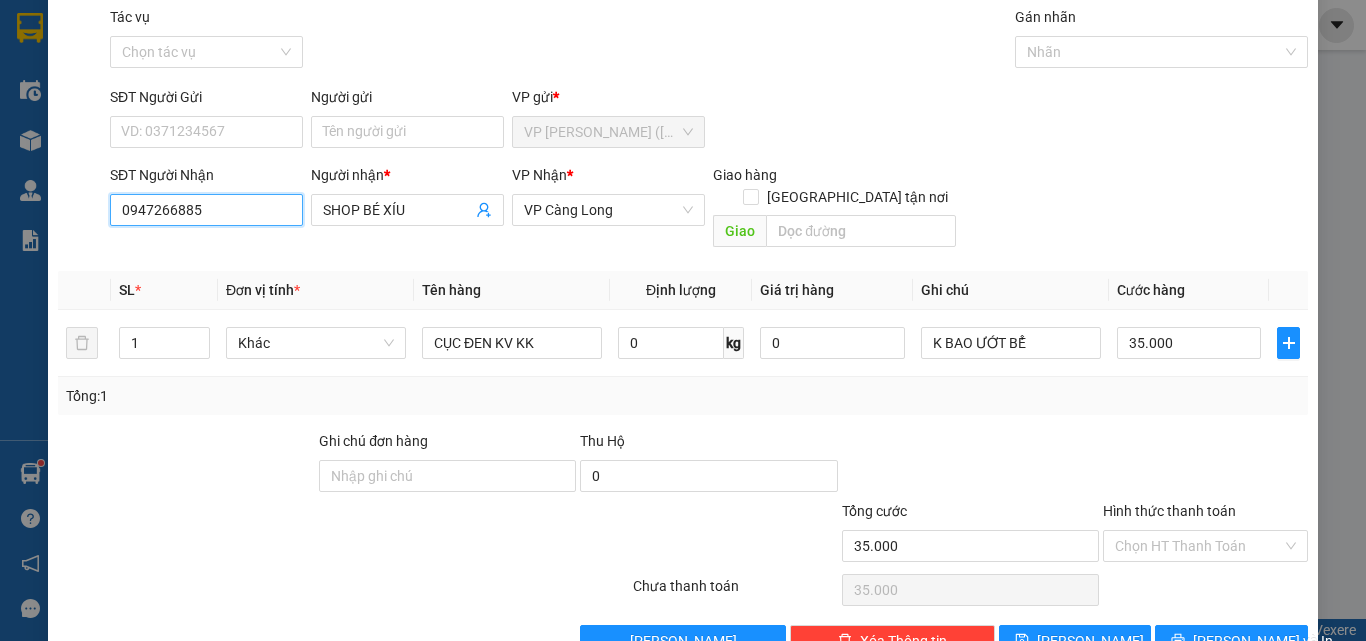 scroll, scrollTop: 99, scrollLeft: 0, axis: vertical 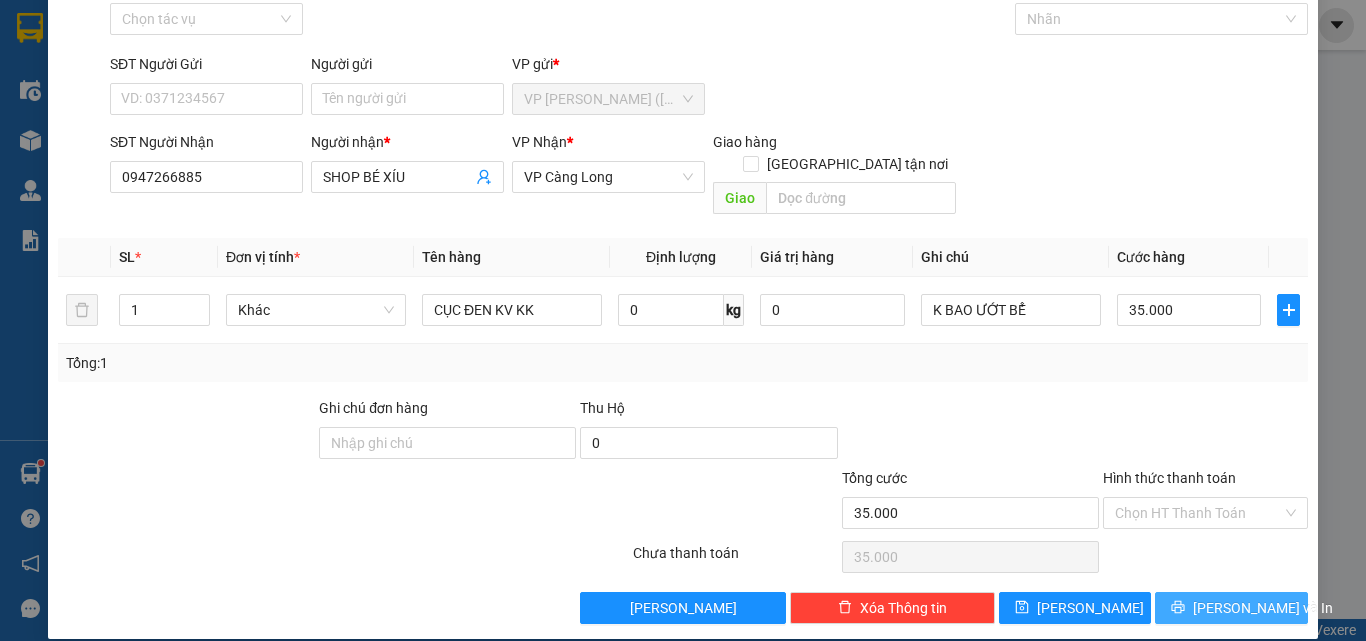 drag, startPoint x: 1209, startPoint y: 574, endPoint x: 1176, endPoint y: 512, distance: 70.23532 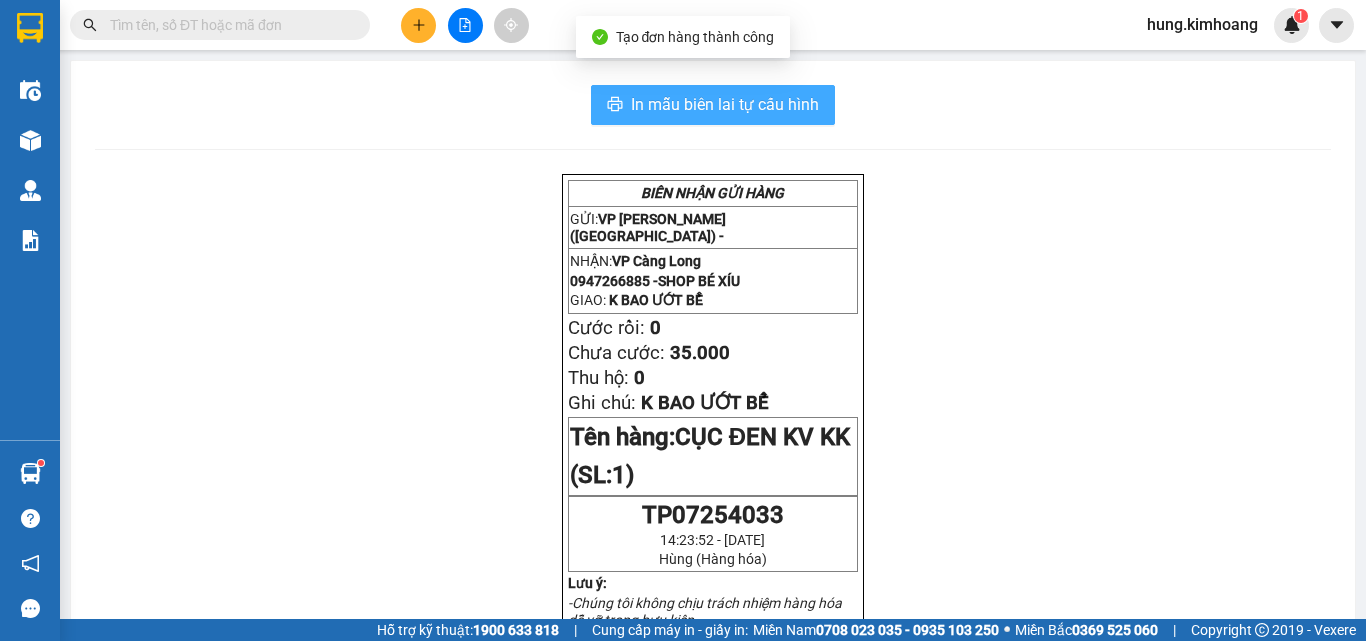 click on "In mẫu biên lai tự cấu hình" at bounding box center (725, 104) 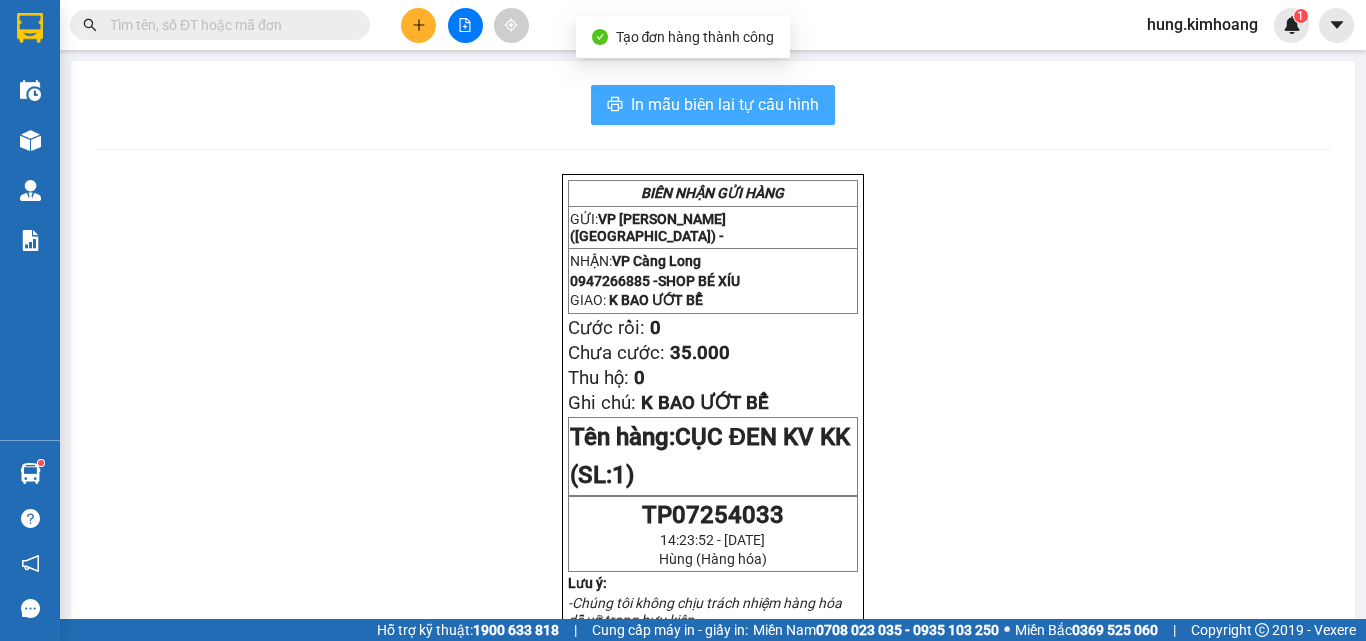 scroll, scrollTop: 0, scrollLeft: 0, axis: both 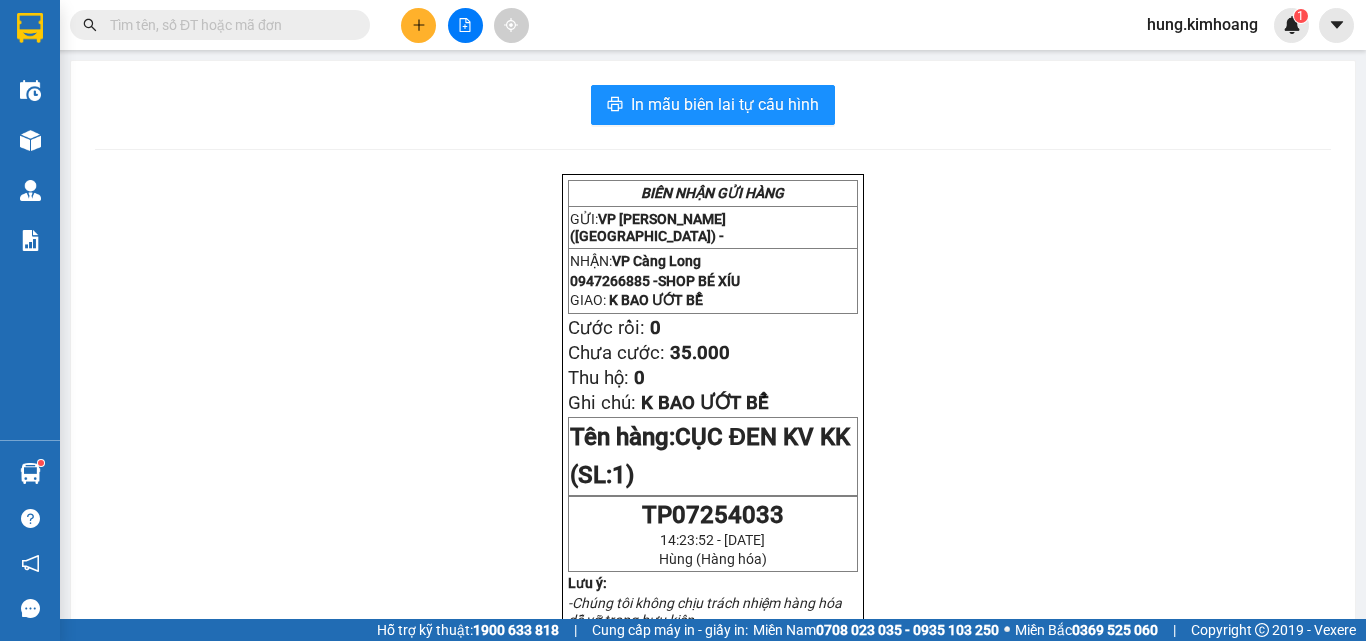 click on "In mẫu biên lai tự cấu hình
BIÊN NHẬN GỬI HÀNG
GỬI:  VP [PERSON_NAME] ([GEOGRAPHIC_DATA]) -
NHẬN:  VP Càng Long
0947266885 -  SHOP BÉ XÍU
GIAO:    K BAO ƯỚT BỂ
Cước rồi:   0
Chưa cước:   35.000
Thu hộ:   0
Ghi chú:   K BAO ƯỚT BỂ
Tên hàng:  CỤC ĐEN KV KK  (SL:  1)
TP07254033
14:23:52 [DATE]
Hùng (Hàng hóa)
Lưu ý:
-Chúng tôi không chịu trách nhiệm hàng hóa dễ vỡ trong bưu kiện
-Phiếu chỉ có giá trị 7 ngày
-Khi hàng hóa mất mát chỉ đền bù tối đa 10 lần tiền cước.
[PERSON_NAME]:  02839230880
GỬI:  VP [PERSON_NAME] ([GEOGRAPHIC_DATA]) -
NHẬN:  VP Càng Long
0947266885 -  SHOP BÉ XÍU
GIAO :    K BAO ƯỚT BỂ
Cước rồi:   0
Chưa cước:   35.000
Thu hộ:   0
Ghi chú:   K BAO ƯỚT BỂ
Tên hàng:  CỤC ĐEN KV KK  (SL:  1)
TP07254033" at bounding box center (713, 698) 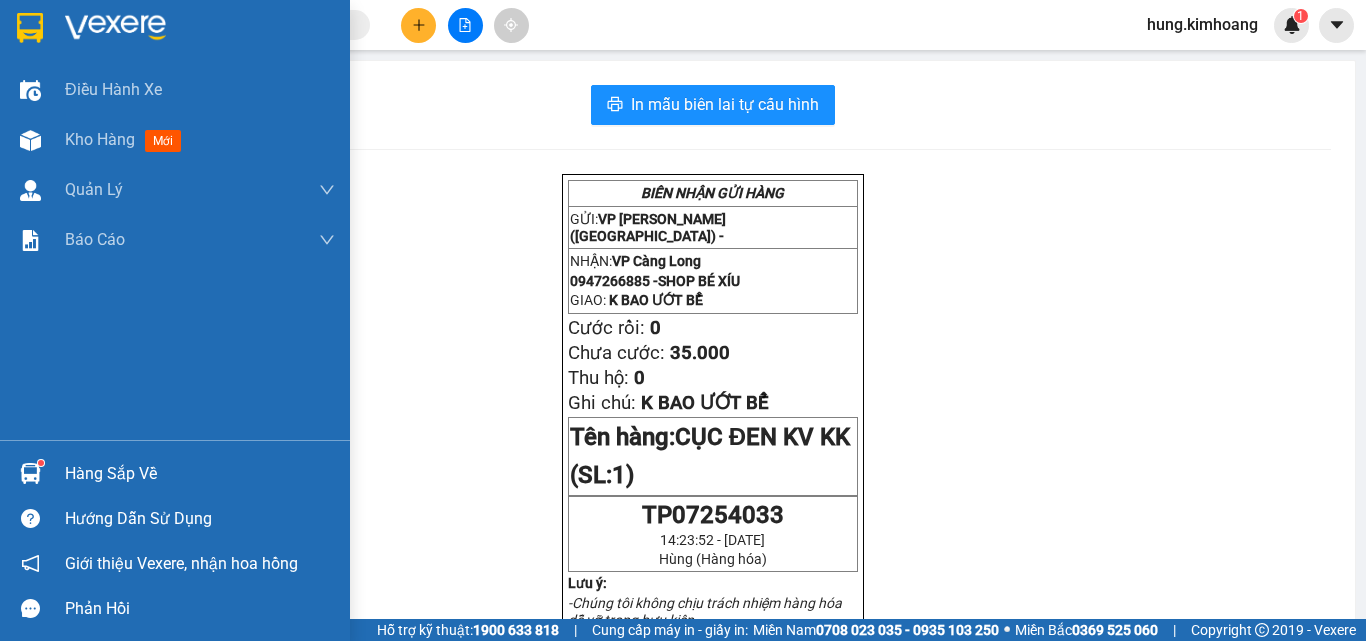 click on "Hàng sắp về" at bounding box center [175, 473] 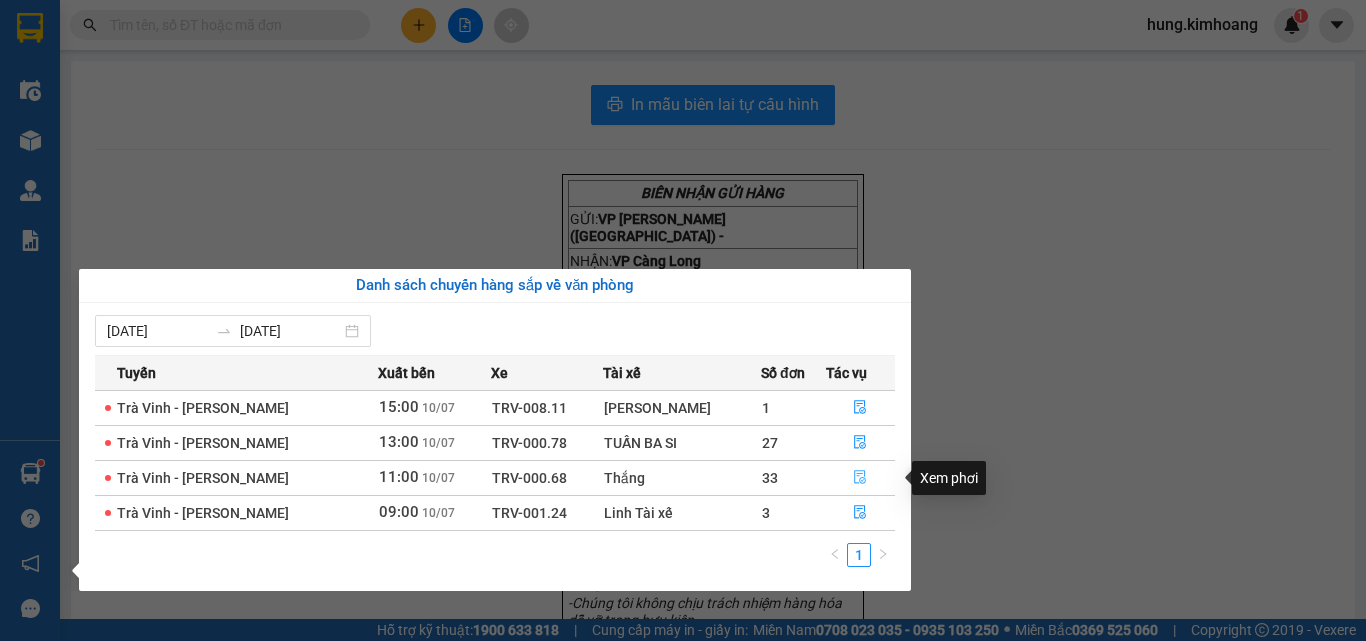 click at bounding box center (861, 478) 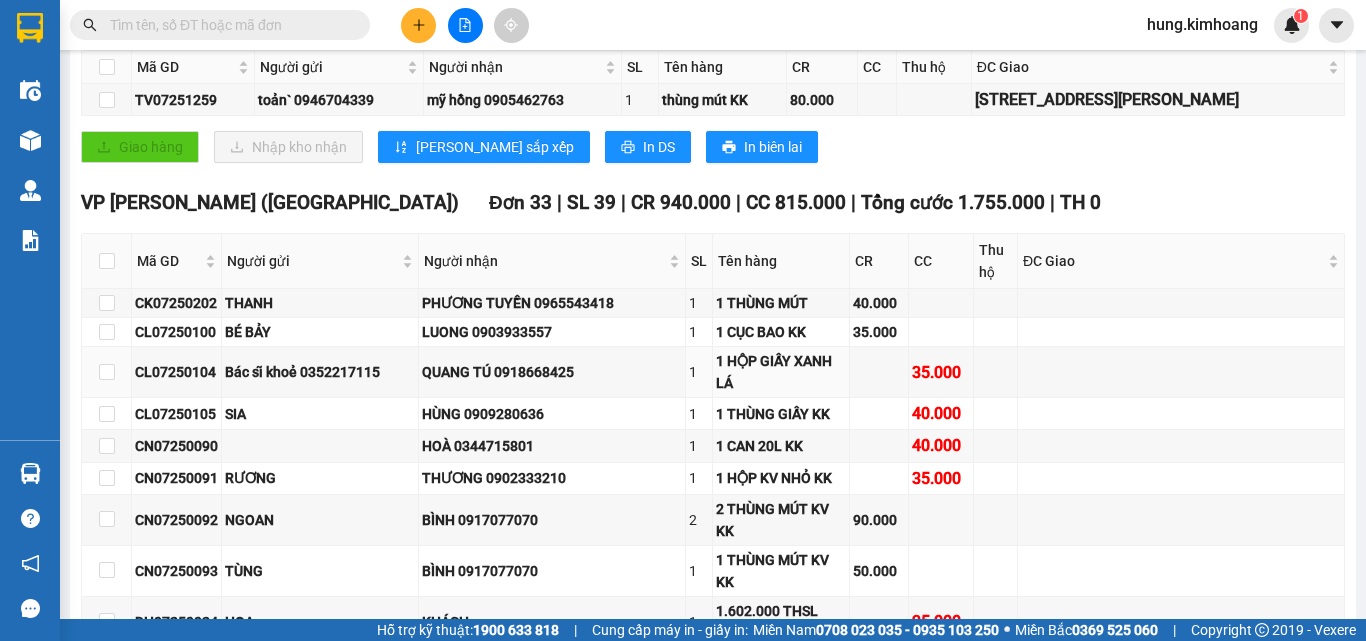 scroll, scrollTop: 400, scrollLeft: 0, axis: vertical 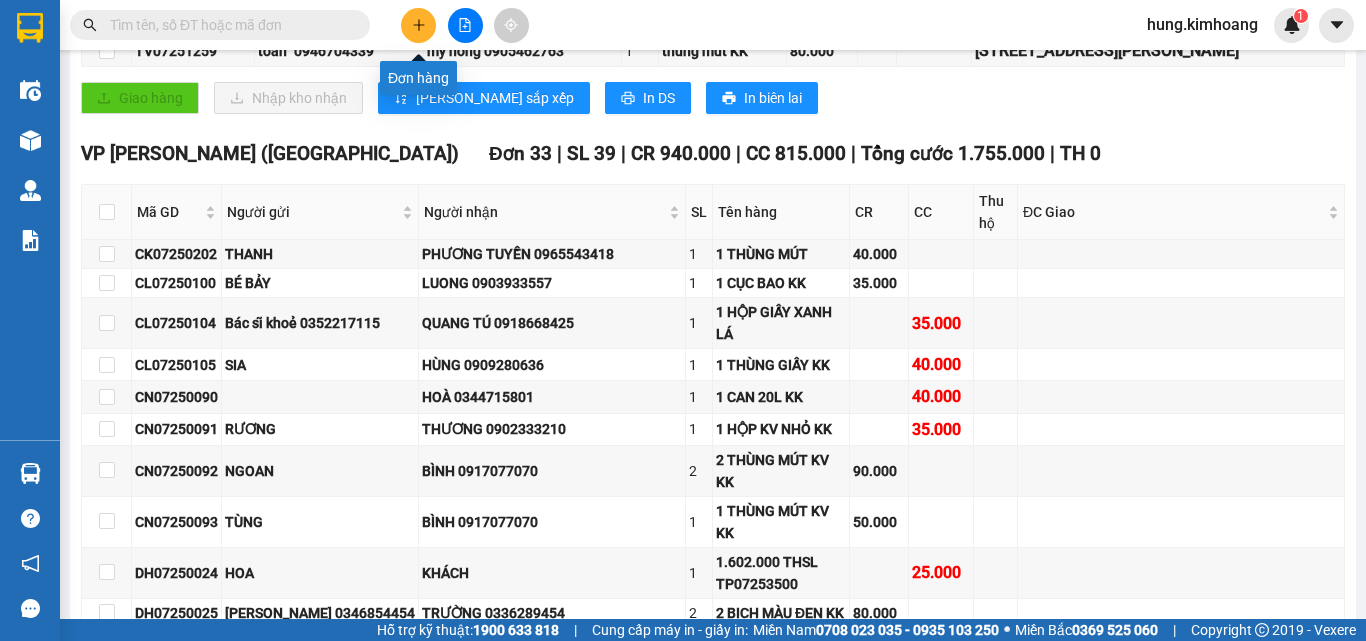 click at bounding box center [418, 25] 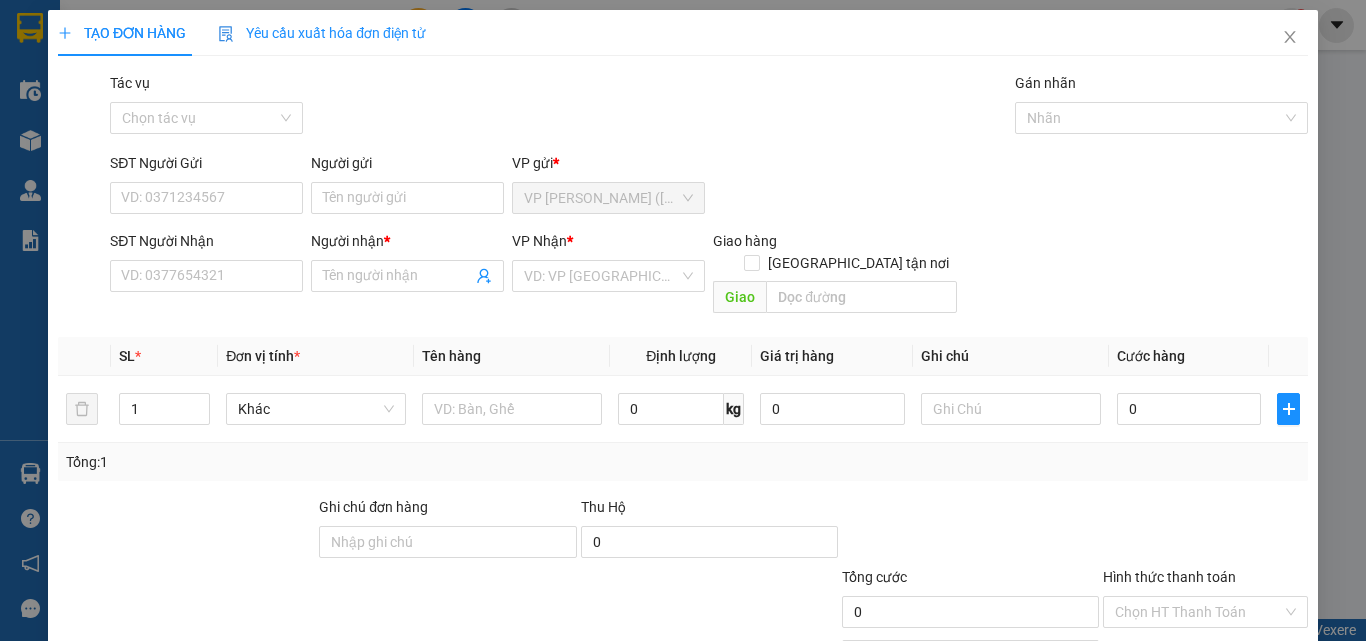 scroll, scrollTop: 0, scrollLeft: 0, axis: both 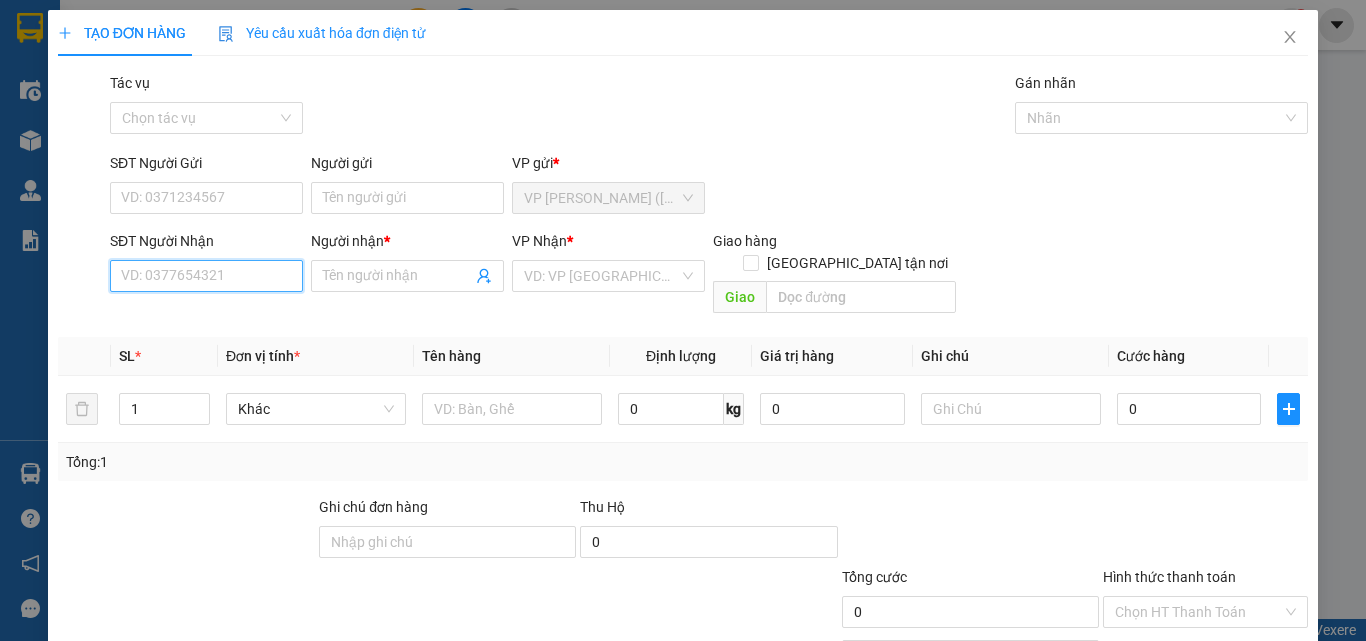 click on "SĐT Người Nhận" at bounding box center [206, 276] 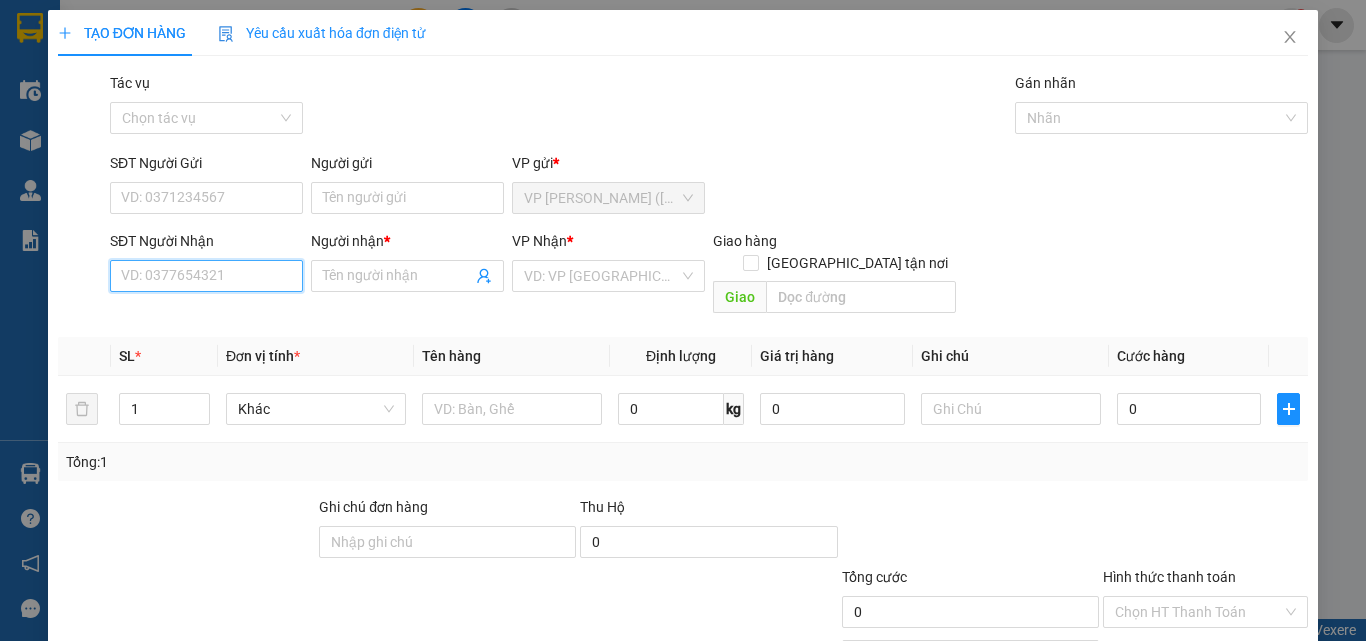 click on "SĐT Người Nhận" at bounding box center (206, 276) 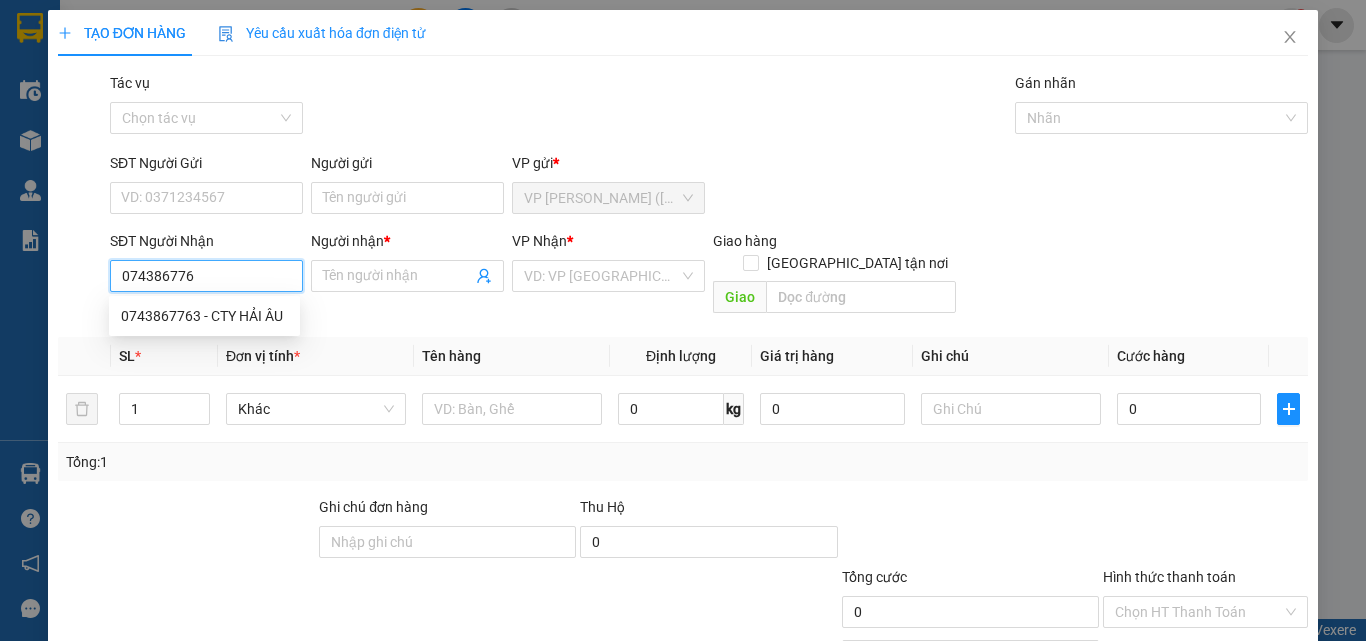 type on "0743867763" 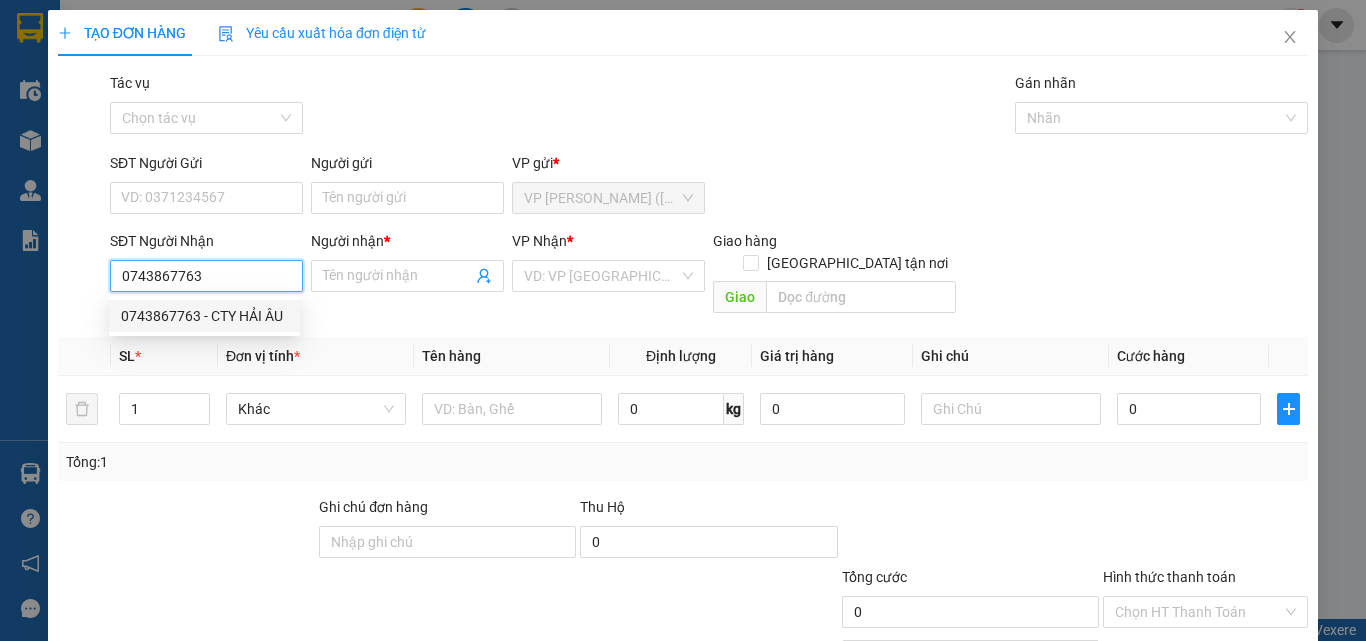 click on "0743867763 - CTY HẢI ÂU" at bounding box center [204, 316] 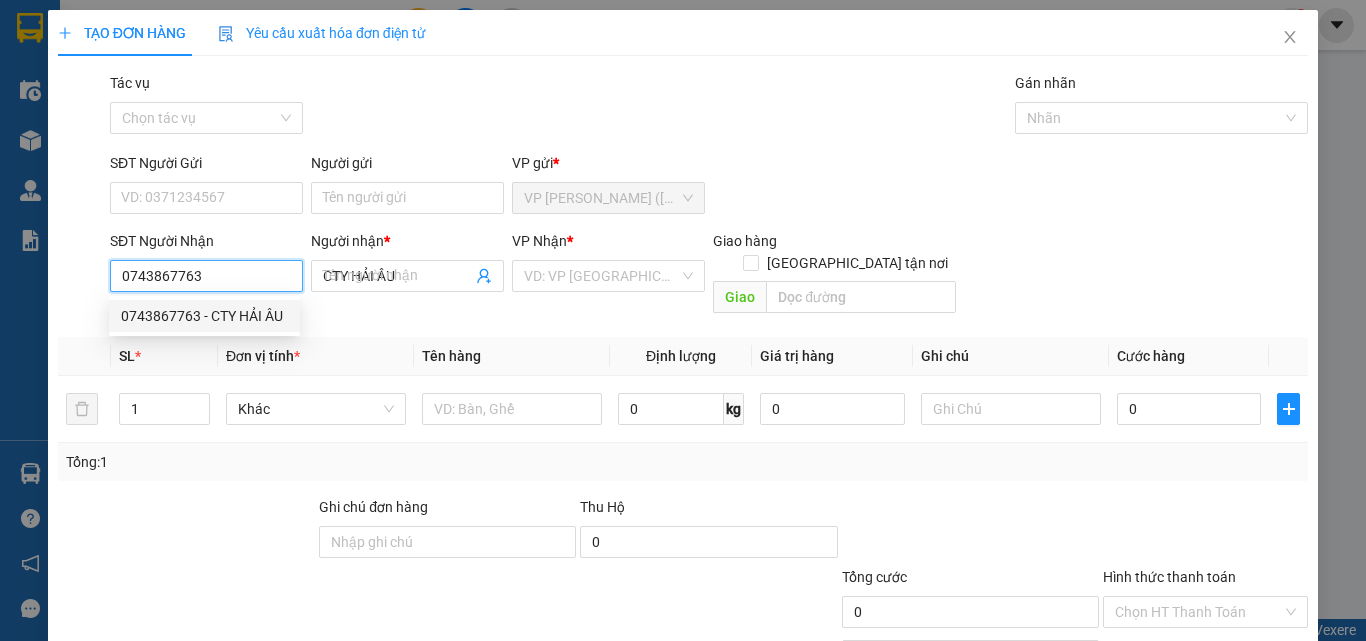 type on "35.000" 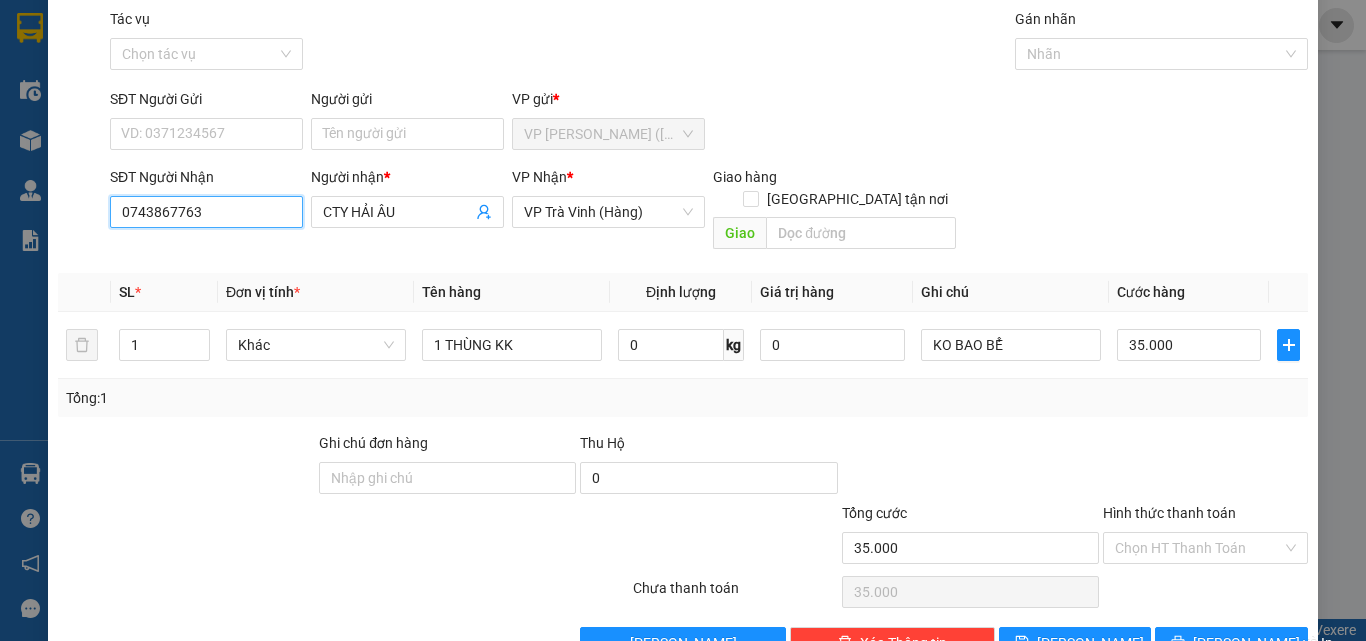 scroll, scrollTop: 99, scrollLeft: 0, axis: vertical 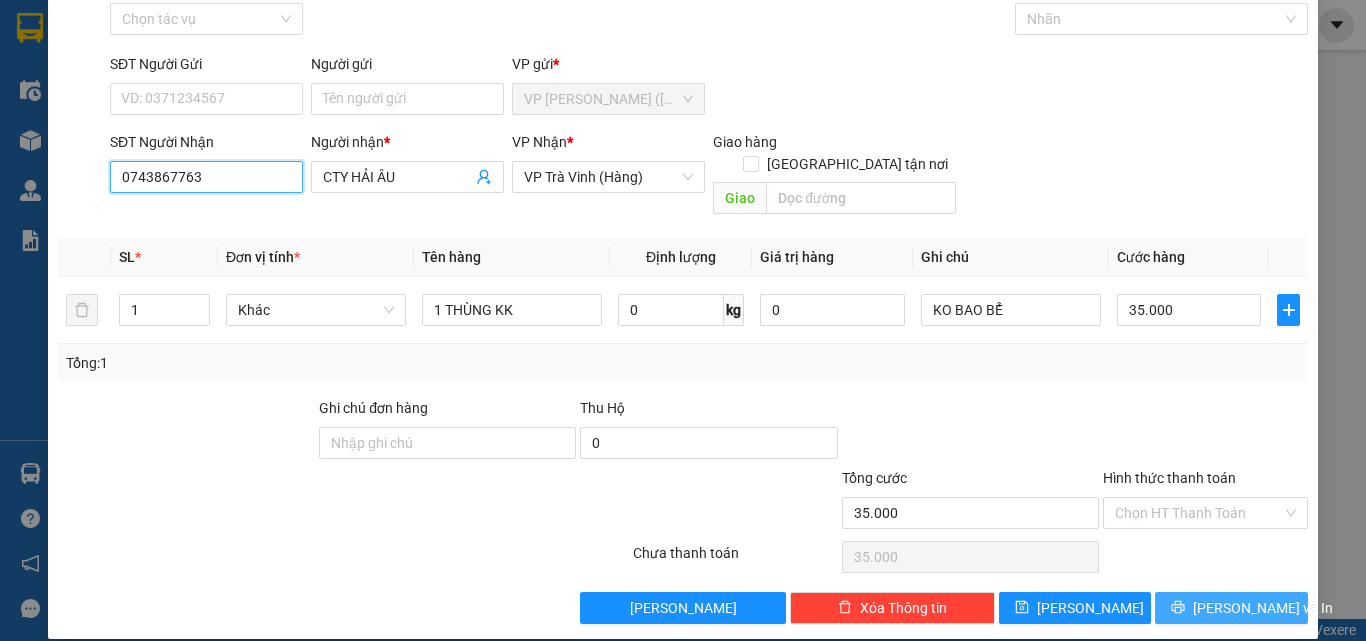 type on "0743867763" 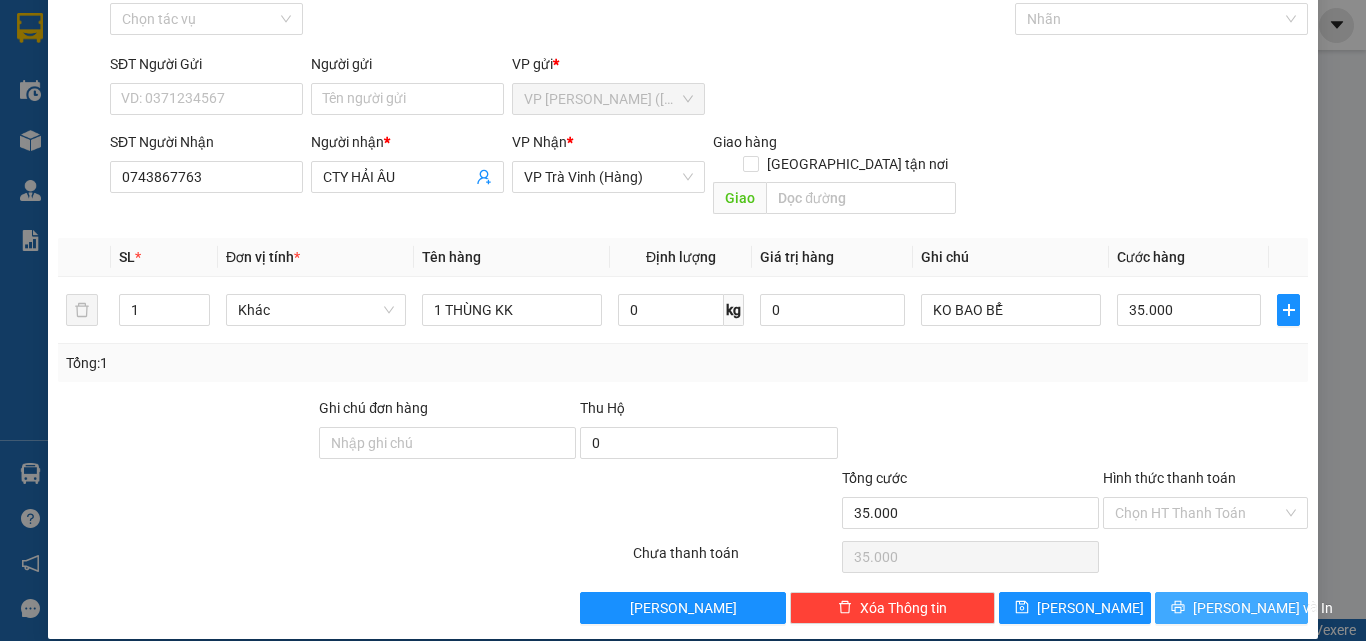 click on "[PERSON_NAME] và In" at bounding box center (1263, 608) 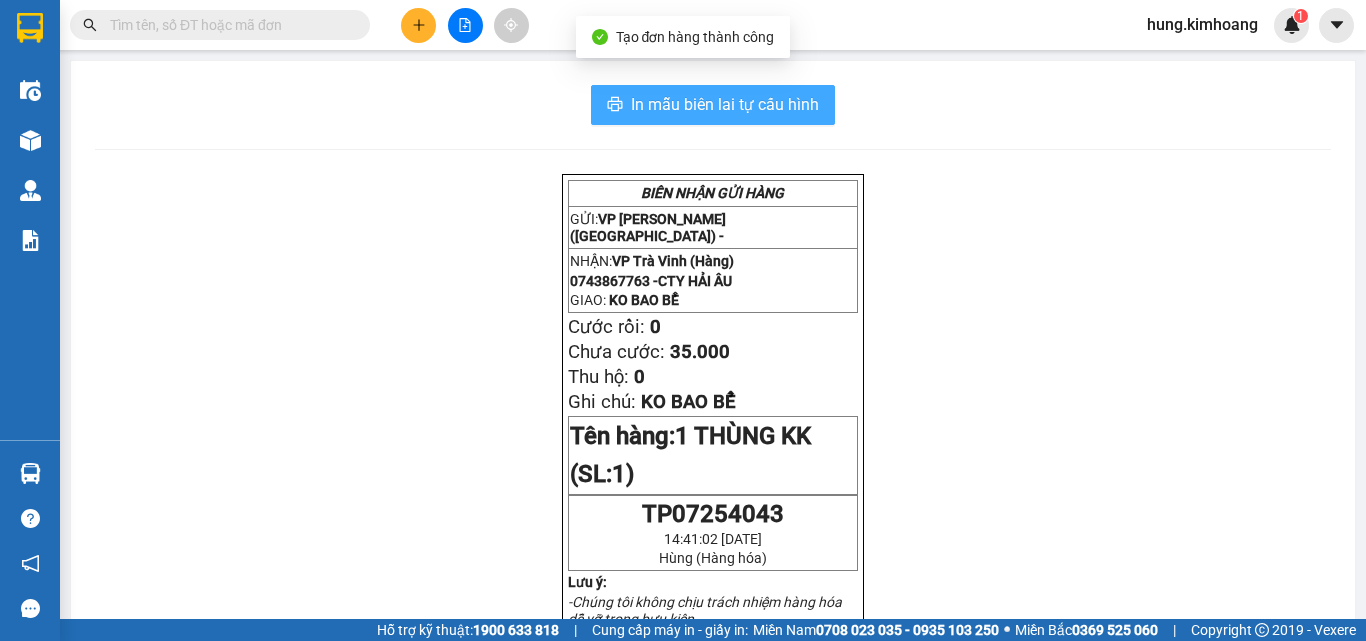 click on "In mẫu biên lai tự cấu hình" at bounding box center [725, 104] 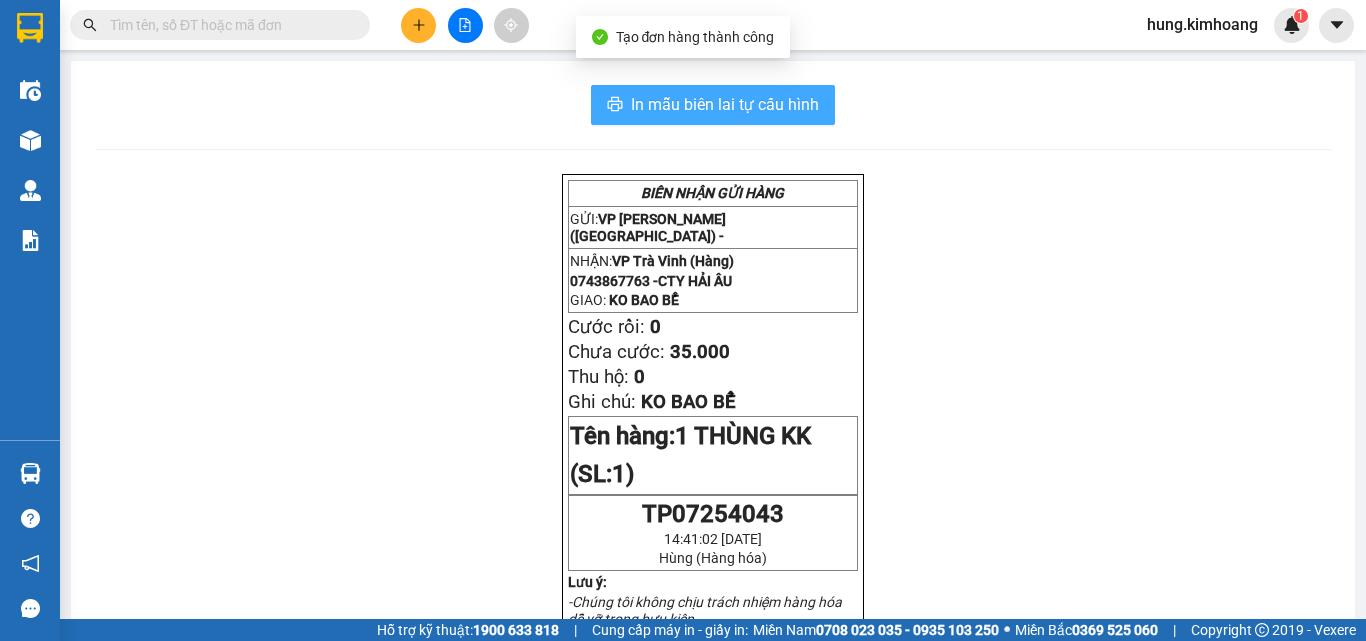 scroll, scrollTop: 0, scrollLeft: 0, axis: both 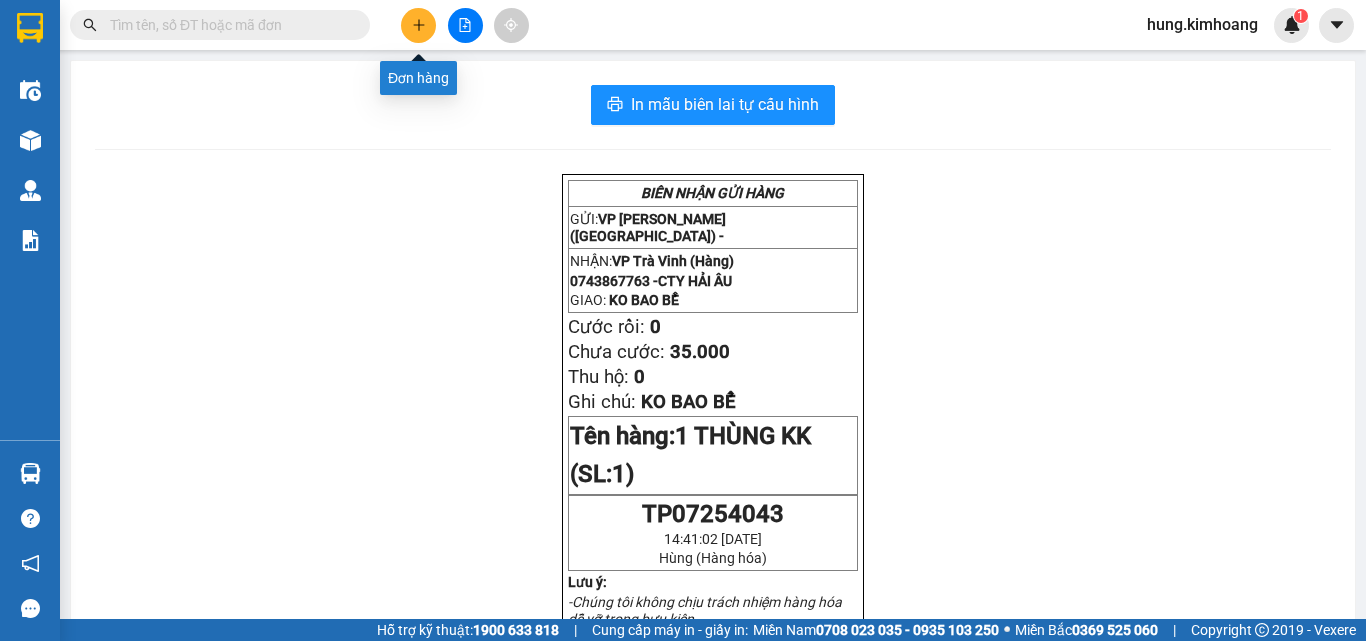 click at bounding box center [418, 25] 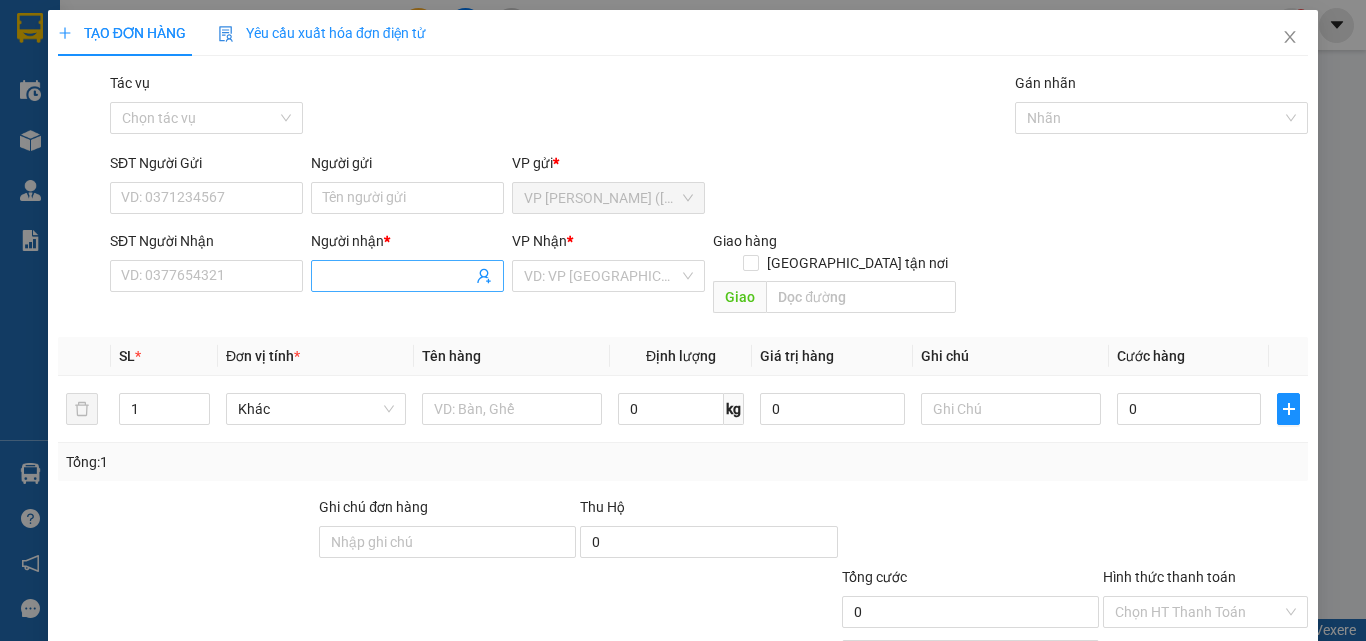 click on "Người nhận  *" at bounding box center (397, 276) 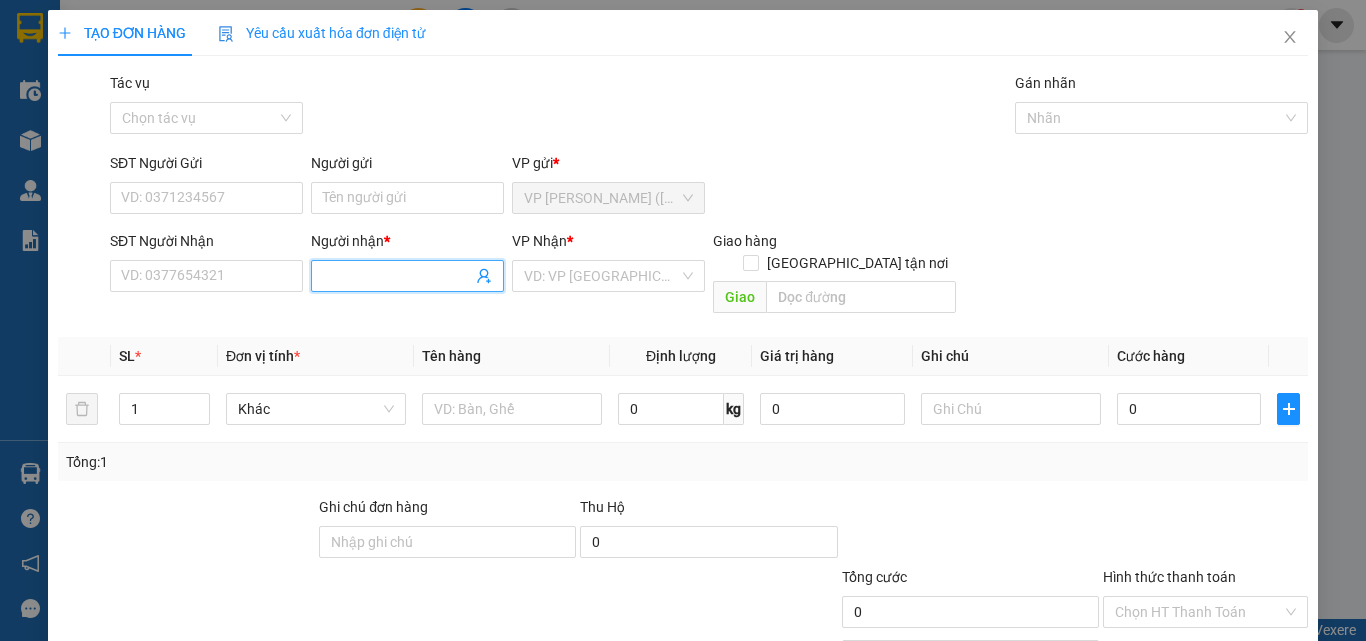 click on "Người nhận  *" at bounding box center [397, 276] 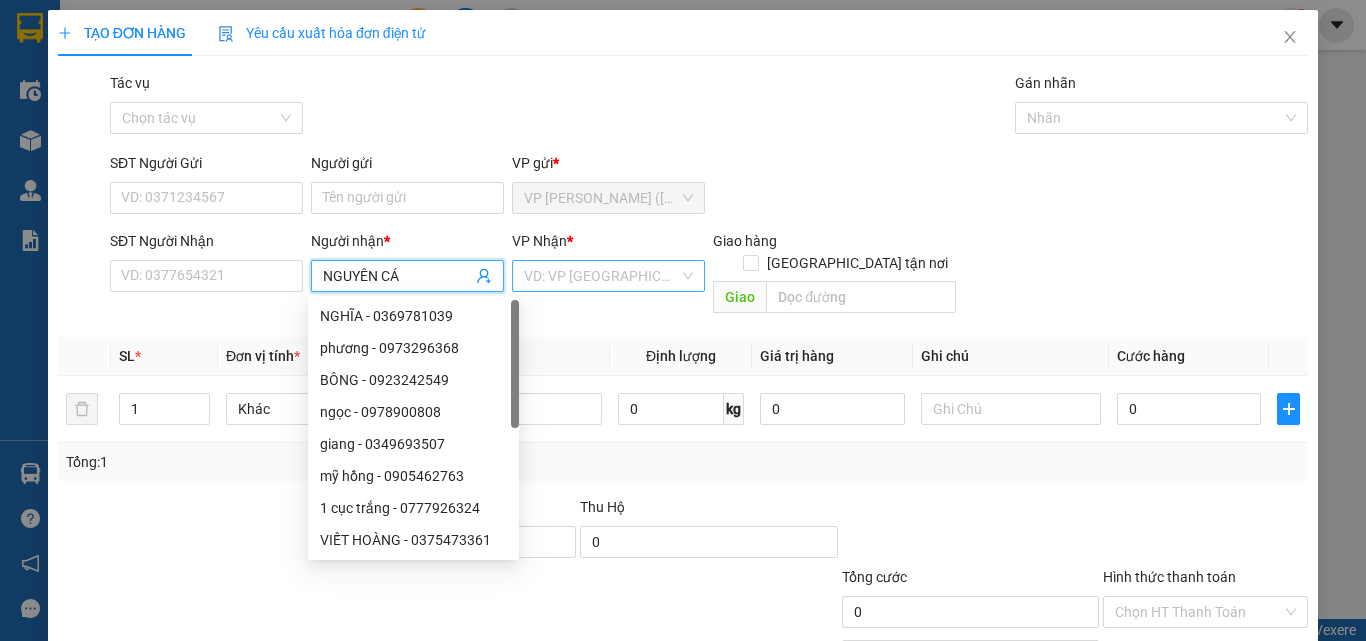 type on "NGUYÊN CÁ" 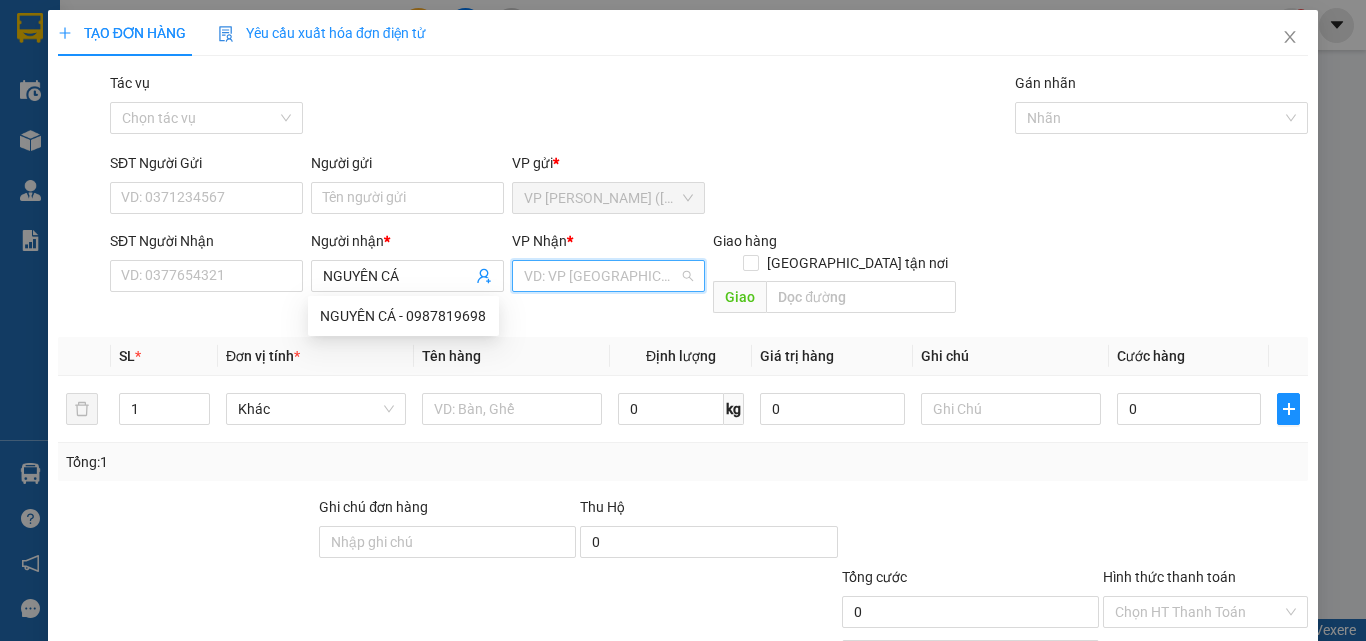 click at bounding box center [601, 276] 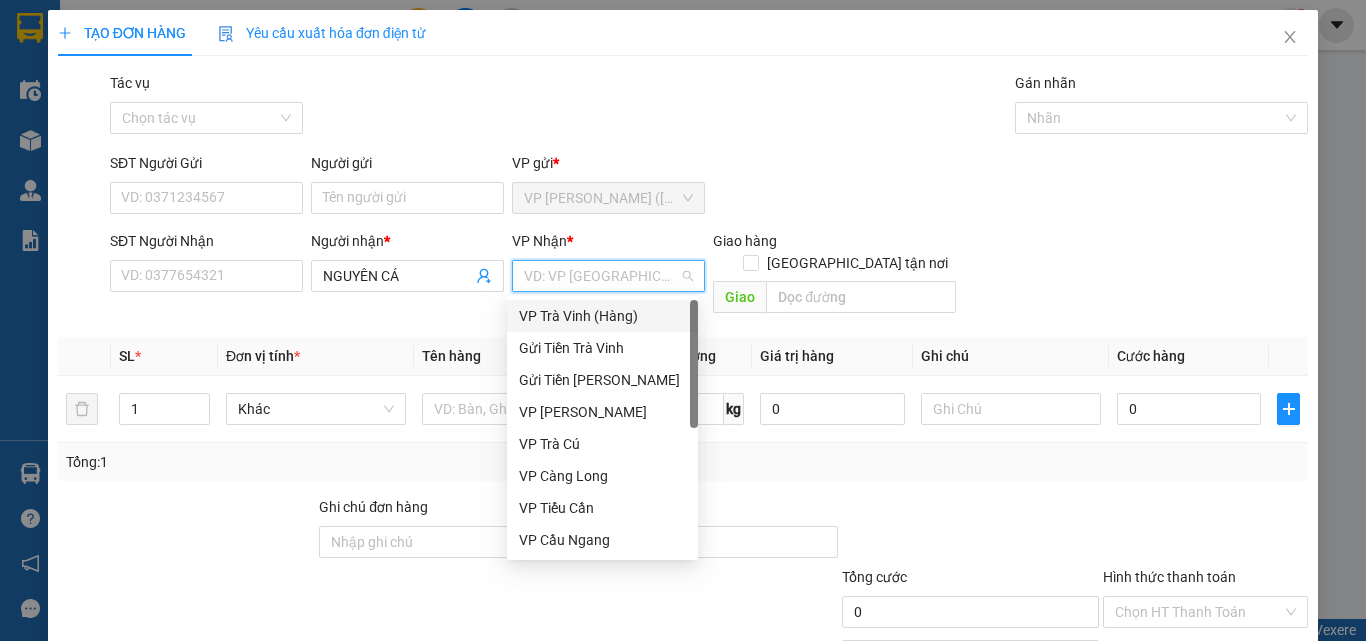 click on "VP Trà Vinh (Hàng)" at bounding box center (602, 316) 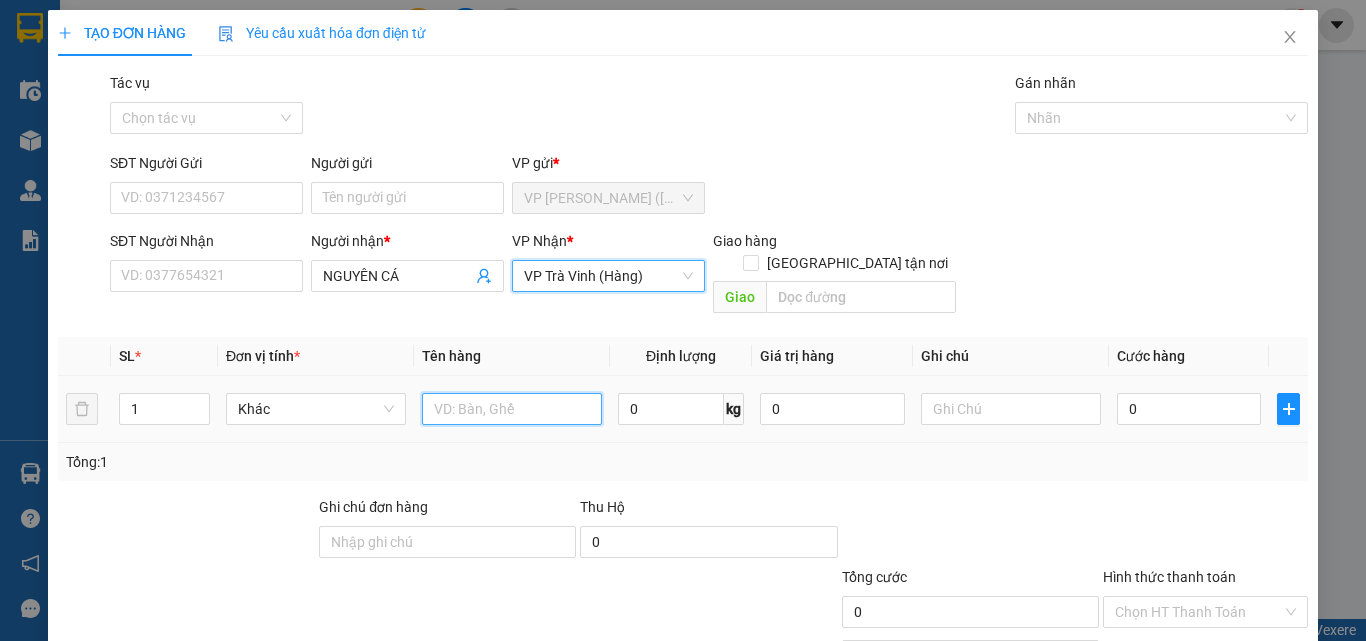 click at bounding box center (512, 409) 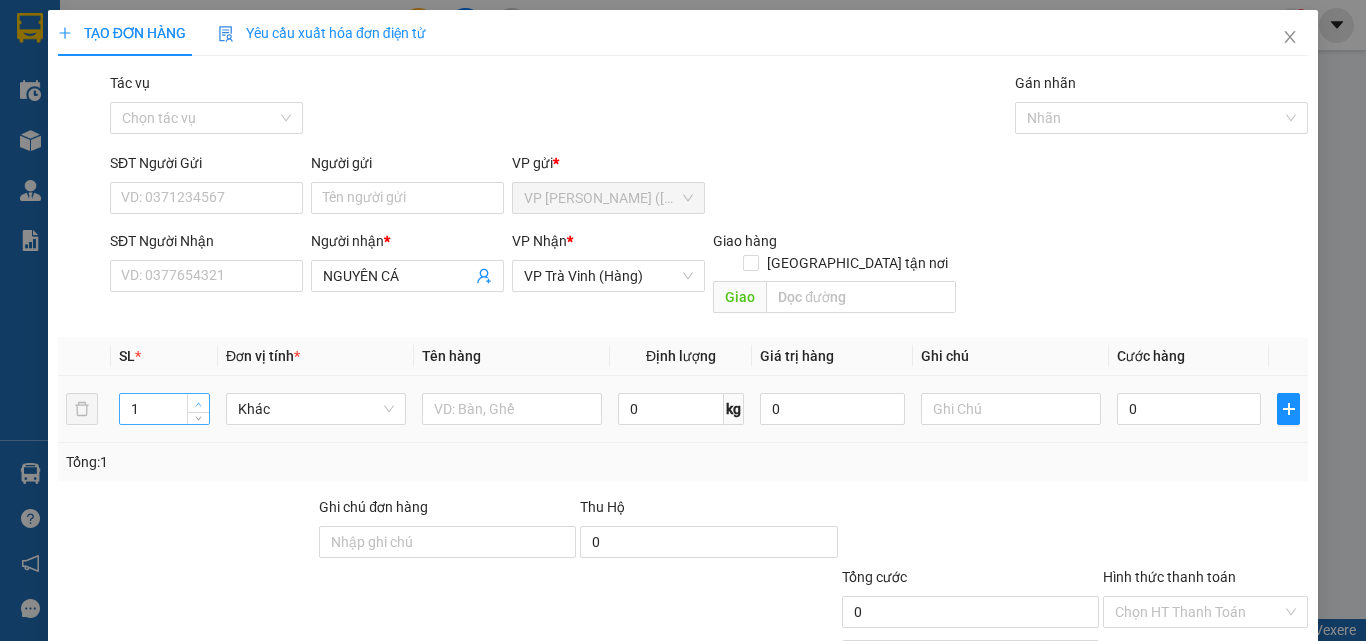 type on "2" 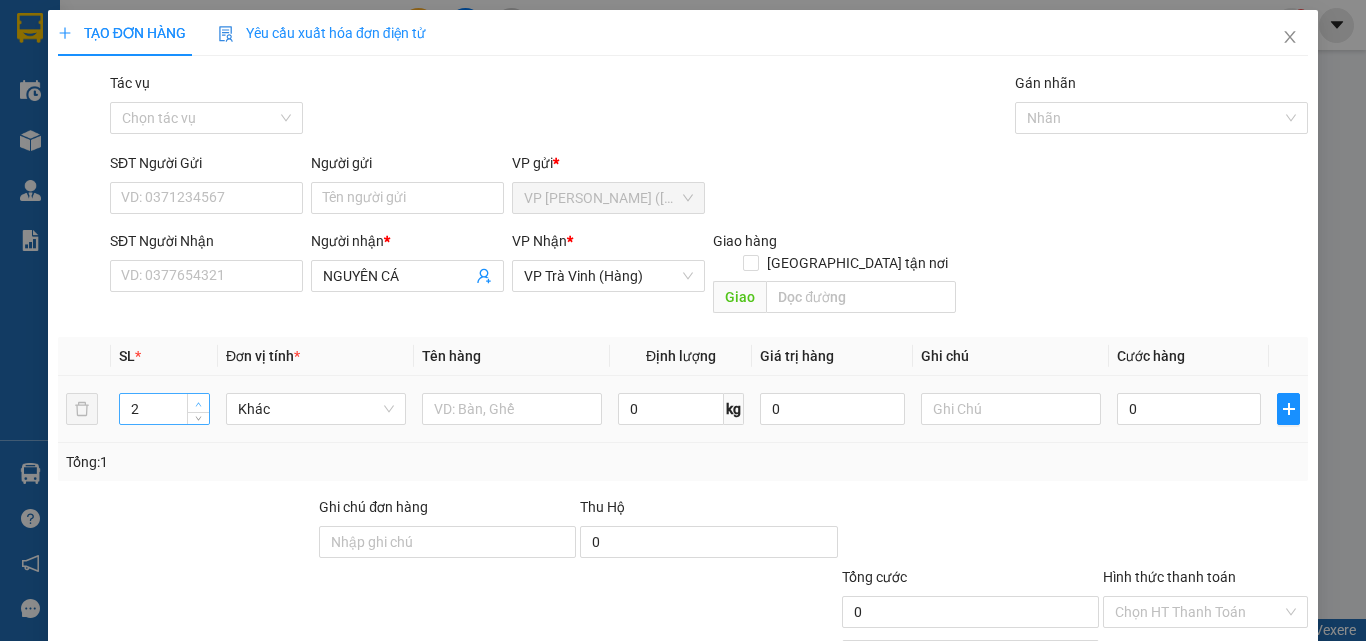 click at bounding box center (199, 404) 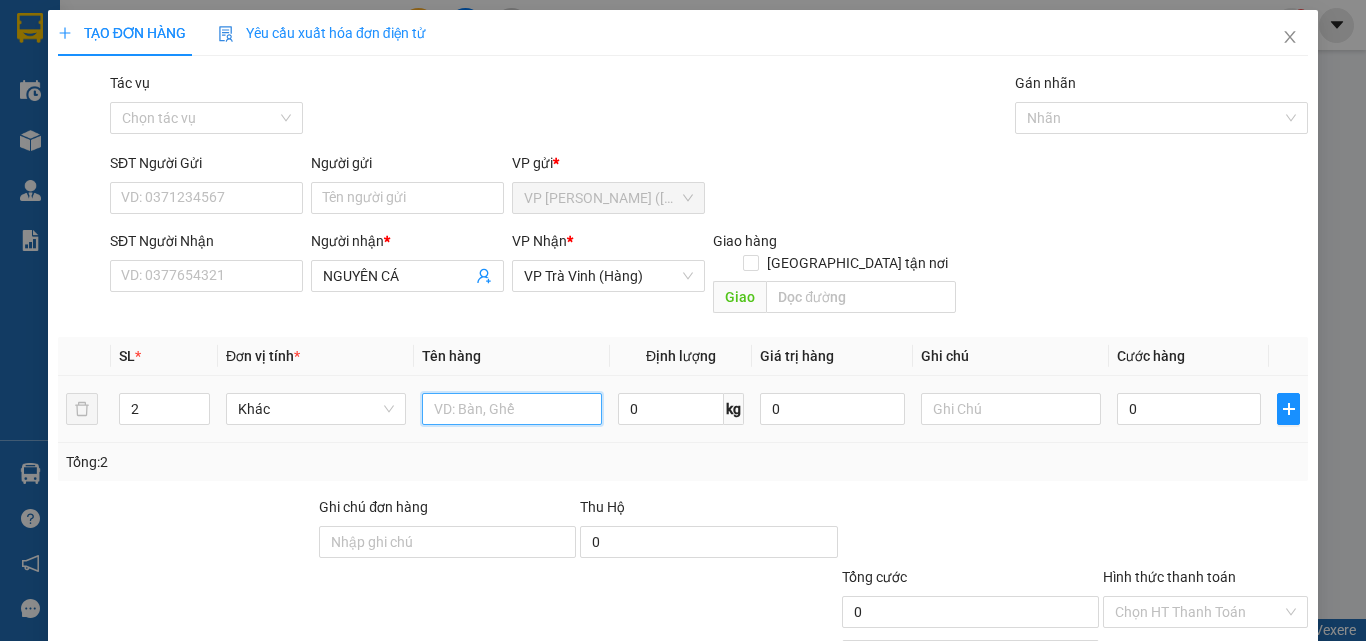 click at bounding box center (512, 409) 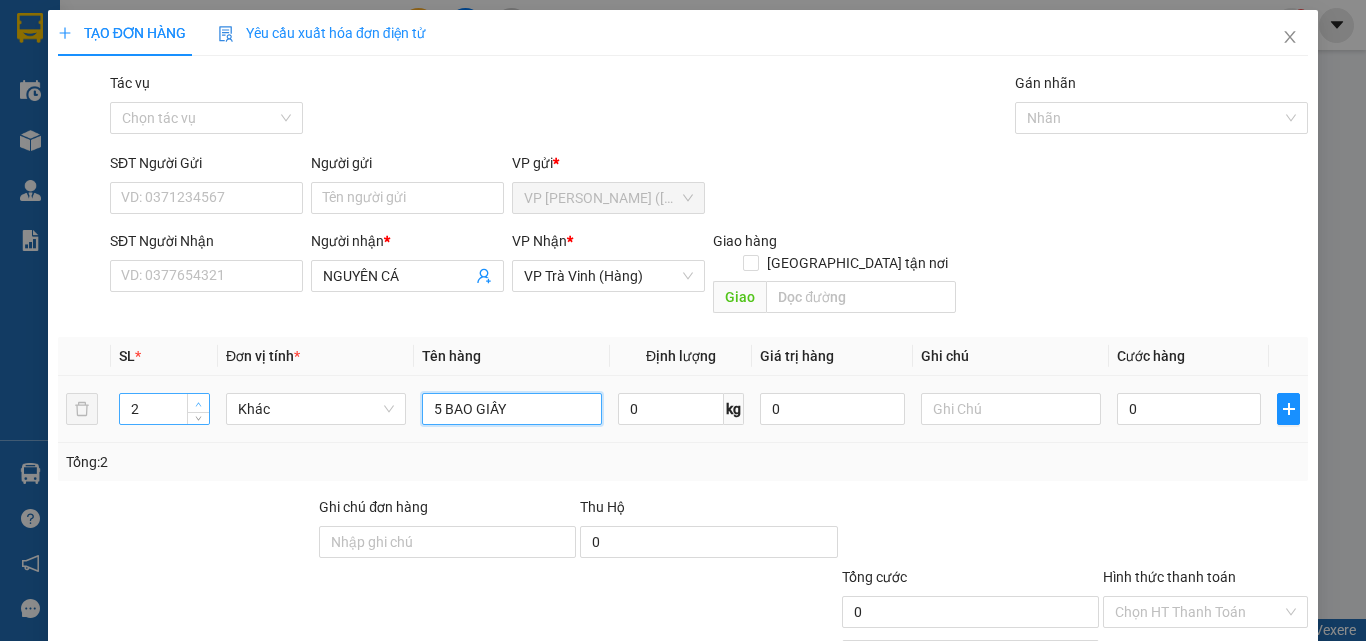 type on "5 BAO GIẤY" 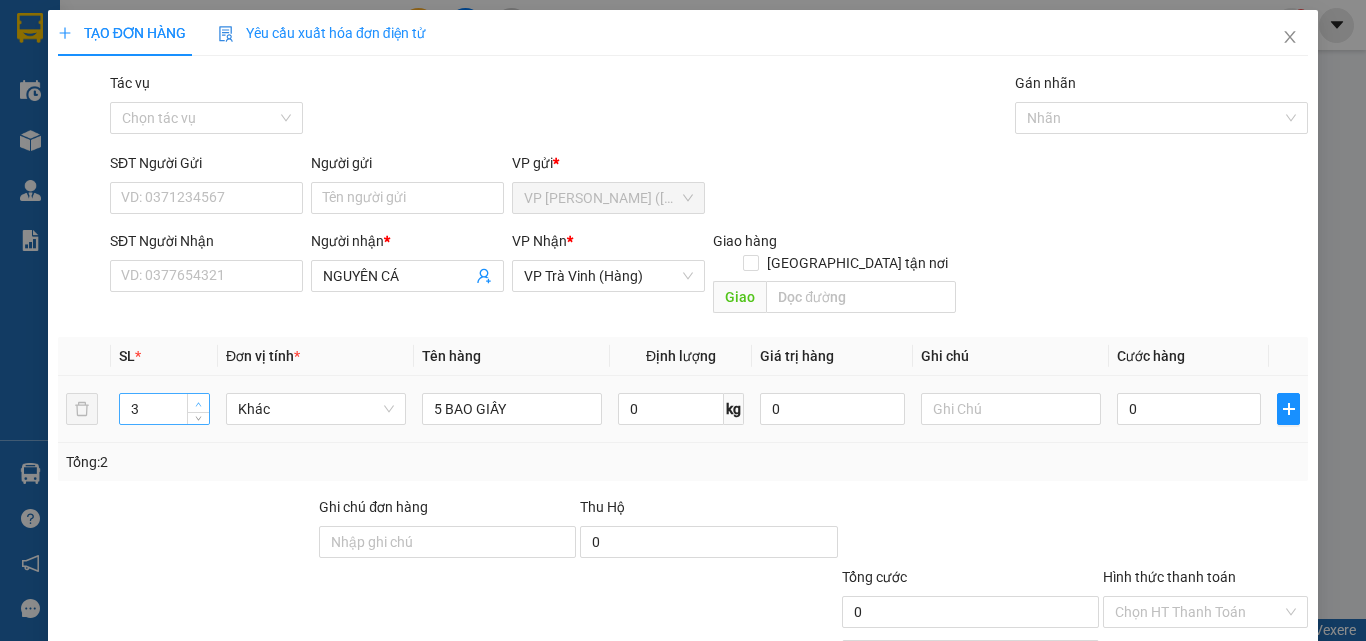 click at bounding box center [198, 403] 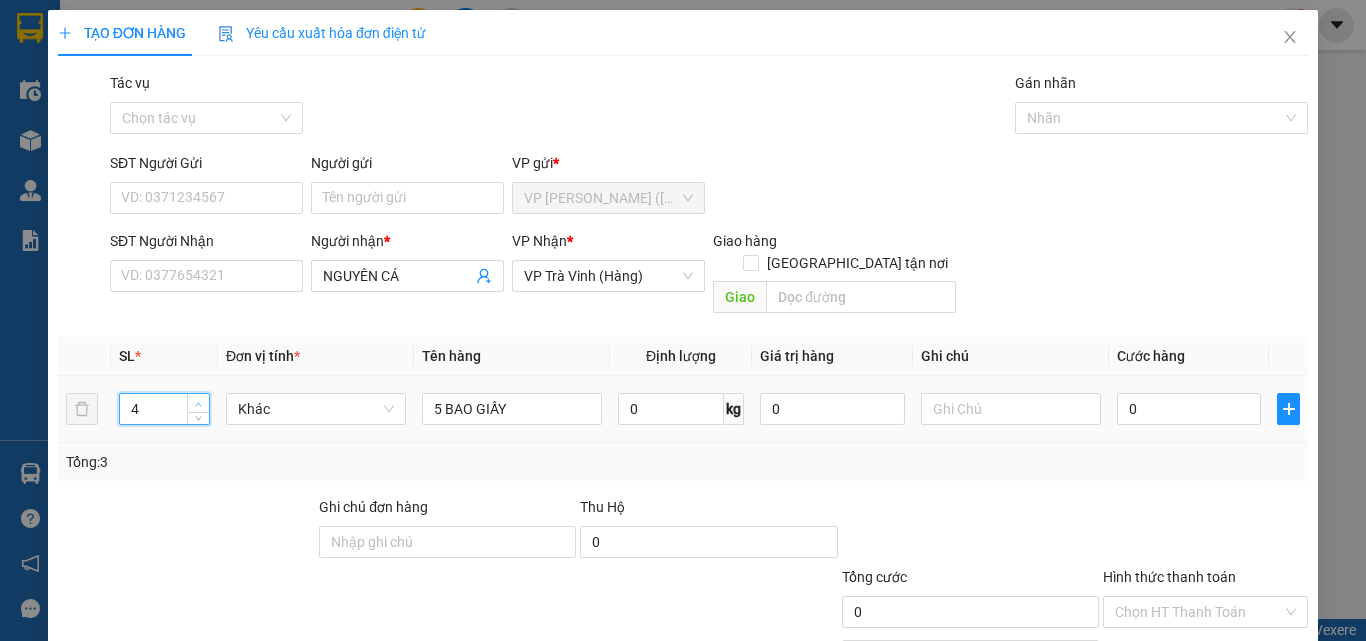 click at bounding box center [198, 403] 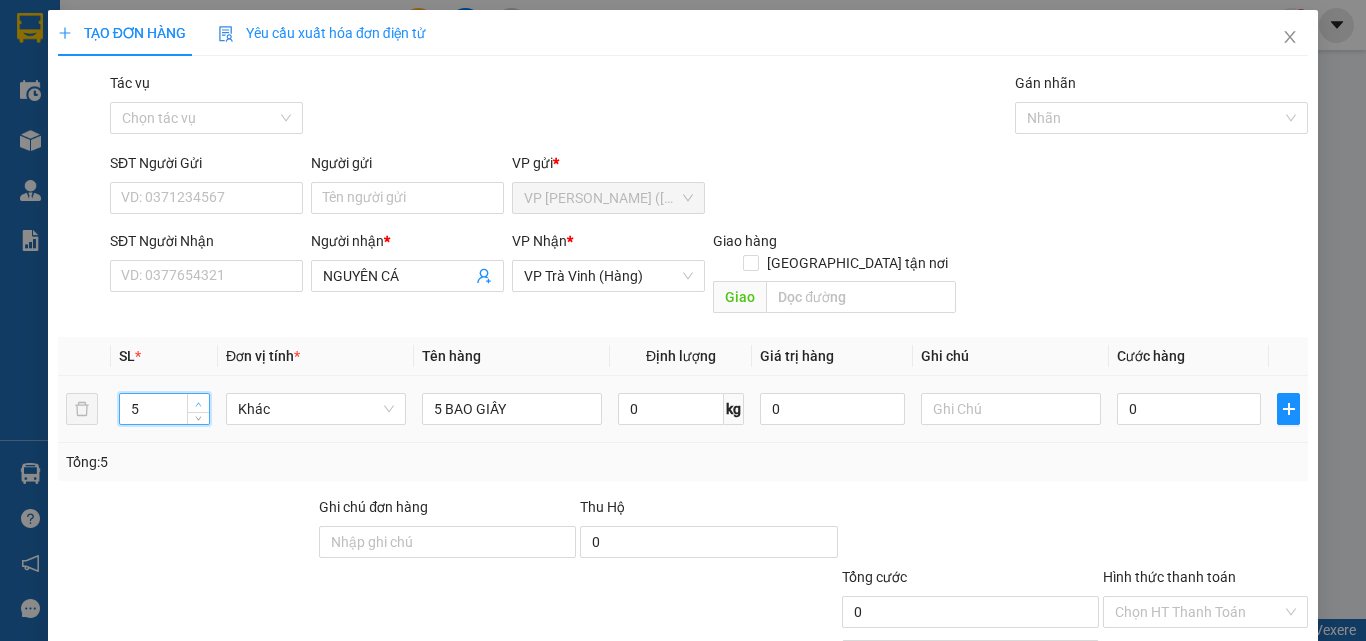 click at bounding box center [198, 403] 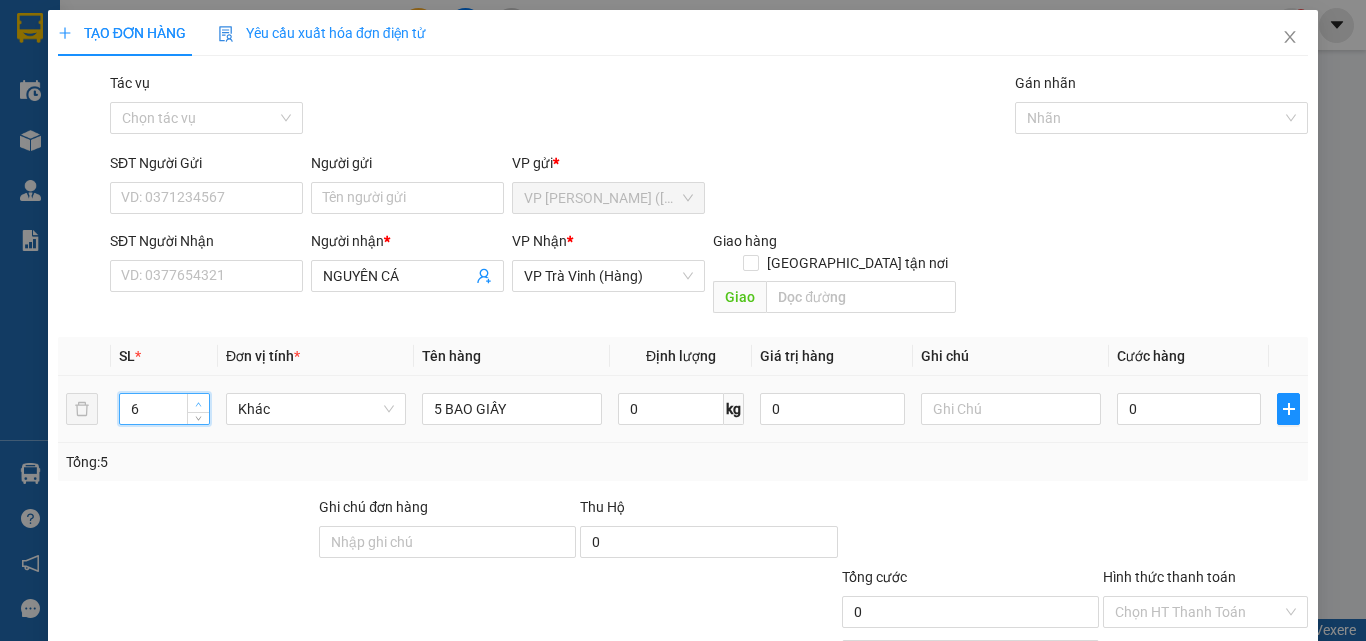 click at bounding box center (198, 403) 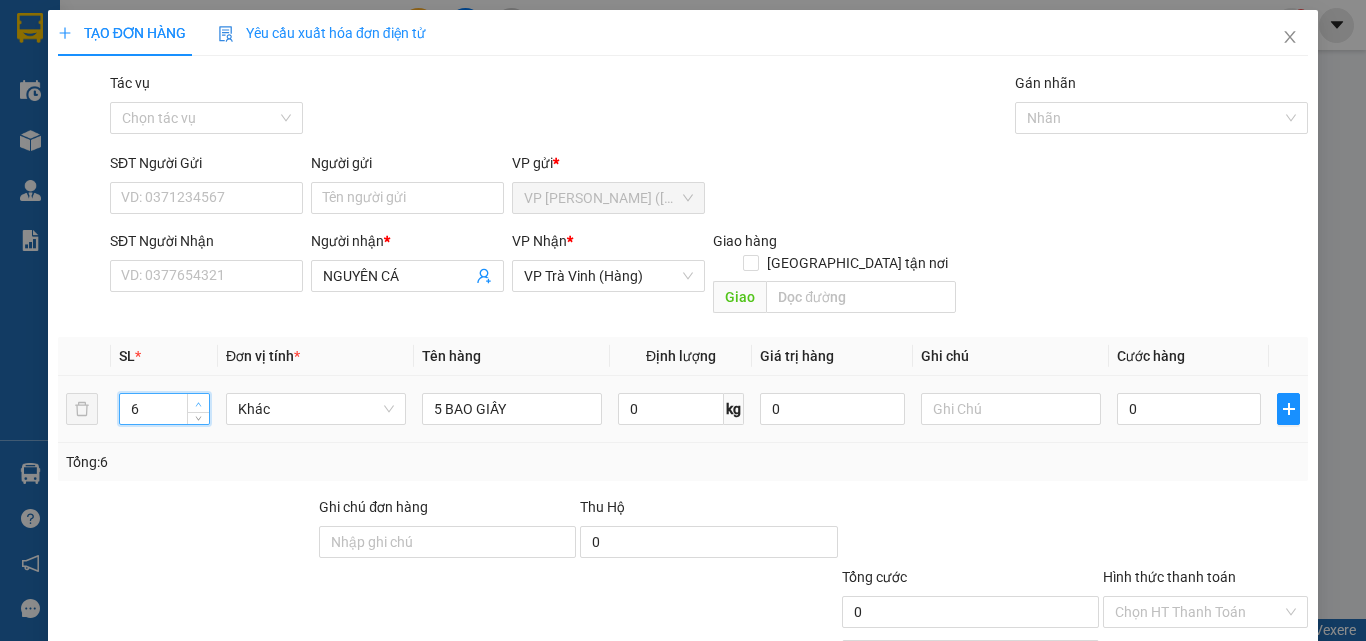 type on "7" 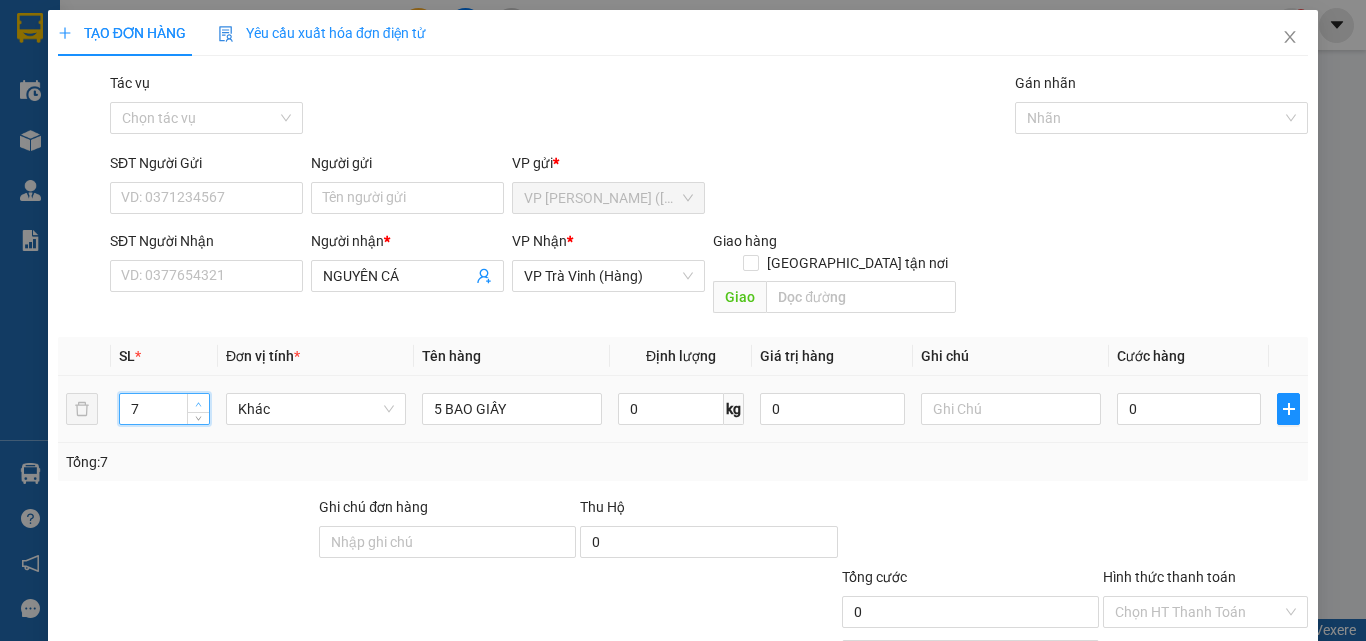 click 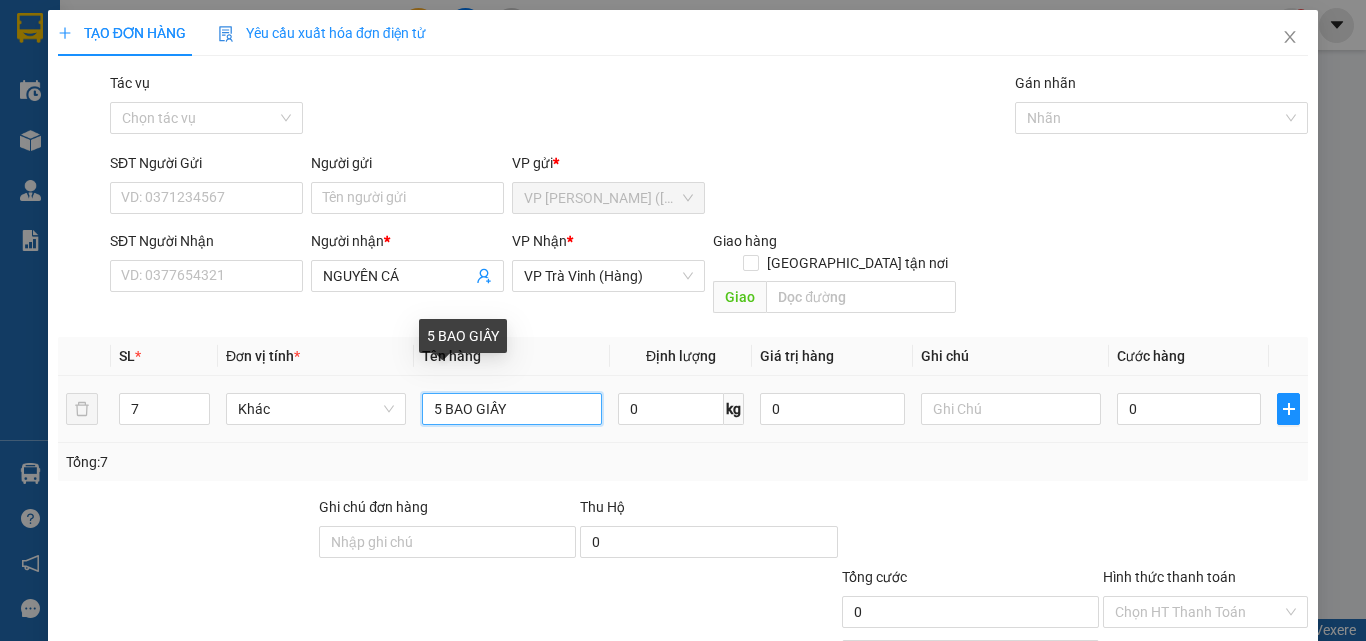 click on "5 BAO GIẤY" at bounding box center [512, 409] 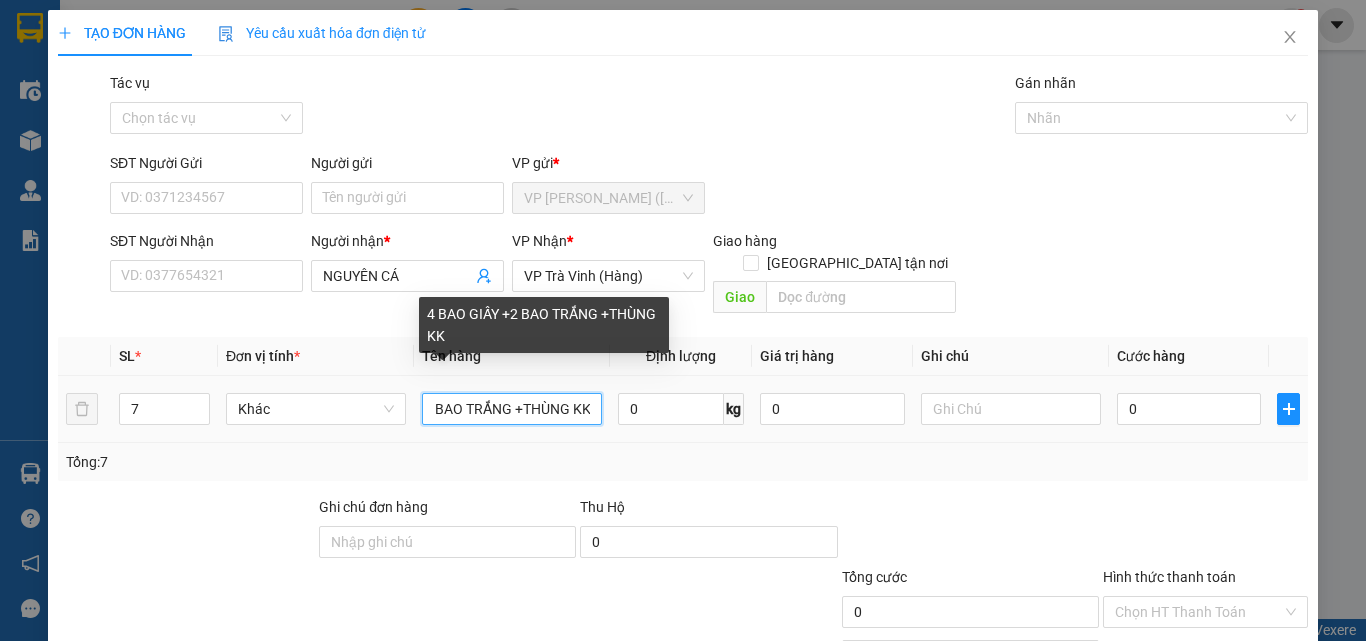 scroll, scrollTop: 0, scrollLeft: 101, axis: horizontal 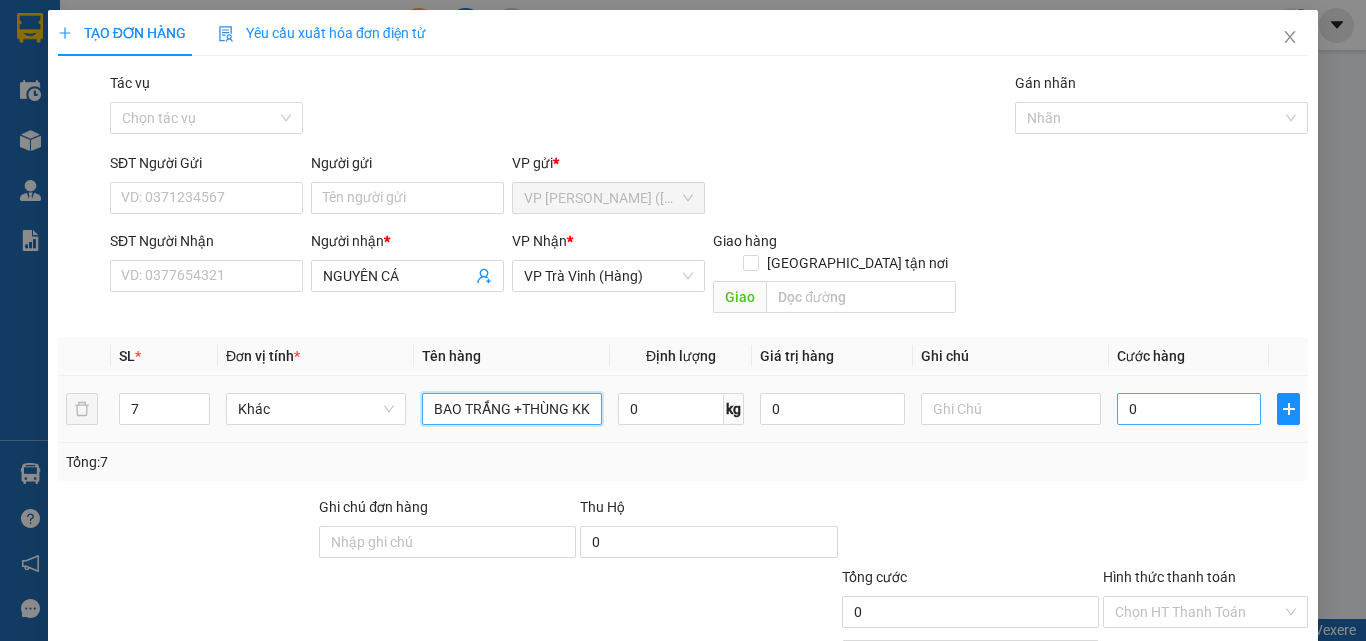 type on "4 BAO GIẤY +2 BAO TRẮNG +THÙNG KK" 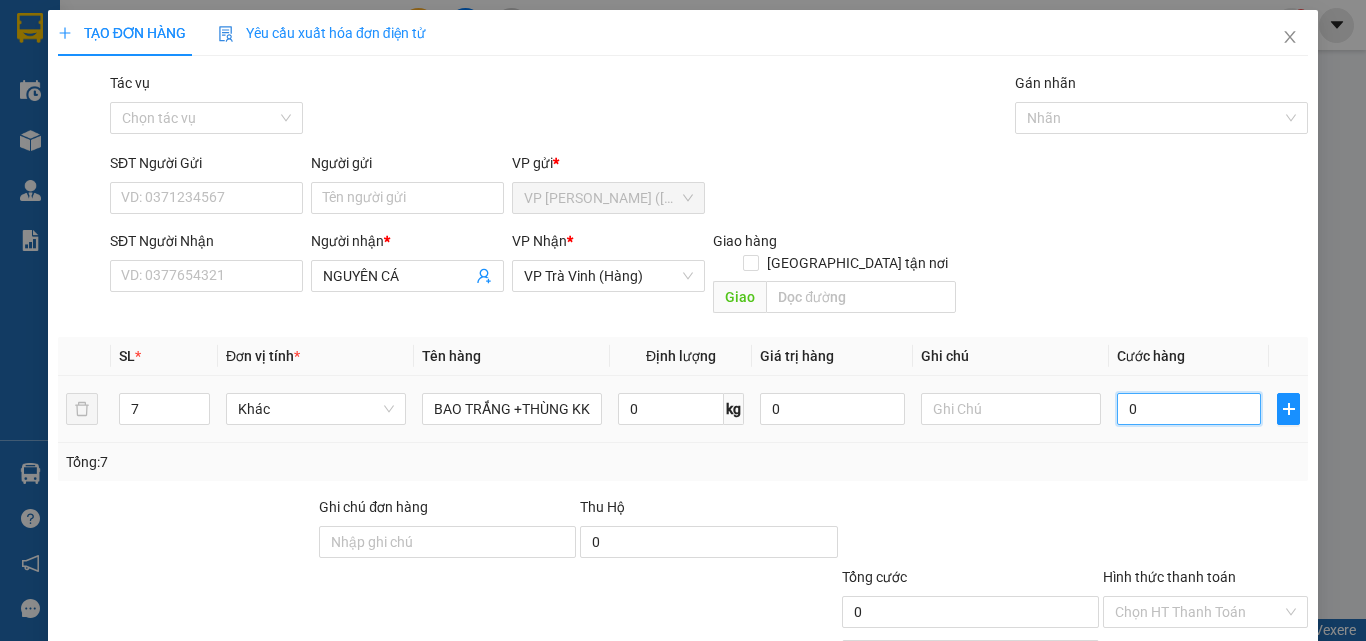 click on "0" at bounding box center [1189, 409] 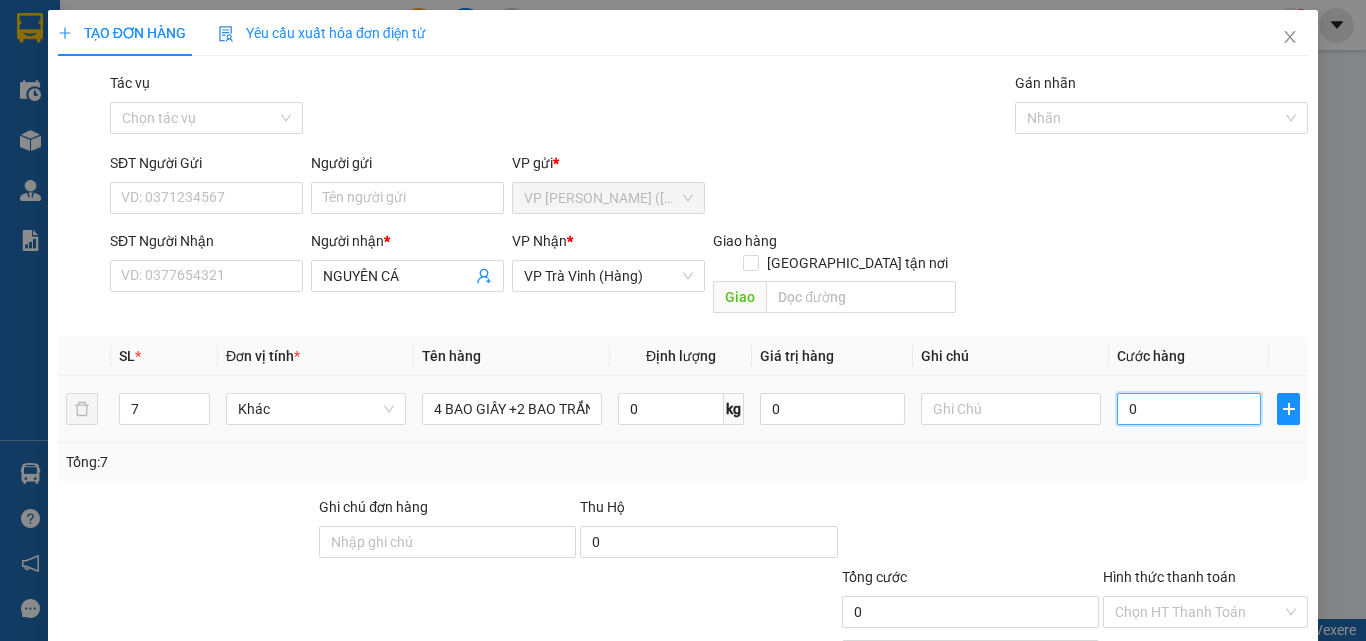 type on "2" 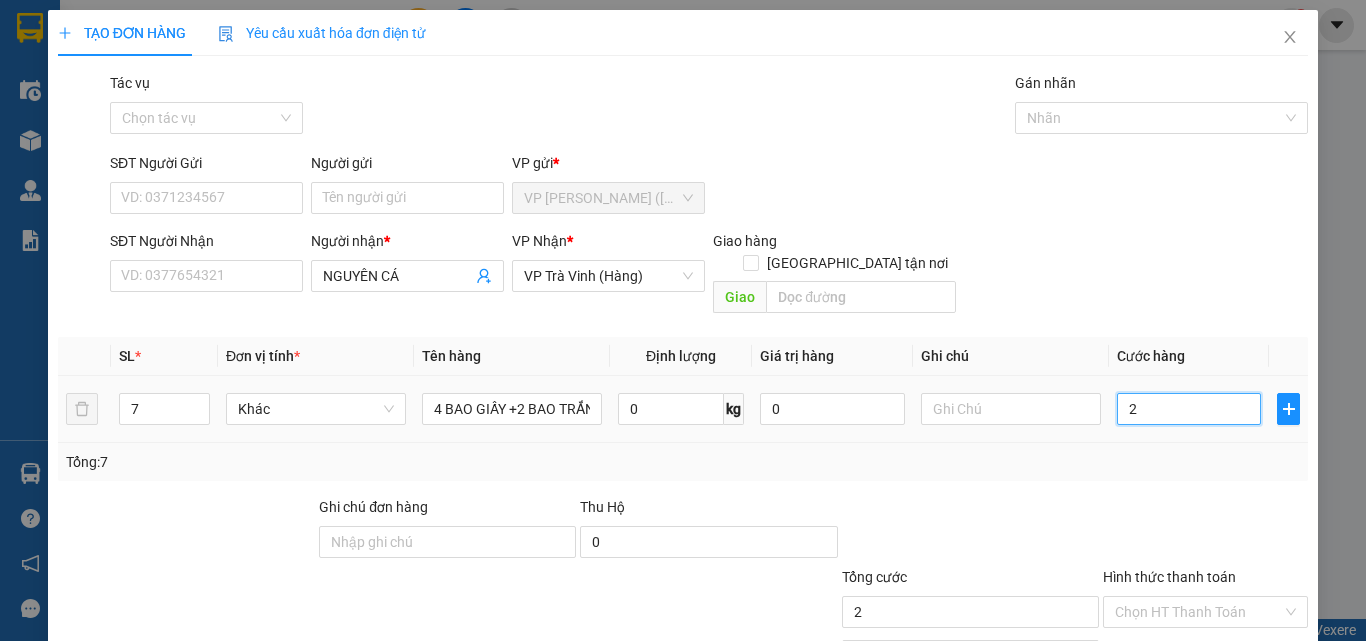 type on "24" 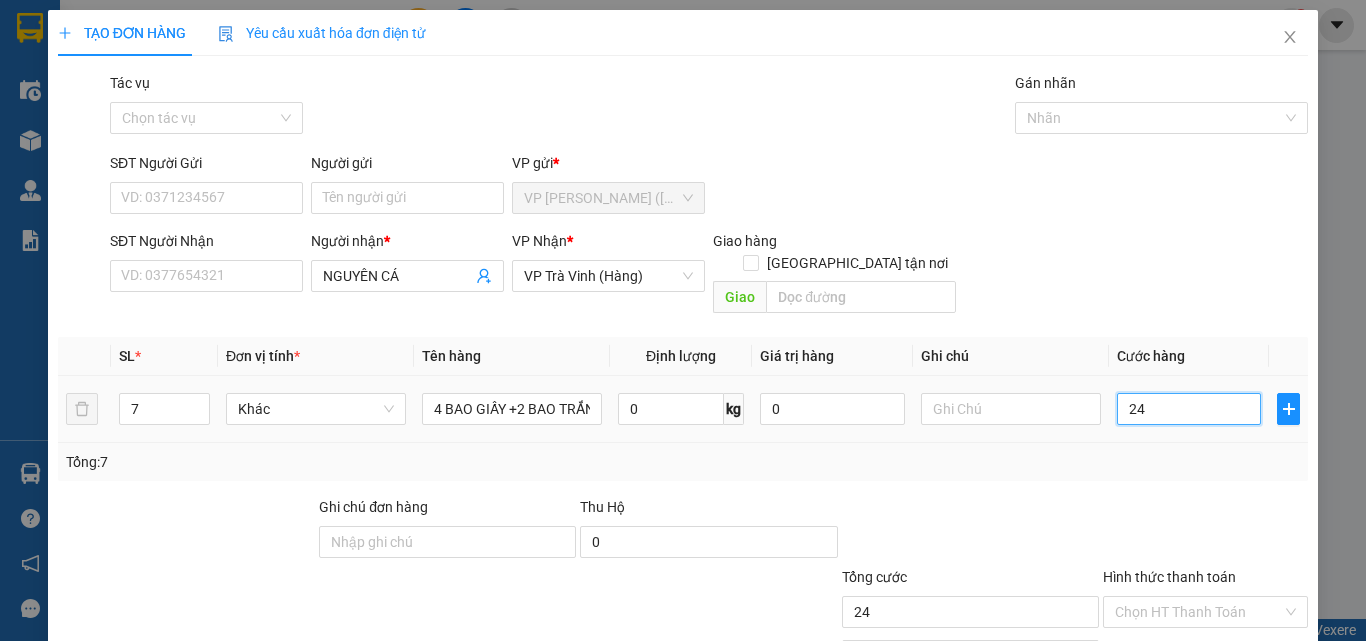 type on "24" 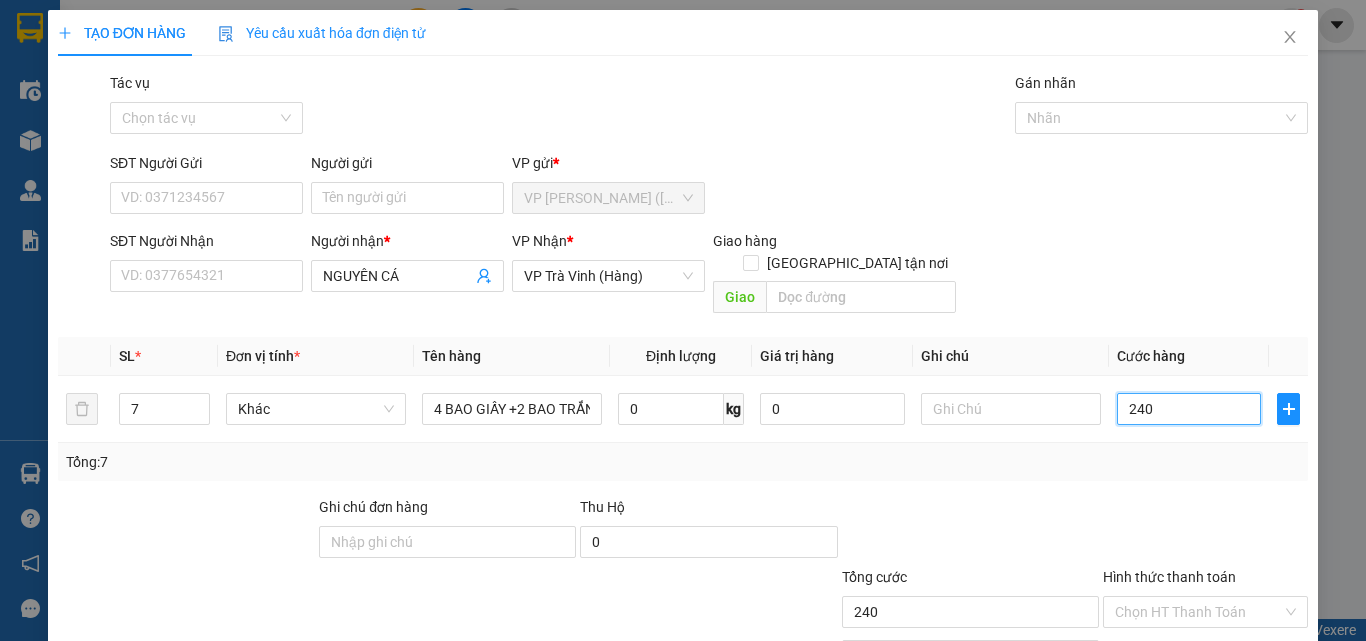 scroll, scrollTop: 99, scrollLeft: 0, axis: vertical 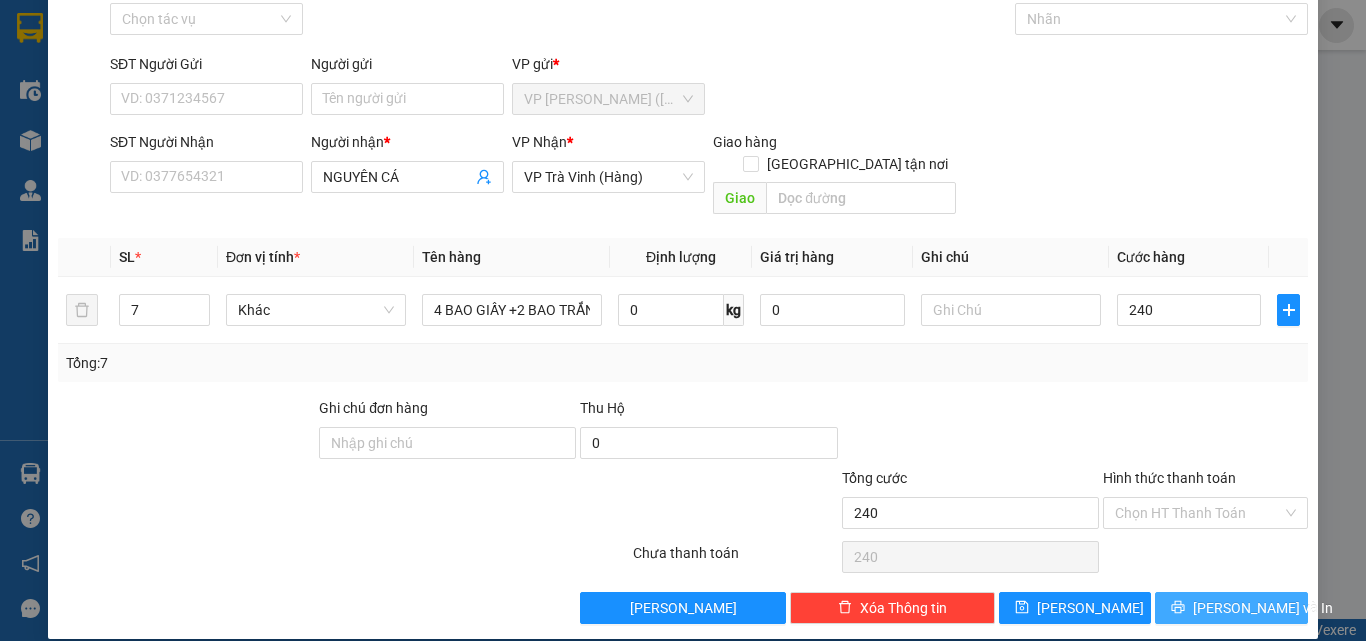 type on "240.000" 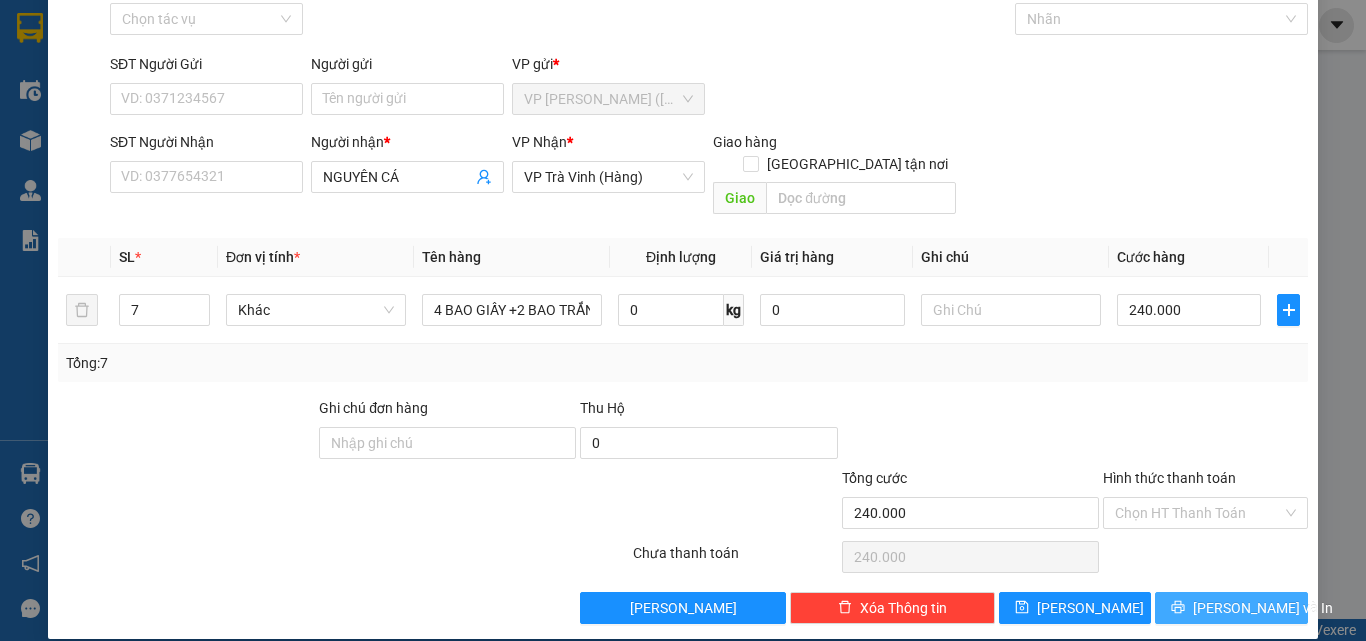 click on "[PERSON_NAME] và In" at bounding box center [1263, 608] 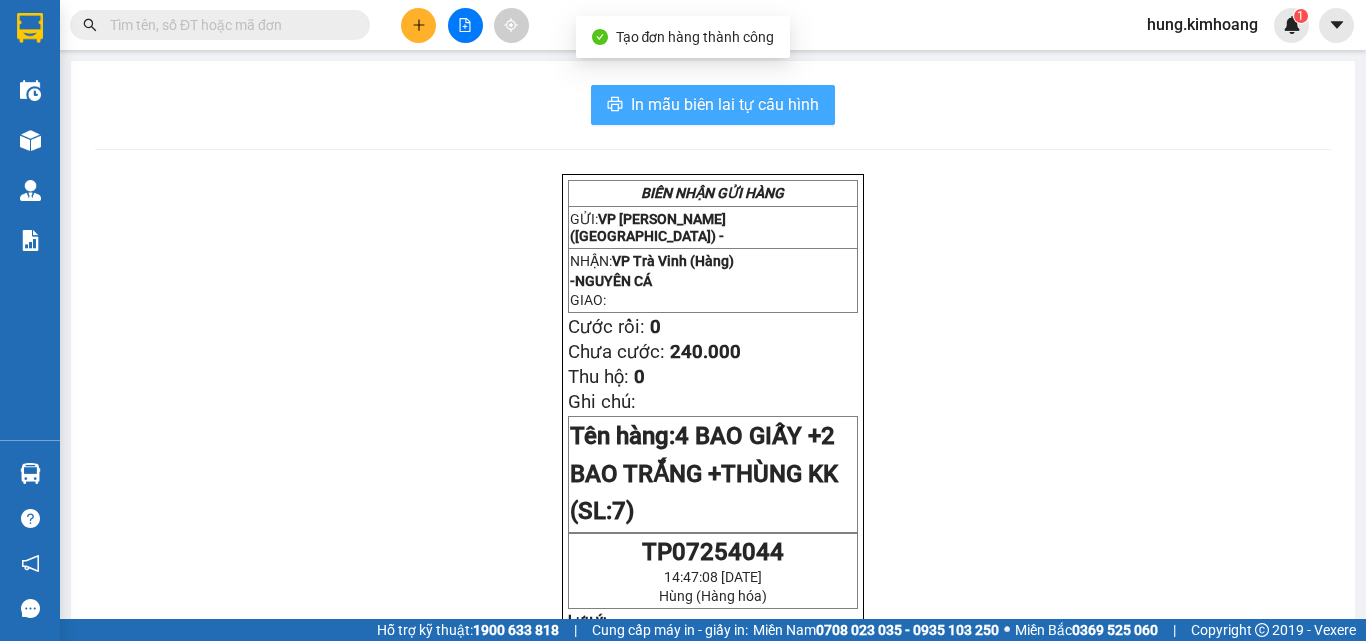 click on "In mẫu biên lai tự cấu hình" at bounding box center (713, 105) 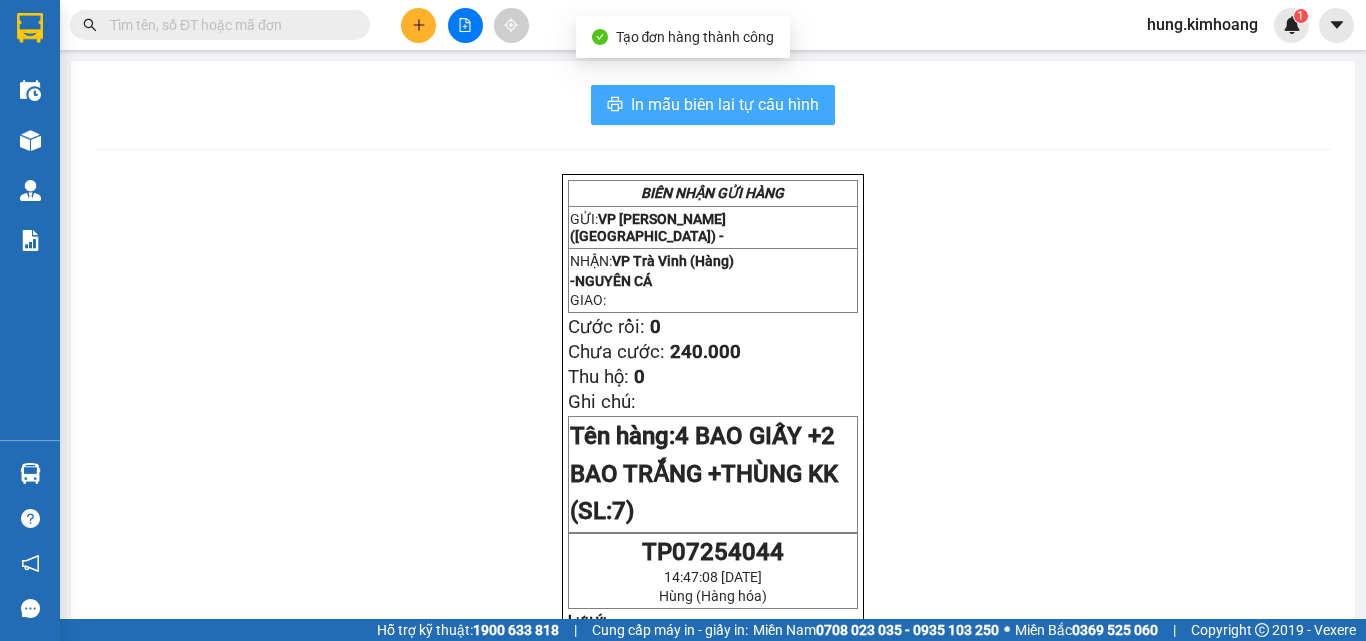 scroll, scrollTop: 0, scrollLeft: 0, axis: both 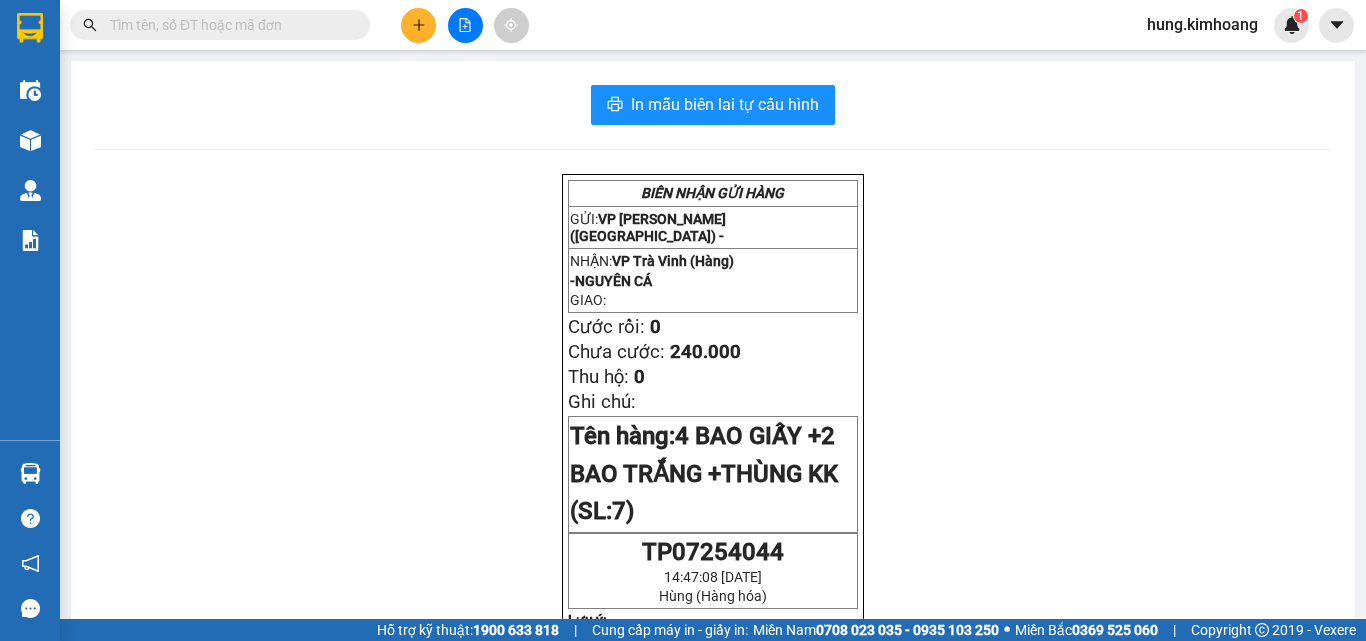 click 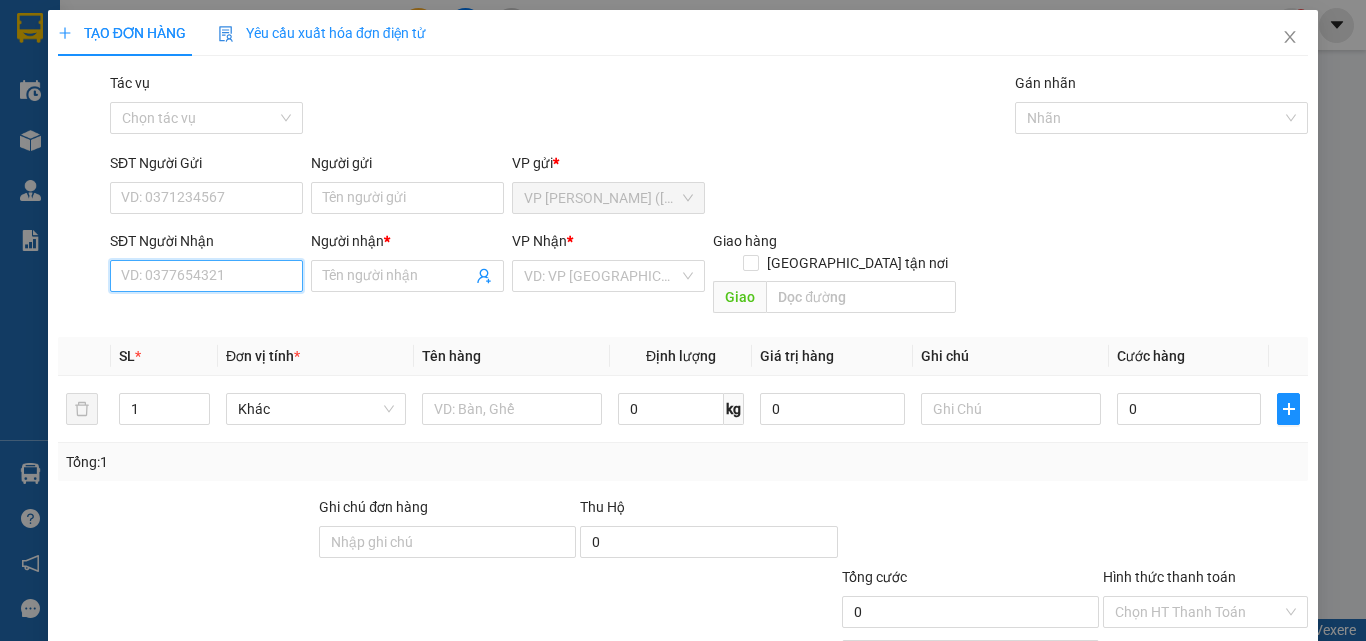 click on "SĐT Người Nhận" at bounding box center (206, 276) 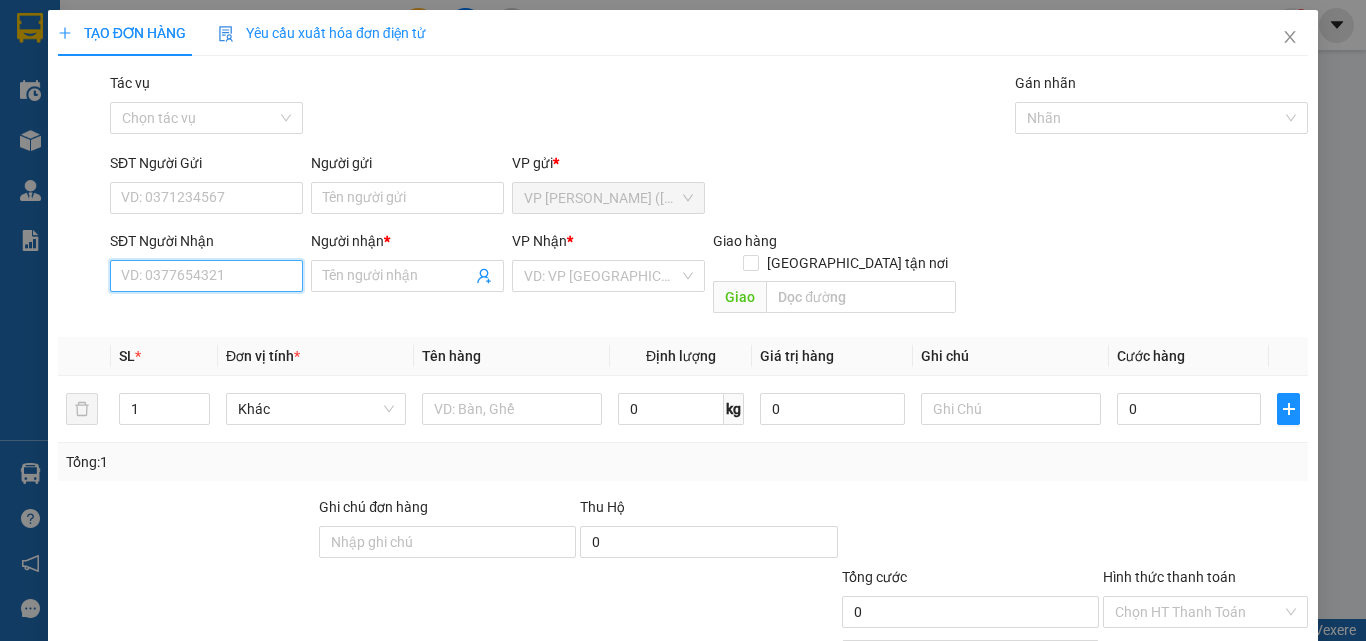 click on "SĐT Người Nhận" at bounding box center [206, 276] 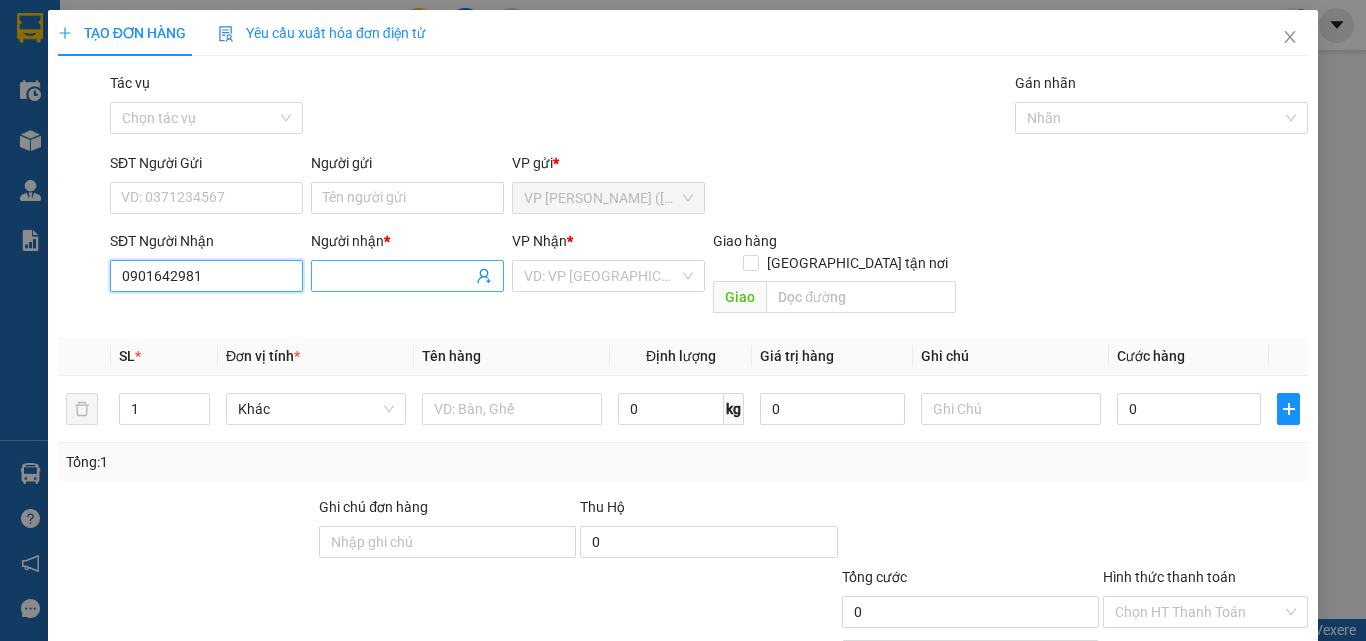 type on "0901642981" 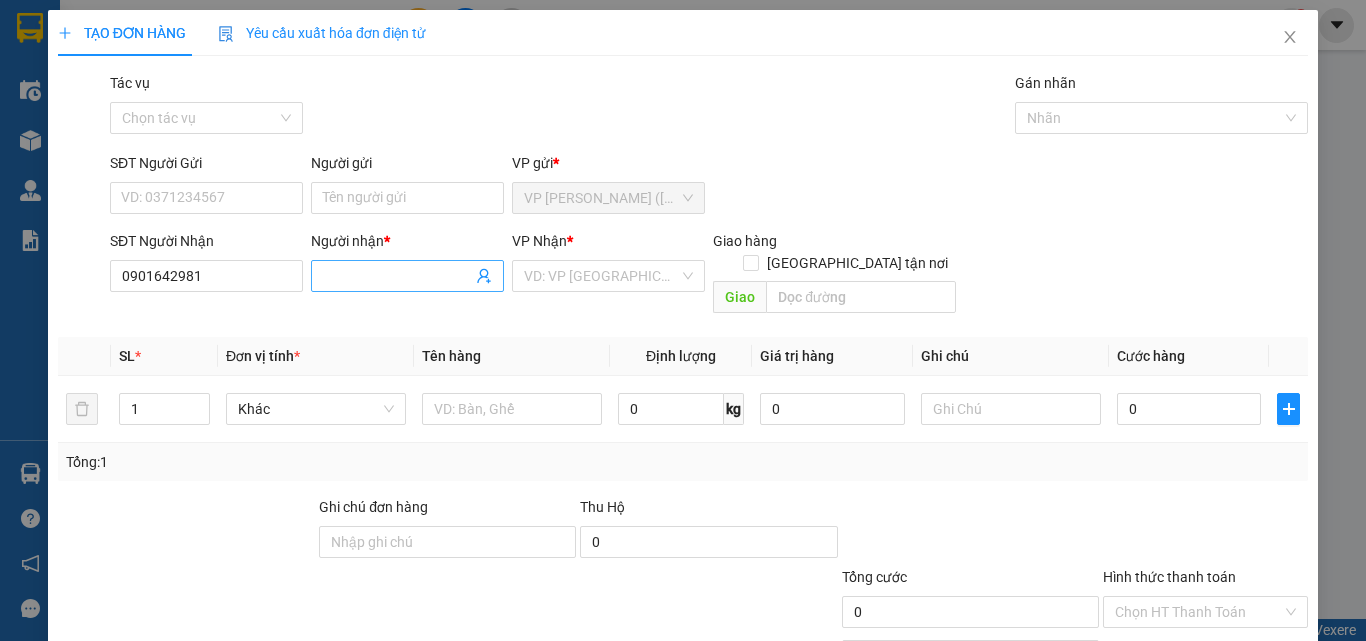 click on "Người nhận  *" at bounding box center [397, 276] 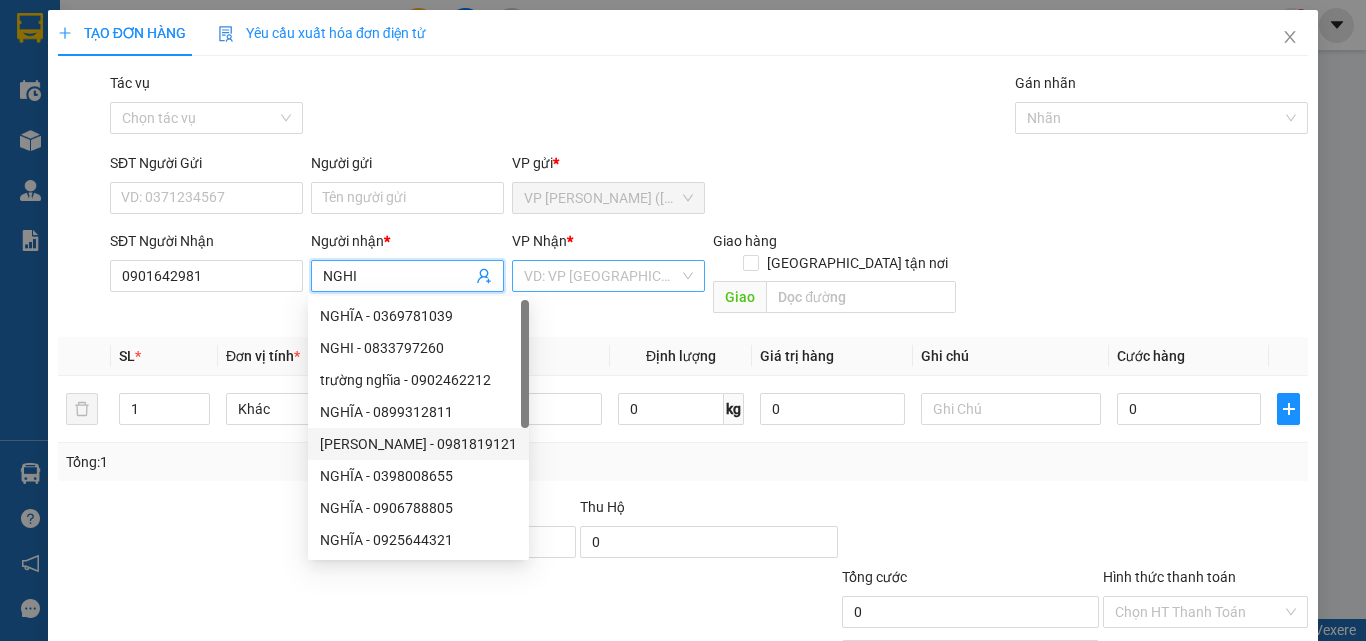 type on "NGHI" 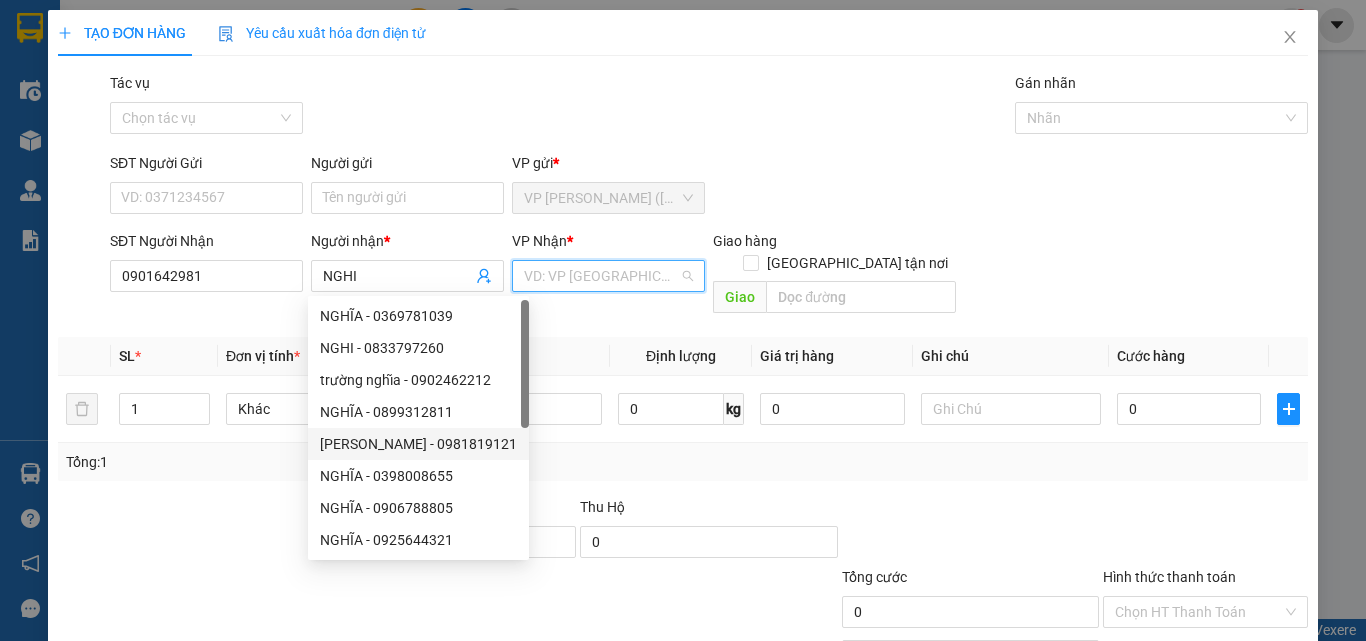 click at bounding box center (601, 276) 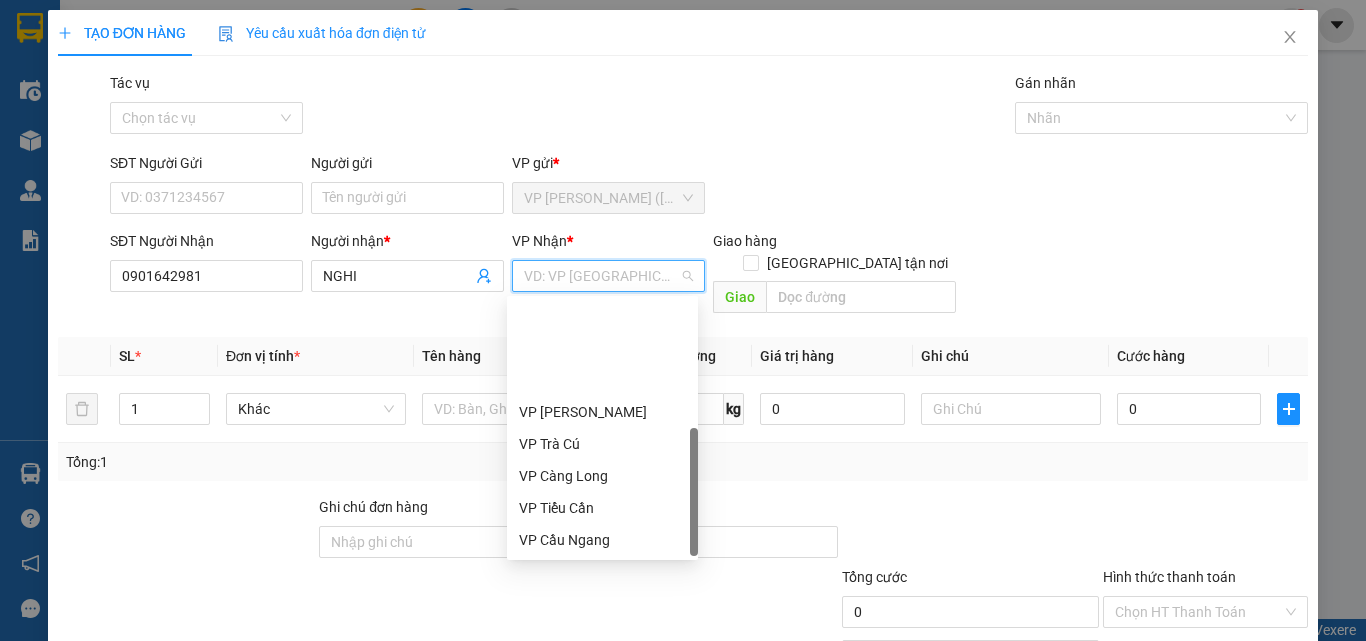 scroll, scrollTop: 128, scrollLeft: 0, axis: vertical 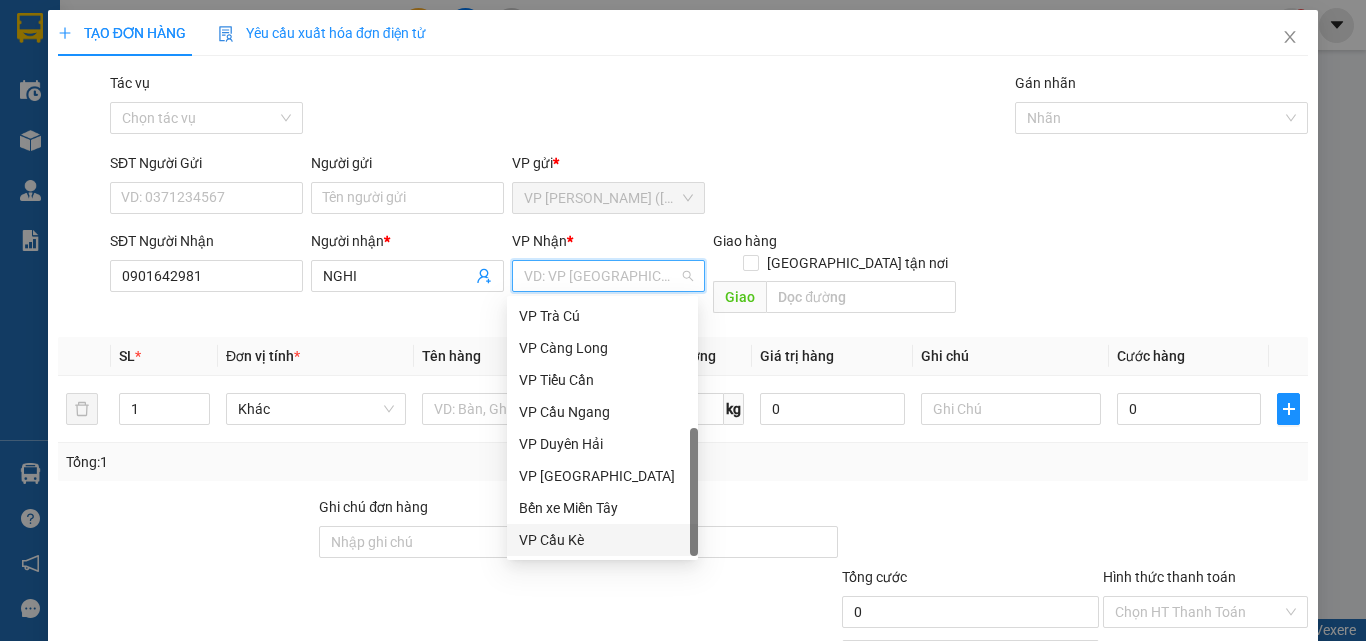 click on "VP Cầu Kè" at bounding box center (602, 540) 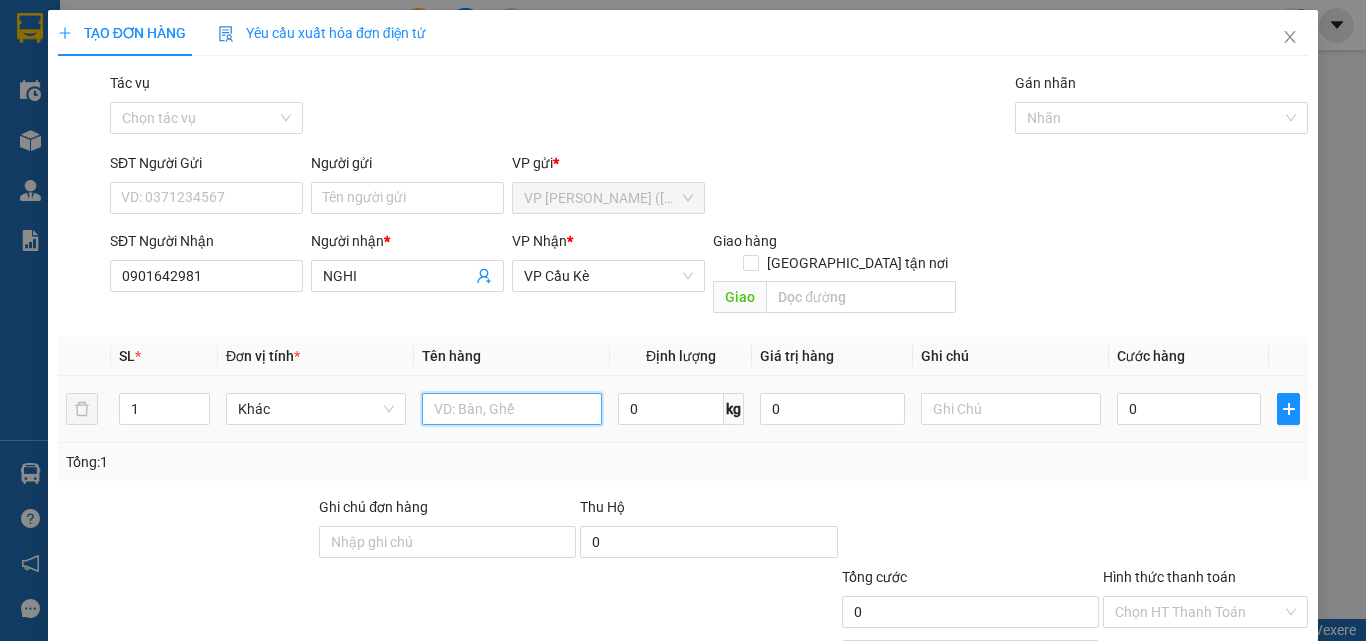 click at bounding box center (512, 409) 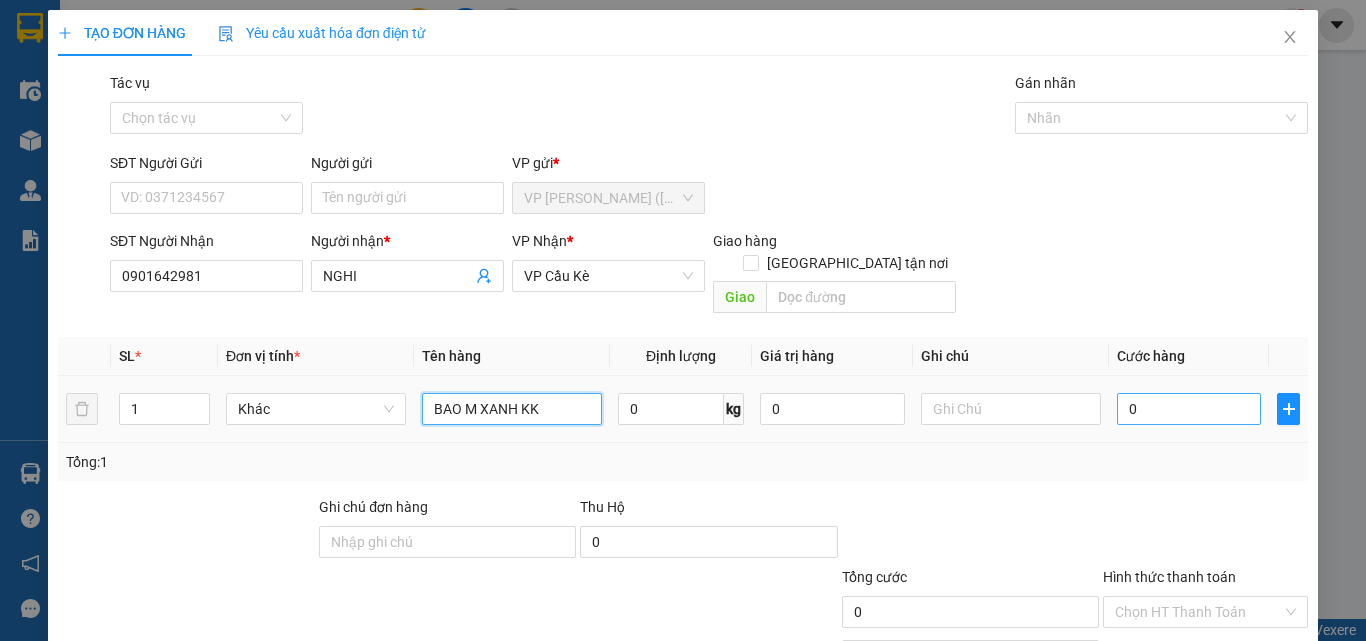 type on "BAO M XANH KK" 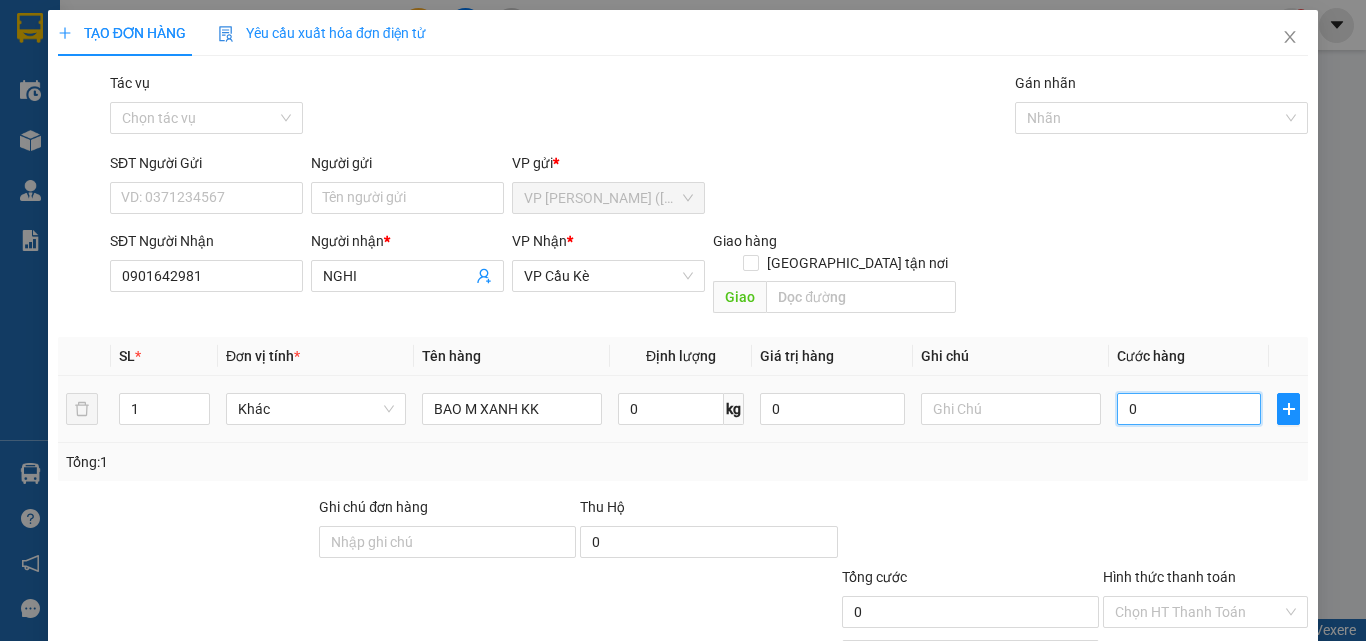 click on "0" at bounding box center [1189, 409] 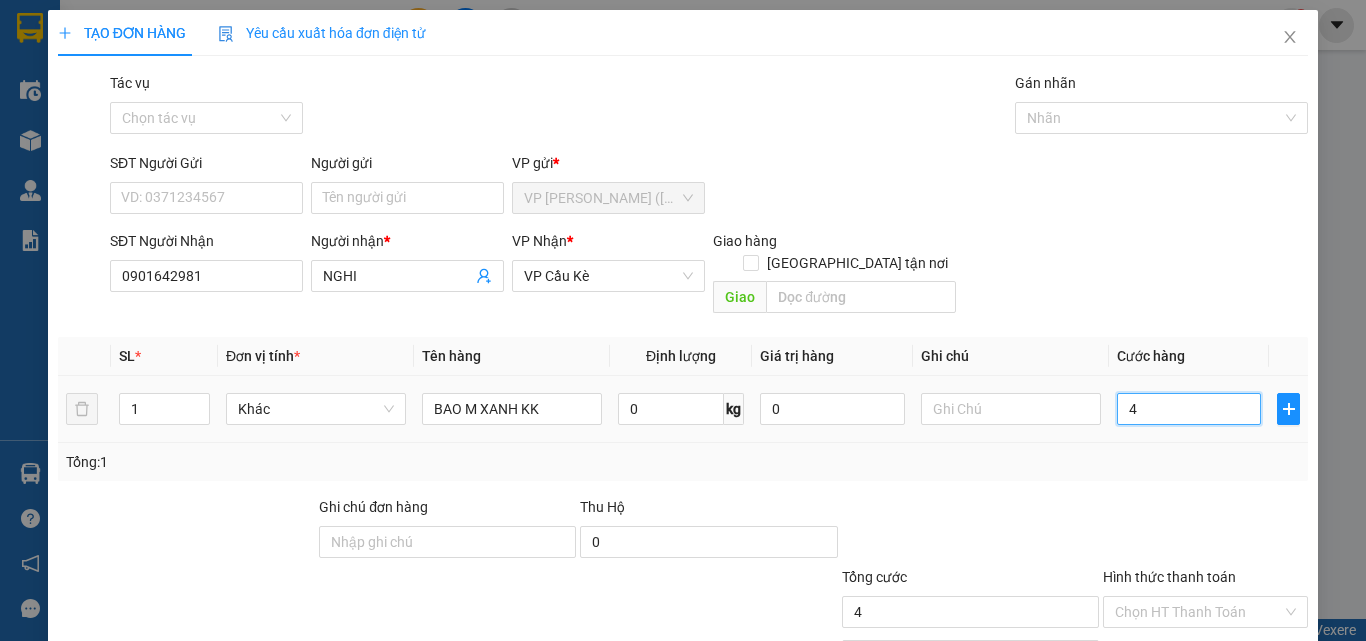 type on "40" 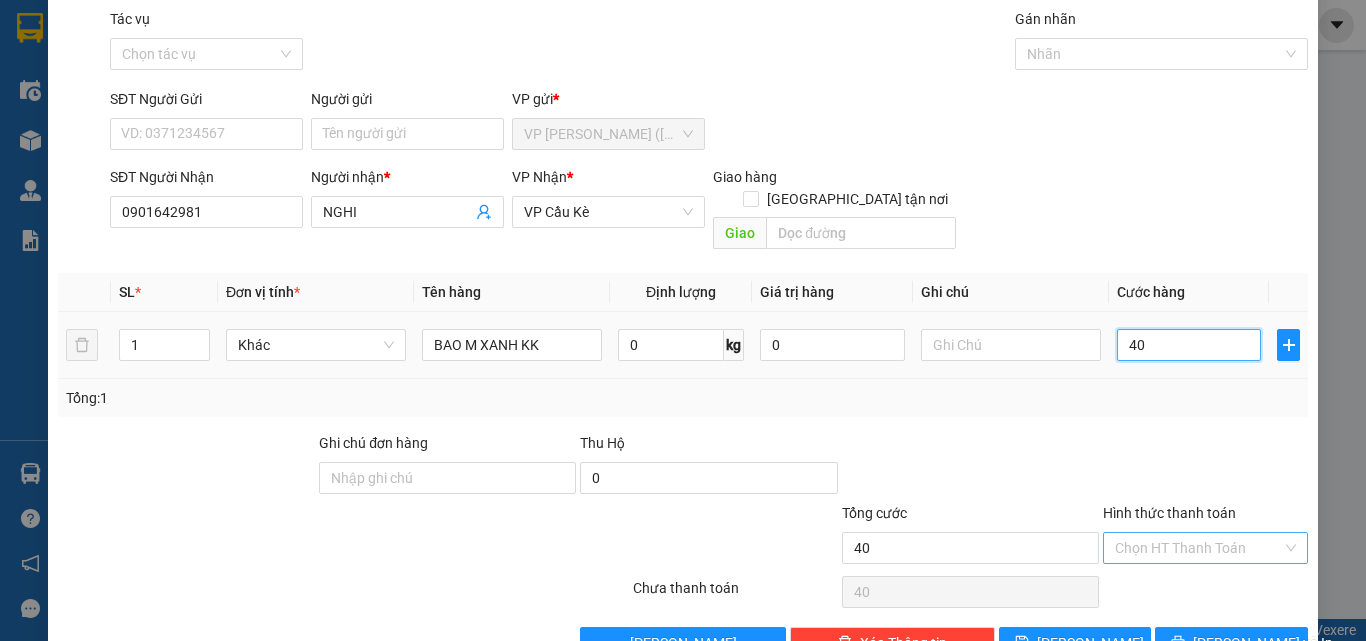 scroll, scrollTop: 99, scrollLeft: 0, axis: vertical 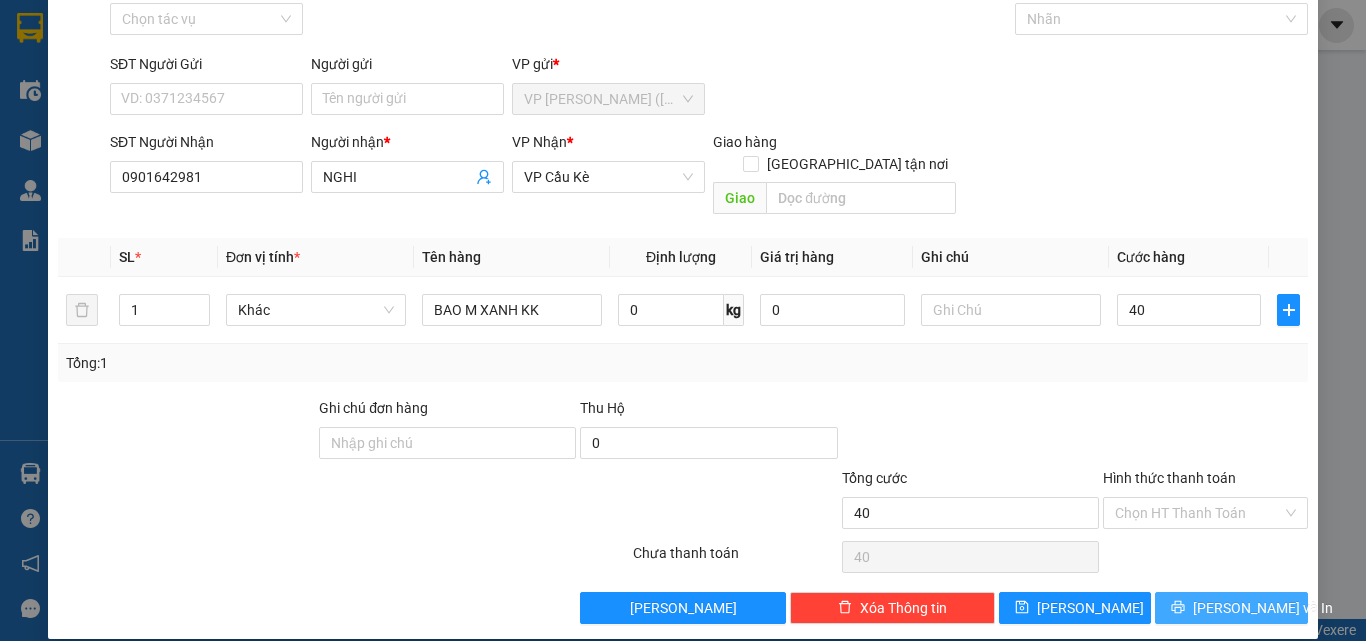 type on "40.000" 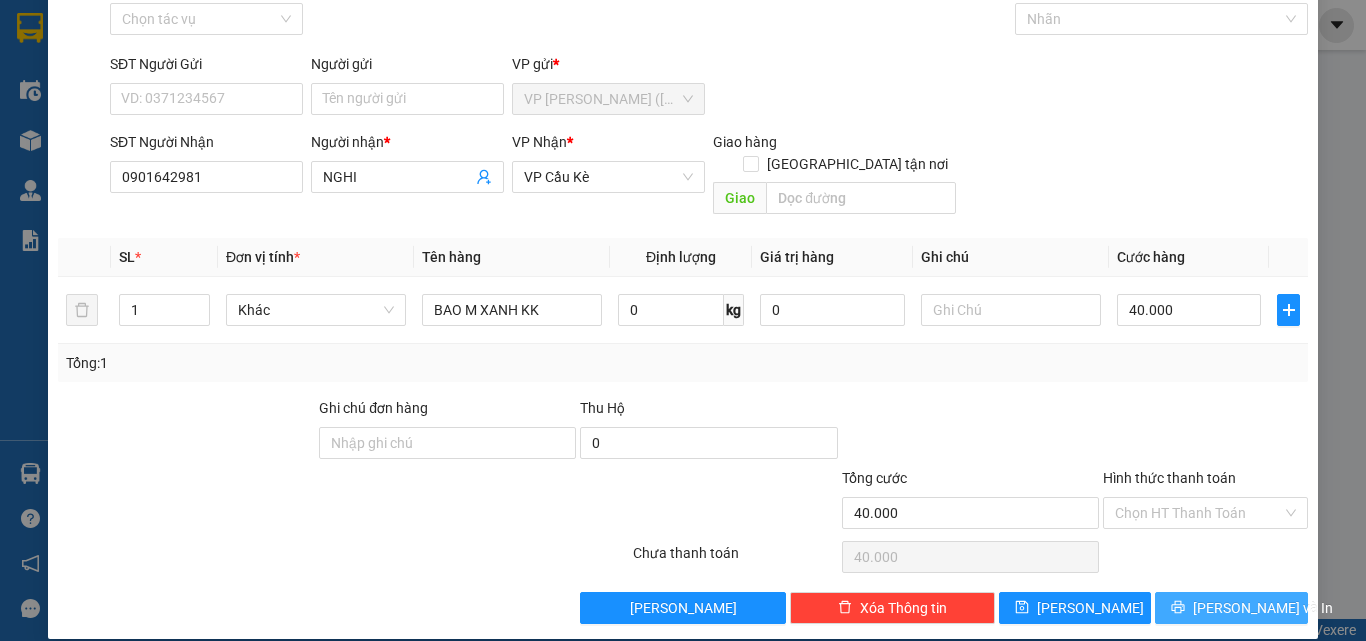 click on "[PERSON_NAME] và In" at bounding box center (1231, 608) 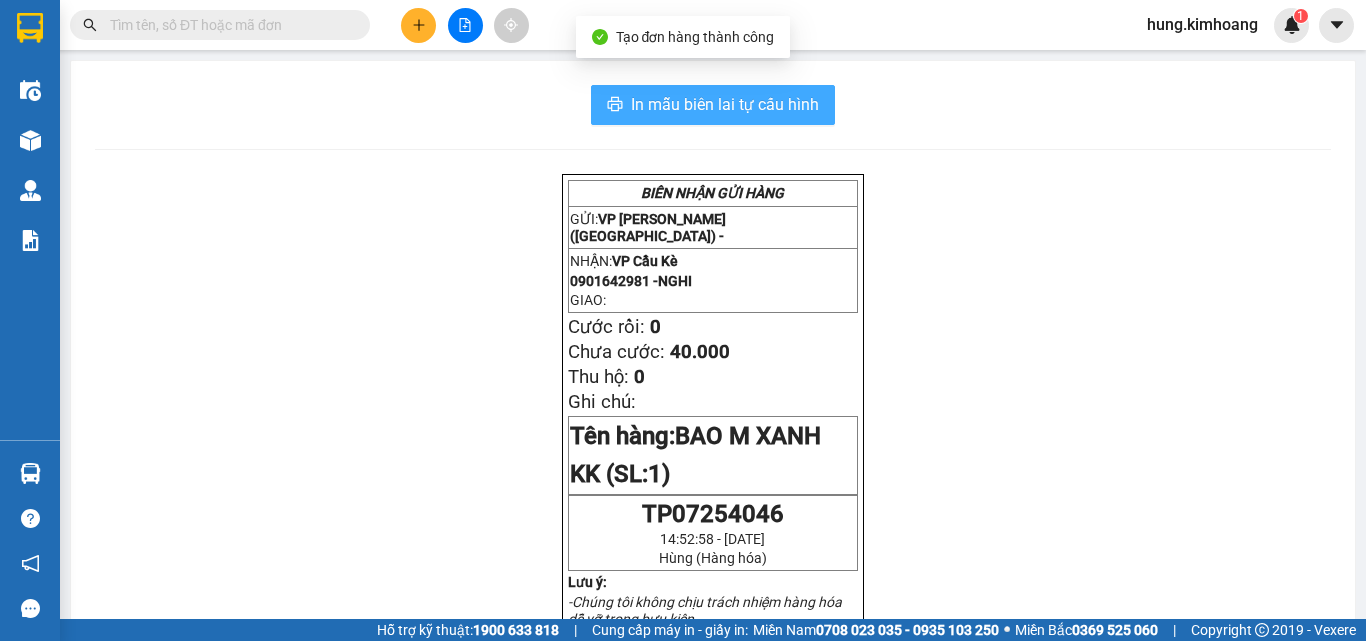 click on "In mẫu biên lai tự cấu hình" at bounding box center [713, 105] 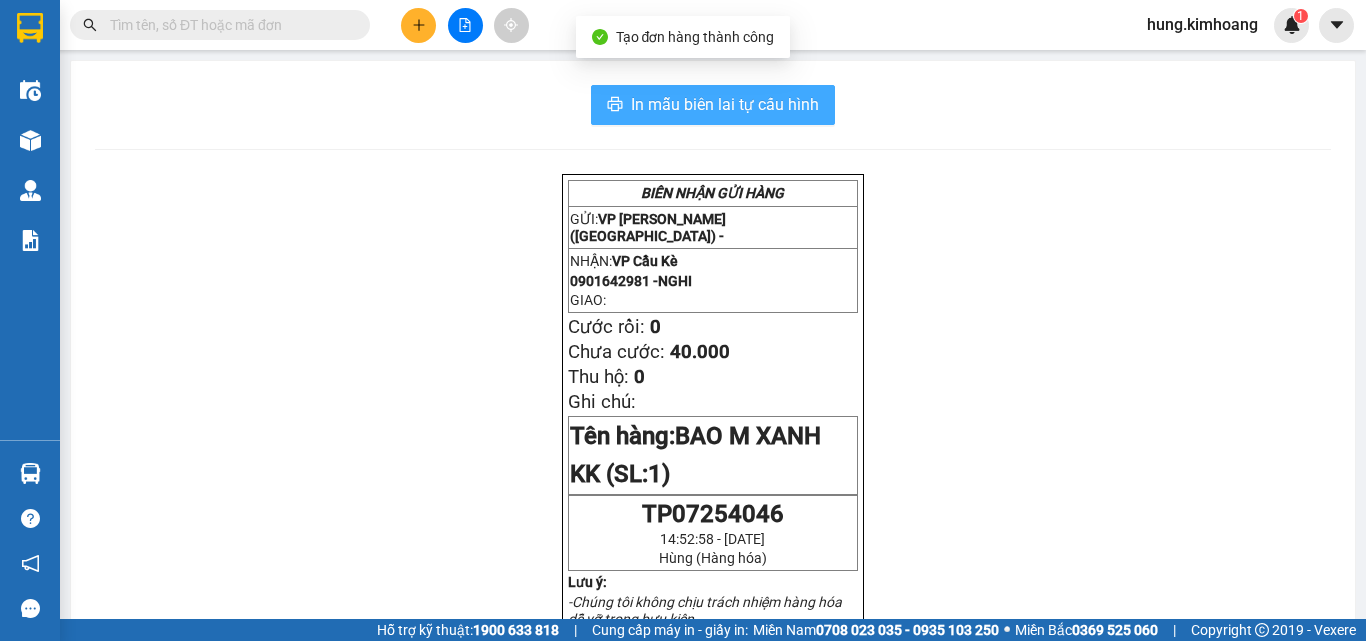 scroll, scrollTop: 0, scrollLeft: 0, axis: both 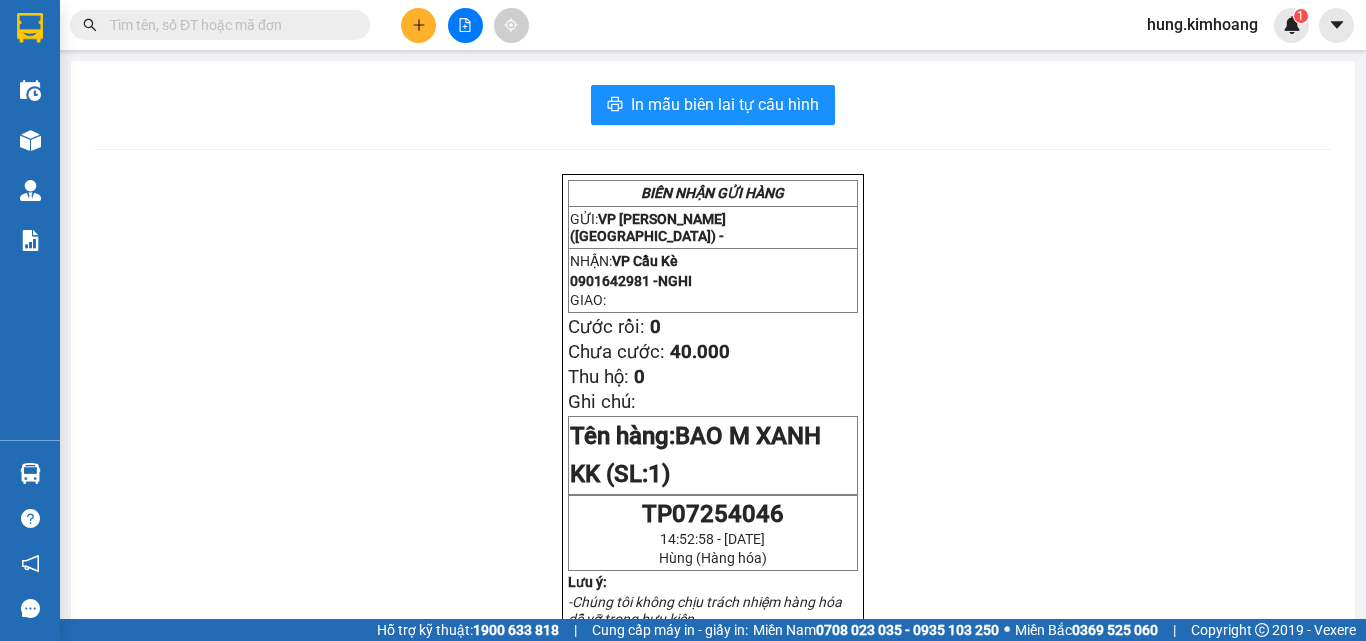 click at bounding box center [418, 25] 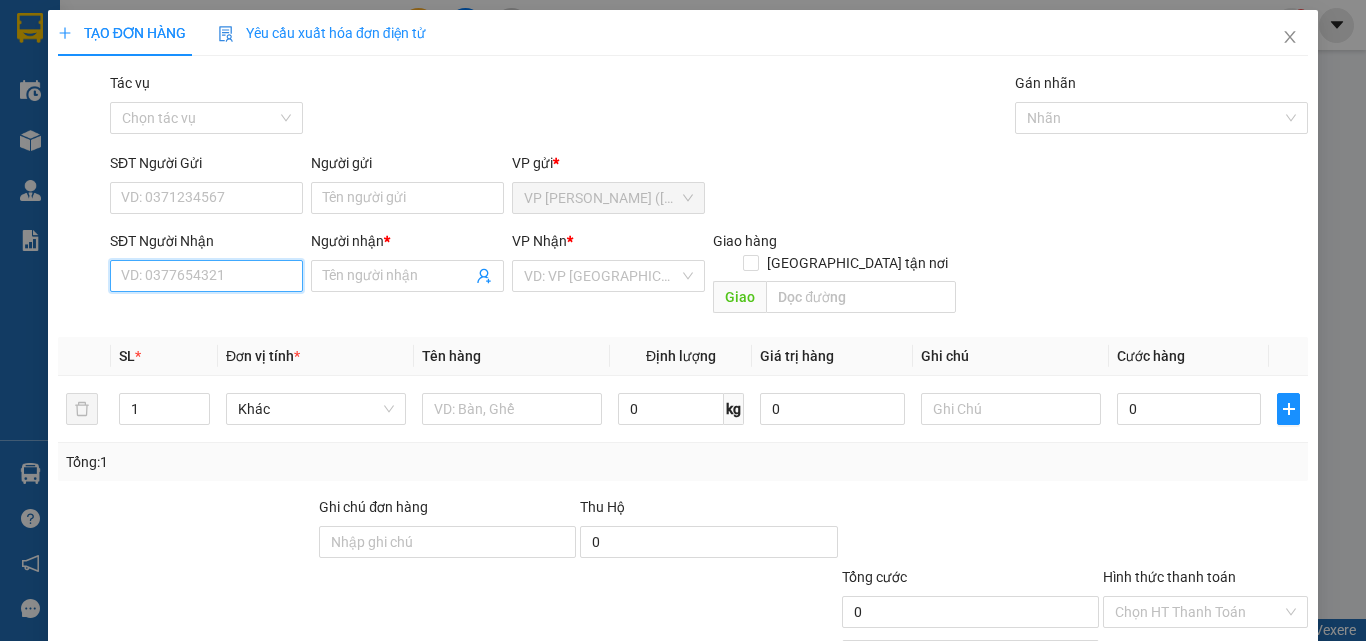 click on "SĐT Người Nhận" at bounding box center (206, 276) 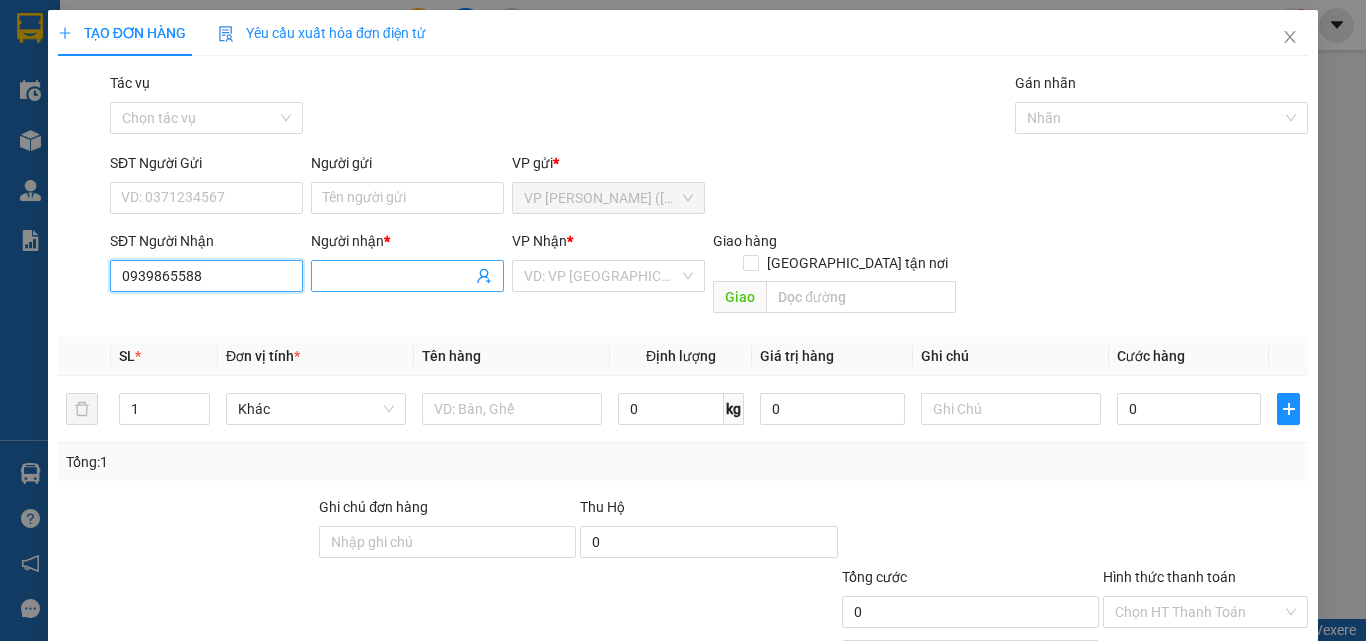 type on "0939865588" 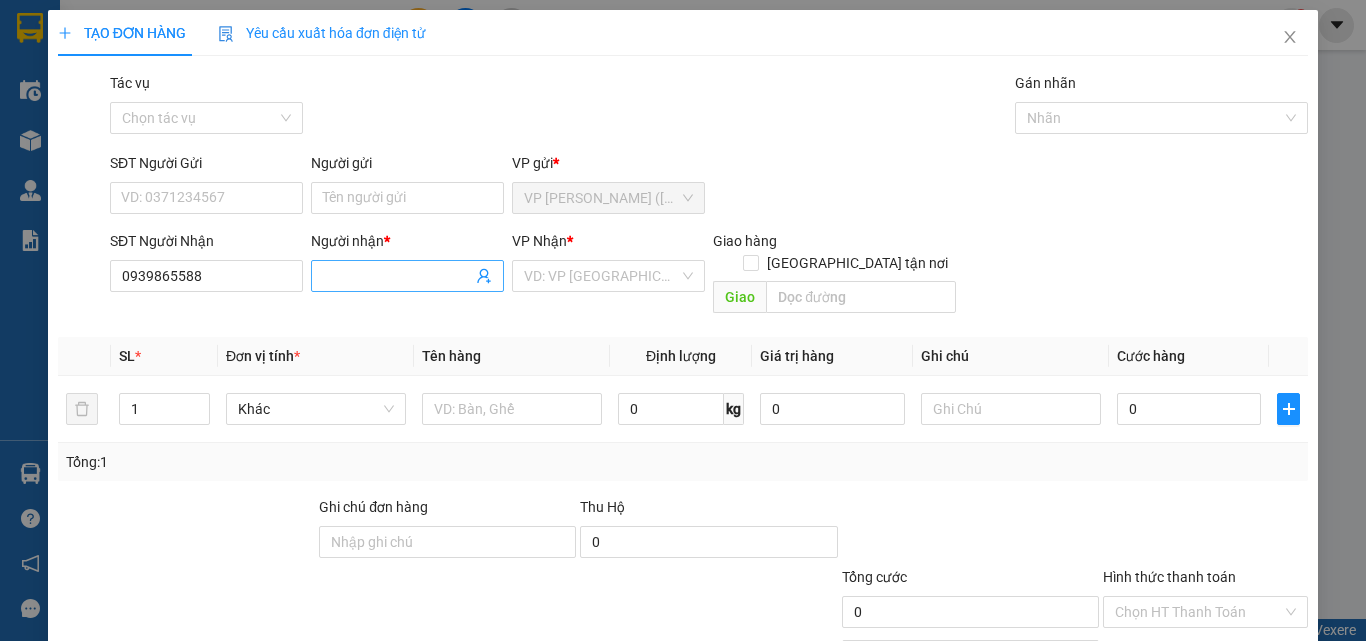 click on "Người nhận  *" at bounding box center (397, 276) 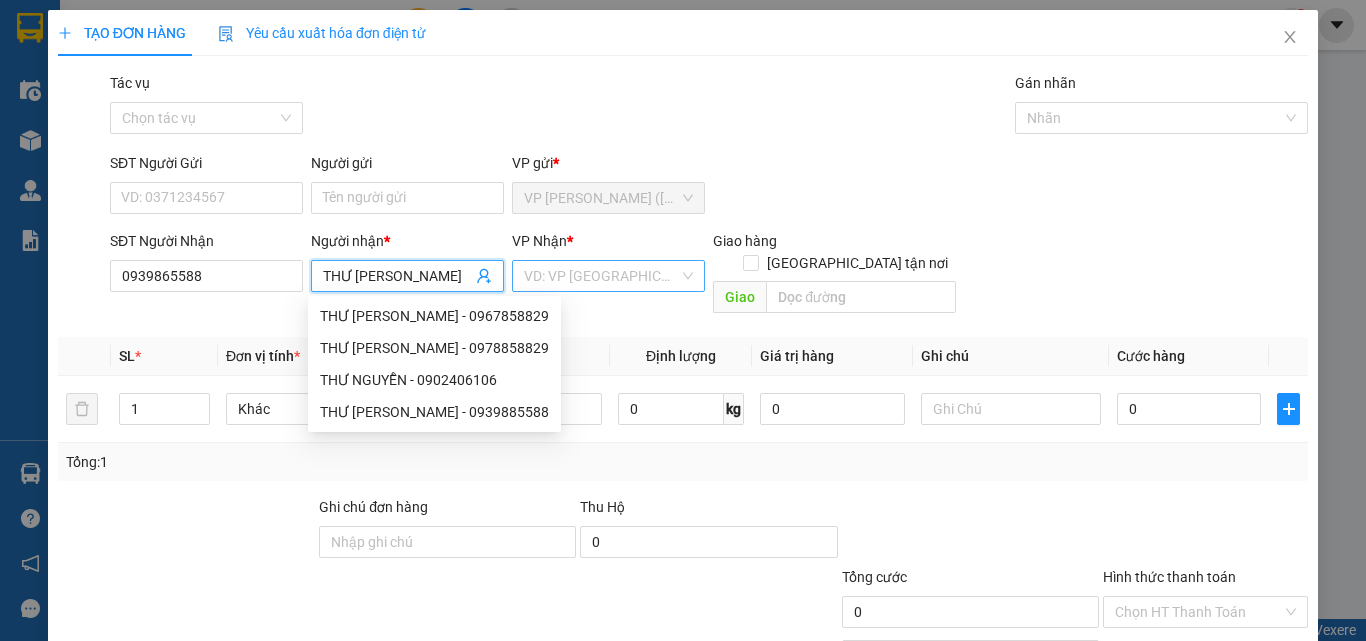 type on "THƯ [PERSON_NAME]" 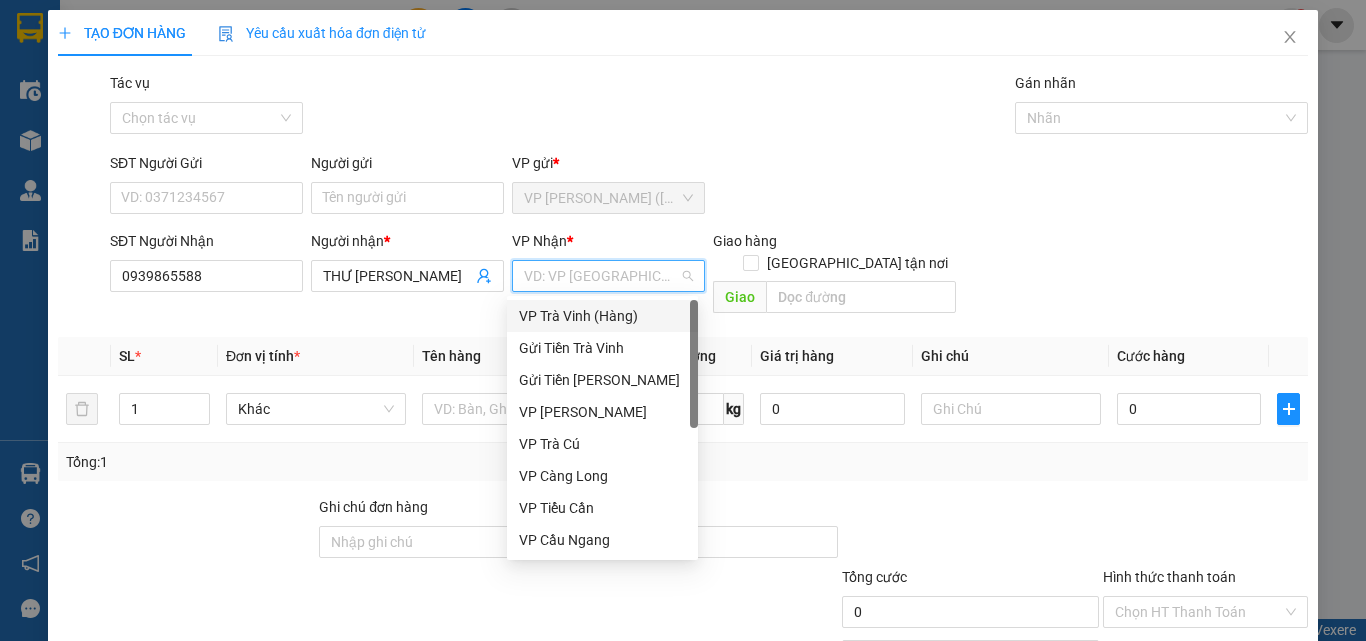 click on "VP Trà Vinh (Hàng)" at bounding box center [602, 316] 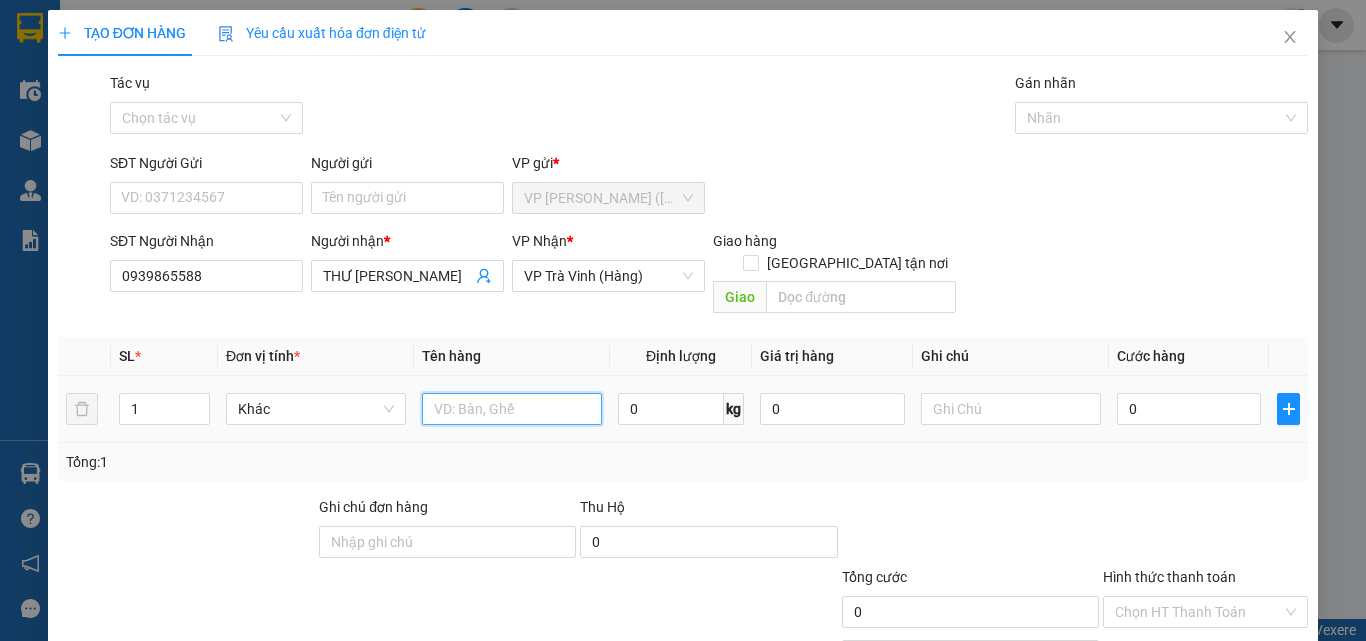click at bounding box center (512, 409) 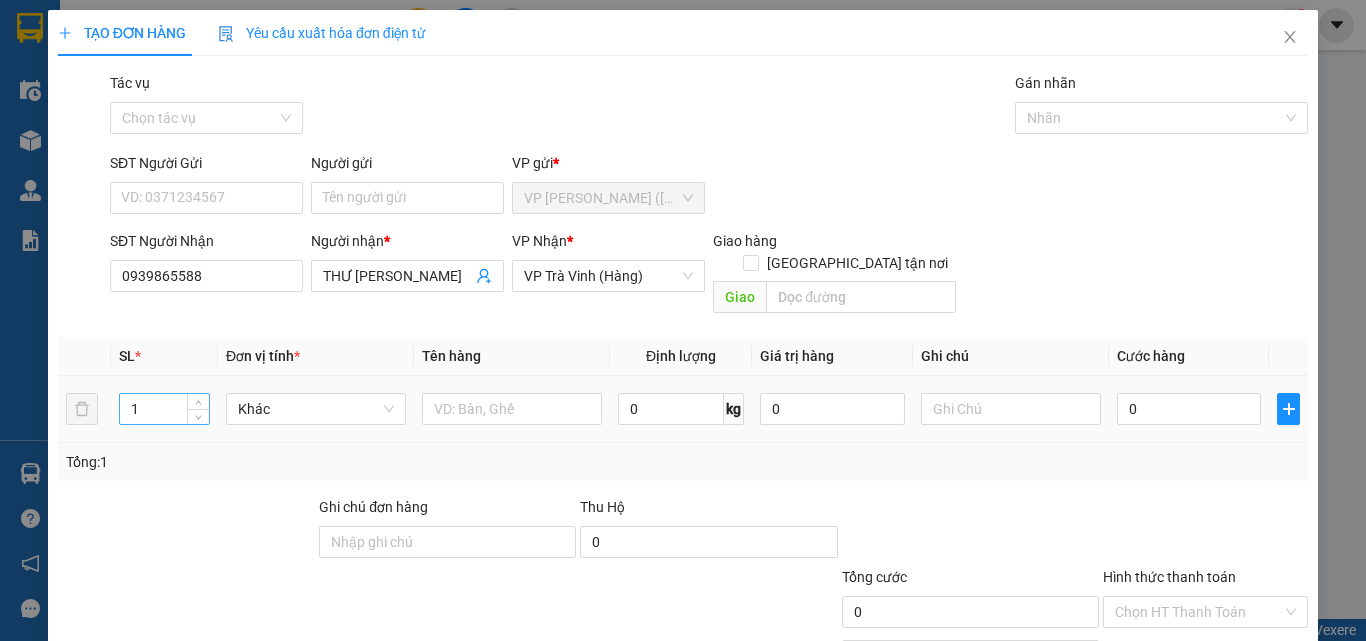 click on "1" at bounding box center (164, 409) 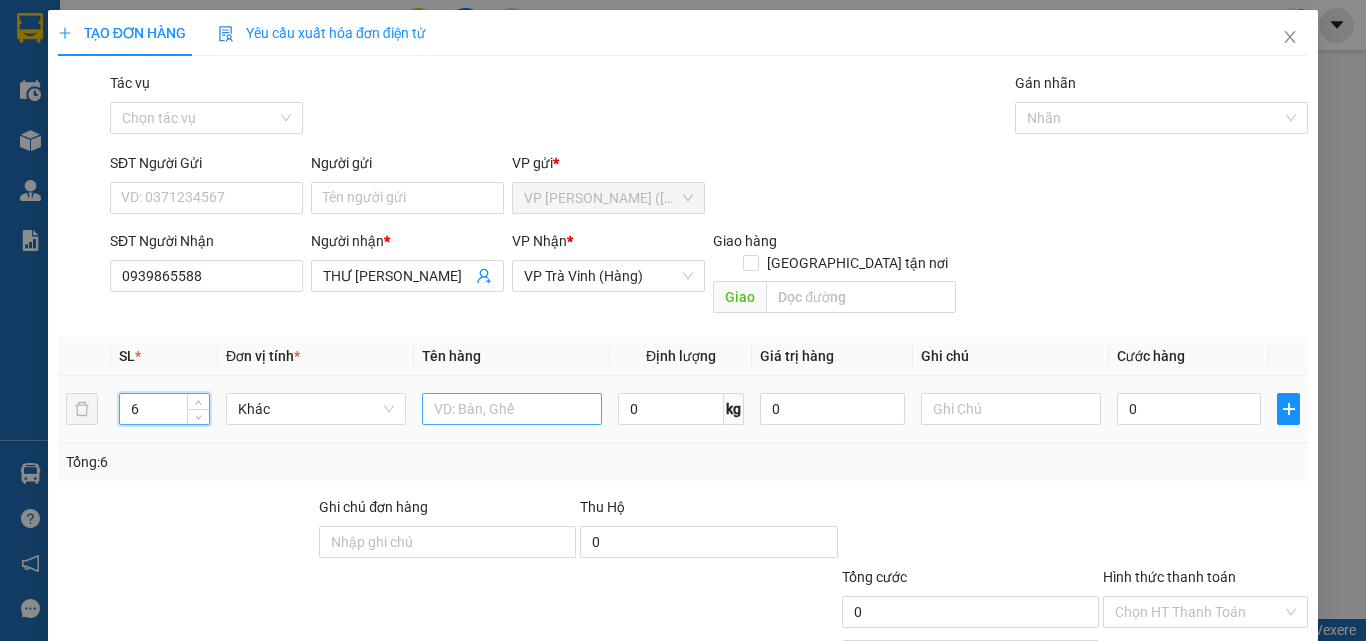 type on "6" 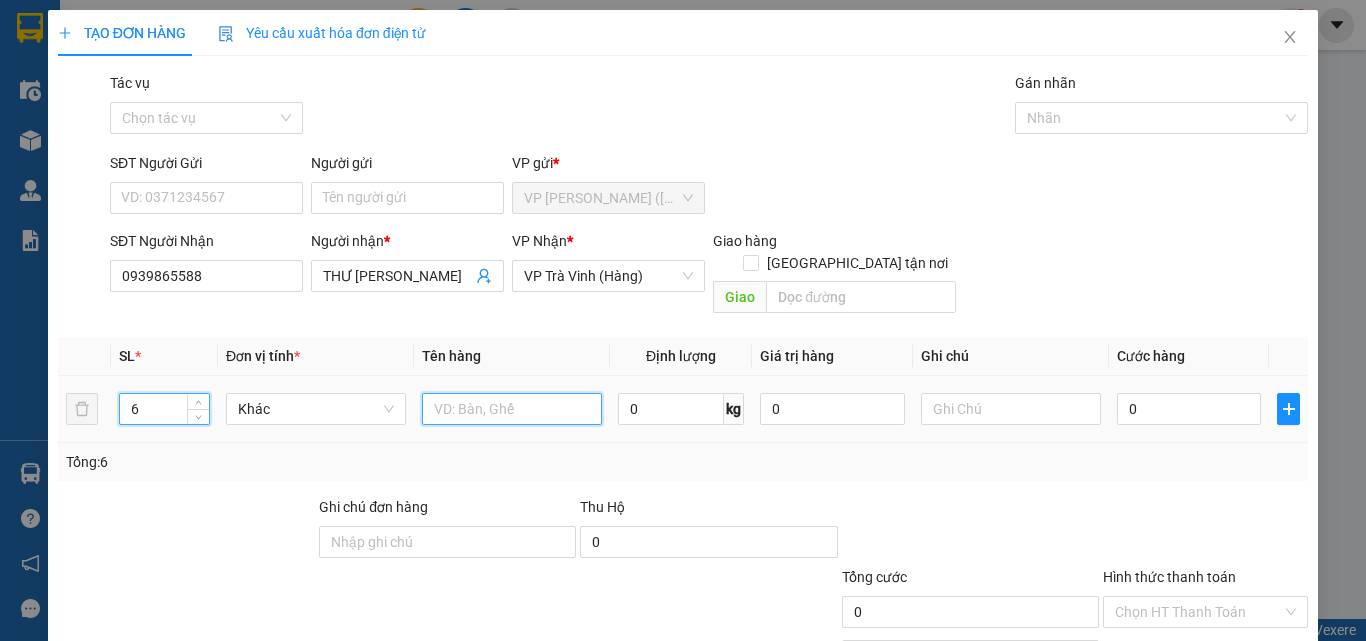 click at bounding box center (512, 409) 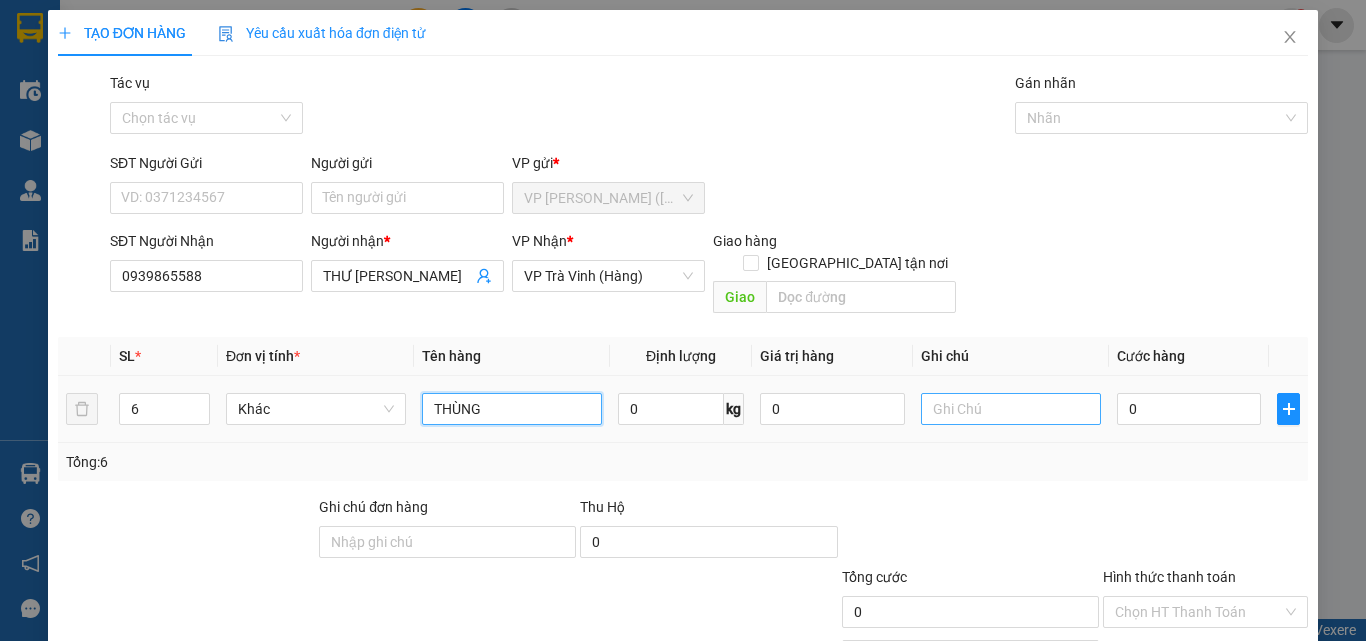 type on "THÙNG" 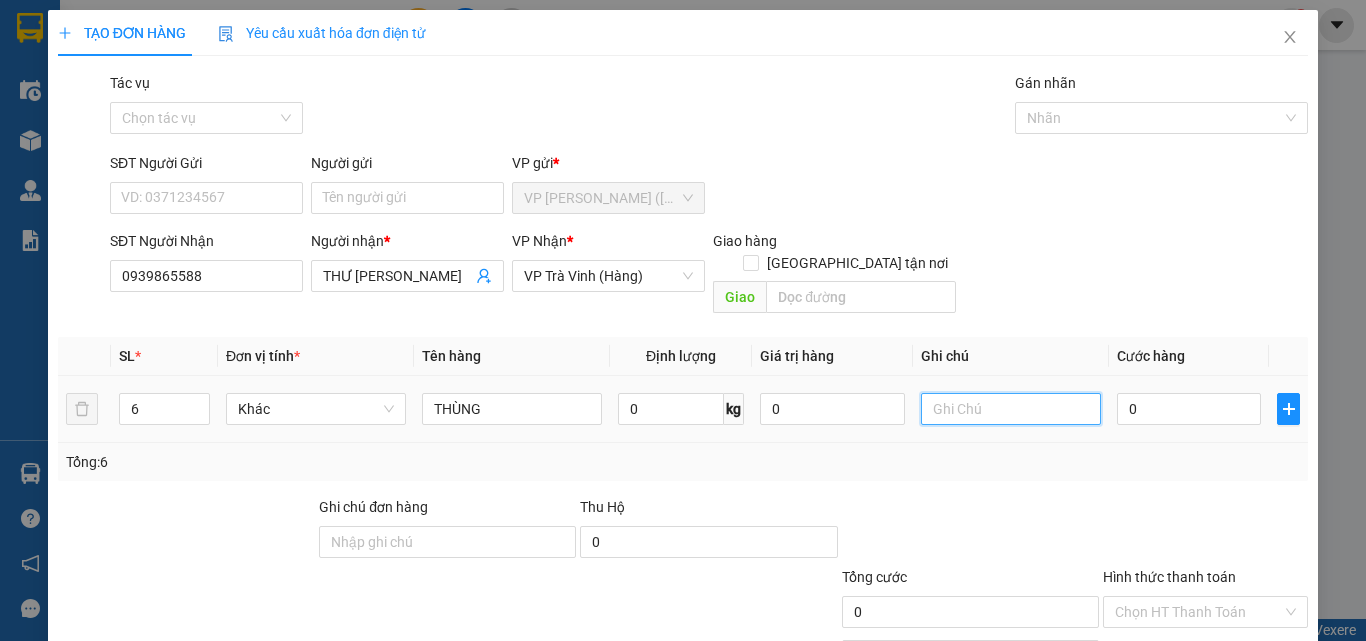 click at bounding box center (1011, 409) 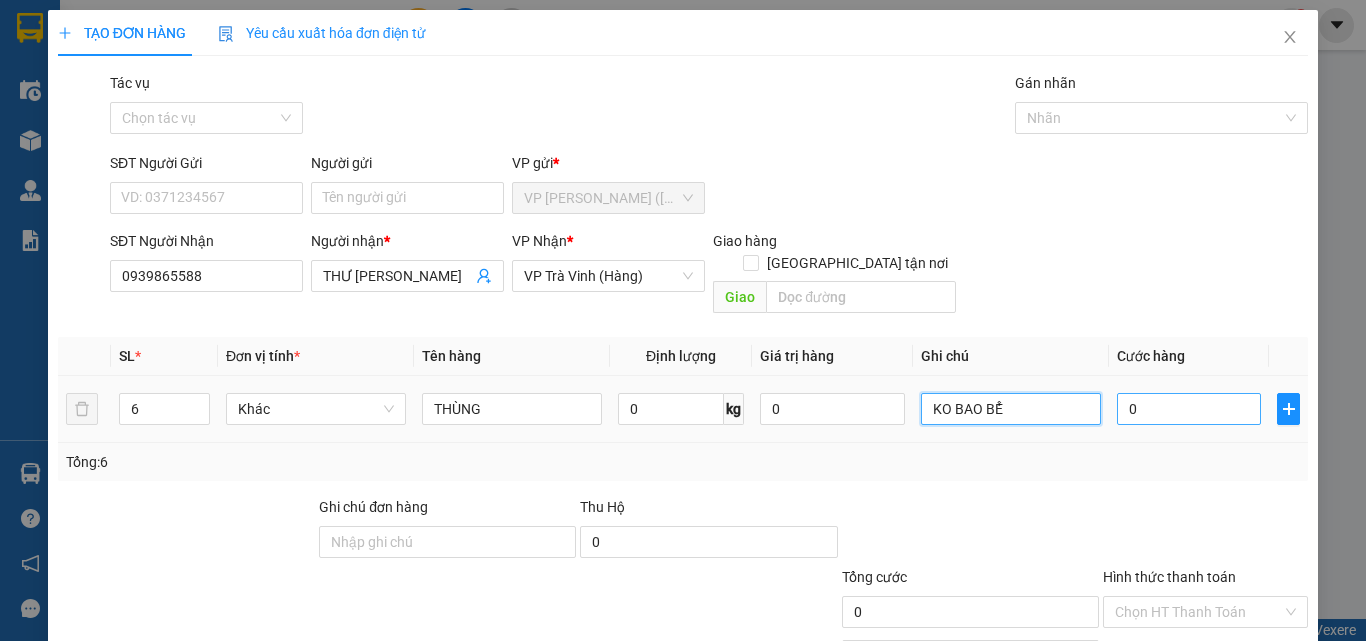 type on "KO BAO BỂ" 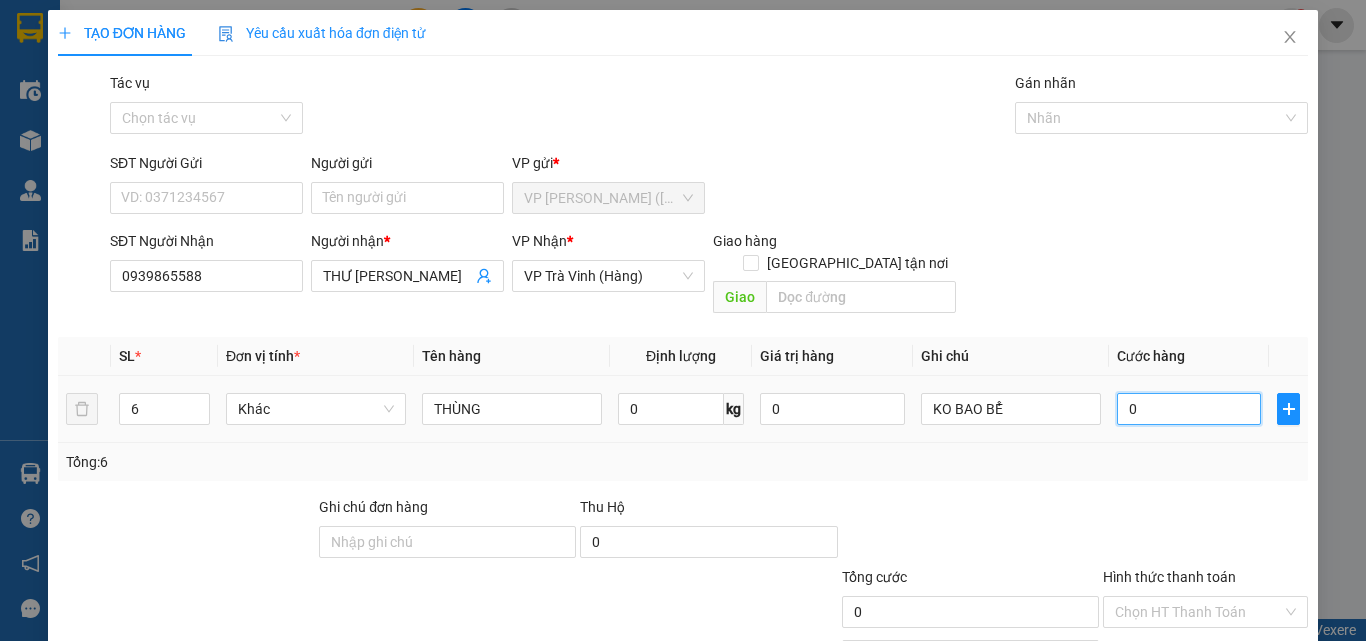 click on "0" at bounding box center [1189, 409] 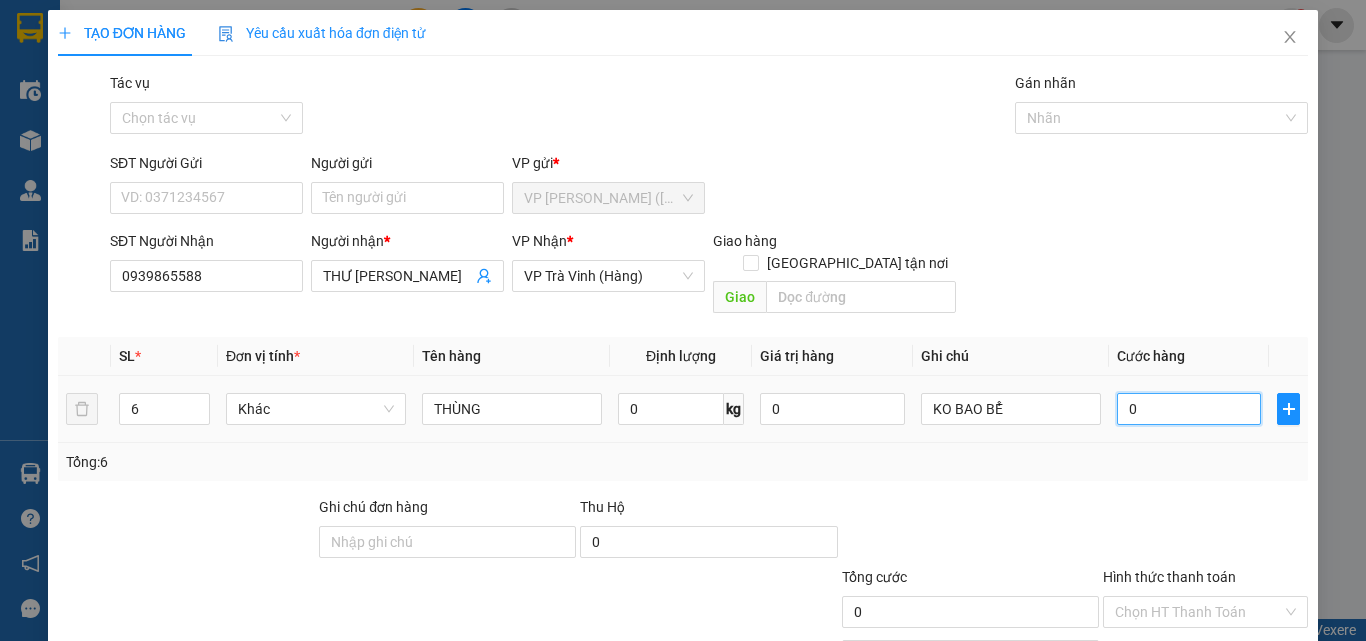 type on "1" 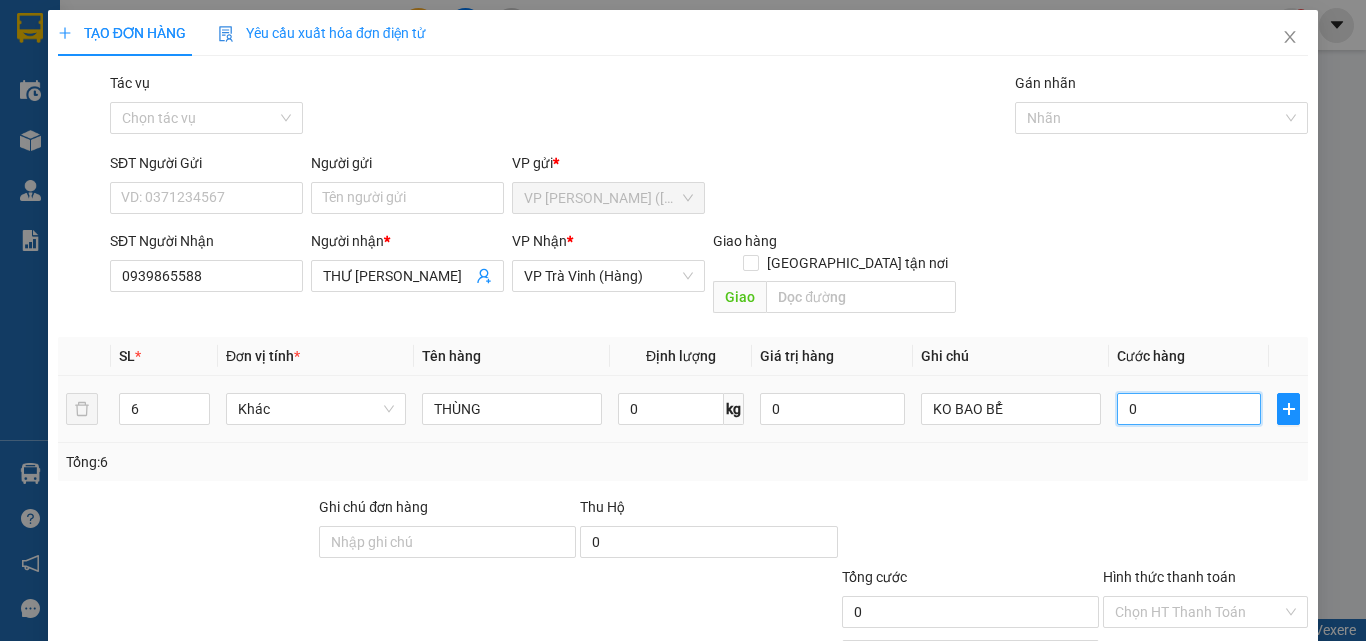 type on "1" 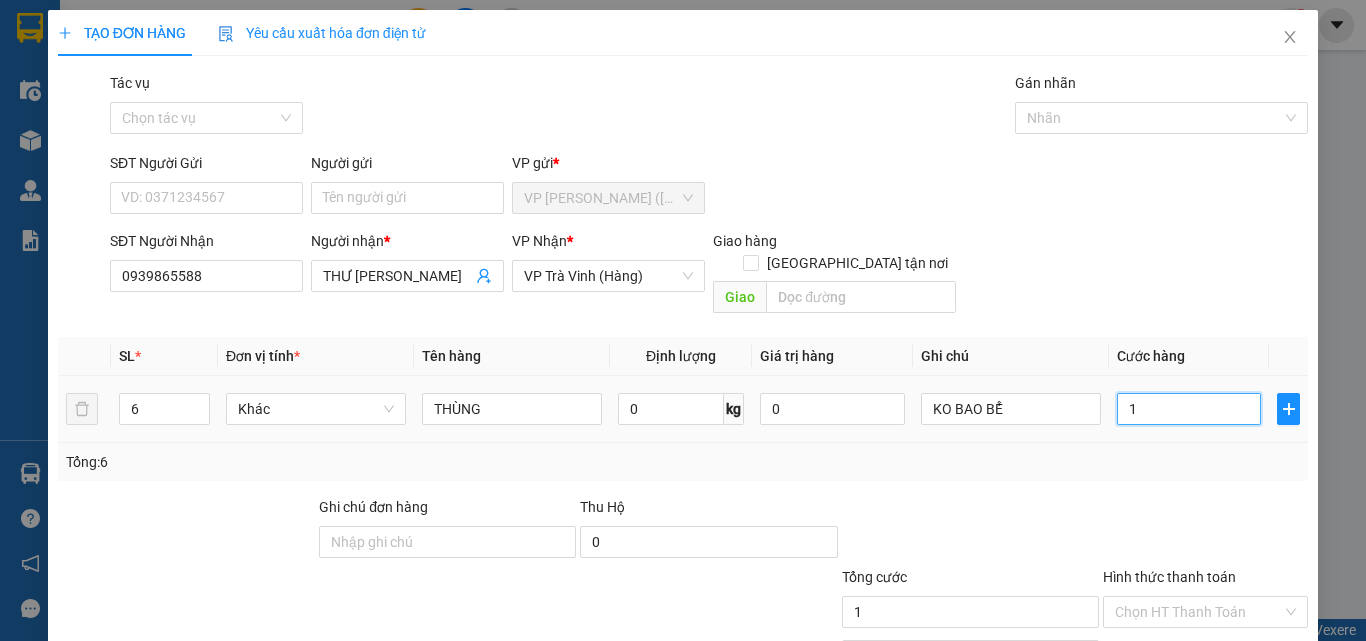 type on "18" 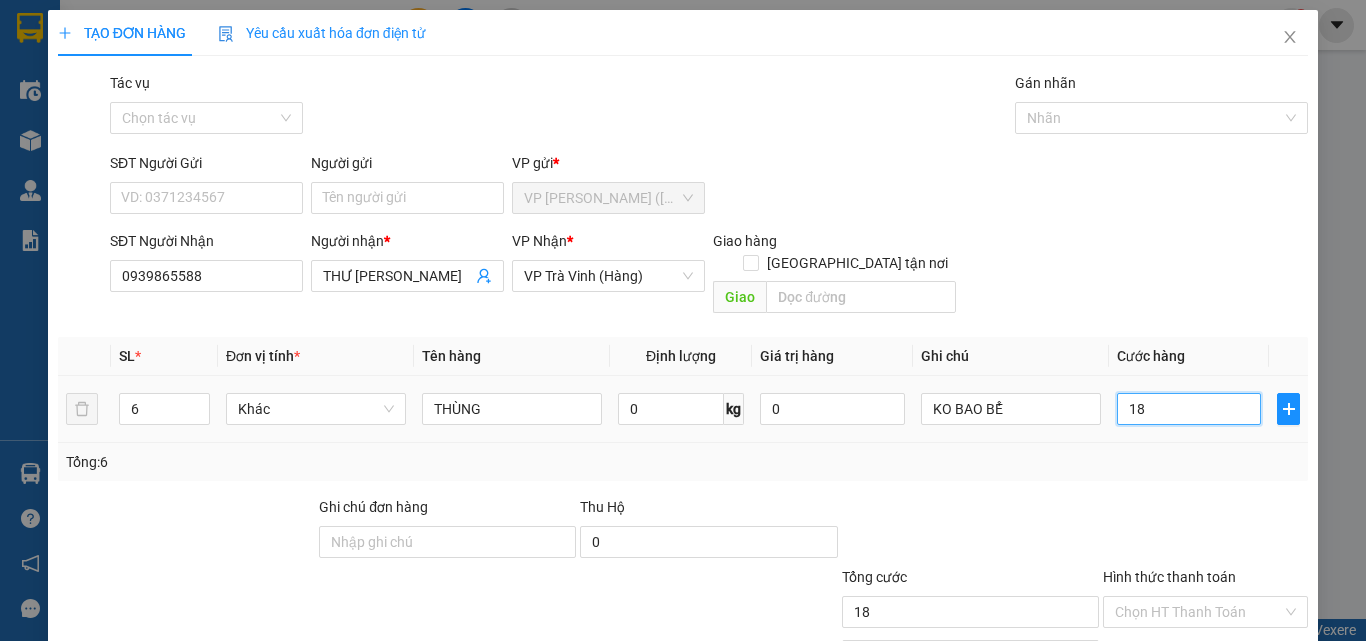 type on "180" 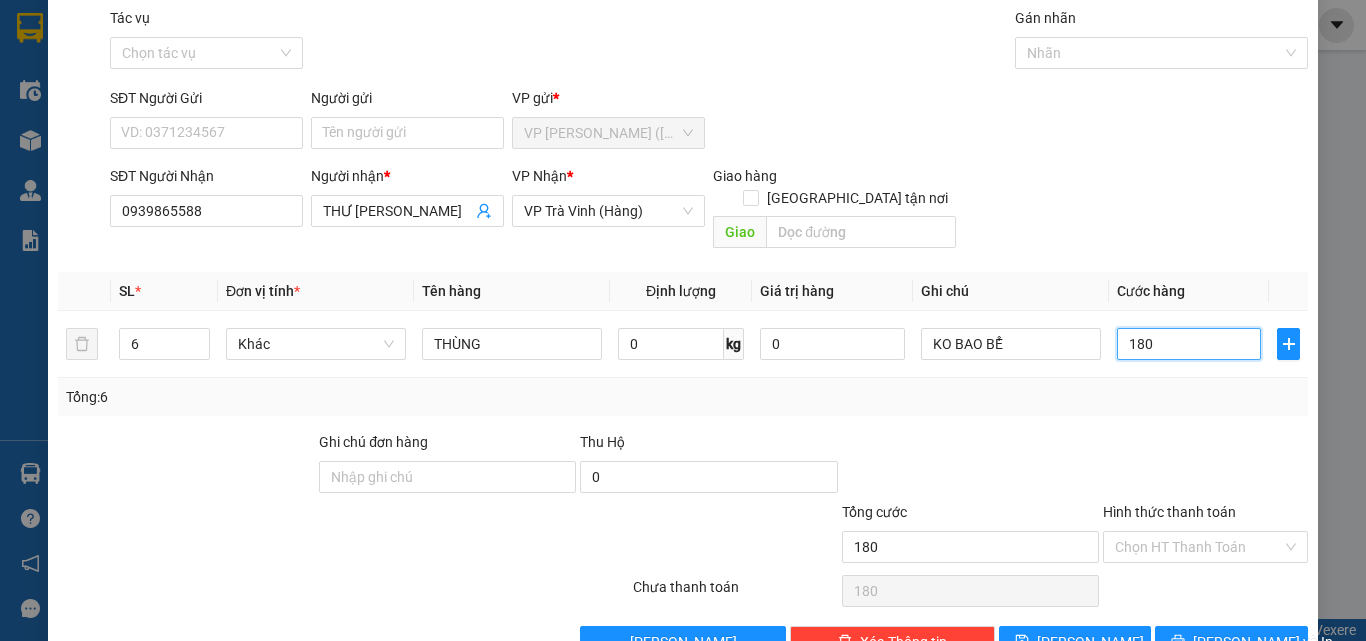 scroll, scrollTop: 99, scrollLeft: 0, axis: vertical 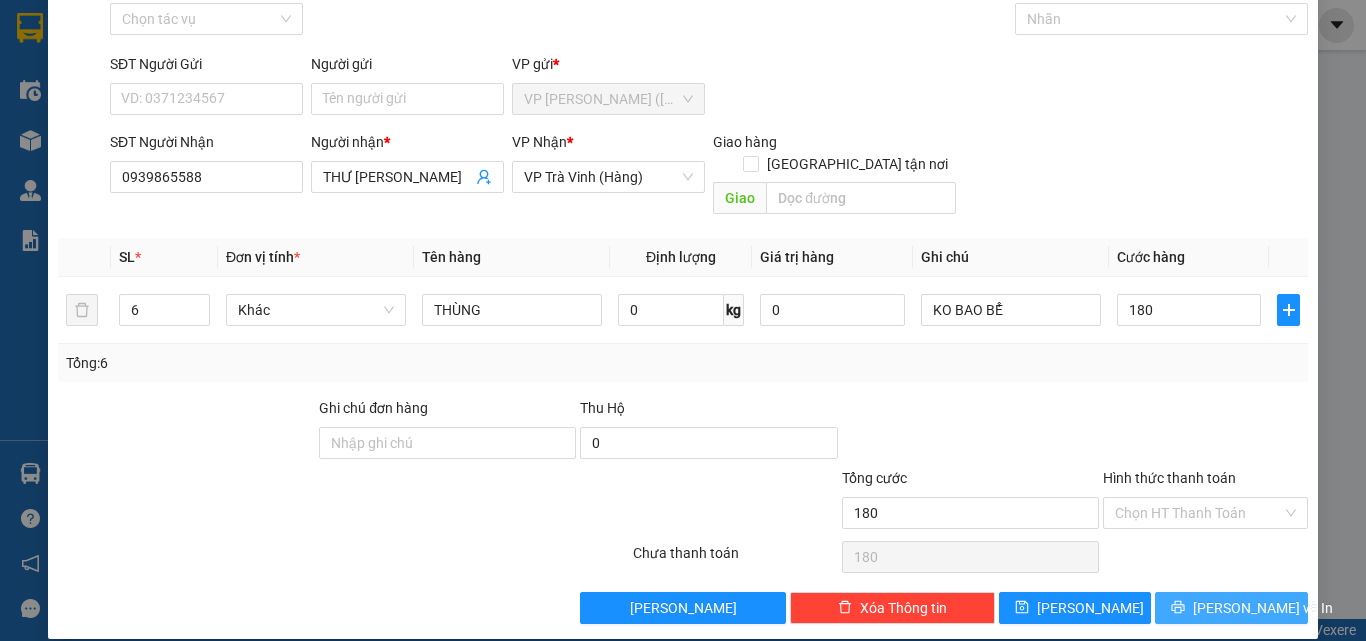 type on "180.000" 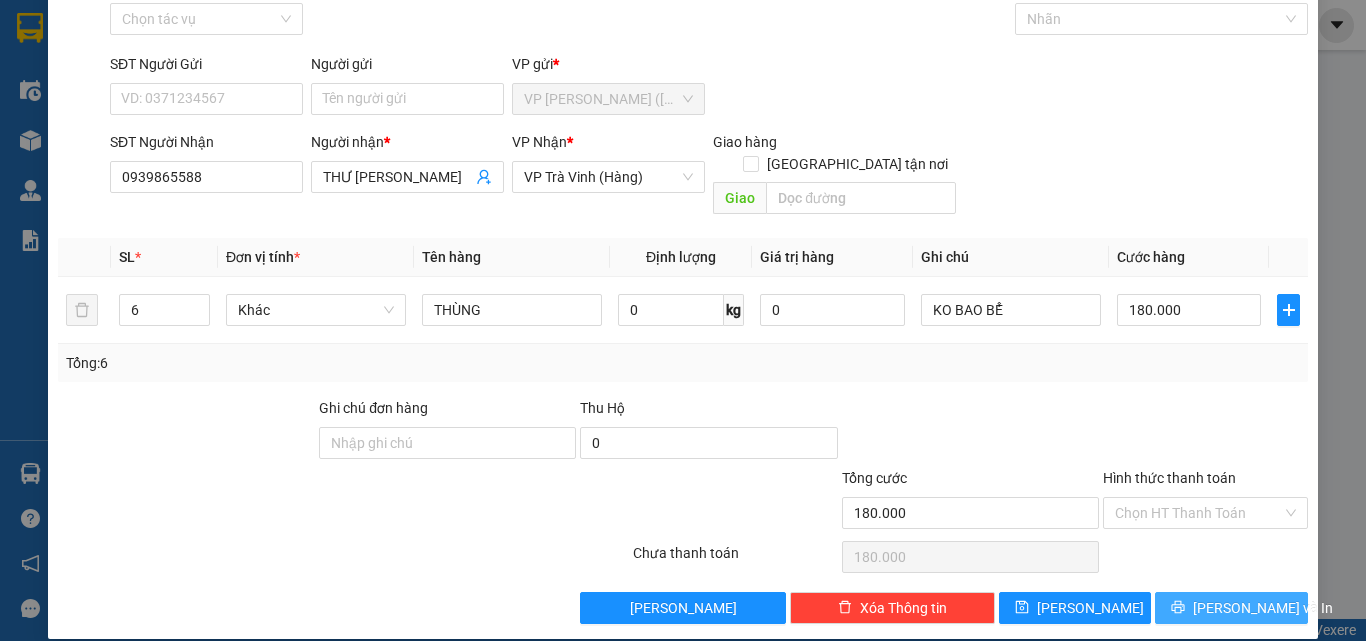 click on "[PERSON_NAME] và In" at bounding box center [1263, 608] 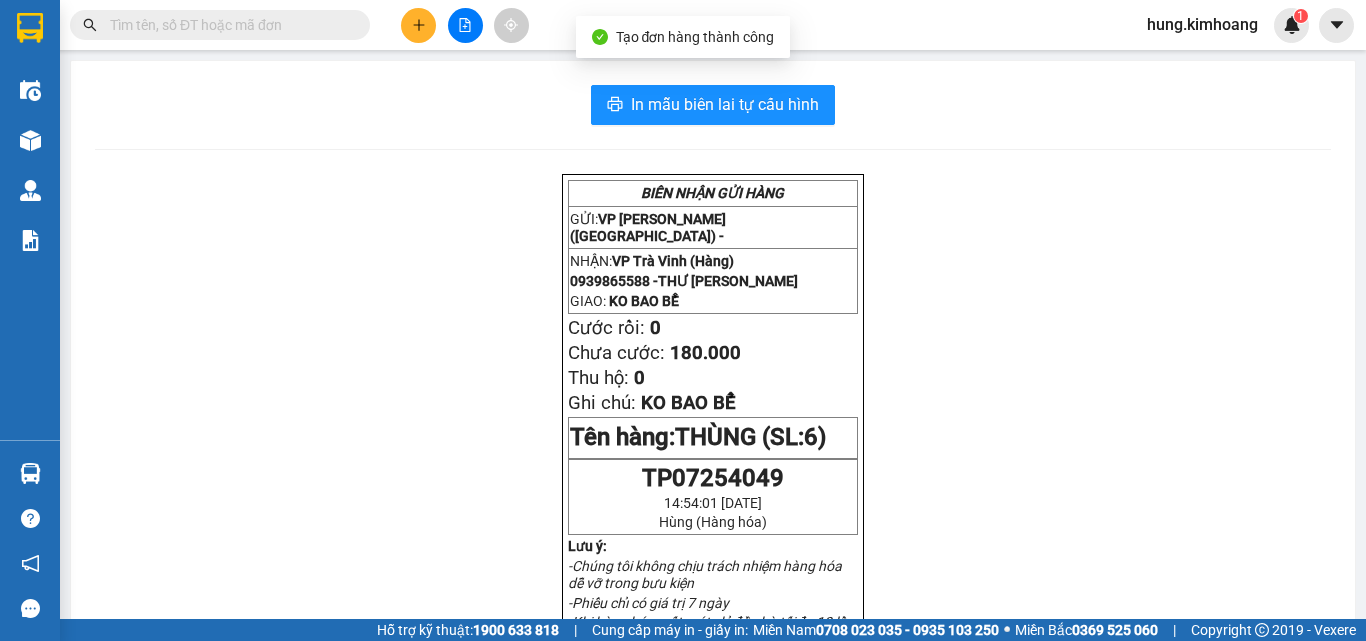 click on "In mẫu biên lai tự cấu hình
BIÊN NHẬN GỬI HÀNG
GỬI:  VP [PERSON_NAME] ([GEOGRAPHIC_DATA]) -
NHẬN:  VP [PERSON_NAME] (Hàng)
0939865588 -  THƯ [PERSON_NAME]:    [PERSON_NAME]
Cước rồi:   0
Chưa cước:   180.000
Thu hộ:   0
Ghi chú:   KO BAO BỂ
Tên hàng:  THÙNG (SL:  6)
TP07254049
14:54:01 [DATE]
Hùng (Hàng hóa)
Lưu ý:
-Chúng tôi không chịu trách nhiệm hàng hóa dễ vỡ trong bưu kiện
-Phiếu chỉ có giá trị 7 ngày
-Khi hàng hóa mất mát chỉ đền bù tối đa 10 lần tiền cước.
[PERSON_NAME]:  02839230880
GỬI:  VP [PERSON_NAME] ([GEOGRAPHIC_DATA]) -
NHẬN:  VP [PERSON_NAME] (Hàng)
0939865588 -  THƯ [PERSON_NAME] :    [PERSON_NAME]
Cước rồi:   0
Chưa cước:   180.000
Thu hộ:   0
Ghi chú:   KO BAO BỂ
Tên hàng:  THÙNG (SL:  6)
TP07254049
14:54:01 [DATE]
Hùng (Hàng hóa)" at bounding box center [713, 671] 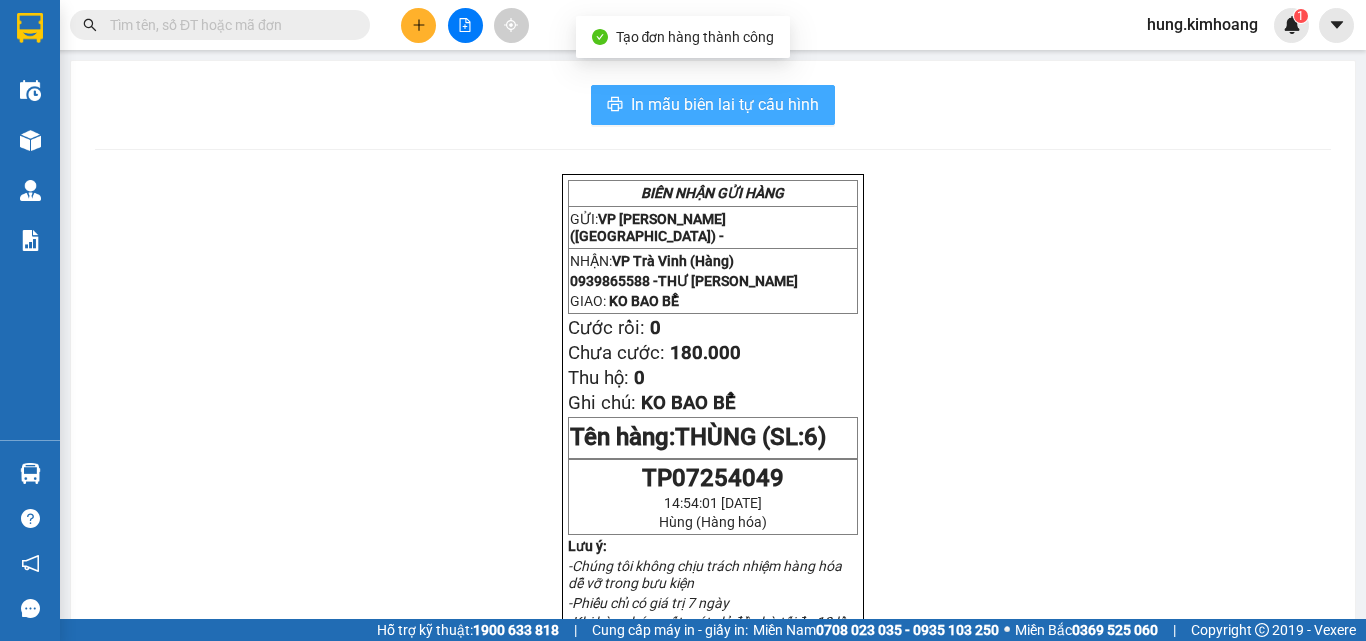 click on "In mẫu biên lai tự cấu hình" at bounding box center (725, 104) 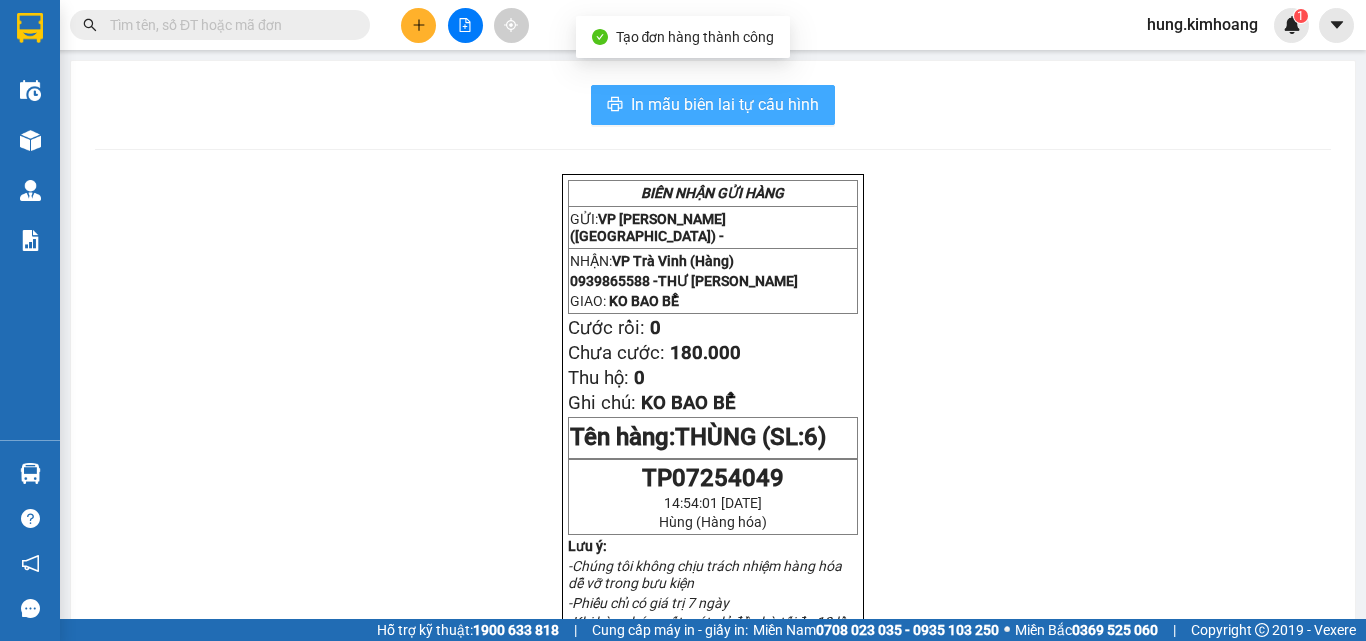scroll, scrollTop: 0, scrollLeft: 0, axis: both 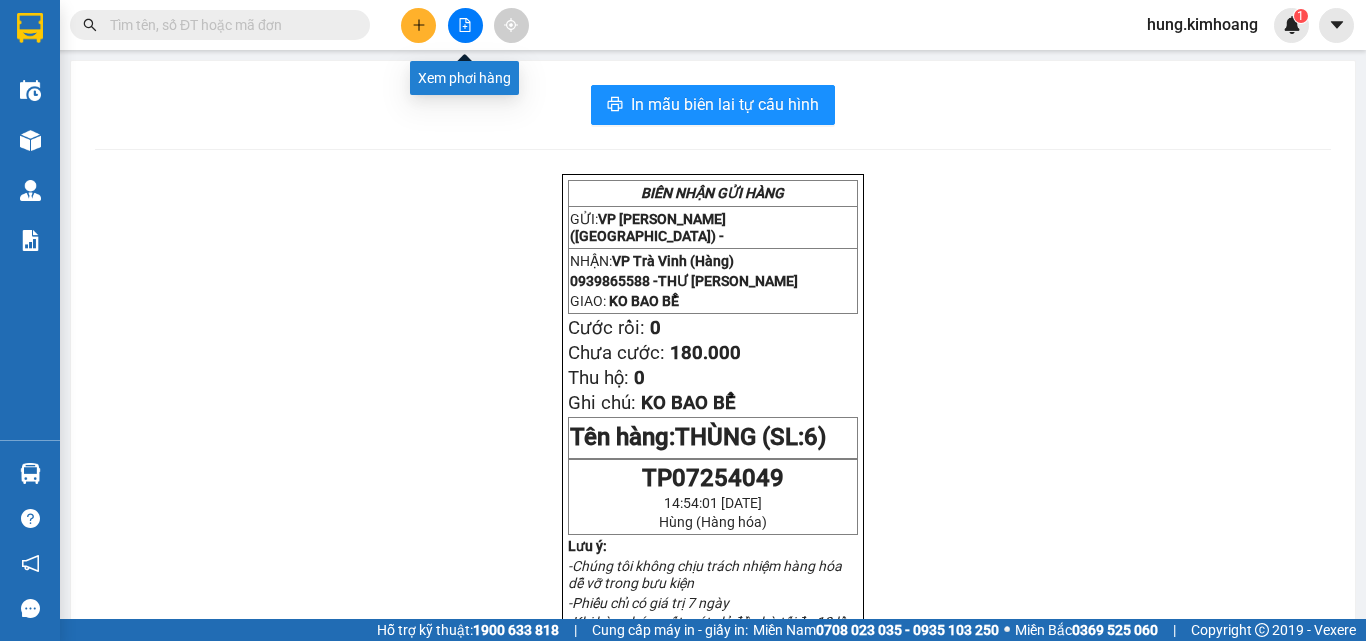 click at bounding box center (418, 25) 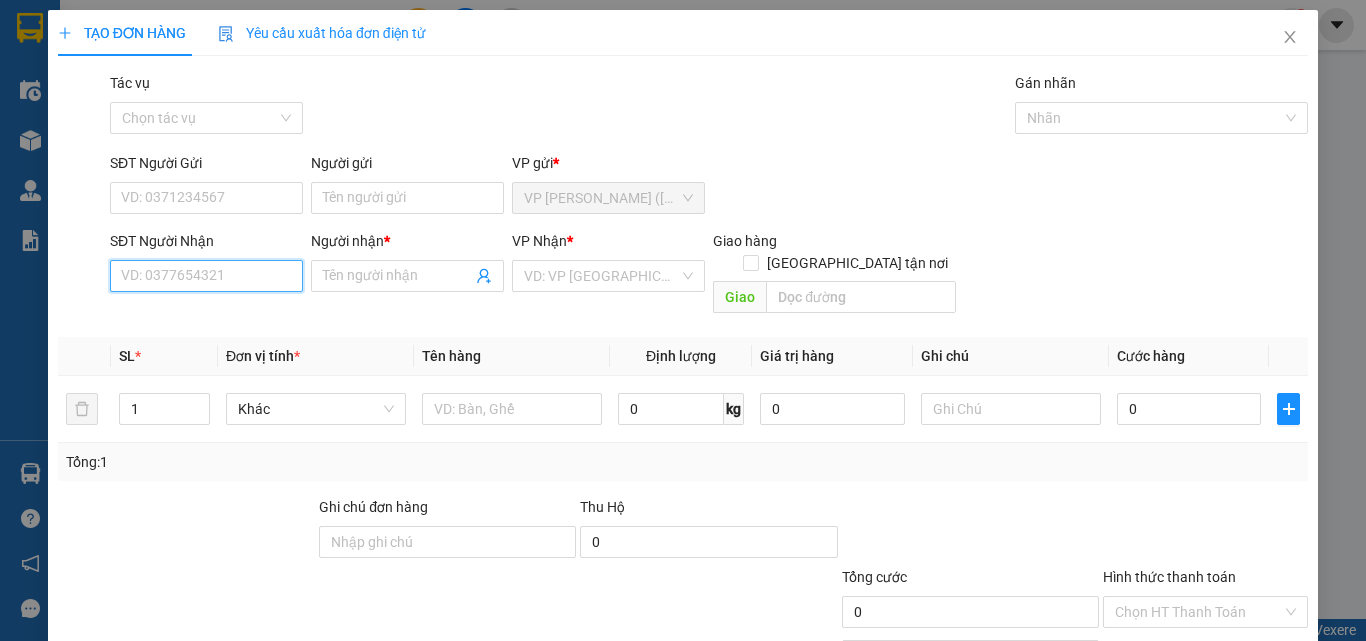 click on "SĐT Người Nhận" at bounding box center (206, 276) 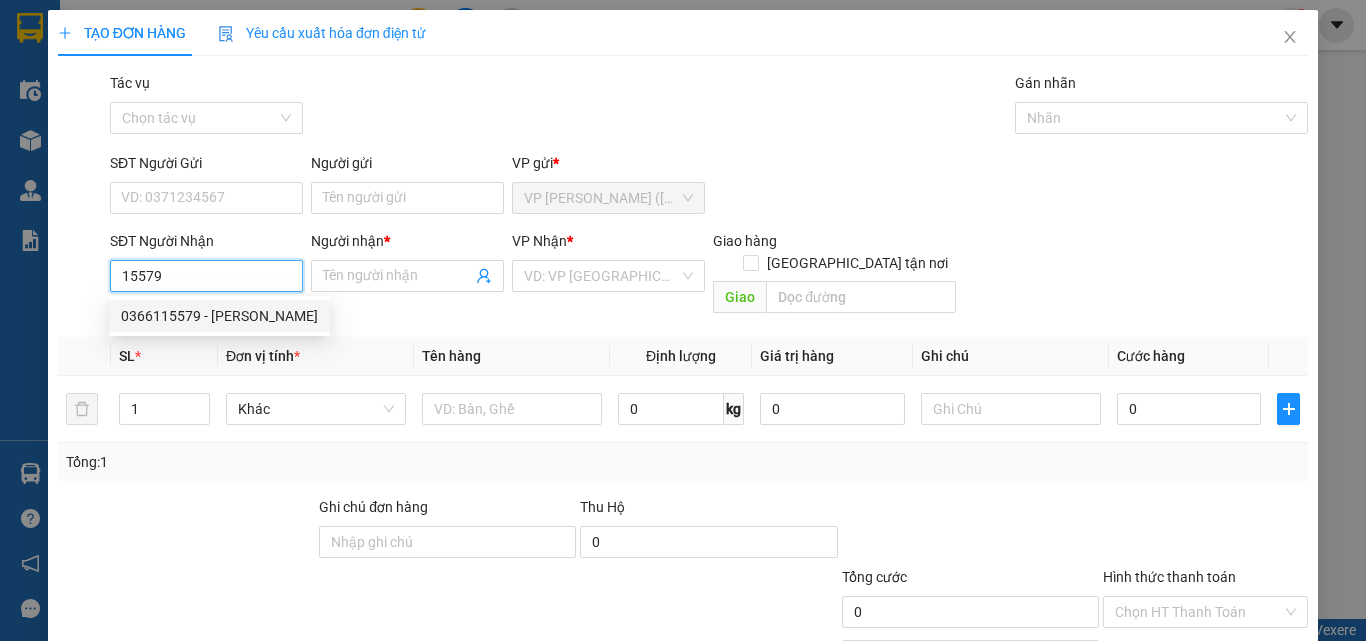 click on "0366115579 - [PERSON_NAME]" at bounding box center (219, 316) 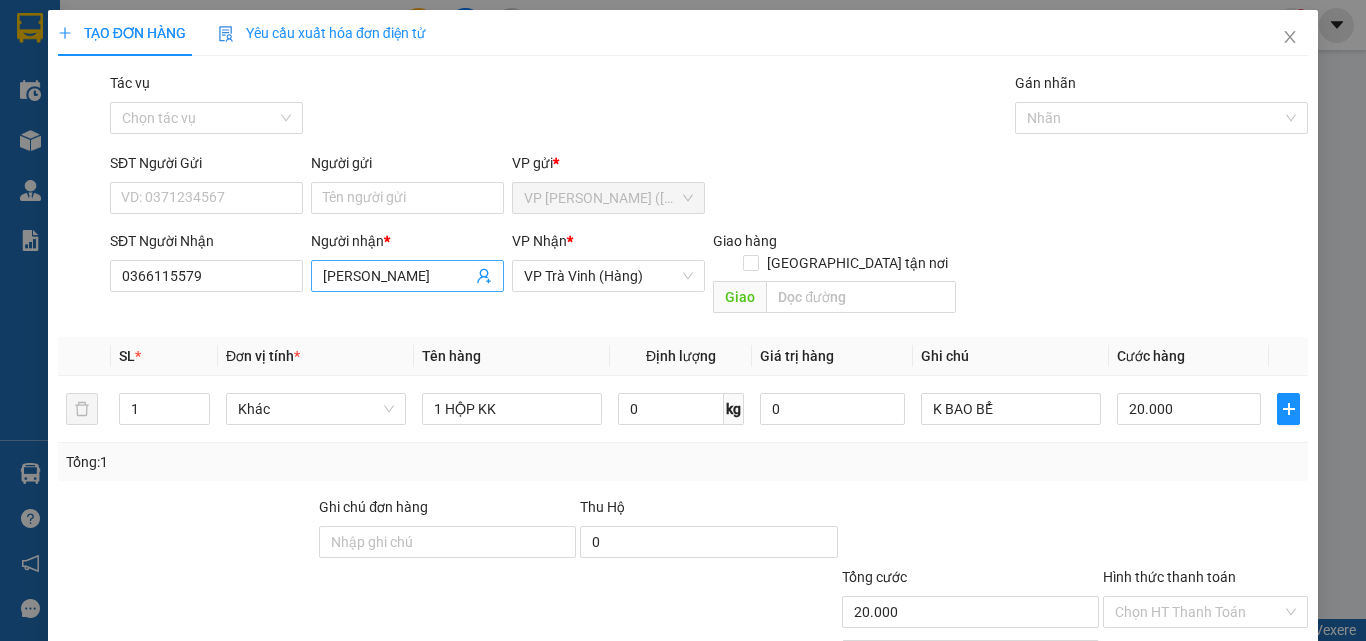 click on "[PERSON_NAME]" at bounding box center (397, 276) 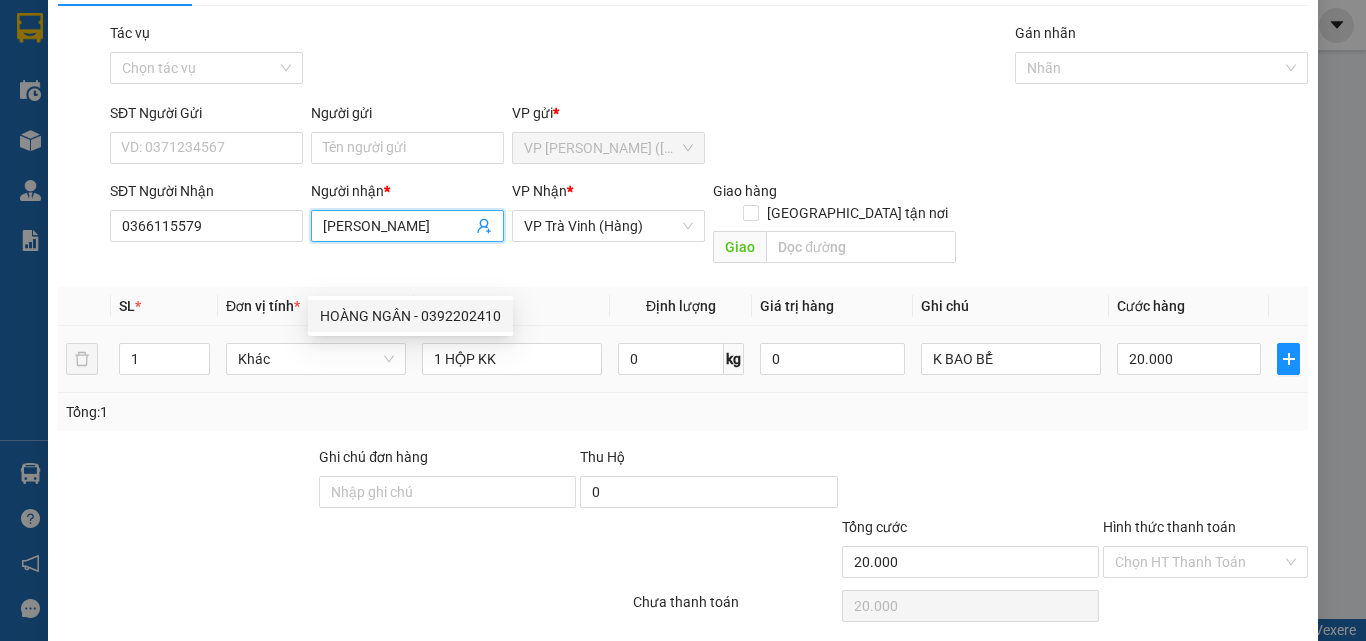 scroll, scrollTop: 99, scrollLeft: 0, axis: vertical 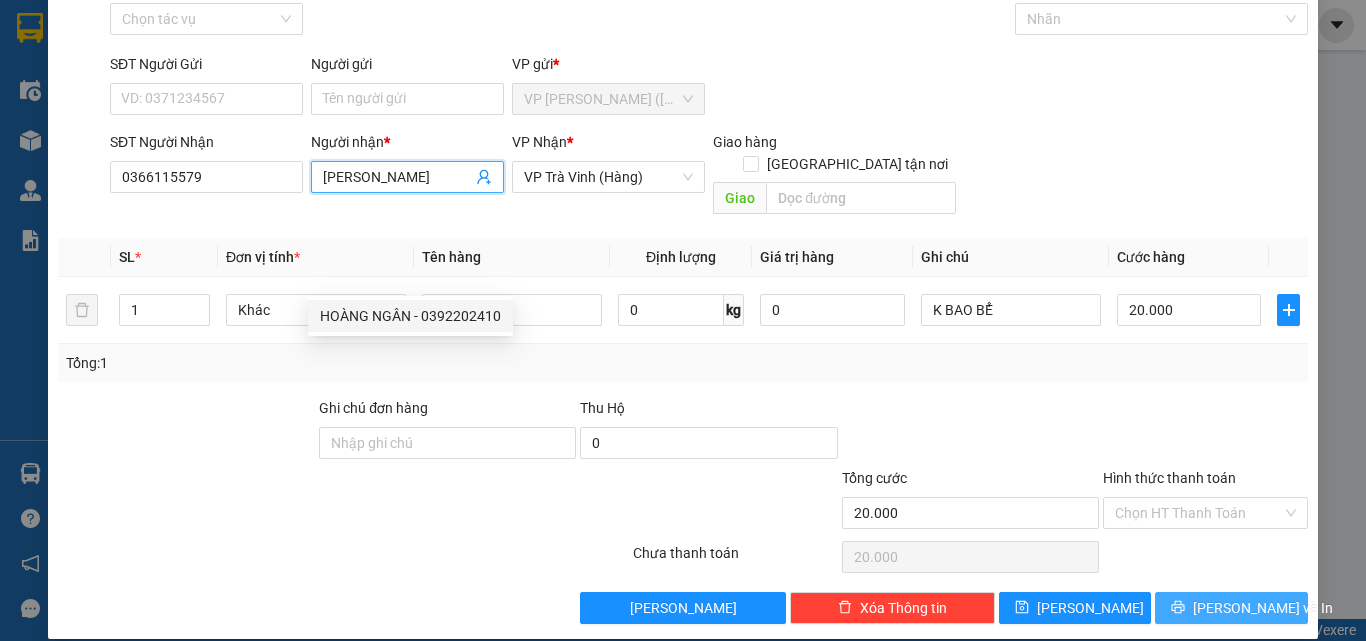 click on "[PERSON_NAME] và In" at bounding box center (1263, 608) 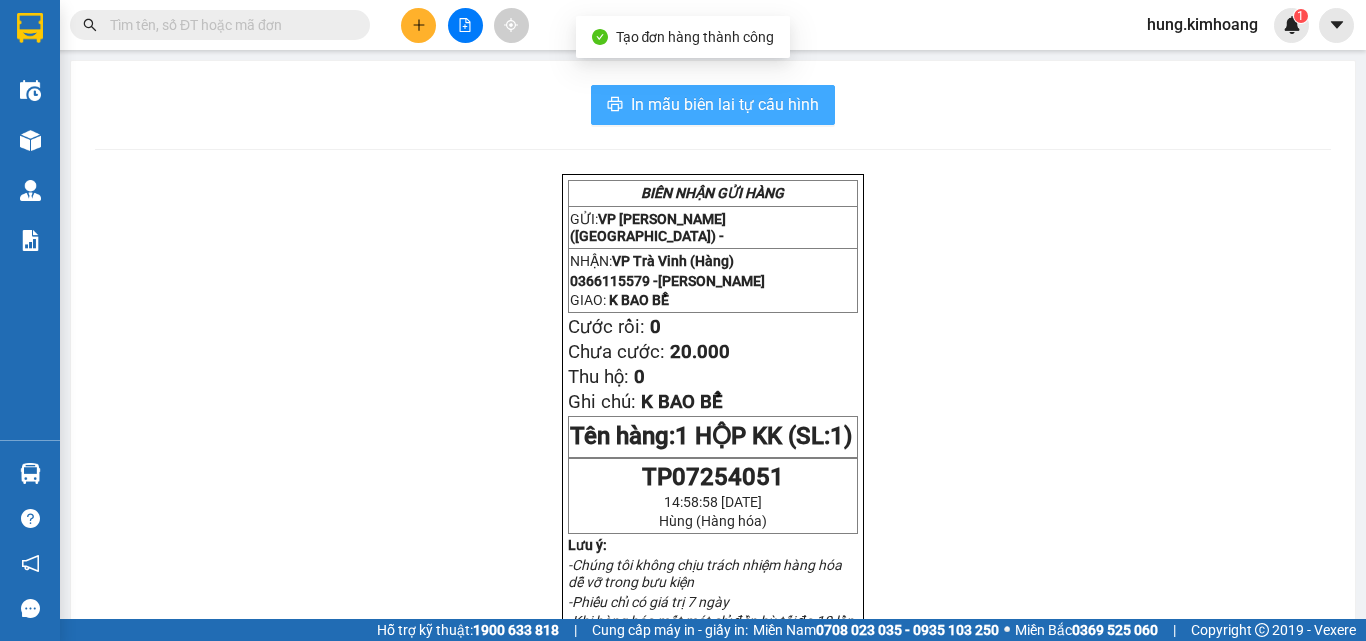 click on "In mẫu biên lai tự cấu hình" at bounding box center (725, 104) 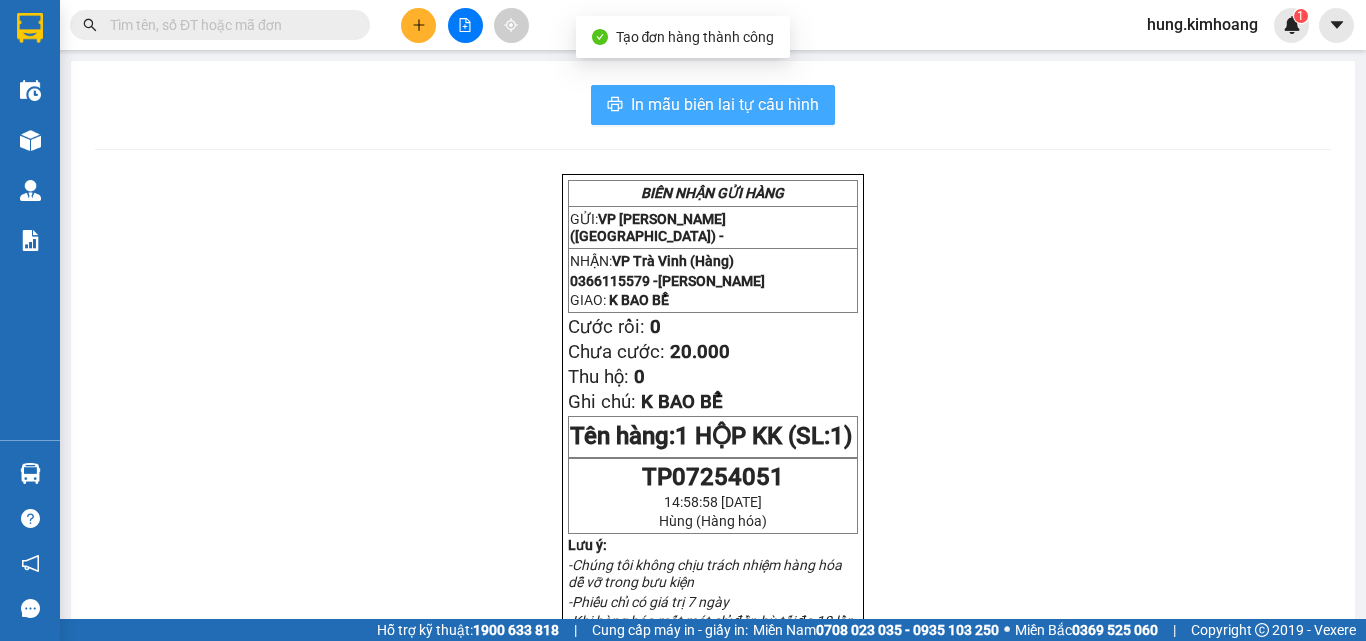 scroll, scrollTop: 0, scrollLeft: 0, axis: both 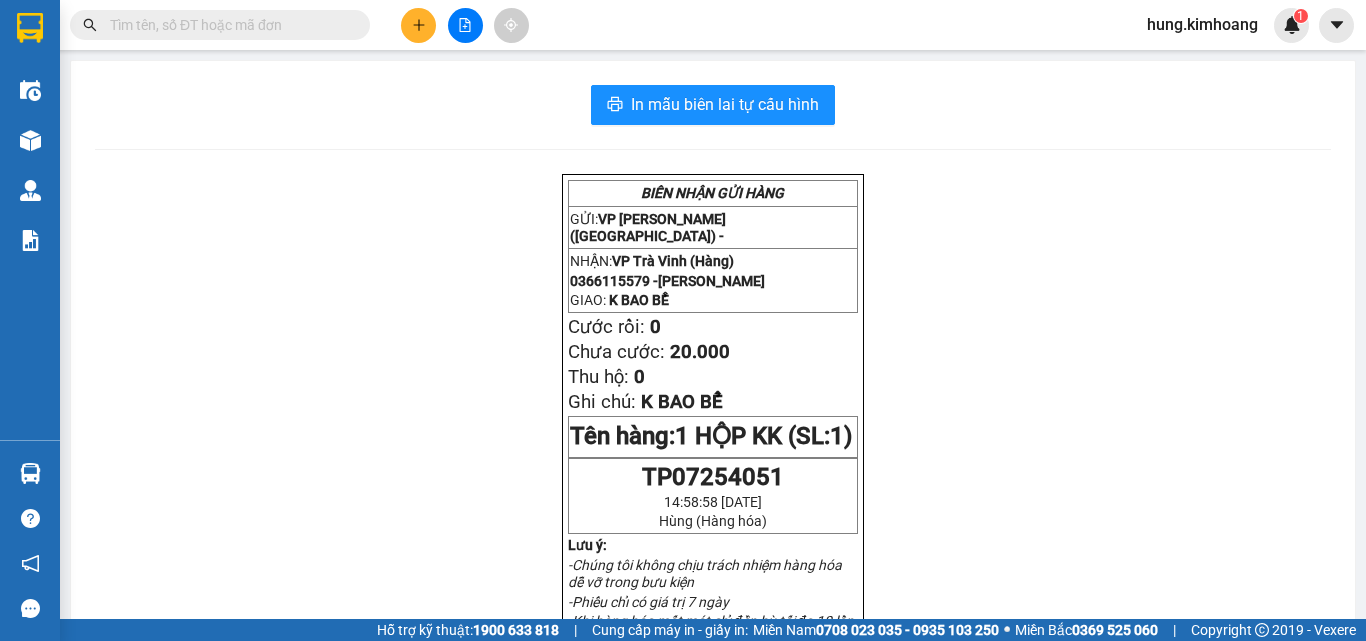 click 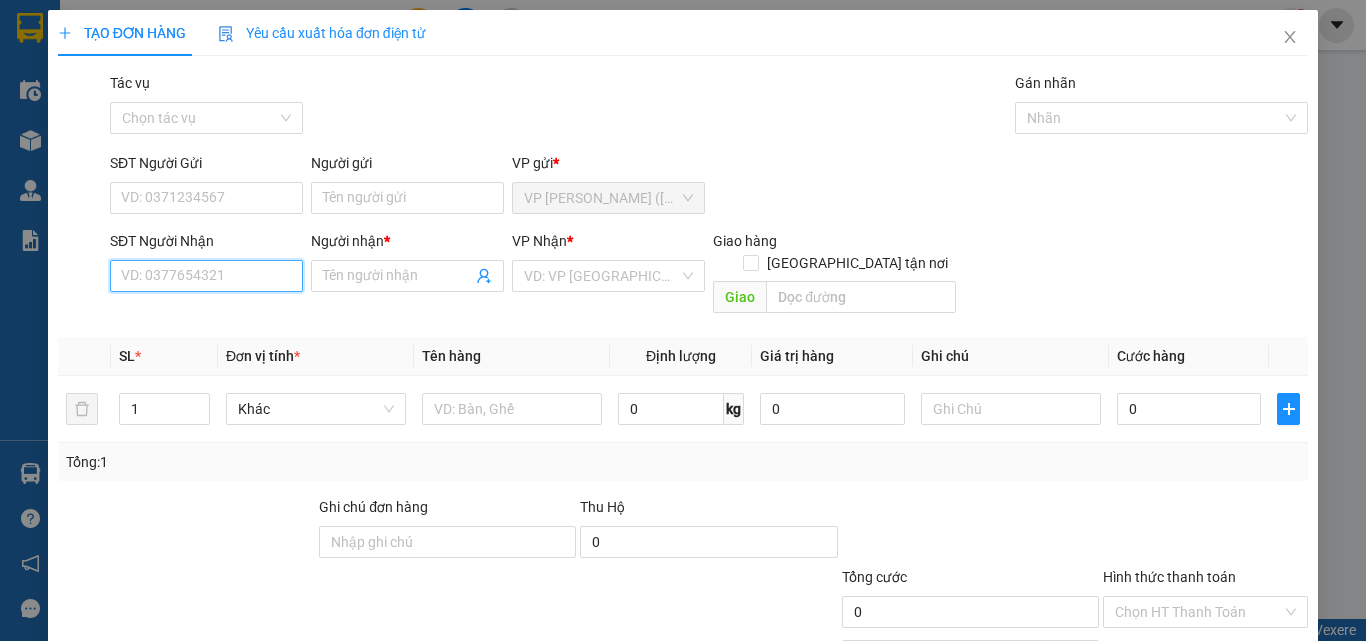 click on "SĐT Người Nhận" at bounding box center (206, 276) 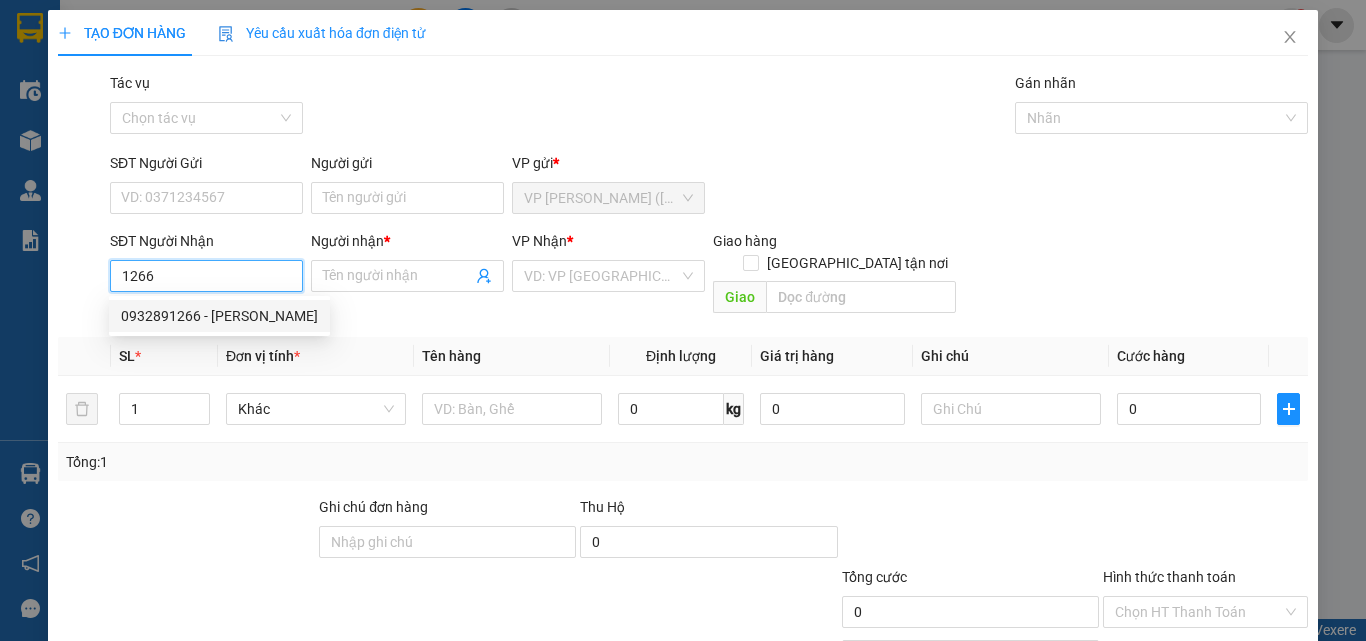 click on "0932891266 - [PERSON_NAME]" at bounding box center (219, 316) 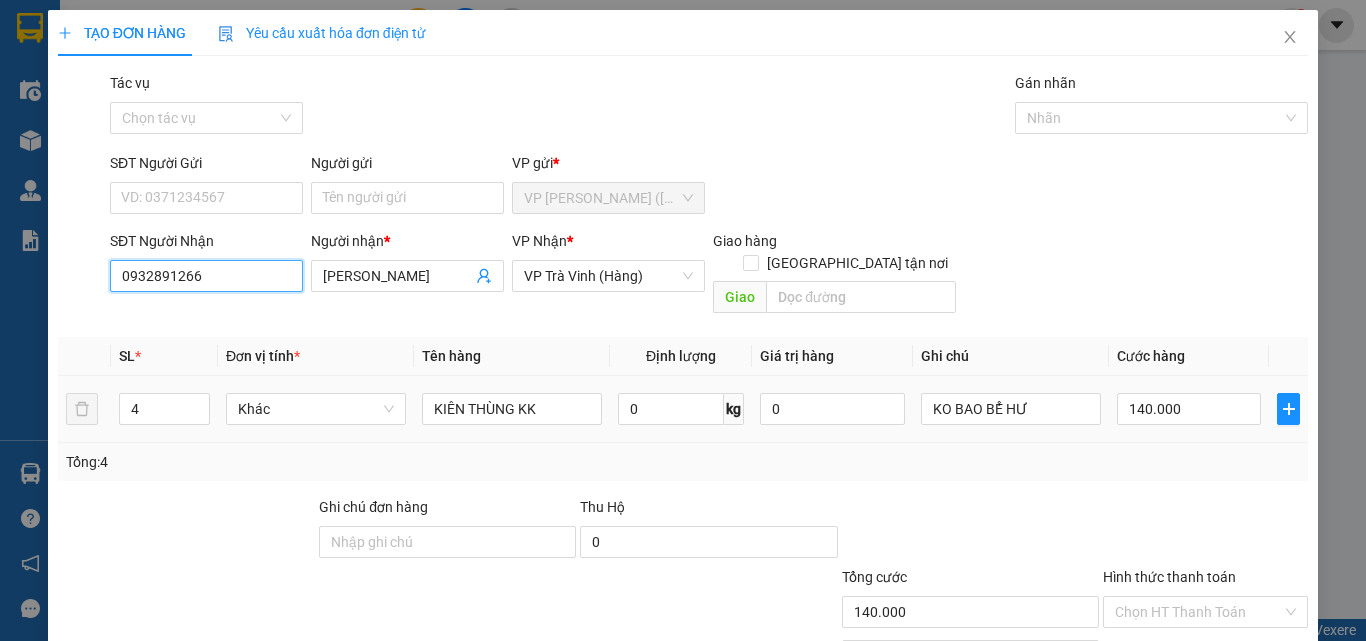 scroll, scrollTop: 99, scrollLeft: 0, axis: vertical 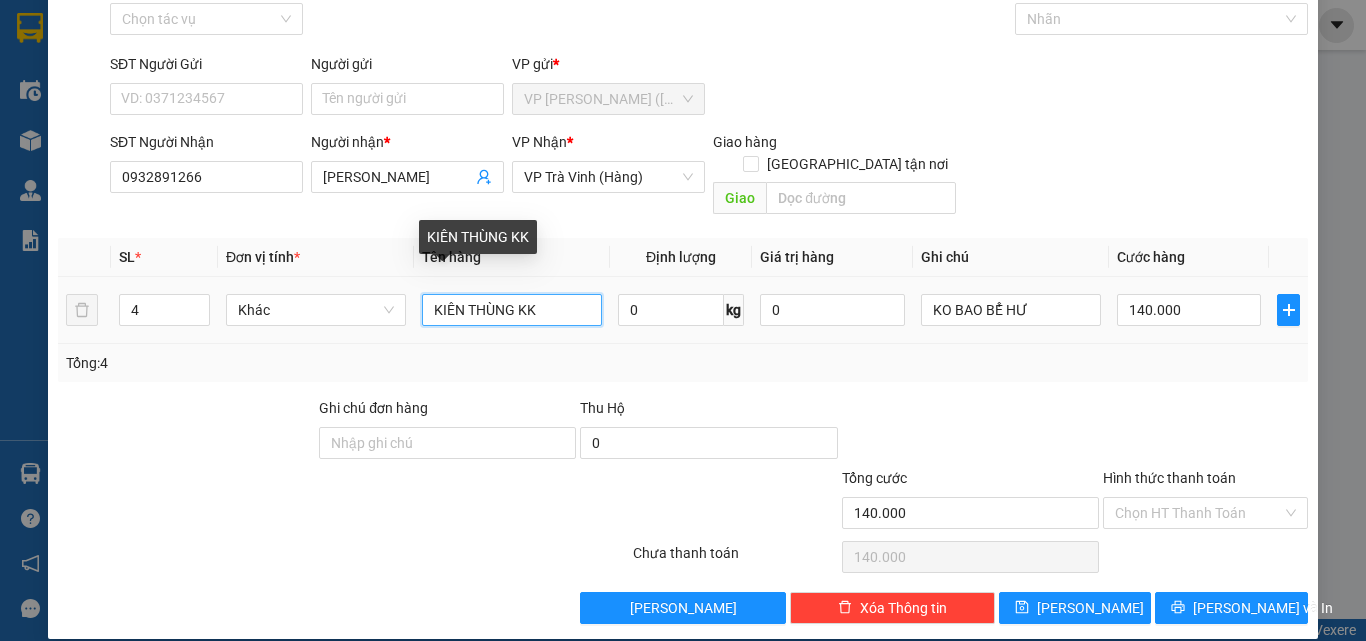 click on "KIÊN THÙNG KK" at bounding box center (512, 310) 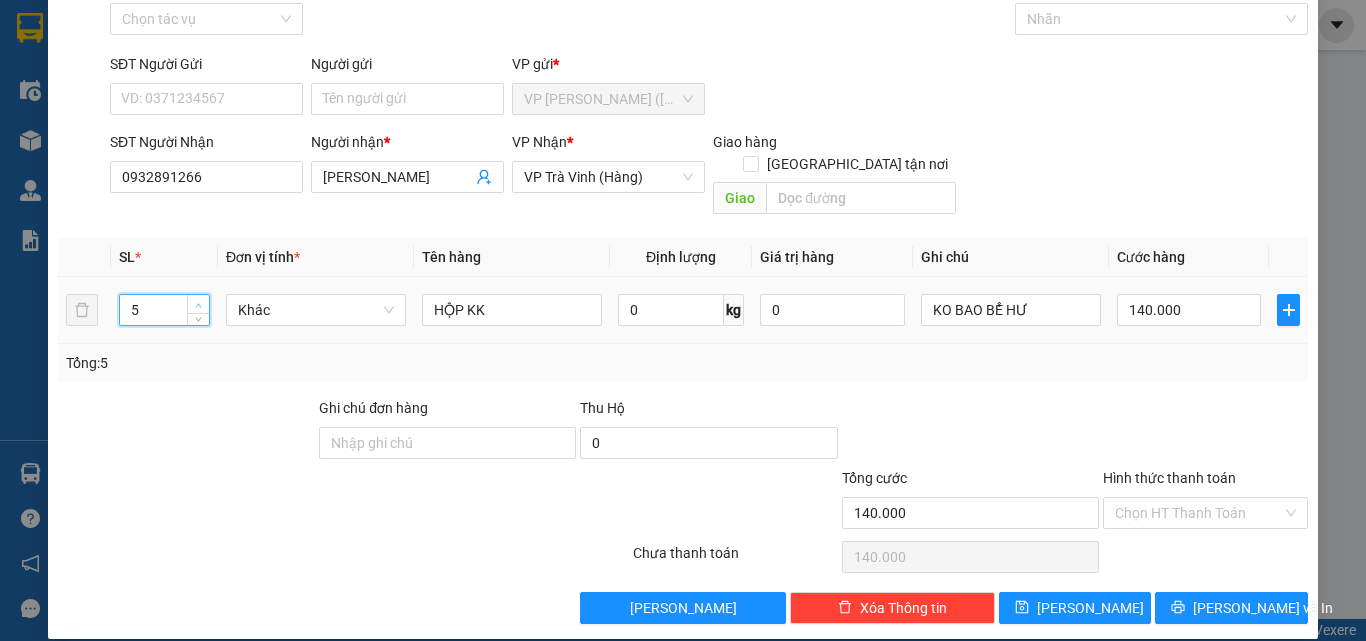 click at bounding box center [198, 304] 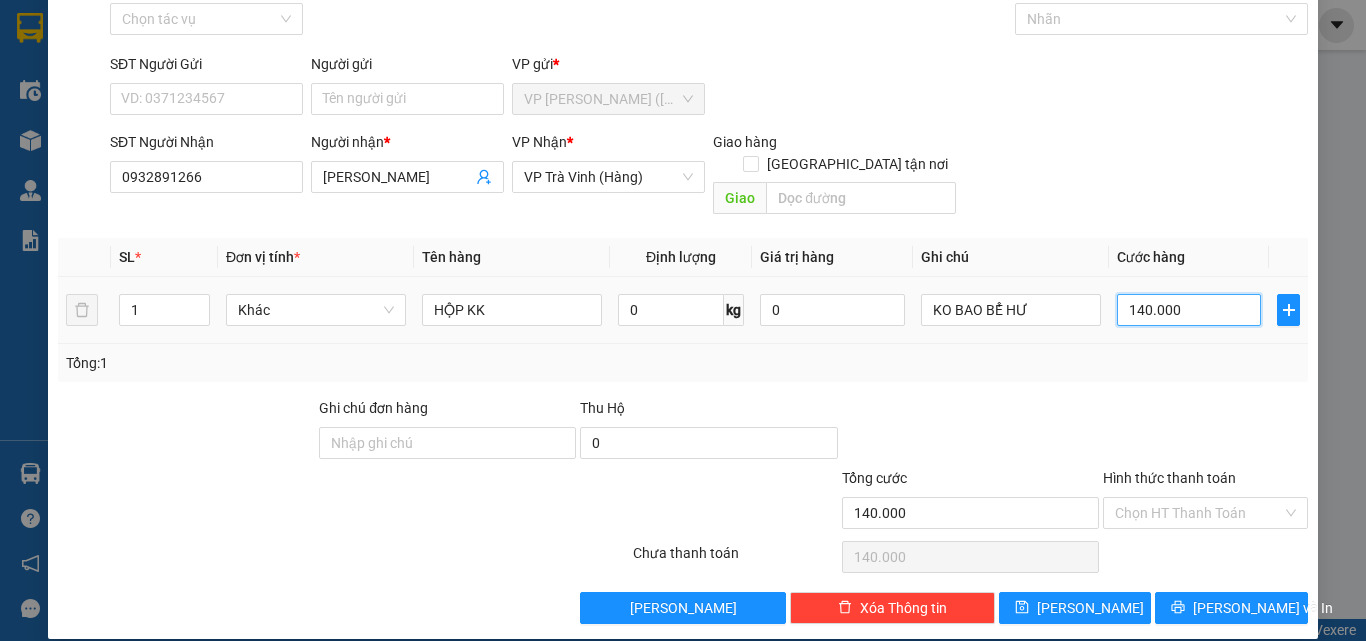 click on "140.000" at bounding box center (1189, 310) 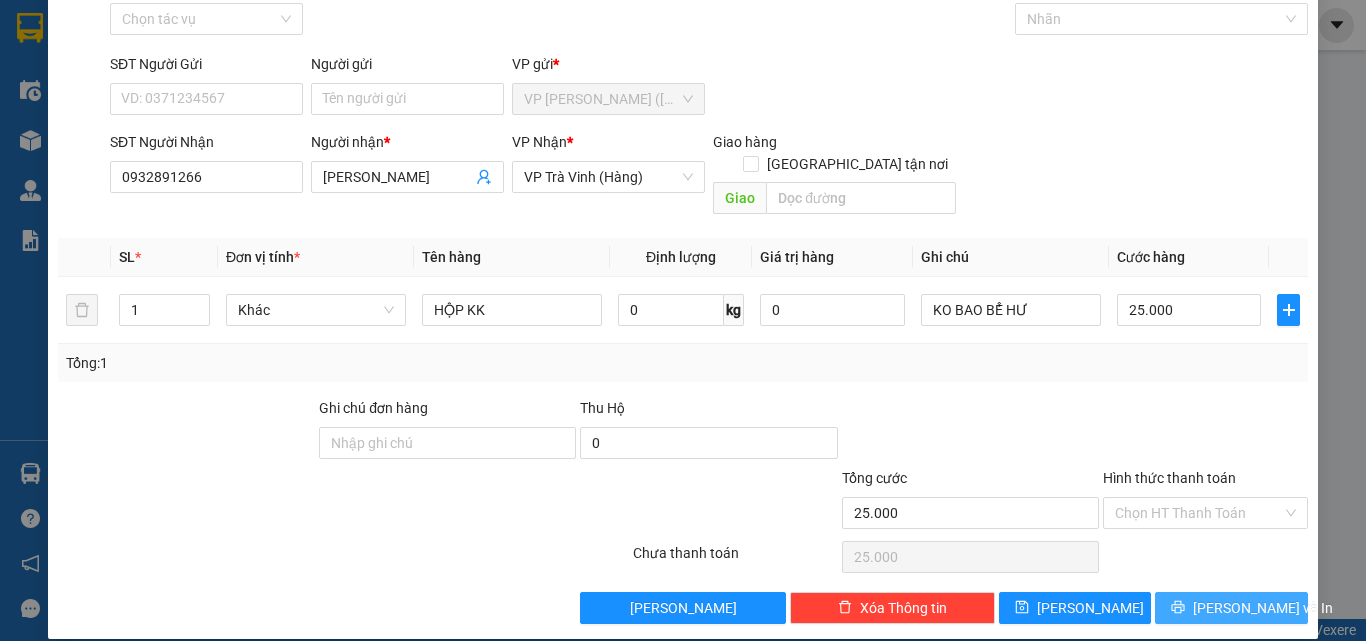 click on "[PERSON_NAME] và In" at bounding box center [1263, 608] 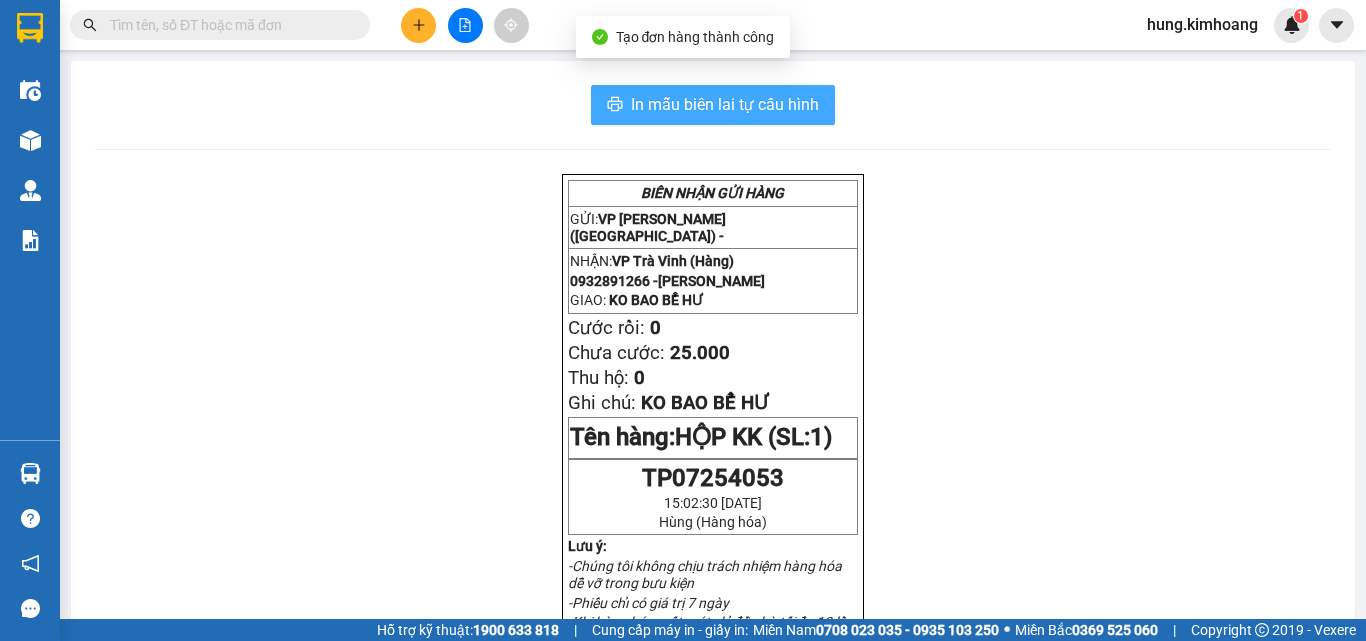 click on "In mẫu biên lai tự cấu hình" at bounding box center (725, 104) 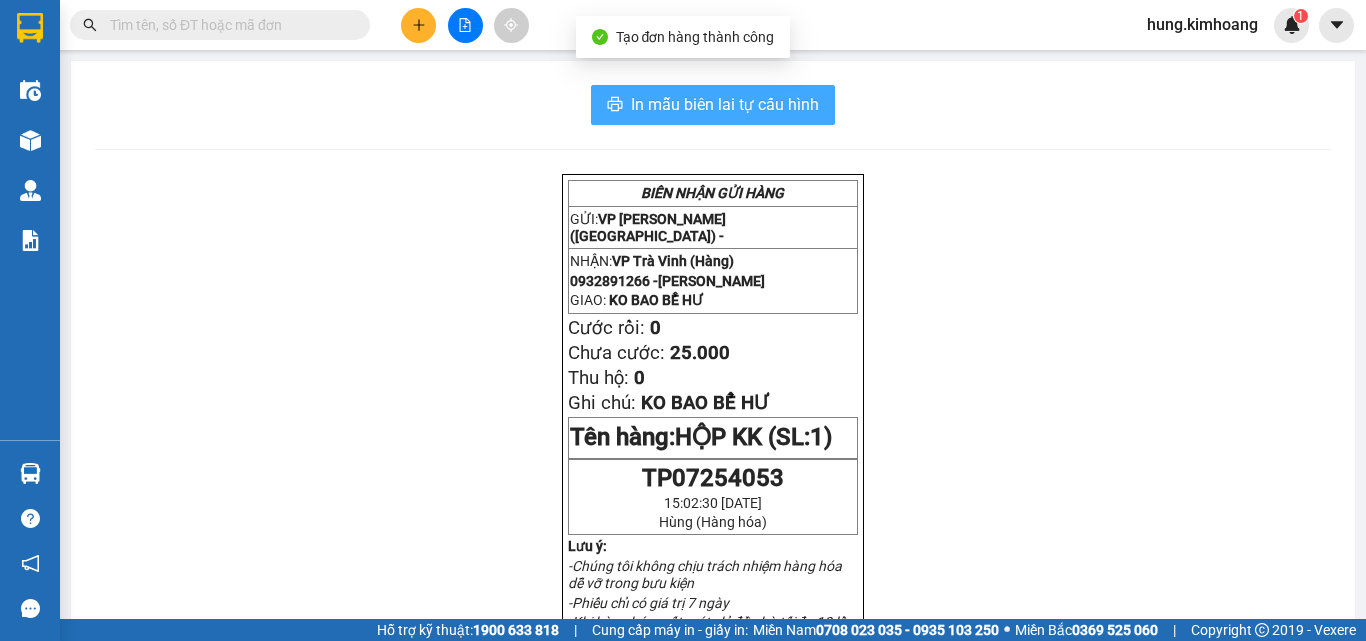 scroll, scrollTop: 0, scrollLeft: 0, axis: both 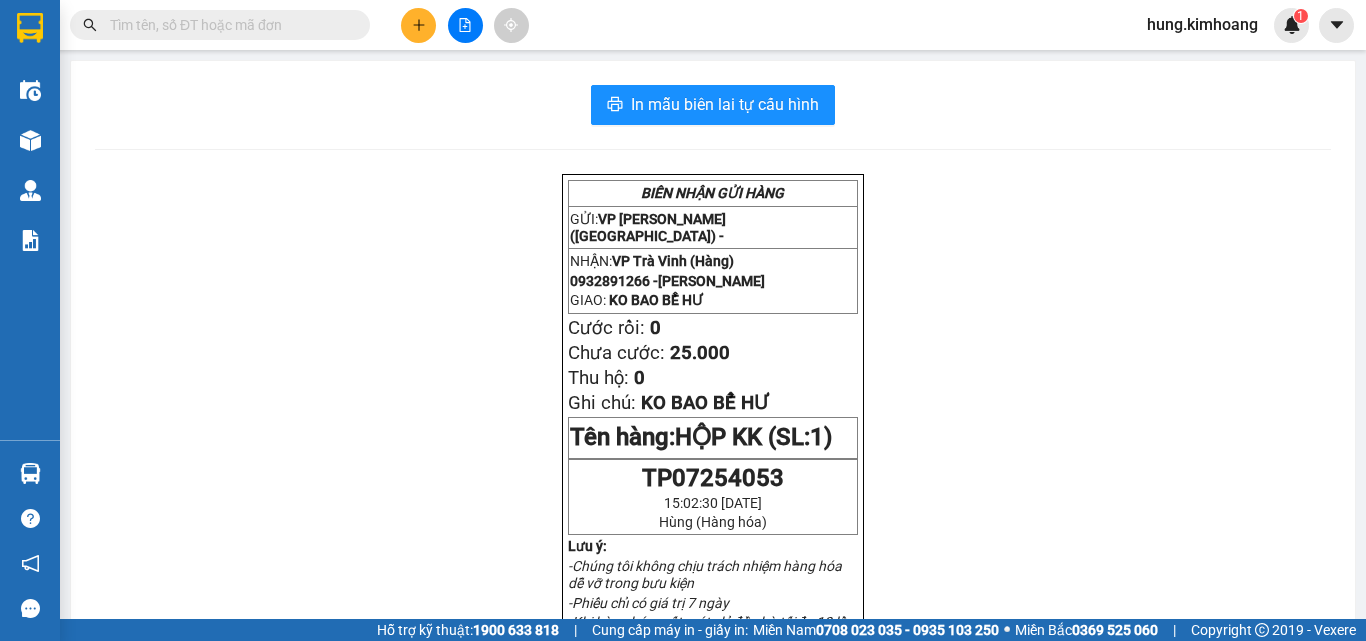 click at bounding box center (465, 25) 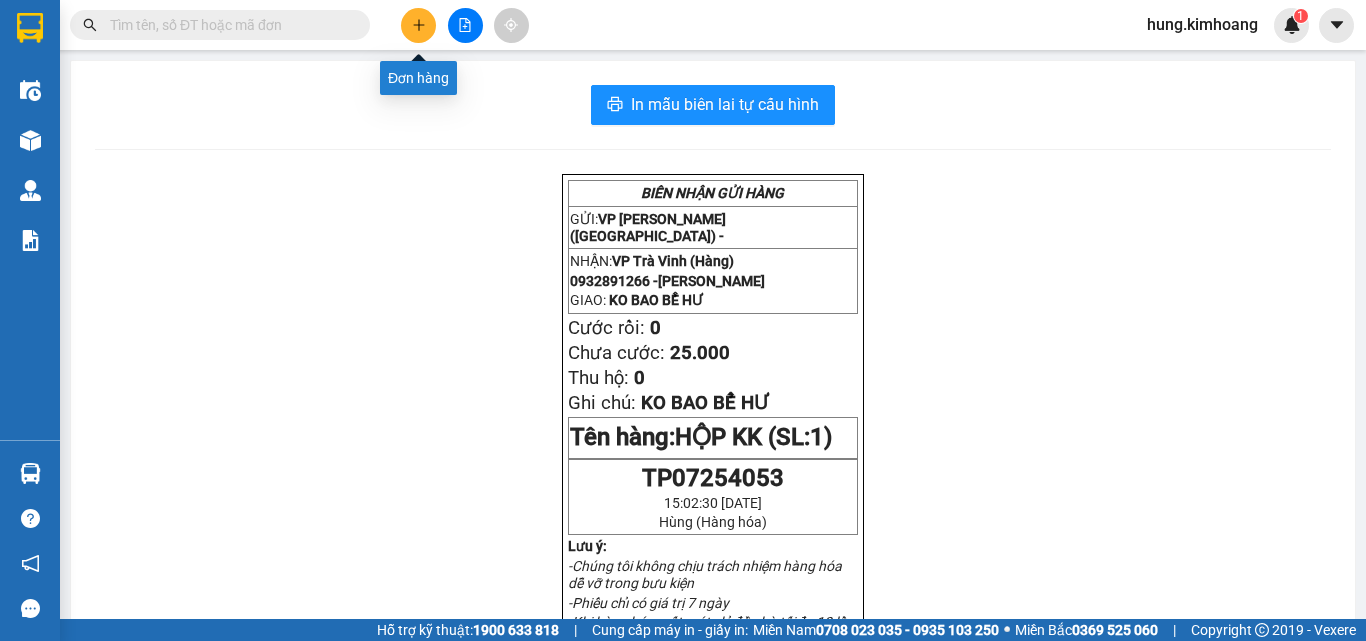 click 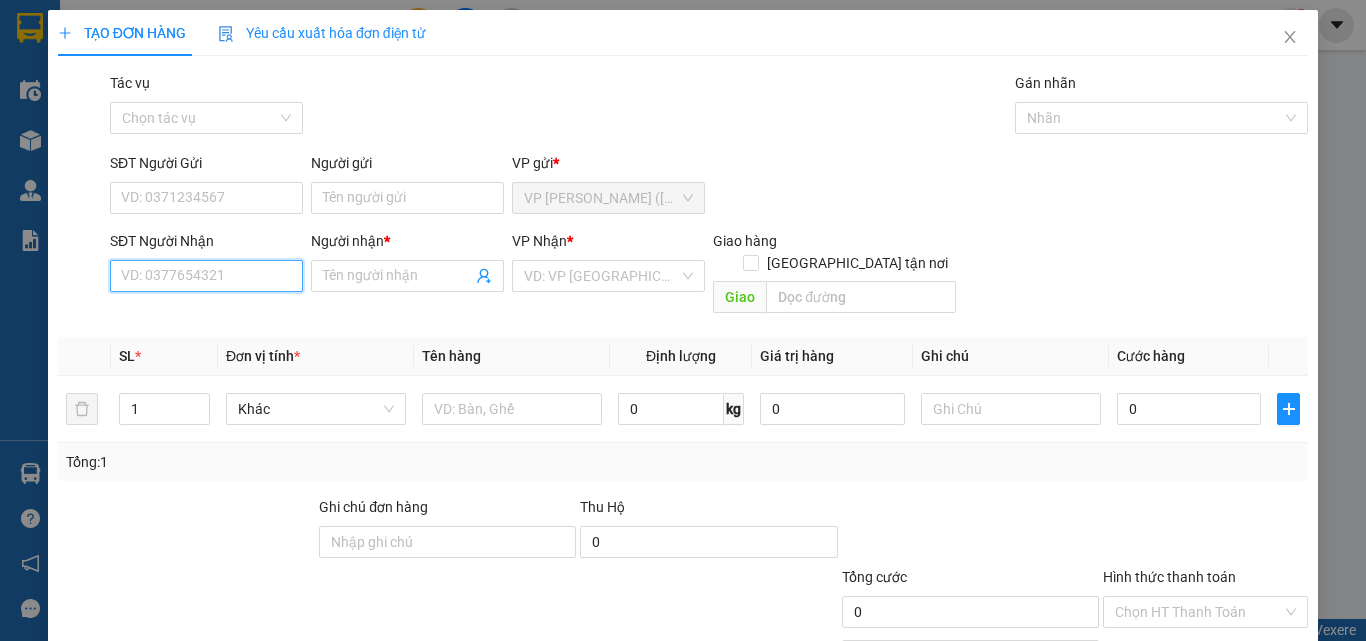 click on "SĐT Người Nhận" at bounding box center [206, 276] 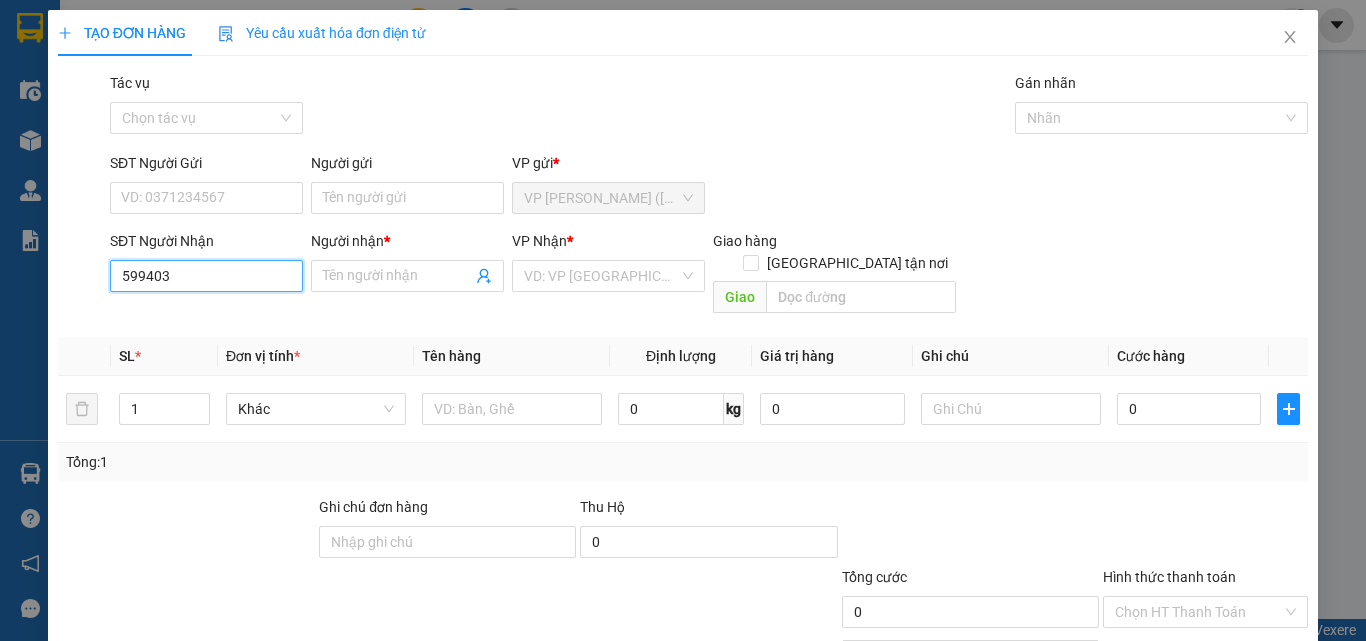 click on "599403" at bounding box center [206, 276] 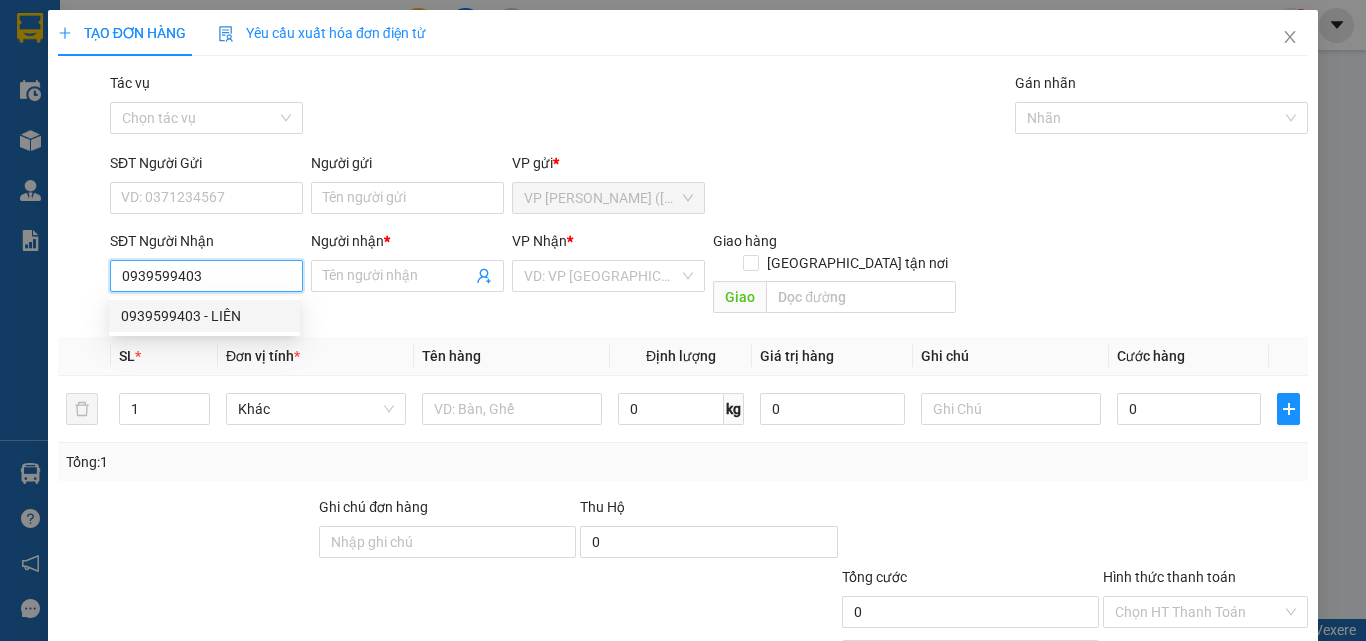 click on "0939599403 - LIÊN" at bounding box center (204, 316) 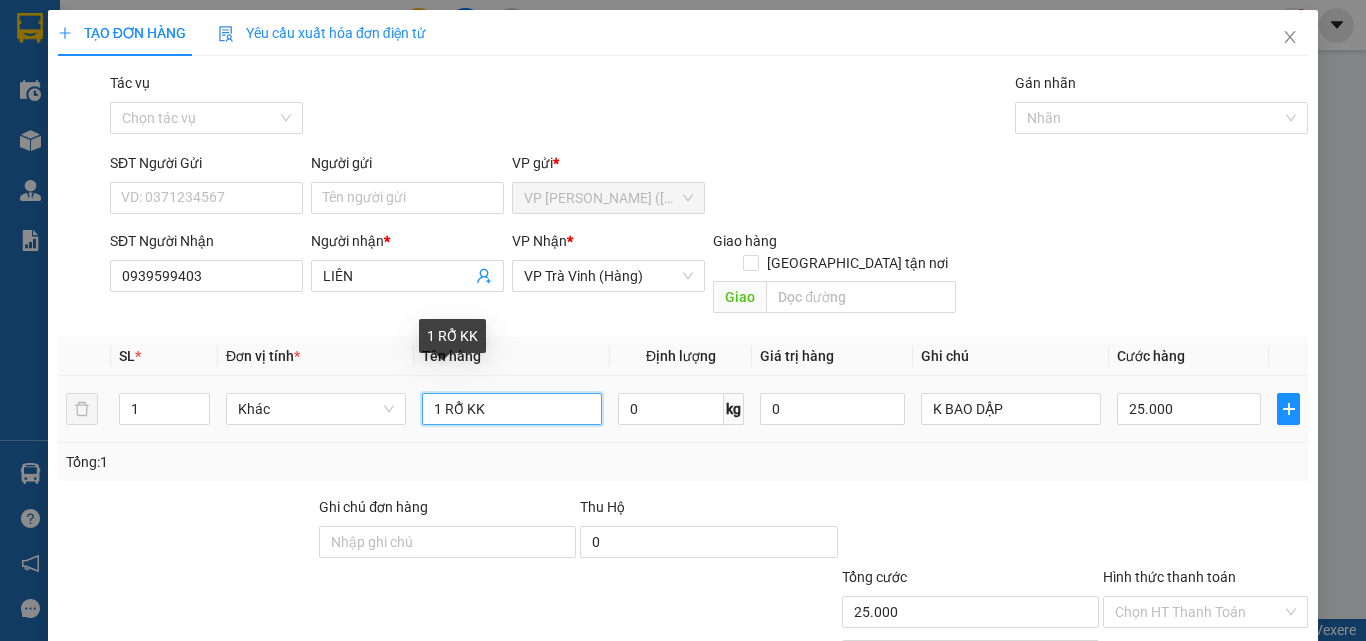 click on "1 RỖ KK" at bounding box center [512, 409] 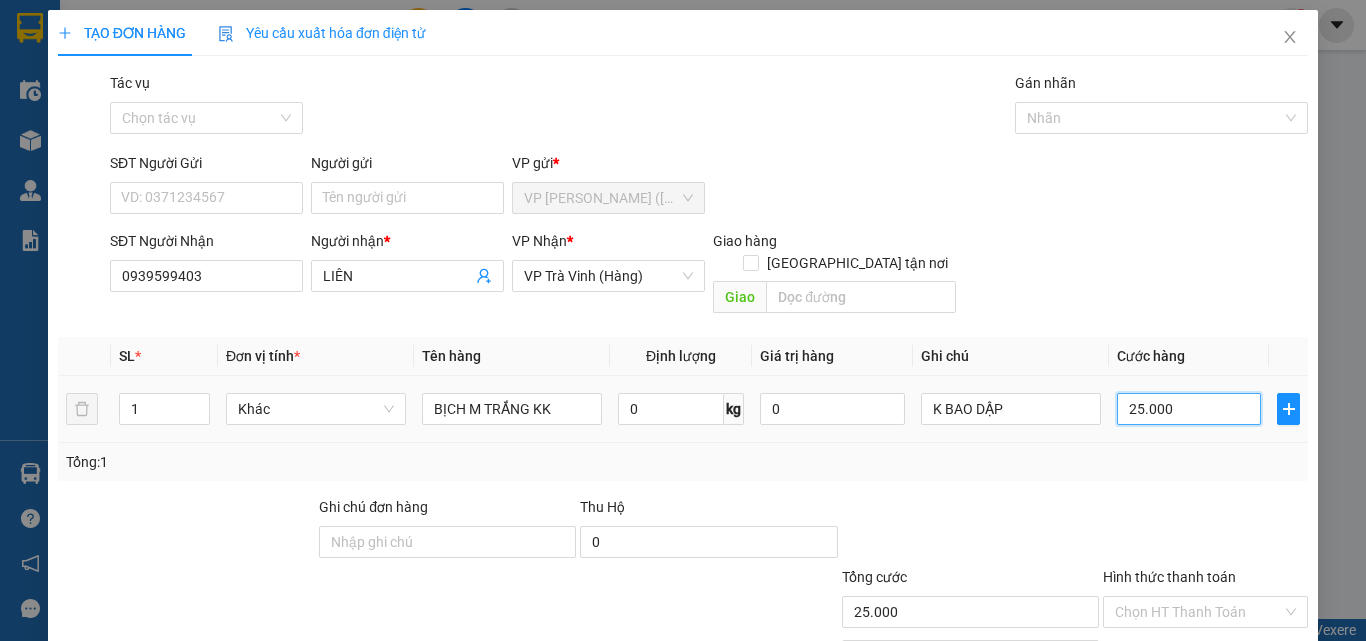 click on "25.000" at bounding box center (1189, 409) 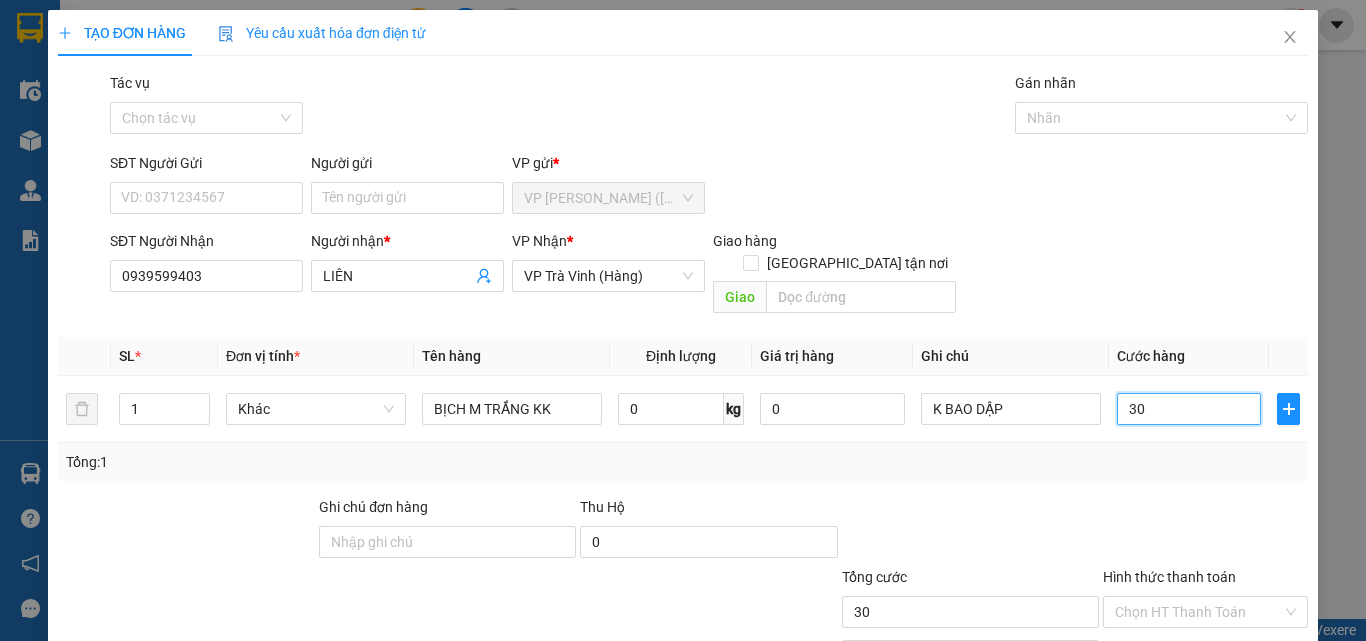 scroll, scrollTop: 99, scrollLeft: 0, axis: vertical 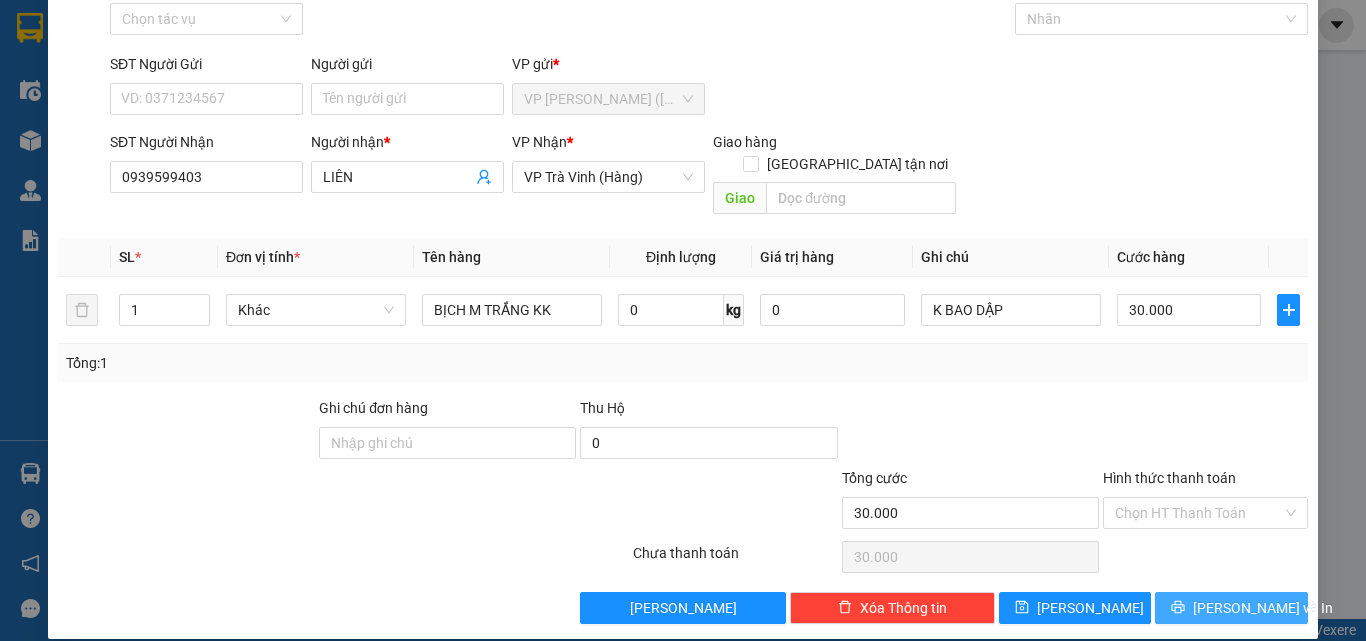 click on "[PERSON_NAME] và In" at bounding box center (1263, 608) 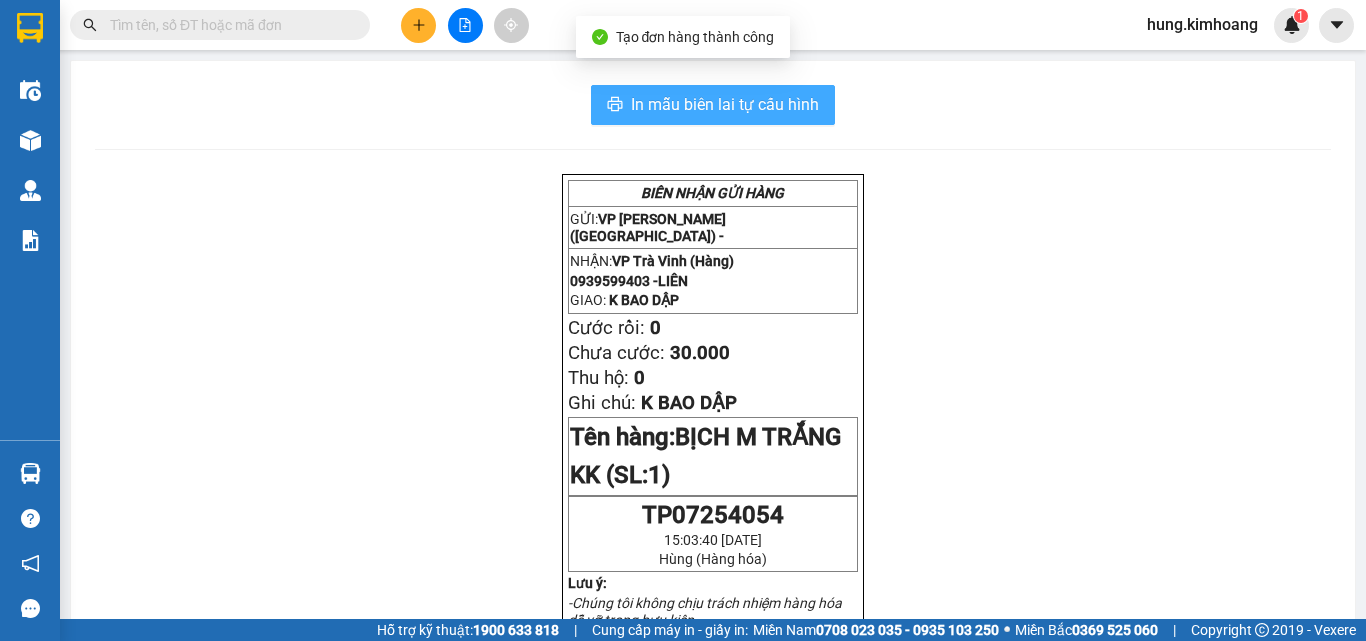 click on "In mẫu biên lai tự cấu hình" at bounding box center (725, 104) 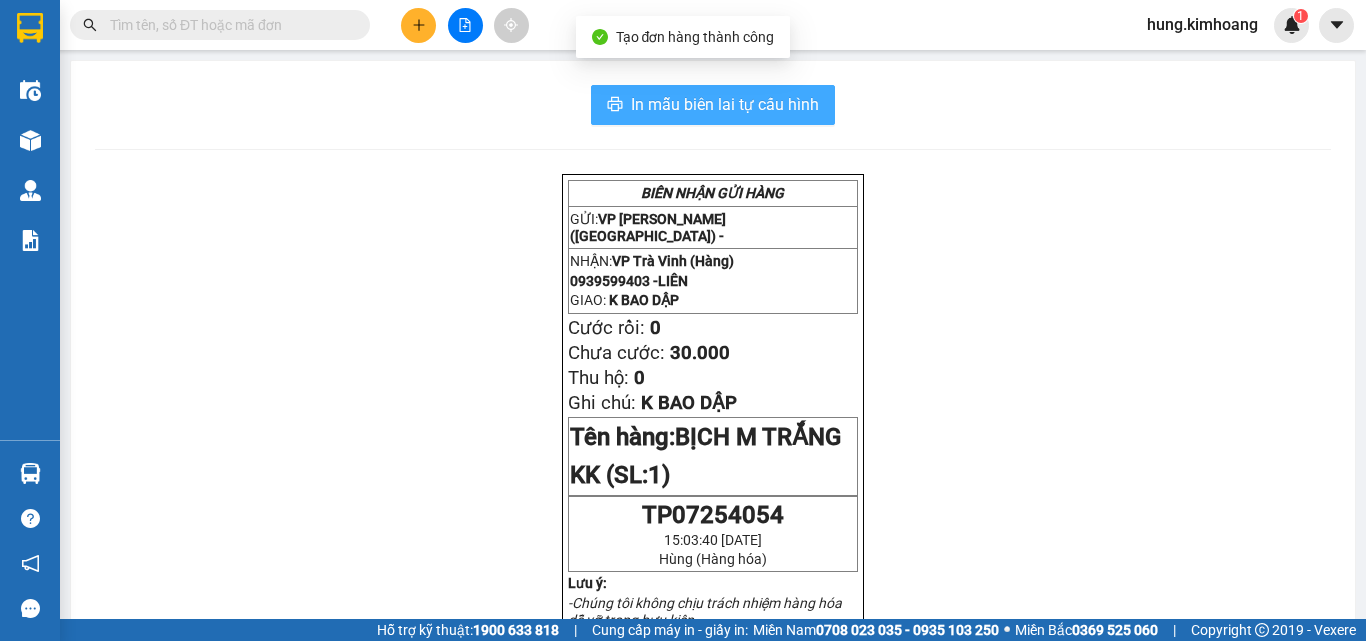 scroll, scrollTop: 0, scrollLeft: 0, axis: both 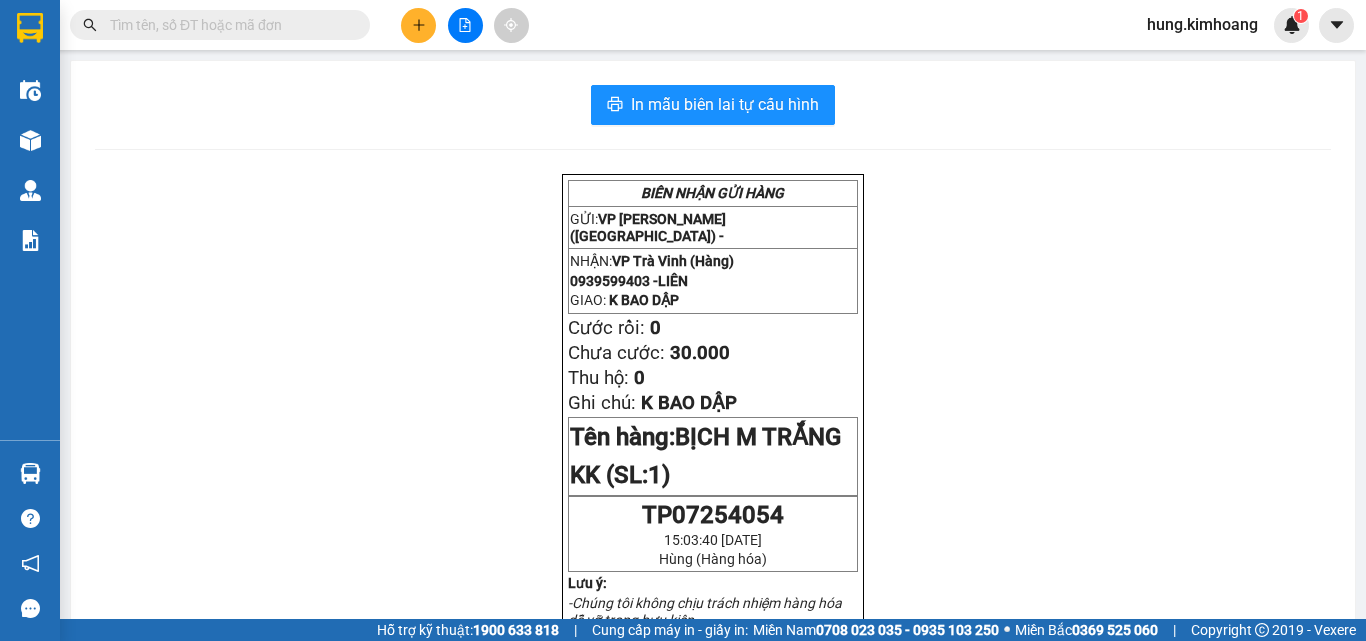 click at bounding box center [418, 25] 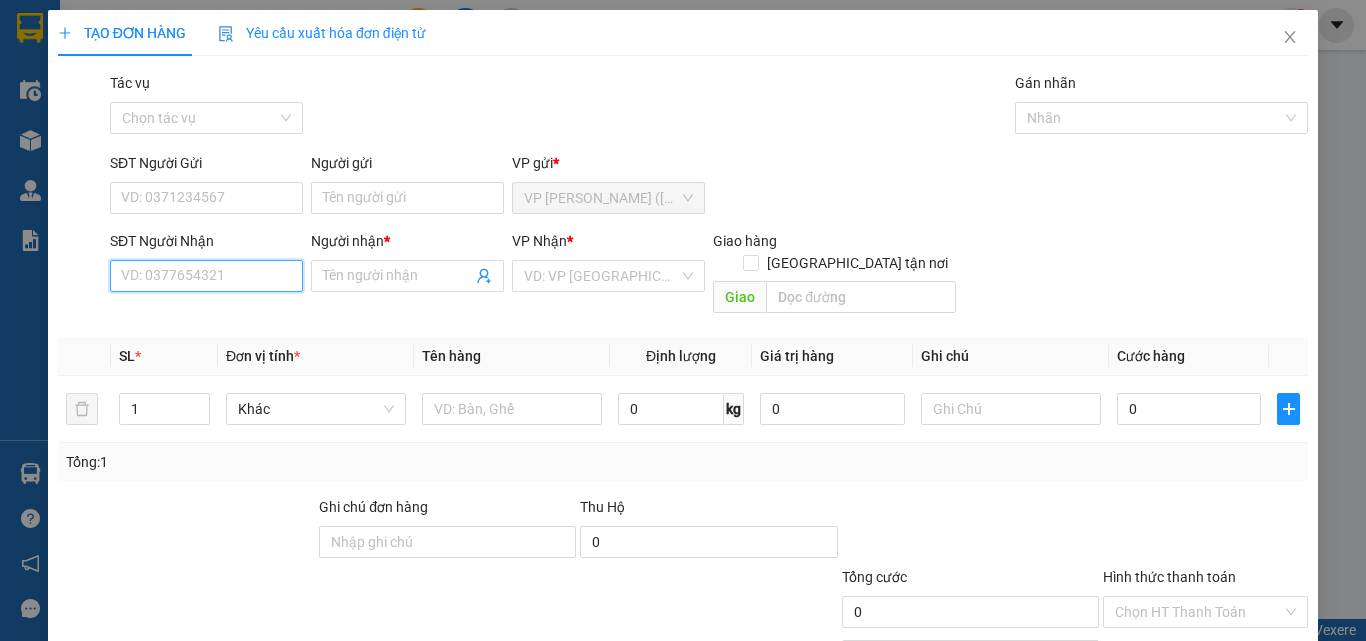 click on "SĐT Người Nhận" at bounding box center [206, 276] 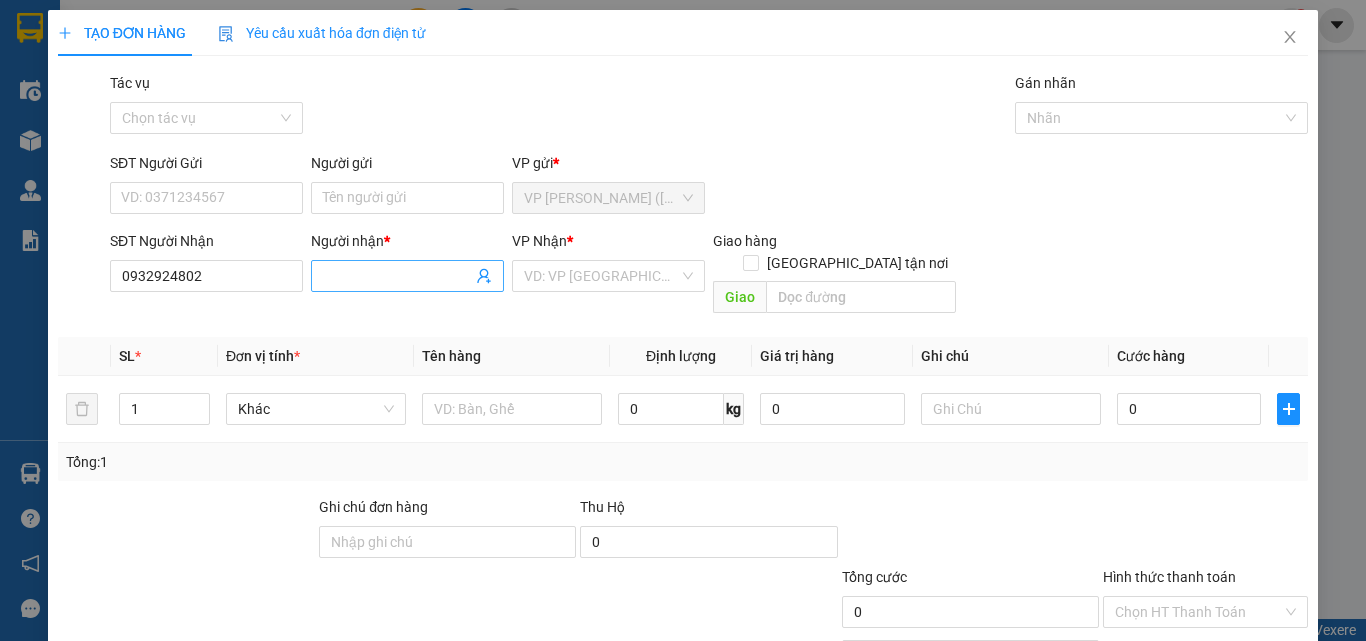 click on "Người nhận  *" at bounding box center (397, 276) 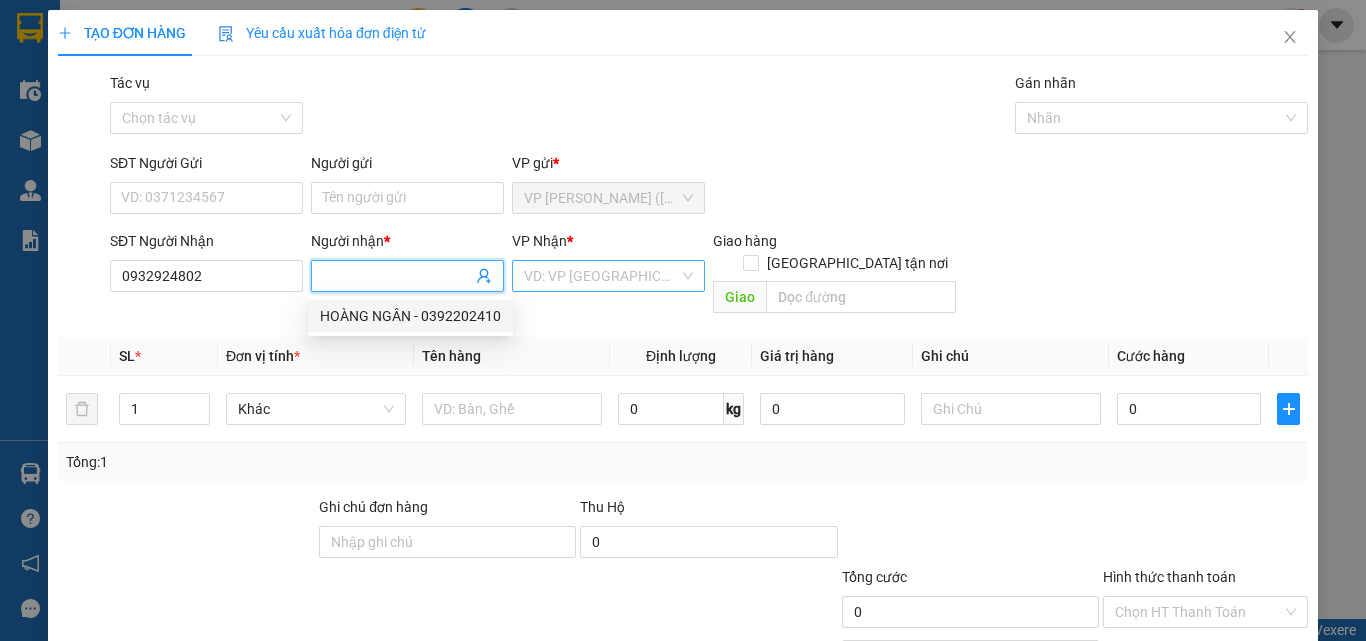 click at bounding box center (601, 276) 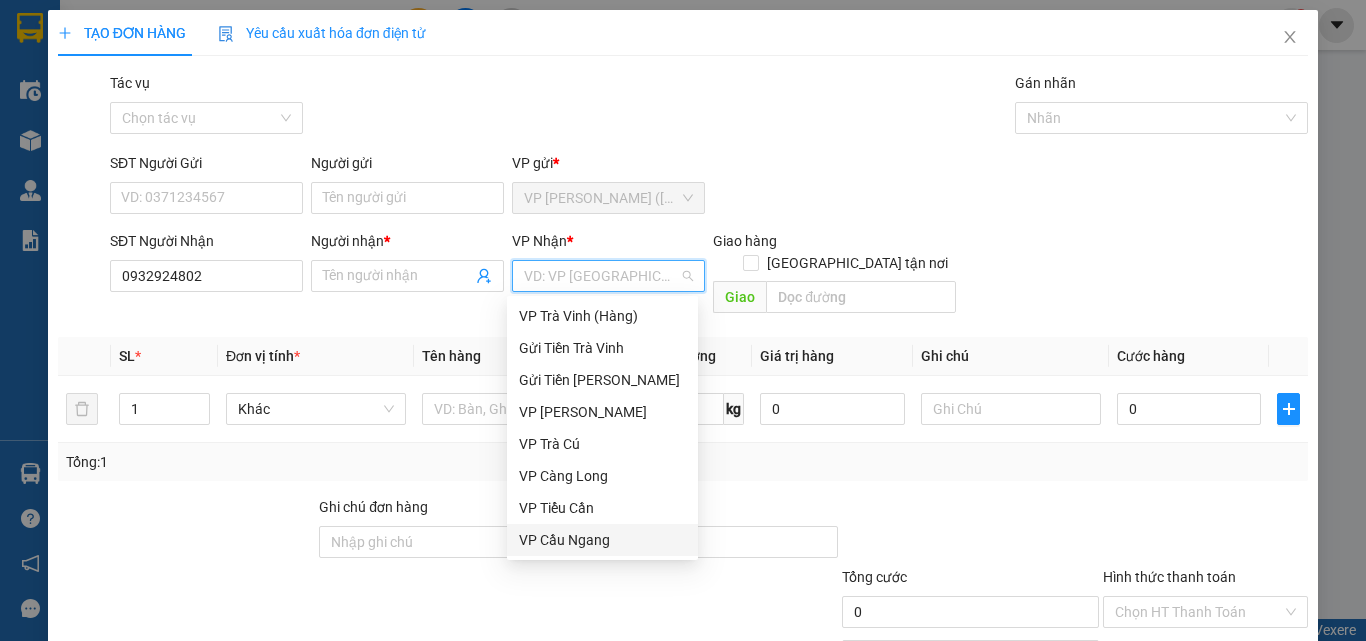 click on "VP Cầu Ngang" at bounding box center (602, 540) 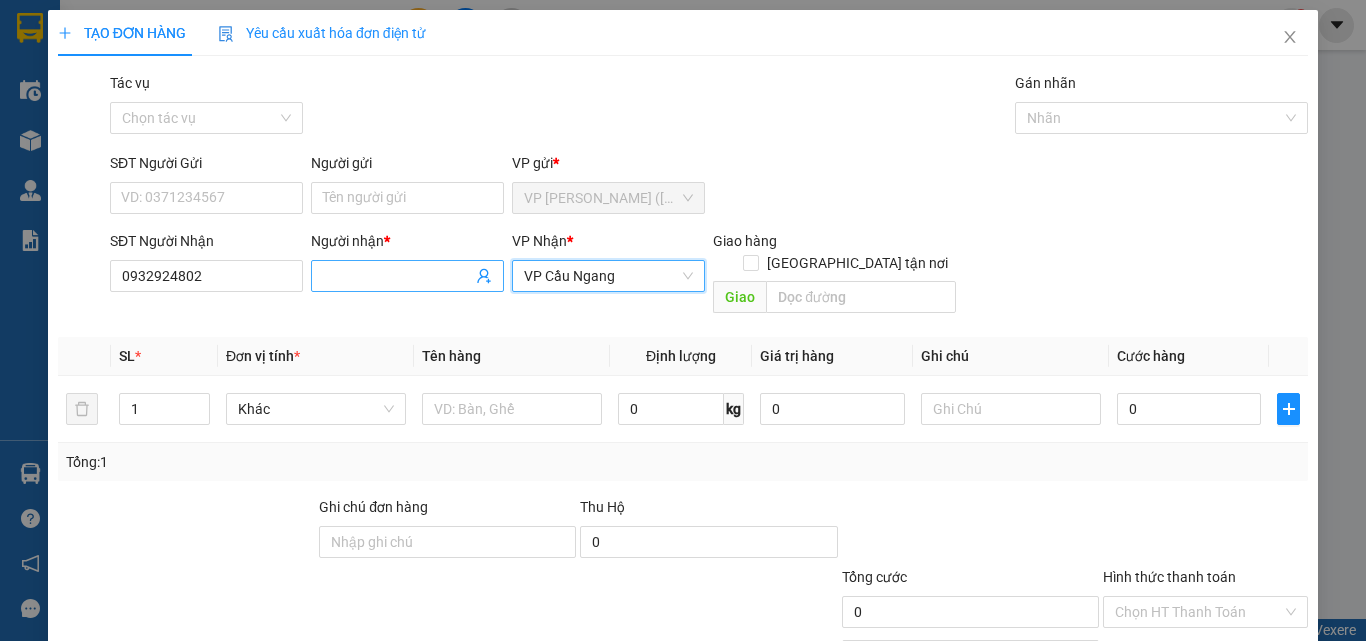click at bounding box center (407, 276) 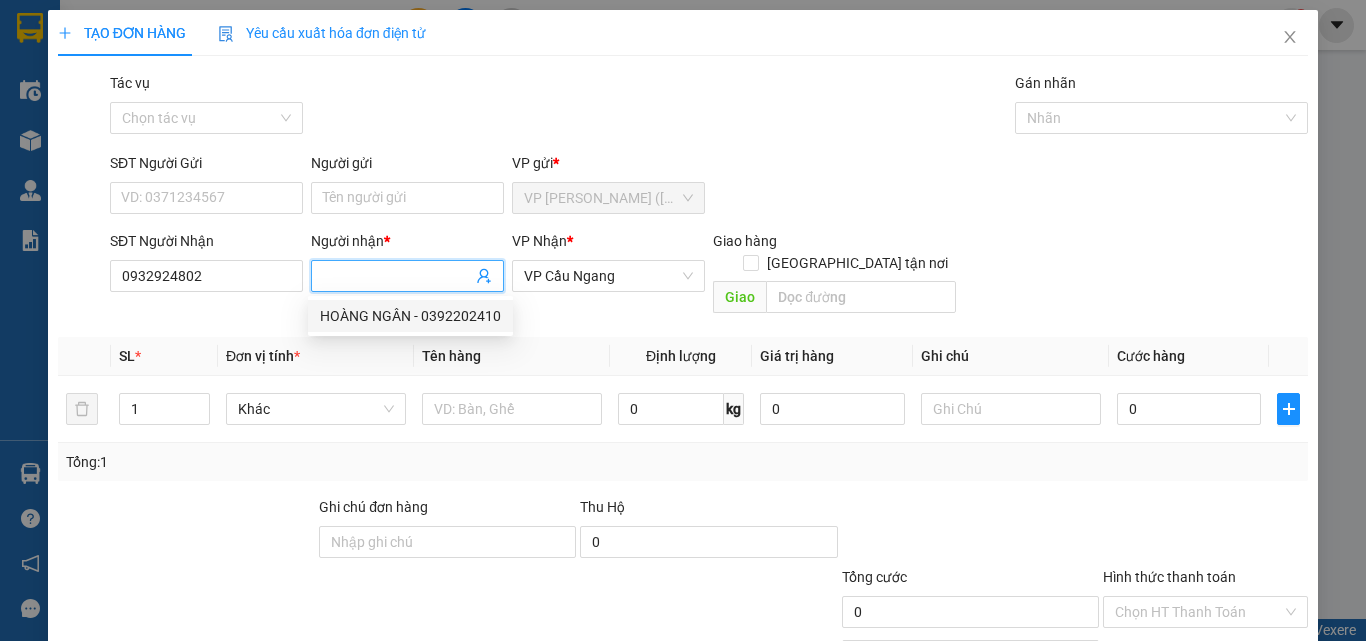 click at bounding box center (407, 276) 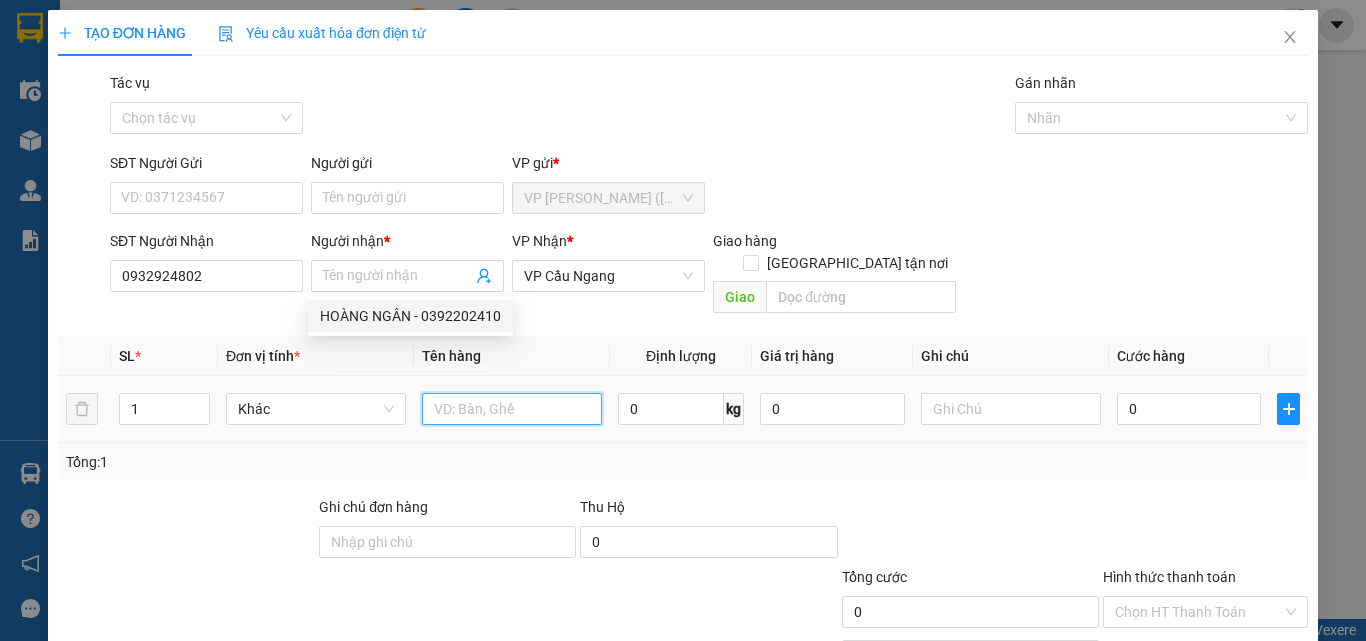 click at bounding box center (512, 409) 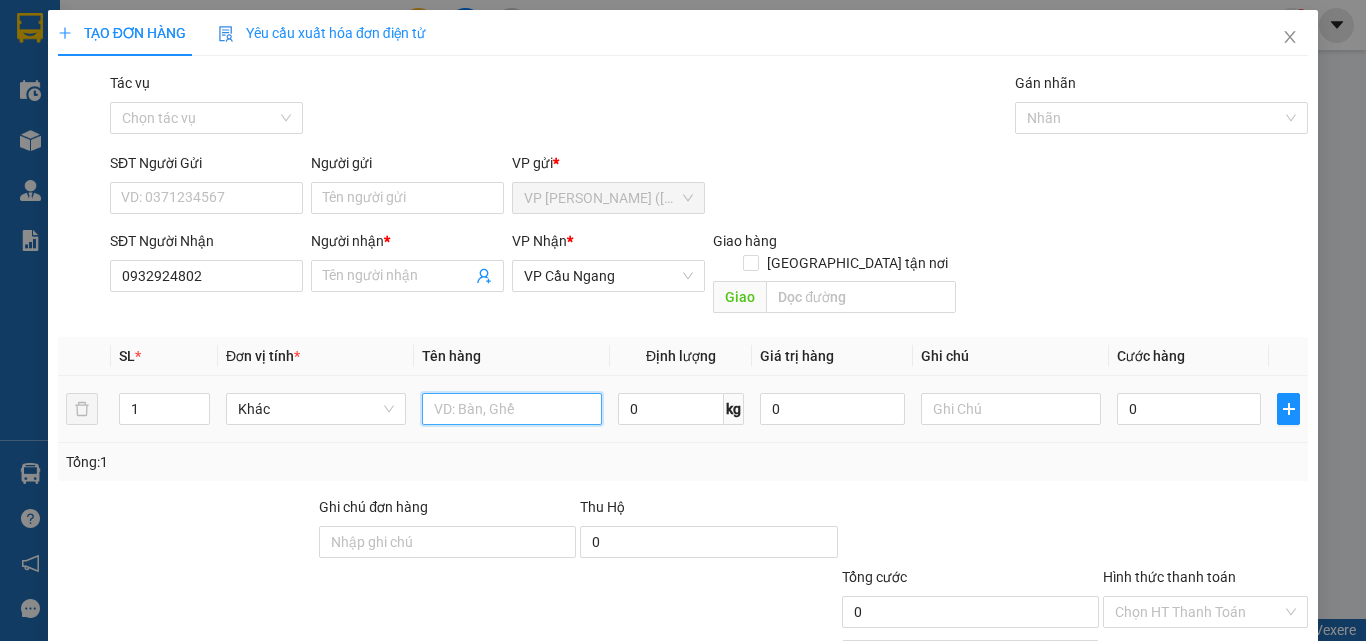 click at bounding box center [512, 409] 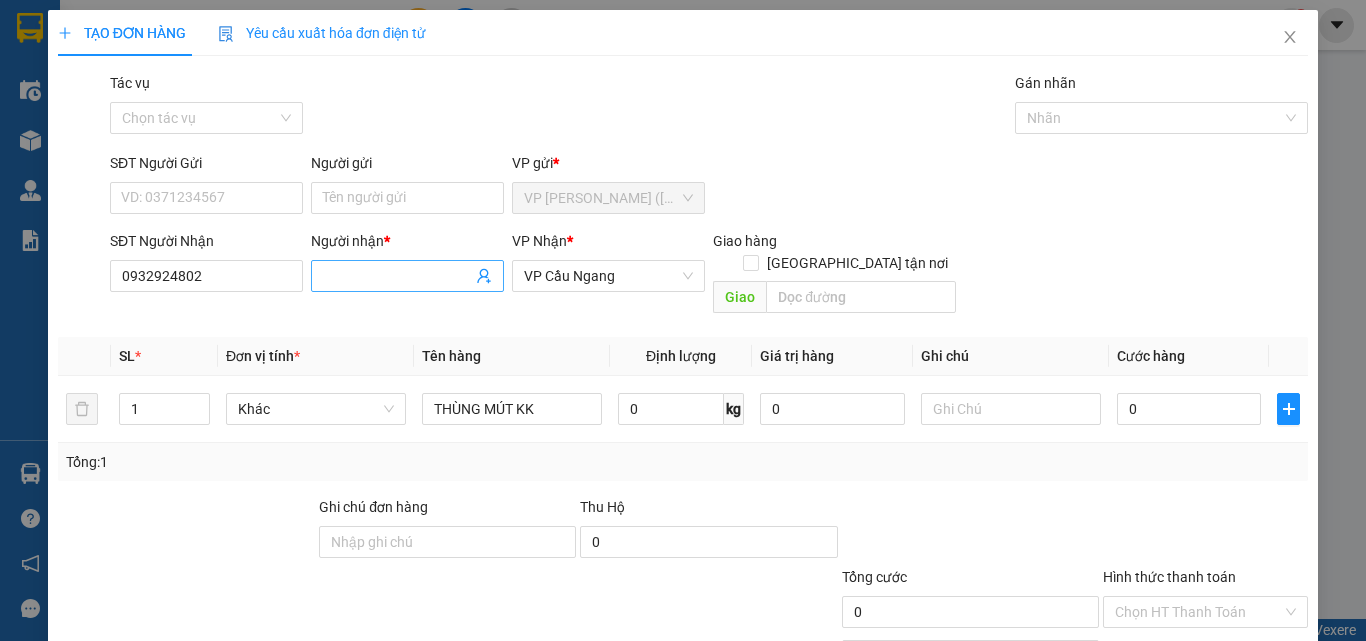 click on "Người nhận  *" at bounding box center [397, 276] 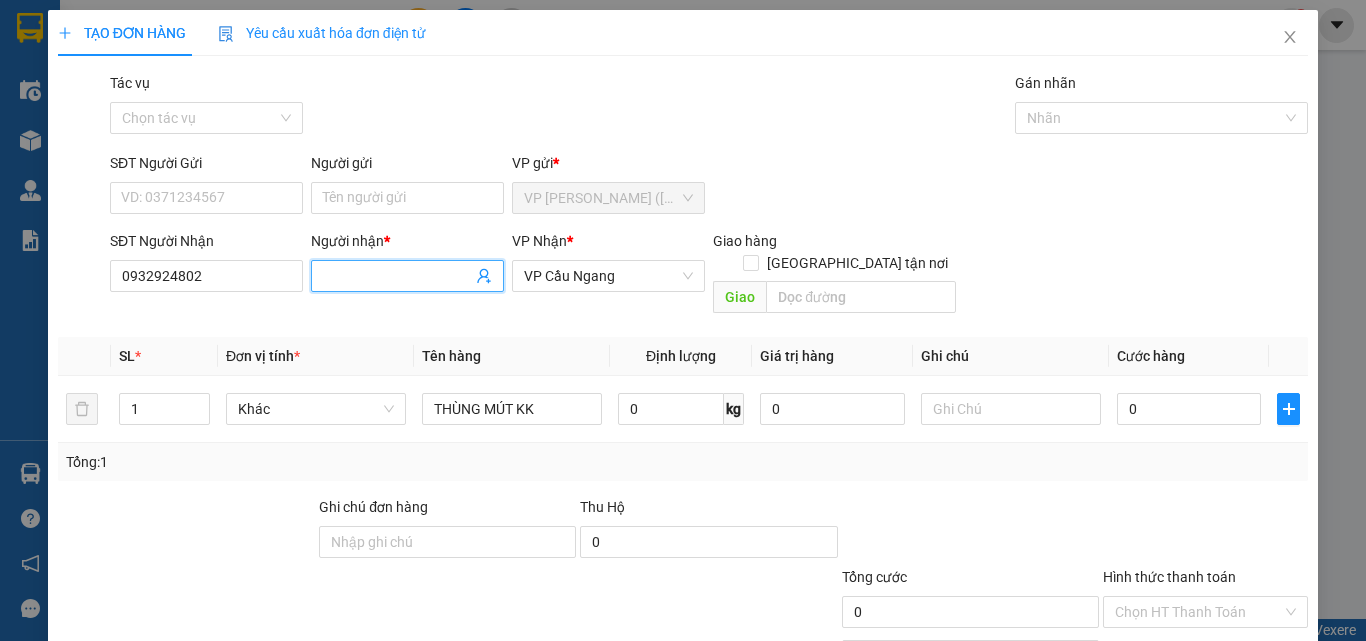 click on "Người nhận  *" at bounding box center [397, 276] 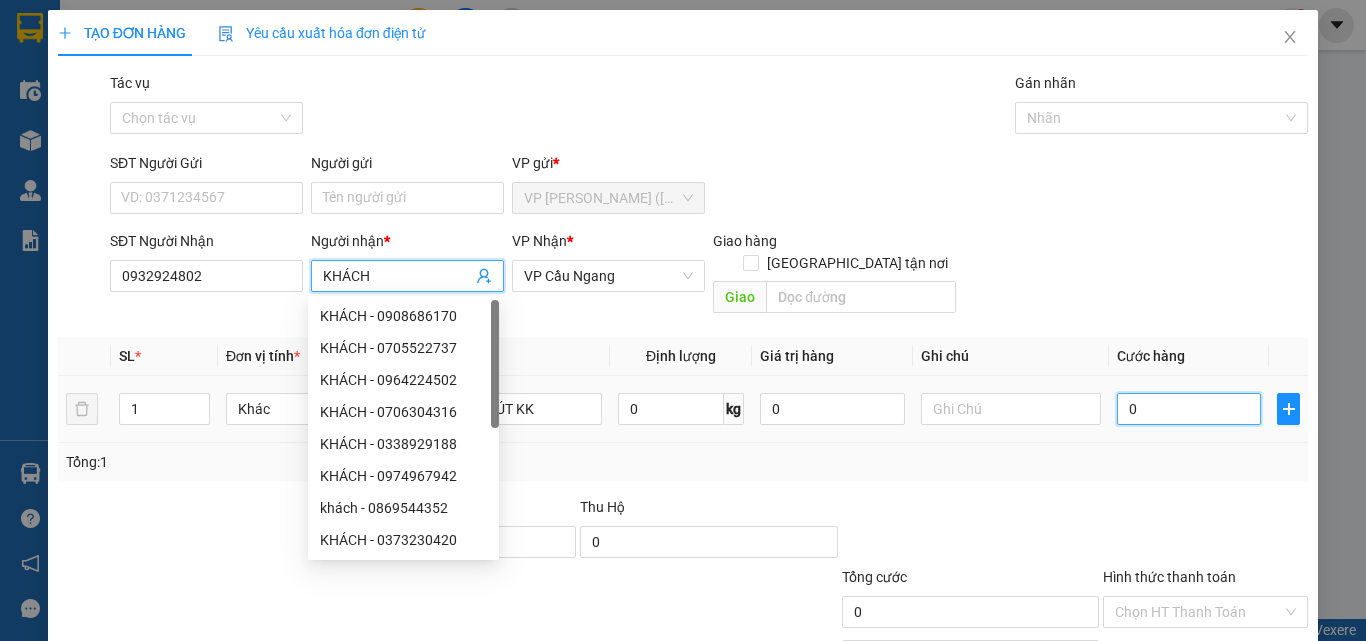 click on "0" at bounding box center (1189, 409) 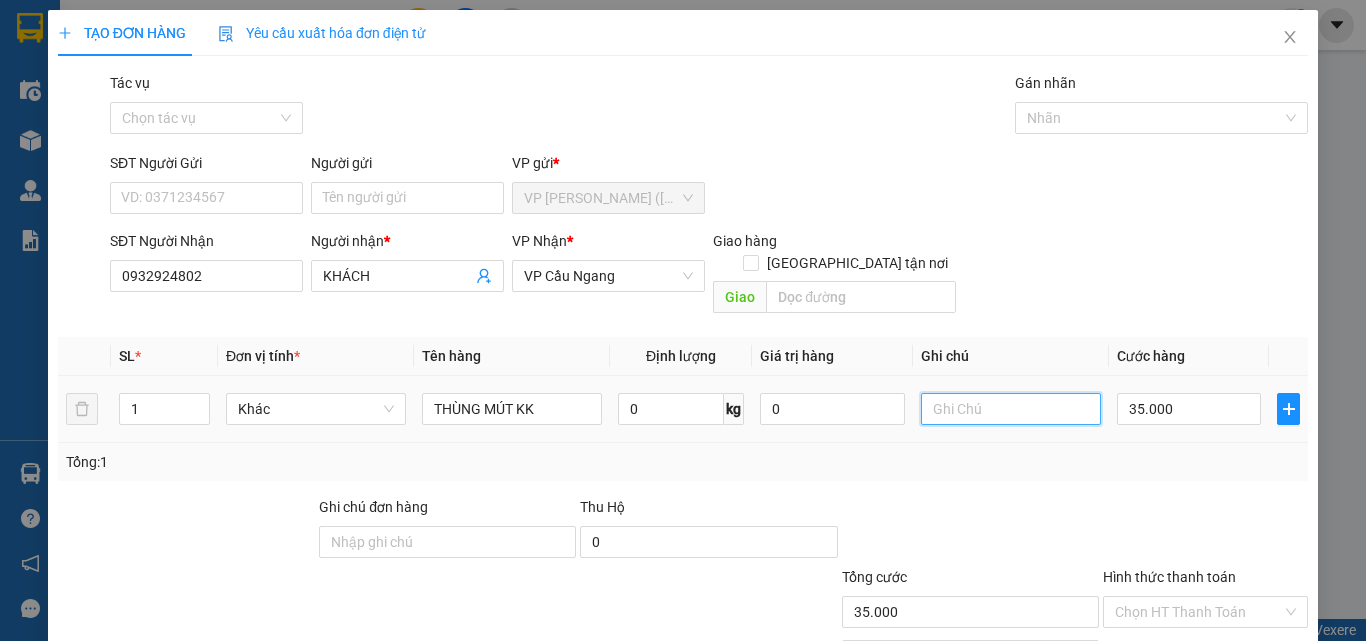 click at bounding box center (1011, 409) 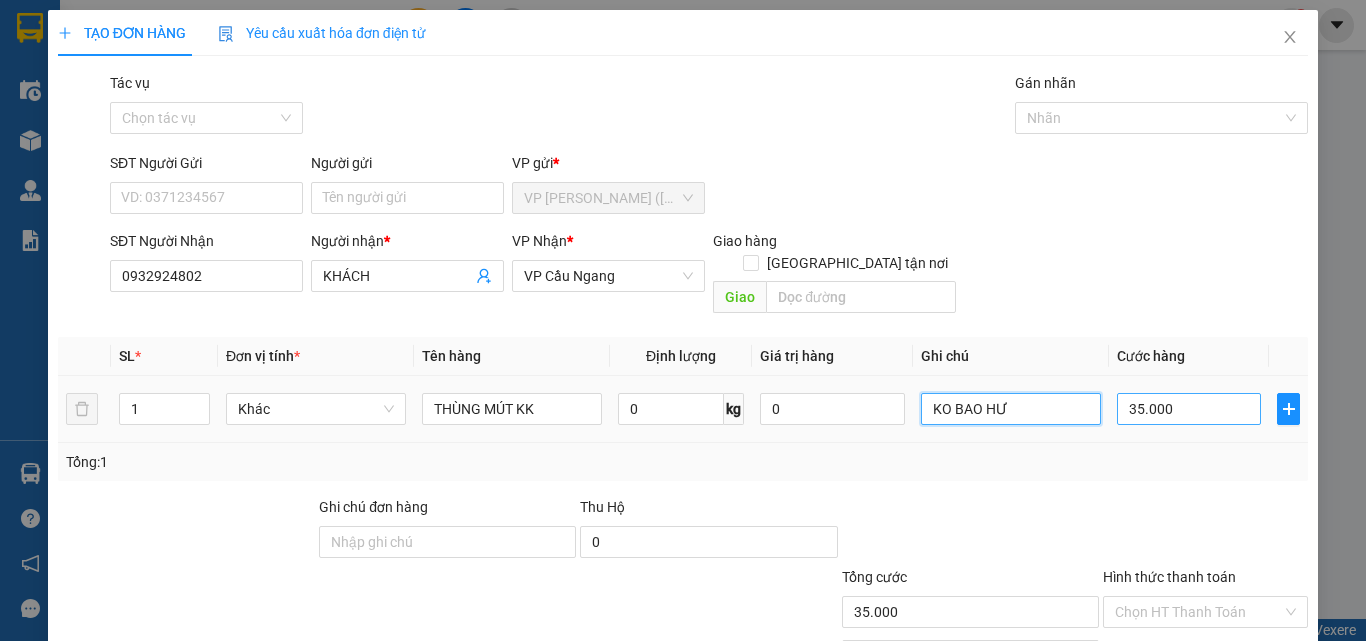 scroll, scrollTop: 99, scrollLeft: 0, axis: vertical 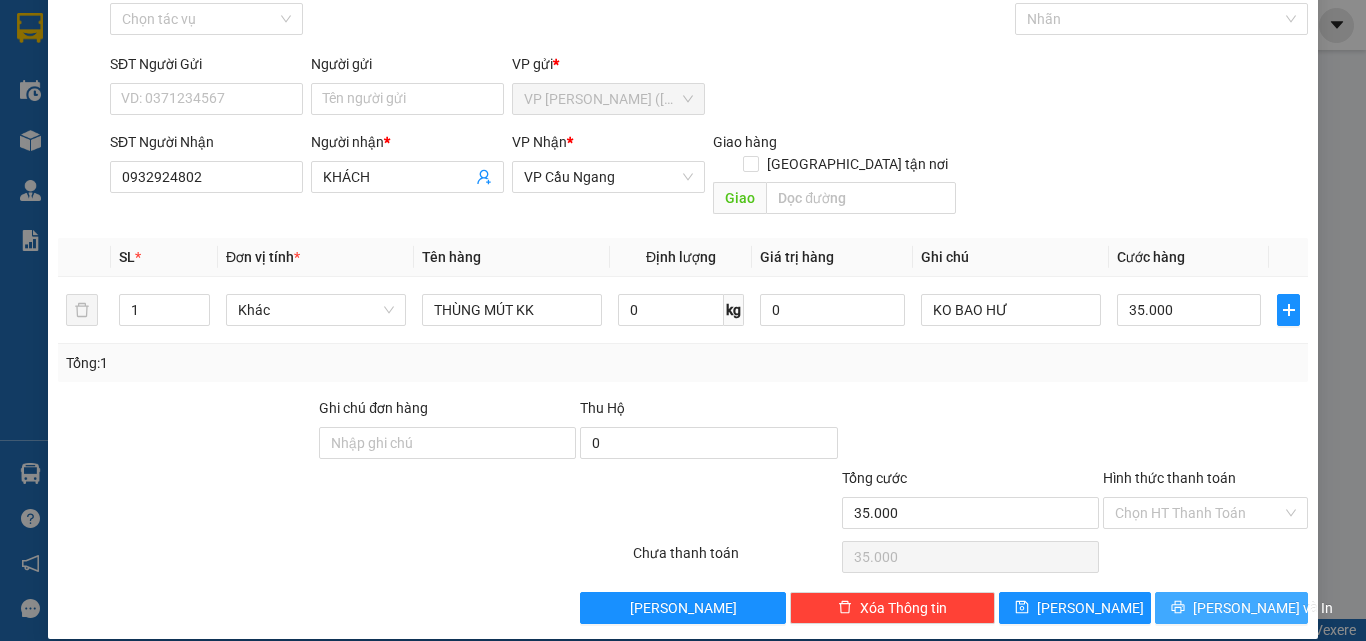 click on "[PERSON_NAME] và In" at bounding box center (1231, 608) 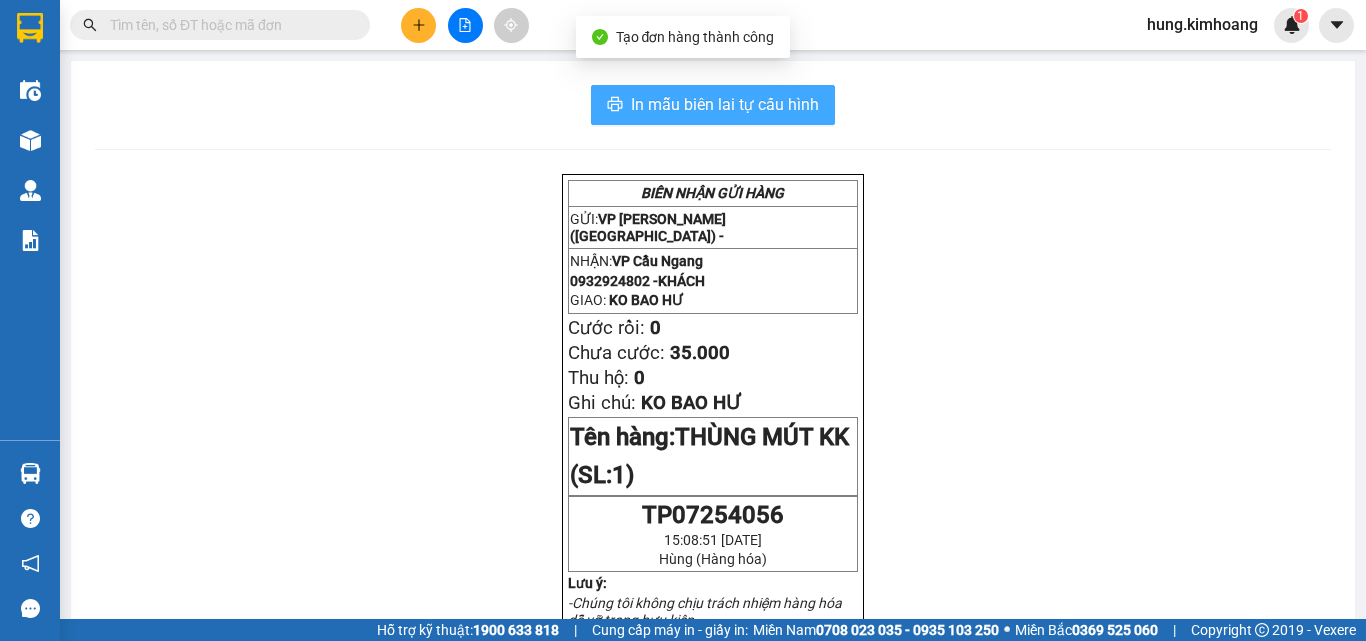click on "In mẫu biên lai tự cấu hình" at bounding box center (725, 104) 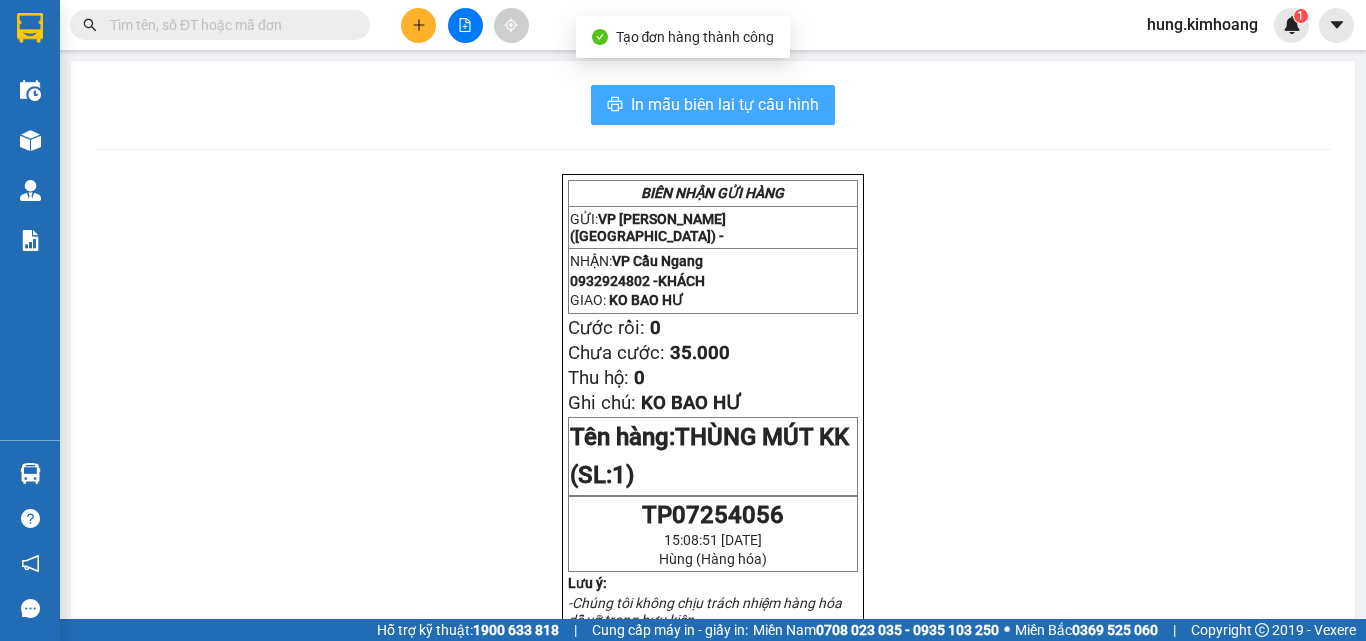 scroll, scrollTop: 0, scrollLeft: 0, axis: both 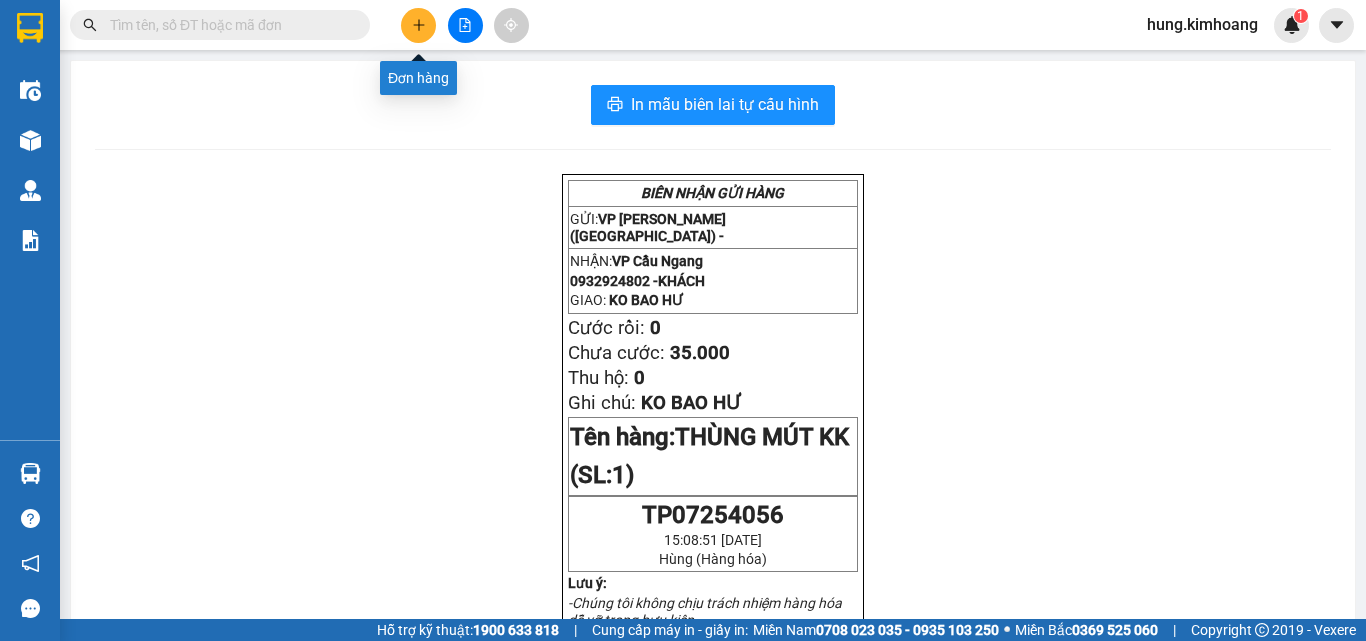 click at bounding box center [418, 25] 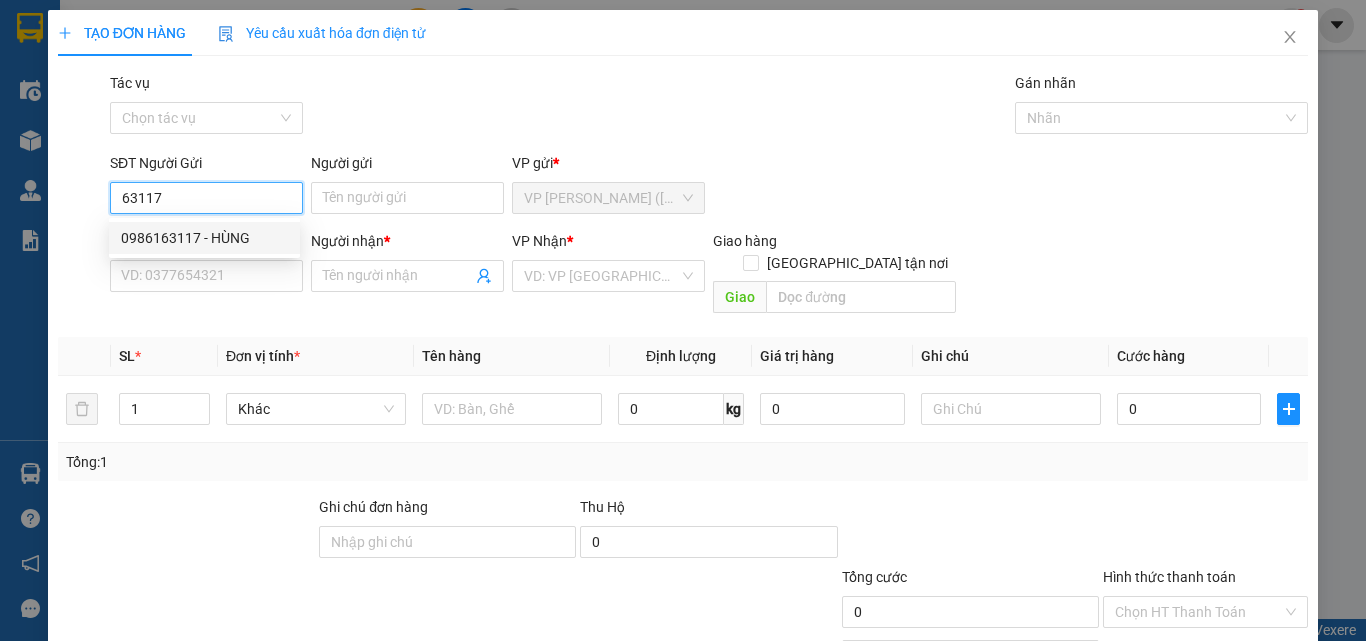 click on "0986163117 - HÙNG" at bounding box center [204, 238] 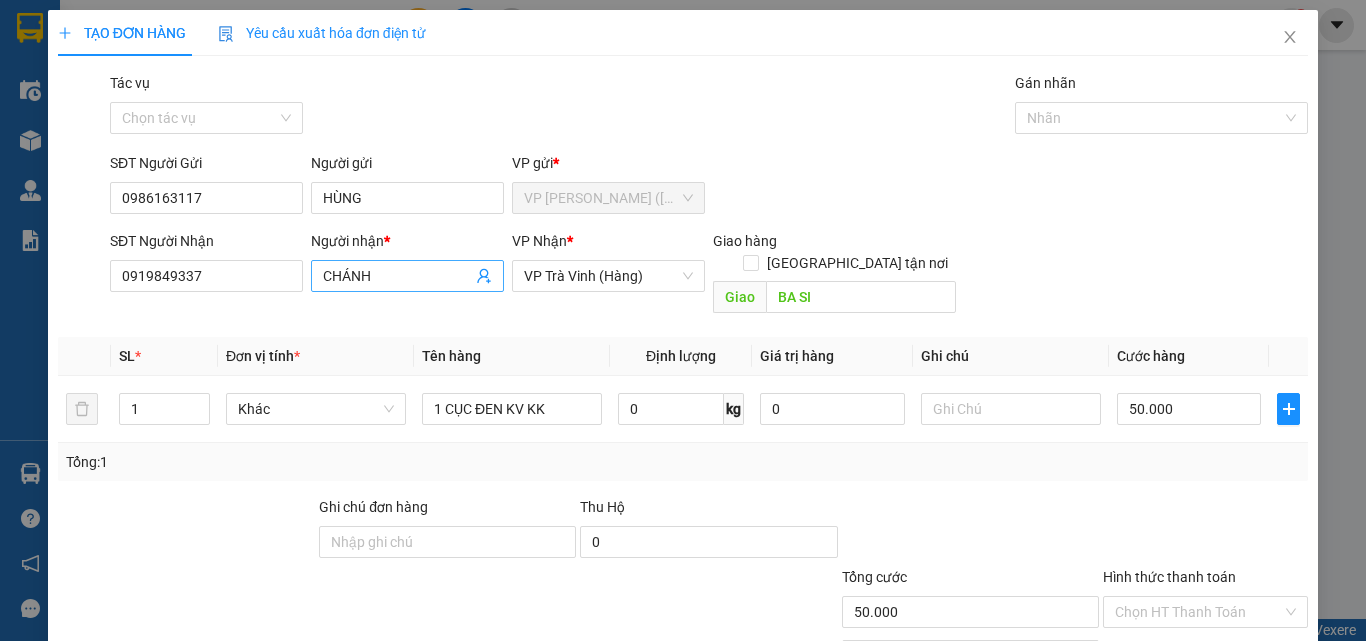 click on "CHÁNH" at bounding box center [397, 276] 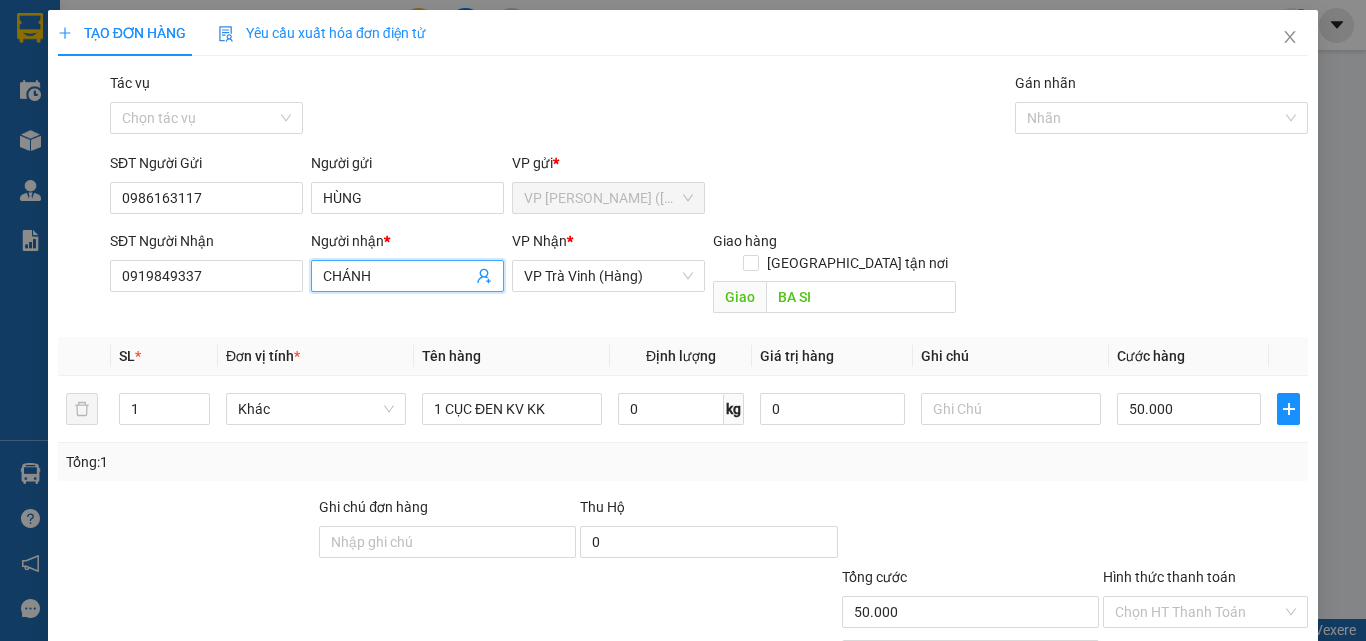 click on "CHÁNH" at bounding box center [397, 276] 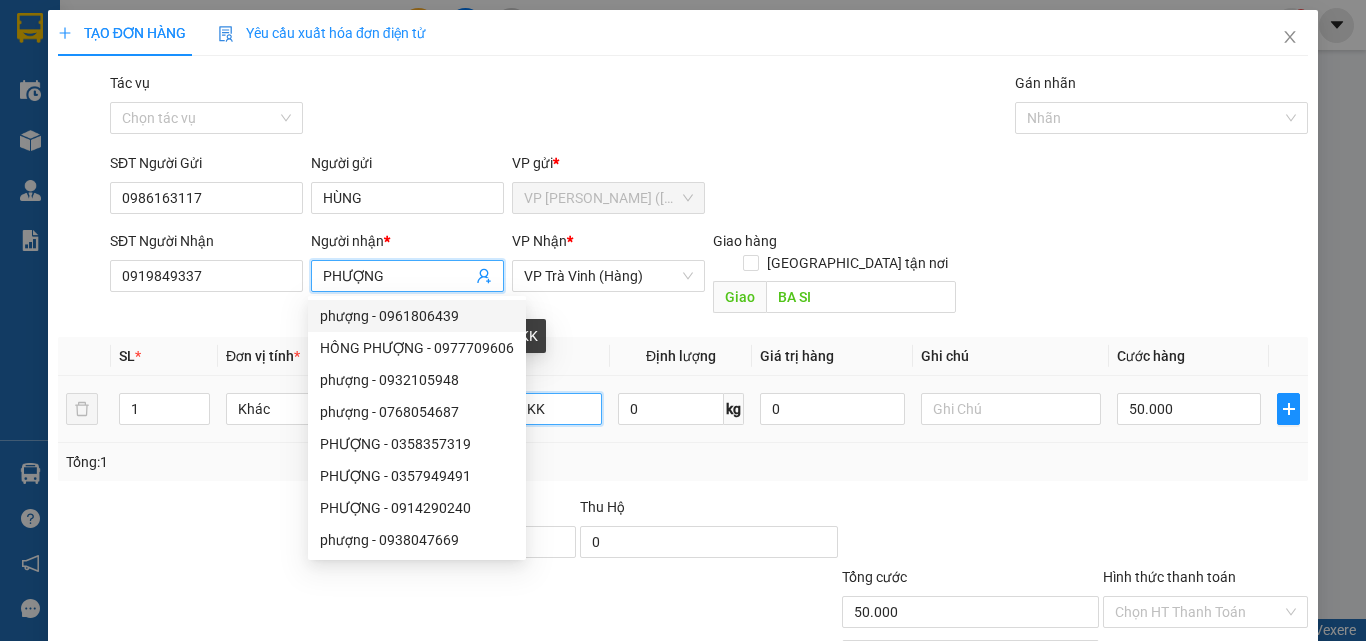 click on "1 CỤC ĐEN KV KK" at bounding box center (512, 409) 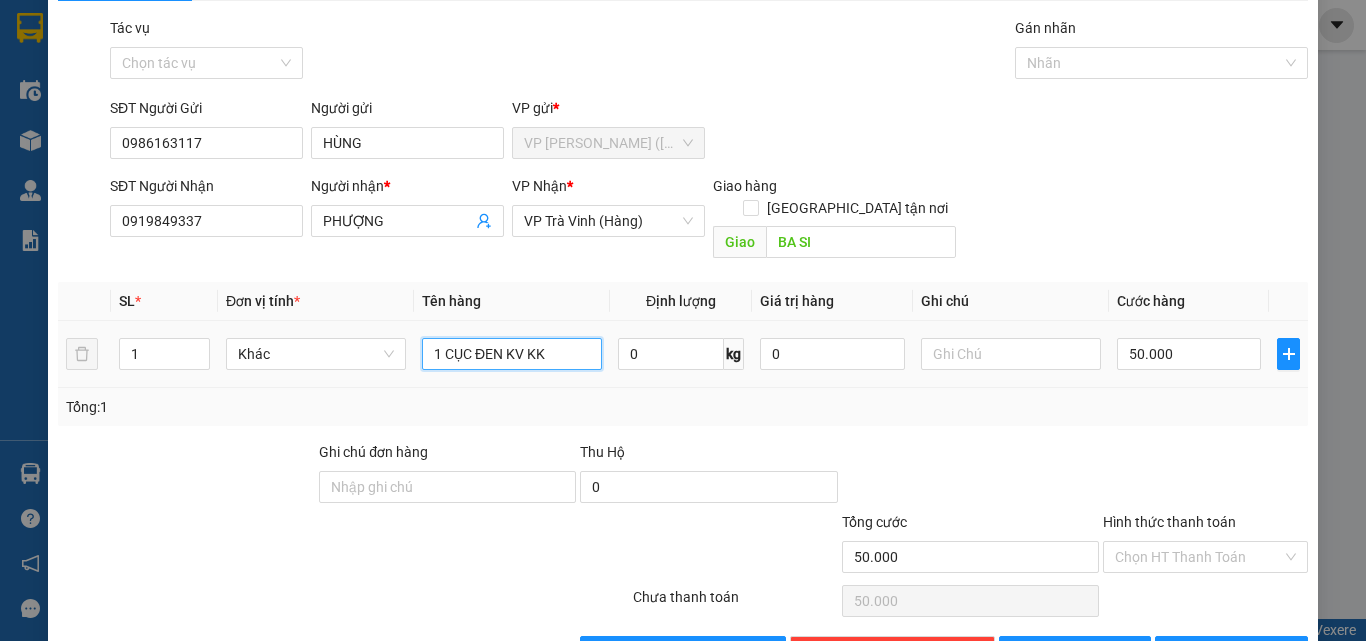 scroll, scrollTop: 99, scrollLeft: 0, axis: vertical 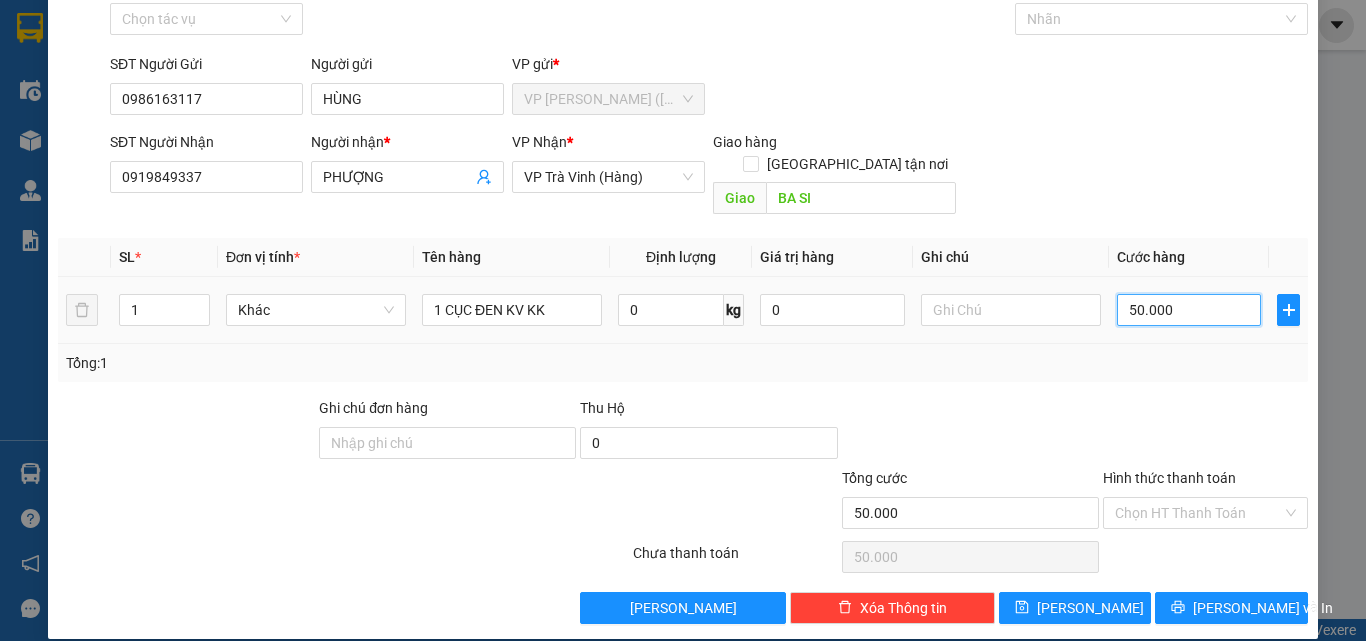 click on "50.000" at bounding box center (1189, 310) 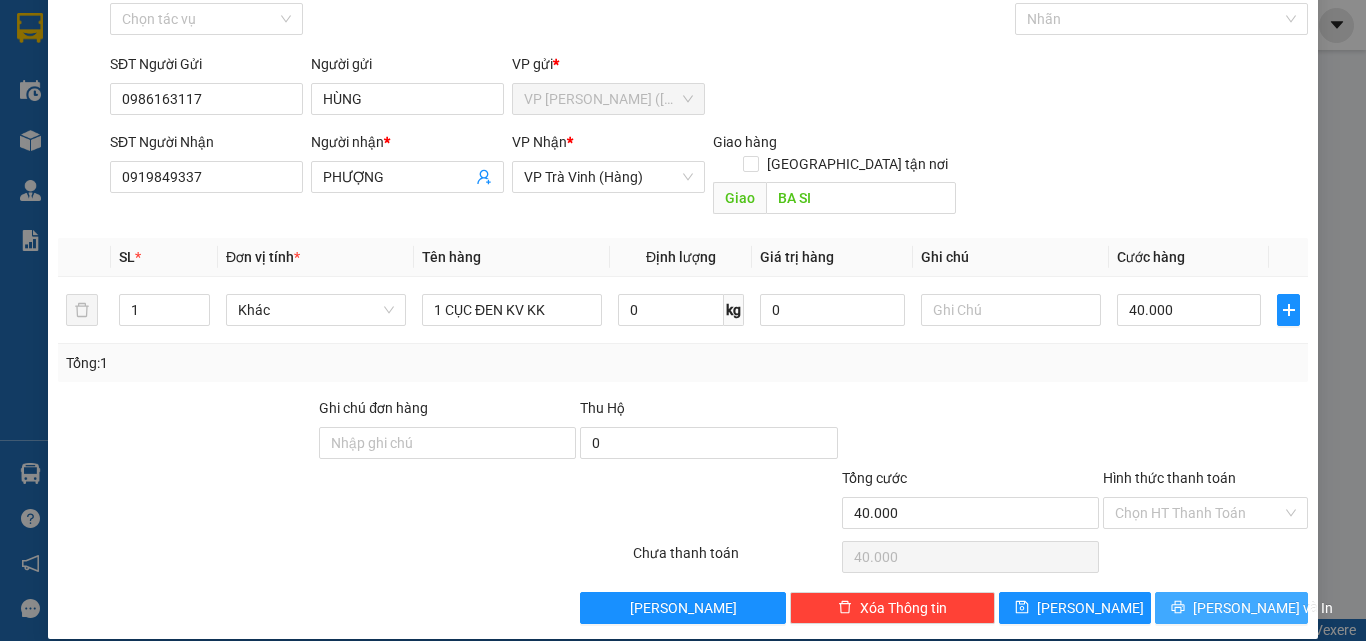 click on "[PERSON_NAME] và In" at bounding box center [1263, 608] 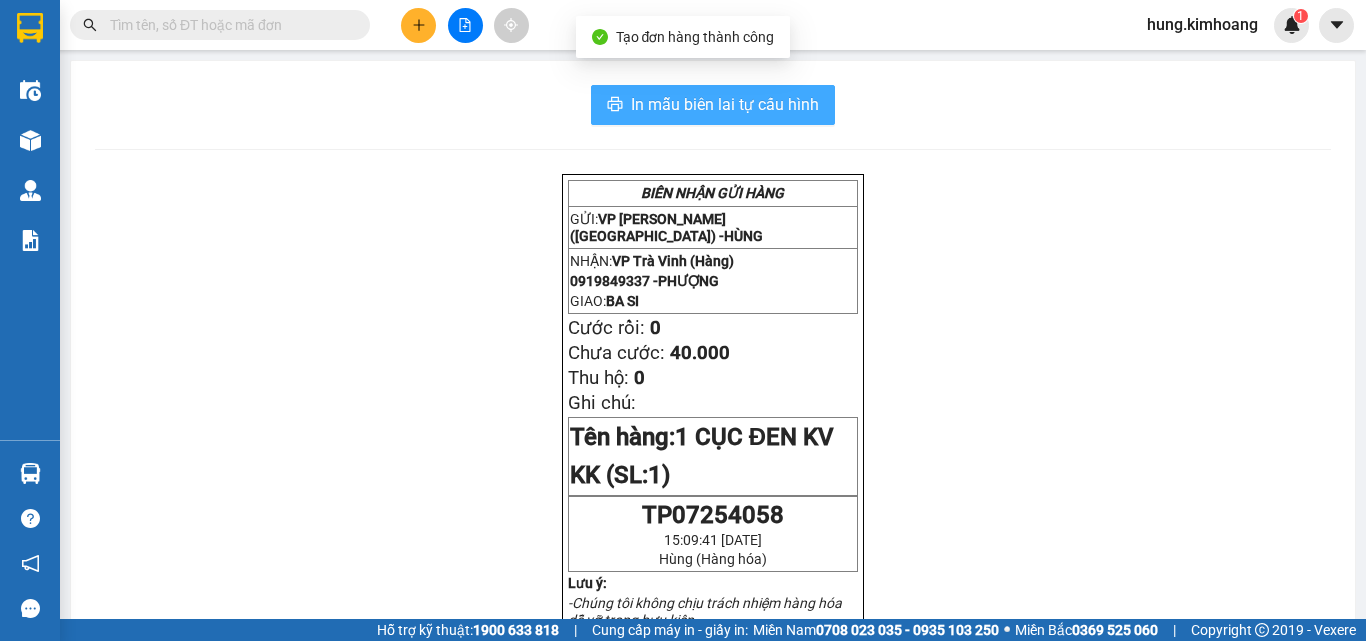 click on "In mẫu biên lai tự cấu hình" at bounding box center [725, 104] 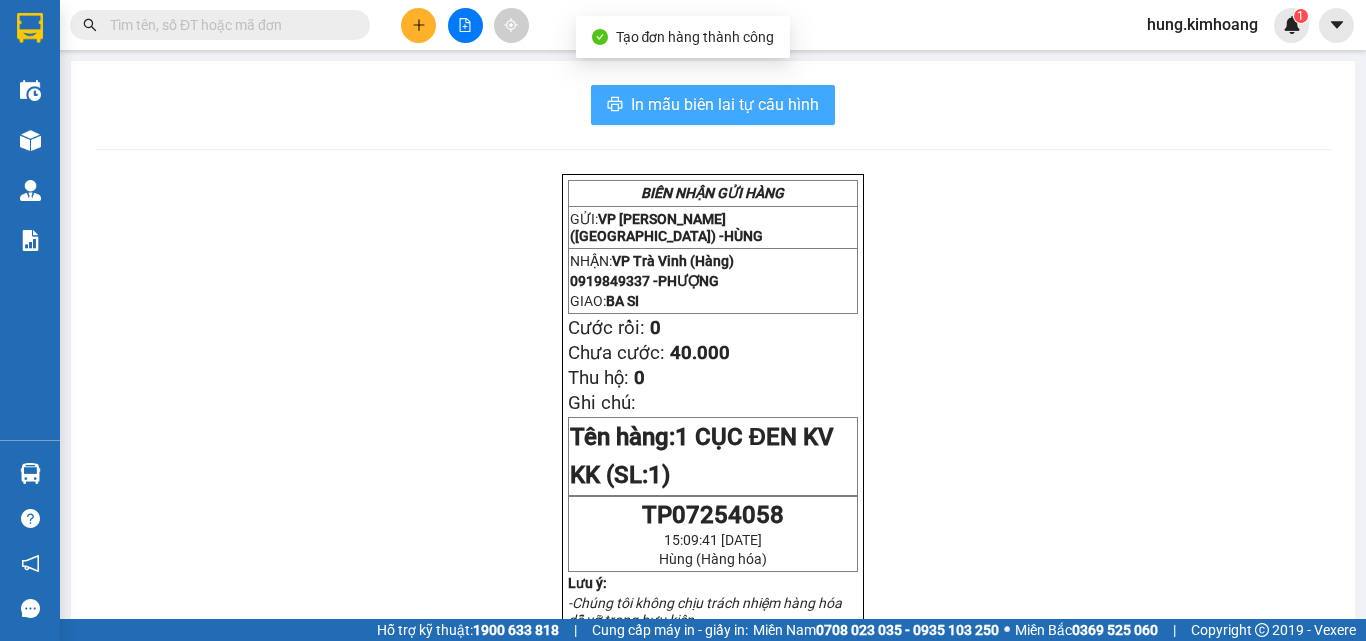 scroll, scrollTop: 0, scrollLeft: 0, axis: both 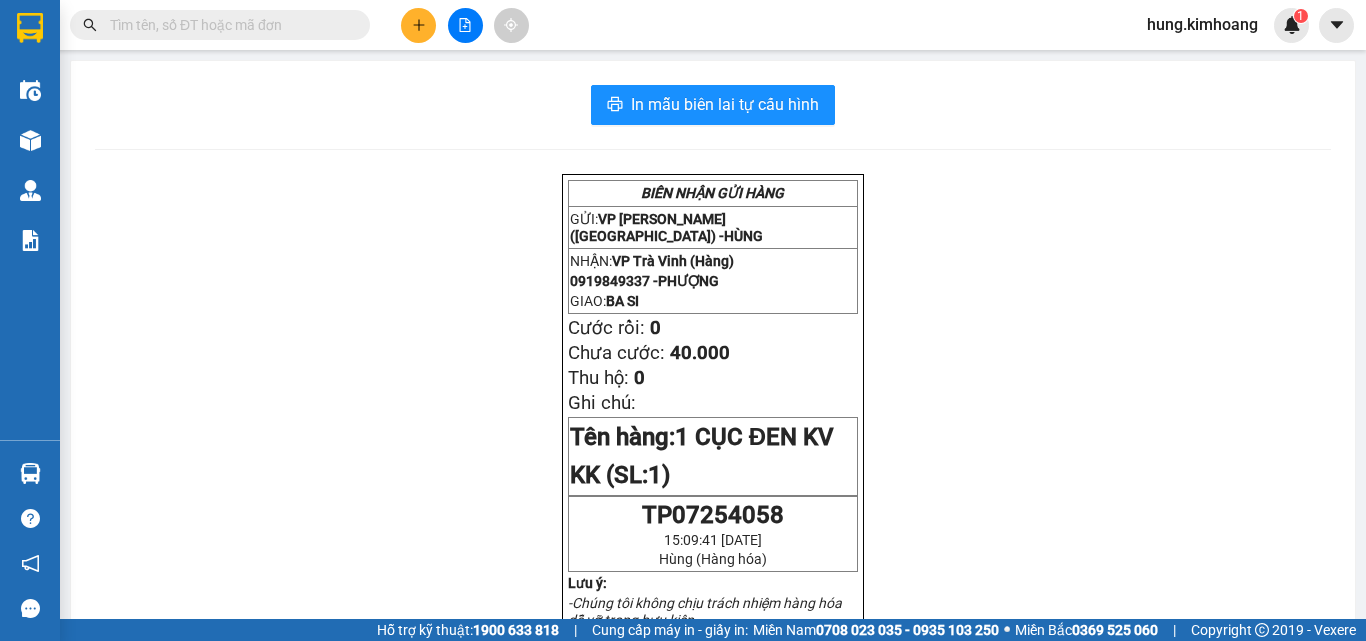 click at bounding box center (418, 25) 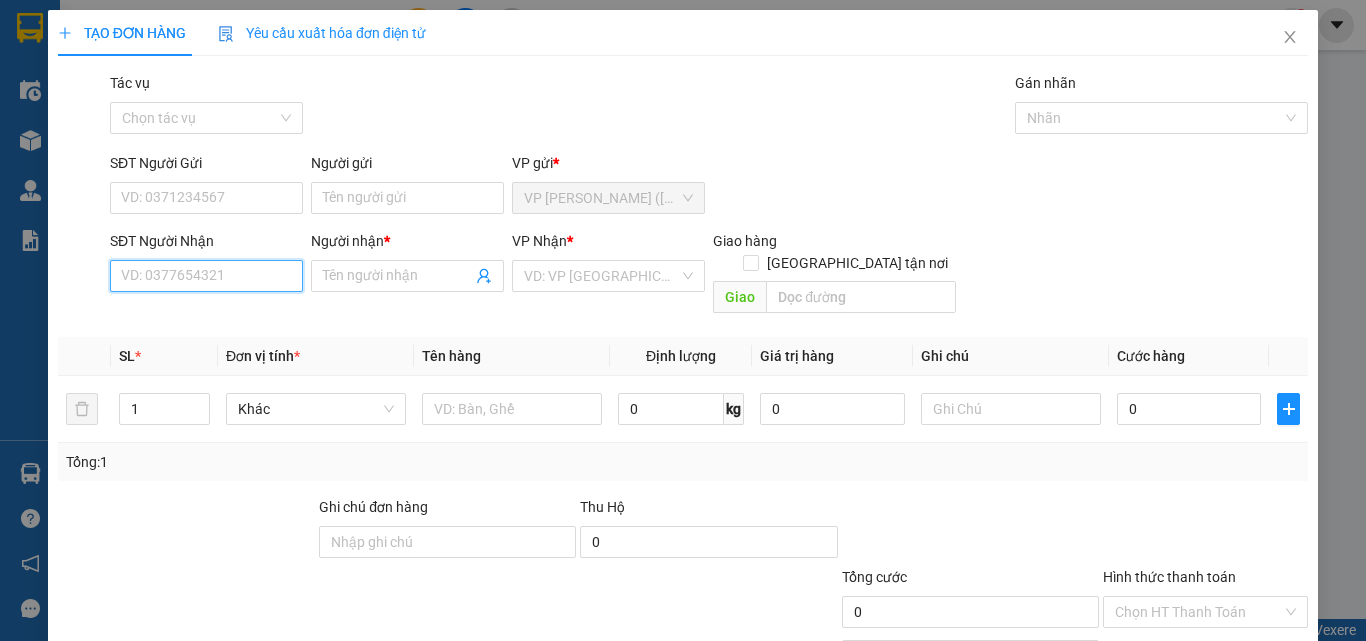 click on "SĐT Người Nhận" at bounding box center (206, 276) 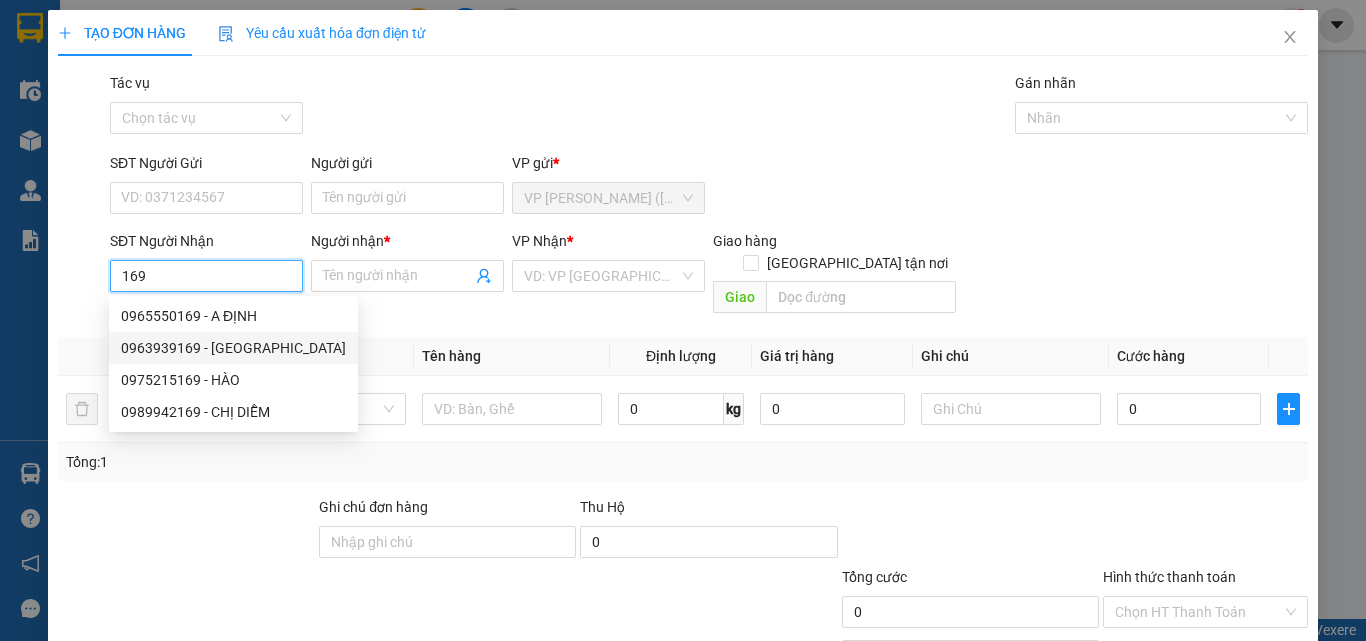 click on "0963939169 - [GEOGRAPHIC_DATA]" at bounding box center (233, 348) 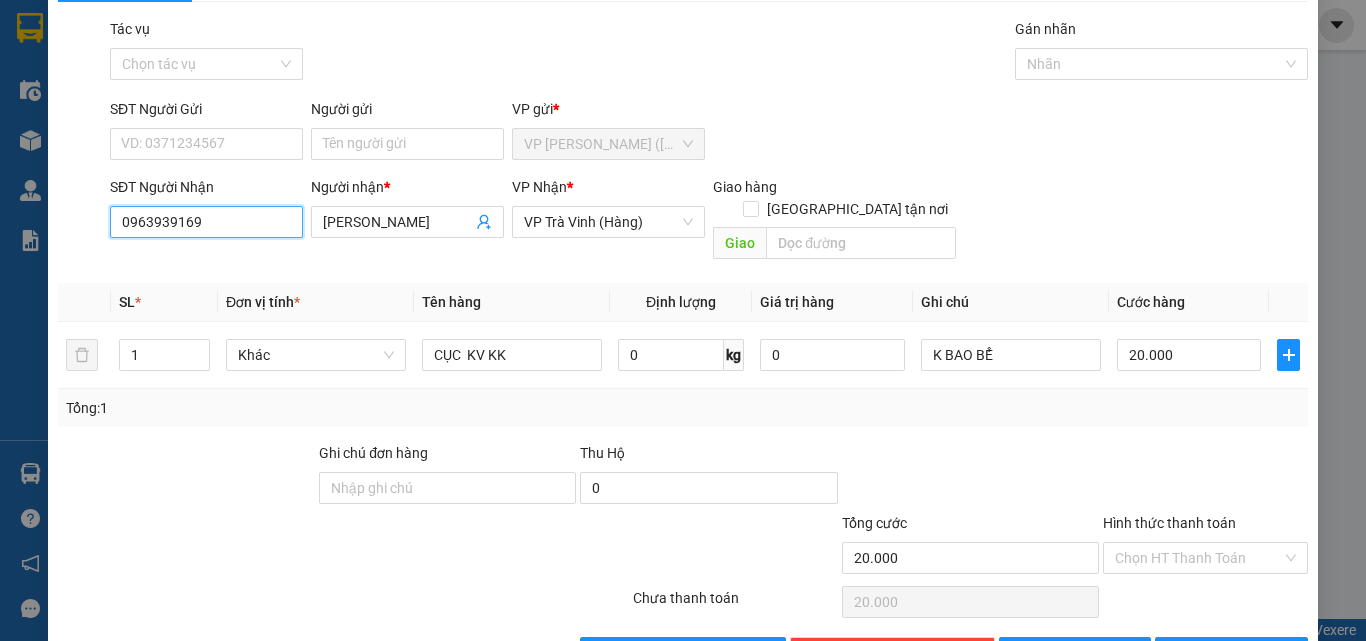 scroll, scrollTop: 99, scrollLeft: 0, axis: vertical 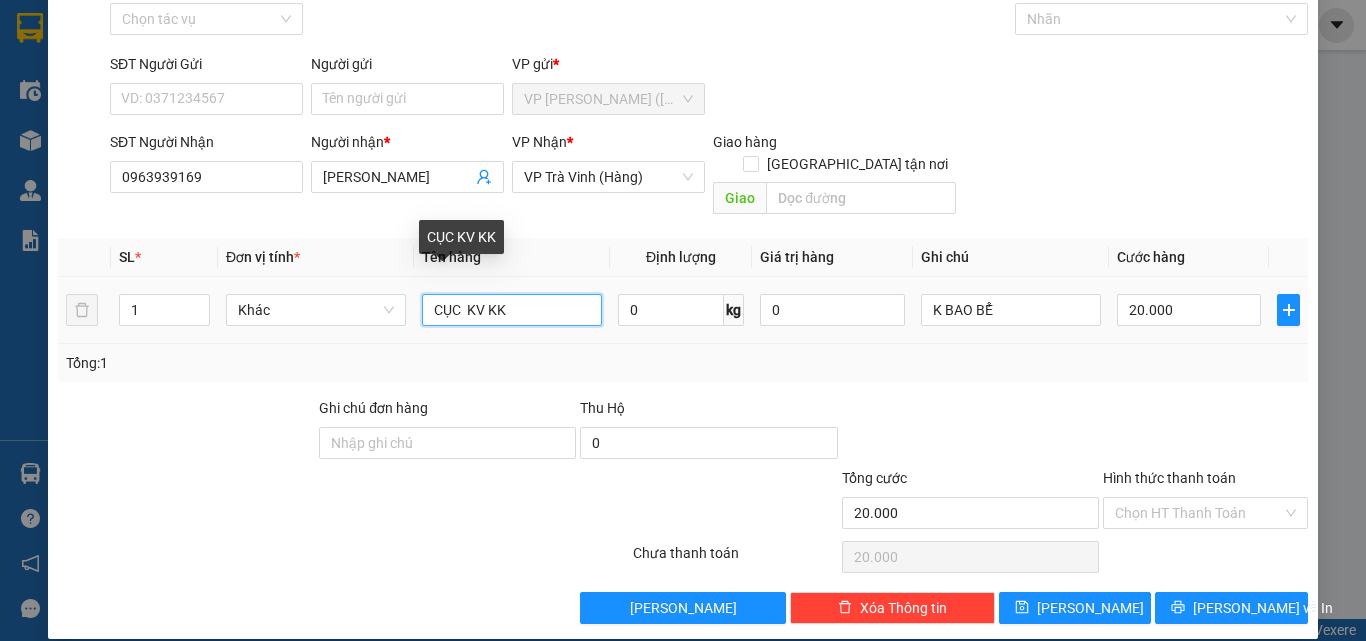 click on "CỤC  KV KK" at bounding box center [512, 310] 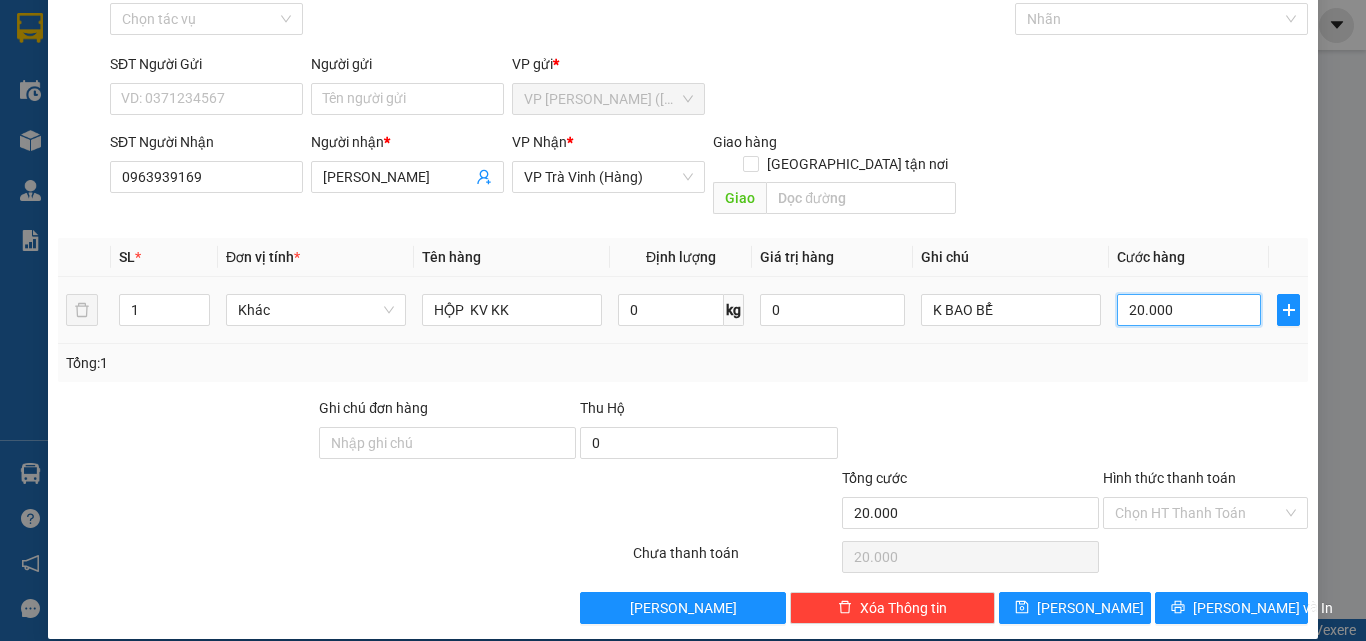 click on "20.000" at bounding box center (1189, 310) 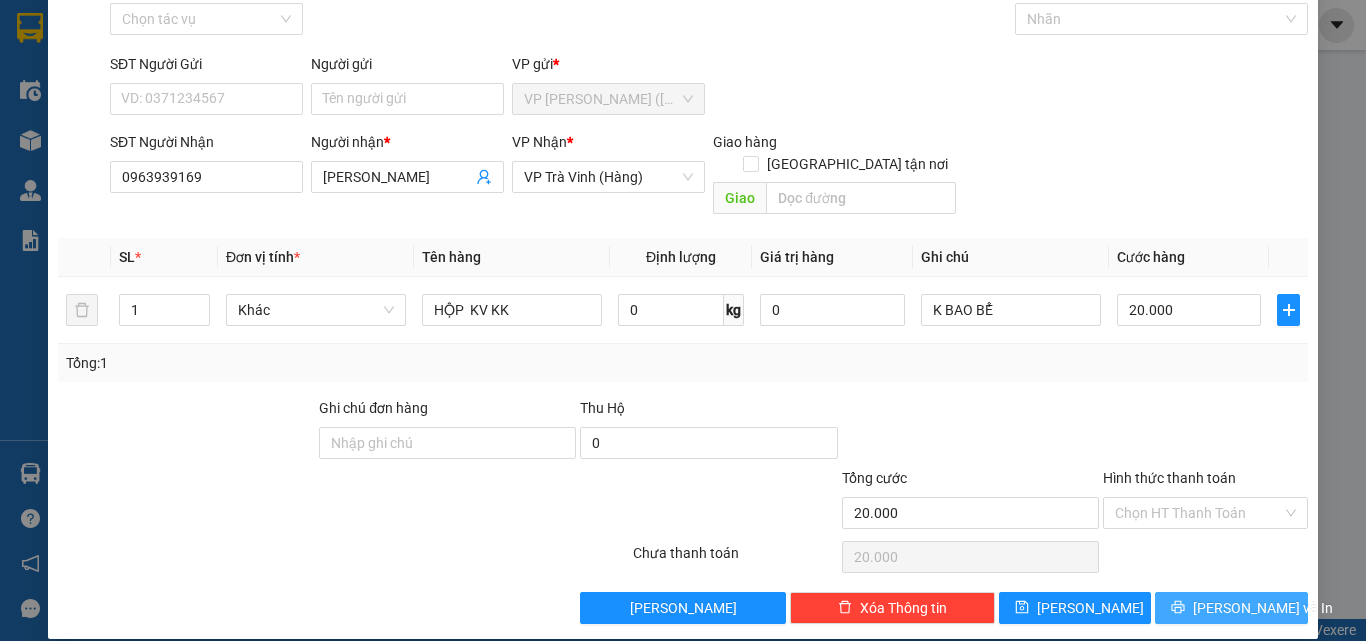 click on "[PERSON_NAME] và In" at bounding box center (1231, 608) 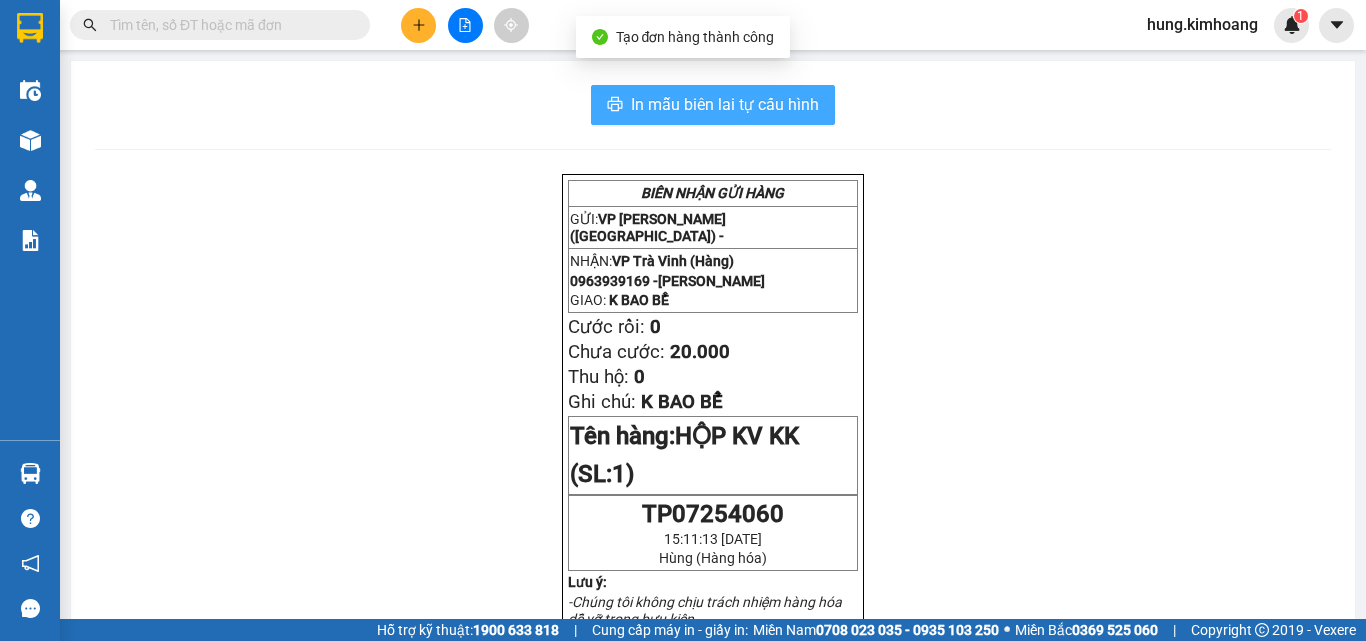 click on "In mẫu biên lai tự cấu hình" at bounding box center (725, 104) 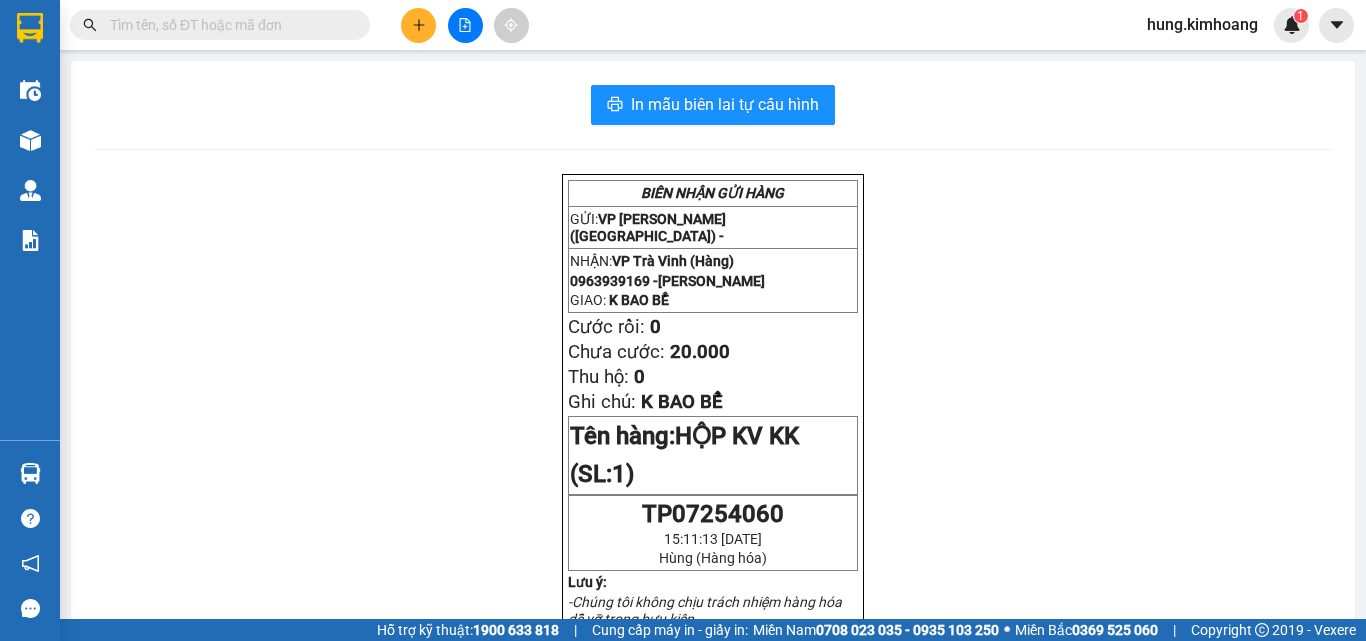 click at bounding box center (228, 25) 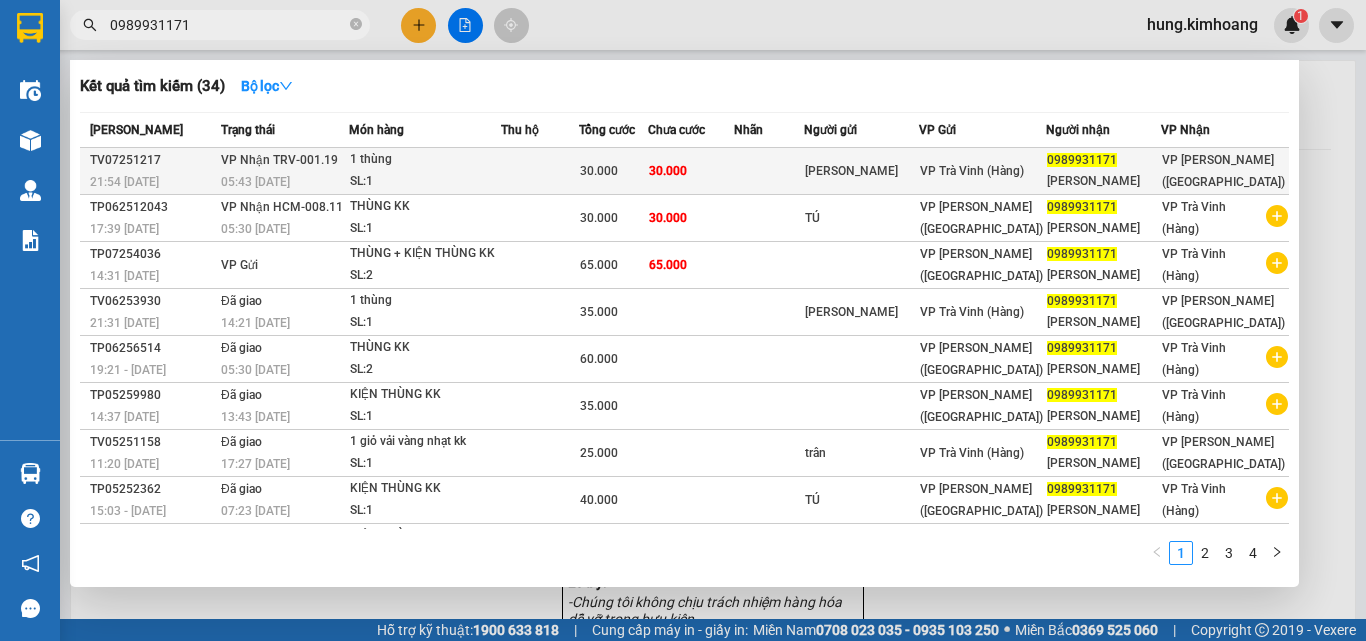 click on "30.000" at bounding box center (691, 171) 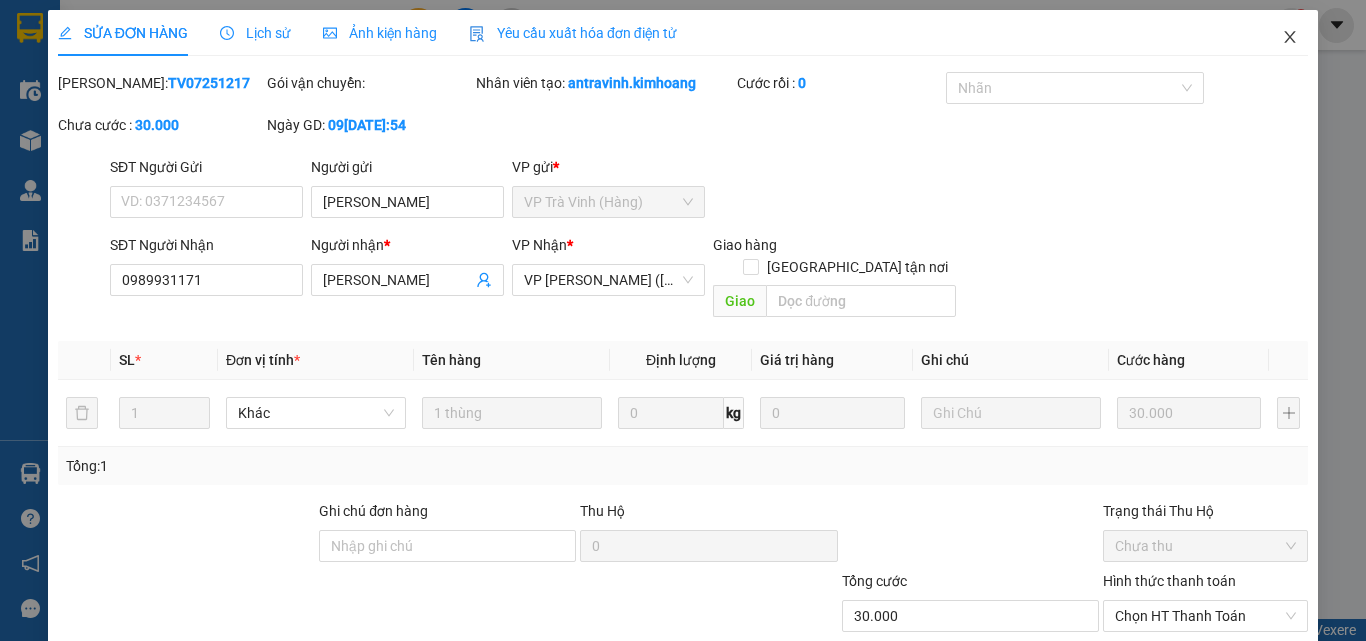 click 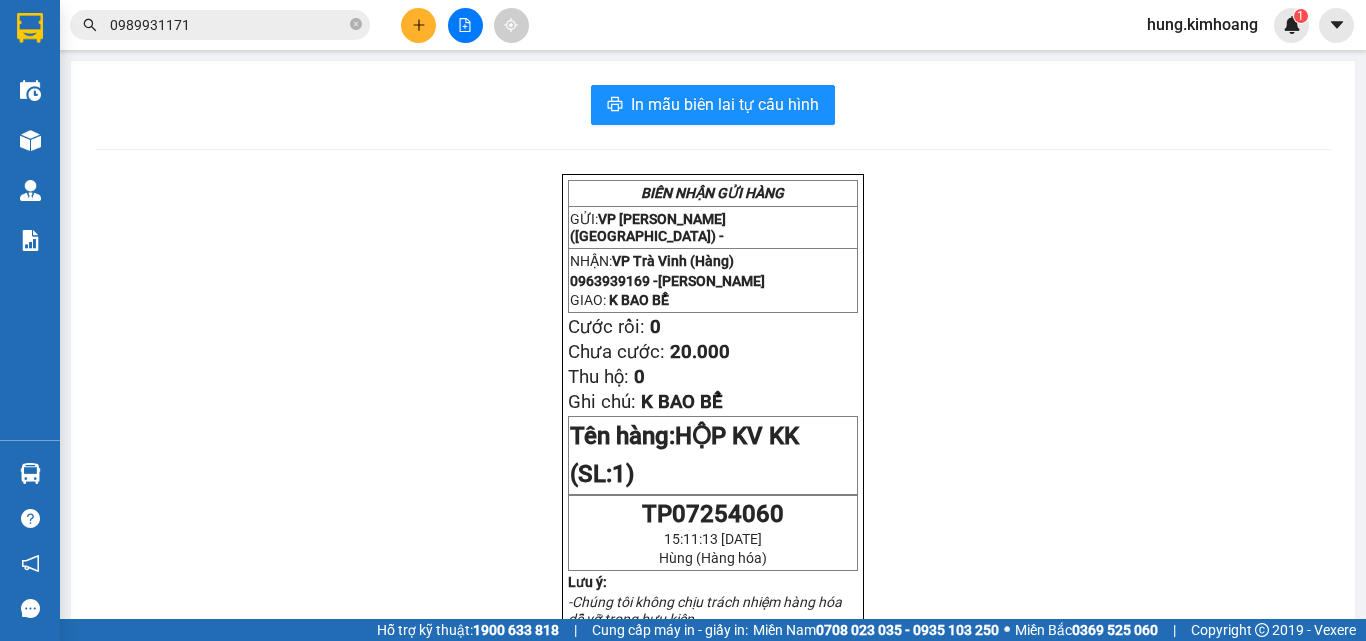 click on "0989931171" at bounding box center (228, 25) 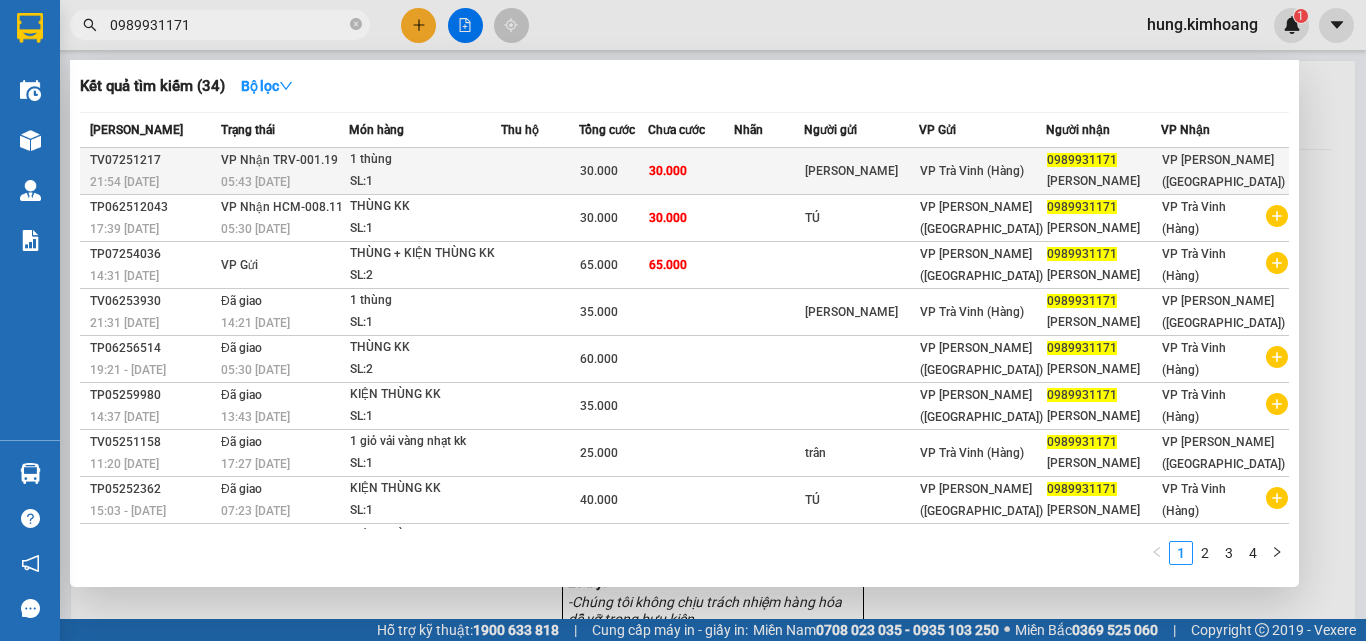 click on "1 thùng" at bounding box center [425, 160] 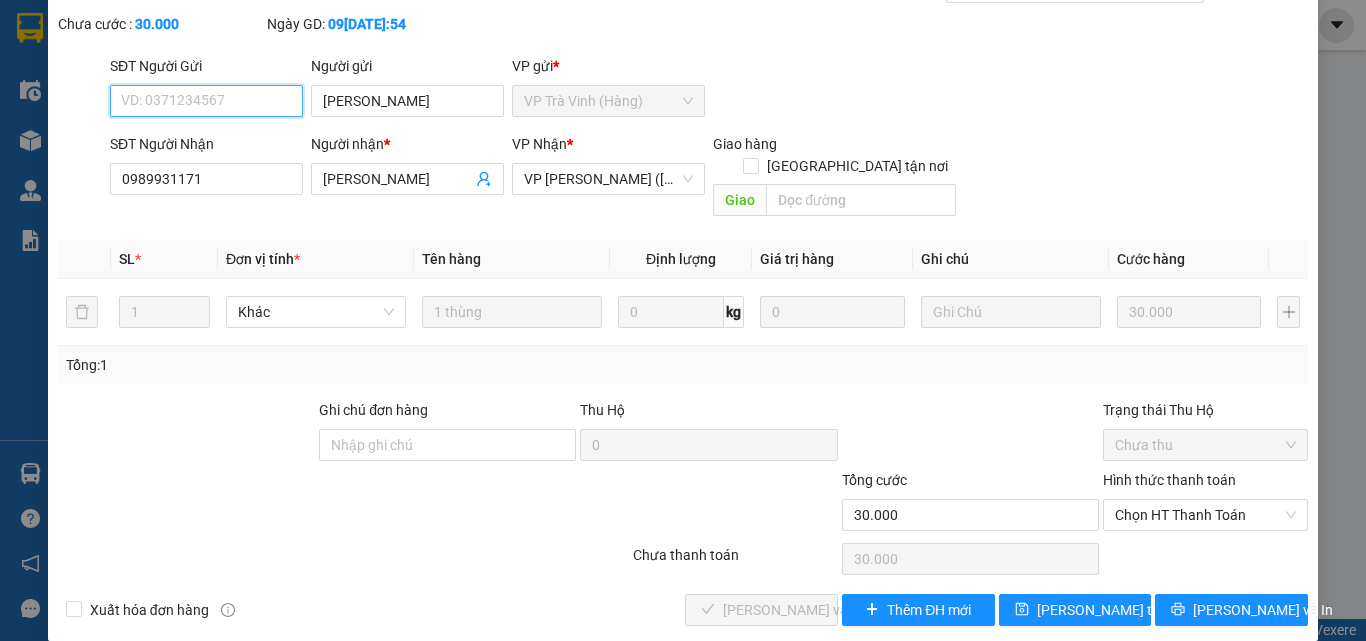 scroll, scrollTop: 103, scrollLeft: 0, axis: vertical 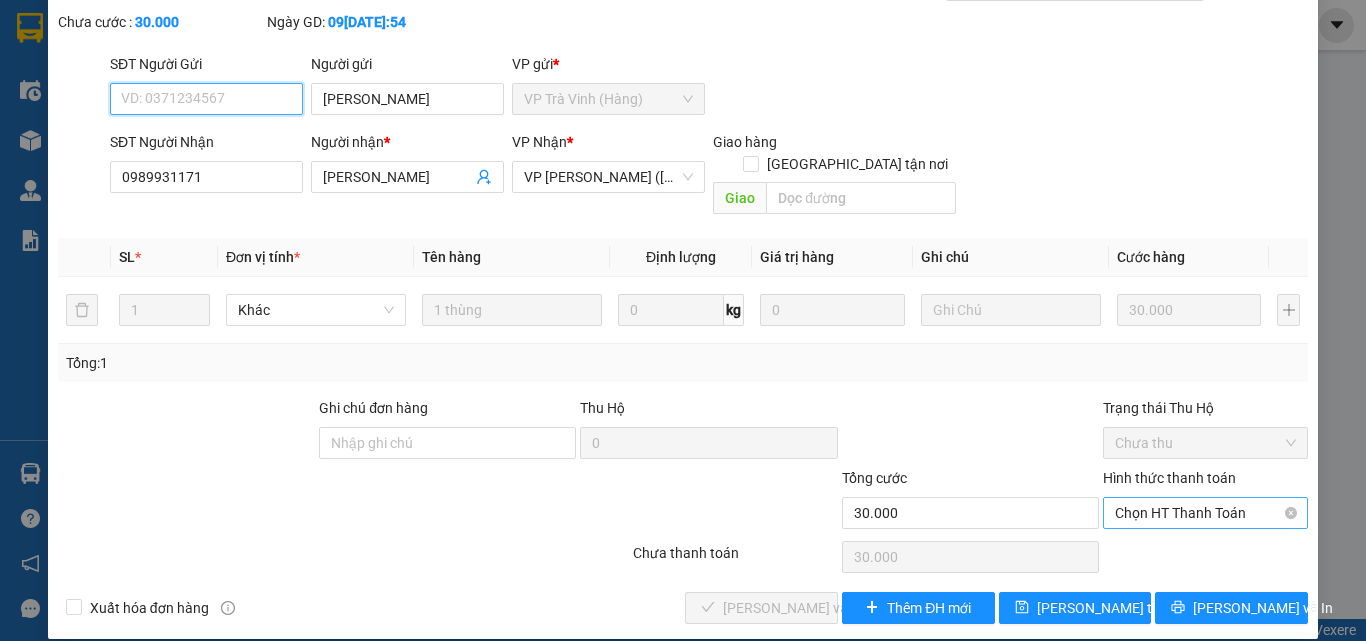 click on "Chọn HT Thanh Toán" at bounding box center (1205, 513) 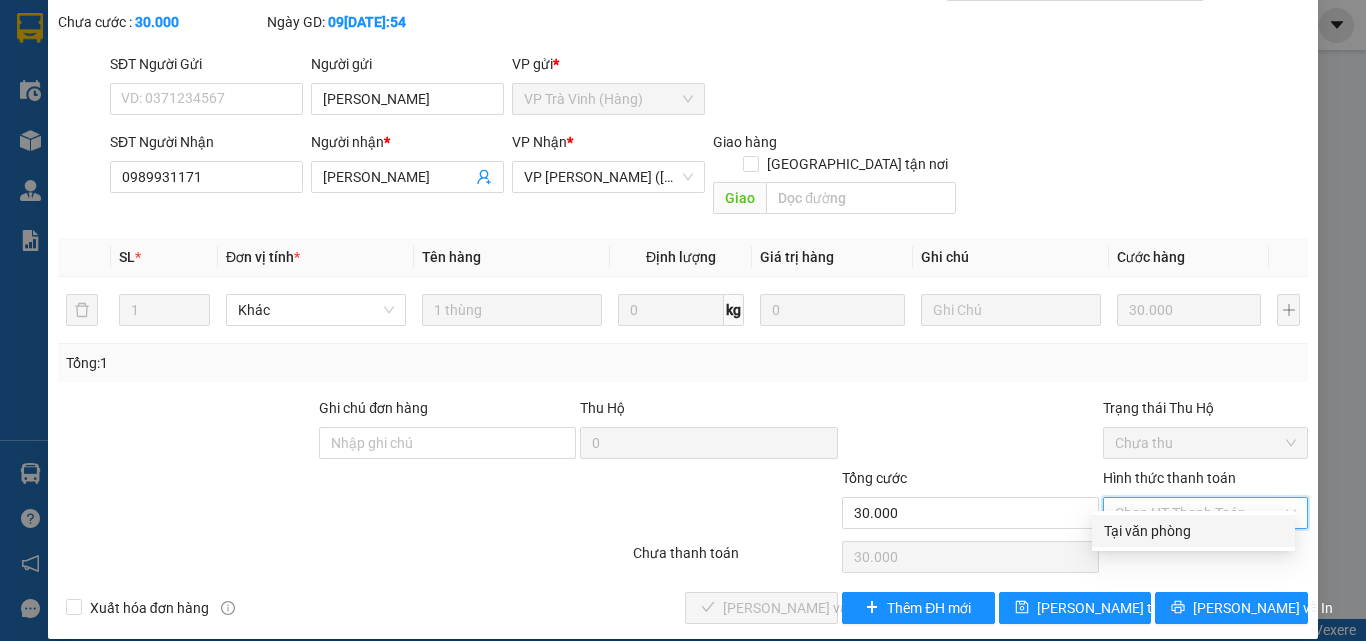 click on "Tại văn phòng" at bounding box center [1193, 531] 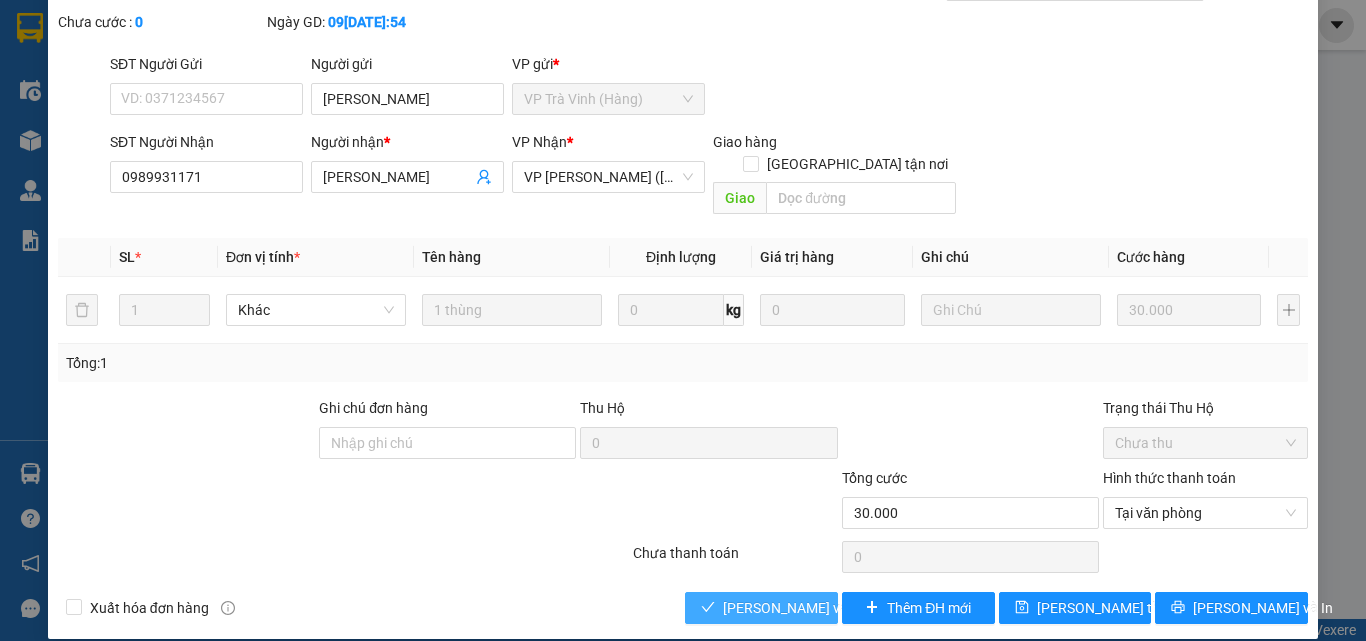 click on "[PERSON_NAME] và Giao hàng" at bounding box center (819, 608) 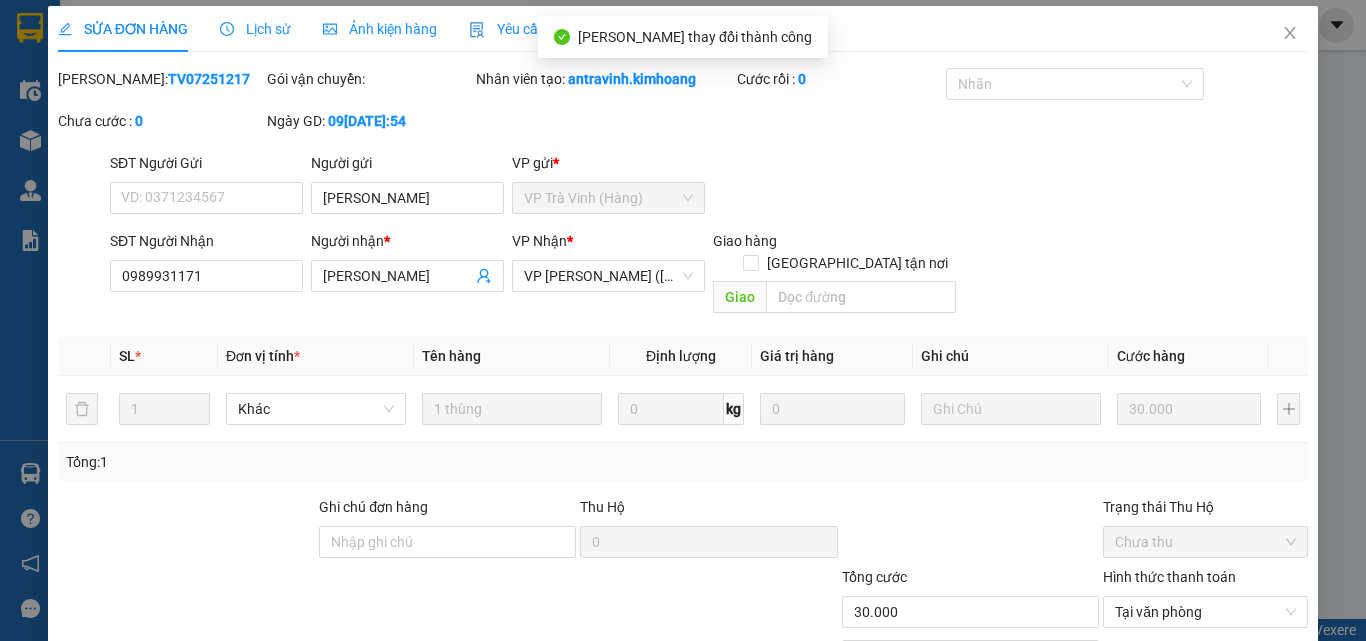 scroll, scrollTop: 0, scrollLeft: 0, axis: both 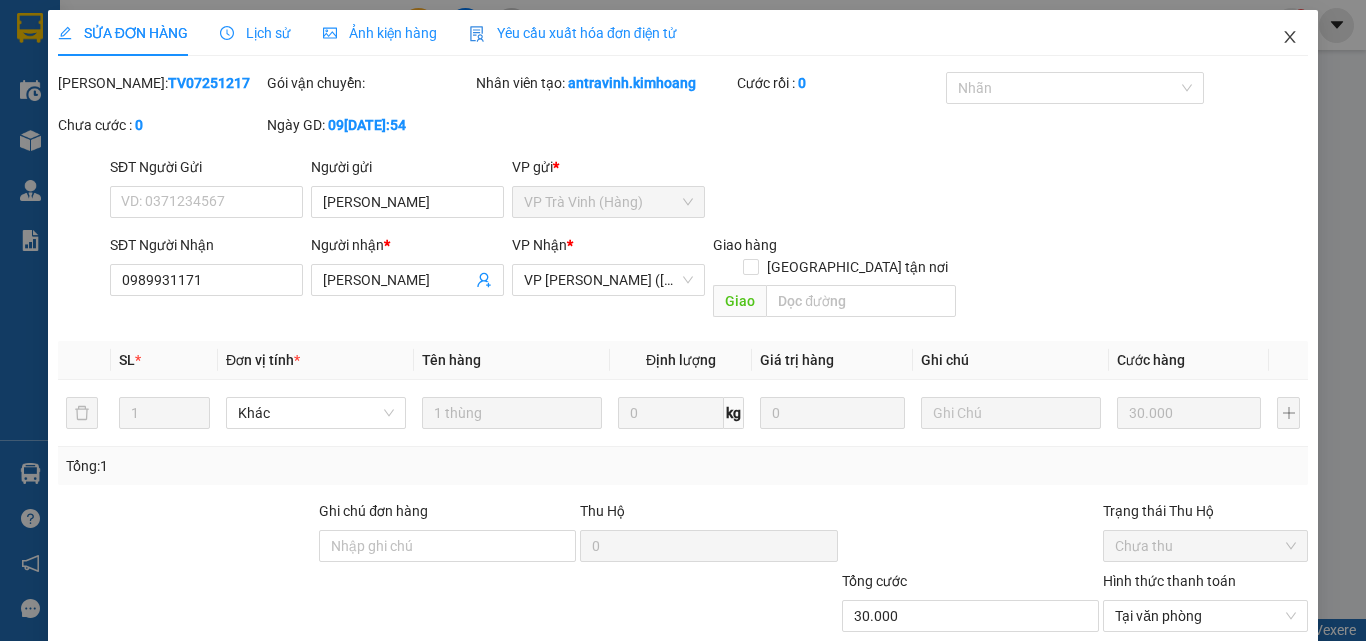 click at bounding box center (1290, 38) 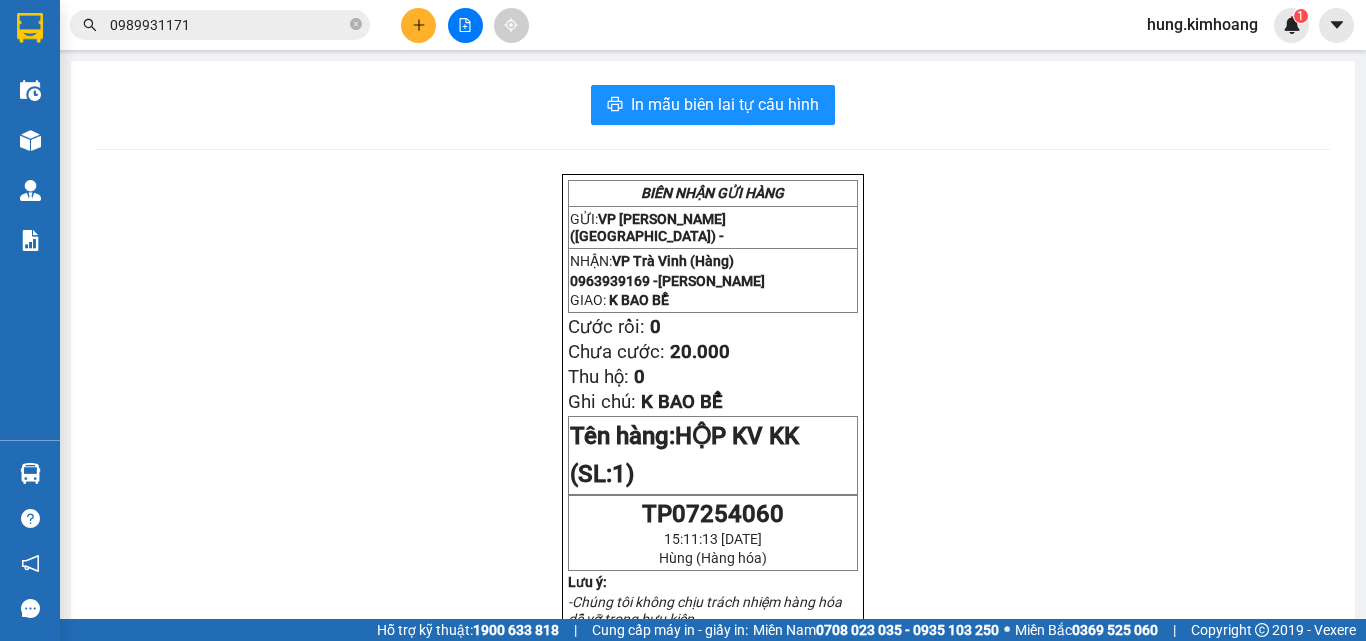 click on "0989931171" at bounding box center (228, 25) 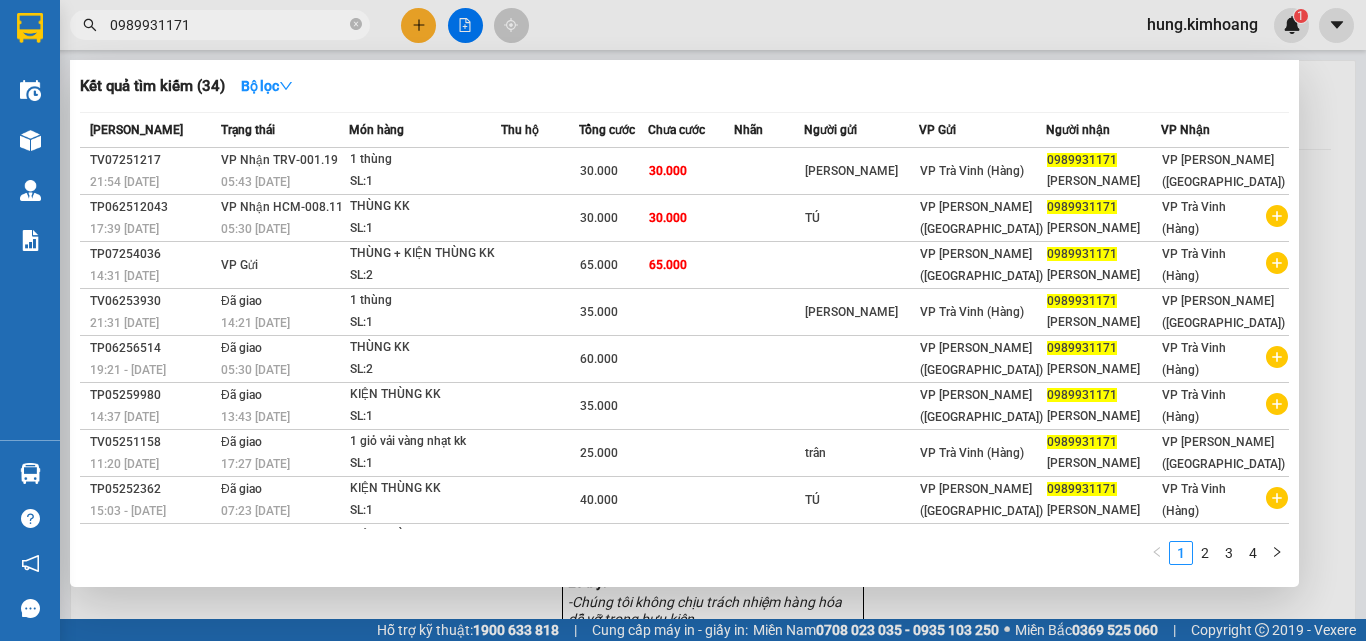 click on "0989931171" at bounding box center (228, 25) 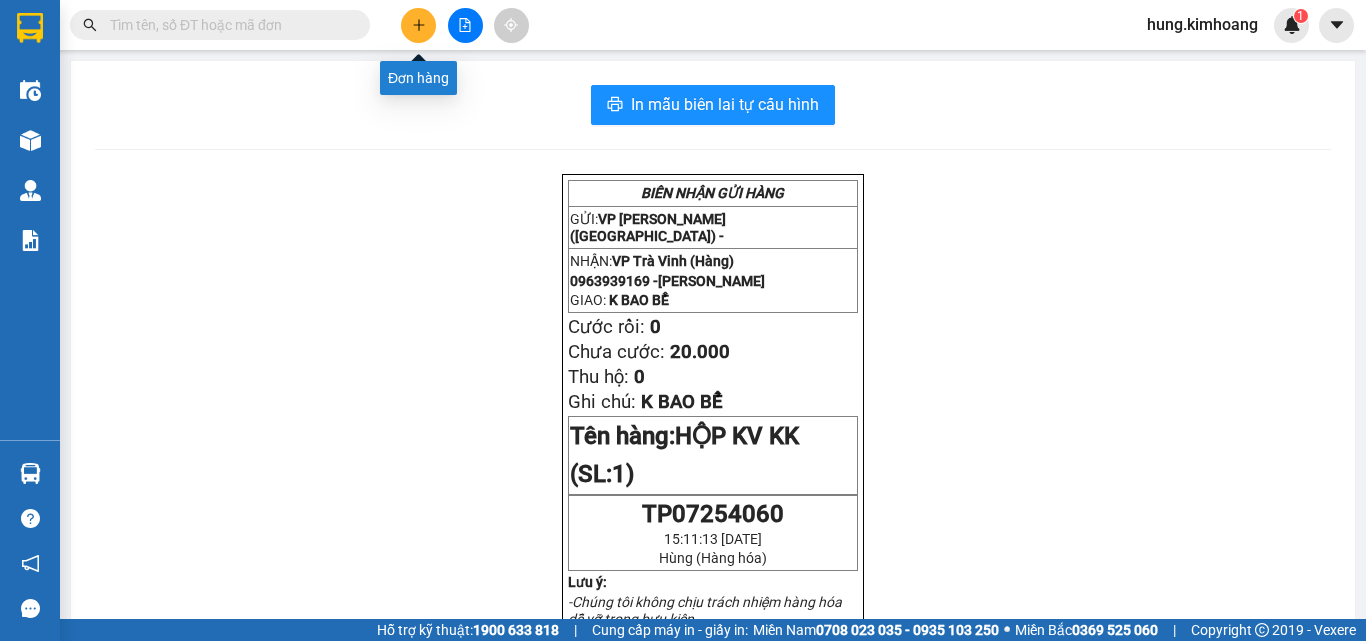 click 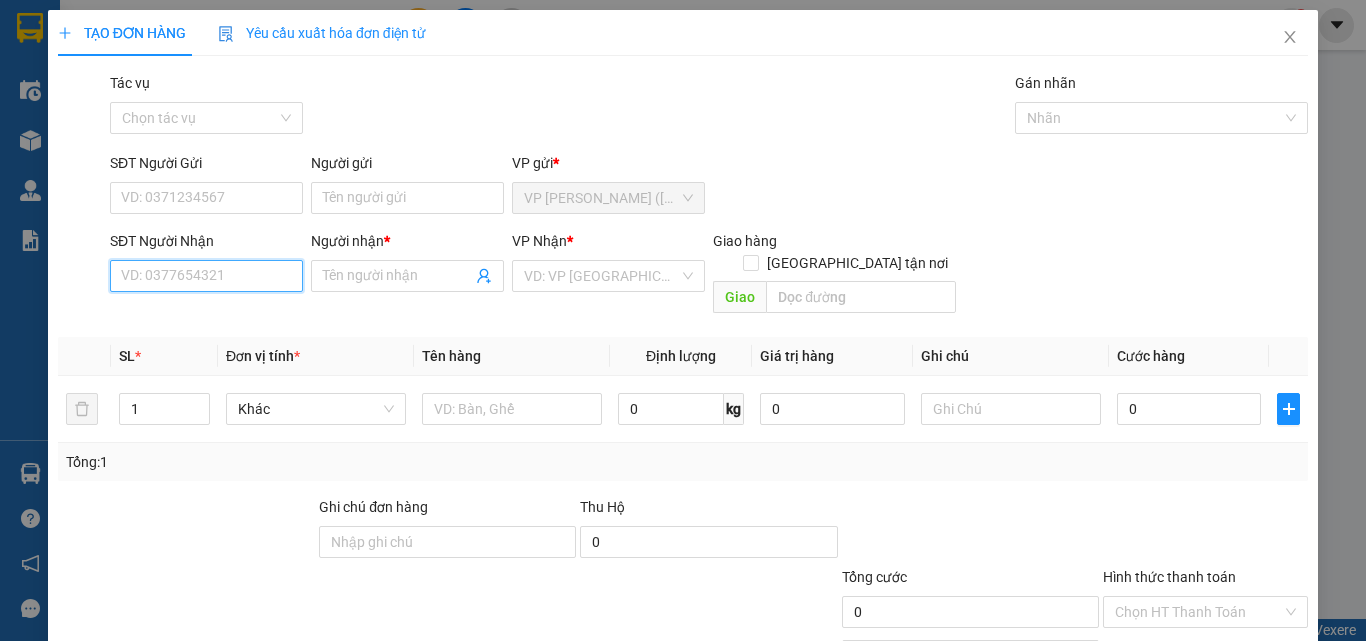 click on "SĐT Người Nhận" at bounding box center (206, 276) 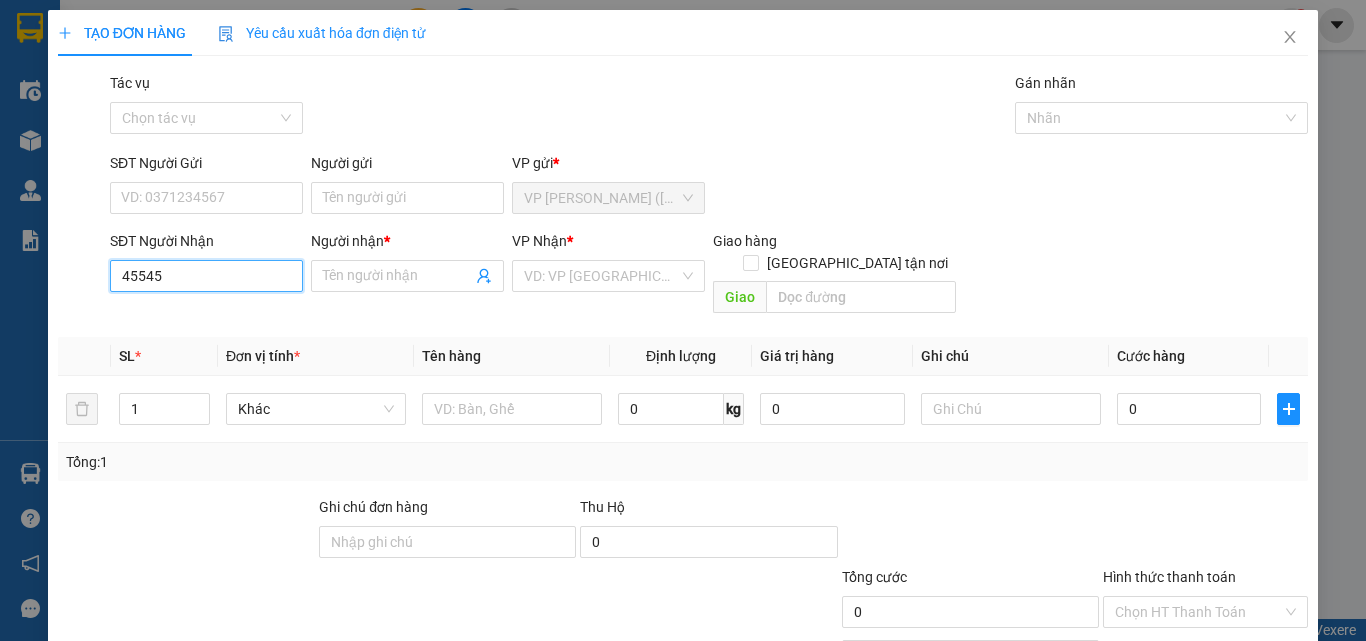 click on "45545" at bounding box center [206, 276] 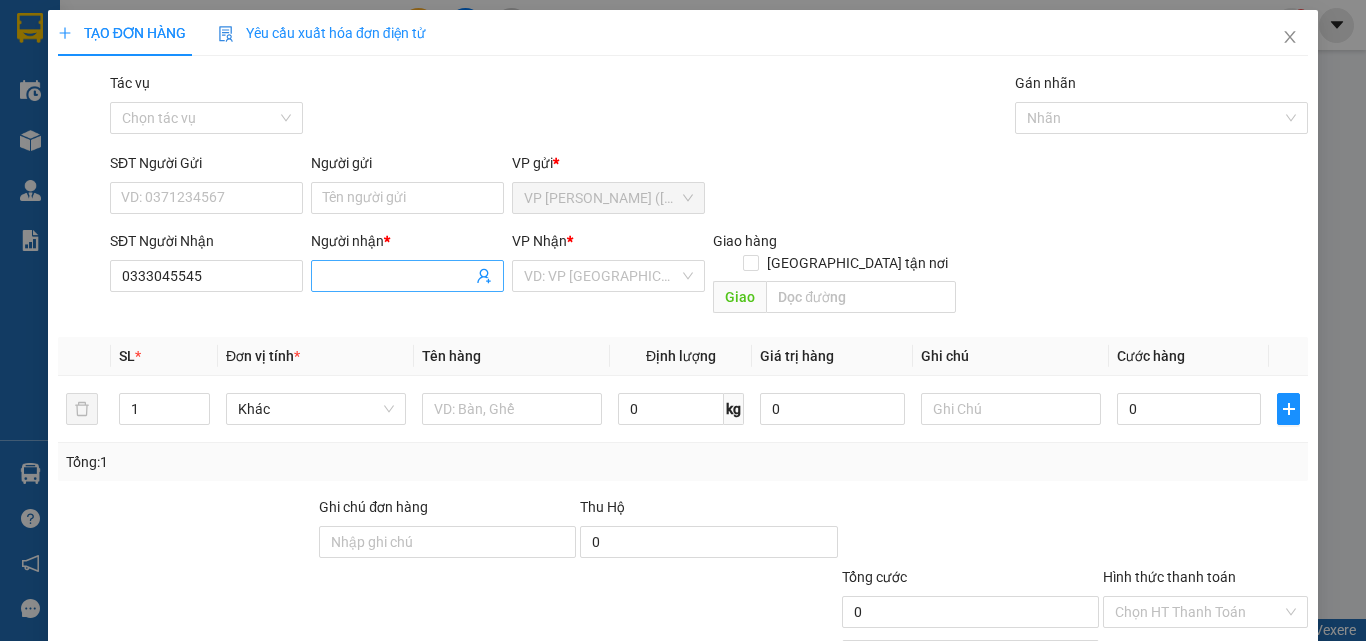 click on "Người nhận  *" at bounding box center [397, 276] 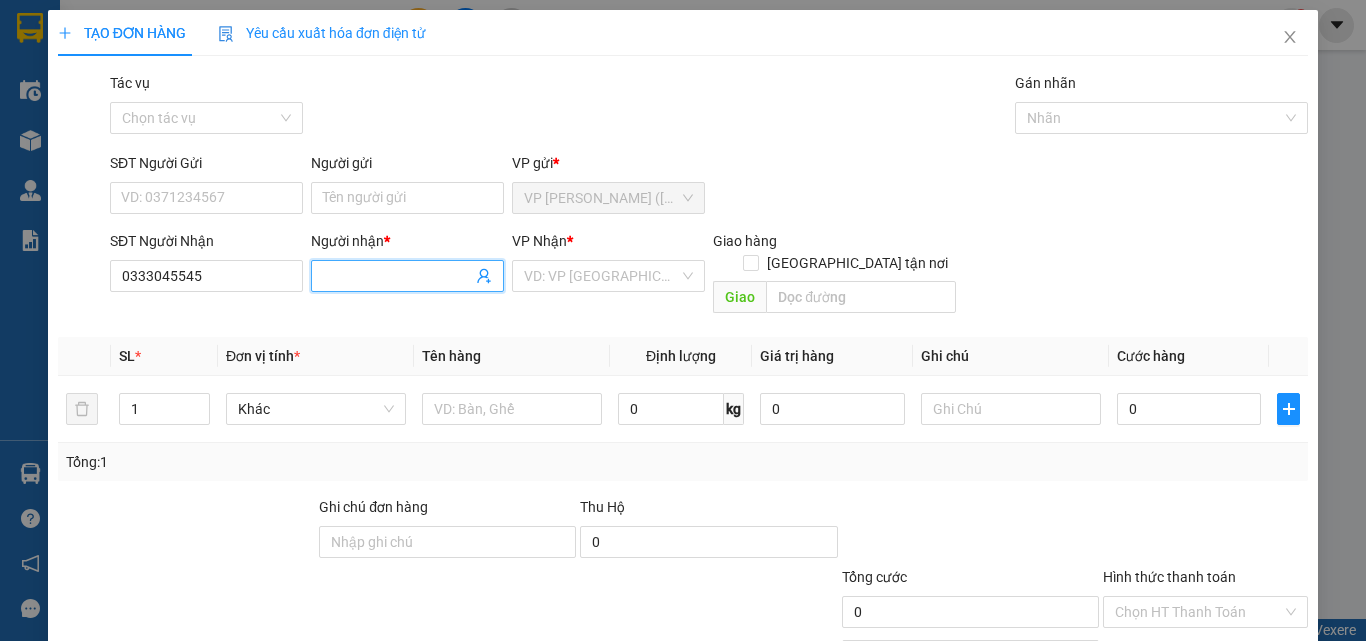 click on "Người nhận  *" at bounding box center [397, 276] 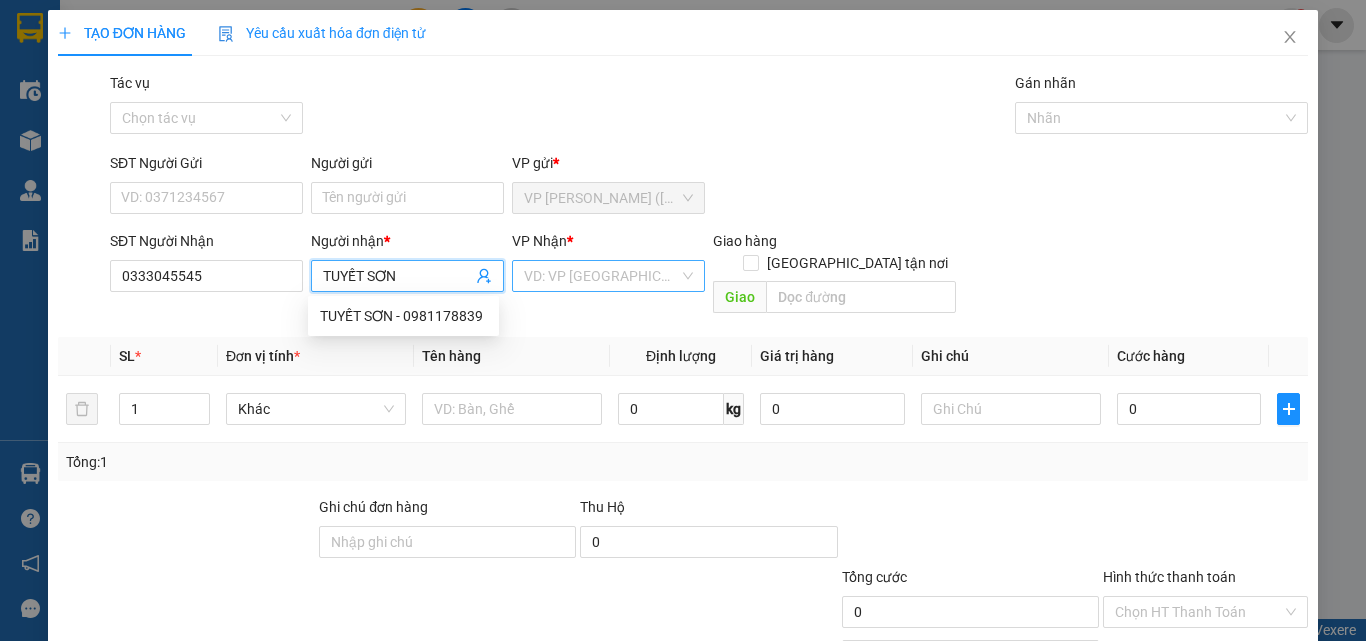 click at bounding box center (601, 276) 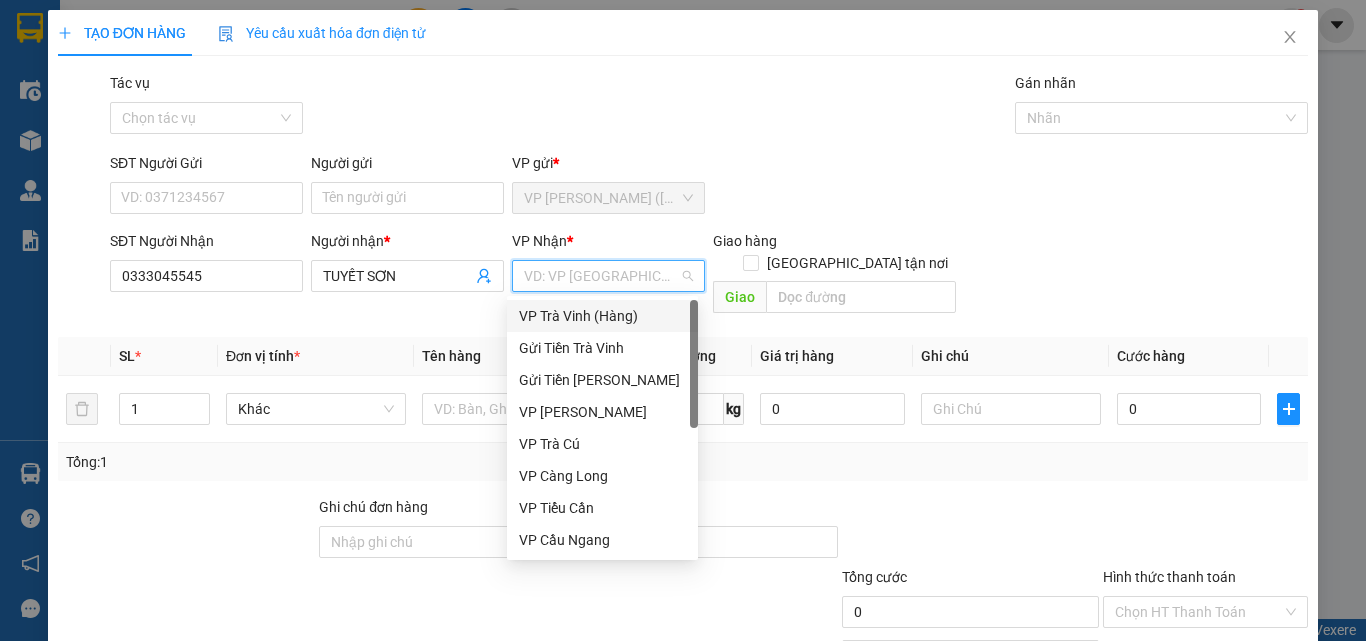 click on "VP Trà Vinh (Hàng)" at bounding box center [602, 316] 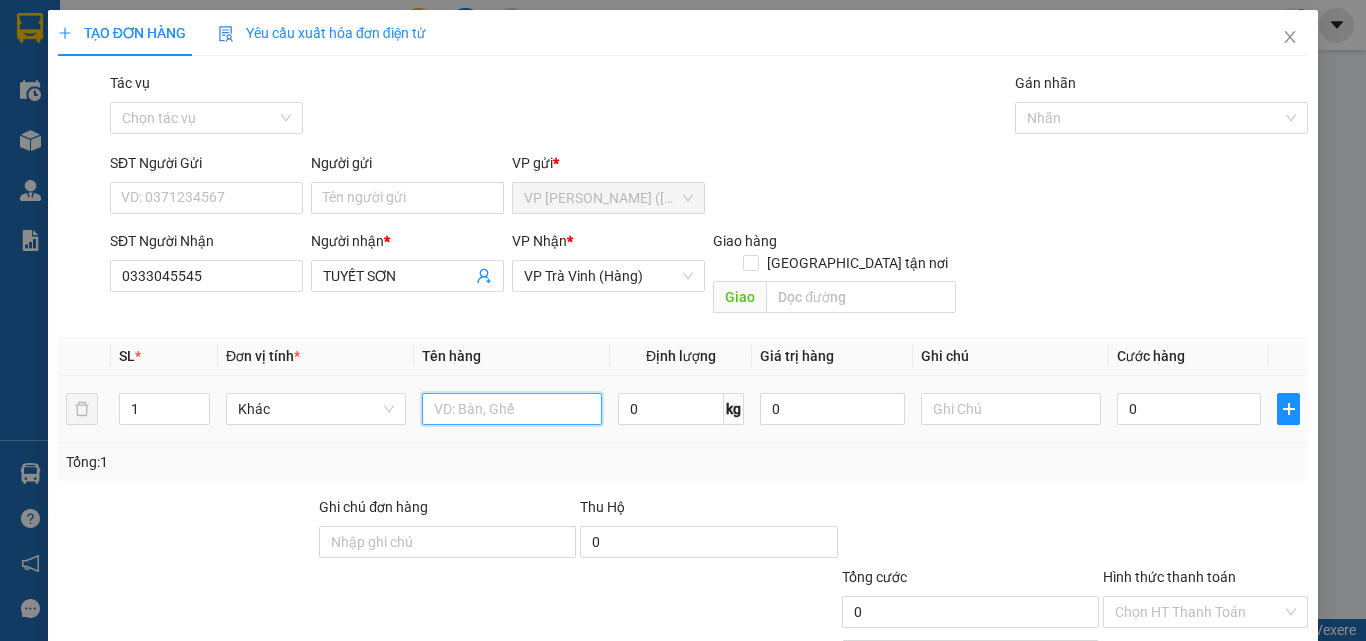 click at bounding box center (512, 409) 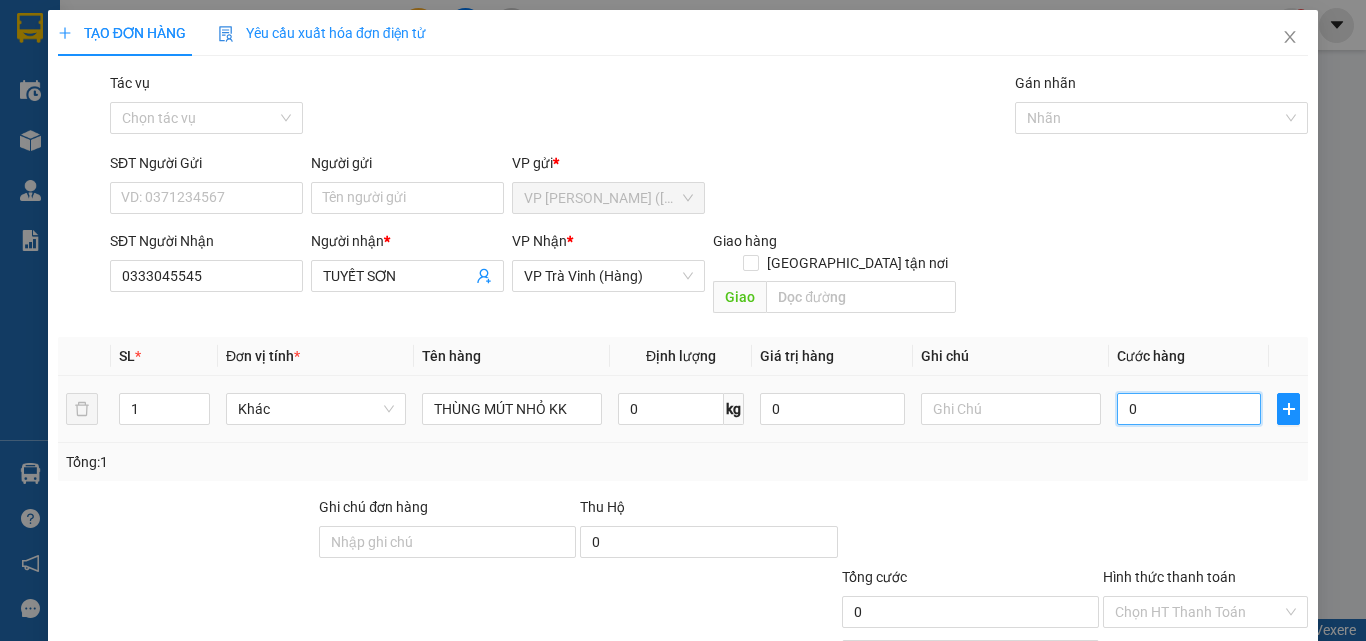 click on "0" at bounding box center (1189, 409) 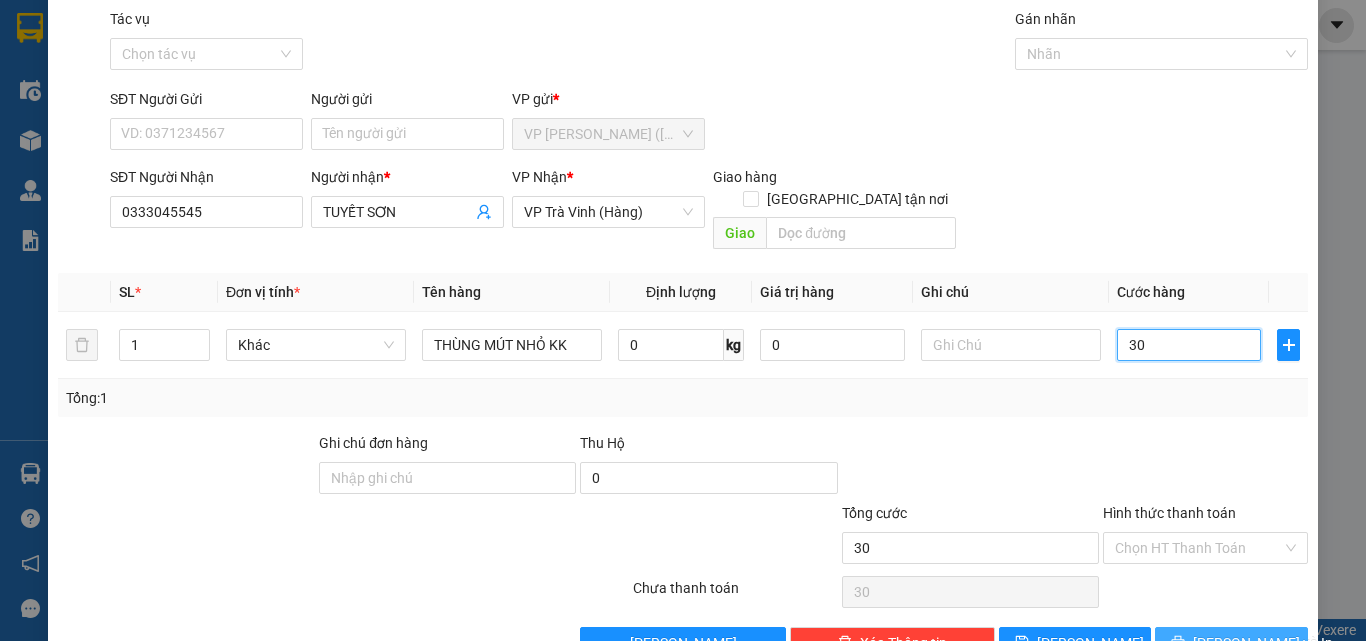 scroll, scrollTop: 99, scrollLeft: 0, axis: vertical 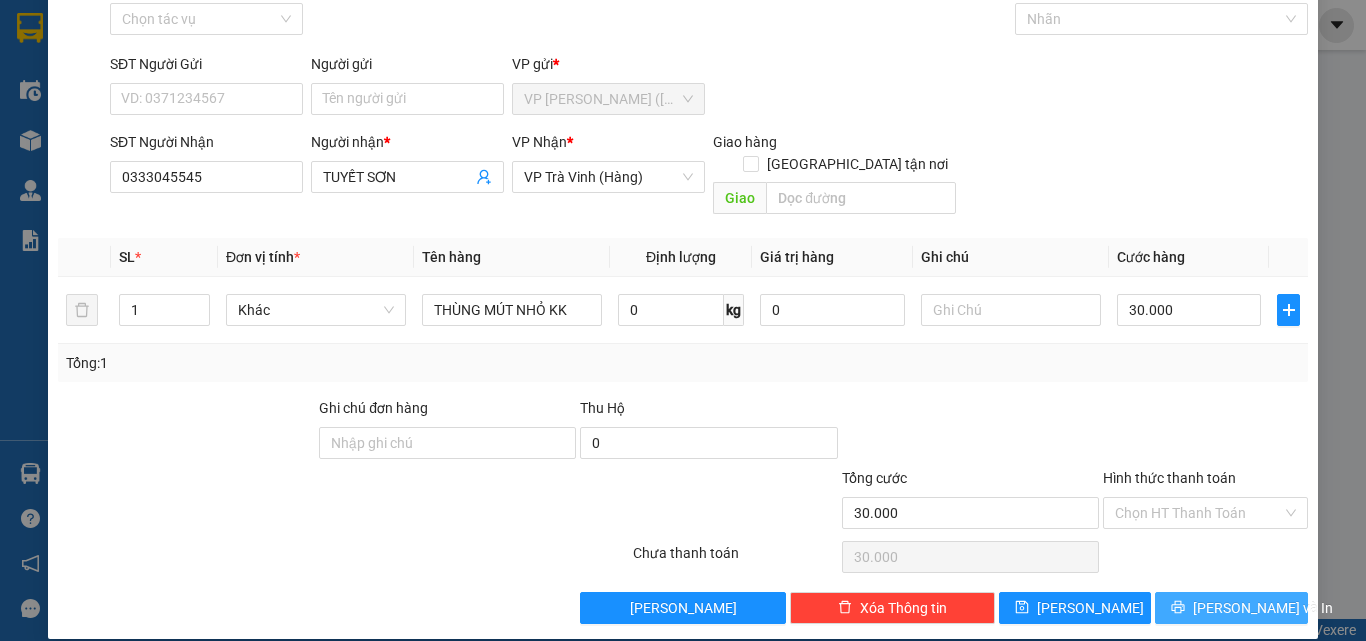 click on "[PERSON_NAME] và In" at bounding box center (1263, 608) 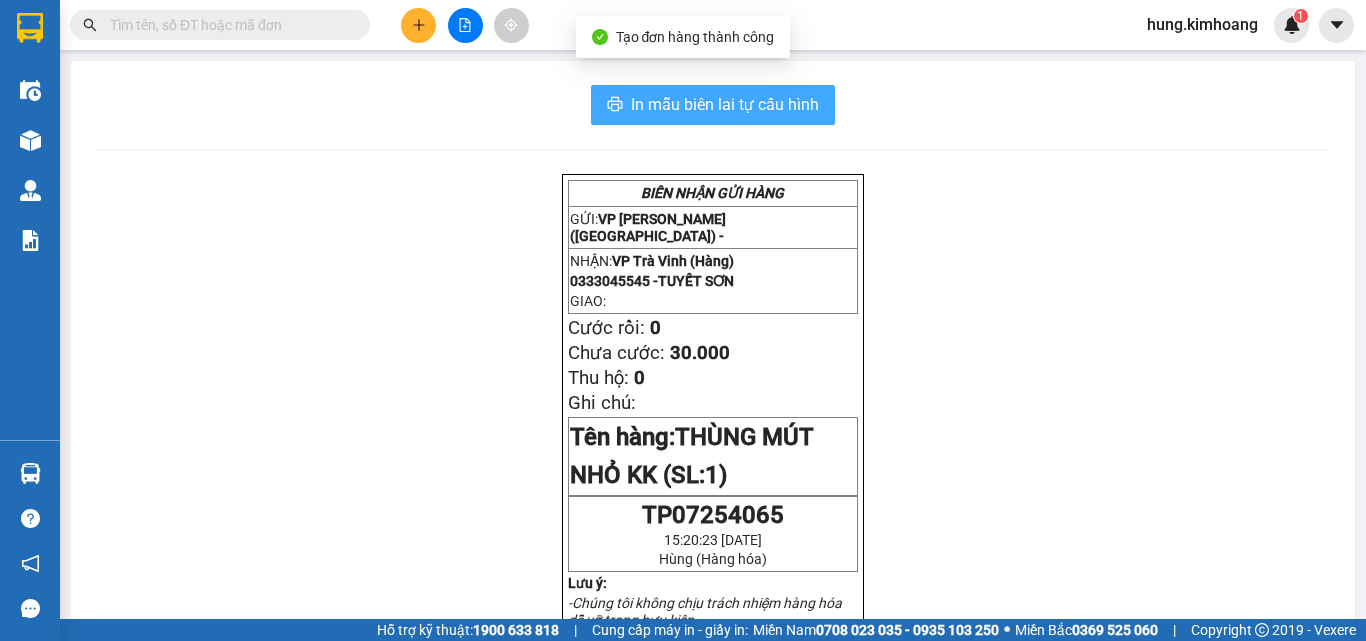 click on "In mẫu biên lai tự cấu hình" at bounding box center [725, 104] 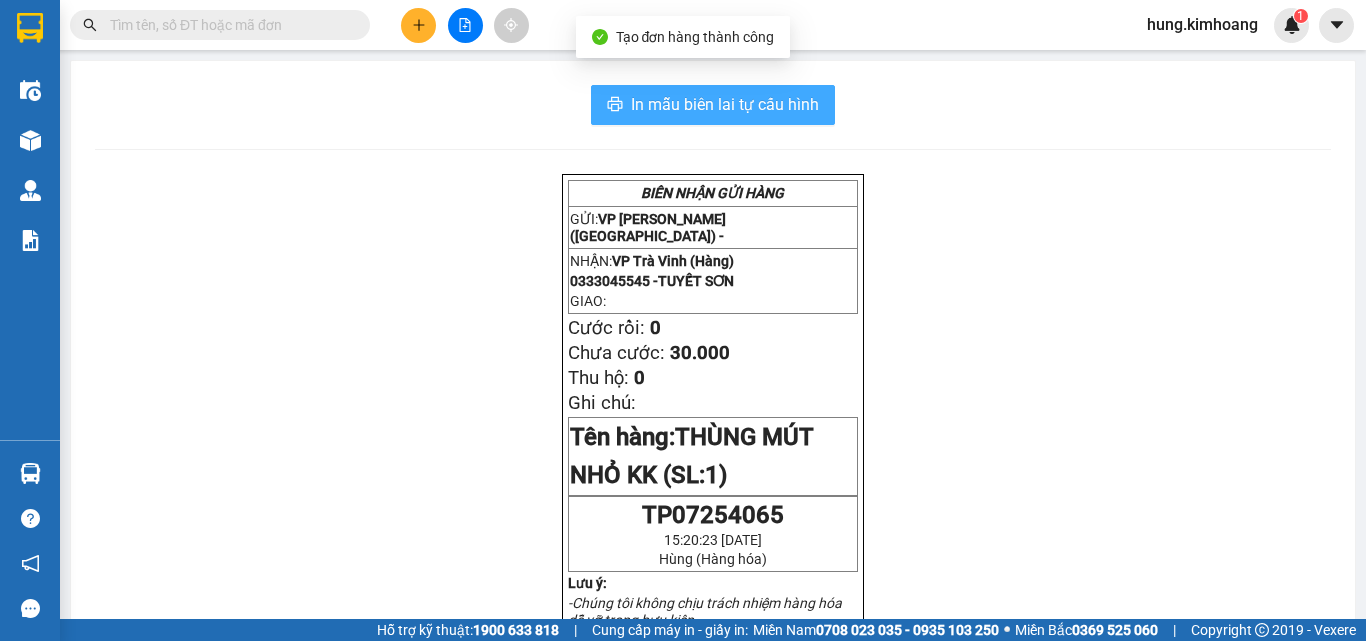 scroll, scrollTop: 0, scrollLeft: 0, axis: both 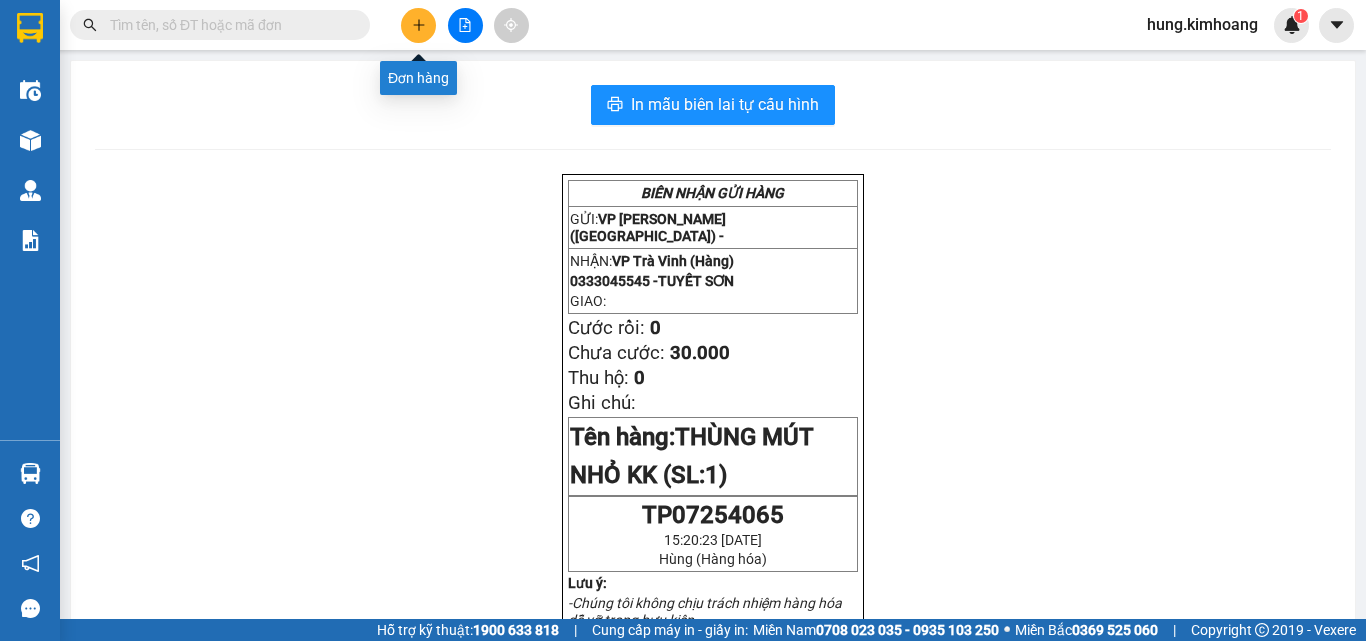 click at bounding box center (418, 25) 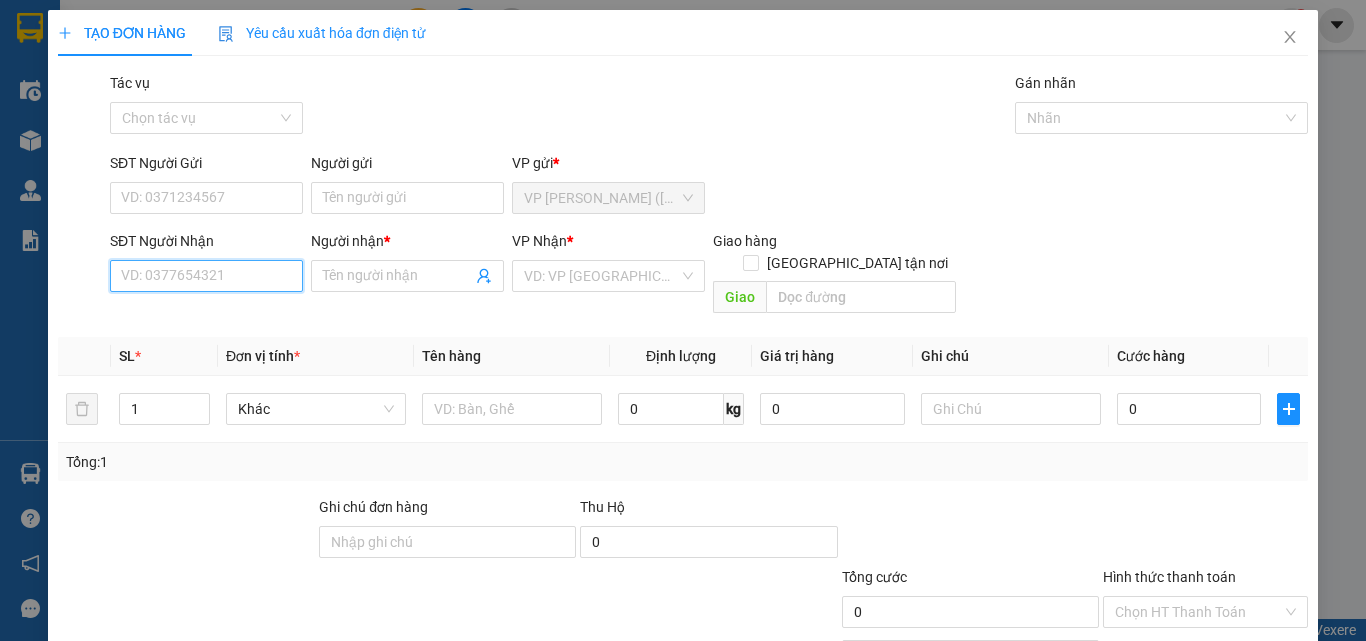 click on "SĐT Người Nhận" at bounding box center (206, 276) 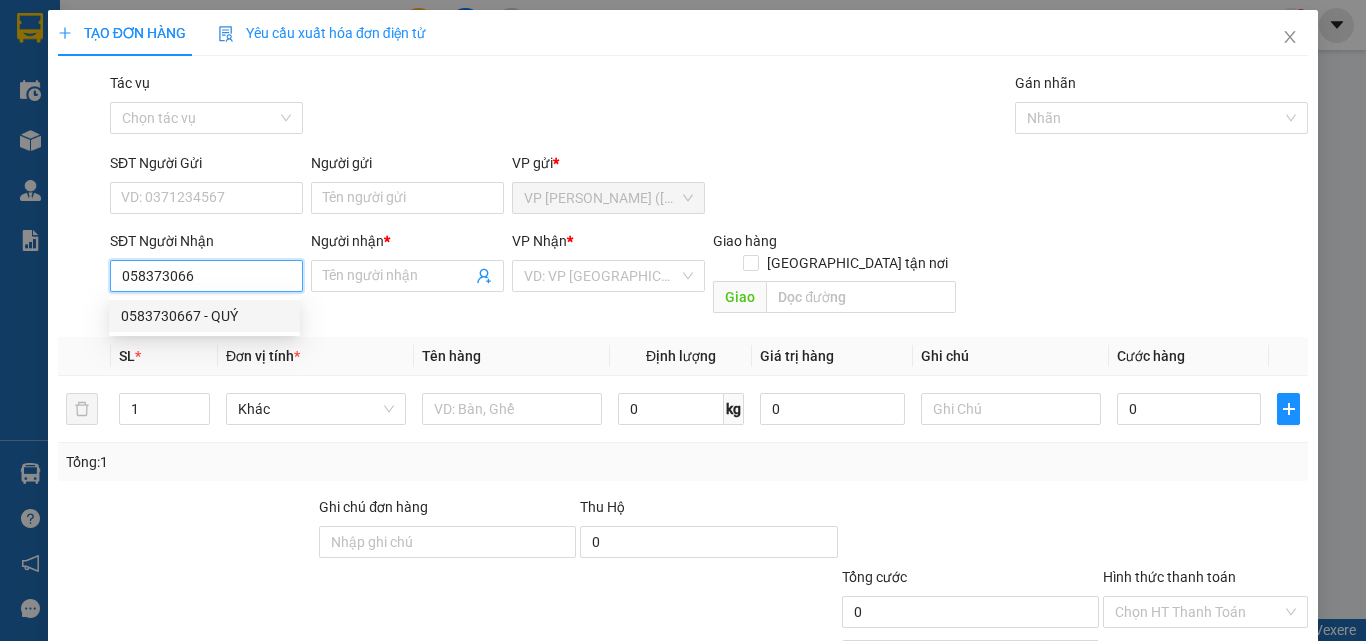 click on "0583730667 - QUÝ" at bounding box center (204, 316) 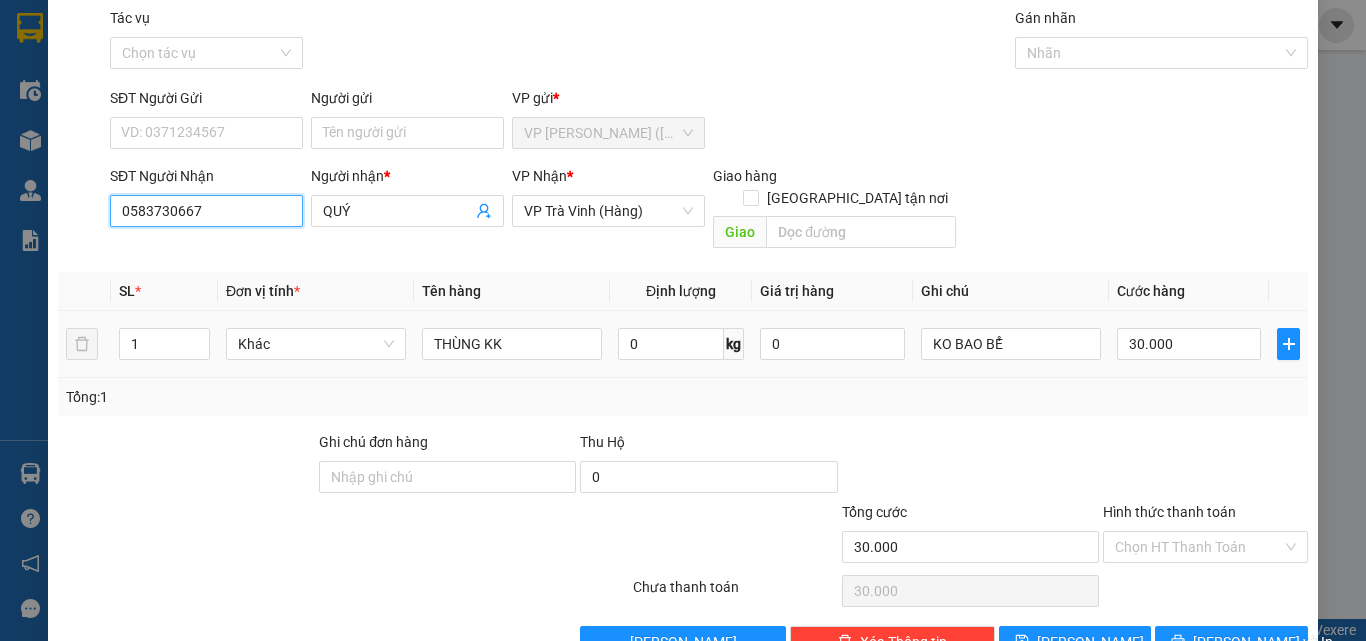 scroll, scrollTop: 99, scrollLeft: 0, axis: vertical 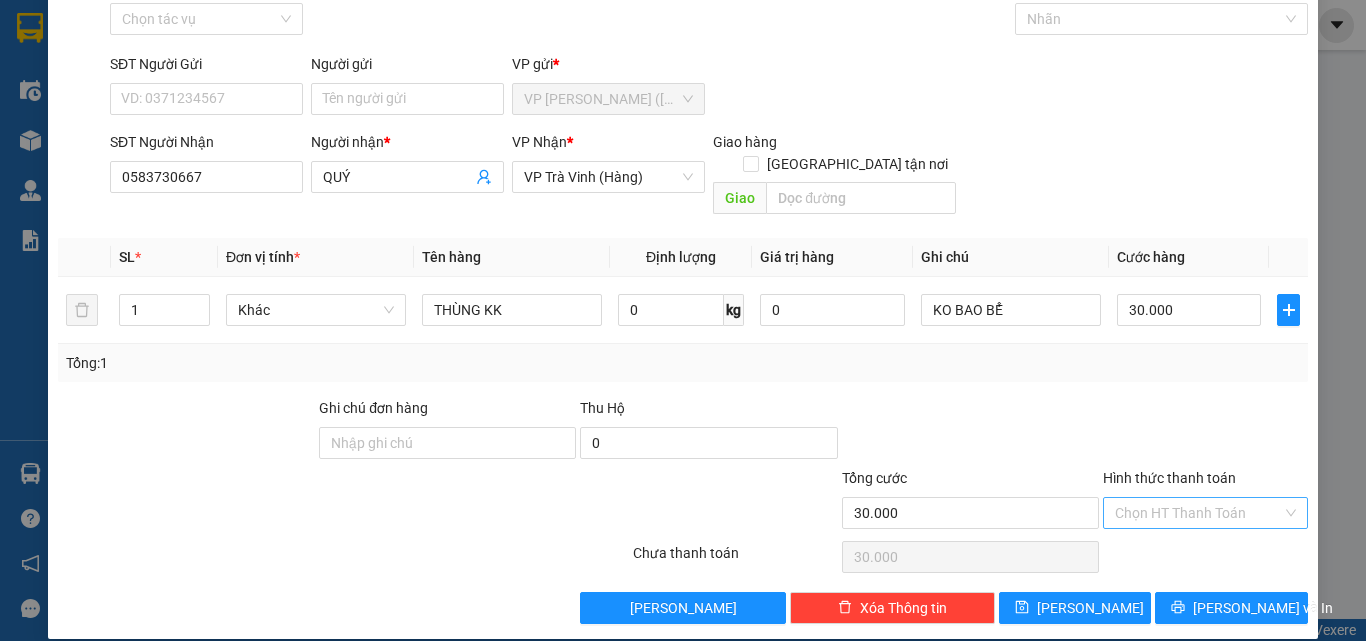 click on "Hình thức thanh toán" at bounding box center [1198, 513] 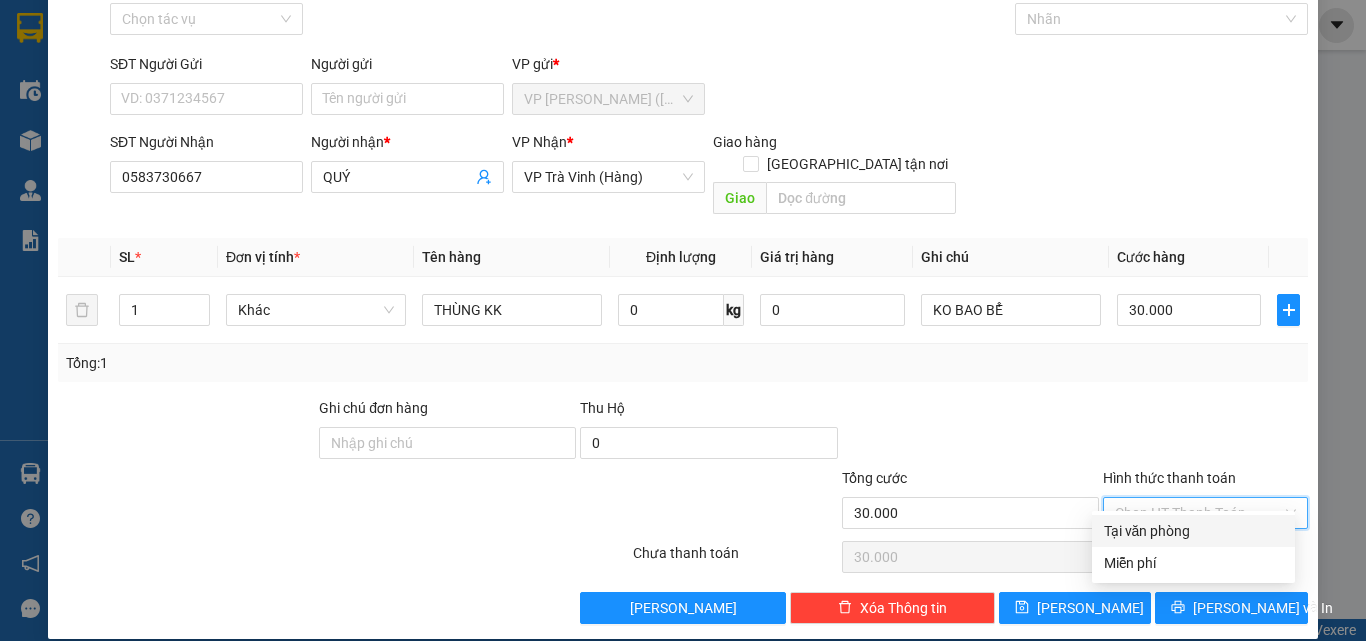click on "Tại văn phòng" at bounding box center (1193, 531) 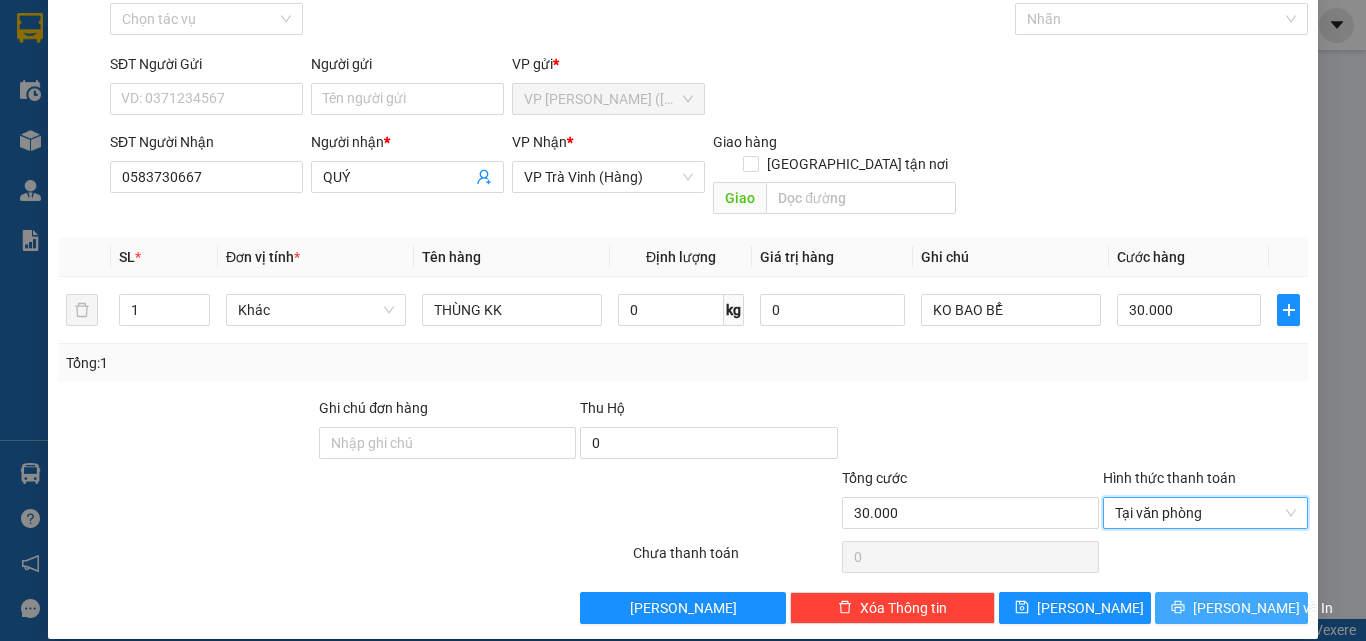 click on "[PERSON_NAME] và In" at bounding box center (1263, 608) 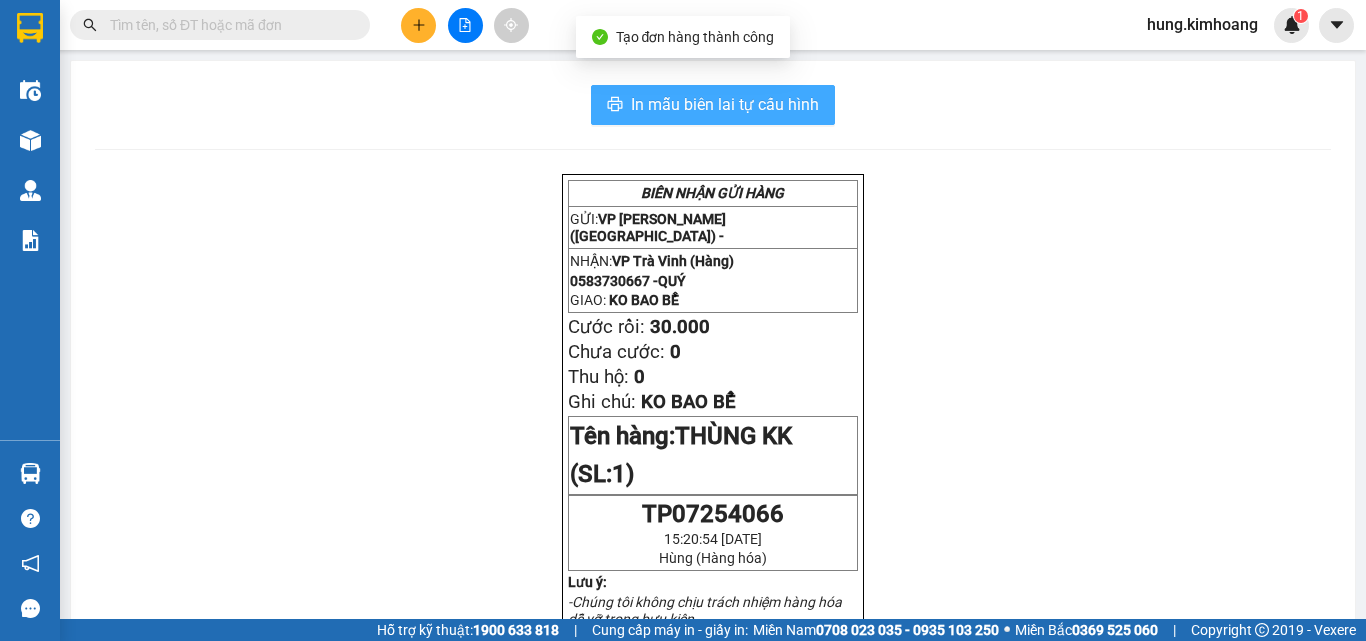 click on "In mẫu biên lai tự cấu hình" at bounding box center [713, 105] 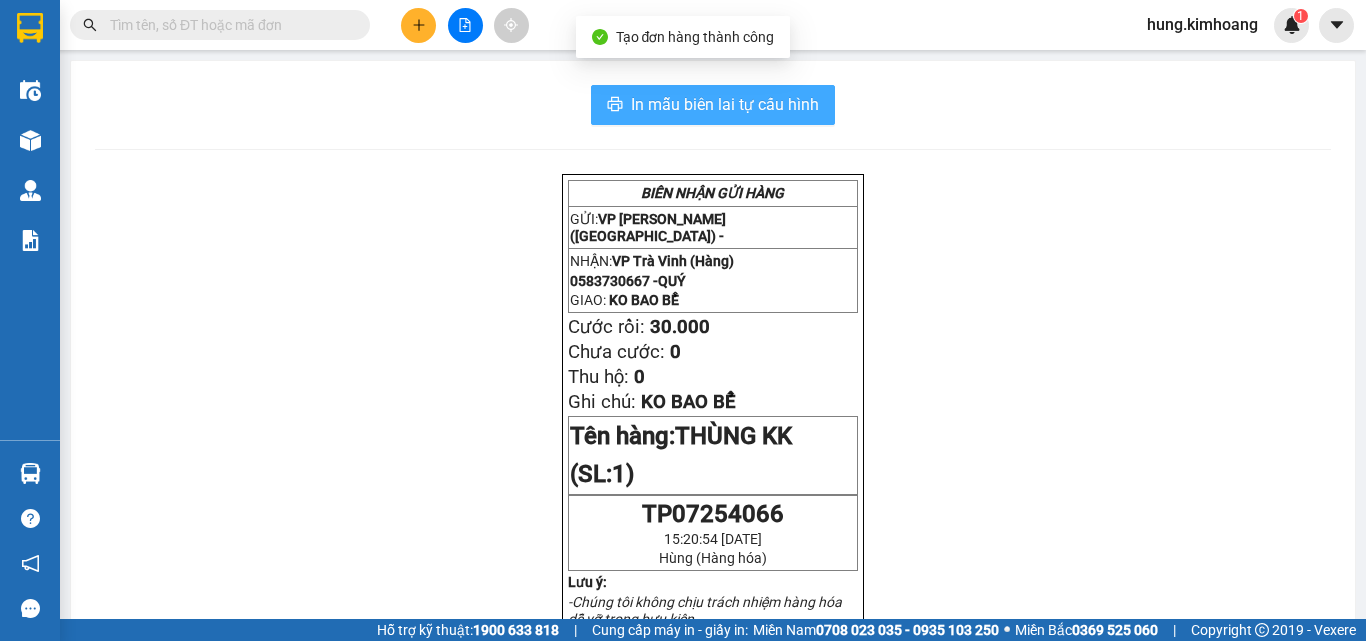scroll, scrollTop: 0, scrollLeft: 0, axis: both 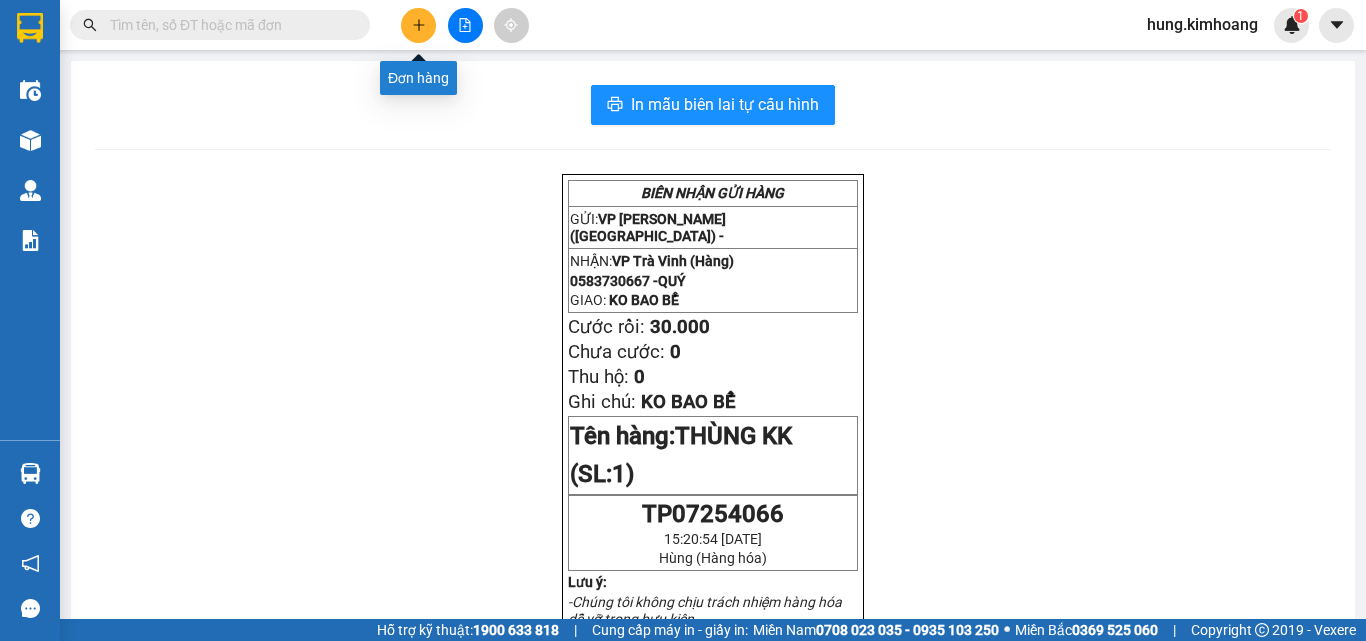 click 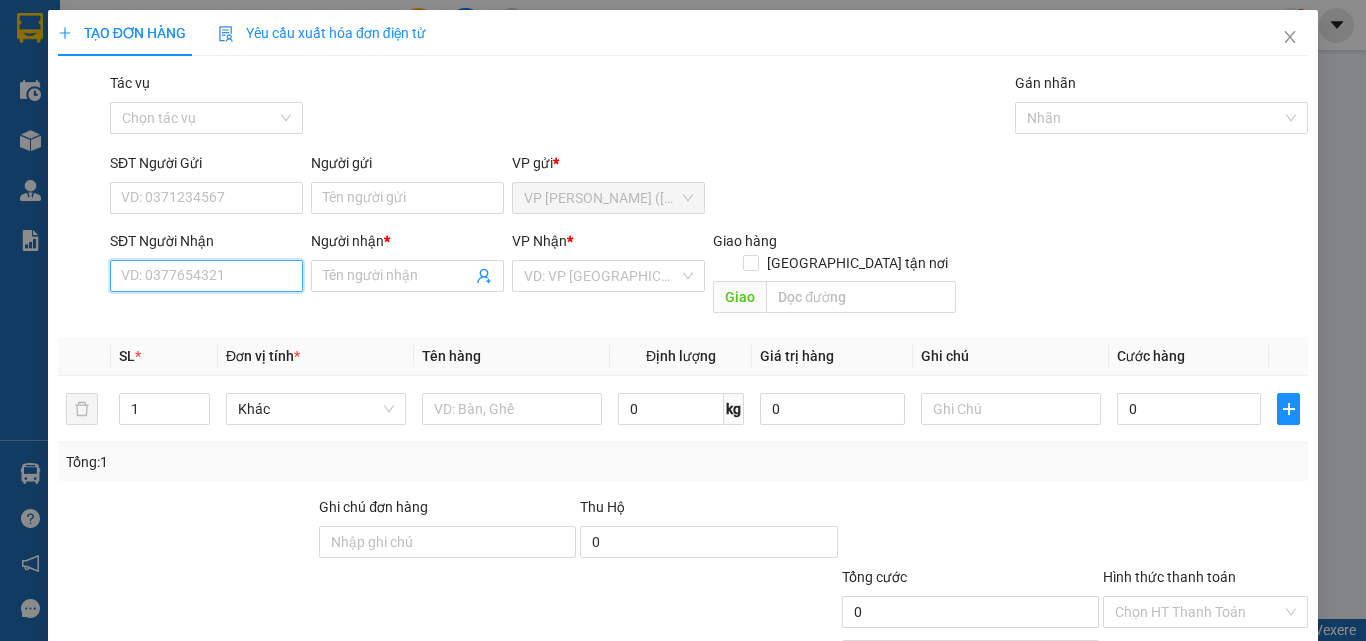 click on "SĐT Người Nhận" at bounding box center (206, 276) 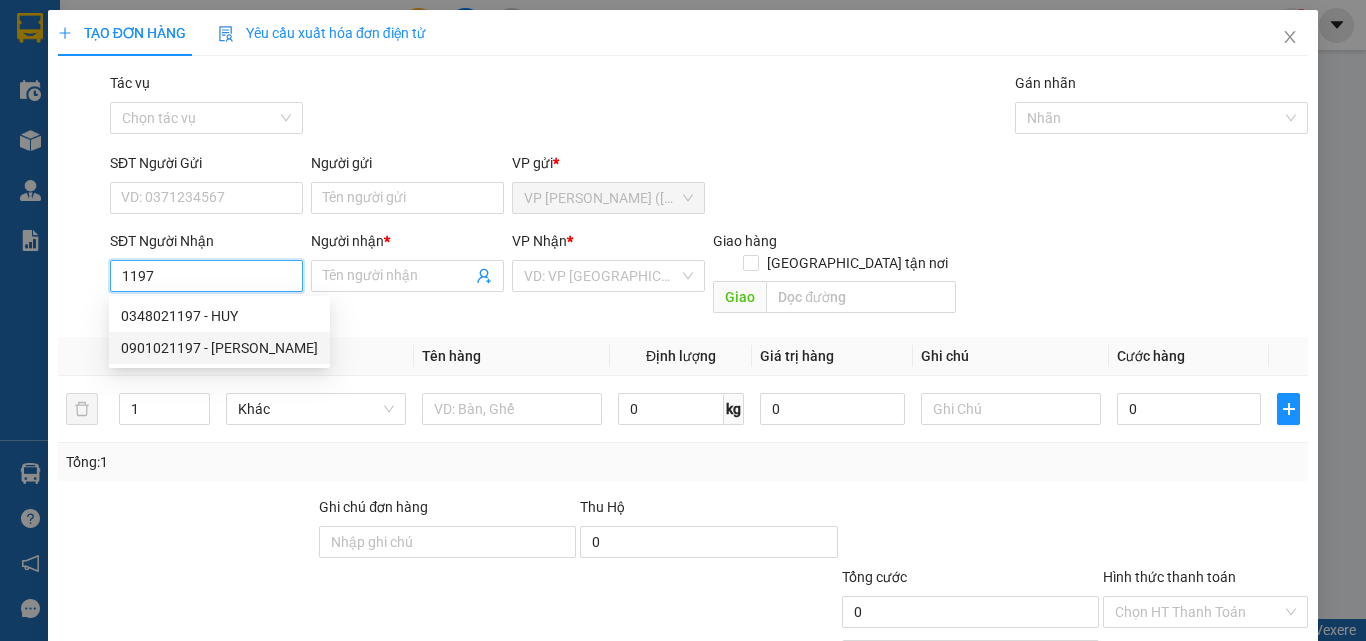 click on "0901021197 - [PERSON_NAME]" at bounding box center [219, 348] 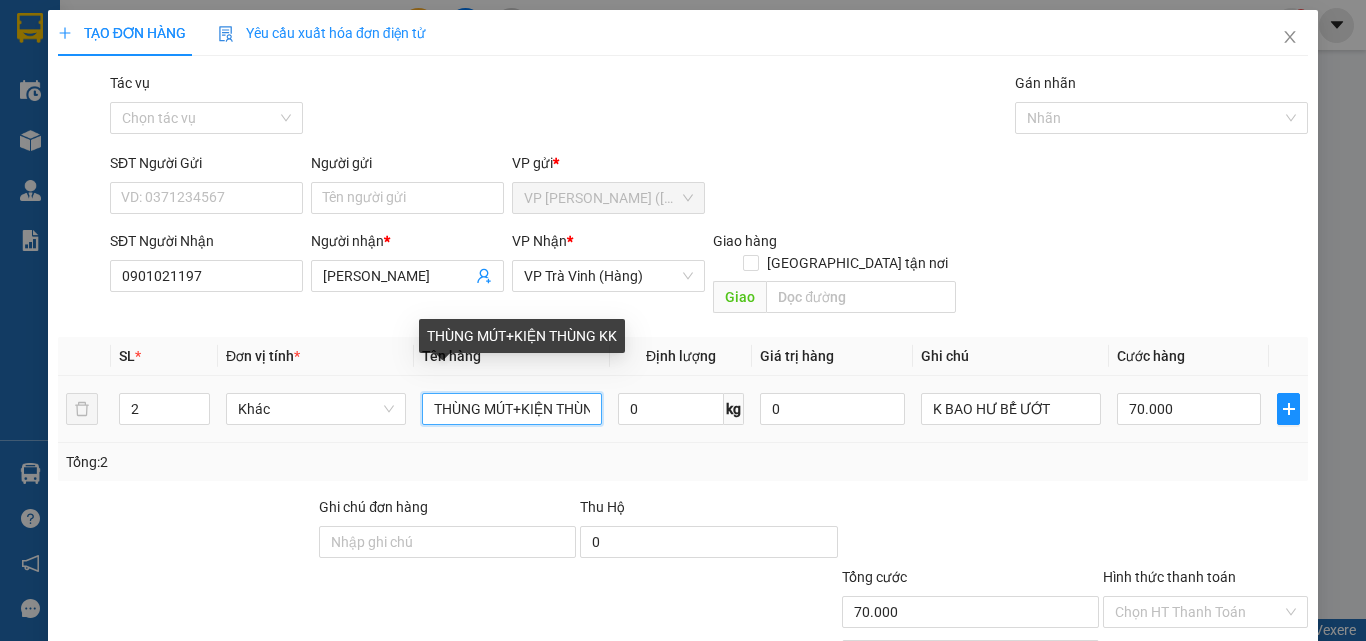 click on "THÙNG MÚT+KIỆN THÙNG KK" at bounding box center (512, 409) 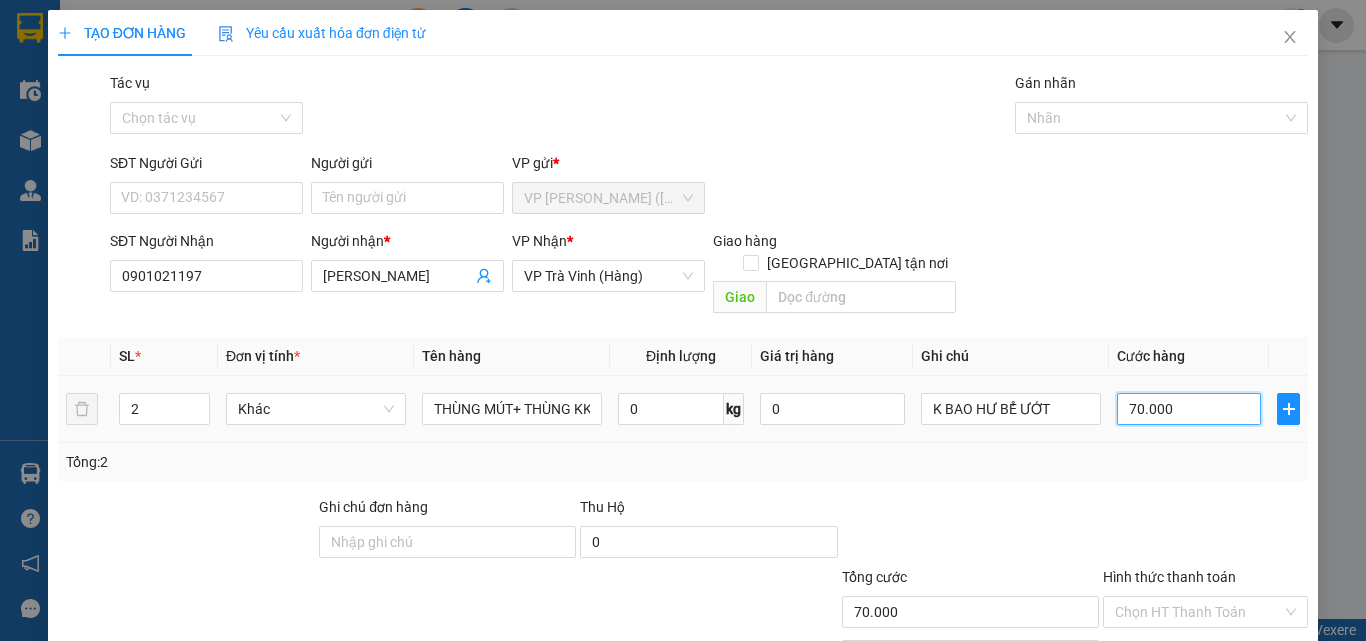 click on "70.000" at bounding box center (1189, 409) 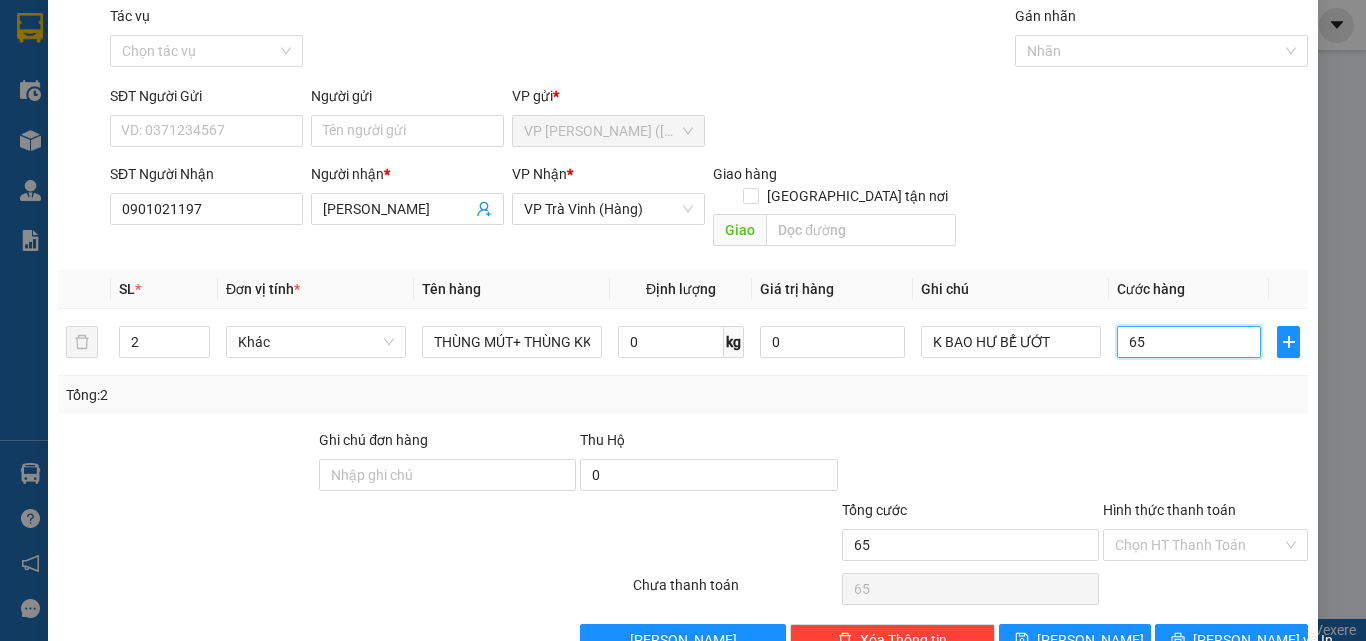scroll, scrollTop: 99, scrollLeft: 0, axis: vertical 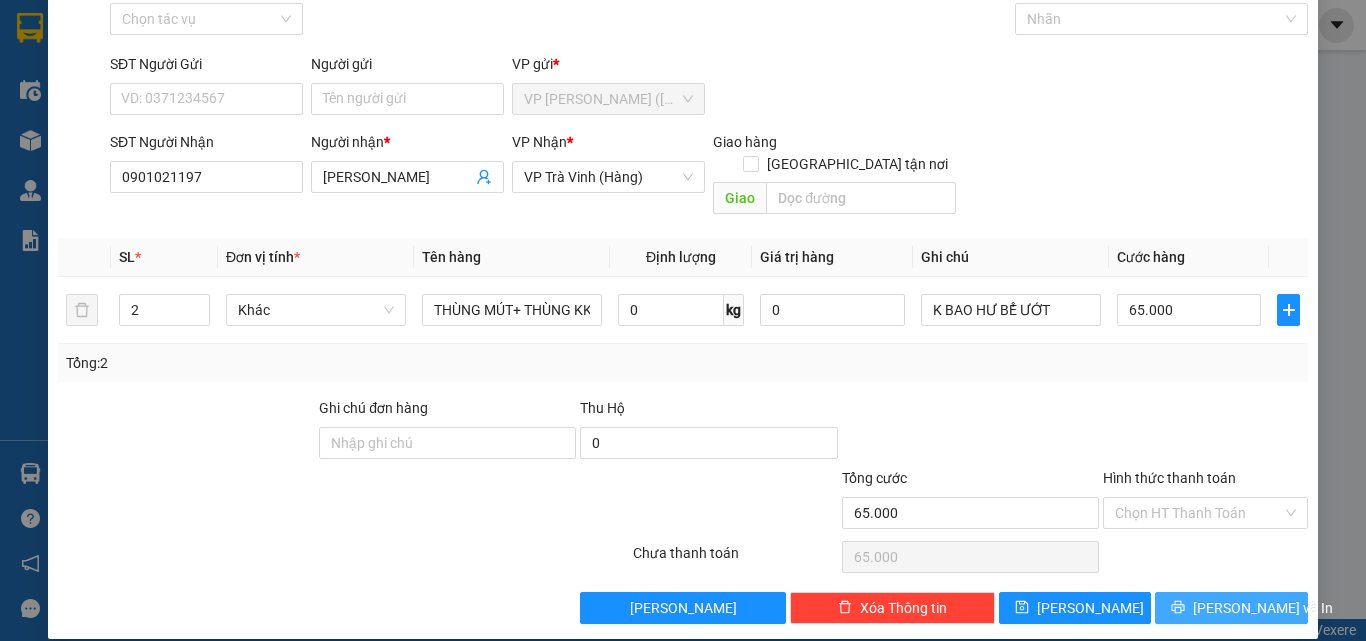 click on "[PERSON_NAME] và In" at bounding box center (1263, 608) 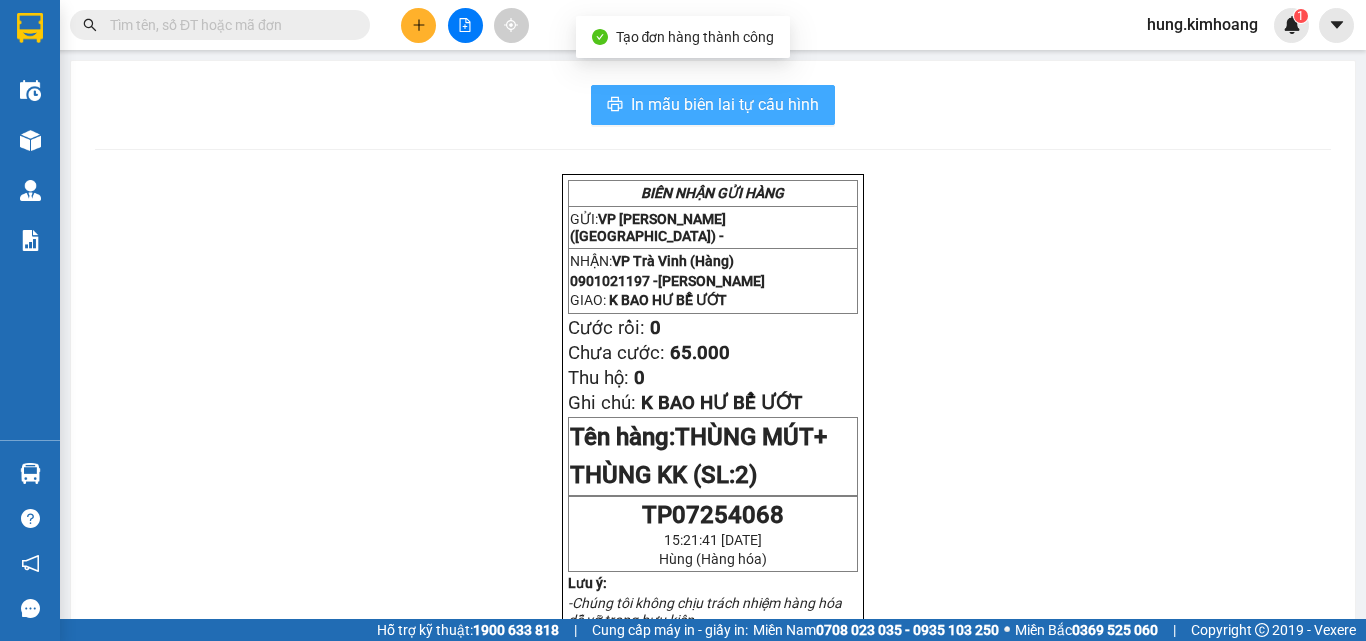 click on "In mẫu biên lai tự cấu hình" at bounding box center [725, 104] 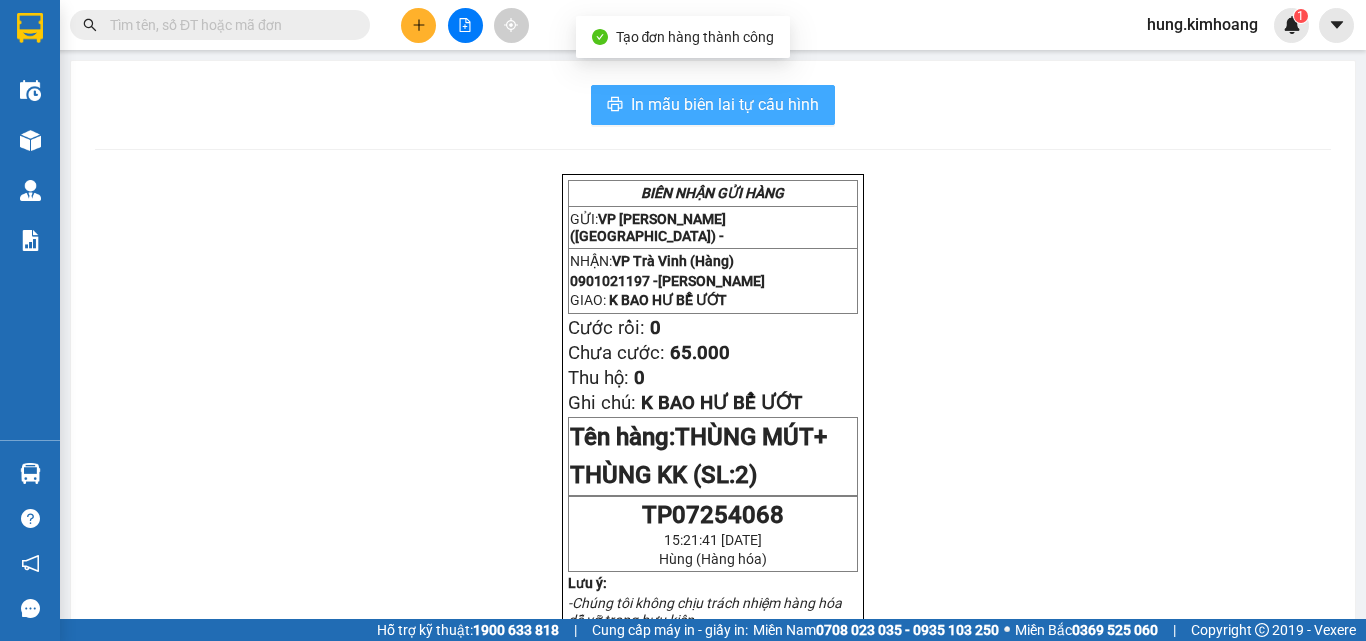 scroll, scrollTop: 0, scrollLeft: 0, axis: both 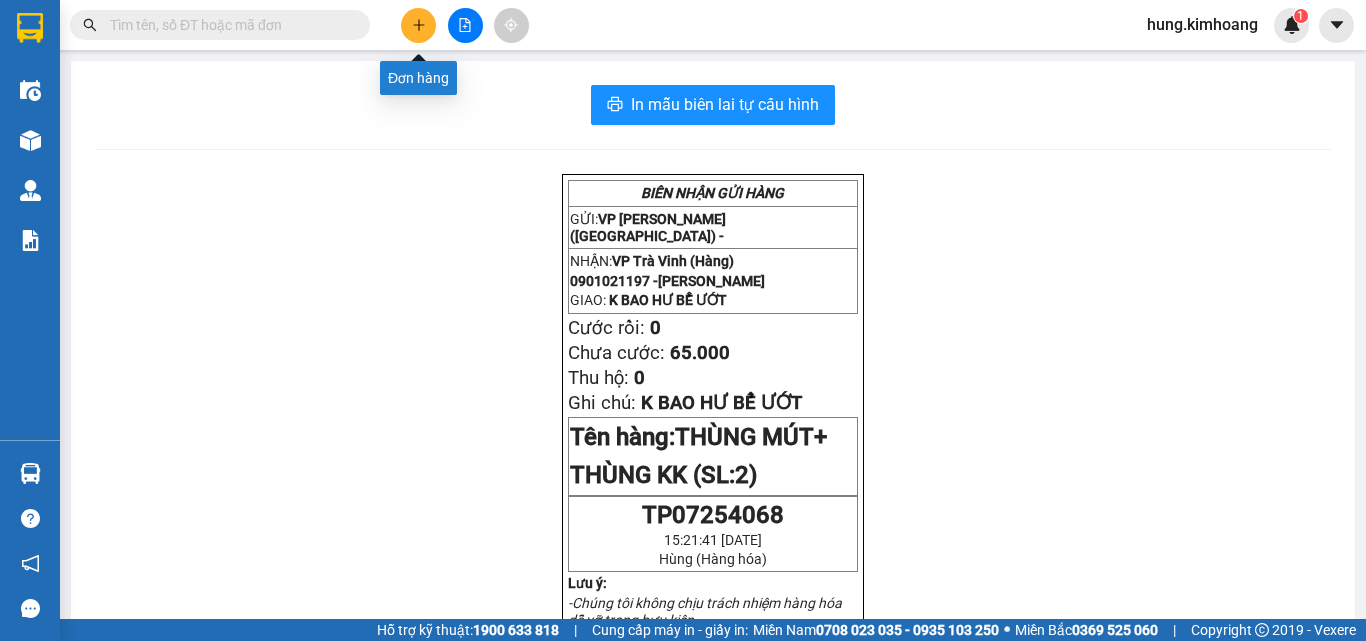 click 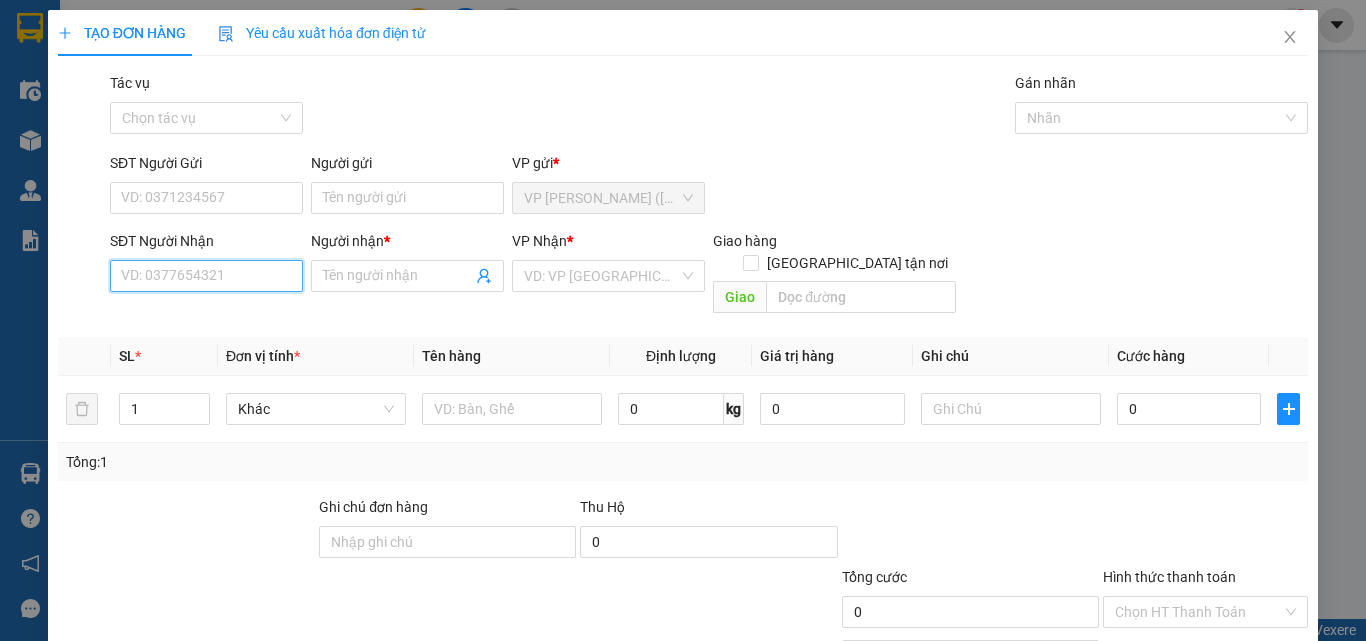 click on "SĐT Người Nhận" at bounding box center (206, 276) 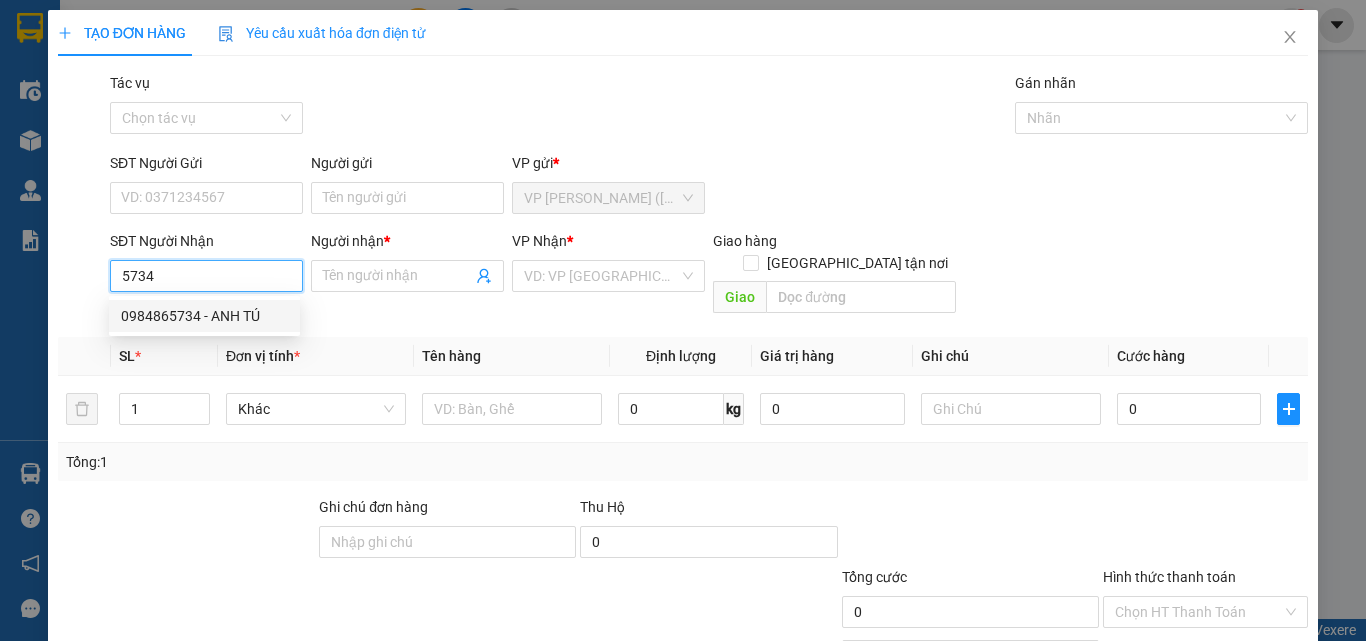 click on "0984865734 - ANH TÚ" at bounding box center (204, 316) 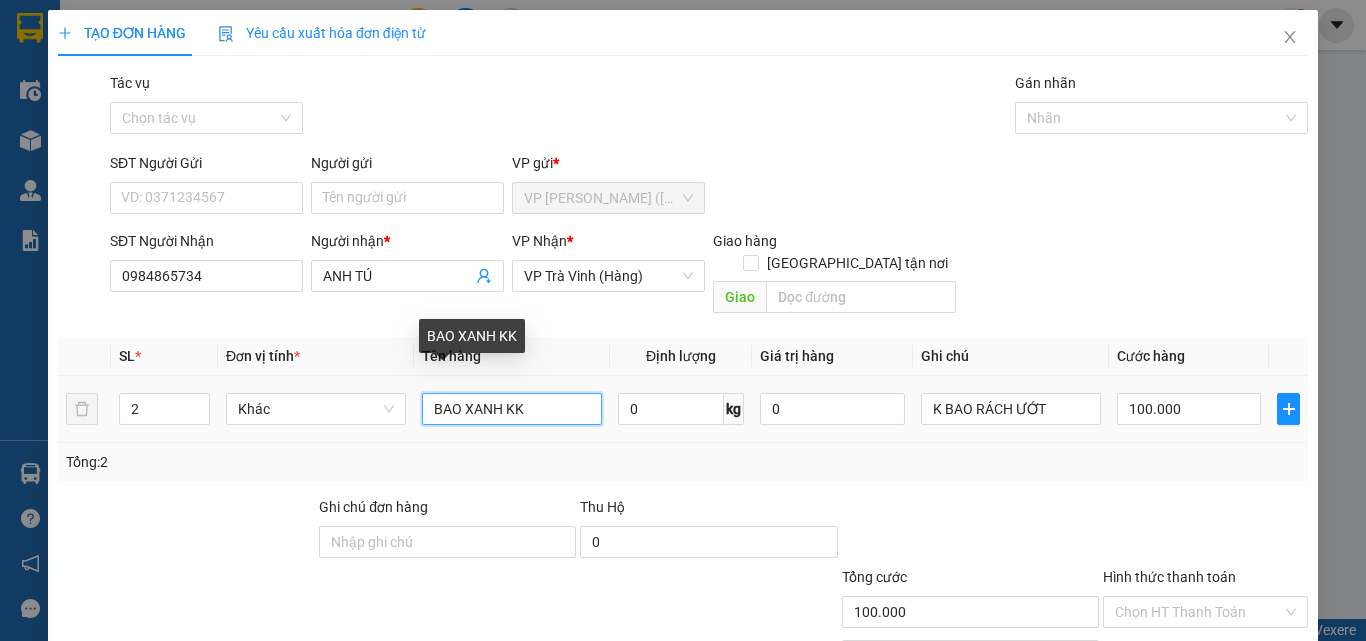 click on "BAO XANH KK" at bounding box center [512, 409] 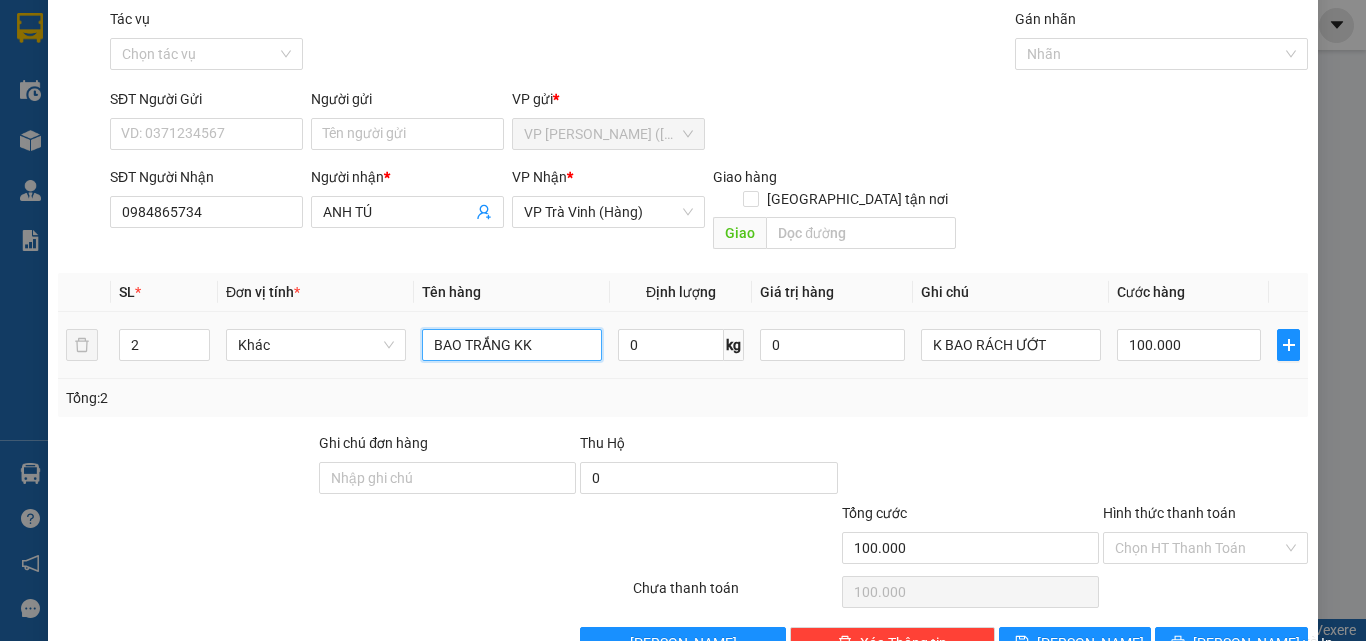 scroll, scrollTop: 99, scrollLeft: 0, axis: vertical 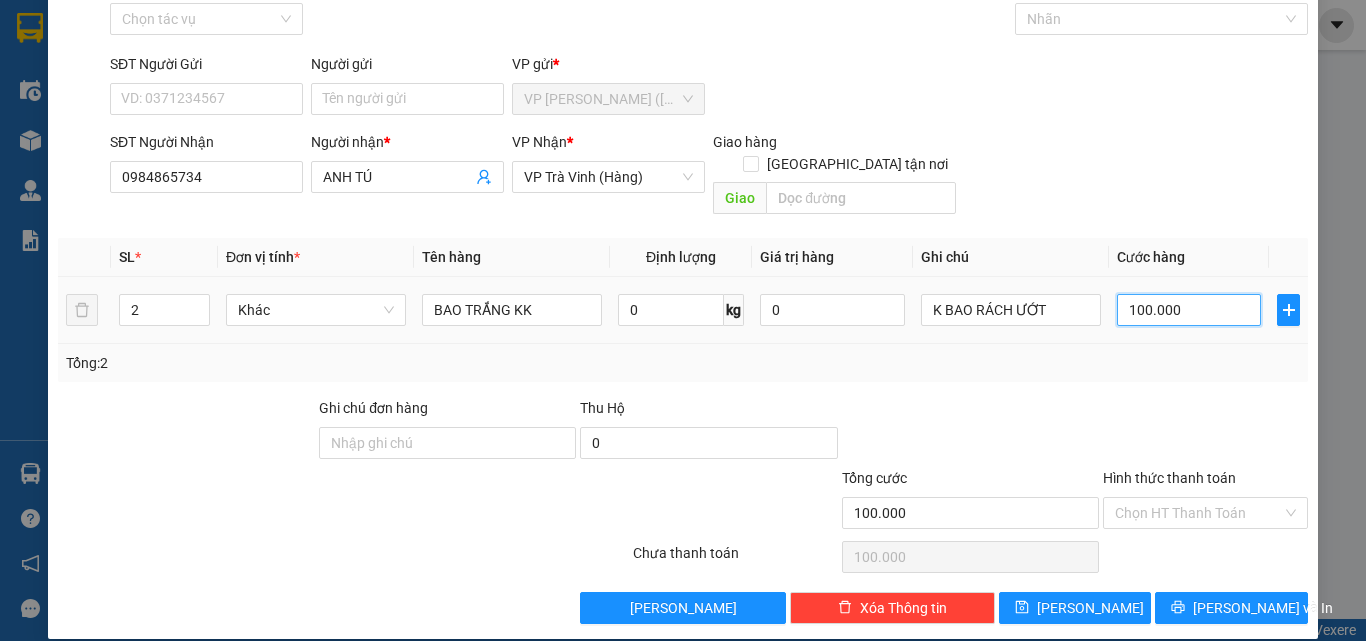 click on "100.000" at bounding box center [1189, 310] 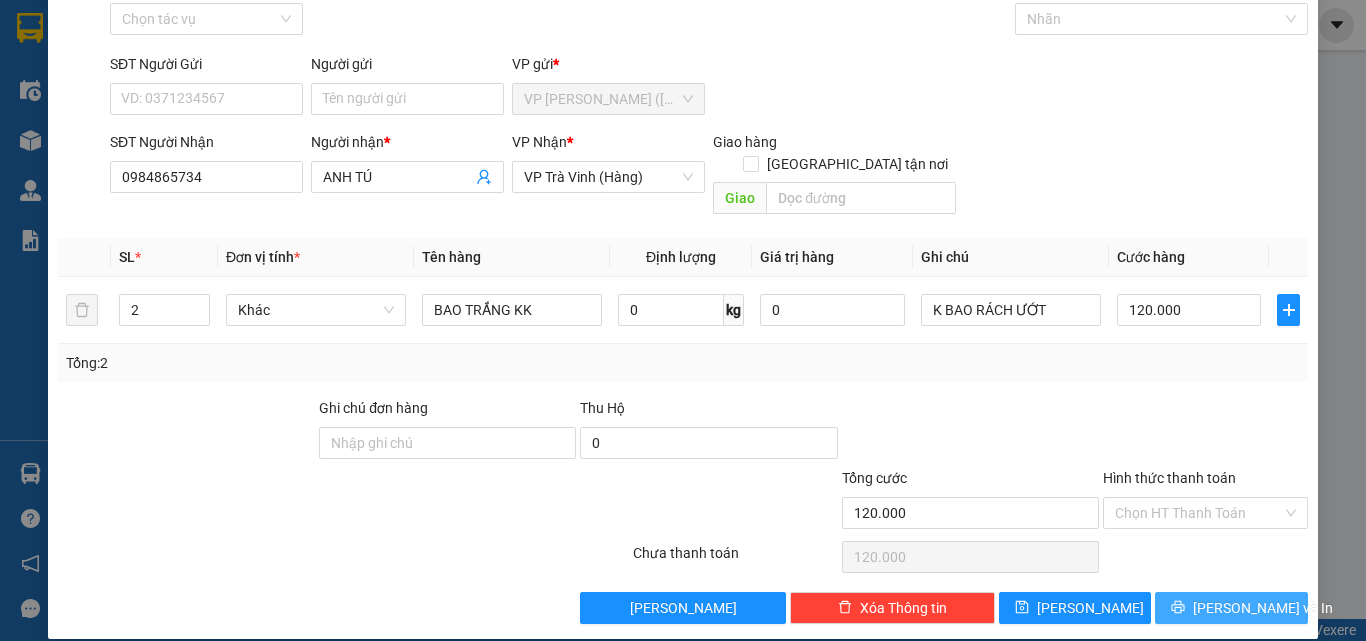 click on "[PERSON_NAME] và In" at bounding box center [1231, 608] 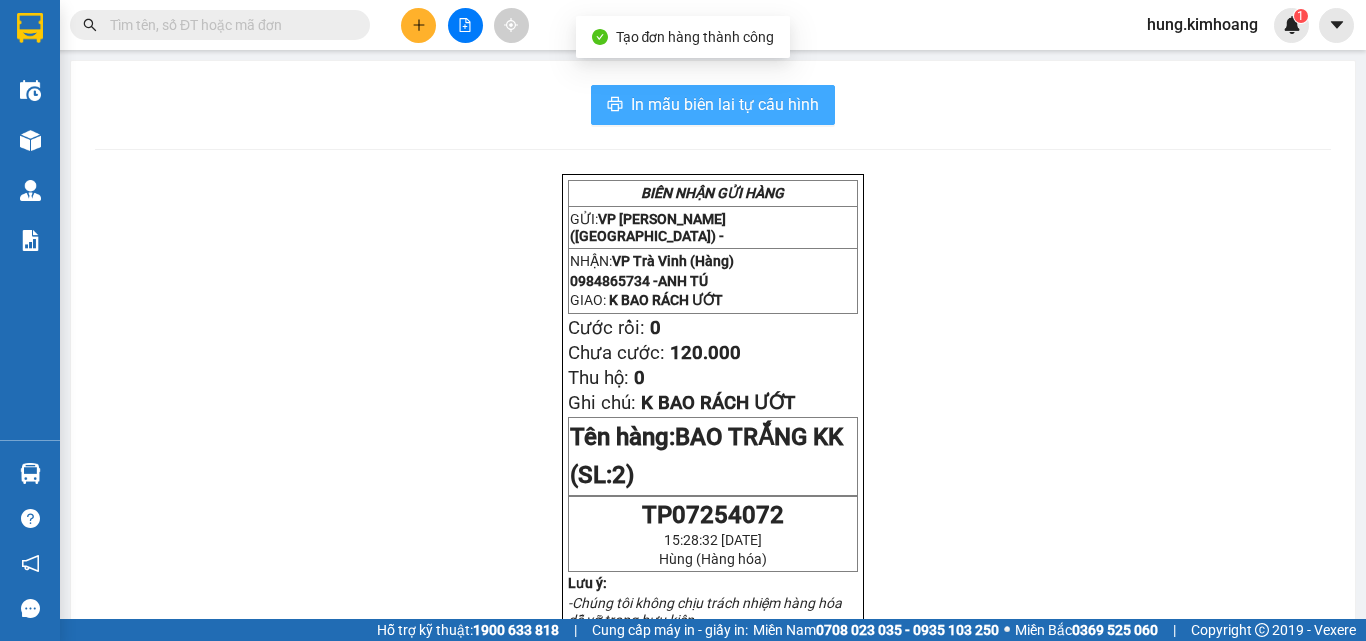click on "In mẫu biên lai tự cấu hình" at bounding box center [725, 104] 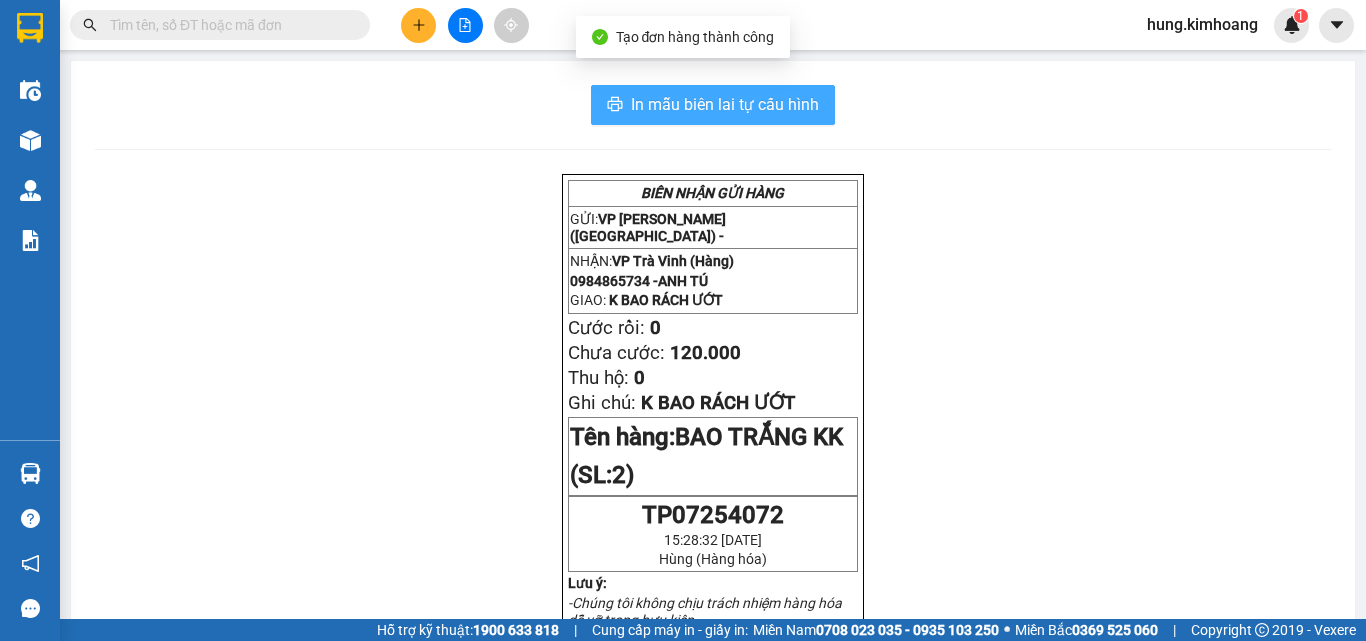 scroll, scrollTop: 0, scrollLeft: 0, axis: both 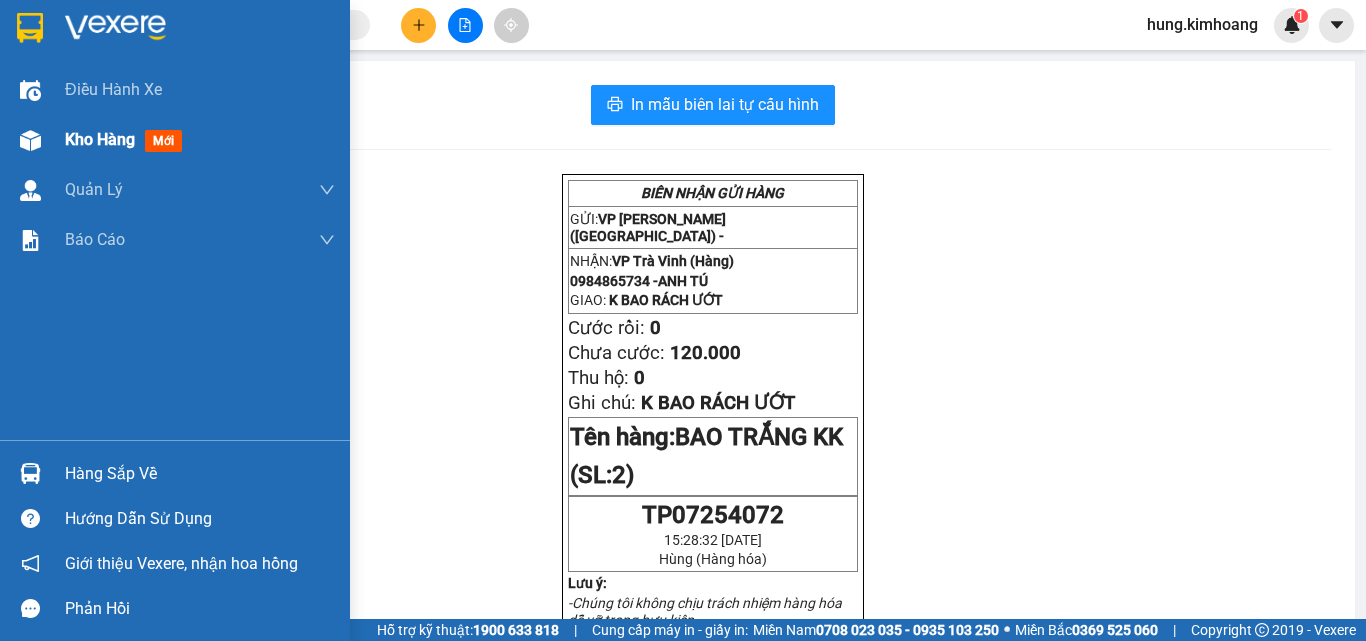 click at bounding box center [30, 140] 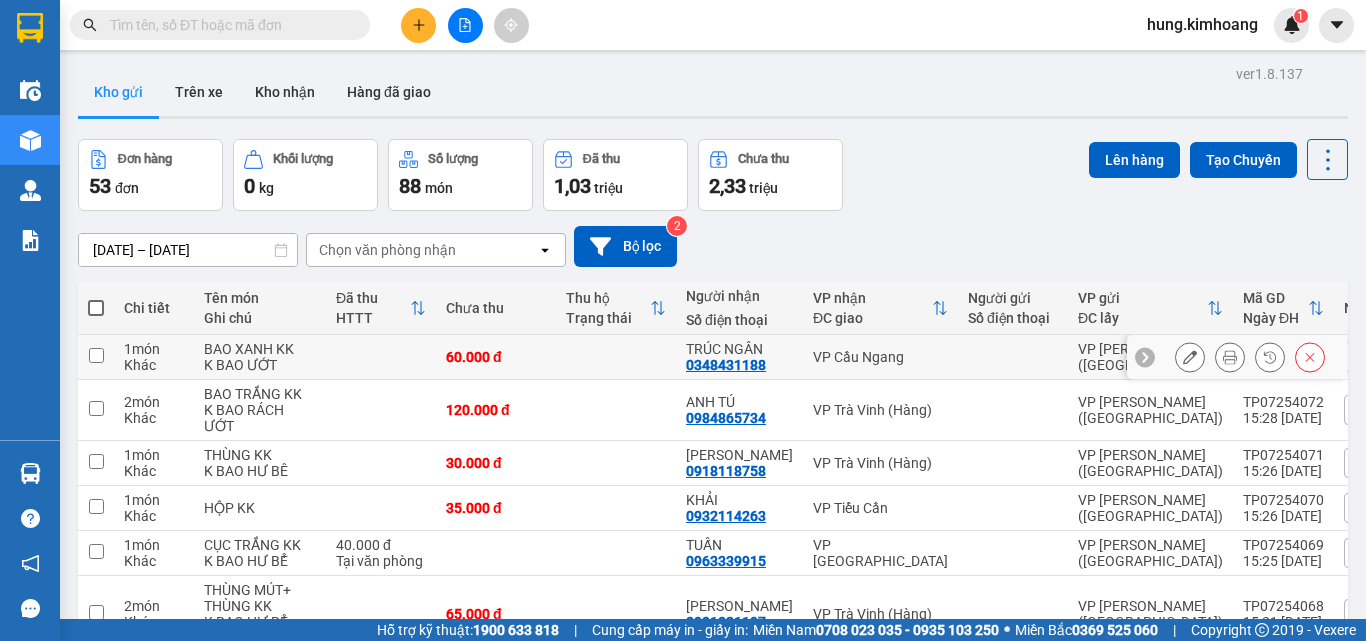 click at bounding box center (96, 357) 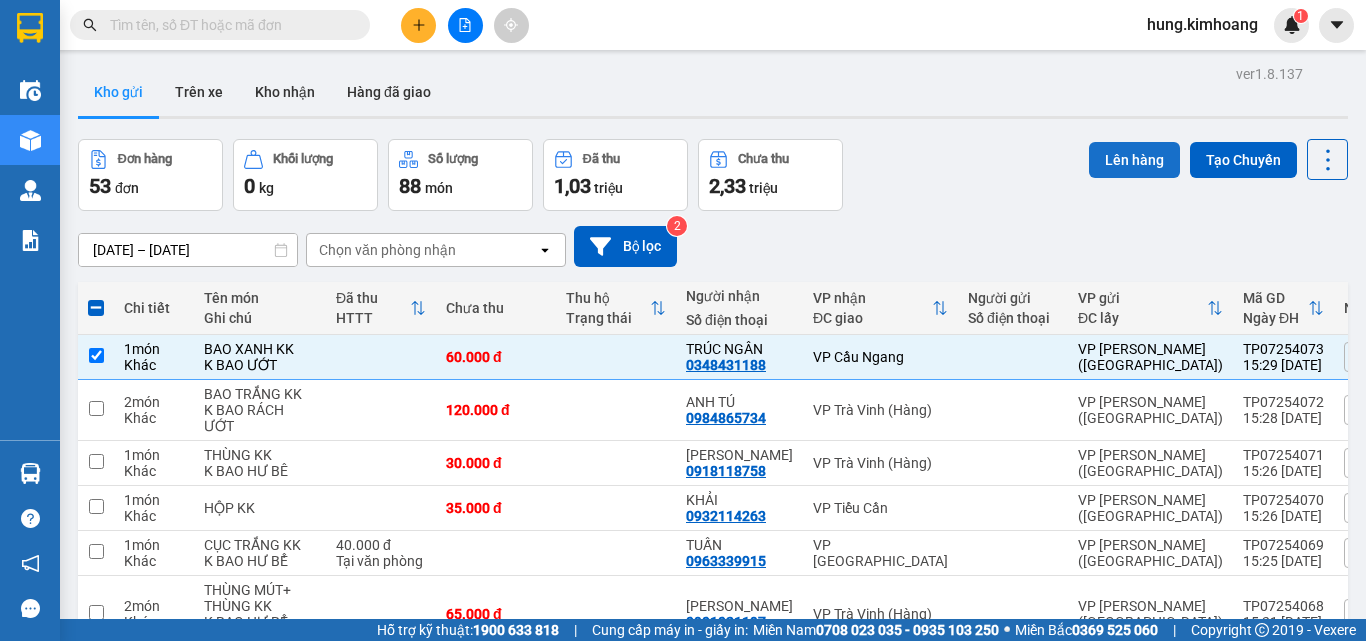 click on "Lên hàng" at bounding box center [1134, 160] 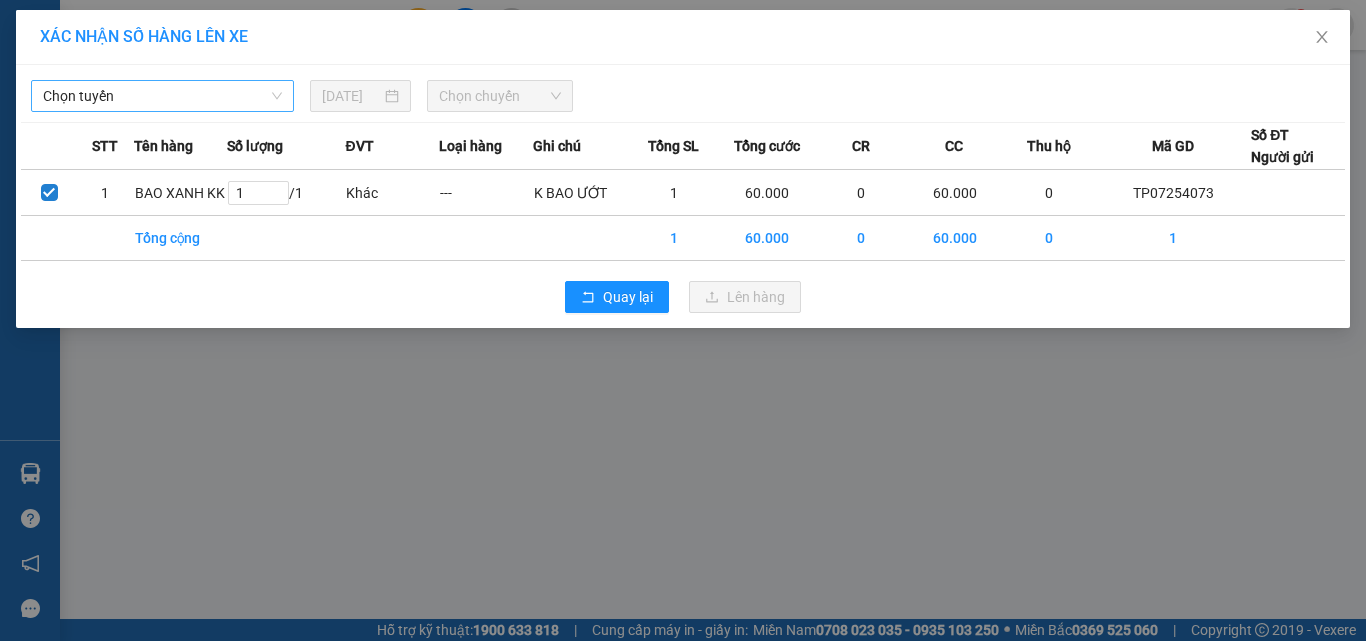 click on "Chọn tuyến" at bounding box center [162, 96] 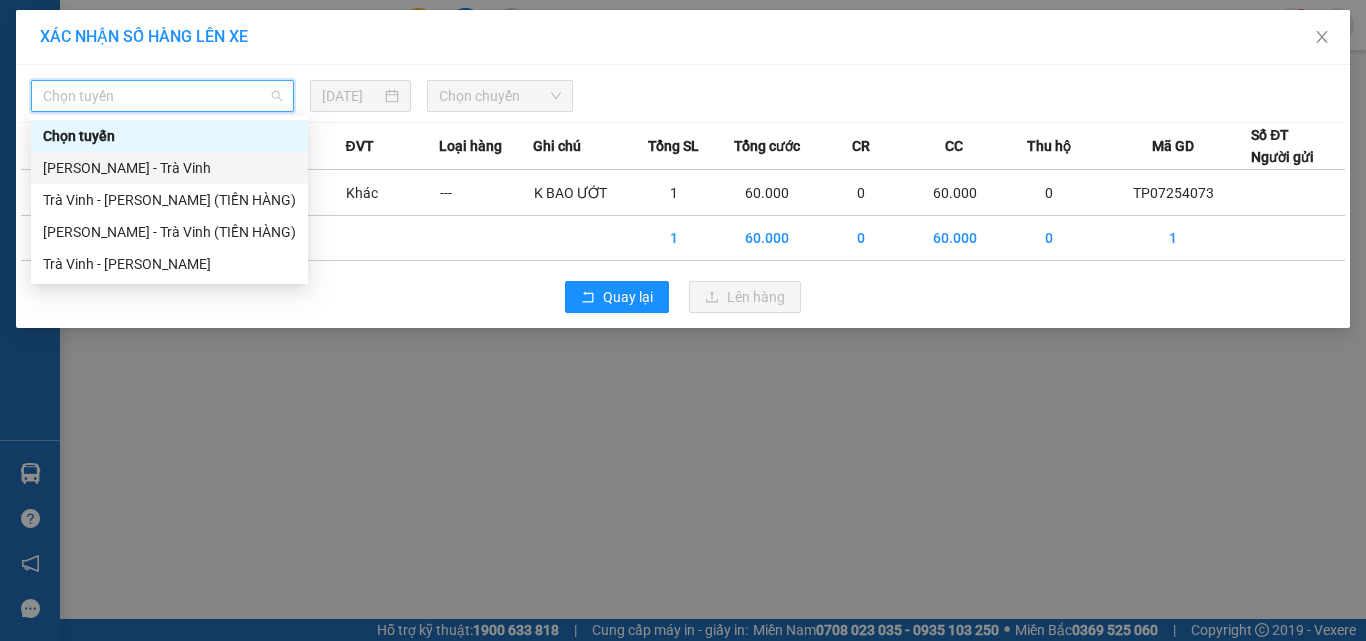 click on "[PERSON_NAME] - Trà Vinh" at bounding box center [169, 168] 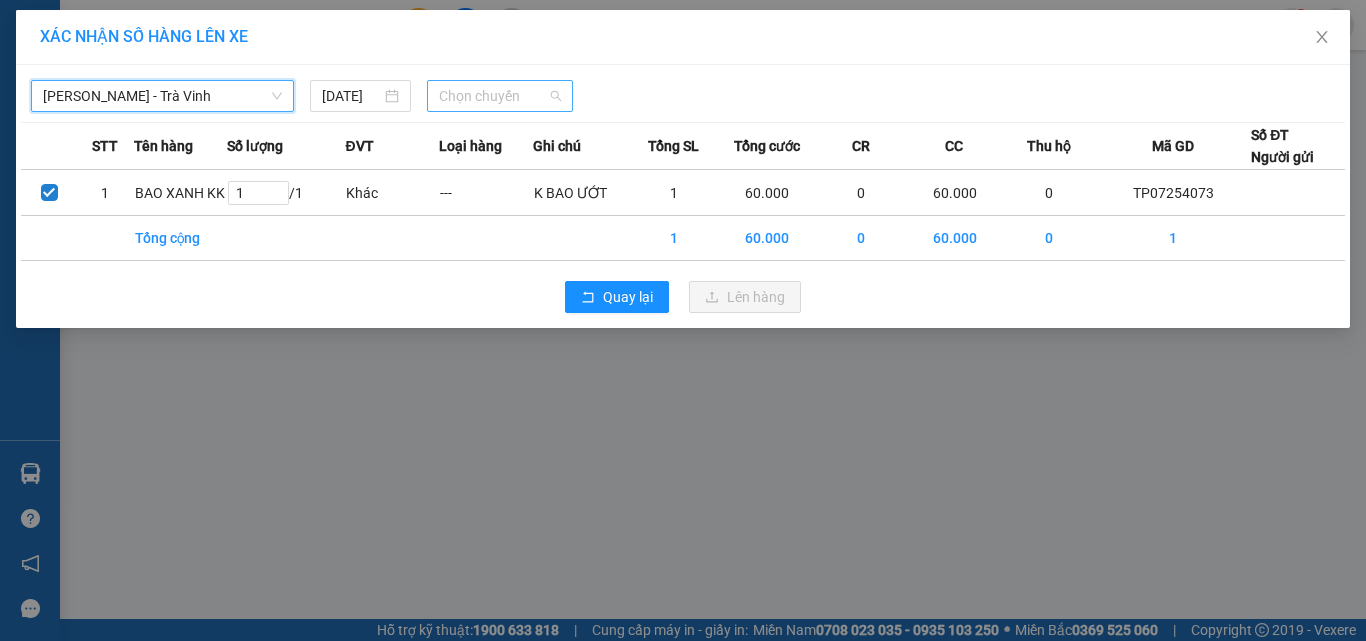 click on "Chọn chuyến" at bounding box center [500, 96] 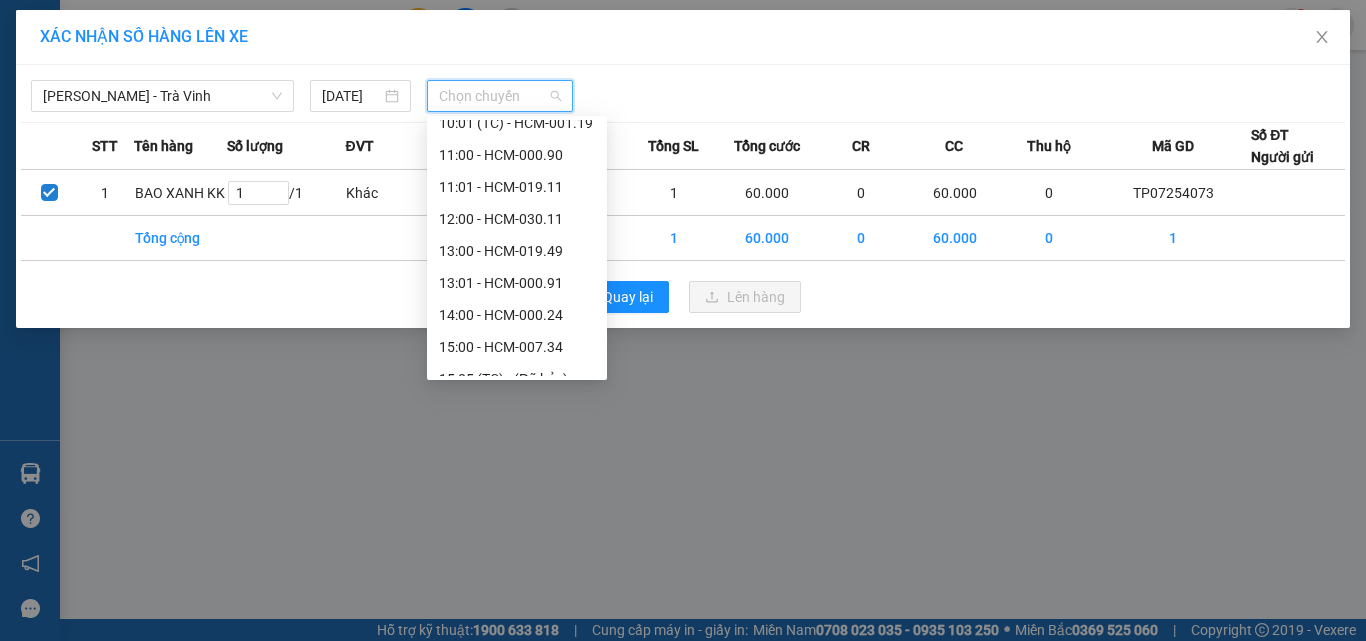 scroll, scrollTop: 448, scrollLeft: 0, axis: vertical 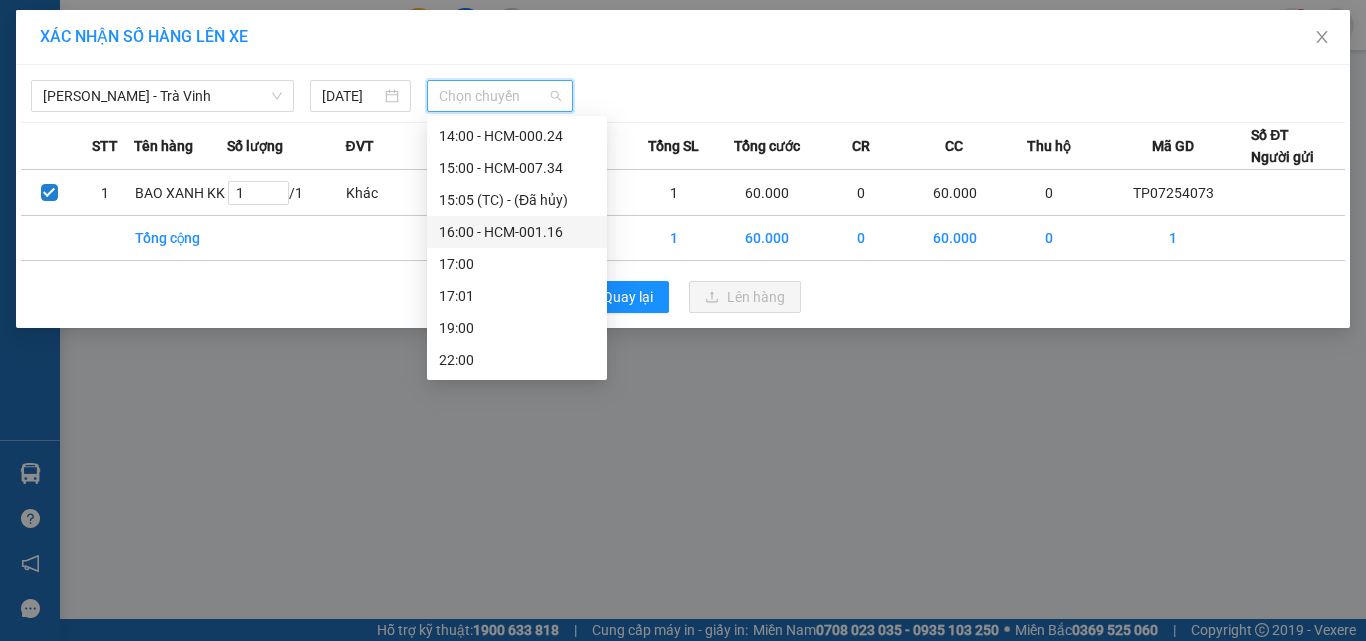 click on "16:00     - HCM-001.16" at bounding box center (517, 232) 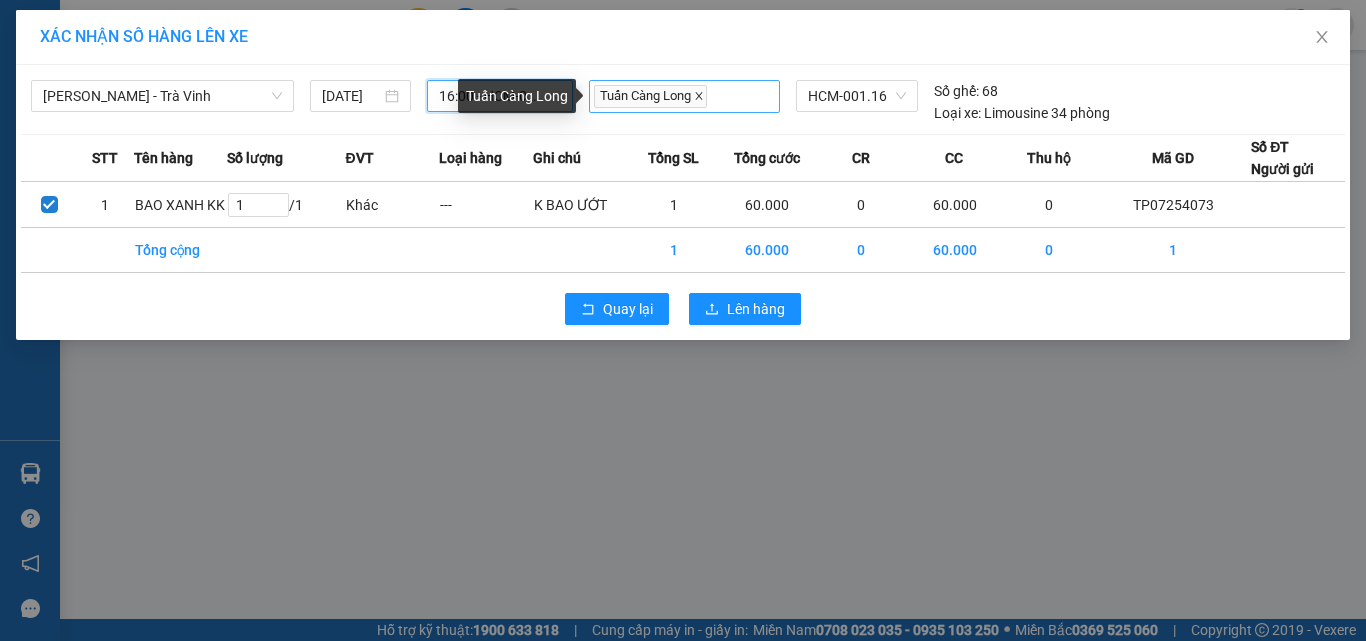 click 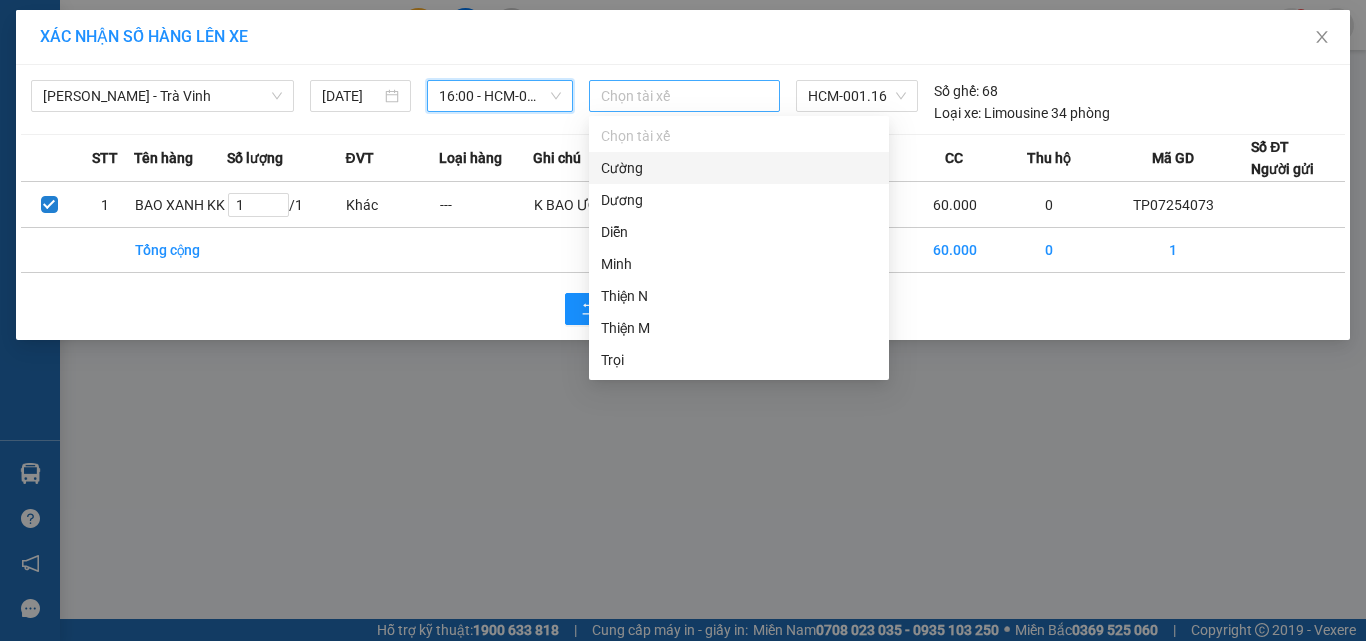 click at bounding box center (685, 96) 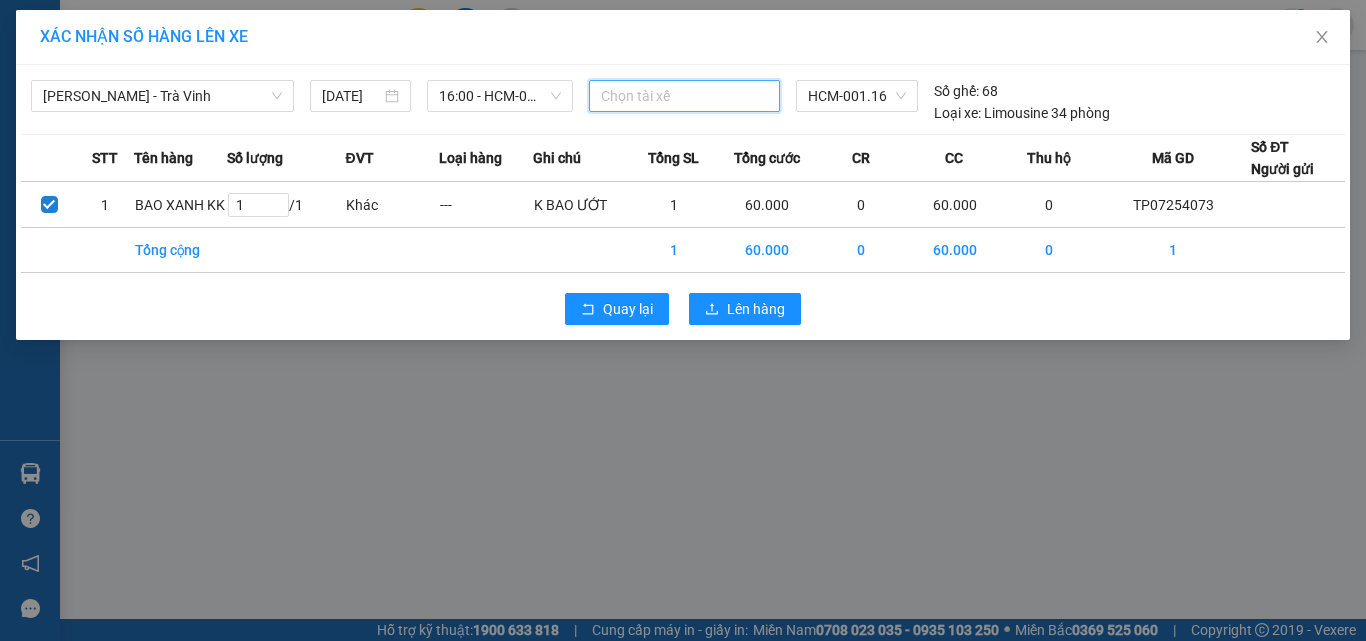 click at bounding box center (685, 96) 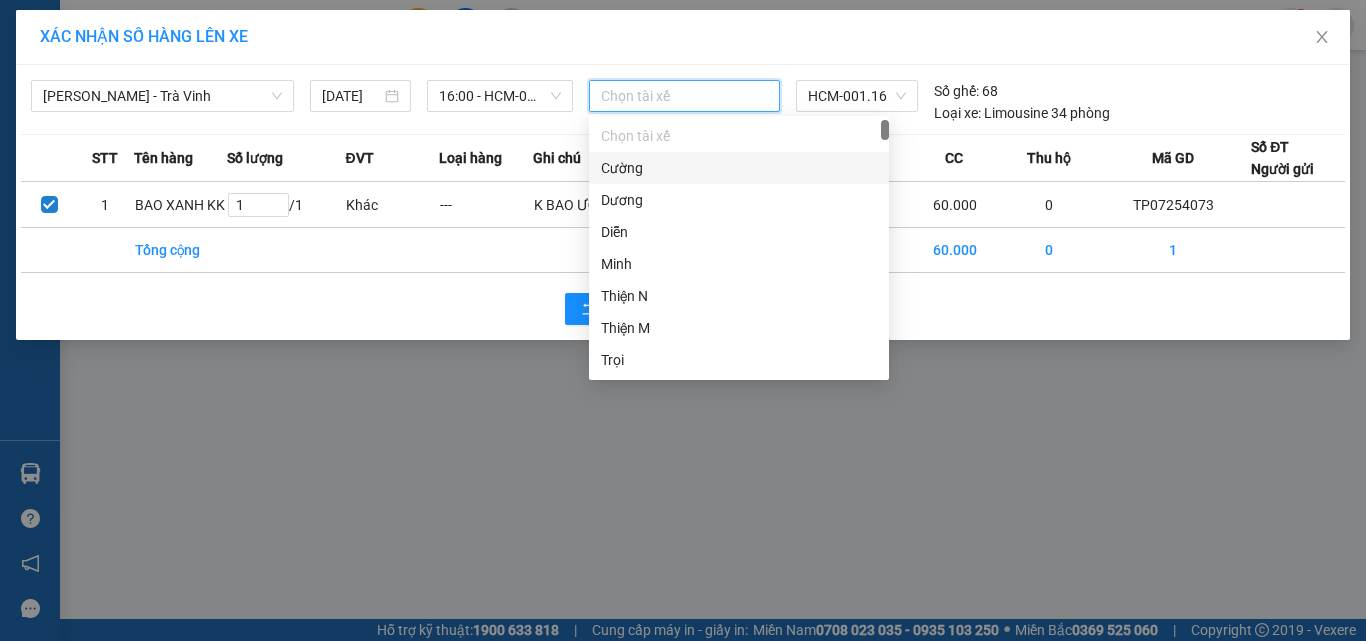 click at bounding box center (685, 96) 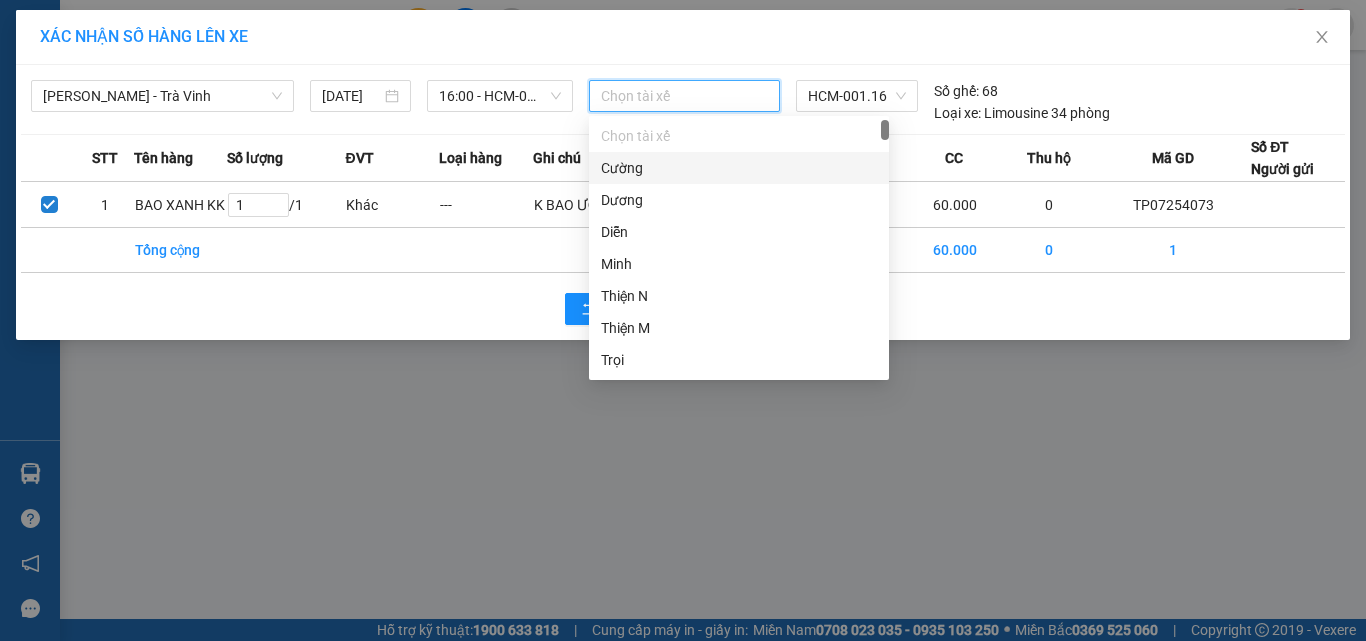 click at bounding box center [685, 96] 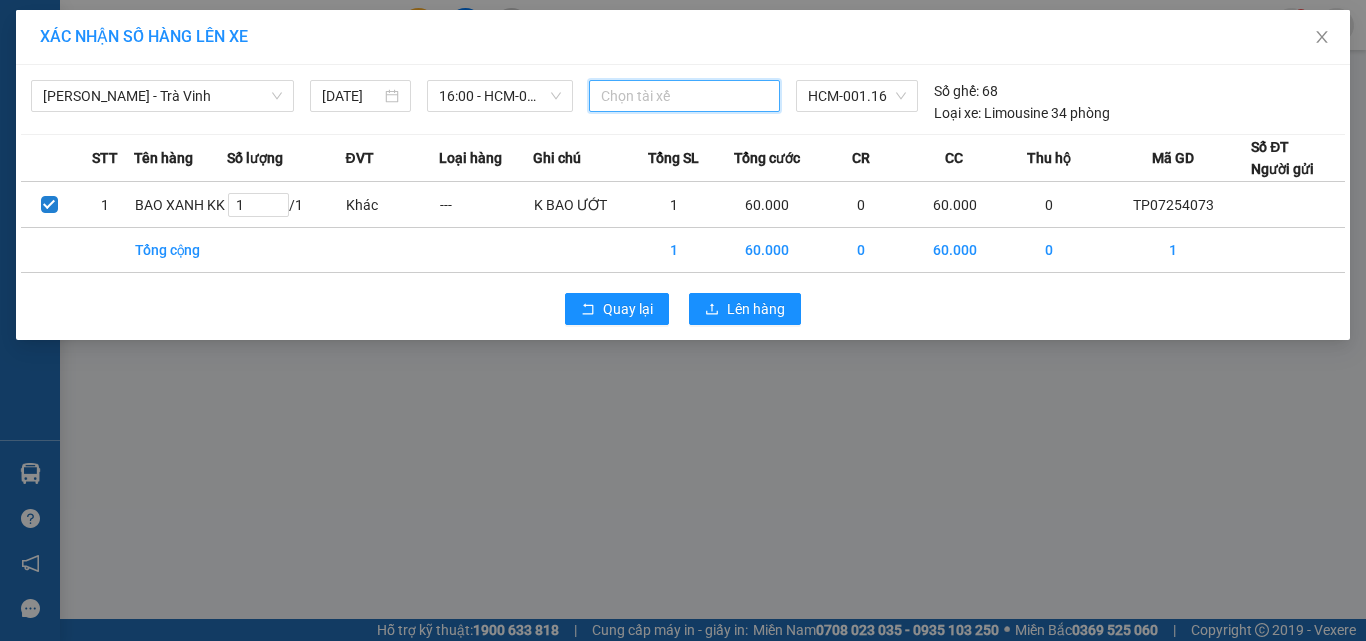 click at bounding box center [685, 96] 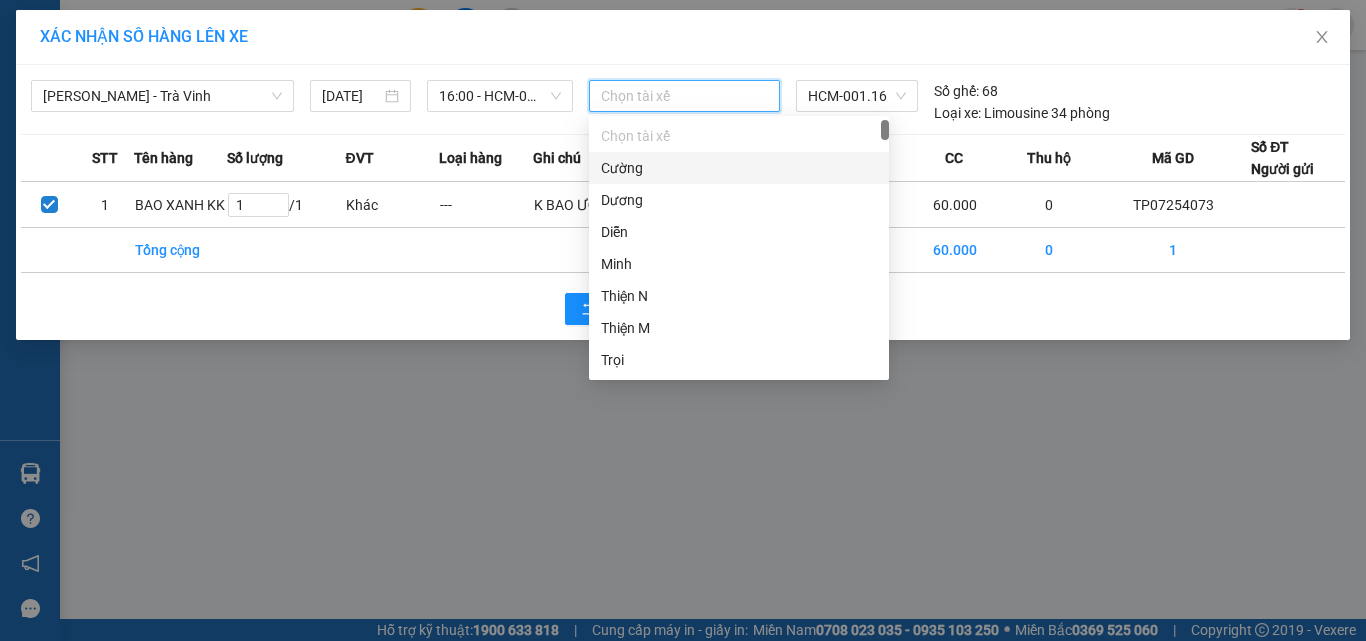click at bounding box center [685, 96] 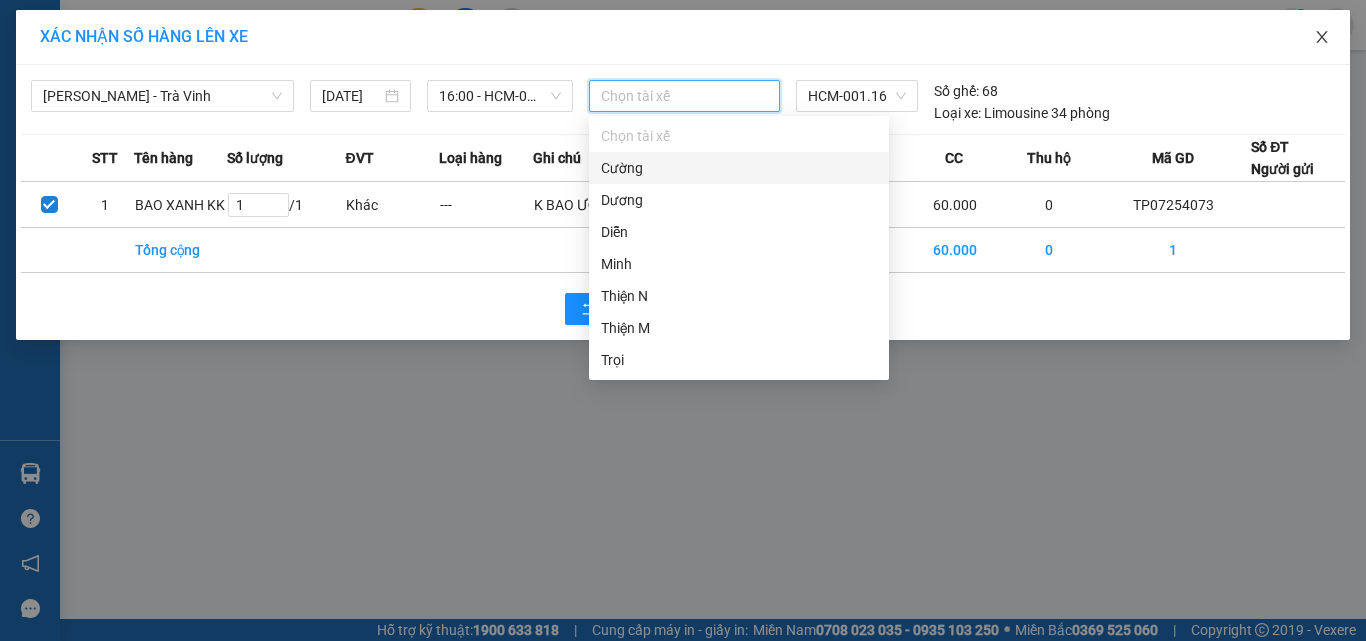 click at bounding box center (1322, 38) 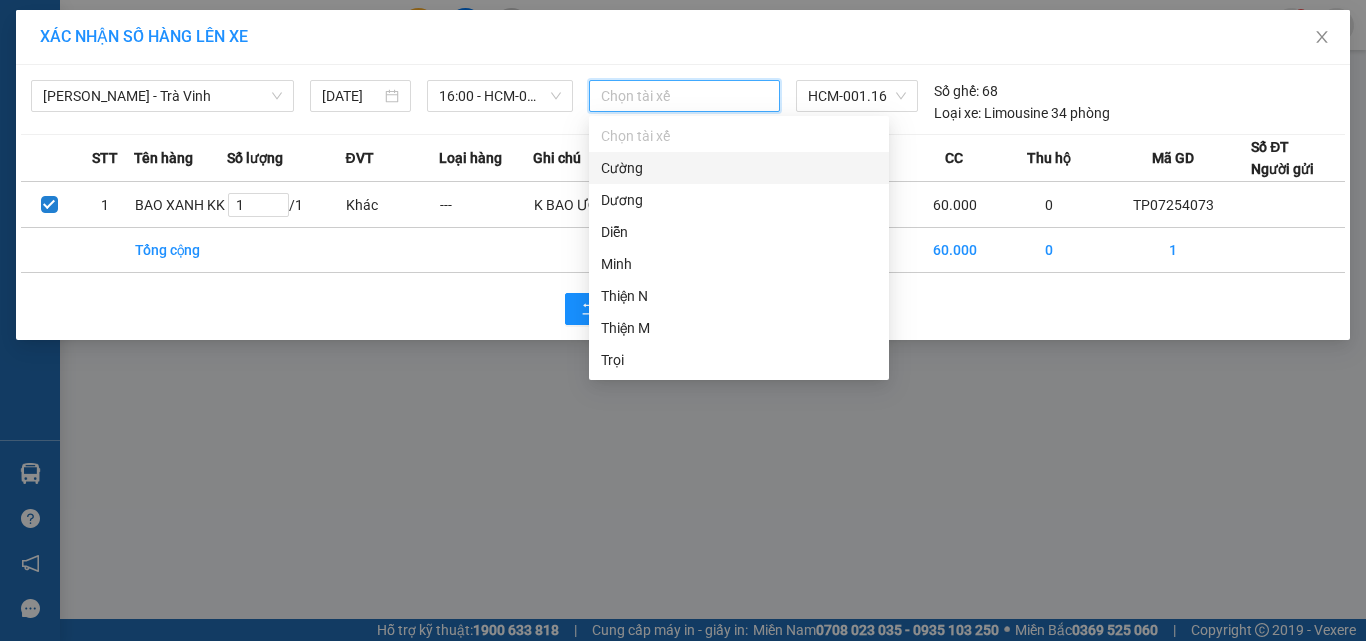 click on "hung.kimhoang 1" at bounding box center (1248, 25) 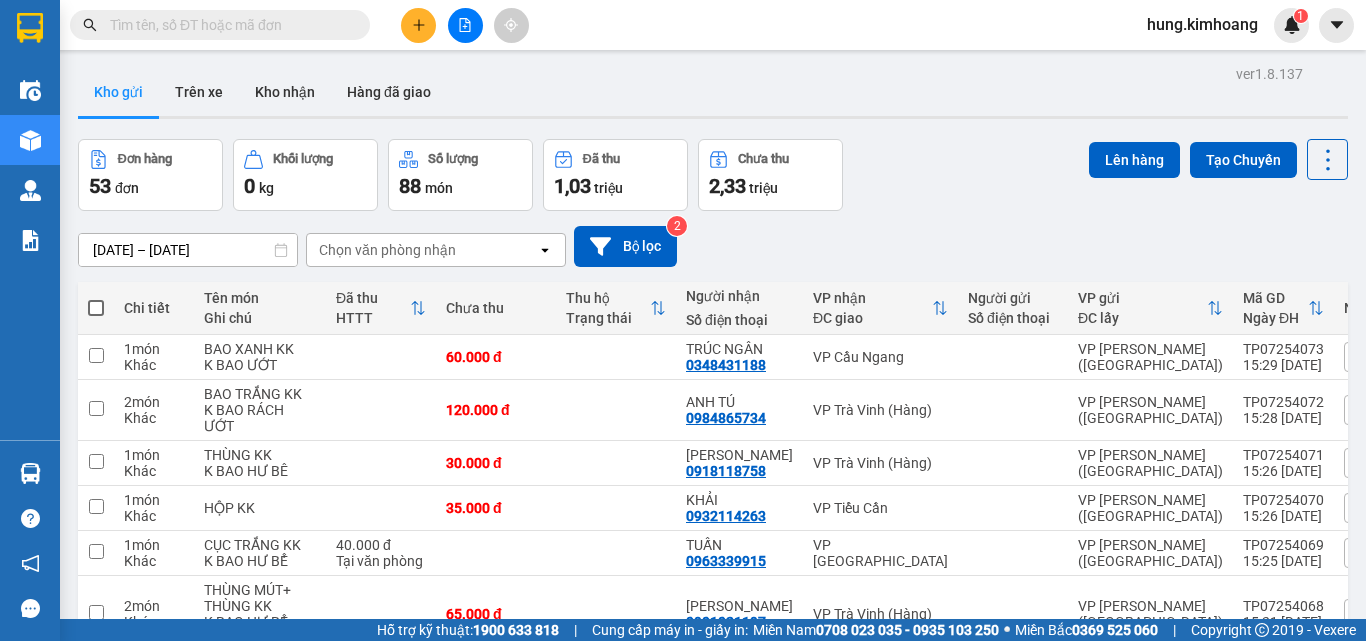 click 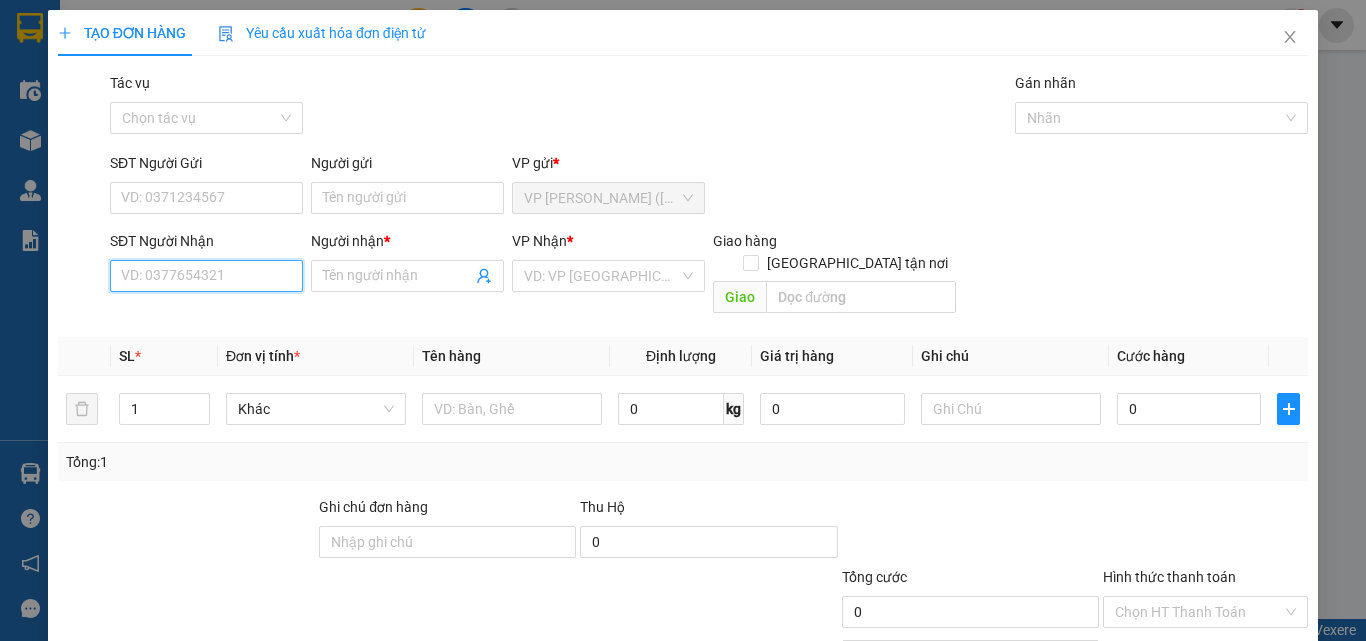 click on "SĐT Người Nhận" at bounding box center (206, 276) 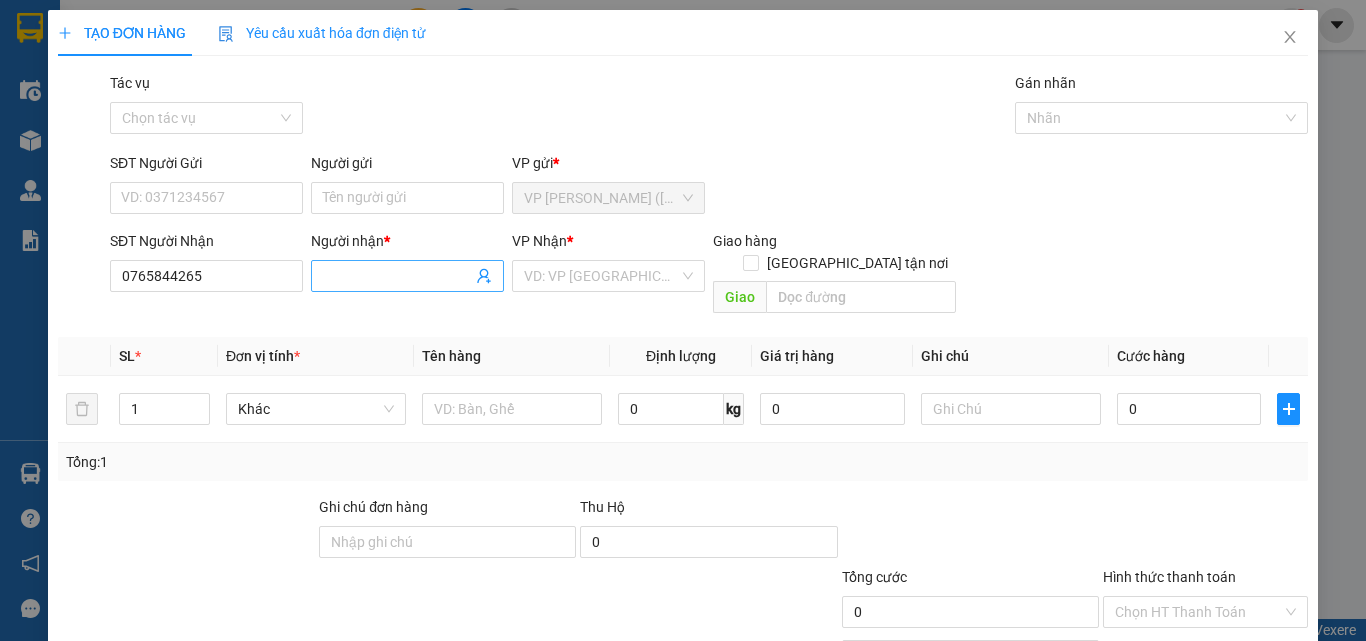 click on "Người nhận  *" at bounding box center [397, 276] 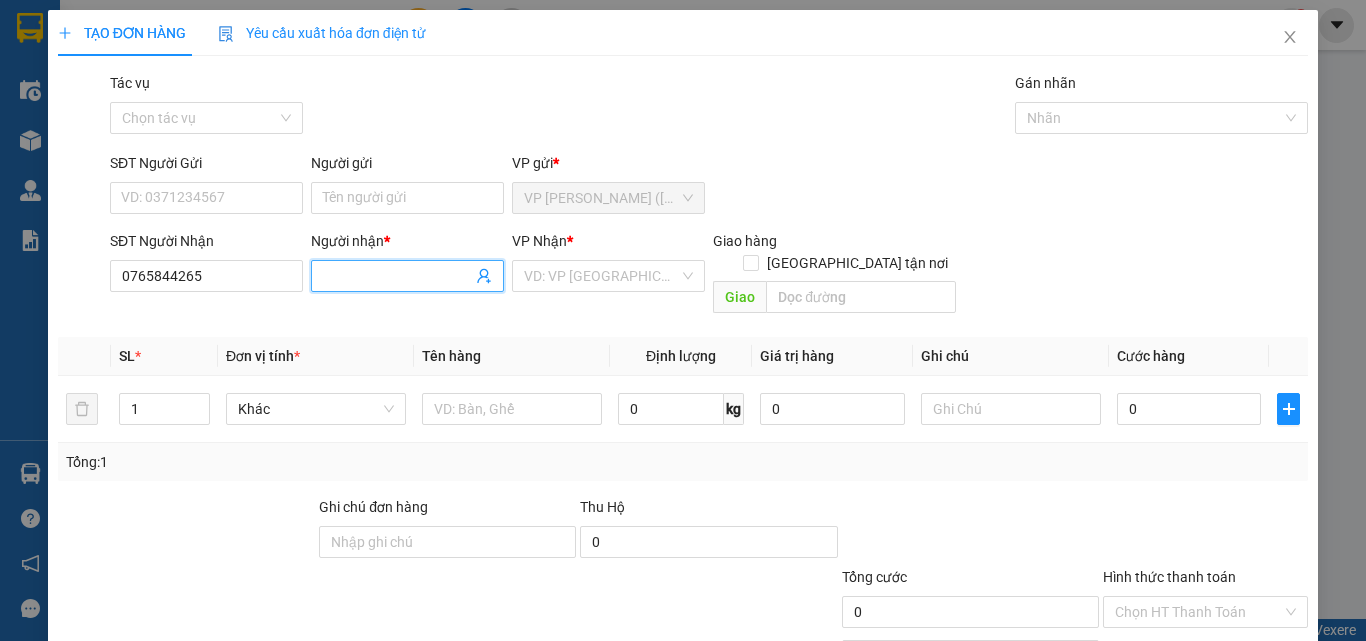 click on "Người nhận  *" at bounding box center [397, 276] 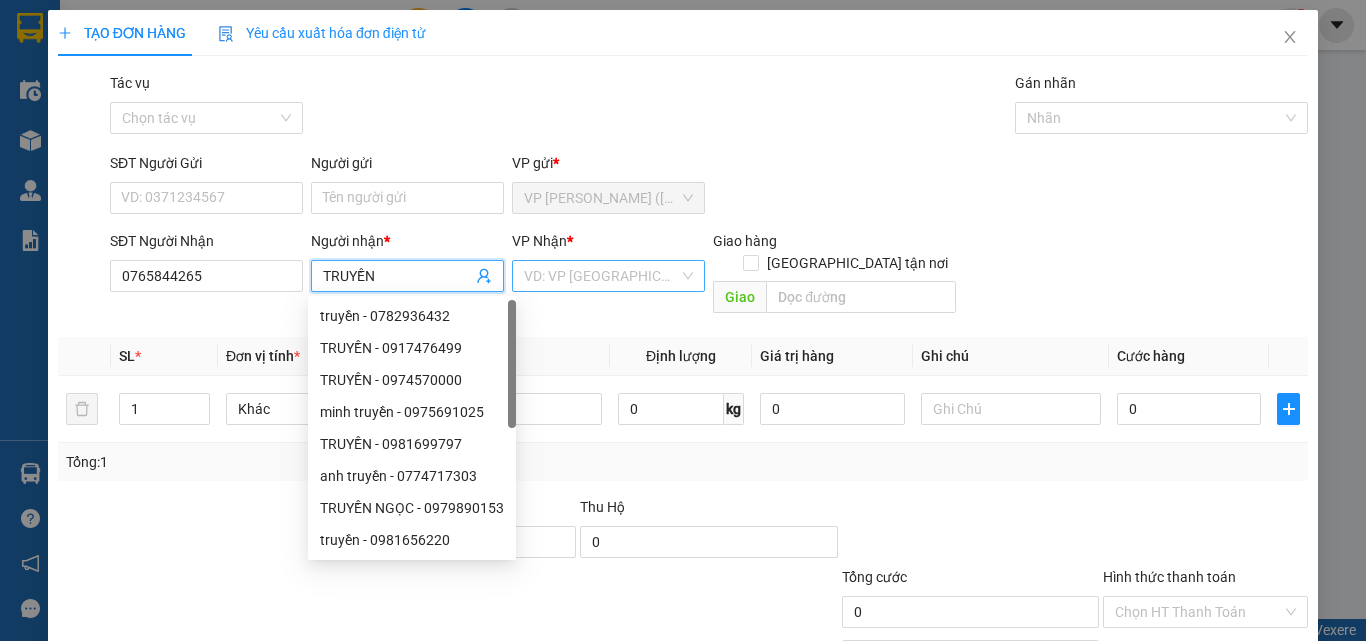 click at bounding box center [601, 276] 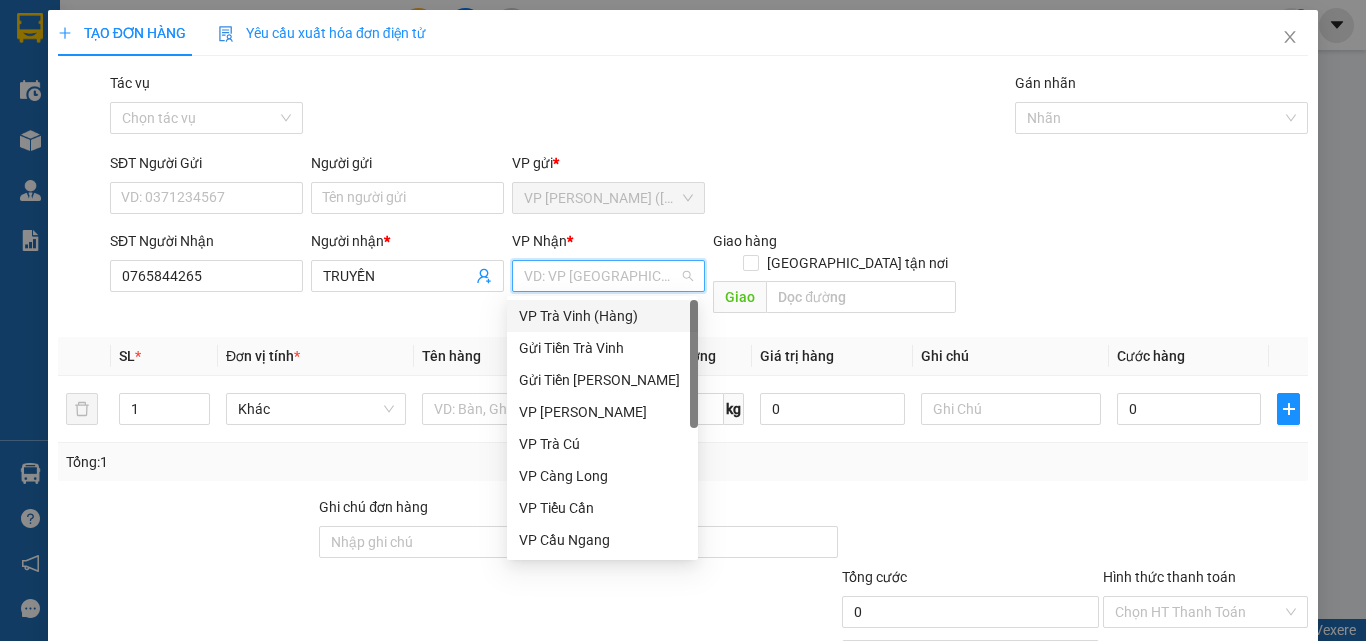 click on "VP Trà Vinh (Hàng)" at bounding box center [602, 316] 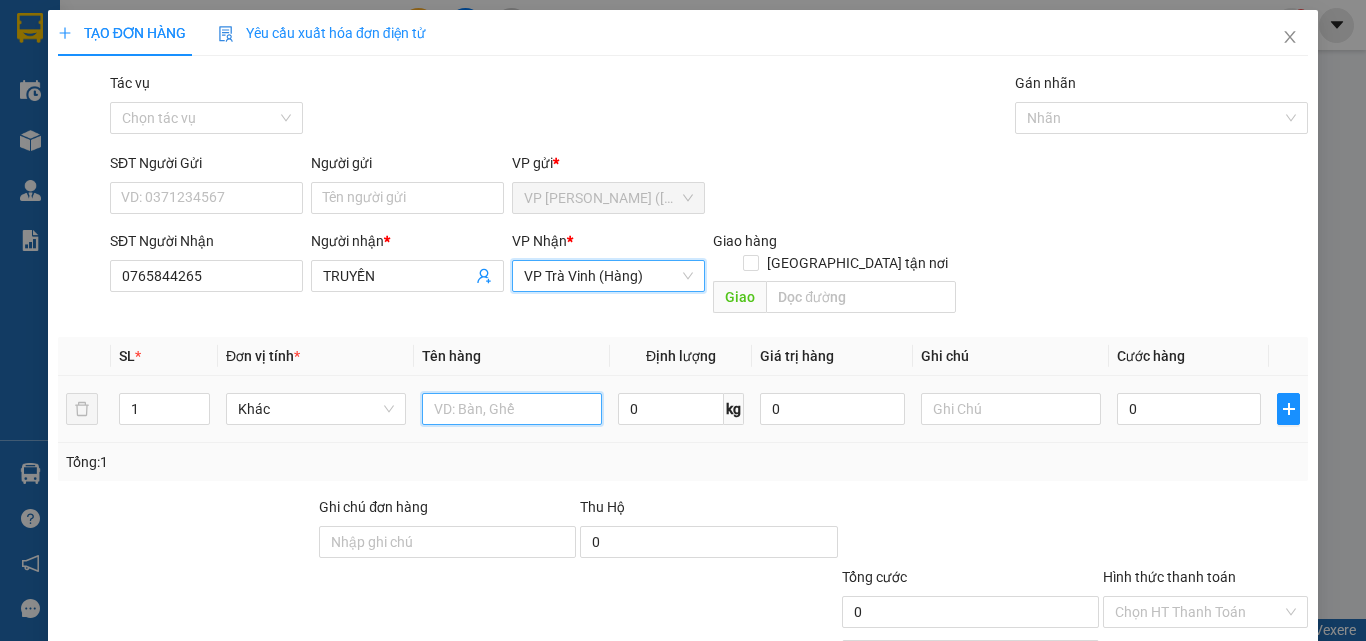 click at bounding box center (512, 409) 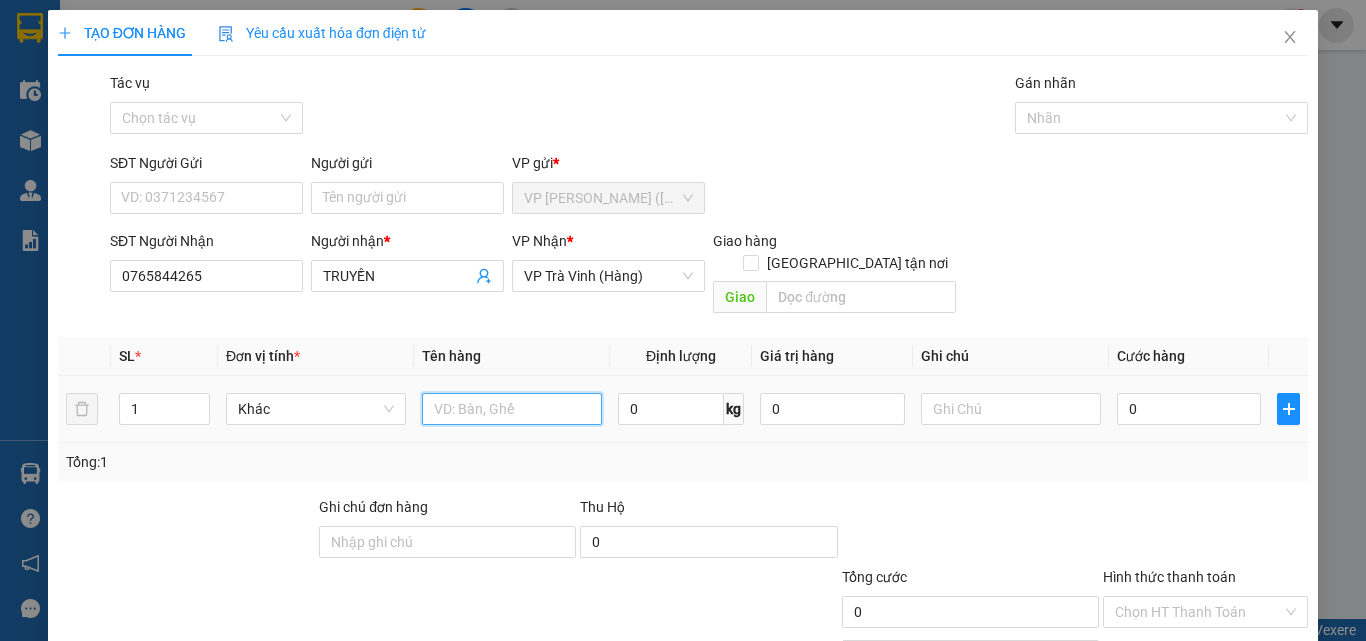 click at bounding box center (512, 409) 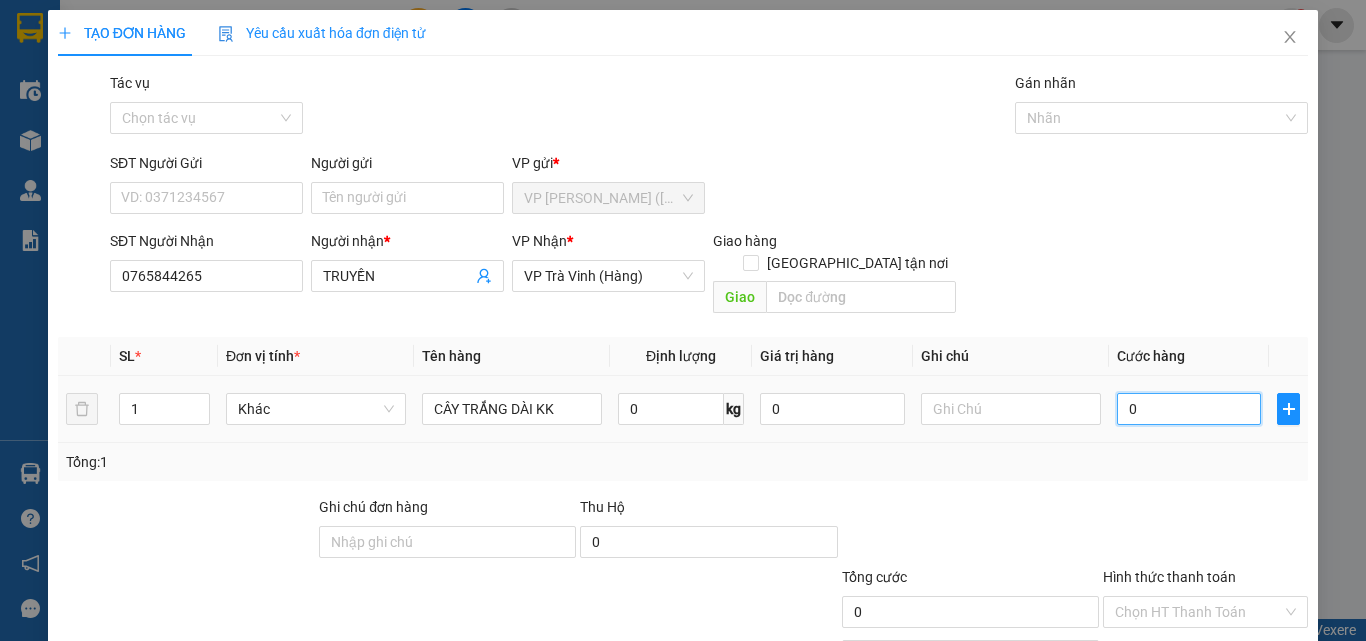 click on "0" at bounding box center [1189, 409] 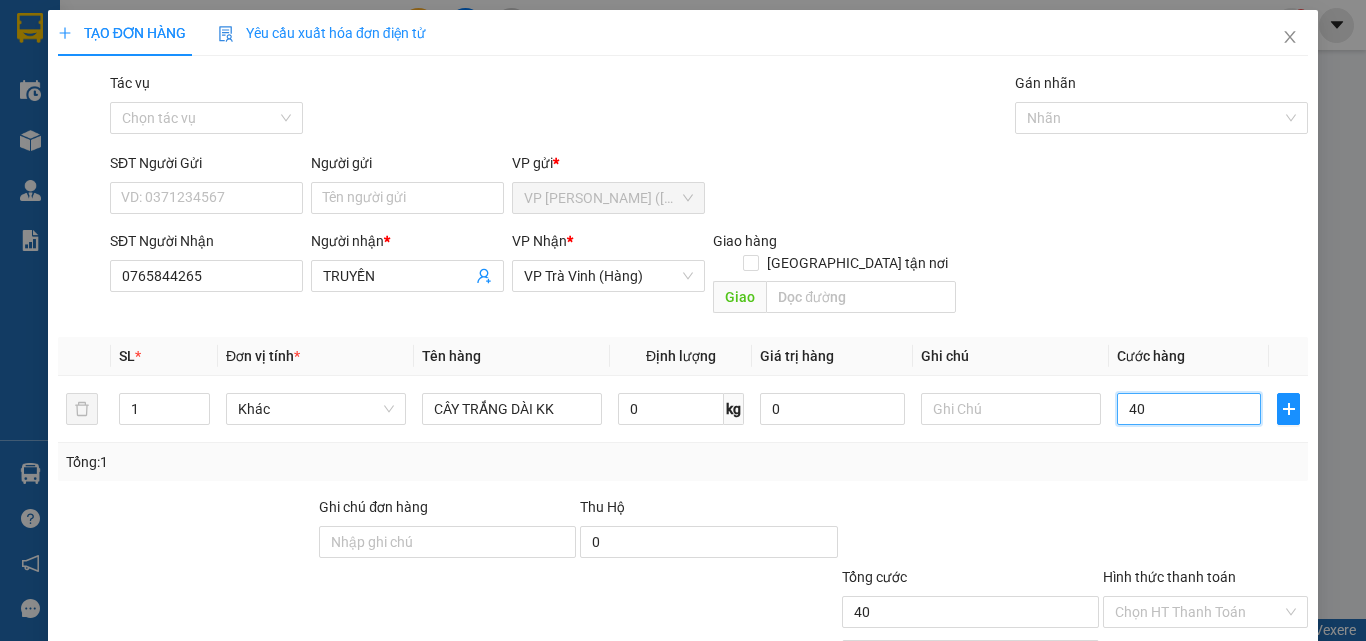 scroll, scrollTop: 99, scrollLeft: 0, axis: vertical 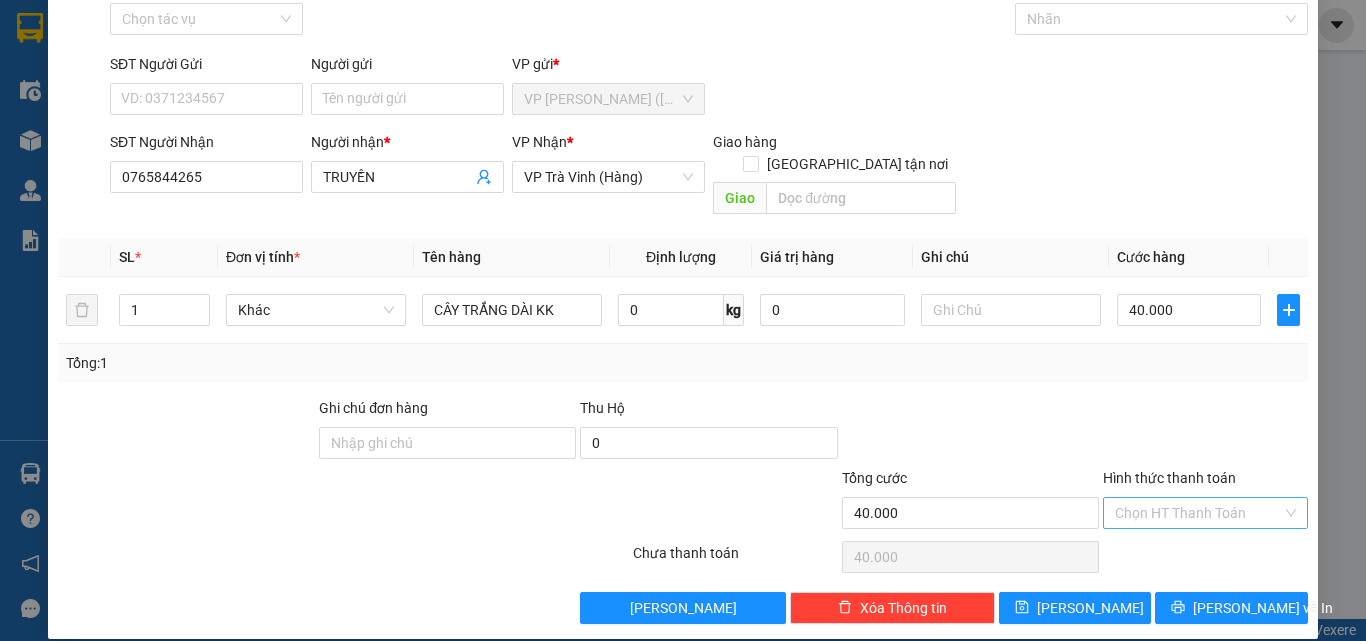 click on "Hình thức thanh toán" at bounding box center (1198, 513) 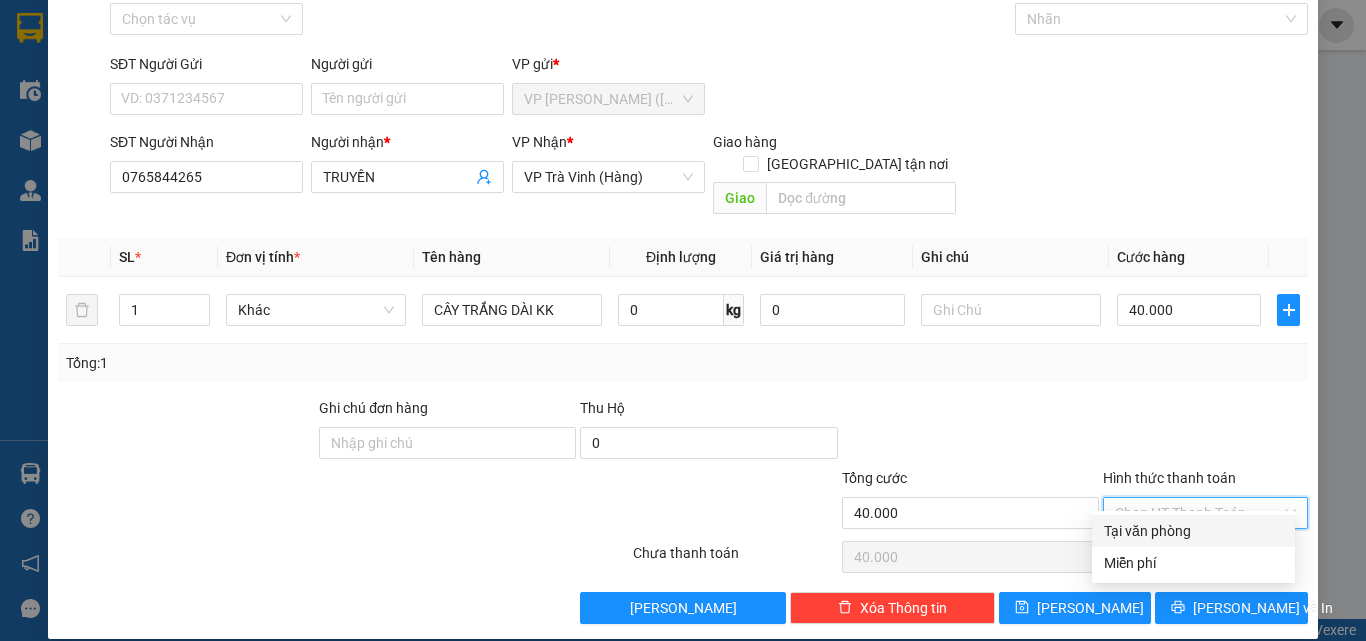click on "Tại văn phòng" at bounding box center (1193, 531) 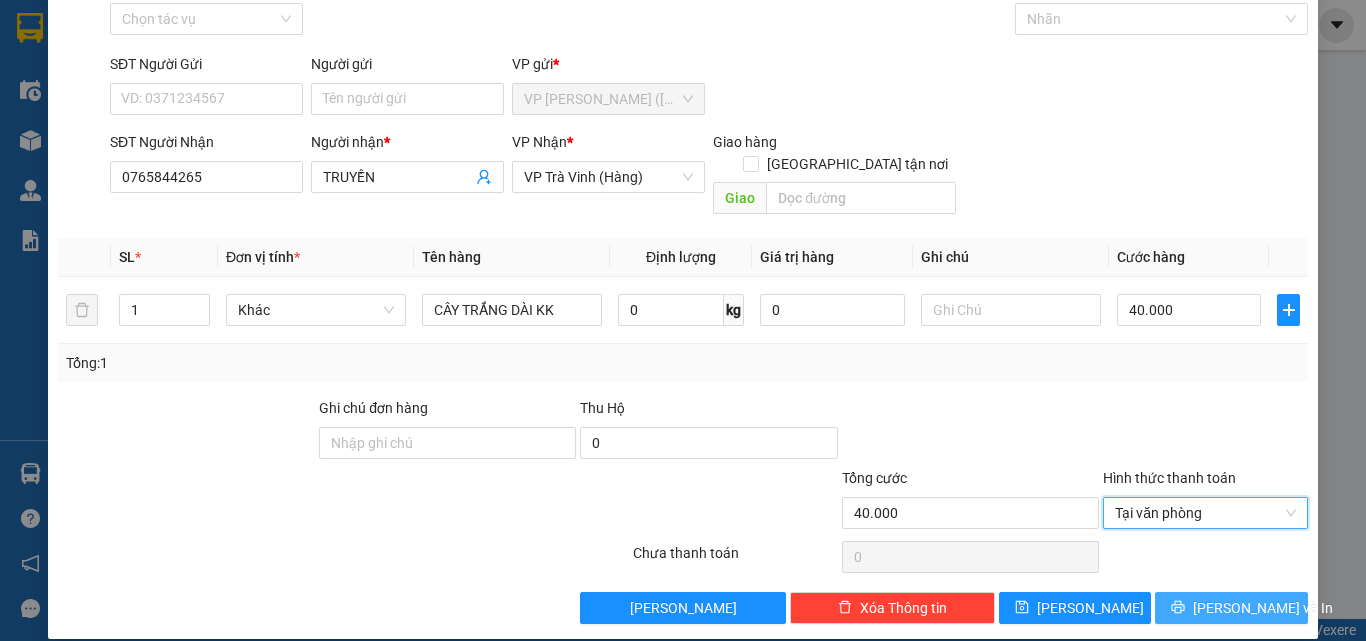 click on "[PERSON_NAME] và In" at bounding box center [1263, 608] 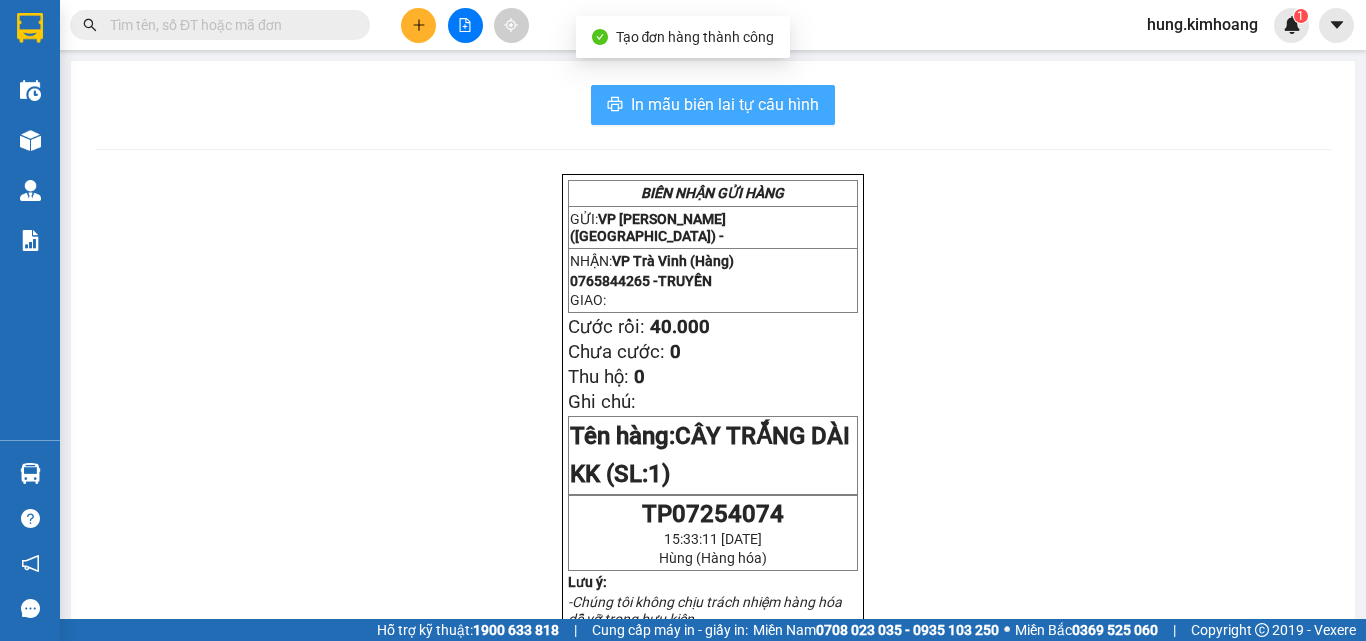 click on "In mẫu biên lai tự cấu hình" at bounding box center (725, 104) 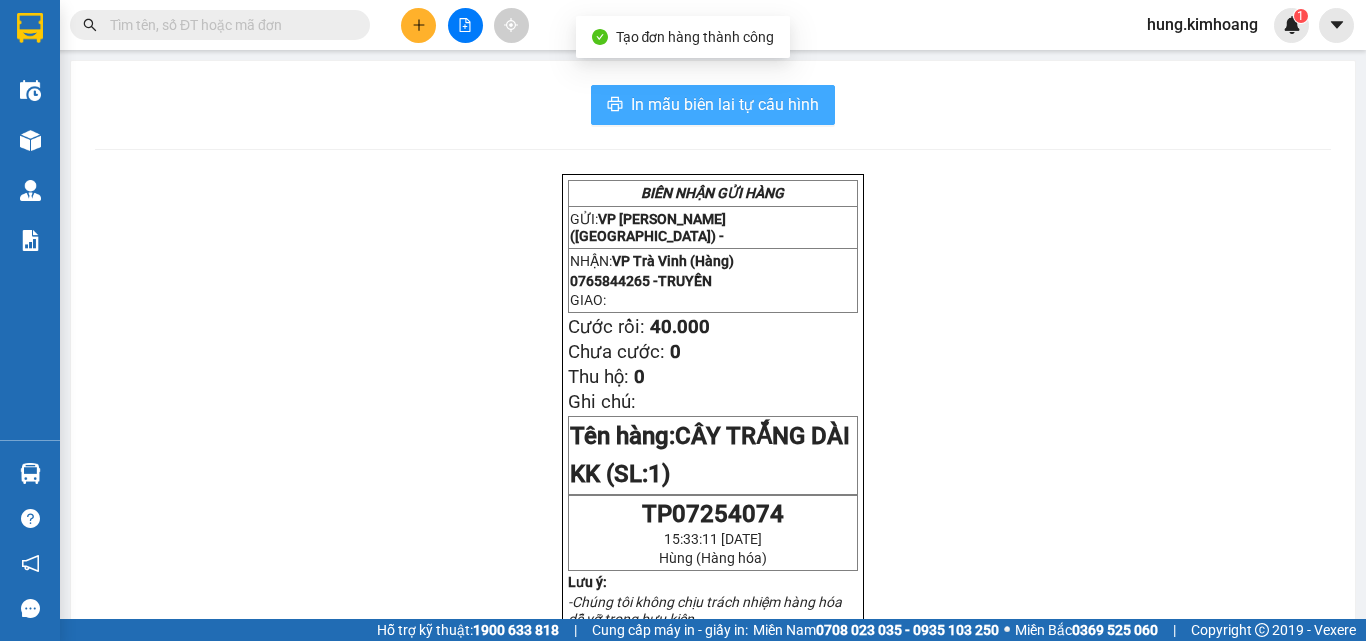 scroll, scrollTop: 0, scrollLeft: 0, axis: both 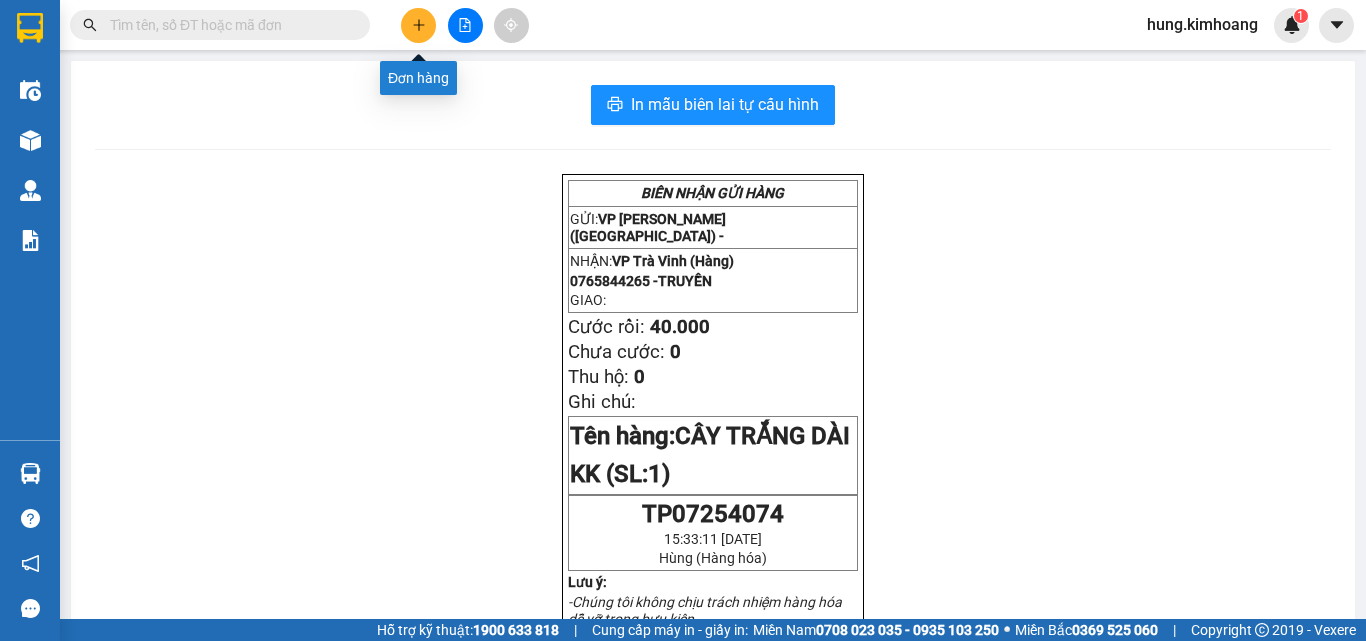 click at bounding box center [418, 25] 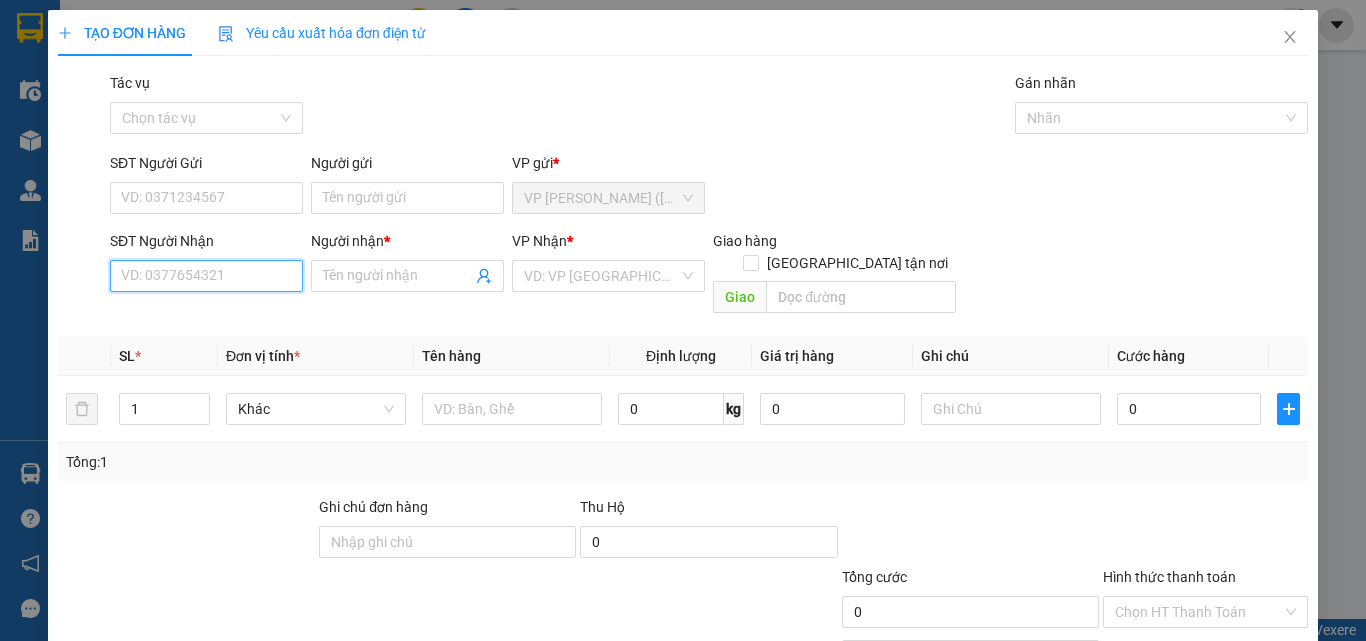click on "SĐT Người Nhận" at bounding box center [206, 276] 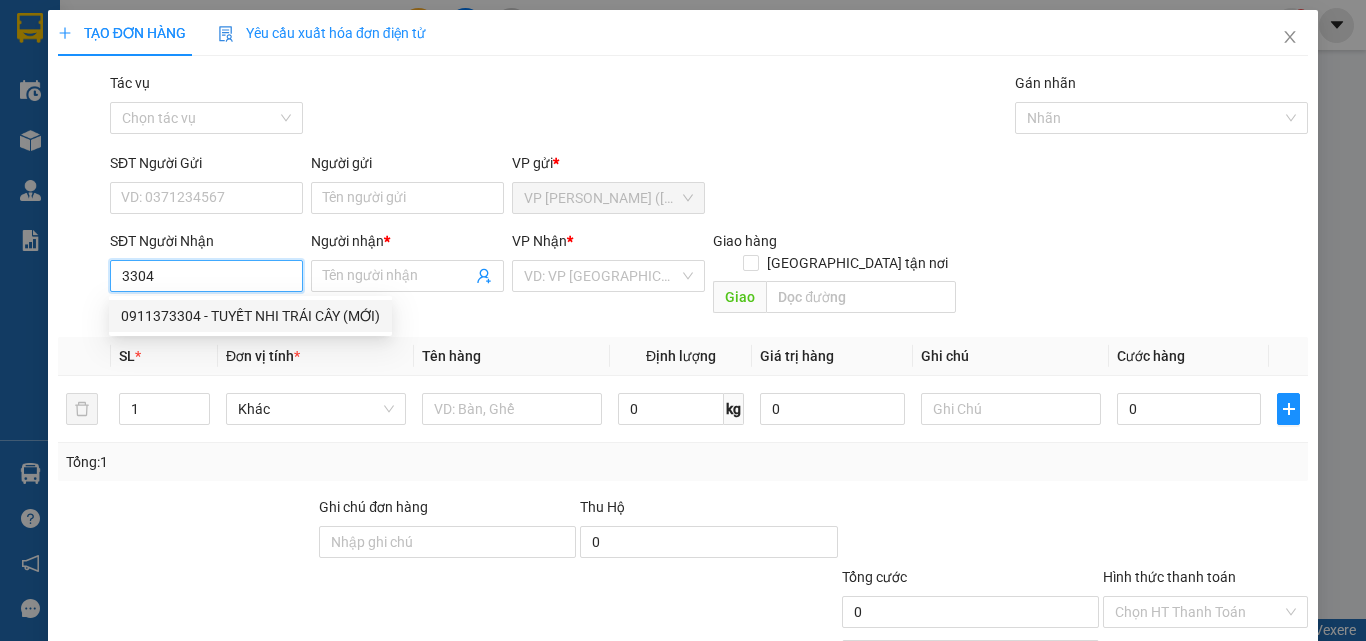 click on "0911373304 - TUYẾT NHI TRÁI CÂY (MỚI)" at bounding box center [250, 316] 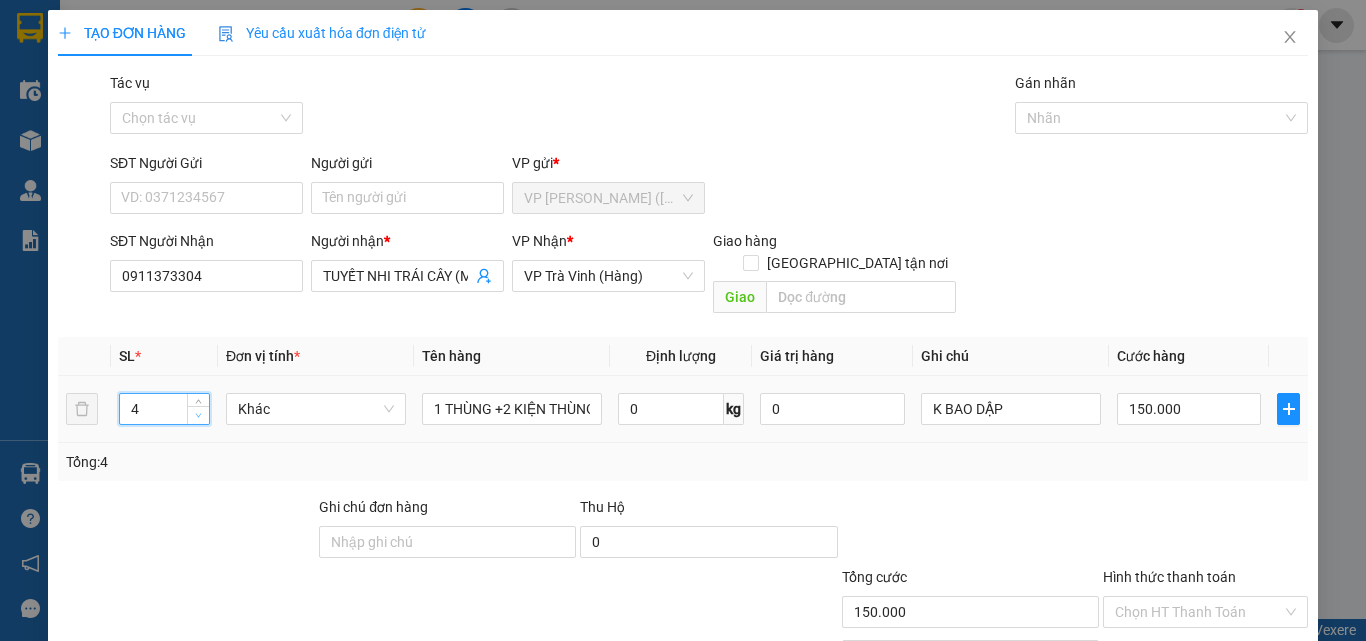 click 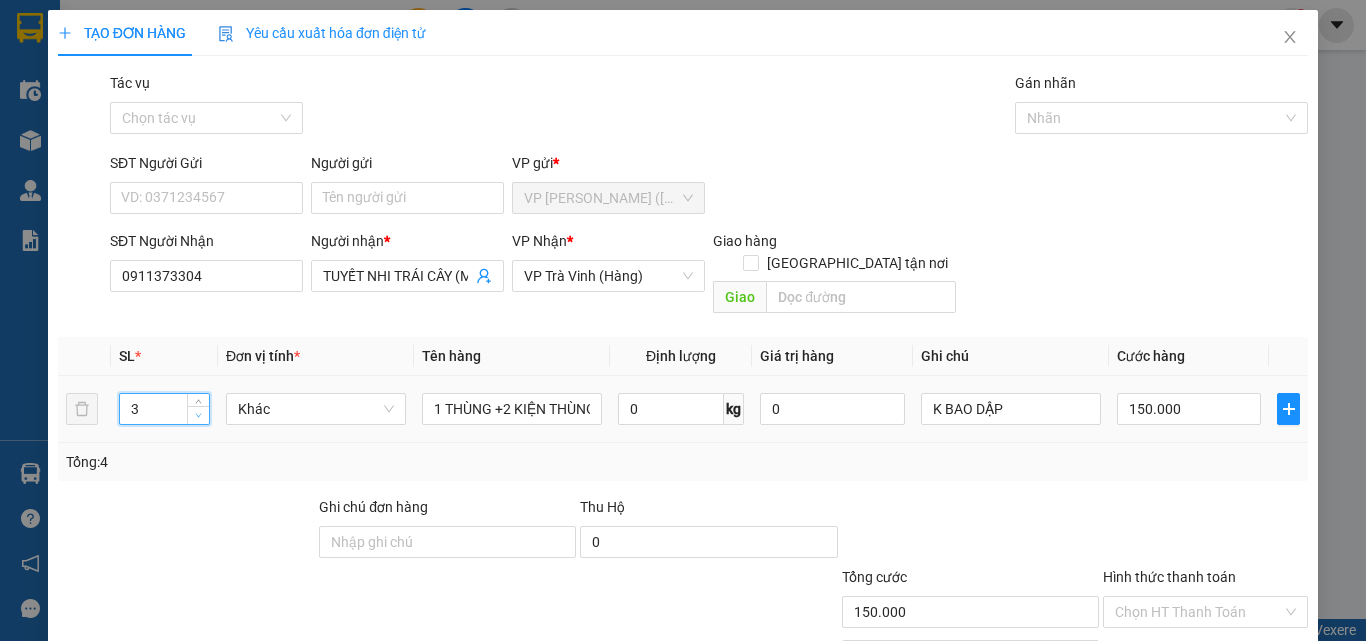 click 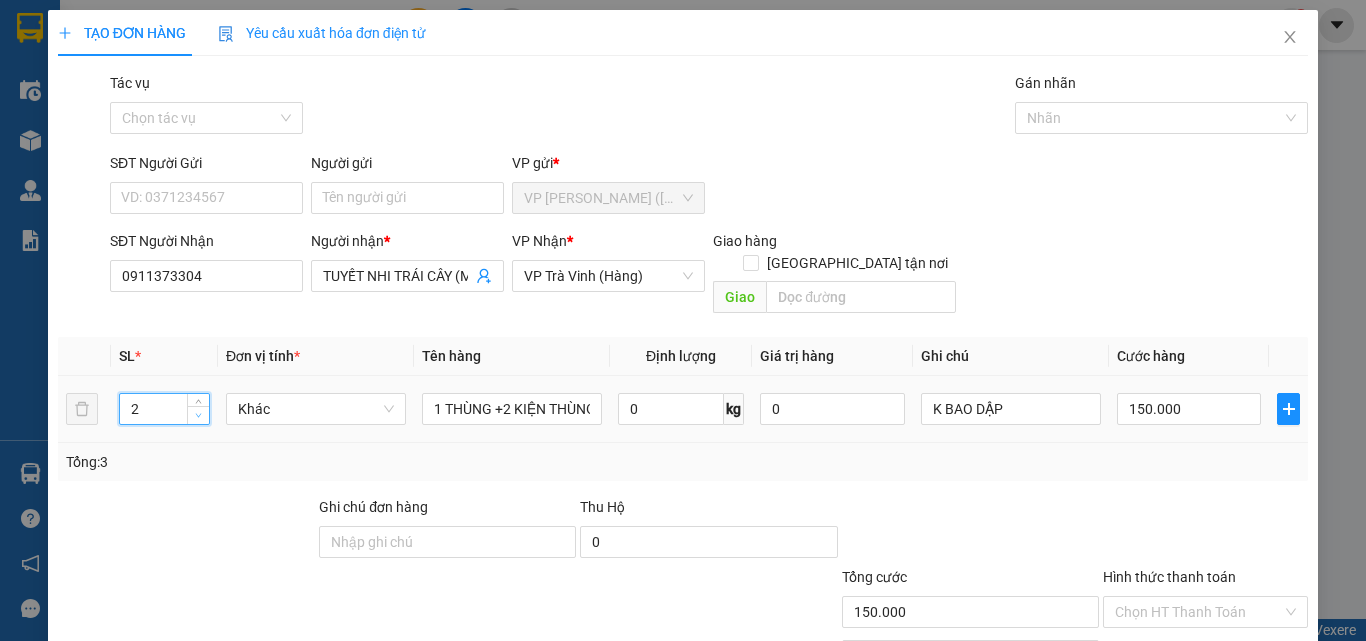 click 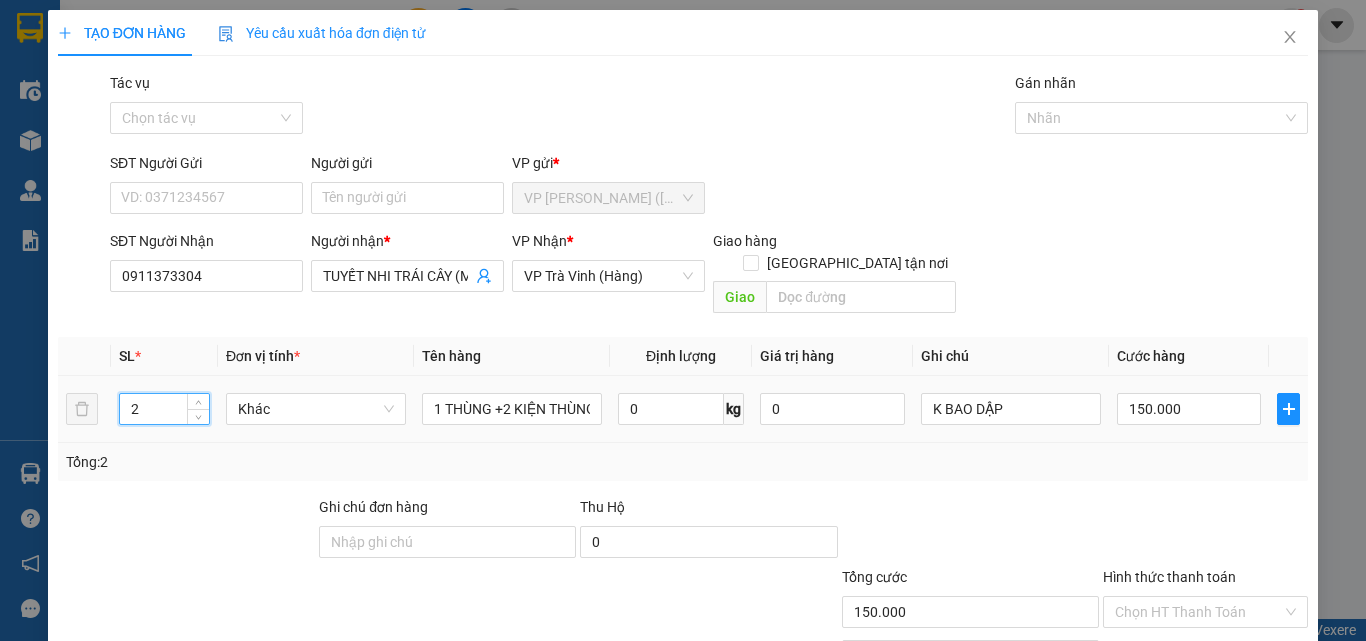 click on "2" at bounding box center [164, 409] 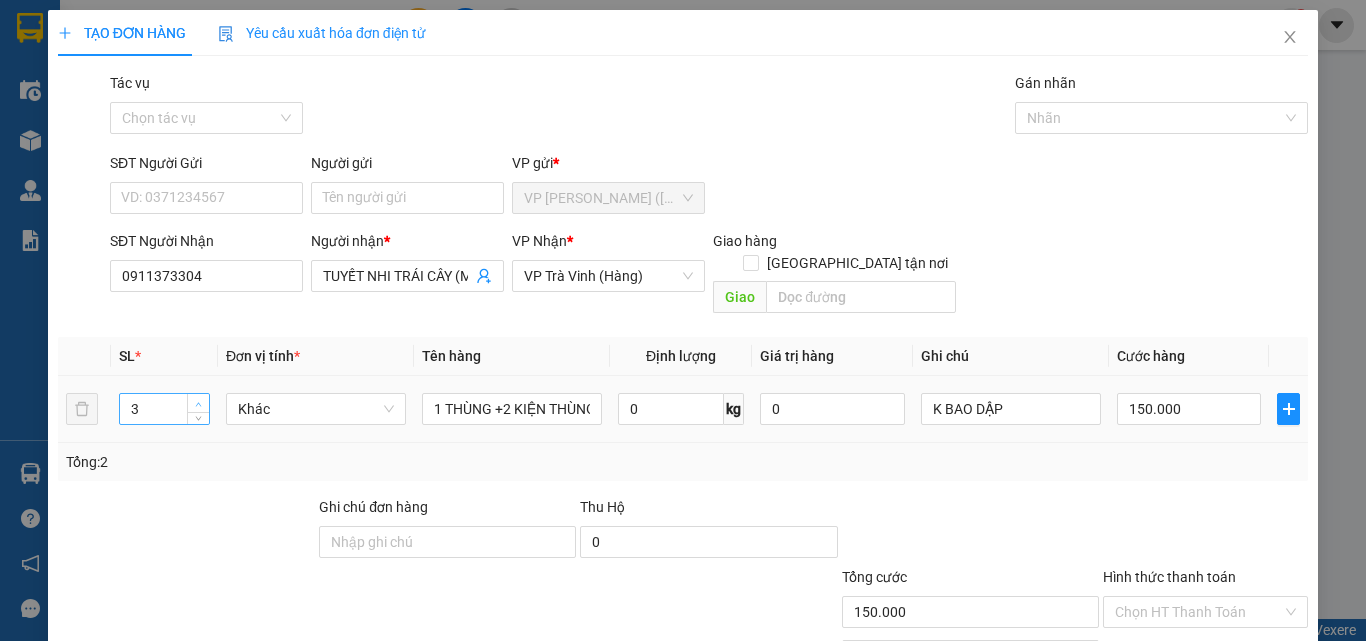 click at bounding box center [198, 403] 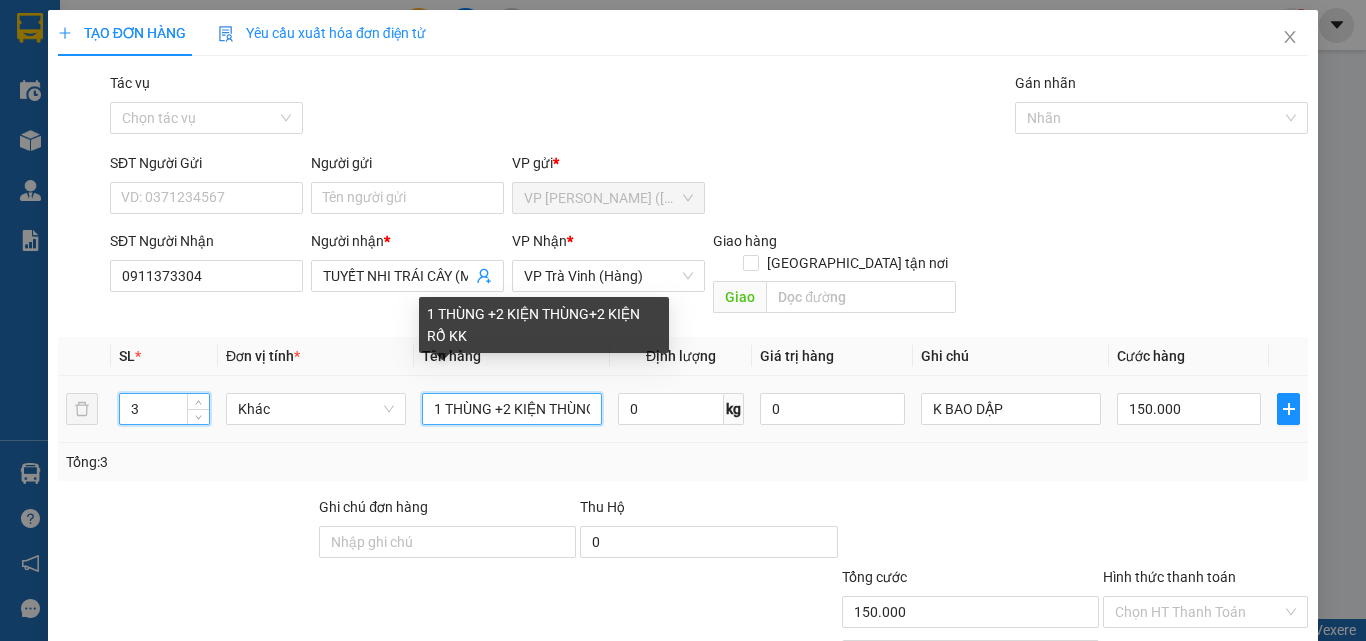 click on "1 THÙNG +2 KIỆN THÙNG+2 KIỆN RỔ KK" at bounding box center [512, 409] 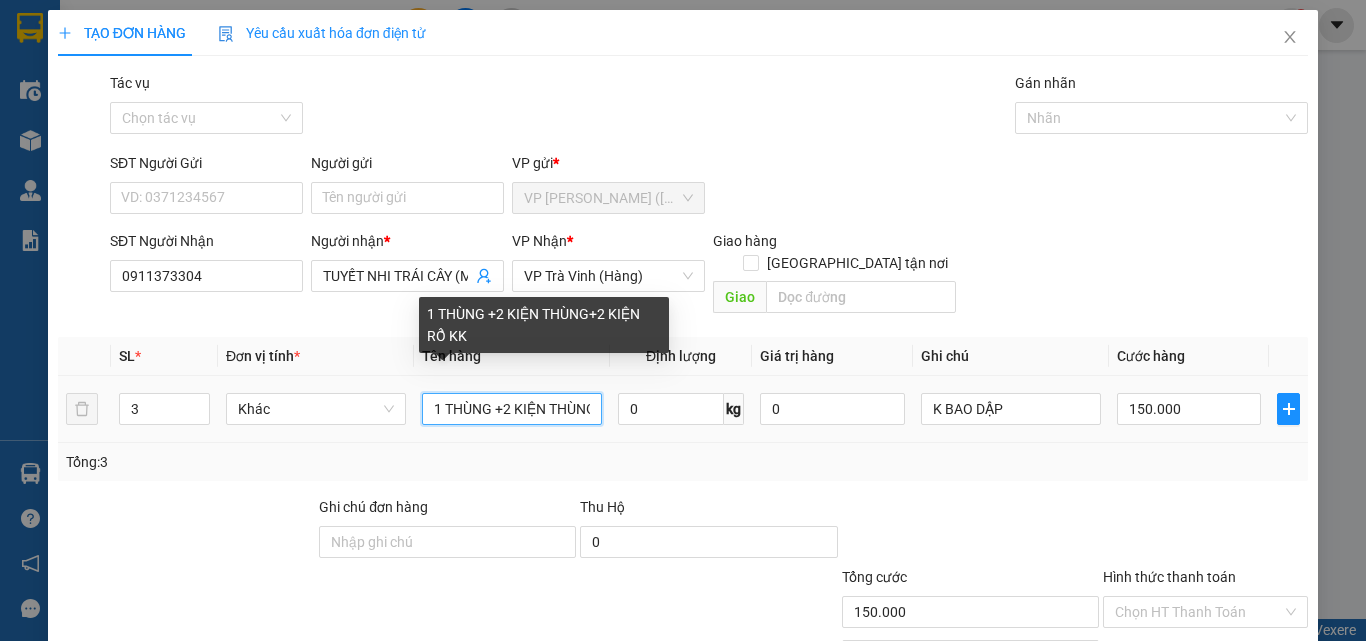click on "1 THÙNG +2 KIỆN THÙNG+2 KIỆN RỔ KK" at bounding box center (512, 409) 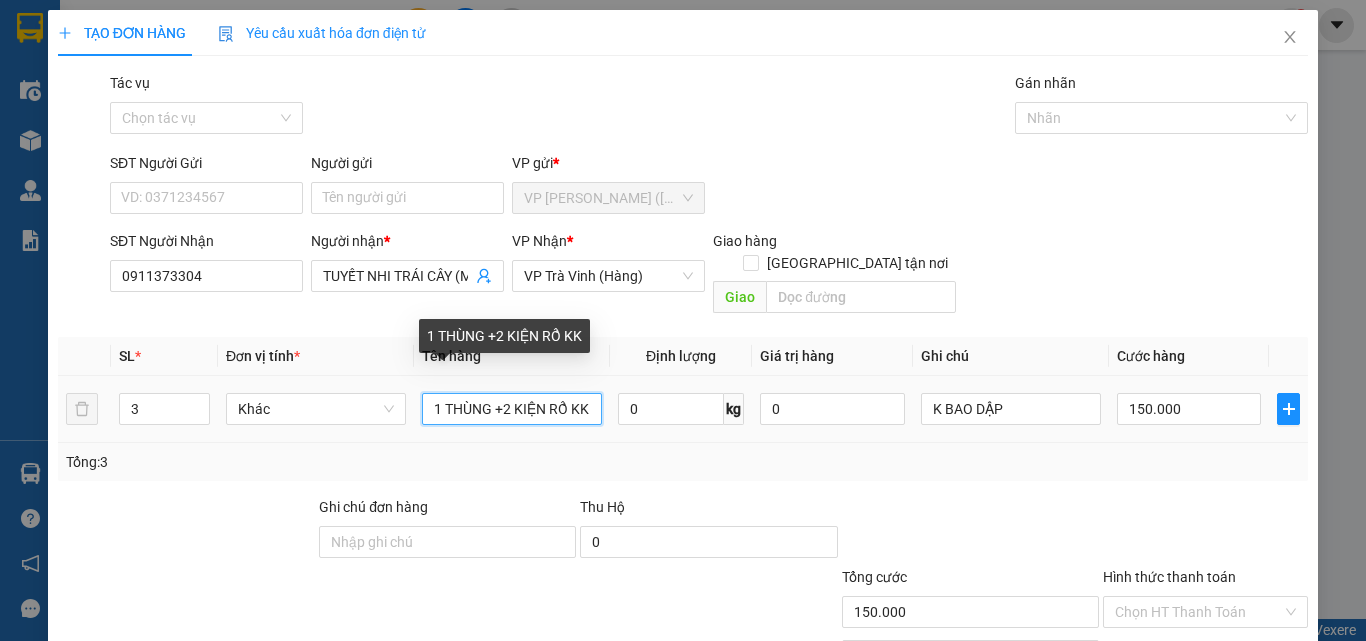 scroll, scrollTop: 0, scrollLeft: 5, axis: horizontal 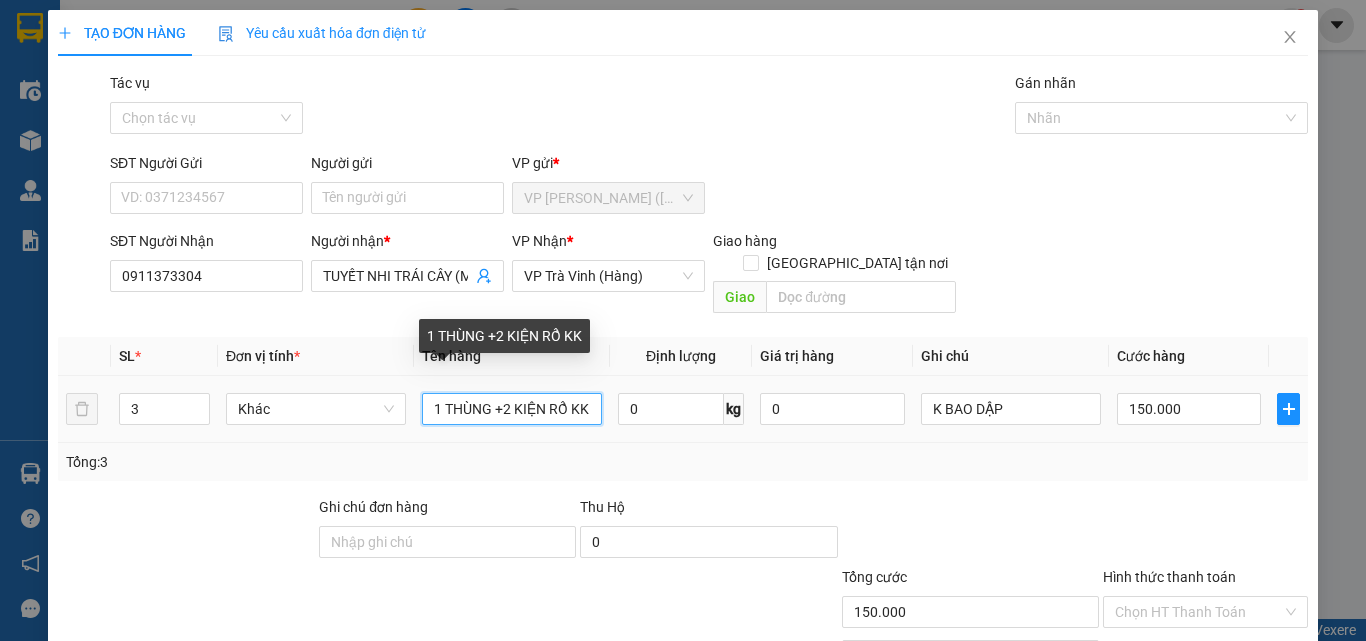 click on "1 THÙNG +2 KIỆN RỔ KK" at bounding box center (512, 409) 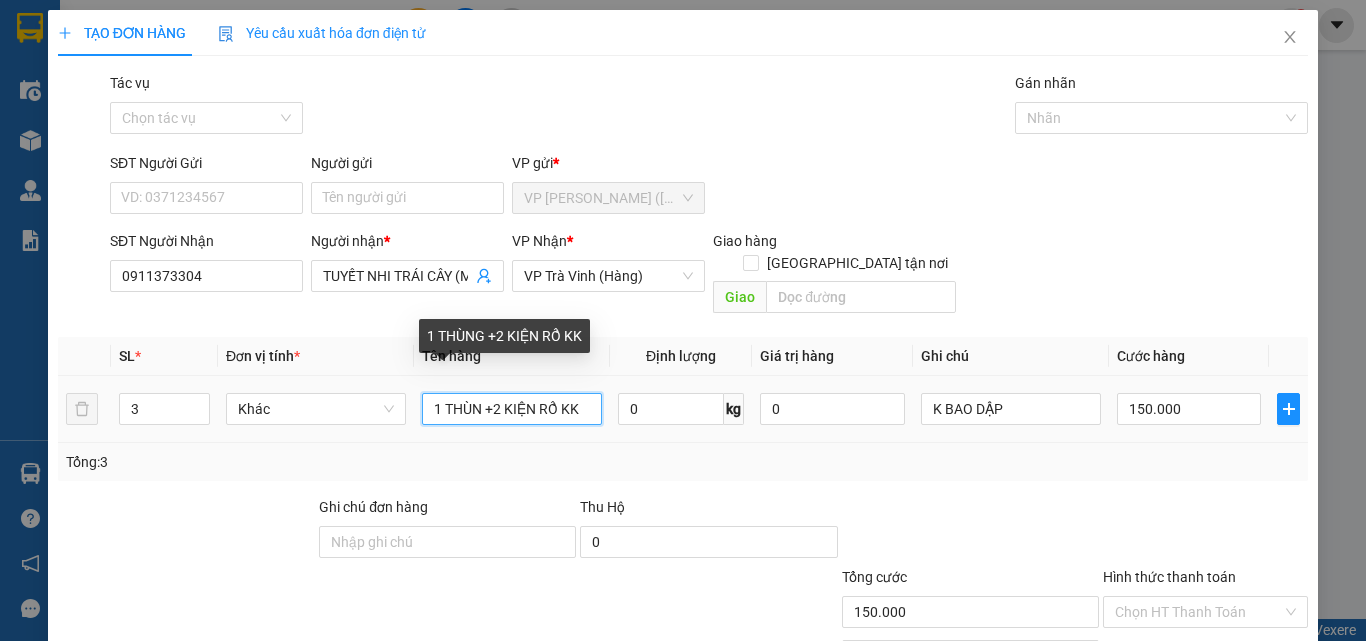 scroll, scrollTop: 0, scrollLeft: 0, axis: both 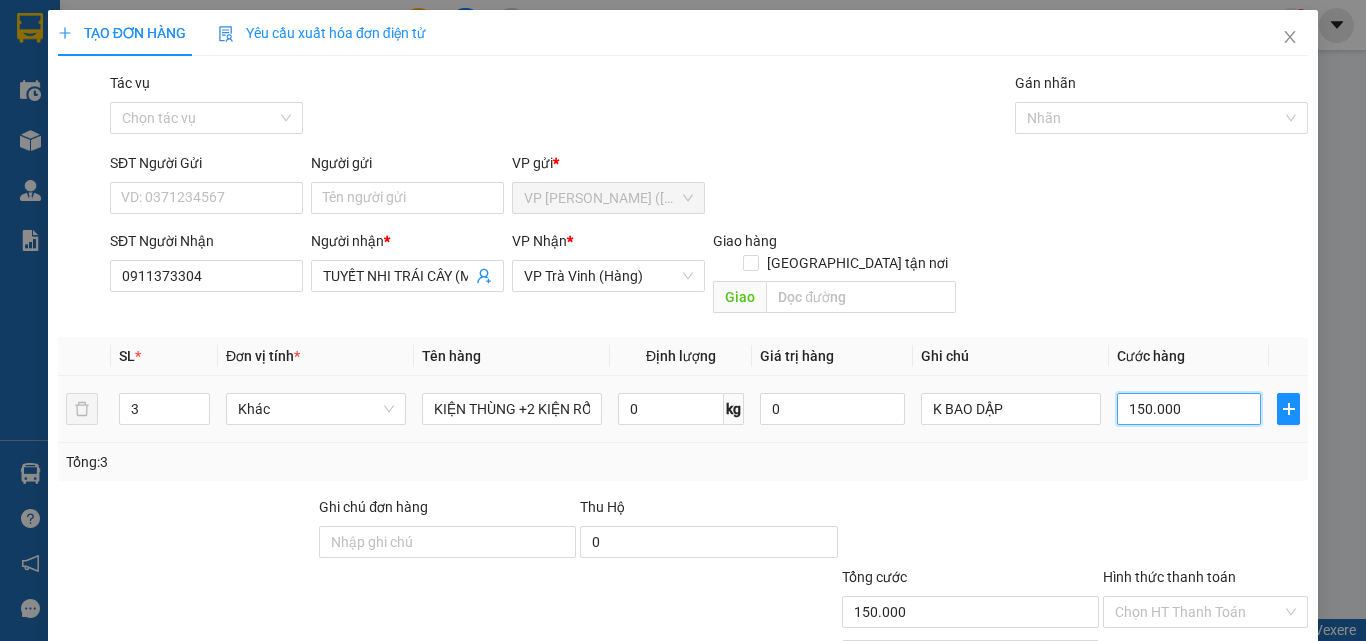 click on "150.000" at bounding box center (1189, 409) 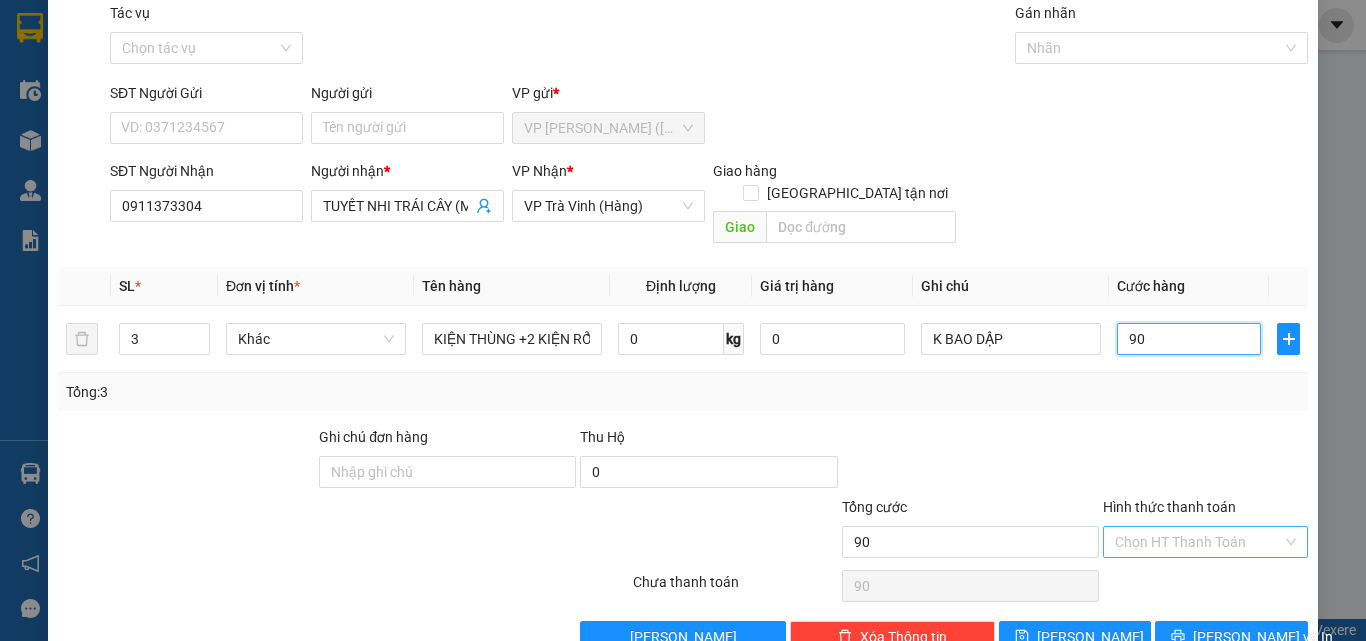 scroll, scrollTop: 99, scrollLeft: 0, axis: vertical 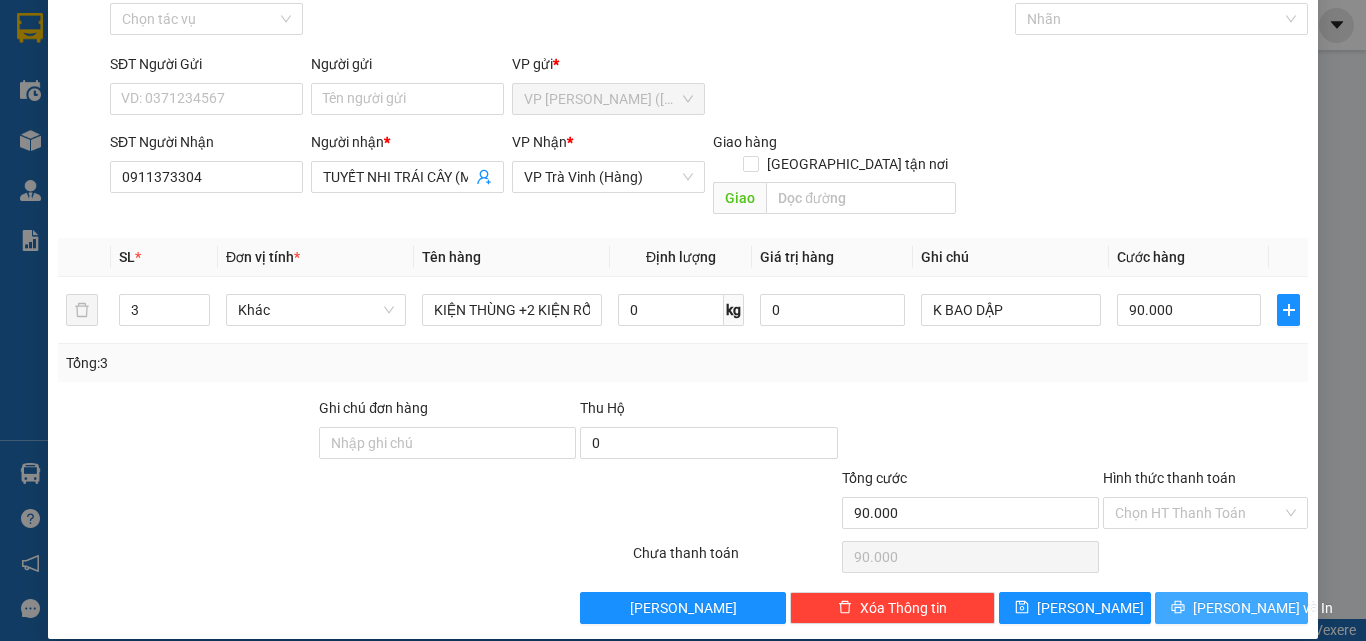 click on "[PERSON_NAME] và In" at bounding box center [1263, 608] 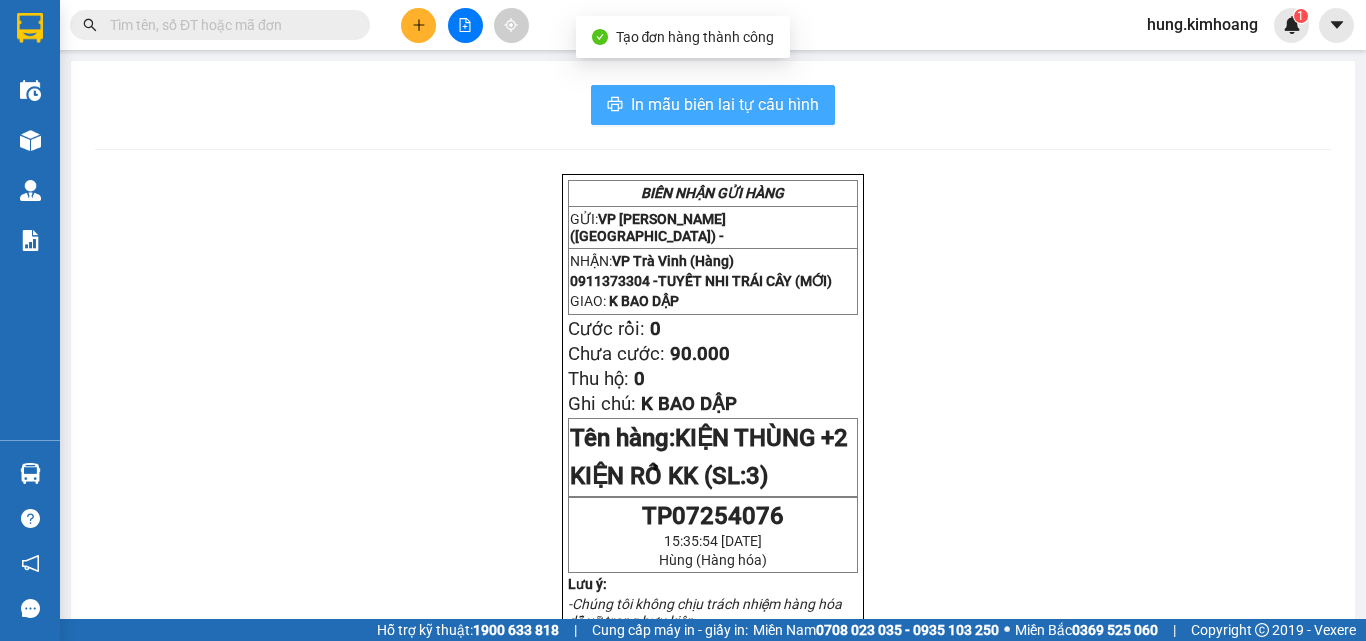 click on "In mẫu biên lai tự cấu hình" at bounding box center (713, 105) 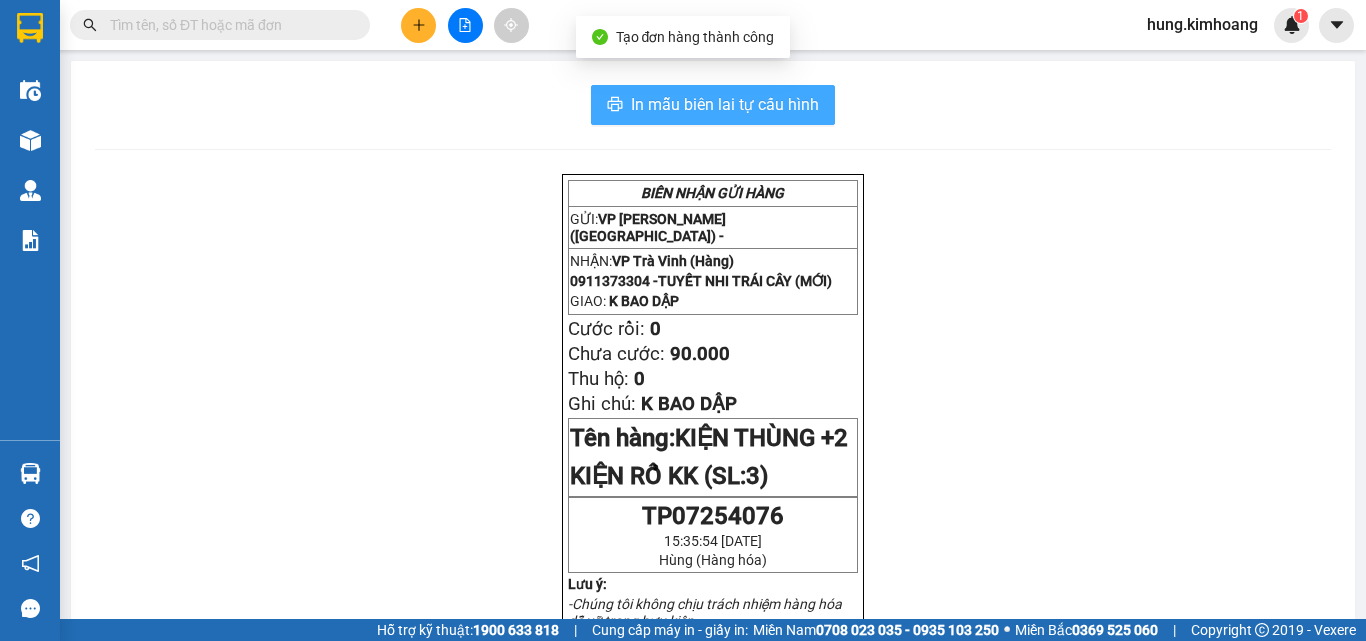 scroll, scrollTop: 0, scrollLeft: 0, axis: both 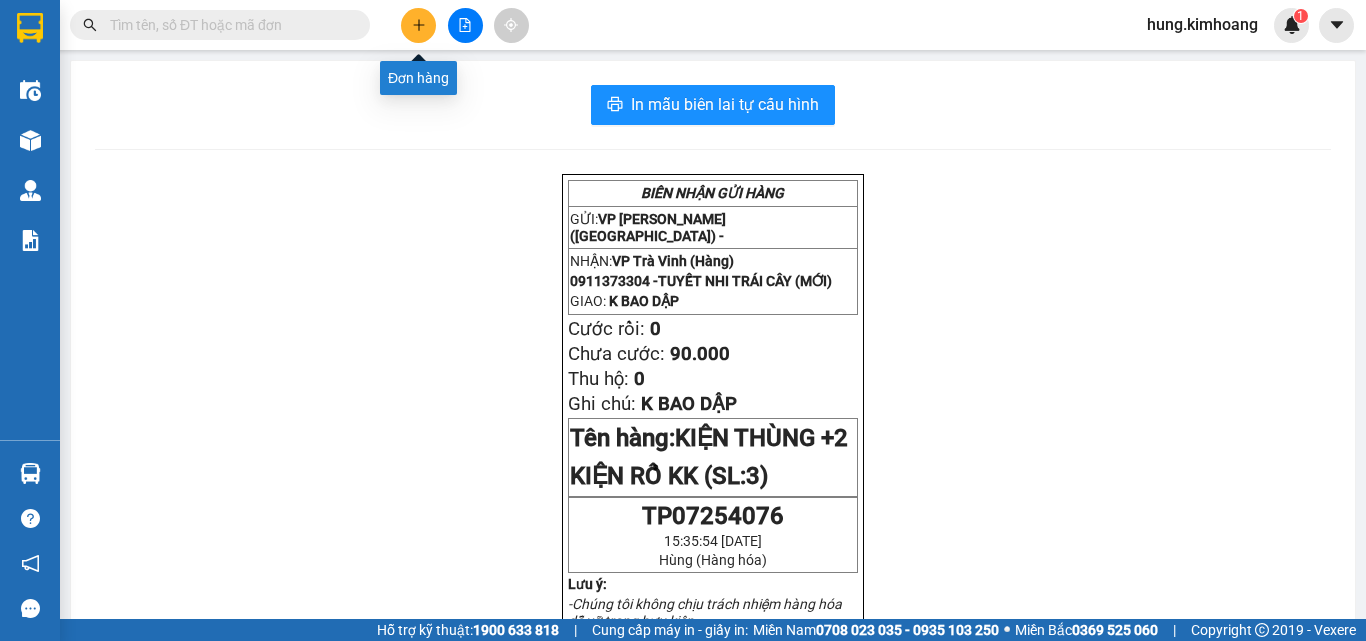 click at bounding box center (418, 25) 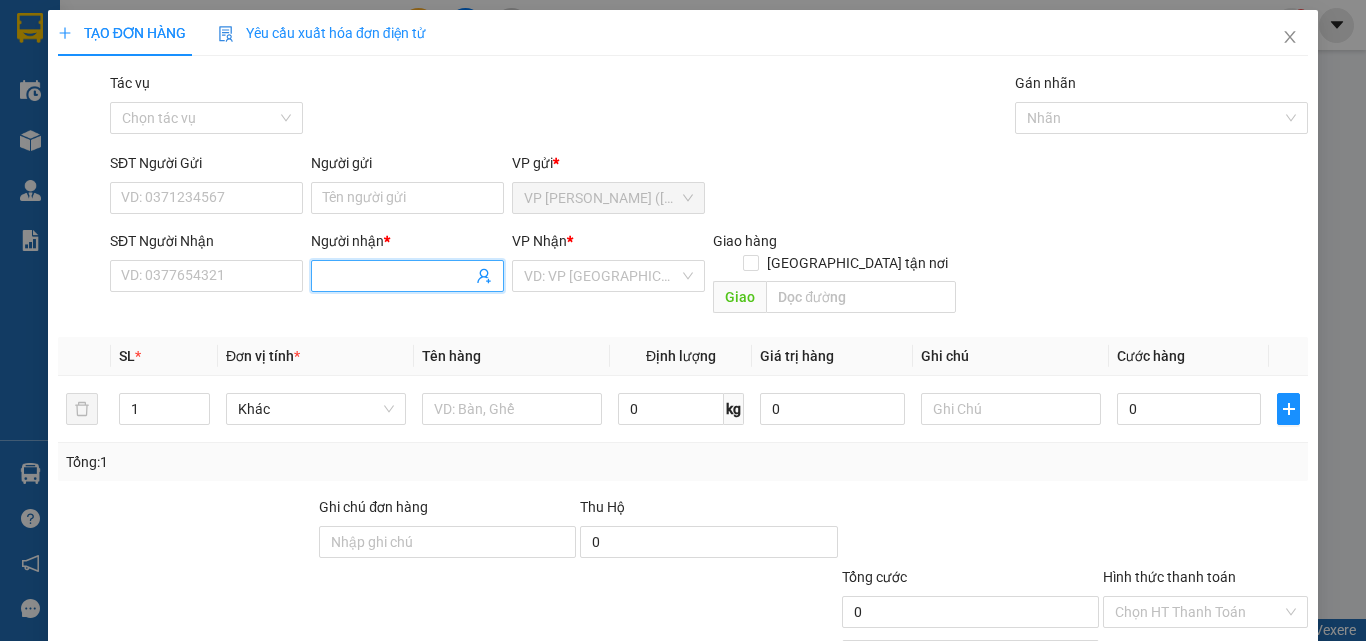 click at bounding box center [407, 276] 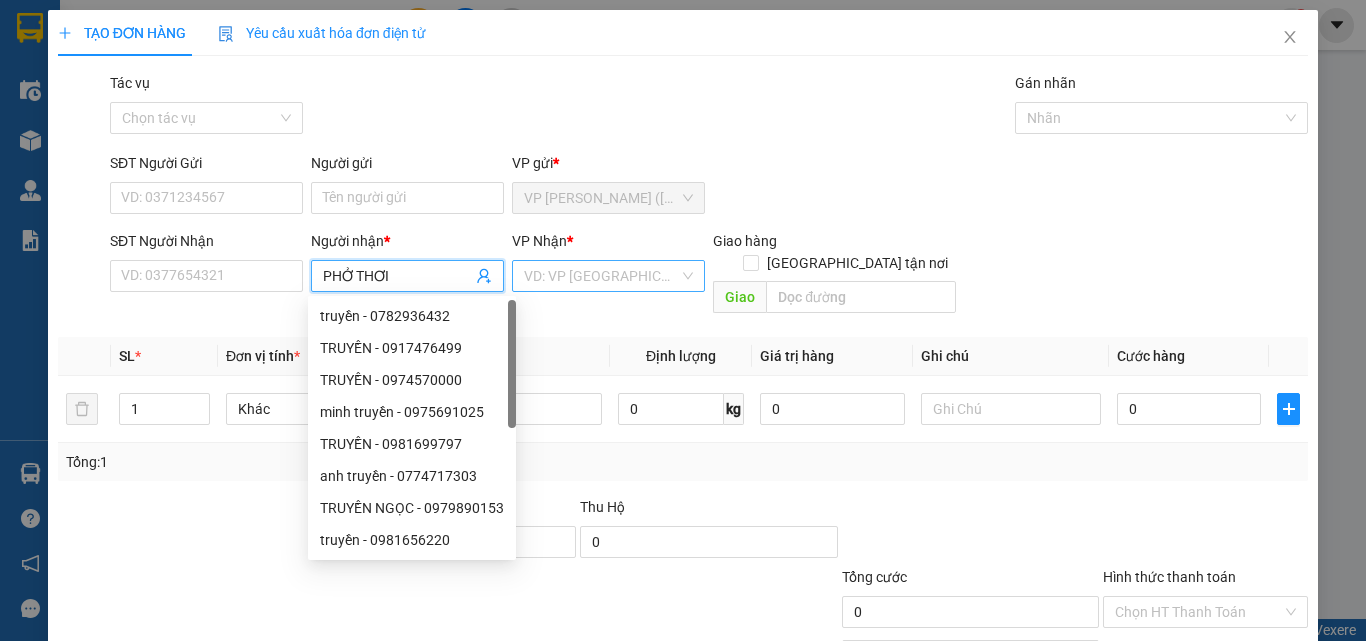 click at bounding box center [601, 276] 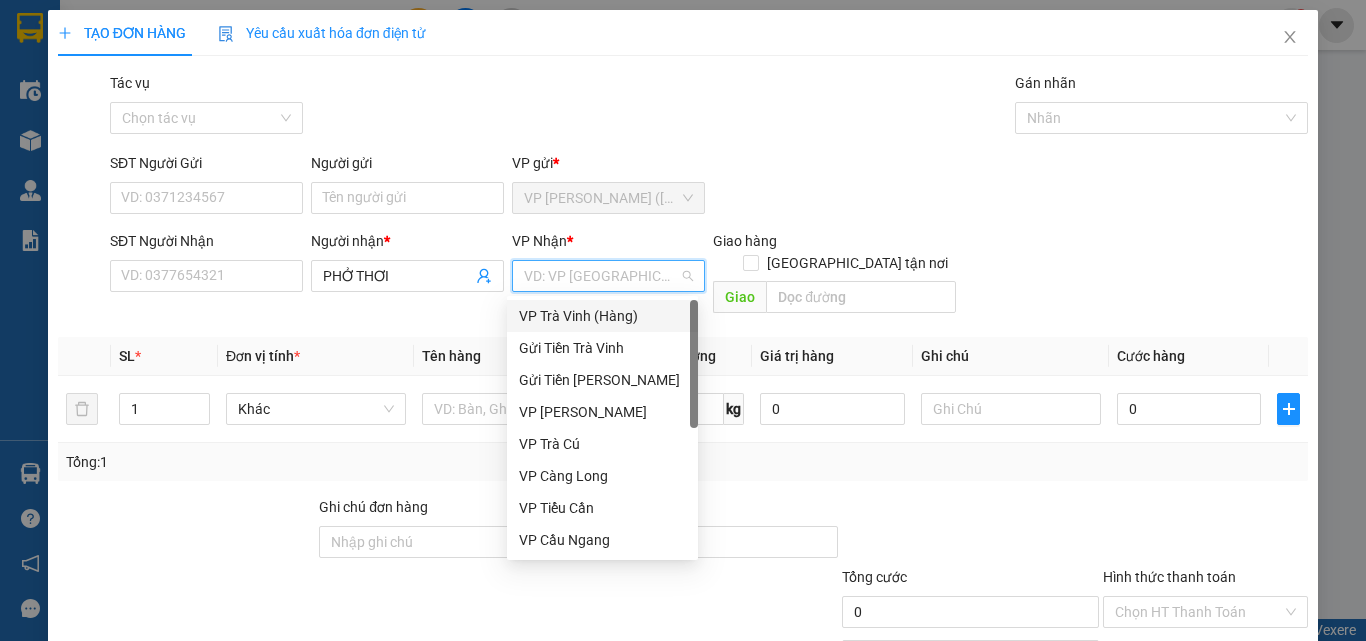 click on "VP Trà Vinh (Hàng)" at bounding box center [602, 316] 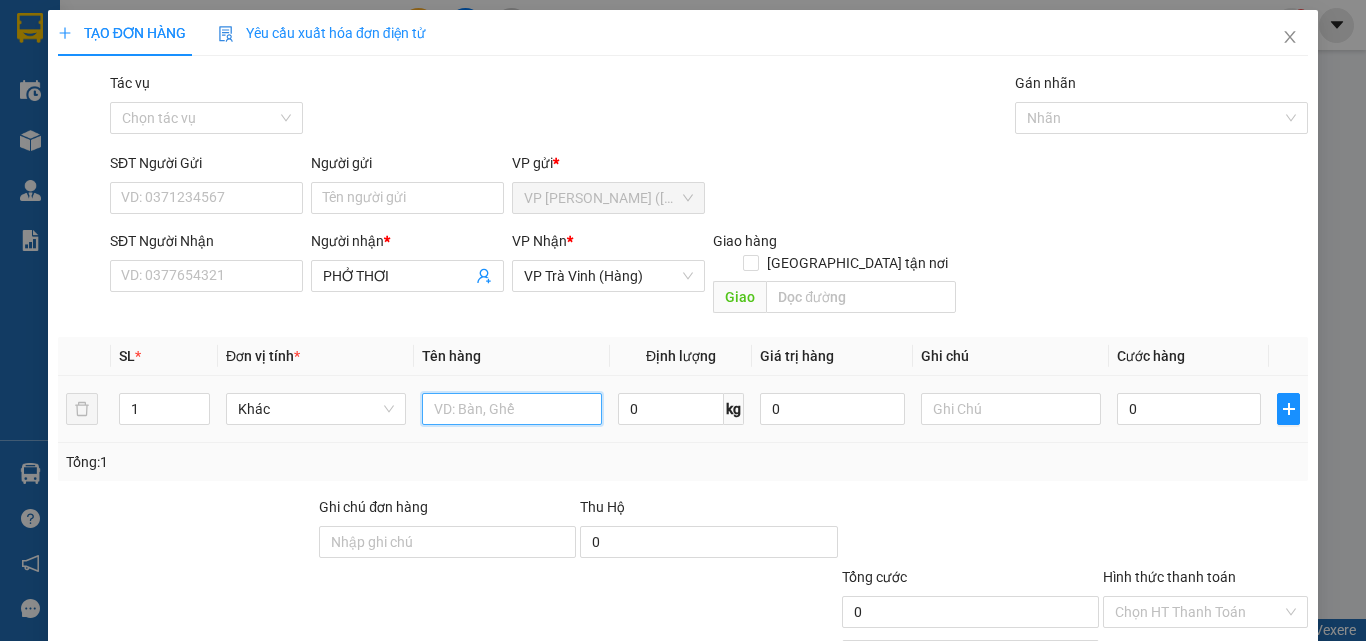 click at bounding box center (512, 409) 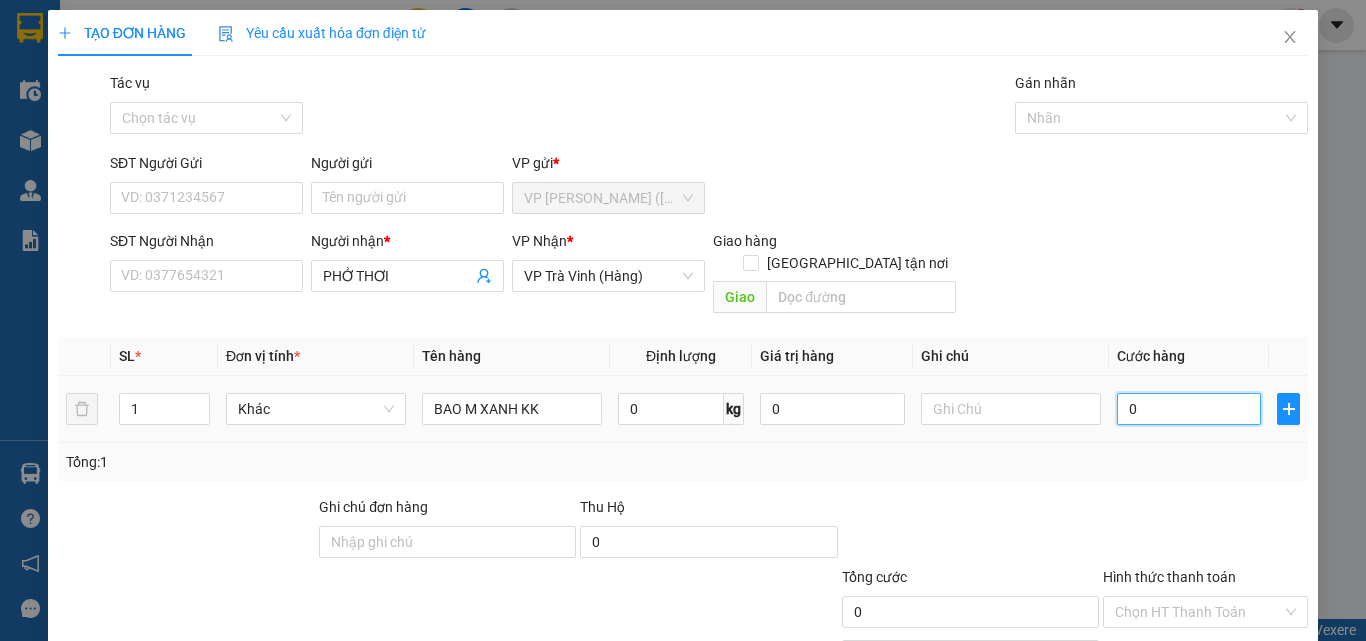 click on "0" at bounding box center [1189, 409] 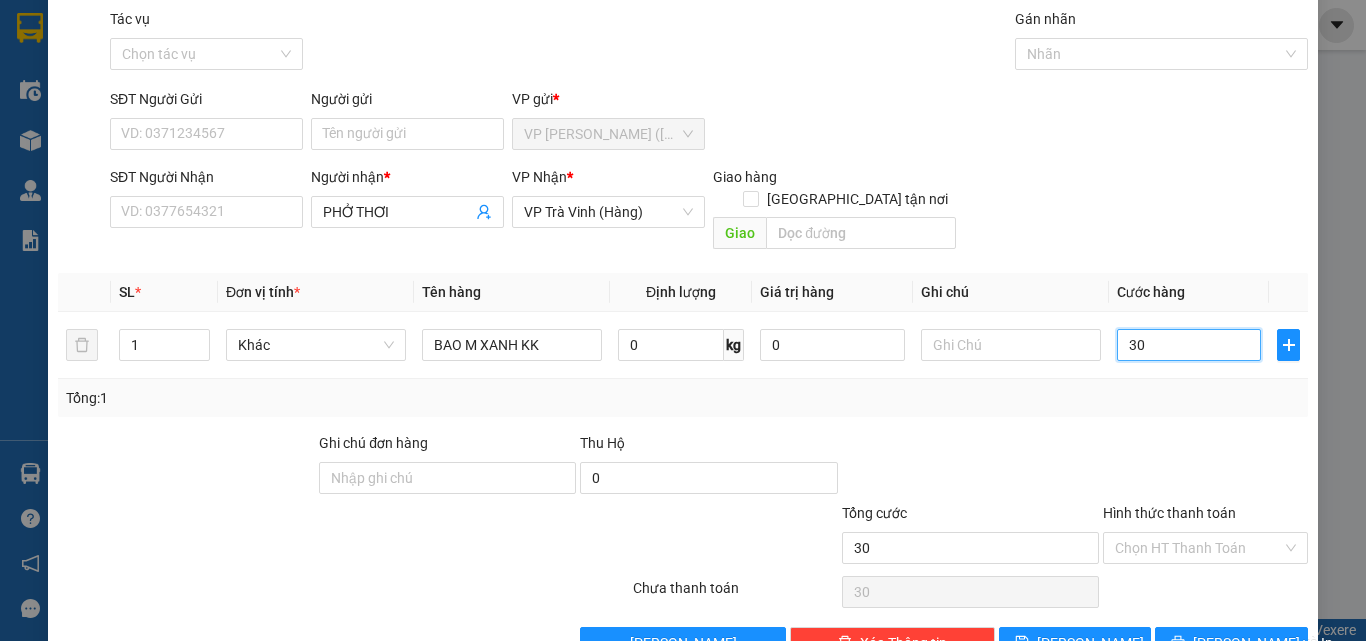 scroll, scrollTop: 99, scrollLeft: 0, axis: vertical 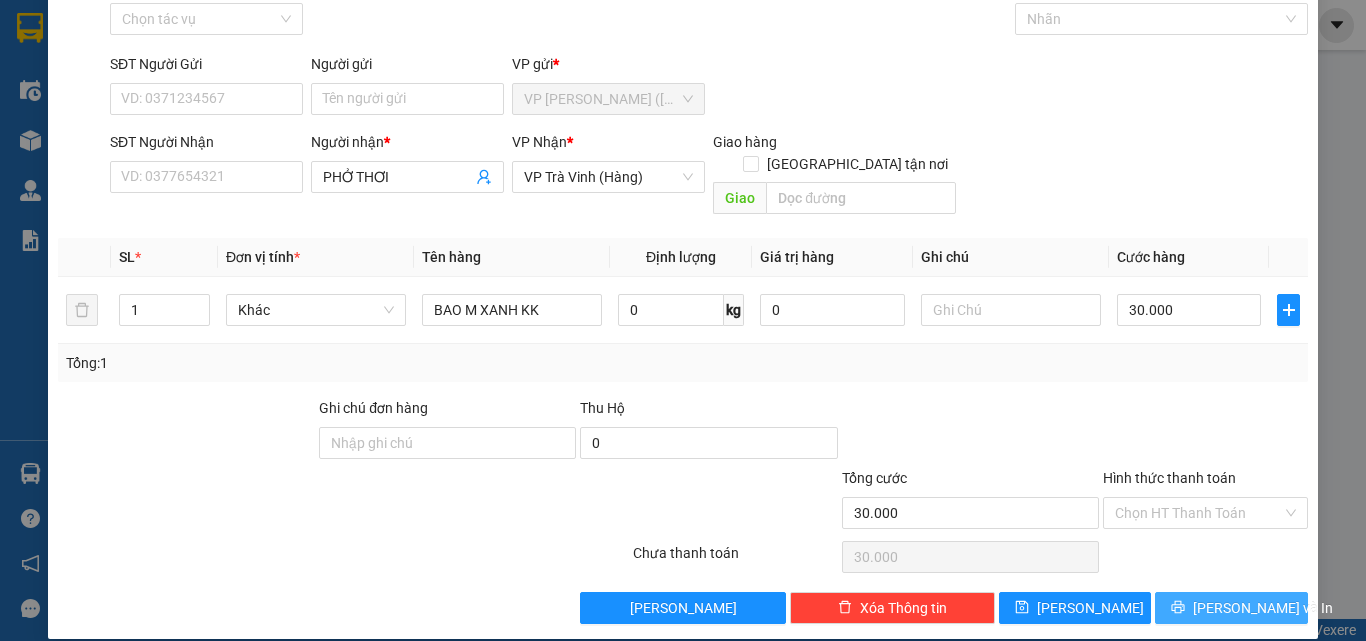 click on "[PERSON_NAME] và In" at bounding box center [1231, 608] 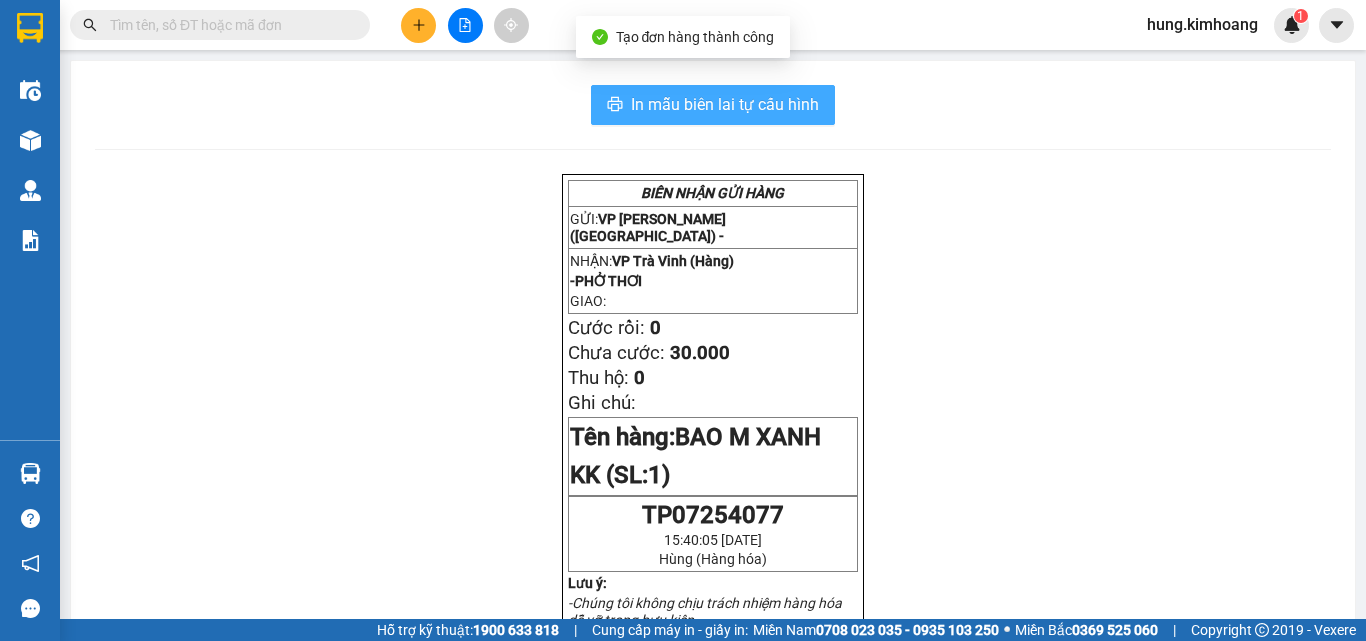 click on "In mẫu biên lai tự cấu hình" at bounding box center [725, 104] 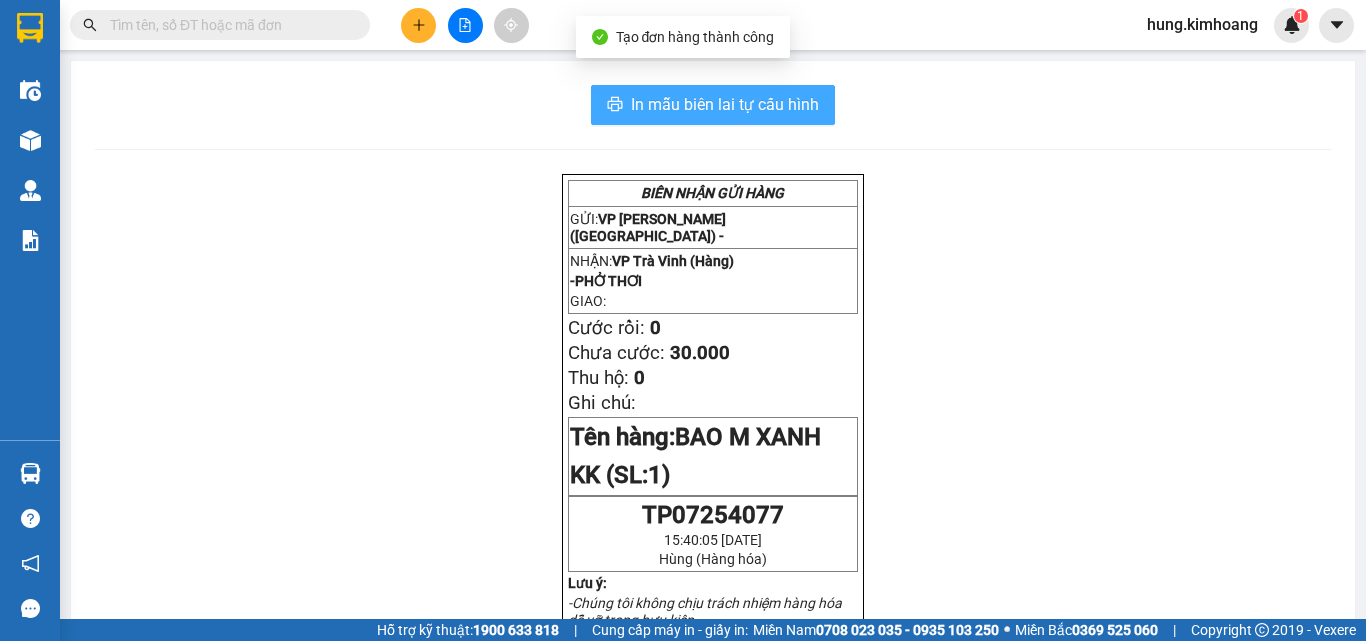 scroll, scrollTop: 0, scrollLeft: 0, axis: both 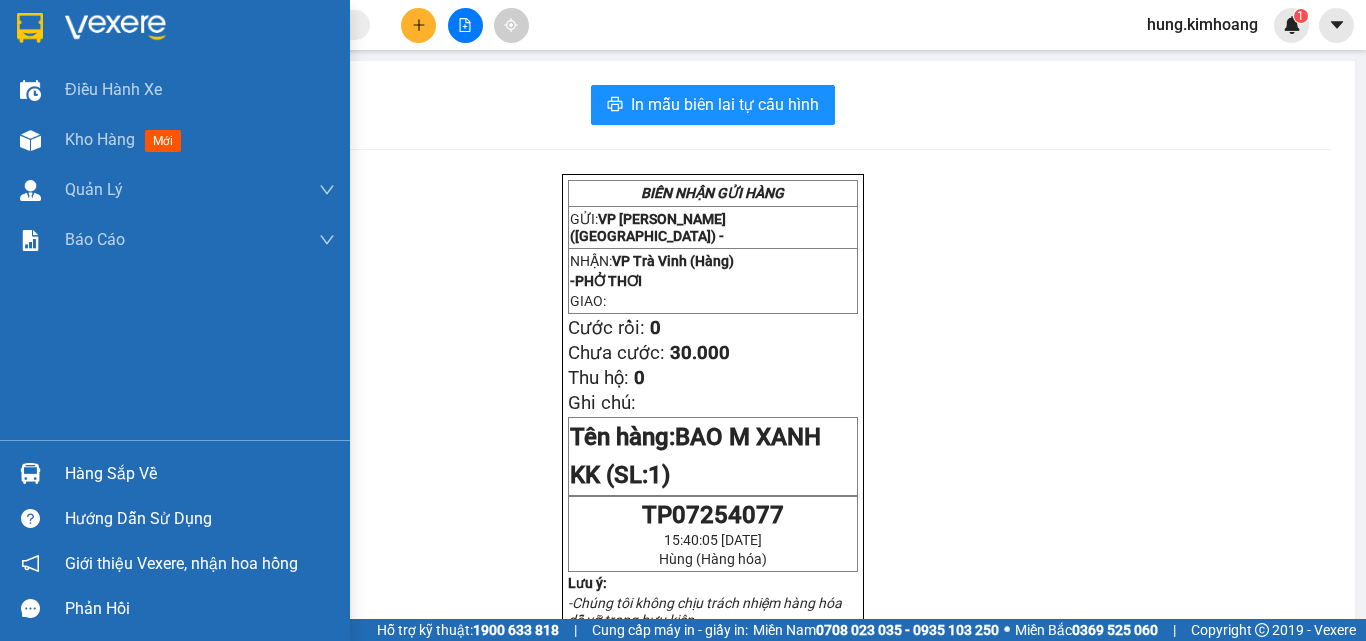 click on "Hàng sắp về" at bounding box center (200, 474) 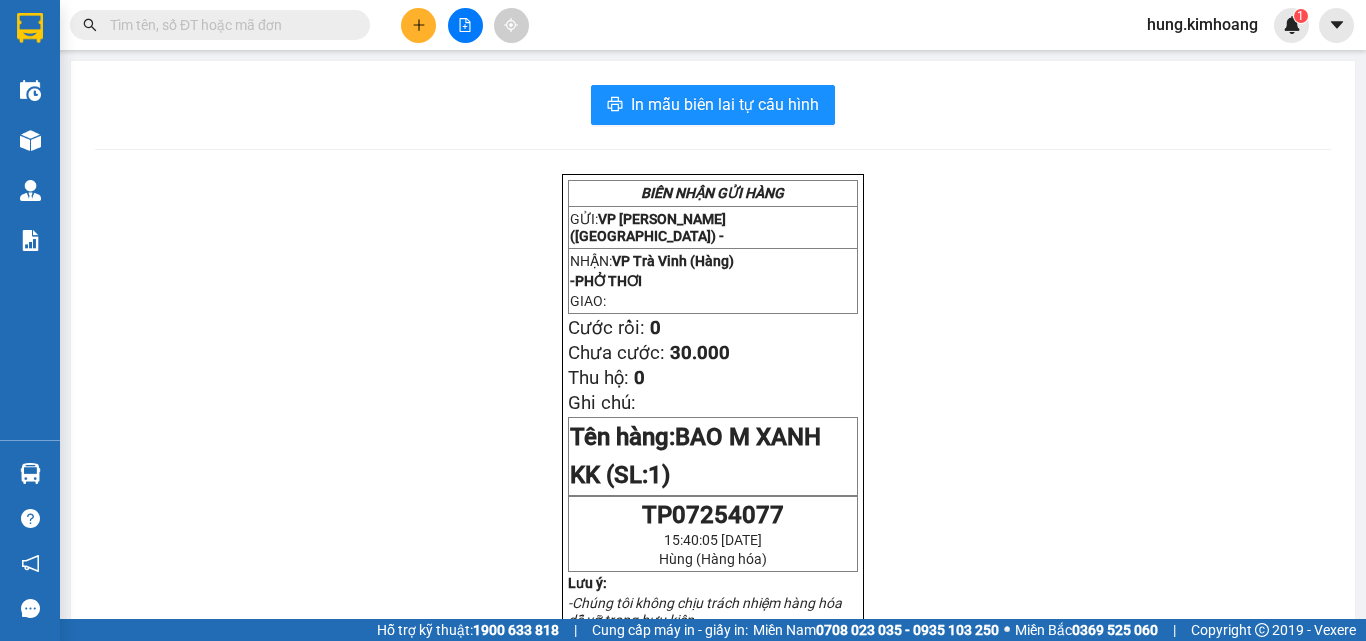 click on "Kết quả tìm kiếm ( 34 )  Bộ lọc  Mã ĐH Trạng thái Món hàng Thu hộ Tổng cước Chưa cước Nhãn Người gửi VP Gửi Người nhận VP Nhận TV07251217 21:54 [DATE] VP Nhận   TRV-001.19 05:43 [DATE] 1 thùng SL:  1 30.000 30.000 kim tân tân VP Trà Vinh (Hàng) 0989931171 thùy linh VP [PERSON_NAME] (Hàng) TP062512043 17:39 [DATE] VP Nhận   HCM-008.11 05:30 [DATE] THÙNG KK SL:  1 30.000 30.000 TÚ  VP [PERSON_NAME] ([GEOGRAPHIC_DATA]) 0989931171 thùy linh VP Trà Vinh (Hàng) TP07254036 14:31 [DATE] VP Gửi   THÙNG + KIỆN THÙNG  KK SL:  2 65.000 65.000 VP [PERSON_NAME] ([GEOGRAPHIC_DATA]) 0989931171 thùy linh VP [PERSON_NAME] (Hàng) TV06253930 21:31 [DATE] Đã giao   14:21 [DATE] 1 thùng SL:  1 35.000 kim tân tân VP Trà Vinh (Hàng) 0989931171 thùy linh VP [PERSON_NAME] (Hàng) TP06256514 19:21 [DATE] Đã giao   05:30 [DATE] THÙNG KK SL:  2 60.000 VP [PERSON_NAME] ([GEOGRAPHIC_DATA]) 0989931171 thùy linh VP Trà Vinh (Hàng) TP05259980 14:37 [DATE] Đã giao   13:43 [DATE] KIỆN THÙNG KK 1" at bounding box center (683, 320) 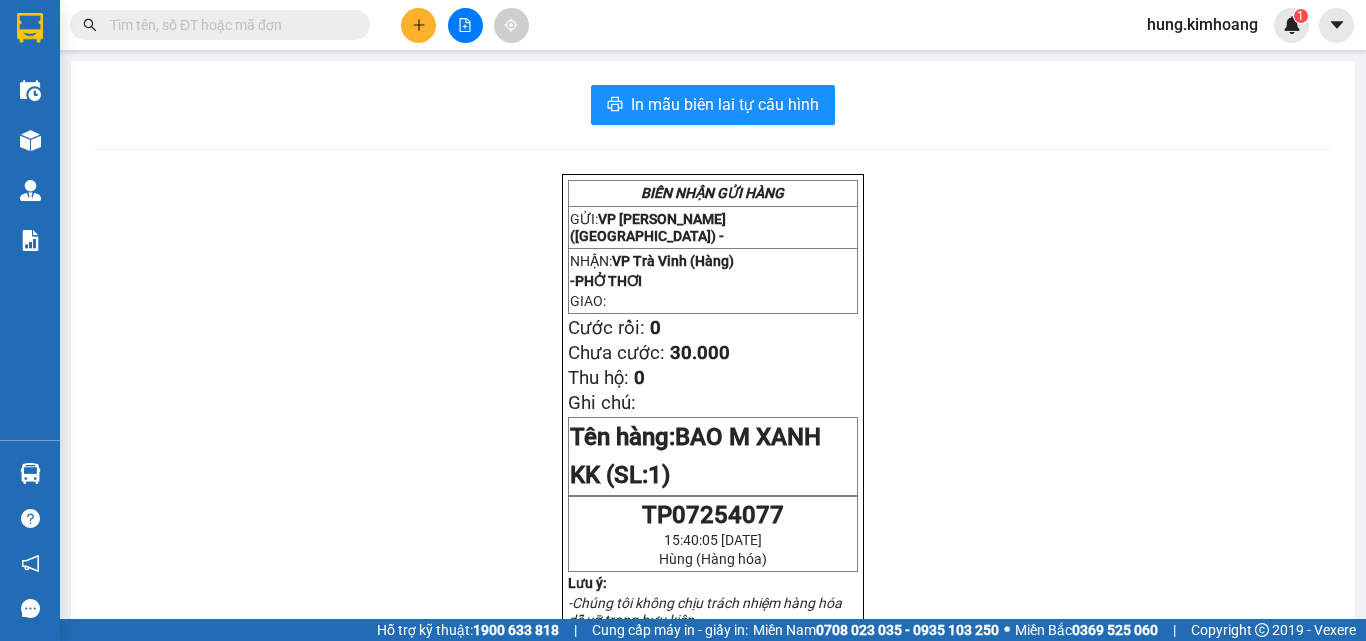 click at bounding box center [418, 25] 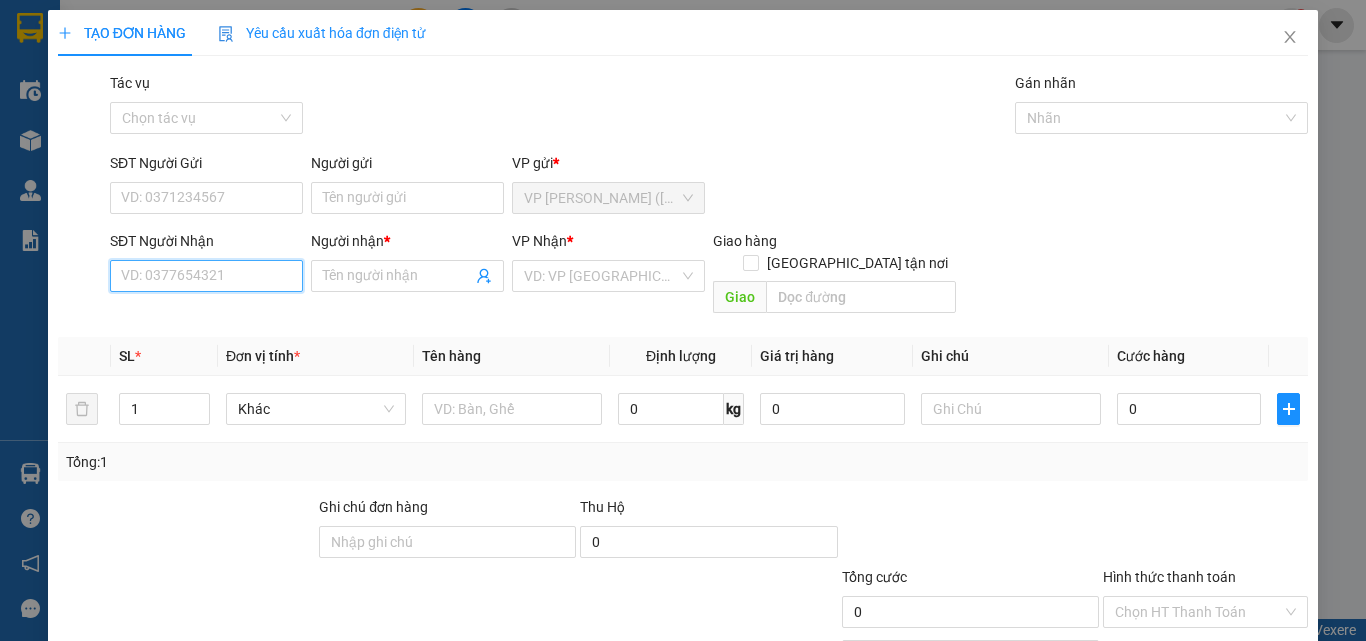 click on "SĐT Người Nhận" at bounding box center (206, 276) 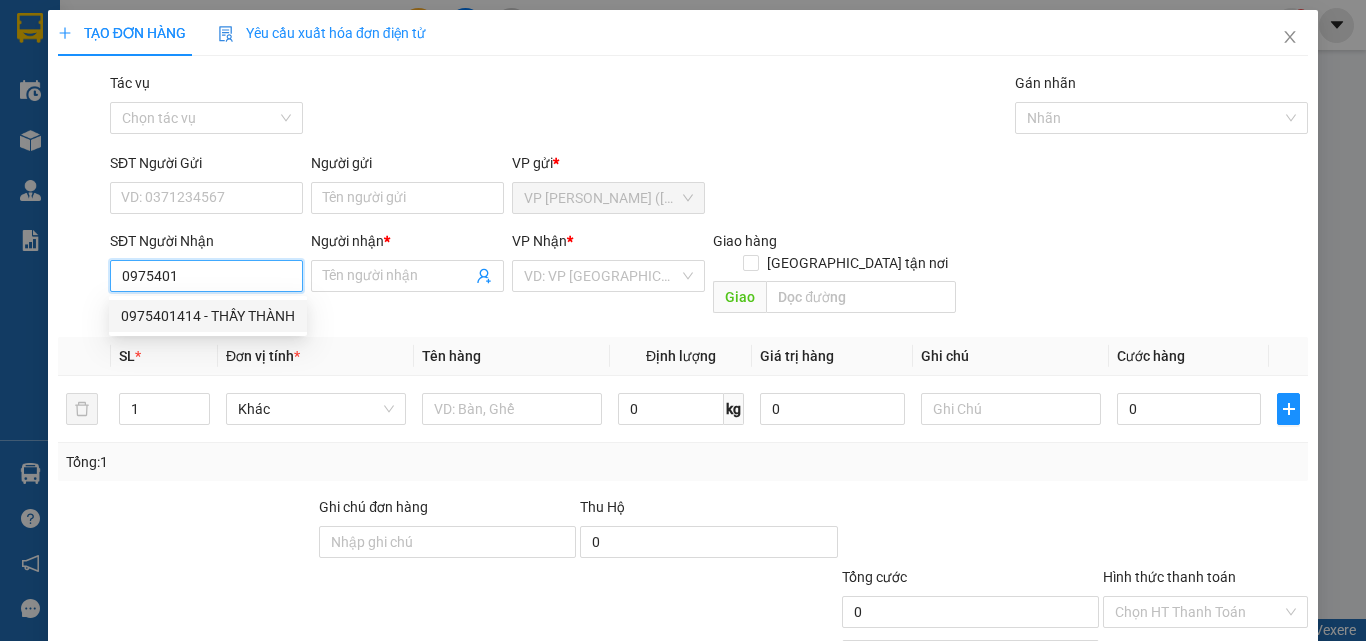 click on "0975401414 - THẦY THÀNH" at bounding box center (208, 316) 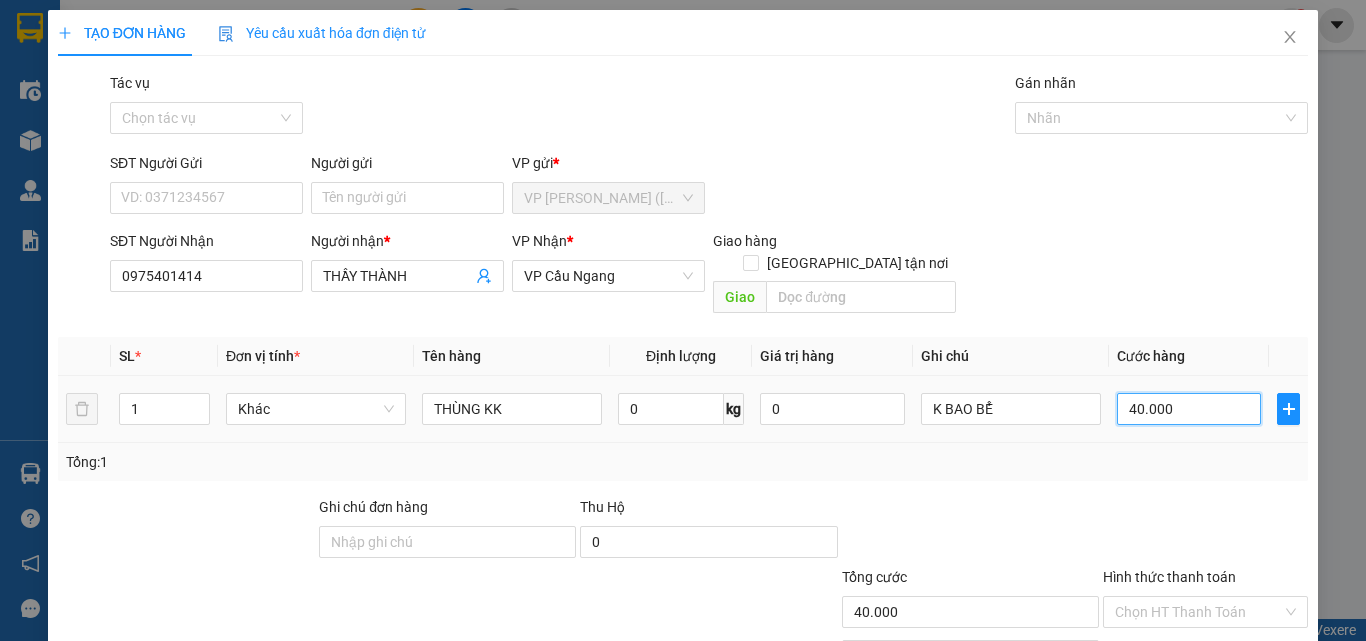 click on "40.000" at bounding box center [1189, 409] 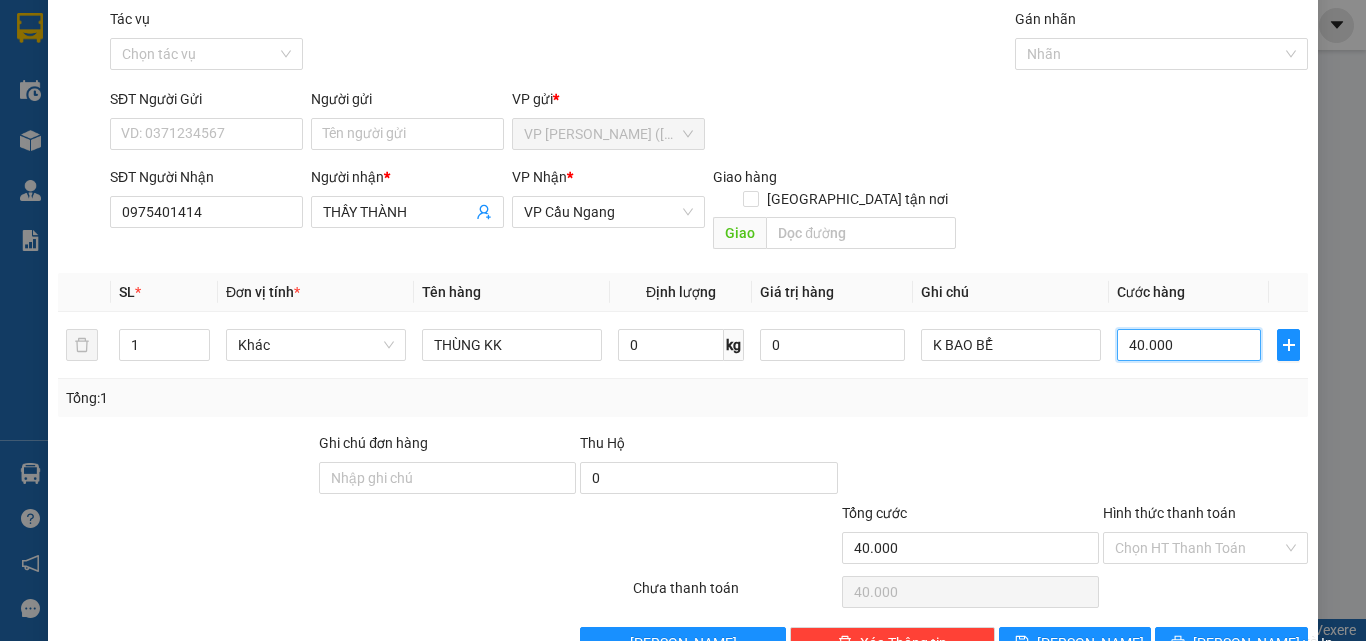 scroll, scrollTop: 99, scrollLeft: 0, axis: vertical 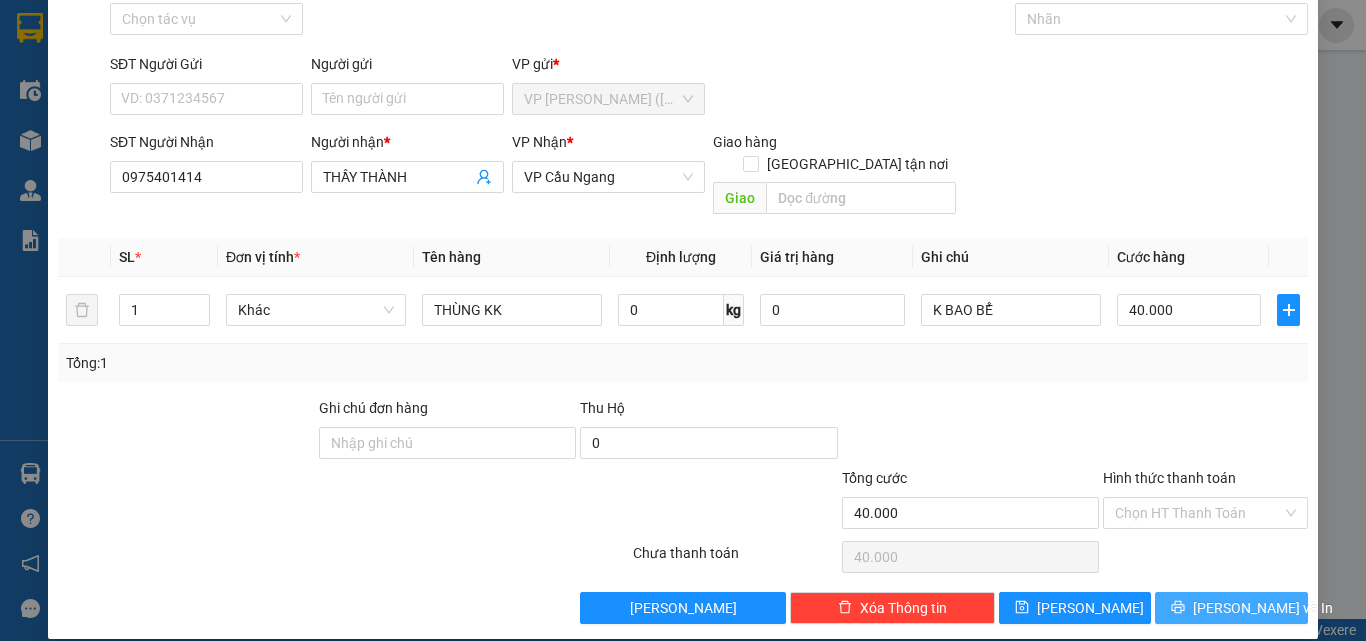 click on "[PERSON_NAME] và In" at bounding box center [1263, 608] 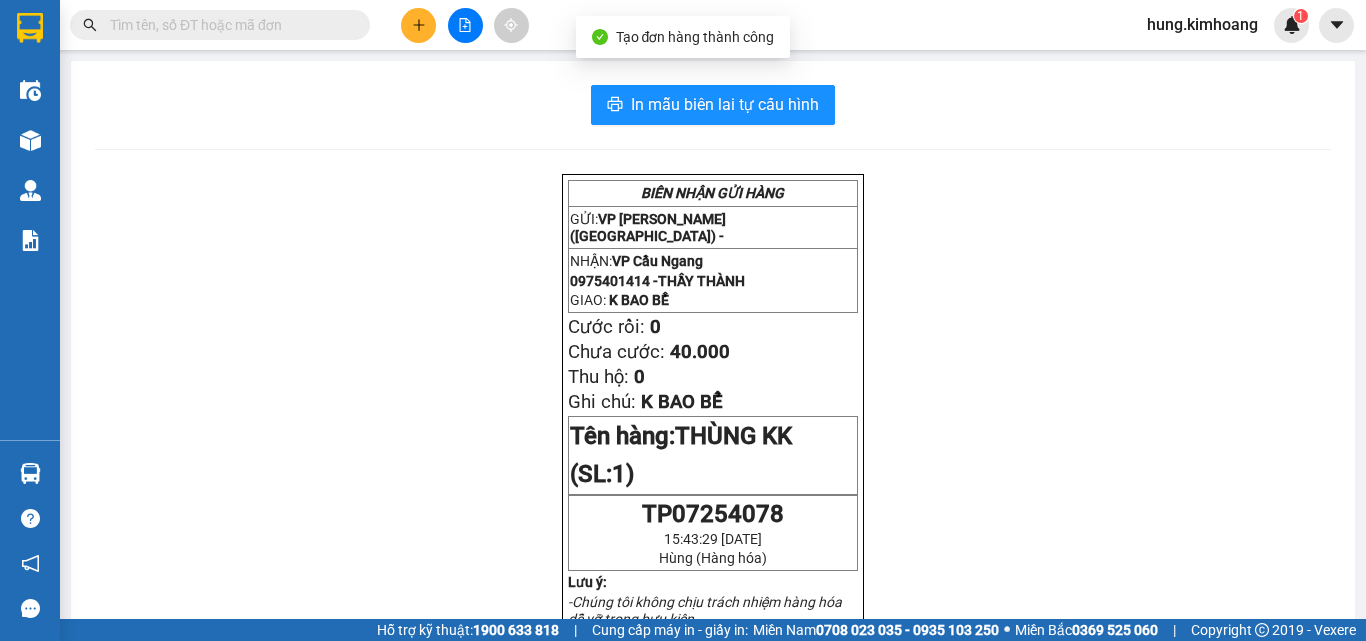 click on "In mẫu biên lai tự cấu hình
BIÊN NHẬN GỬI HÀNG
GỬI:  VP [PERSON_NAME] ([GEOGRAPHIC_DATA]) -
NHẬN:  VP [GEOGRAPHIC_DATA]
0975401414 -  THẦY THÀNH
GIAO:    K BAO BỂ
Cước rồi:   0
Chưa cước:   40.000
Thu hộ:   0
Ghi chú:   K BAO BỂ
Tên hàng:  THÙNG KK  (SL:  1)
TP07254078
15:43:29 [DATE]
Hùng (Hàng hóa)
Lưu ý:
-Chúng tôi không chịu trách nhiệm hàng hóa dễ vỡ trong bưu kiện
-Phiếu chỉ có giá trị 7 ngày
-Khi hàng hóa mất mát chỉ đền bù tối đa 10 lần tiền cước.
[PERSON_NAME]:  02839230880
GỬI:  VP [PERSON_NAME] ([GEOGRAPHIC_DATA]) -
NHẬN:  VP [GEOGRAPHIC_DATA]
0975401414 -  THẦY THÀNH
GIAO :    K BAO BỂ
Cước rồi:   0
Chưa cước:   40.000
Thu hộ:   0
Ghi chú:   K BAO BỂ
Tên hàng:  THÙNG KK  (SL:  1)
TP07254078
15:43:29 [DATE]
Hùng (Hàng hóa)" at bounding box center (713, 698) 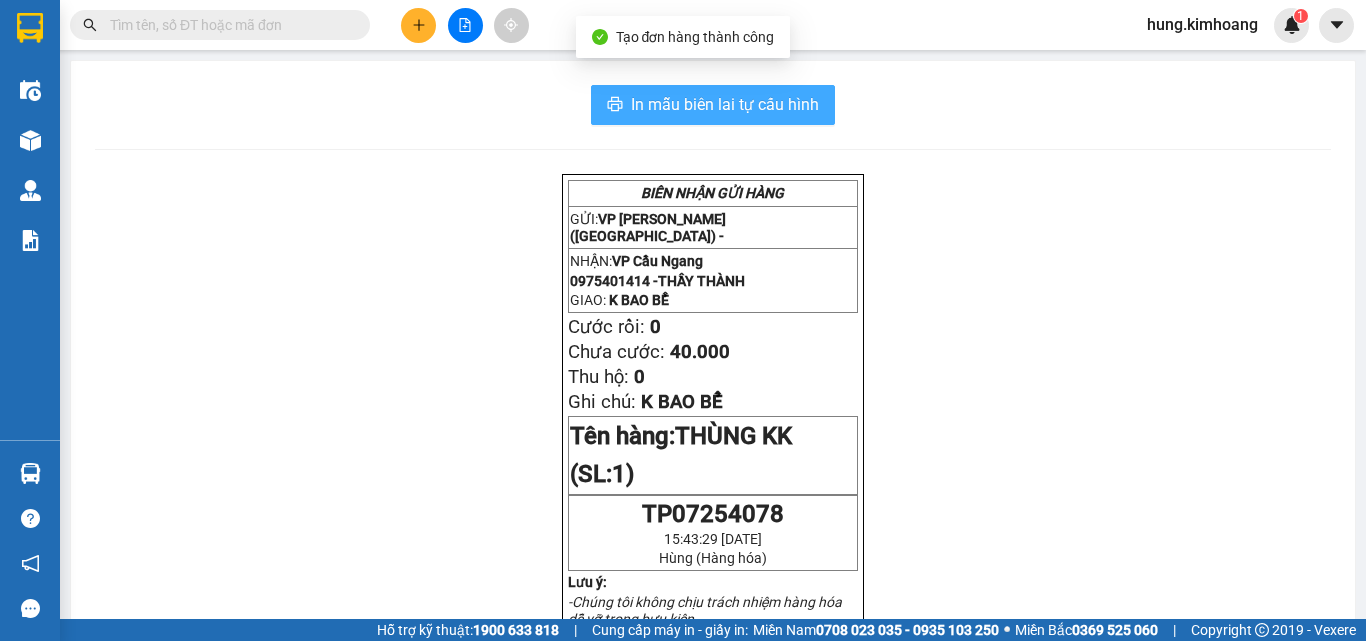 click on "In mẫu biên lai tự cấu hình" at bounding box center (725, 104) 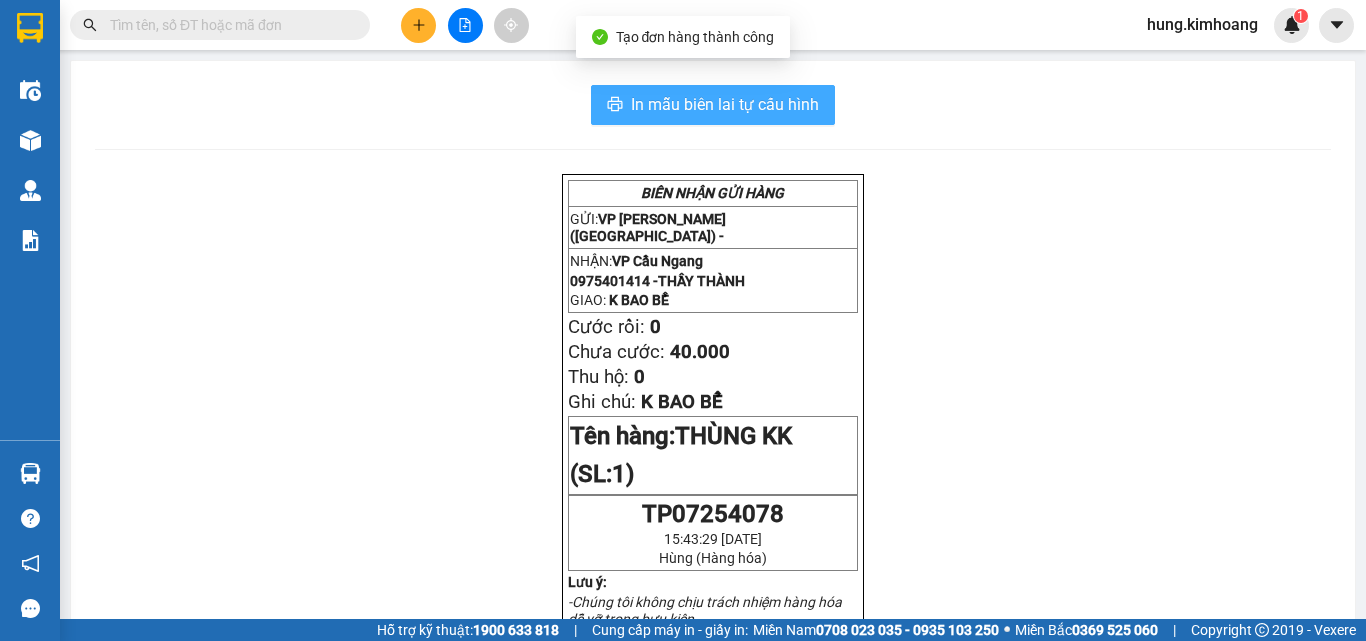 scroll, scrollTop: 0, scrollLeft: 0, axis: both 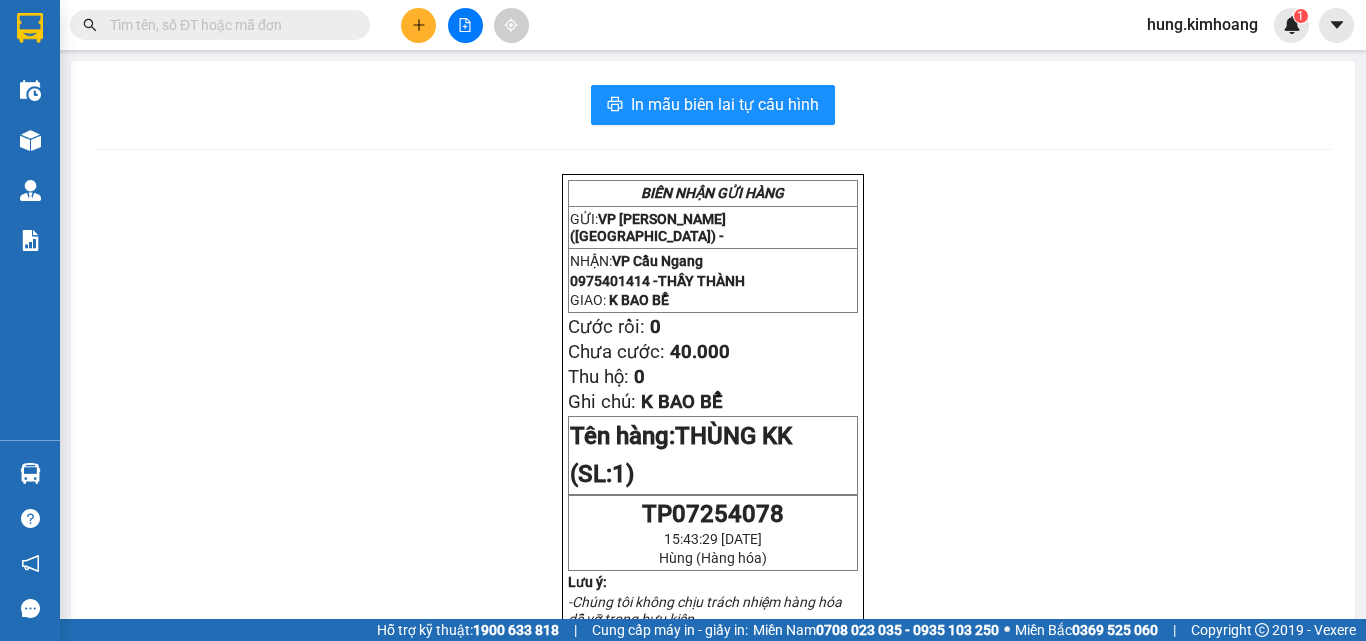click at bounding box center (195, 25) 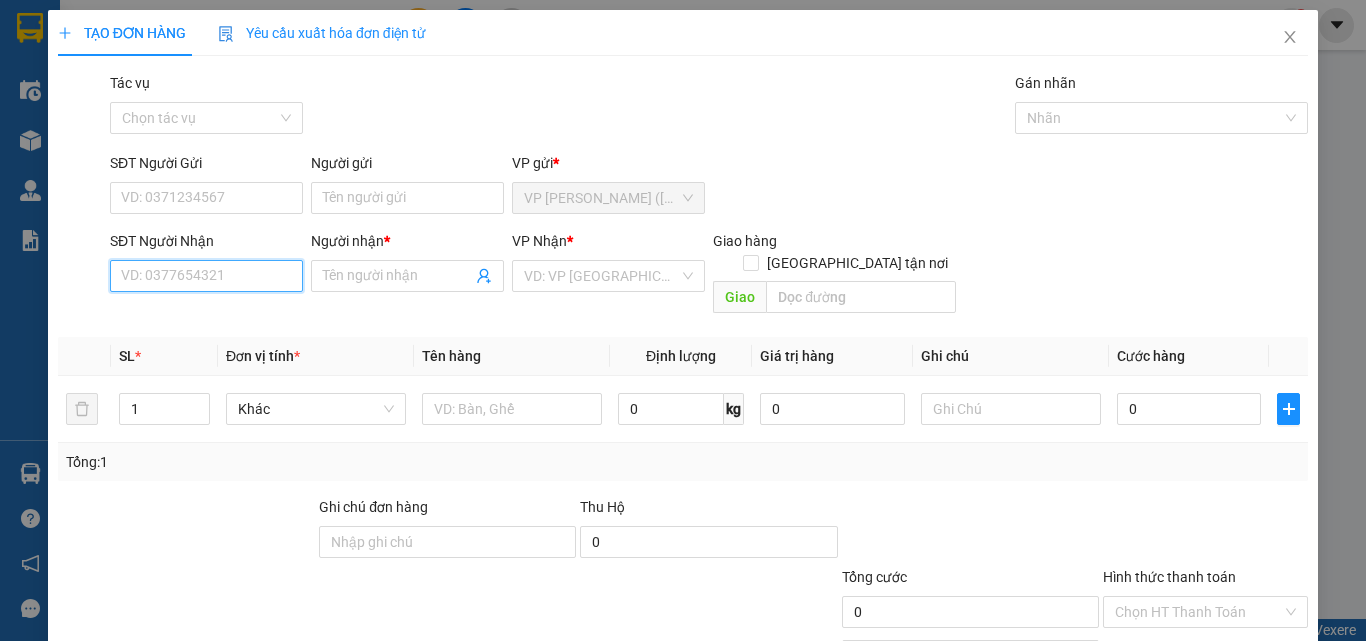 click on "SĐT Người Nhận" at bounding box center [206, 276] 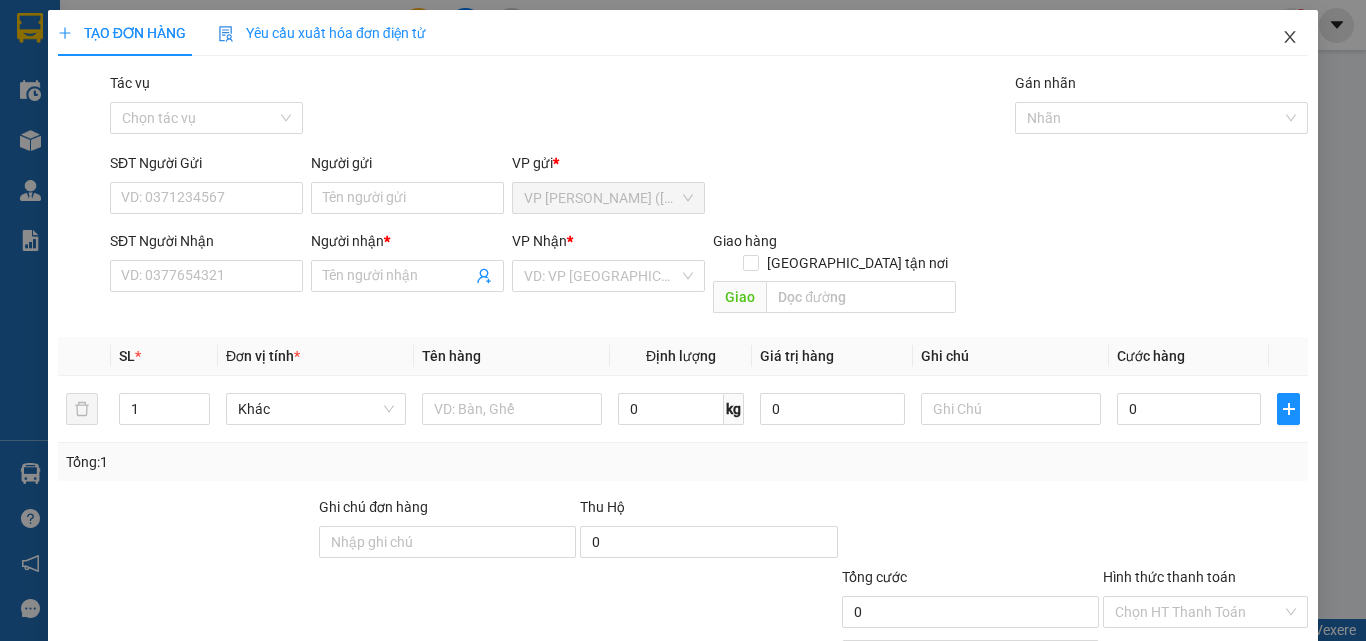 click at bounding box center (1290, 38) 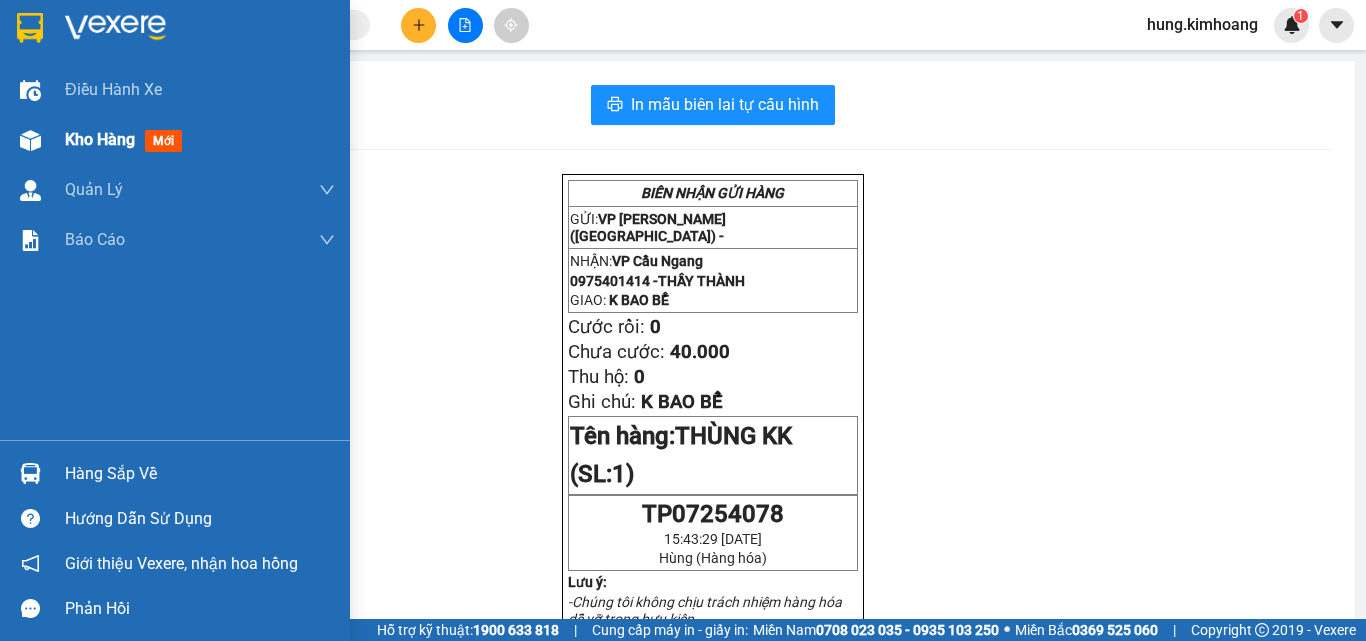 click at bounding box center [30, 140] 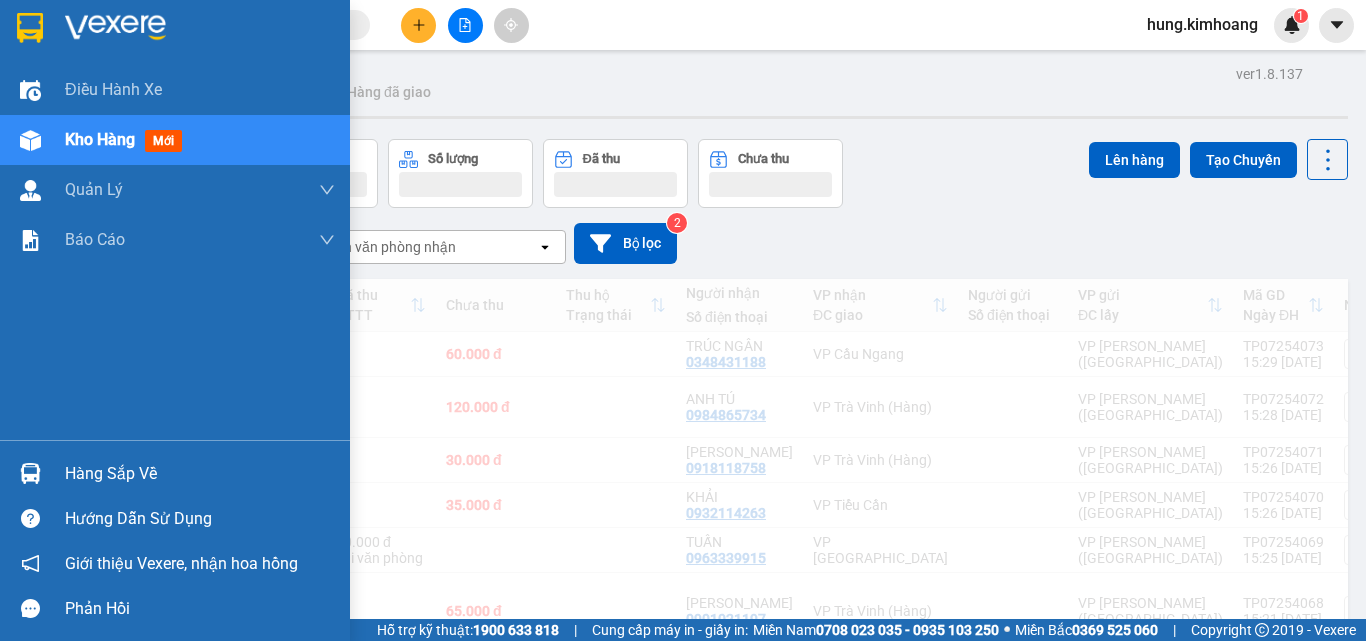 click on "Kho hàng mới" at bounding box center [175, 140] 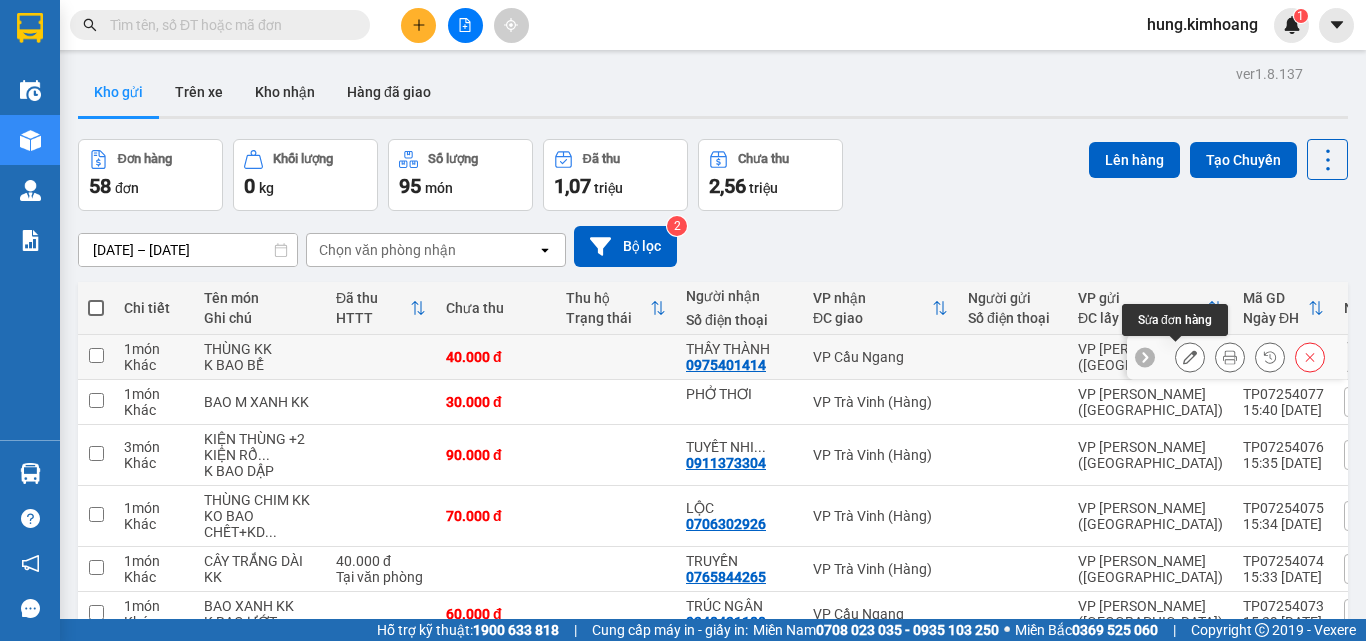 click at bounding box center [1190, 357] 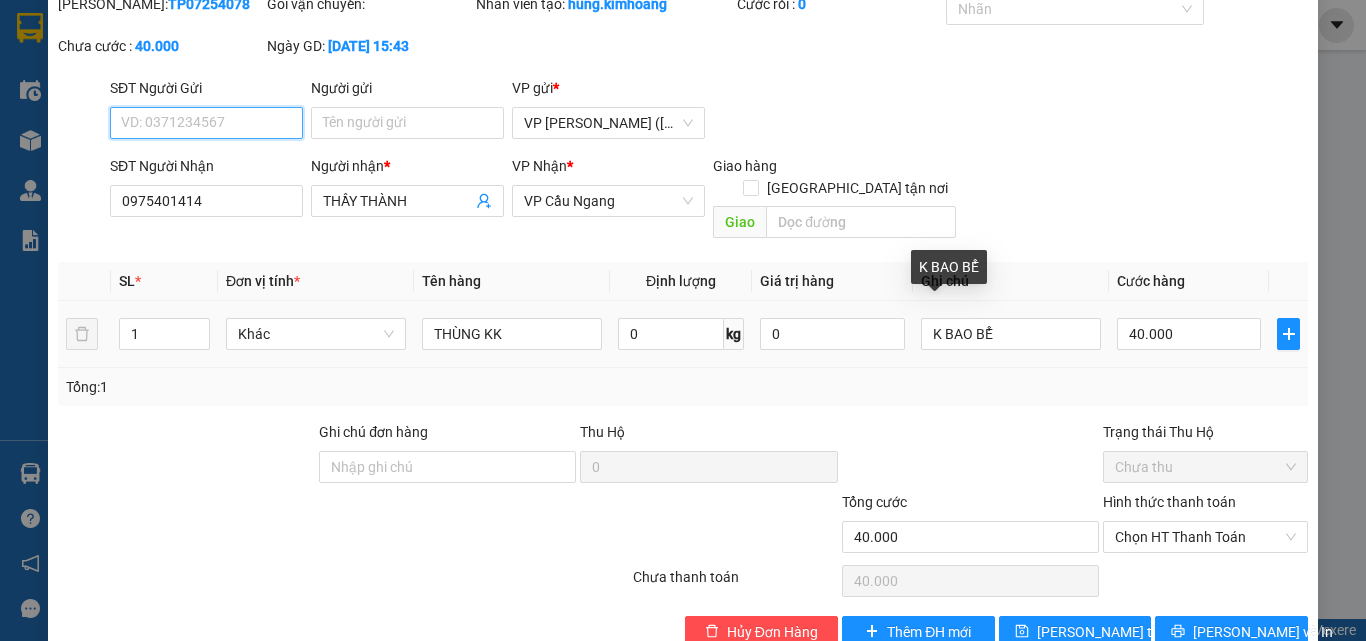 scroll, scrollTop: 103, scrollLeft: 0, axis: vertical 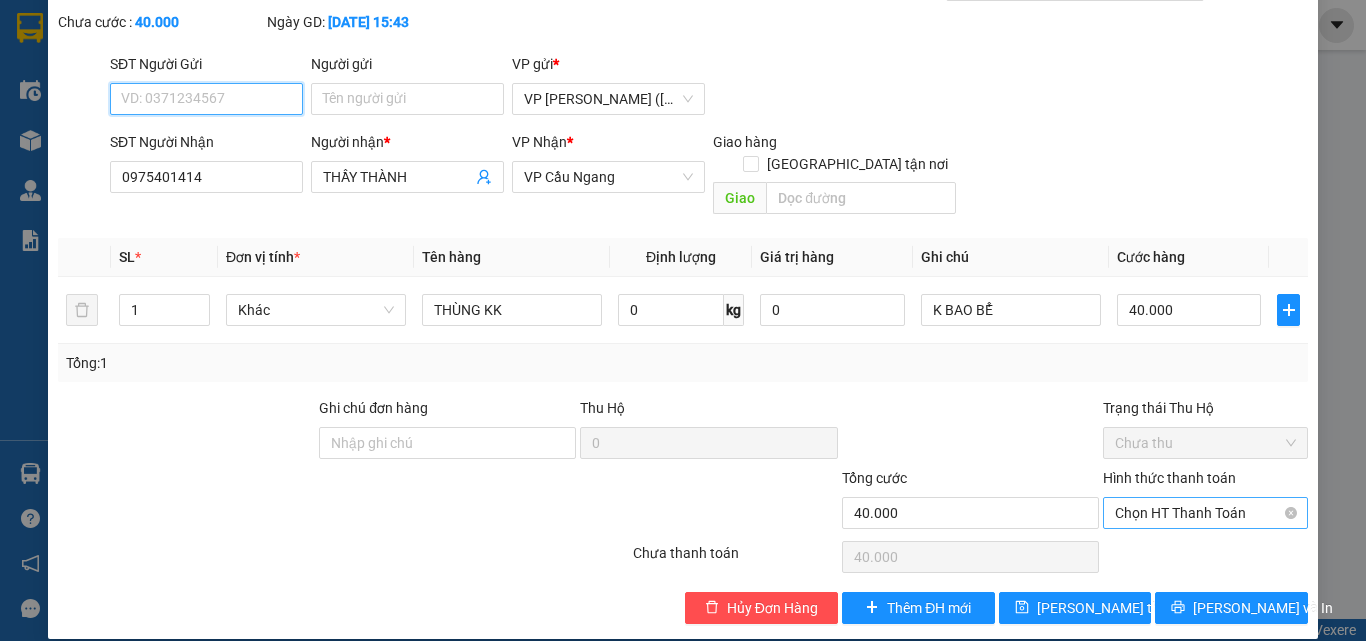 click on "Chọn HT Thanh Toán" at bounding box center [1205, 513] 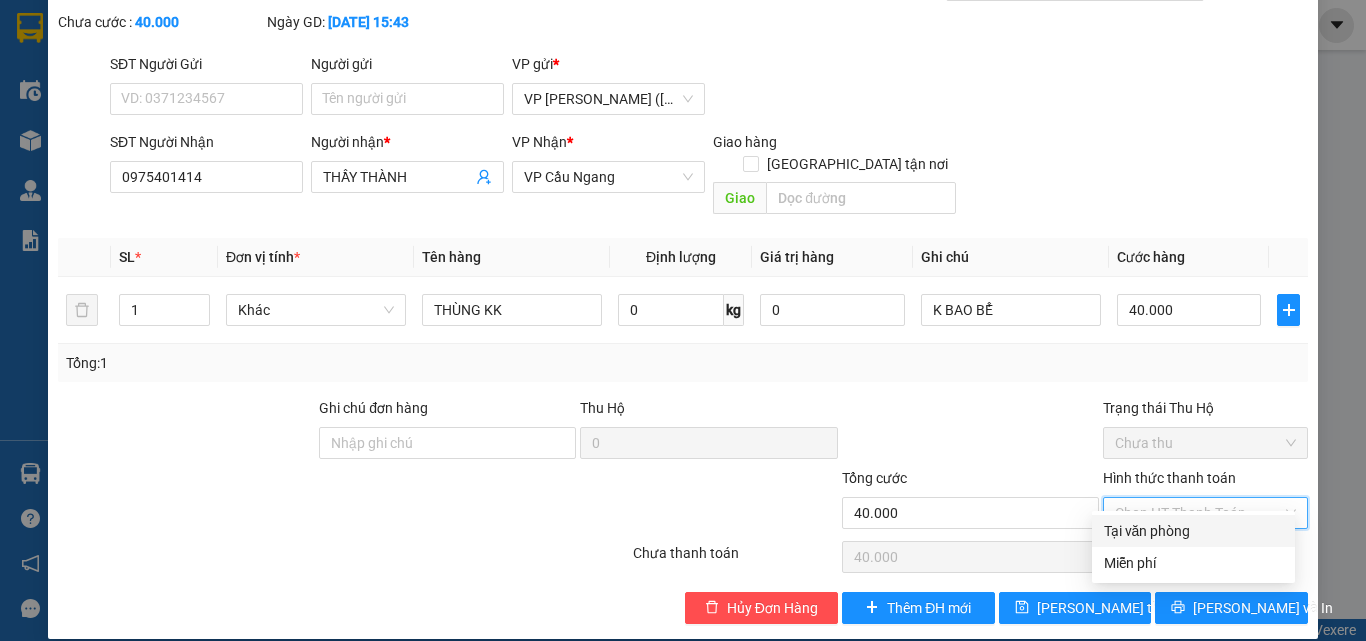 click on "Tại văn phòng" at bounding box center (1193, 531) 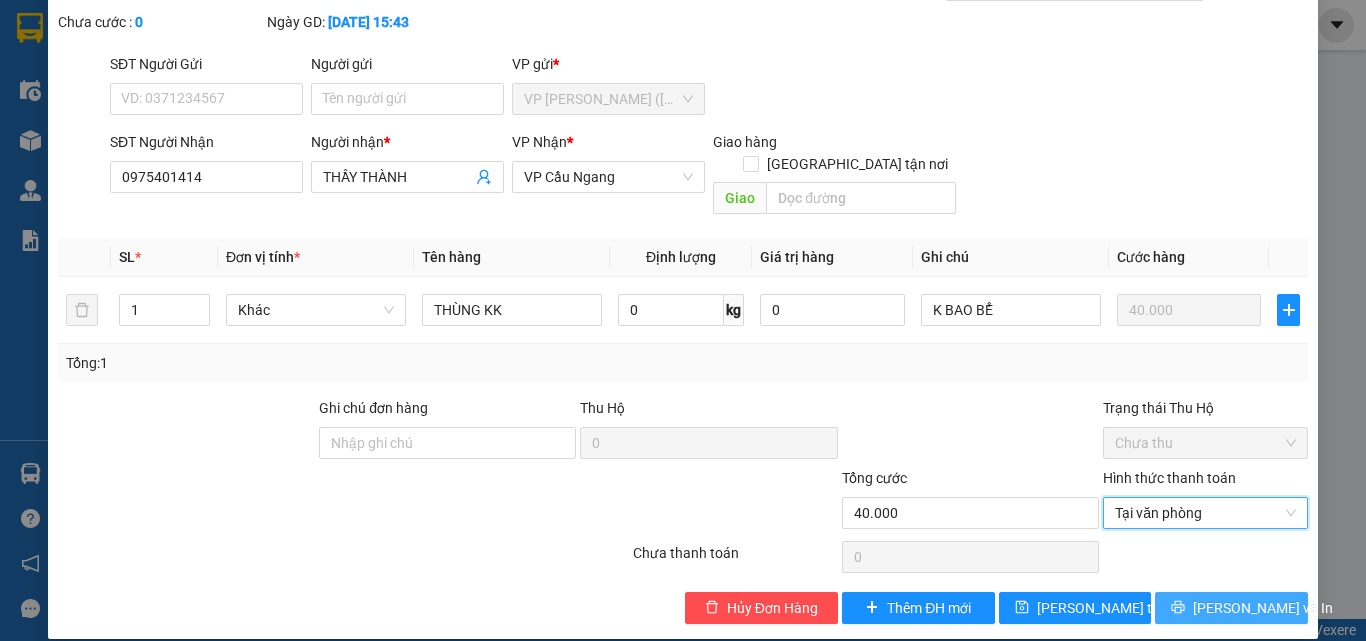 click on "[PERSON_NAME] và In" at bounding box center (1231, 608) 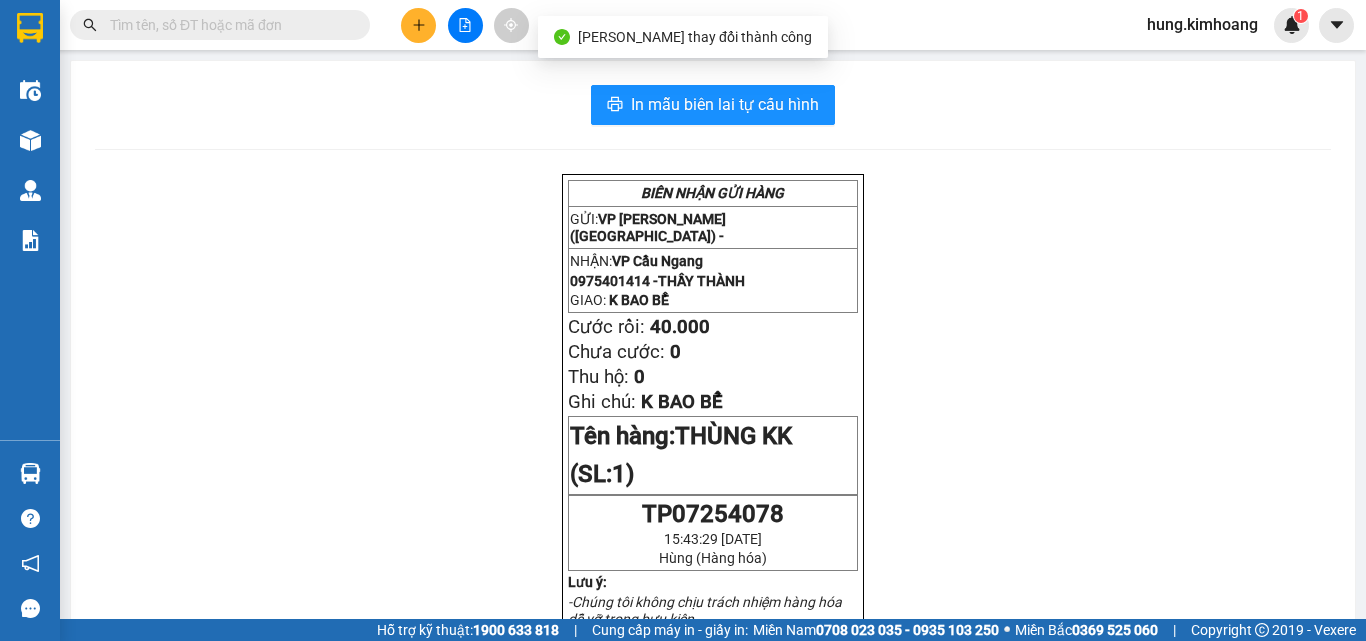 scroll, scrollTop: 0, scrollLeft: 0, axis: both 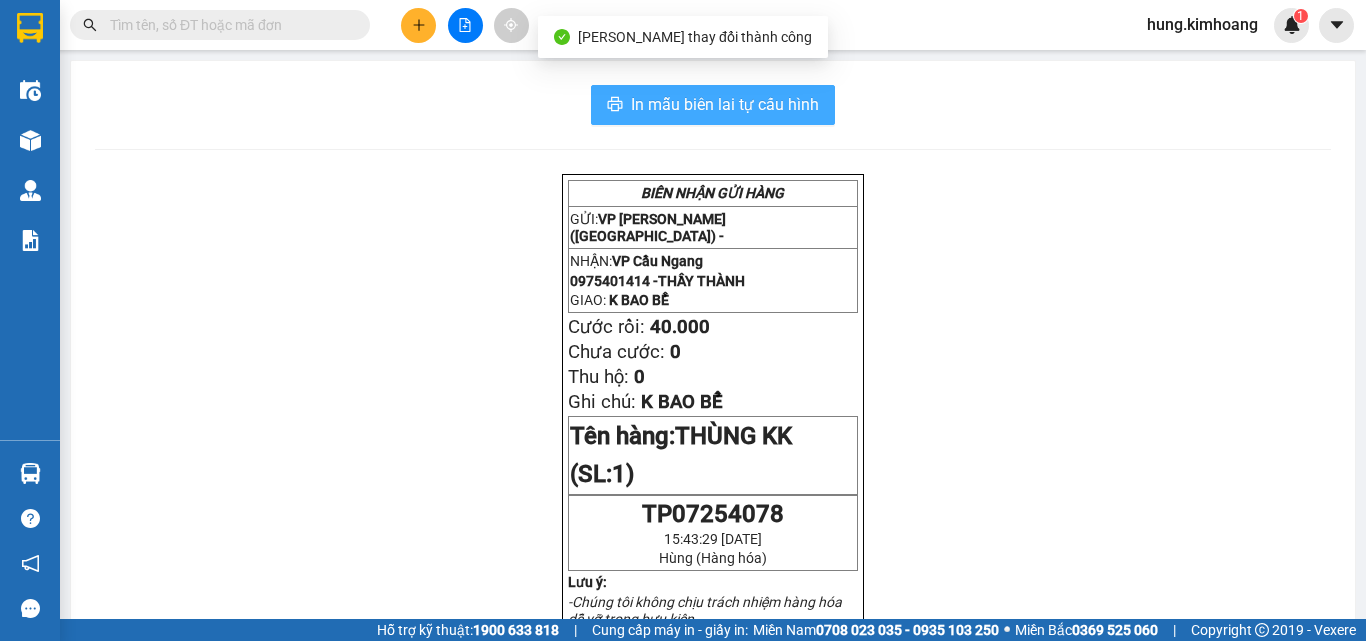 click on "In mẫu biên lai tự cấu hình" at bounding box center [725, 104] 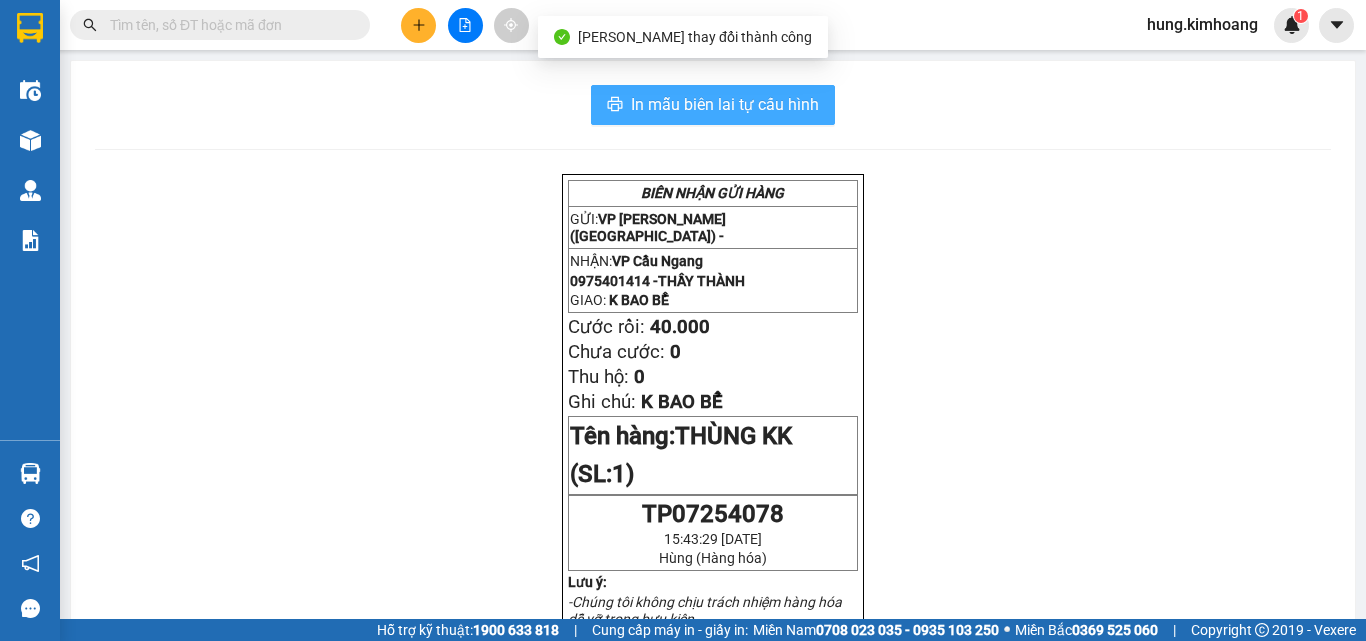scroll, scrollTop: 0, scrollLeft: 0, axis: both 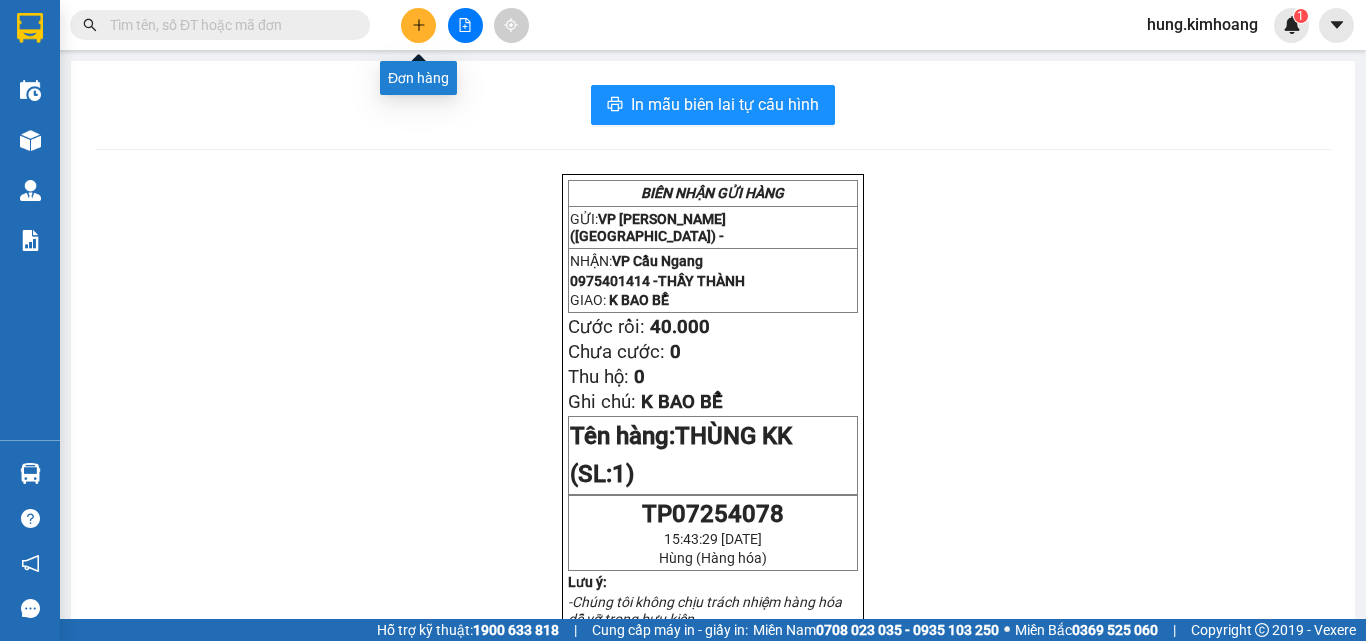 click 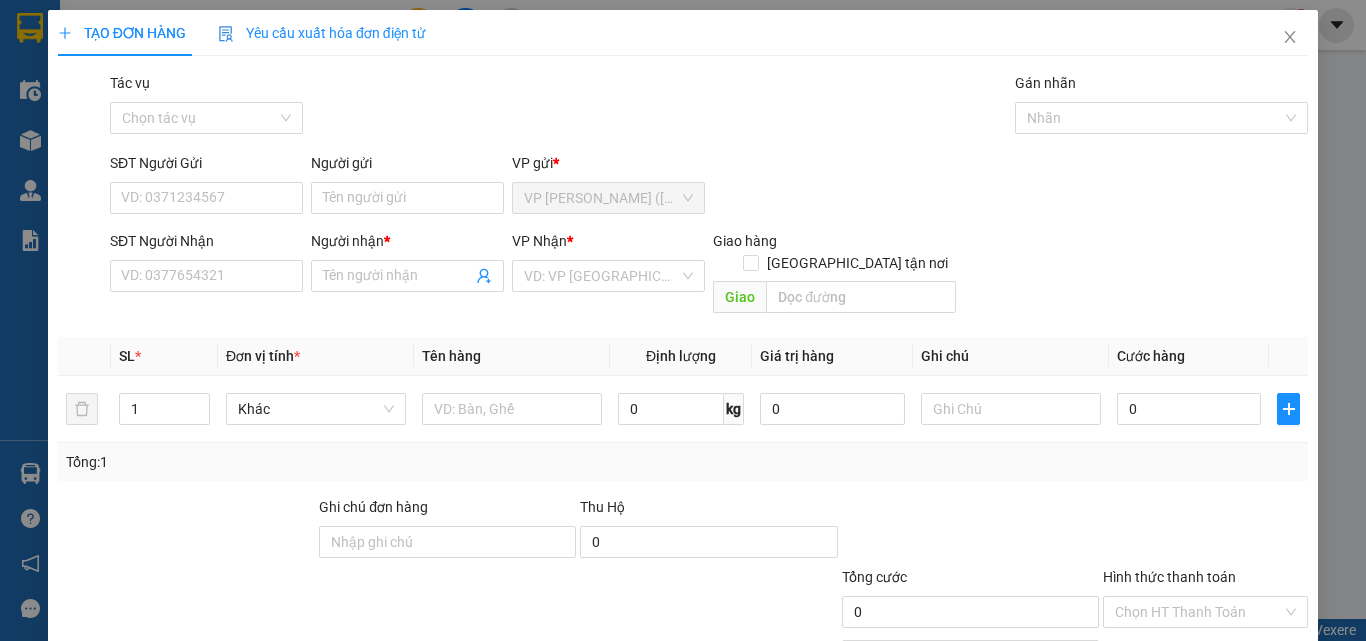 click on "SĐT Người Nhận VD: 0377654321" at bounding box center [206, 265] 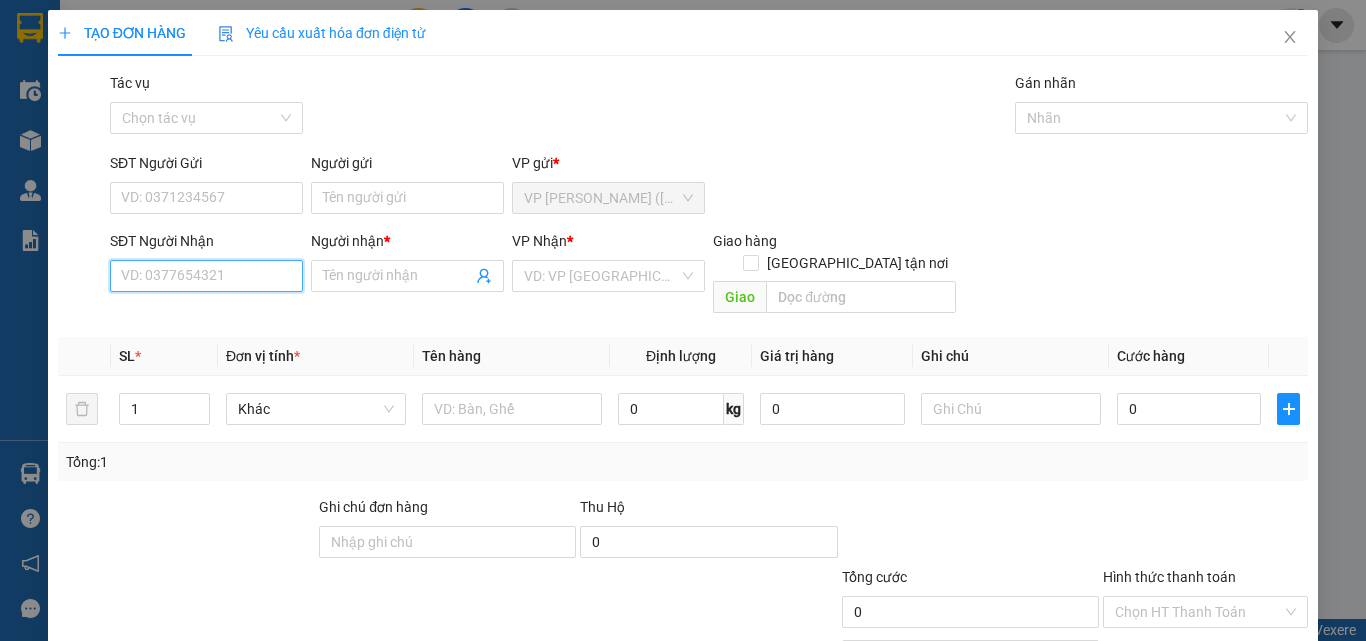 click on "SĐT Người Nhận" at bounding box center (206, 276) 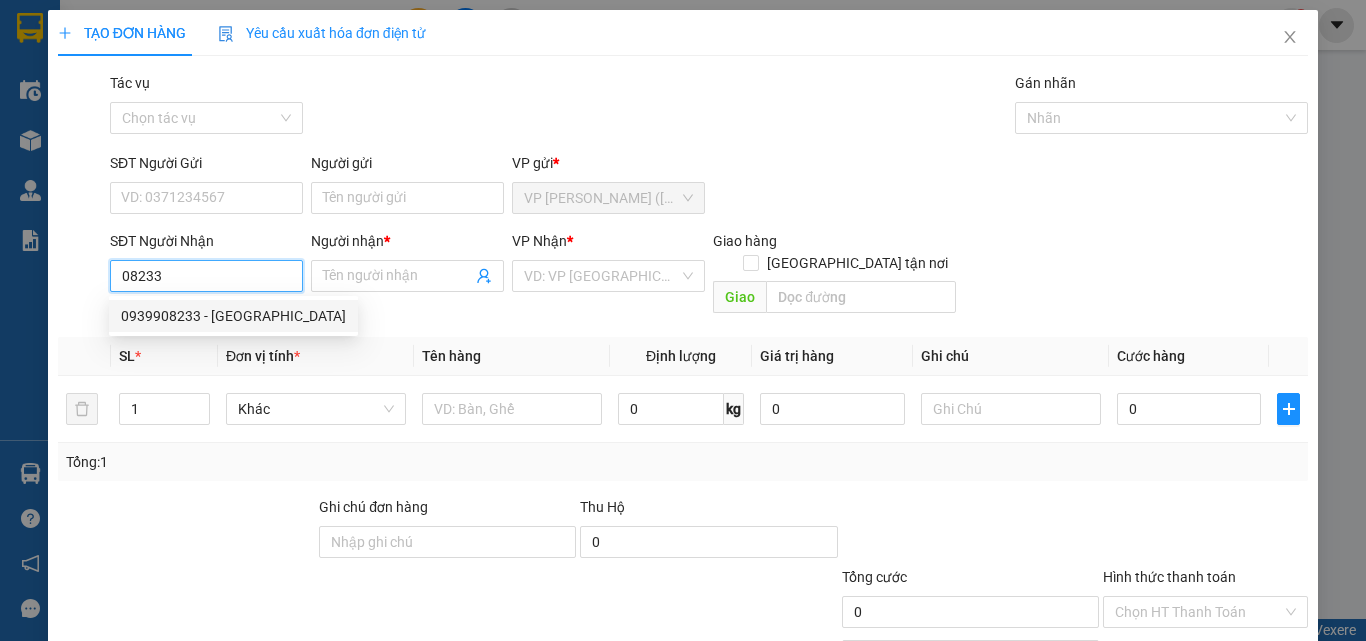 click on "0939908233 - [GEOGRAPHIC_DATA]" at bounding box center [233, 316] 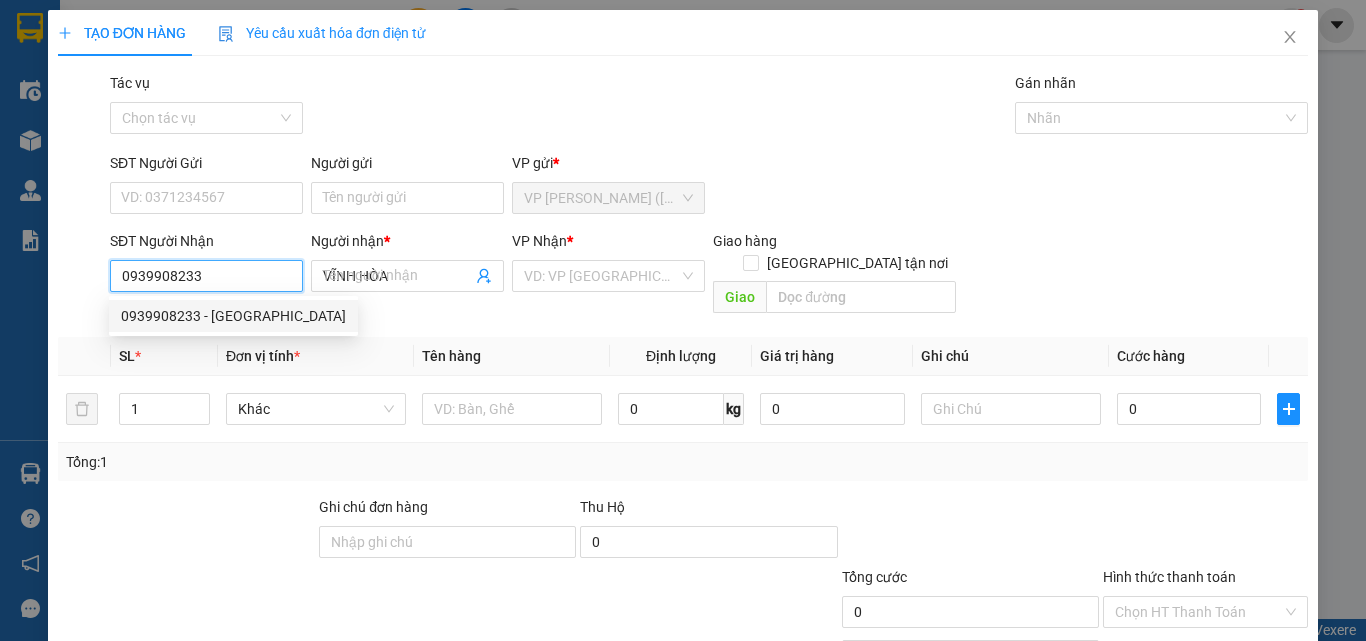 type on "20.000" 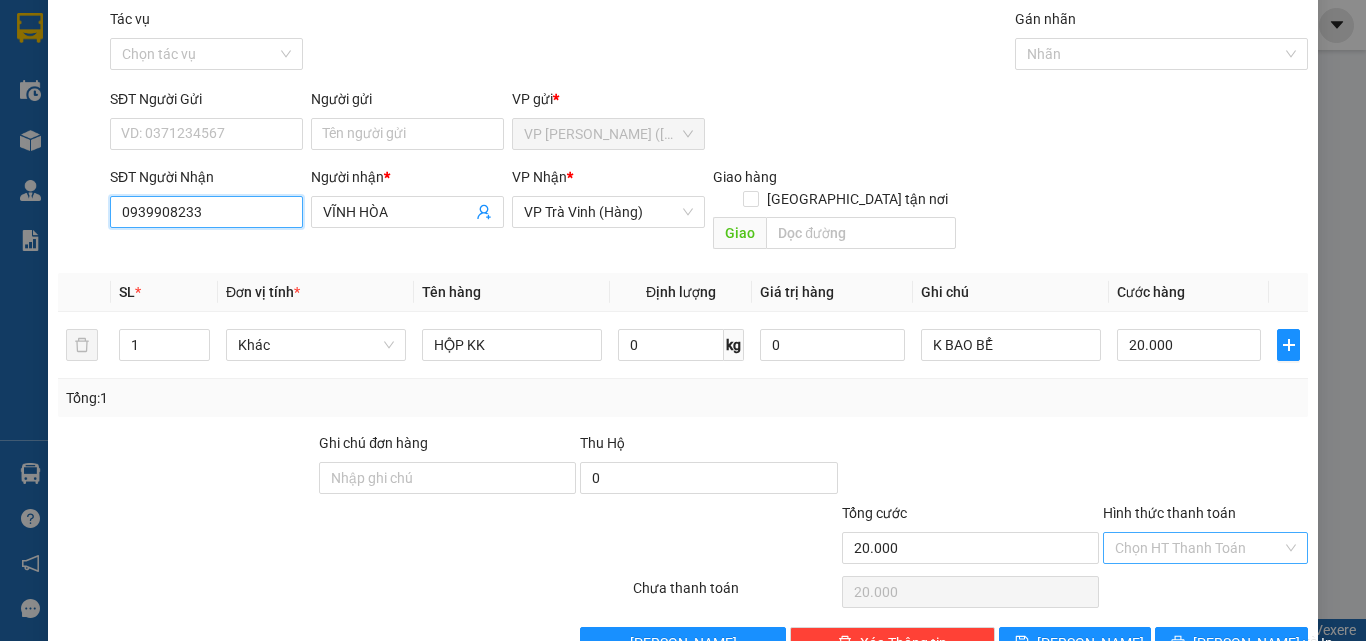 scroll, scrollTop: 99, scrollLeft: 0, axis: vertical 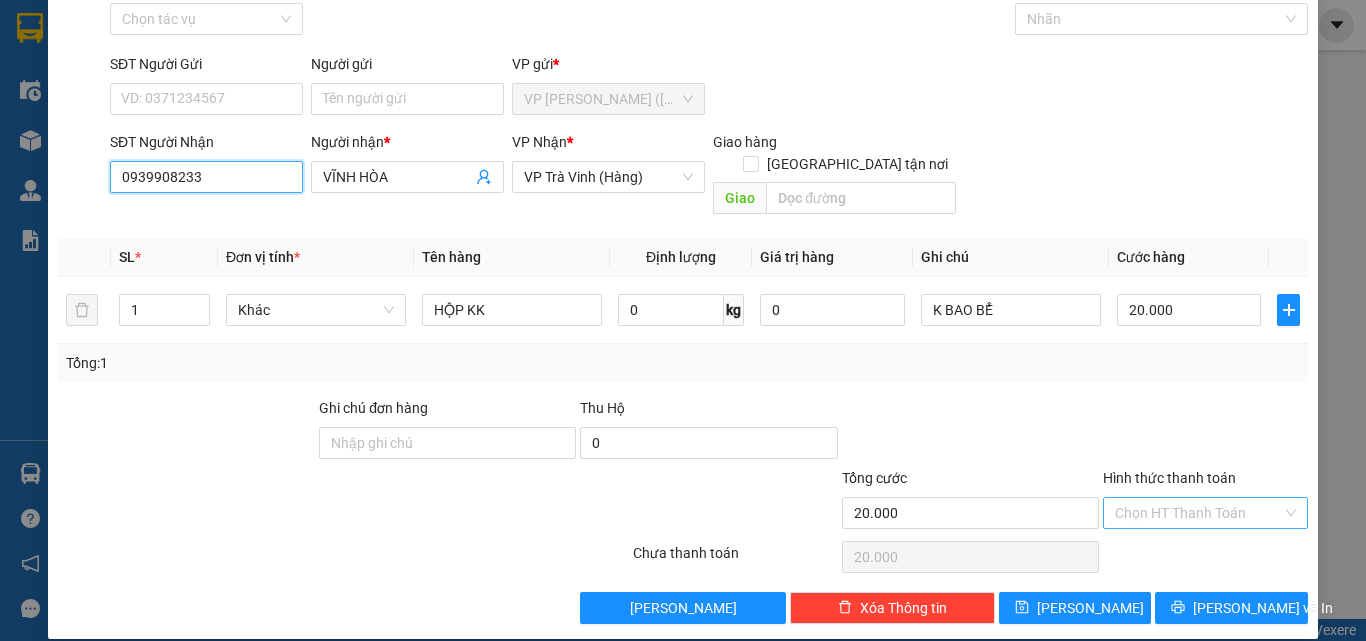 type on "0939908233" 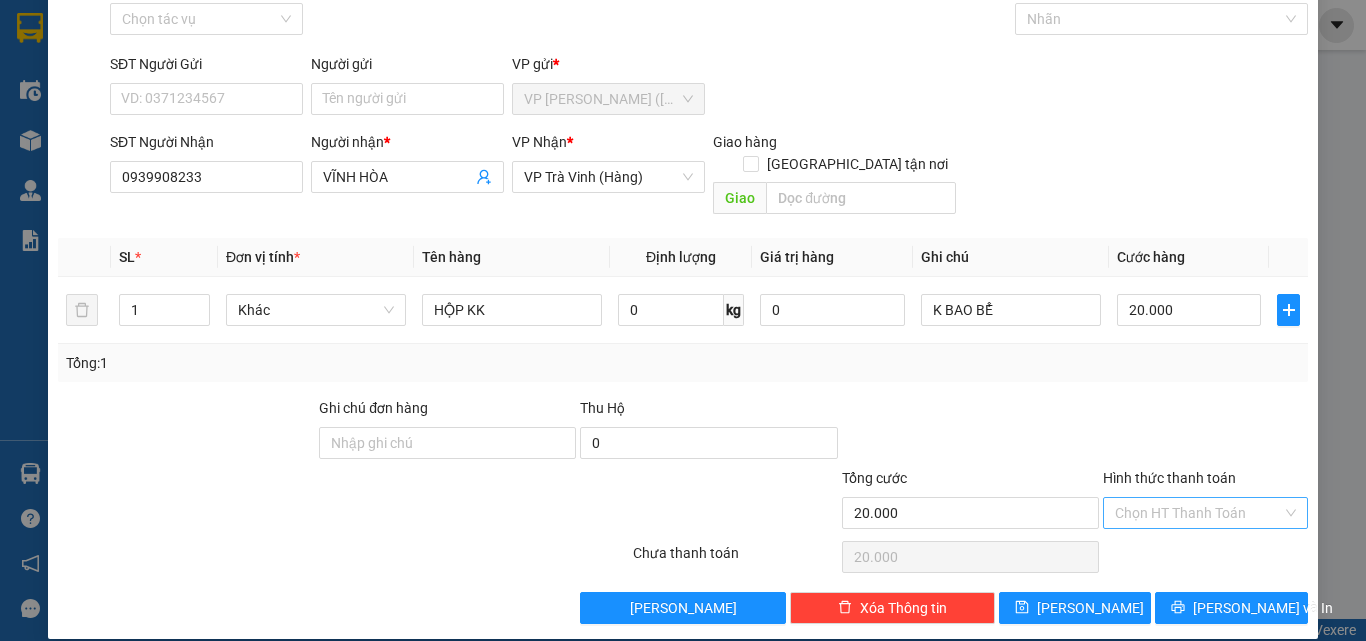 click on "Hình thức thanh toán" at bounding box center (1198, 513) 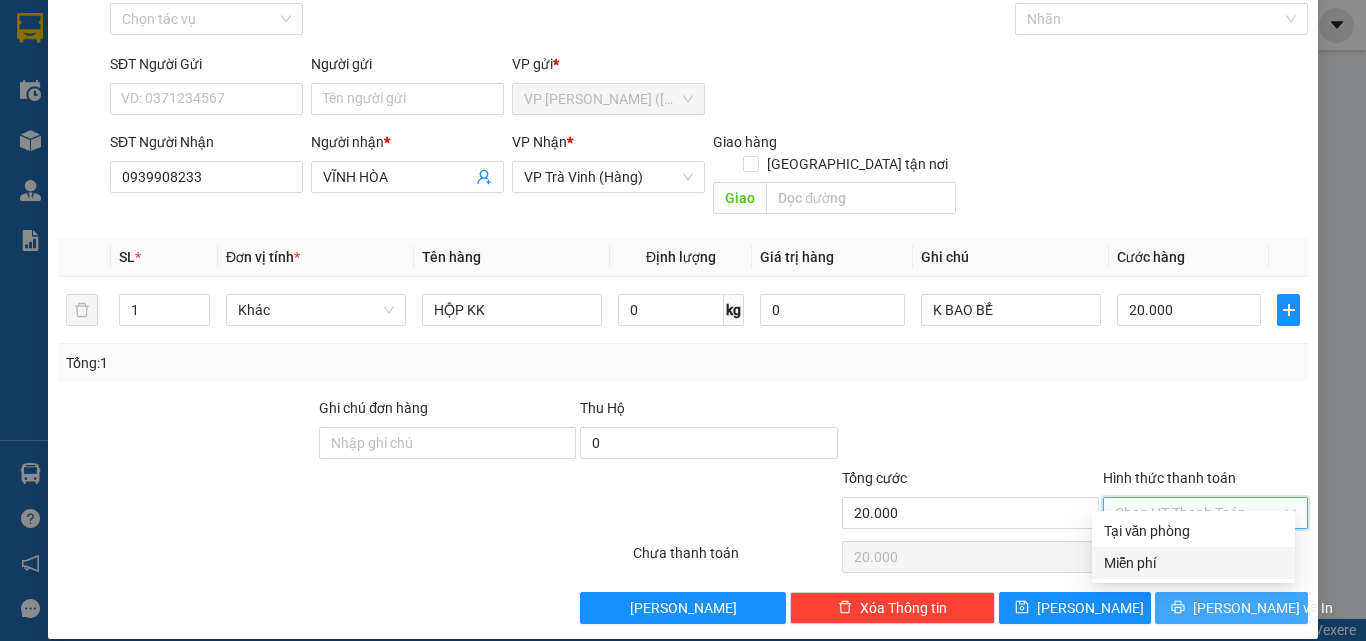 click on "[PERSON_NAME] và In" at bounding box center [1231, 608] 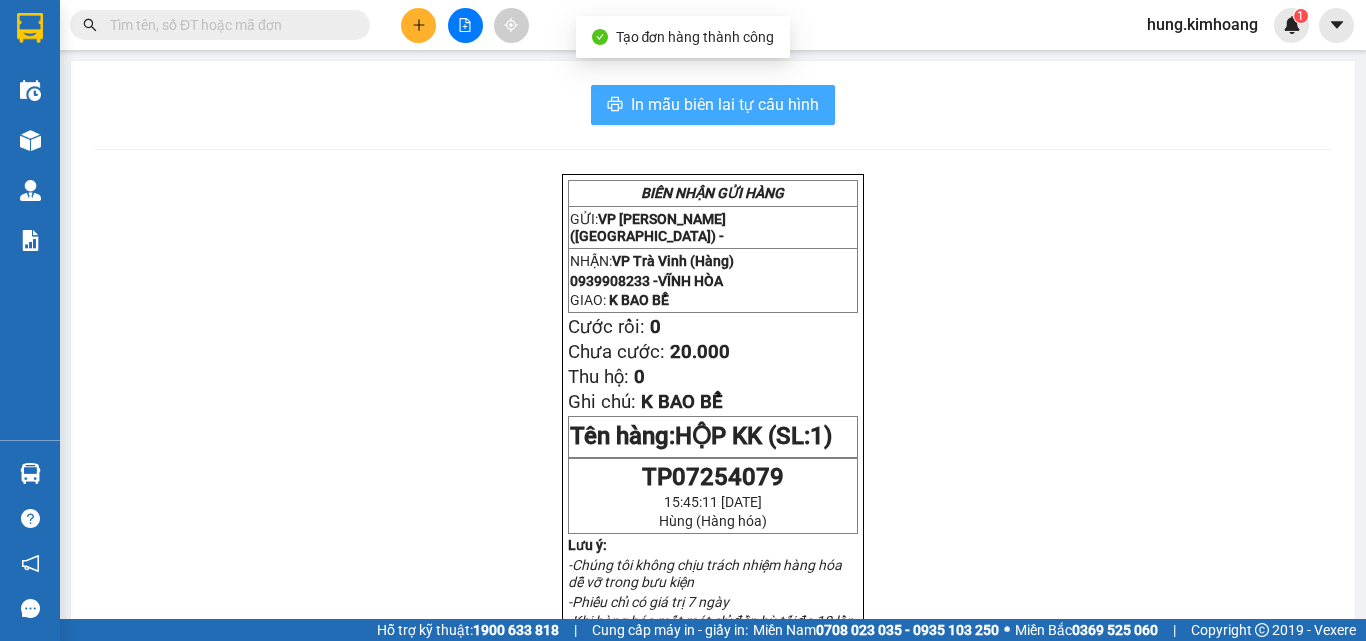click on "In mẫu biên lai tự cấu hình" at bounding box center (725, 104) 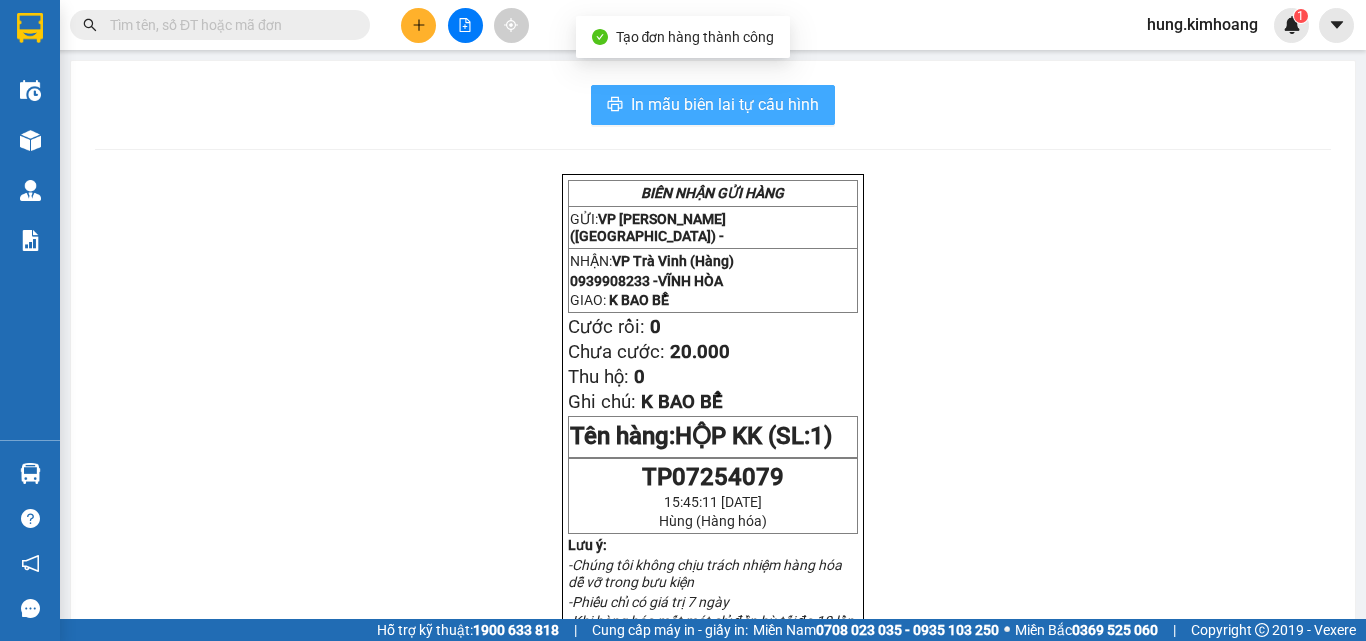 scroll, scrollTop: 0, scrollLeft: 0, axis: both 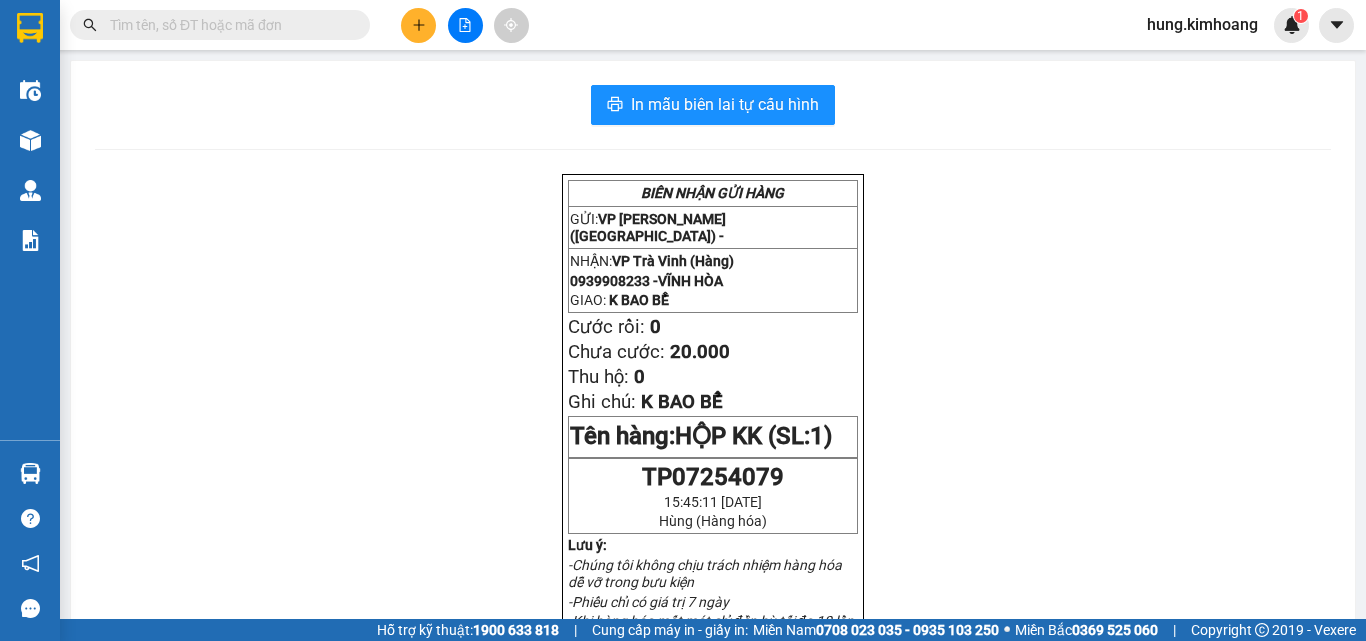 click at bounding box center (228, 25) 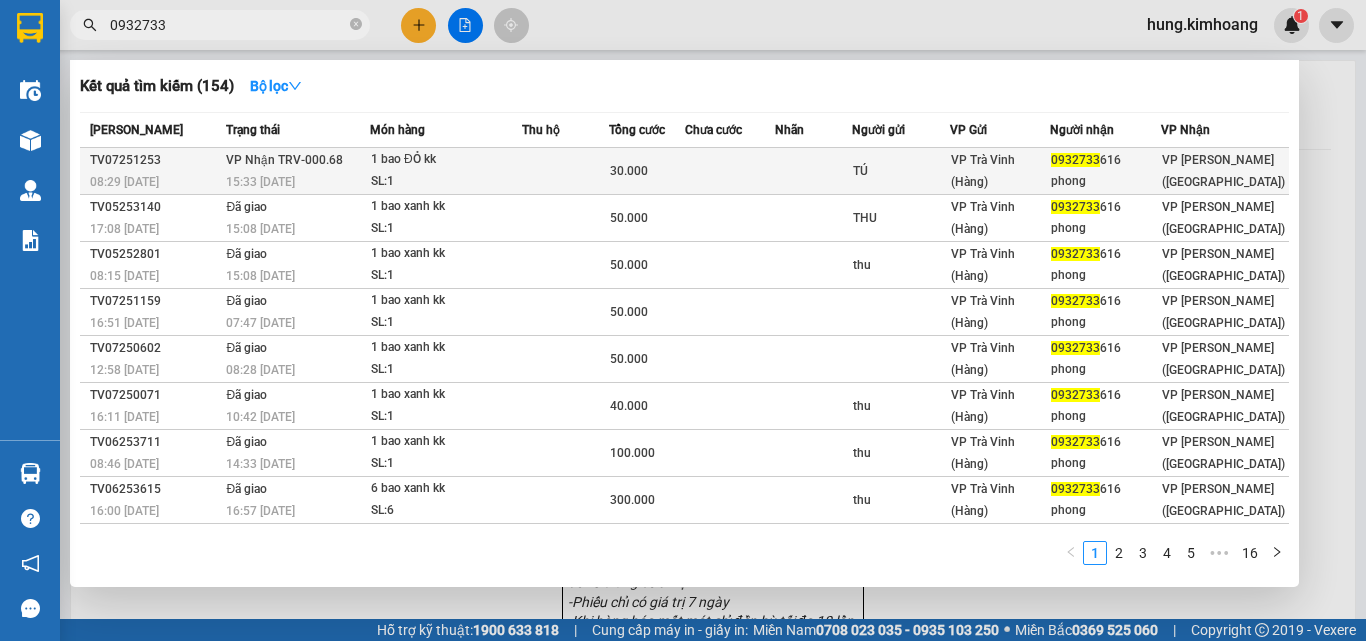 type on "0932733" 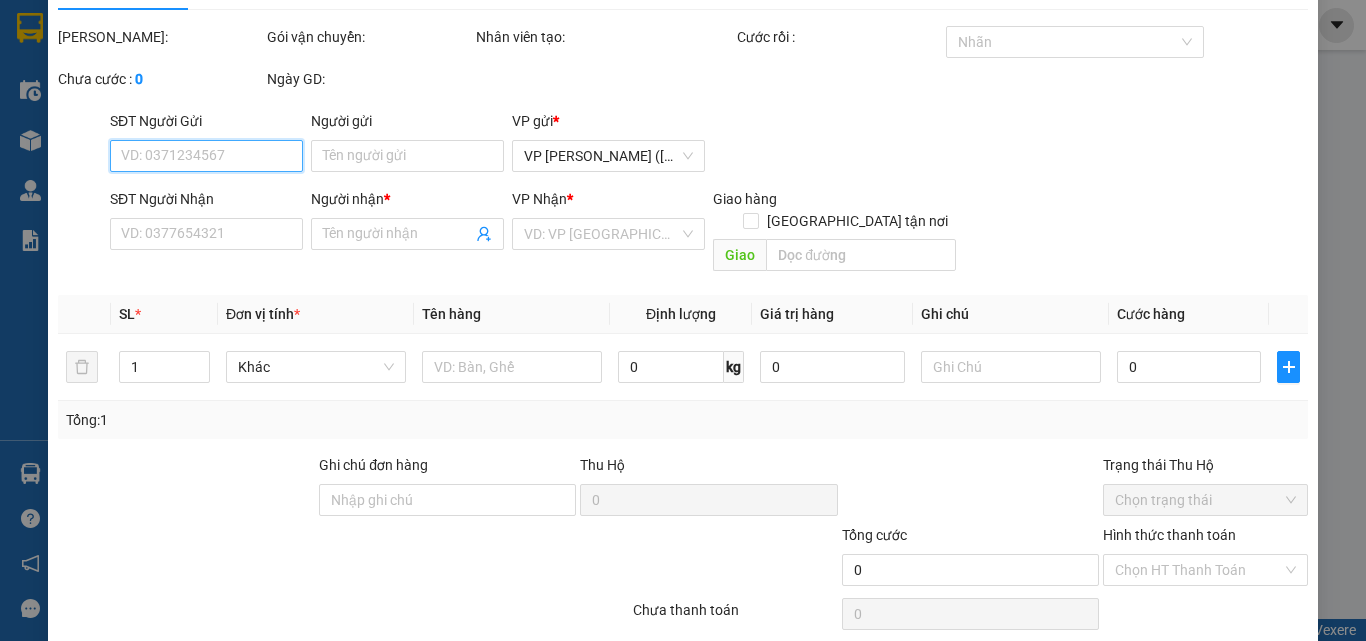 type on "TÚ" 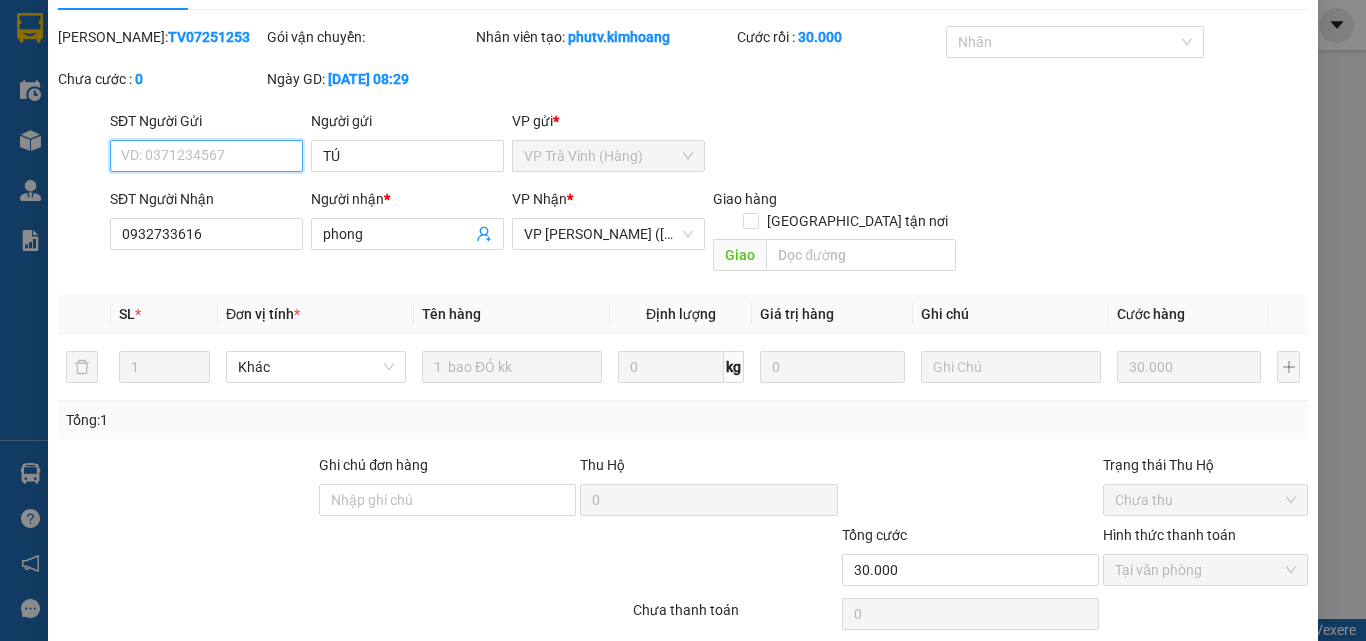 scroll, scrollTop: 63, scrollLeft: 0, axis: vertical 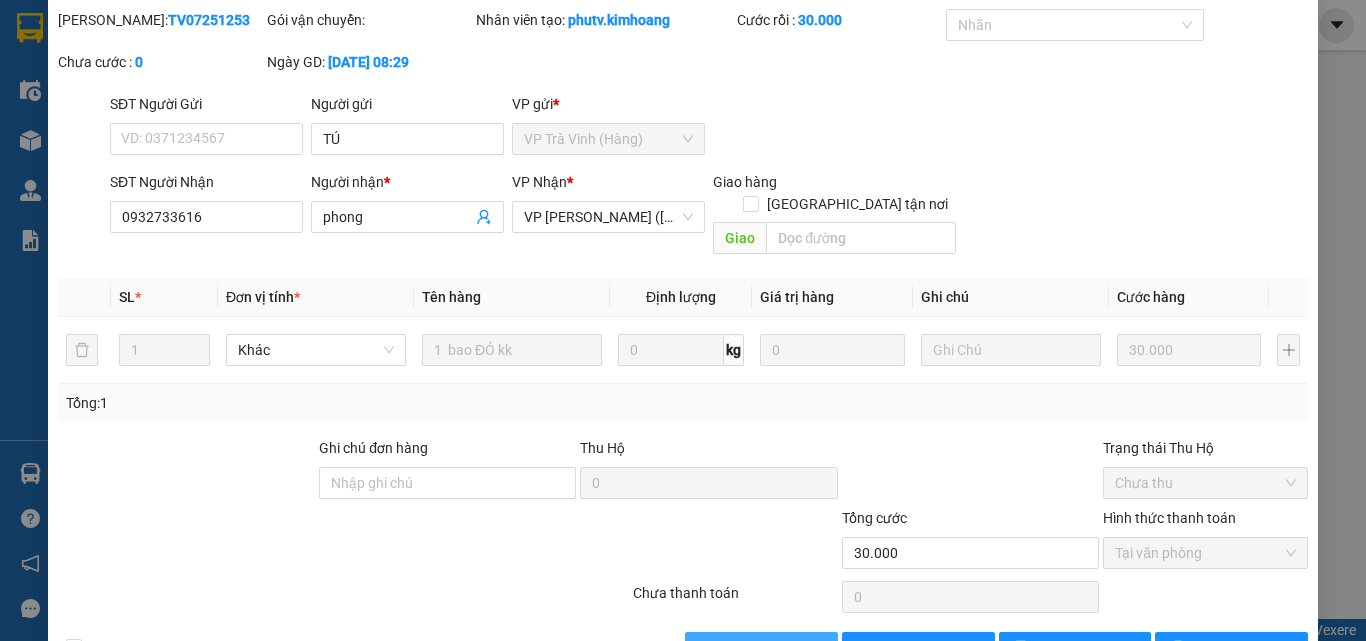 click on "[PERSON_NAME] và Giao hàng" at bounding box center (819, 648) 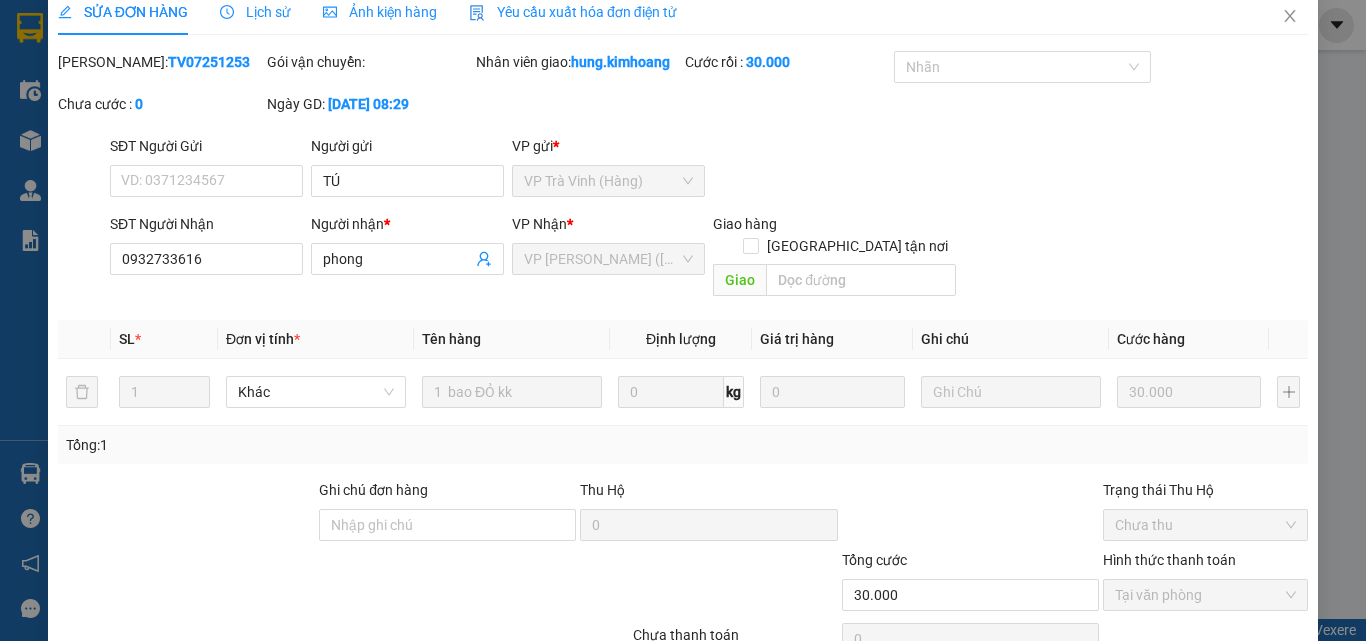 scroll, scrollTop: 0, scrollLeft: 0, axis: both 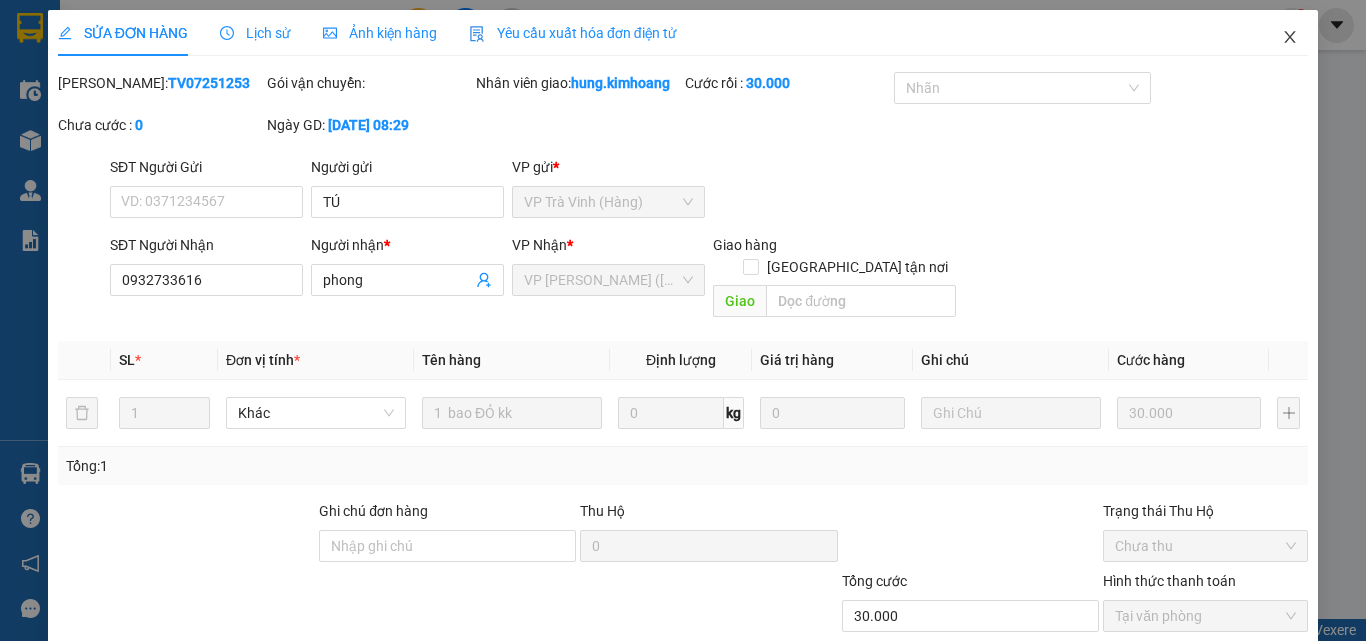 click at bounding box center (1290, 38) 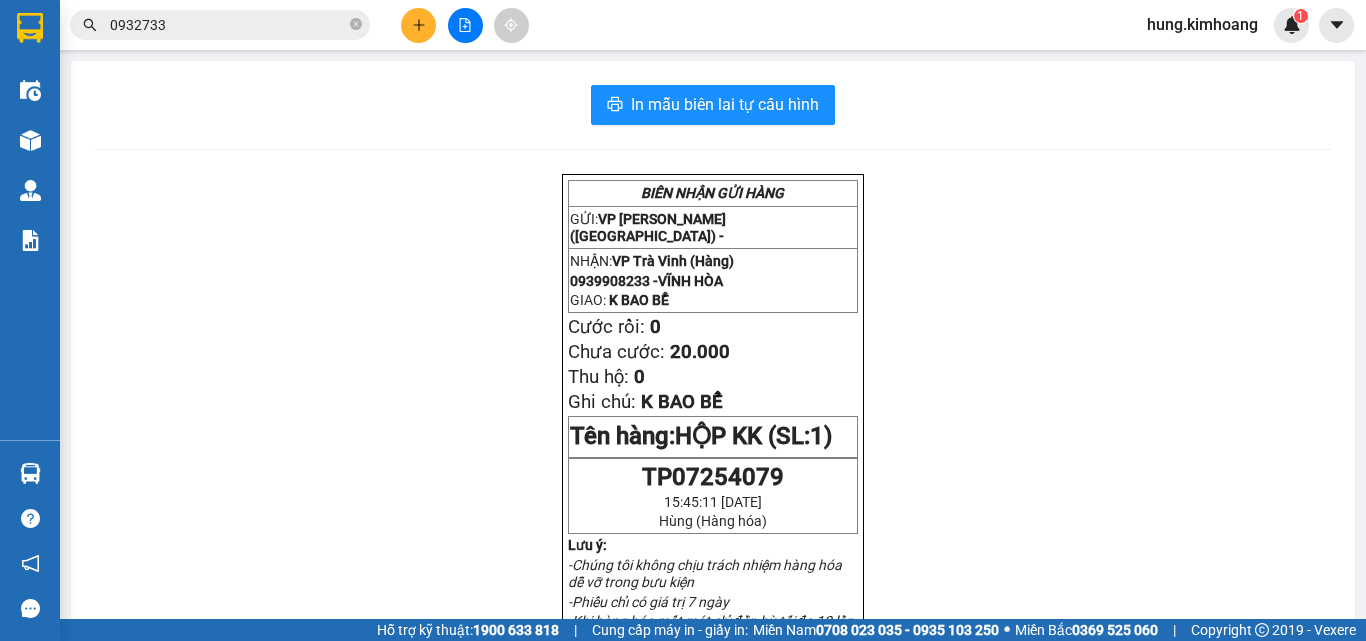 click 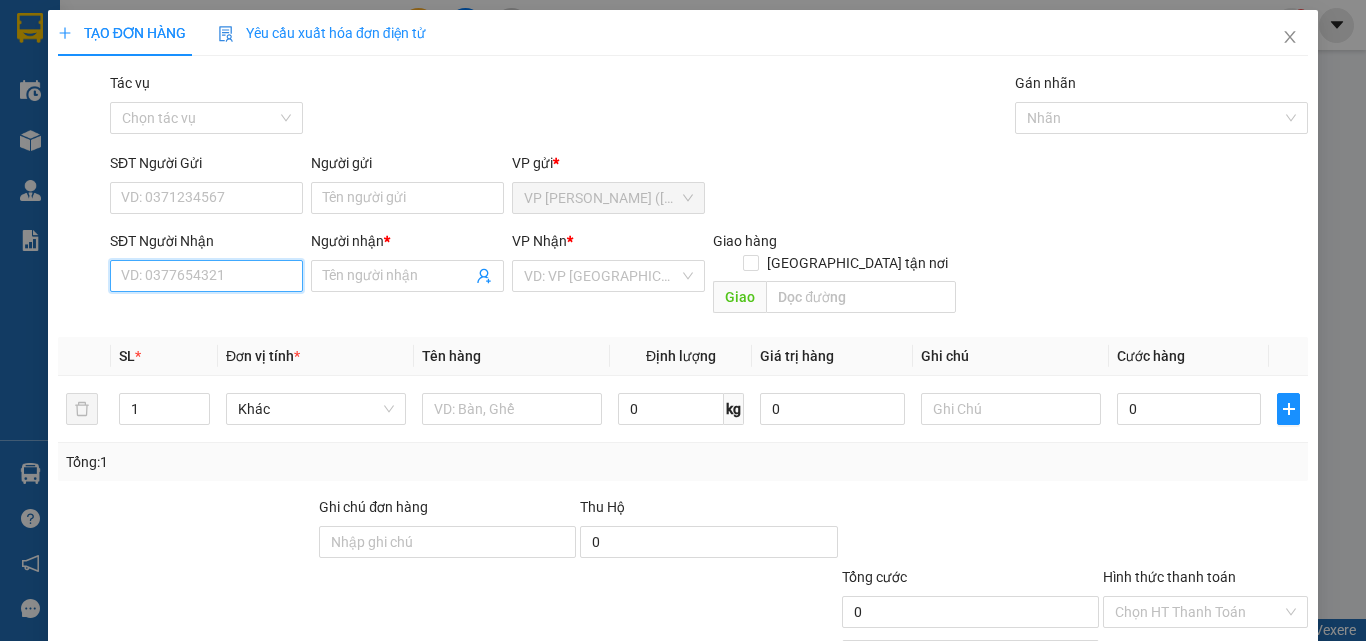 click on "SĐT Người Nhận" at bounding box center (206, 276) 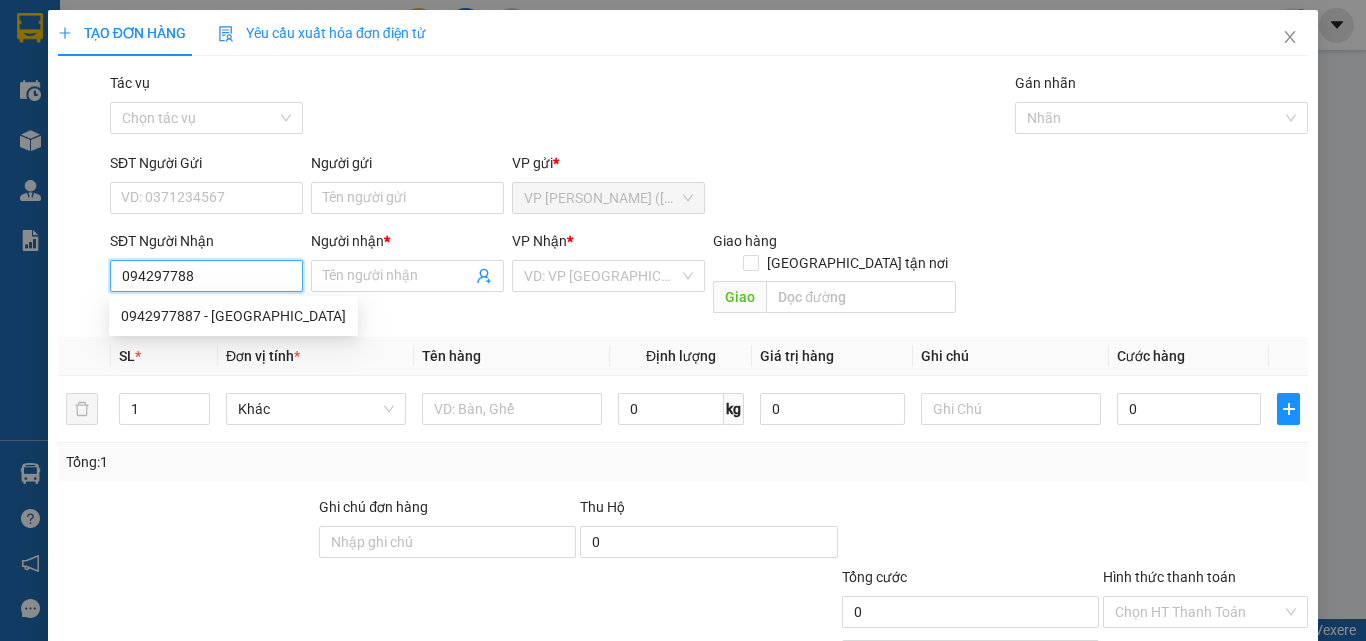 type on "0942977887" 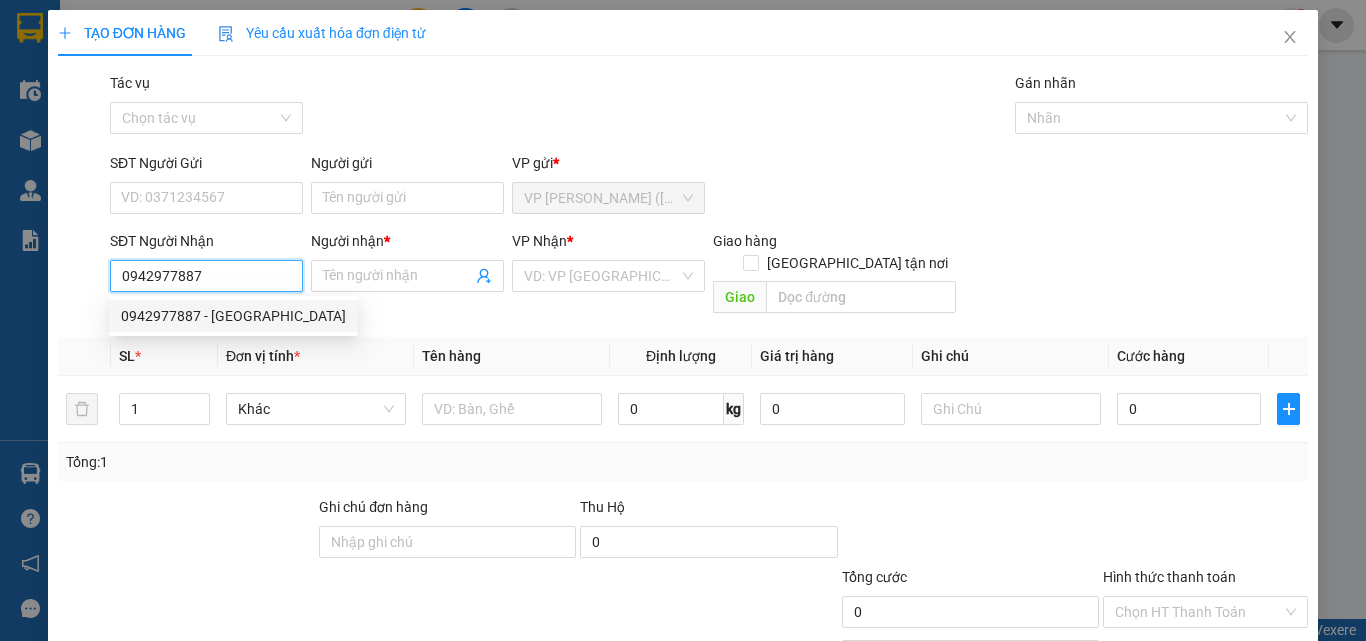 click on "0942977887 - THÁI SIM" at bounding box center [233, 316] 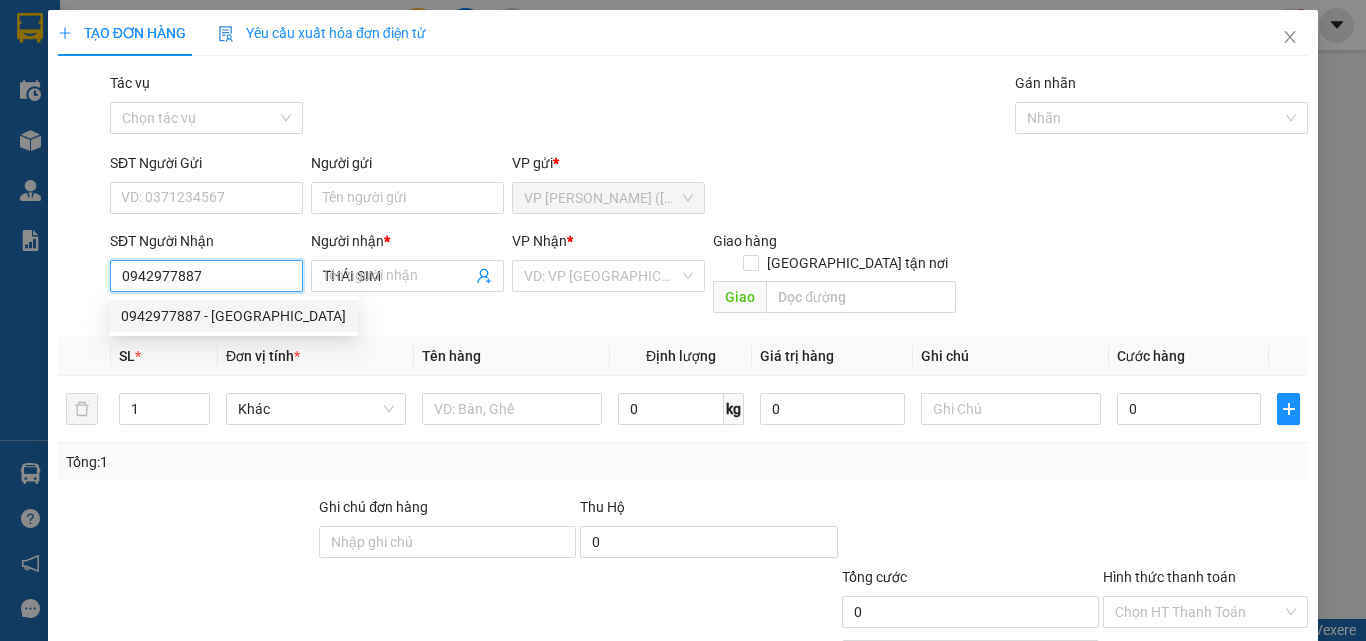 type on "180.000" 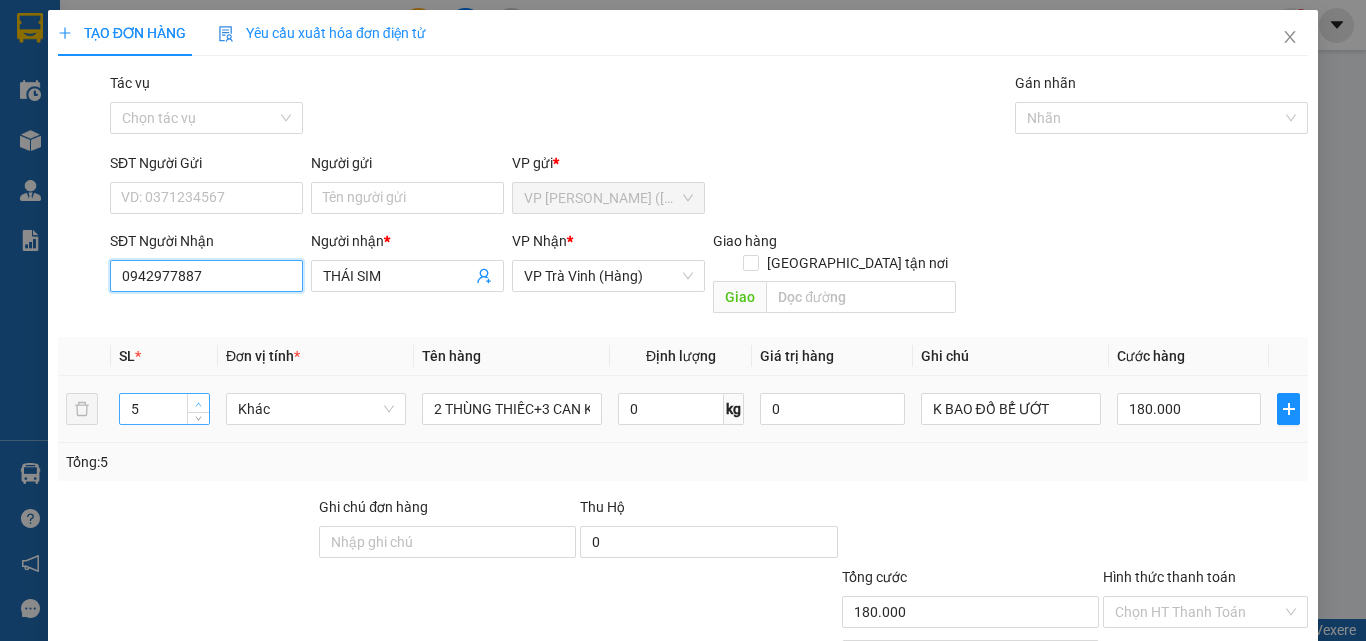 type on "0942977887" 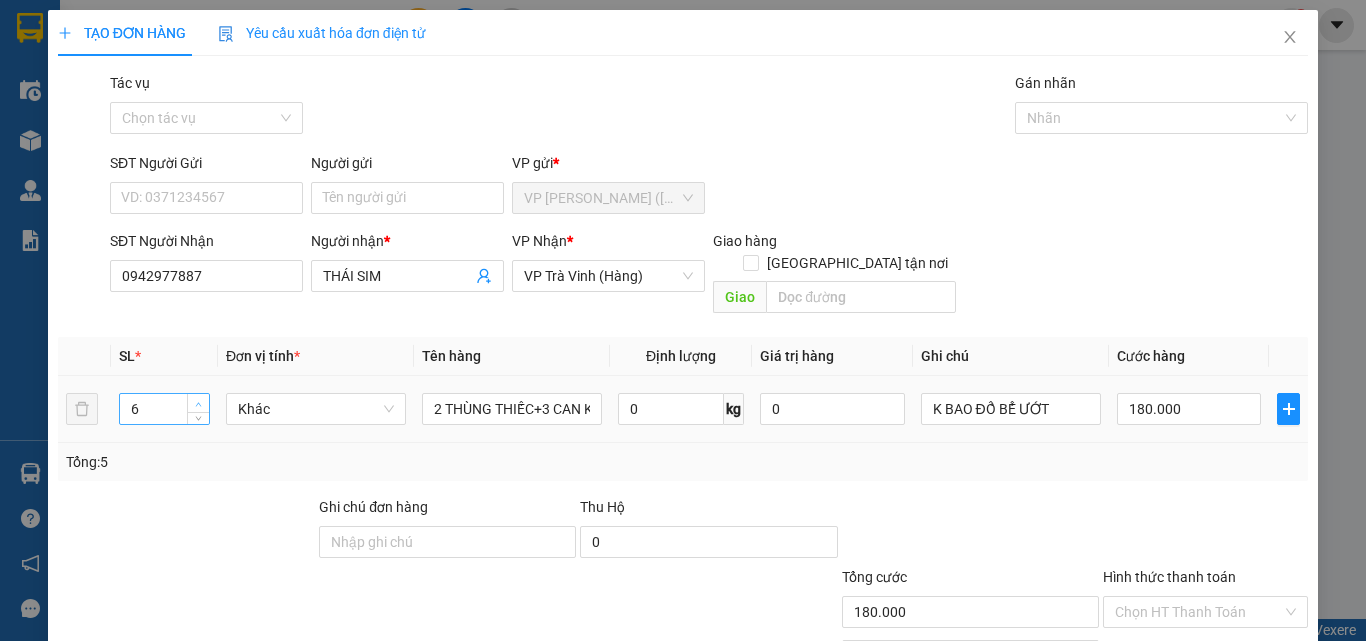 click at bounding box center (199, 404) 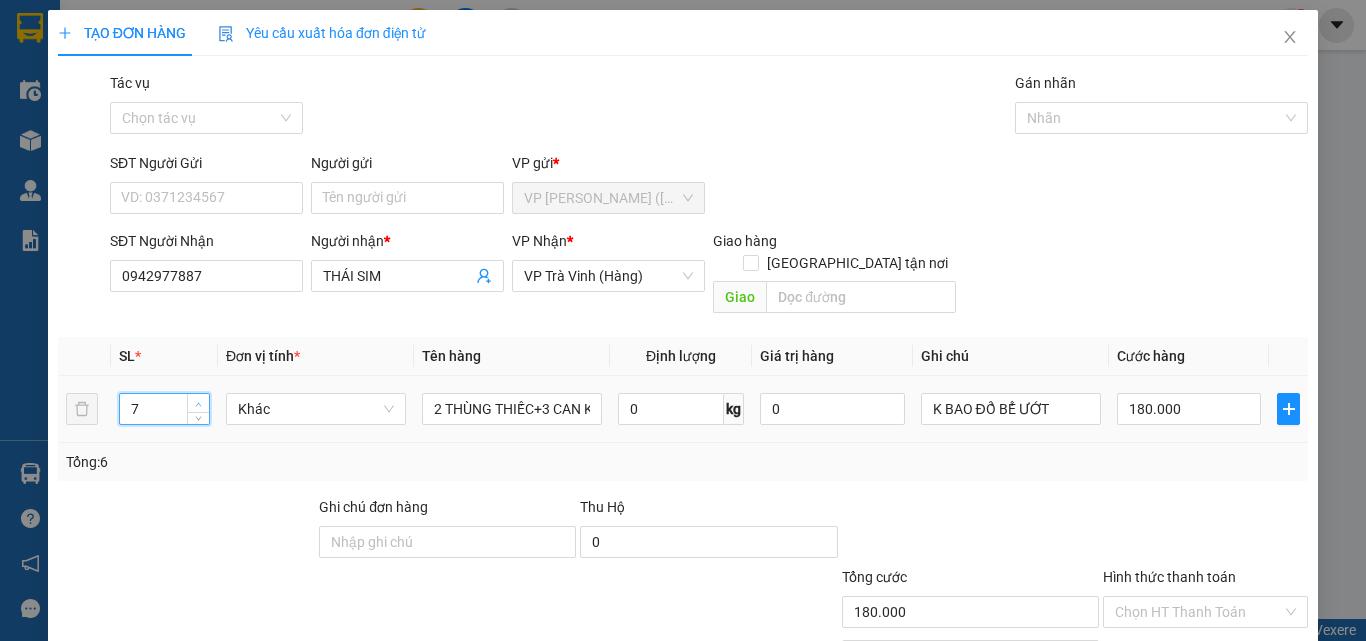 click at bounding box center (199, 404) 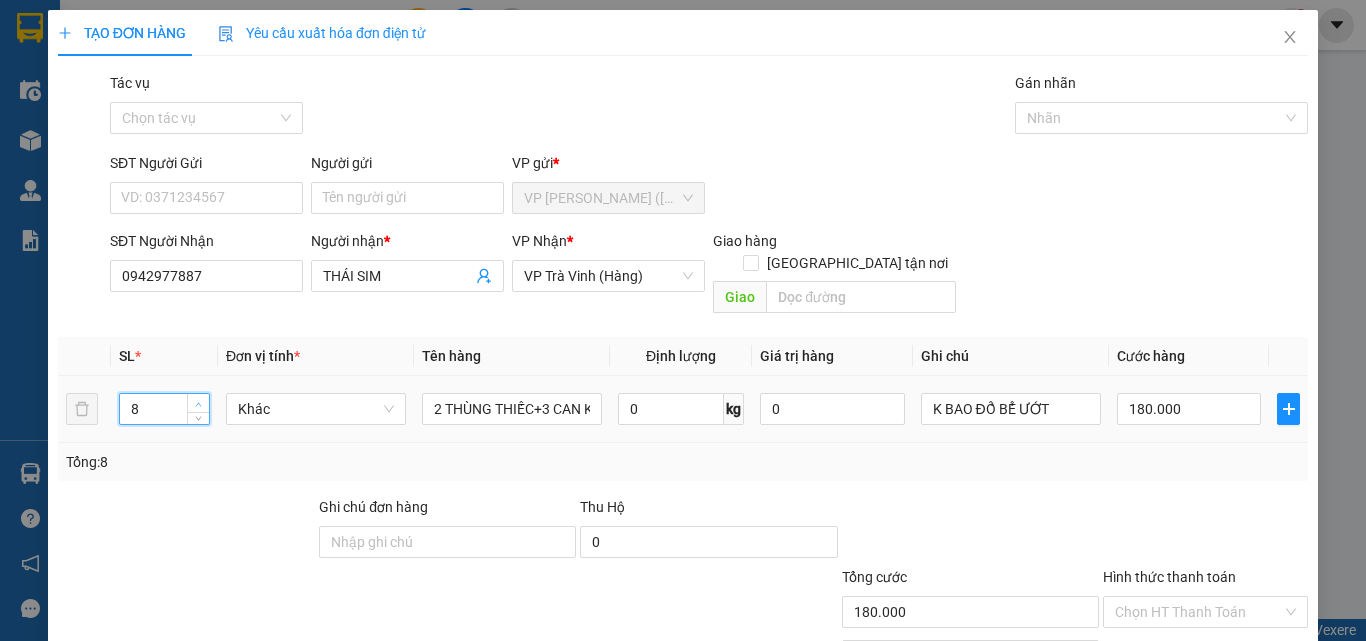 click at bounding box center [199, 404] 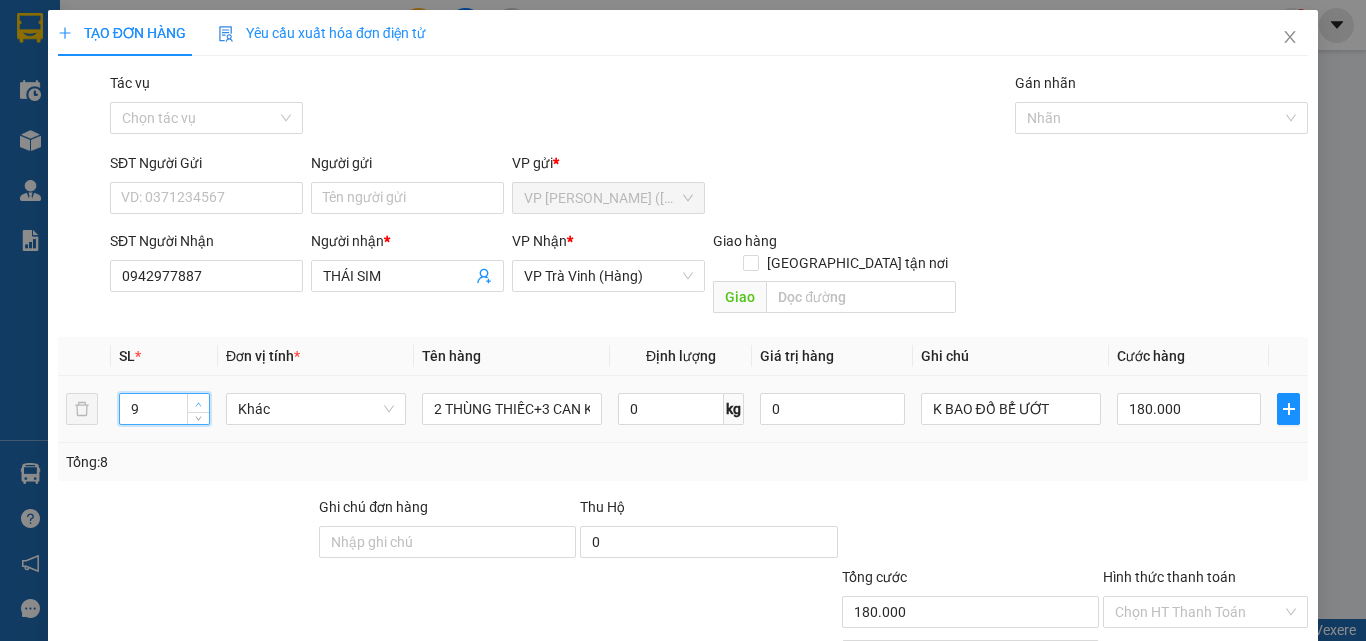 click at bounding box center (199, 404) 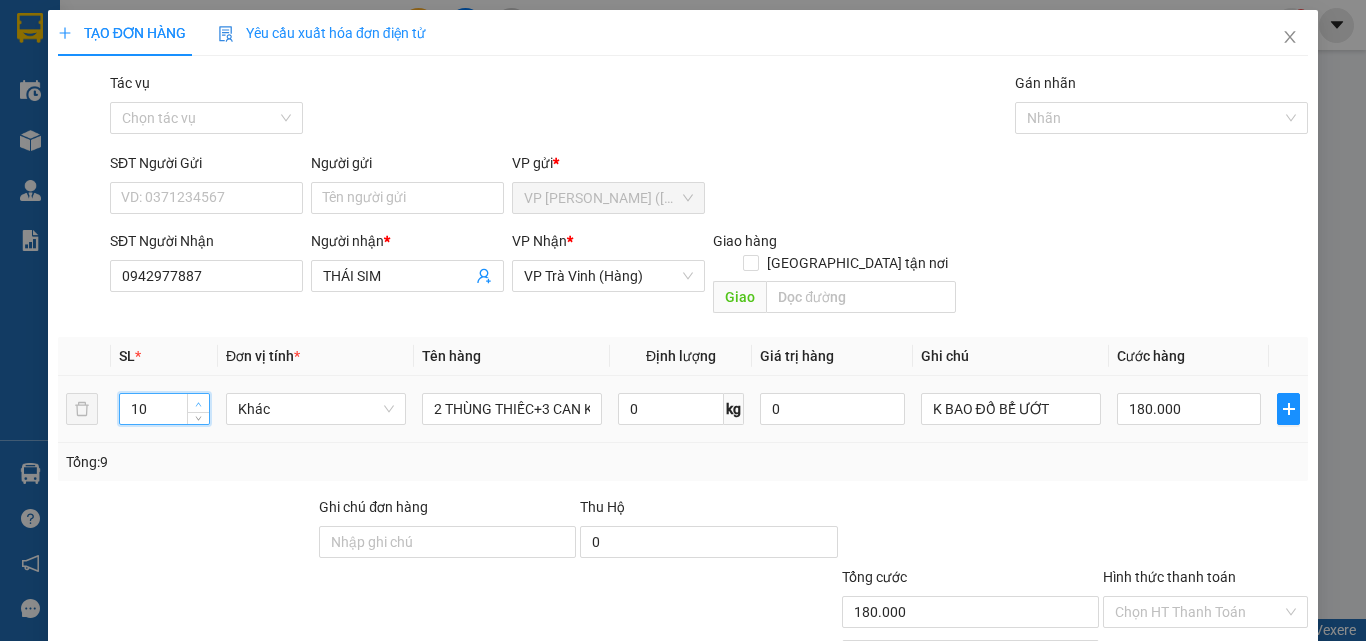 click at bounding box center (199, 404) 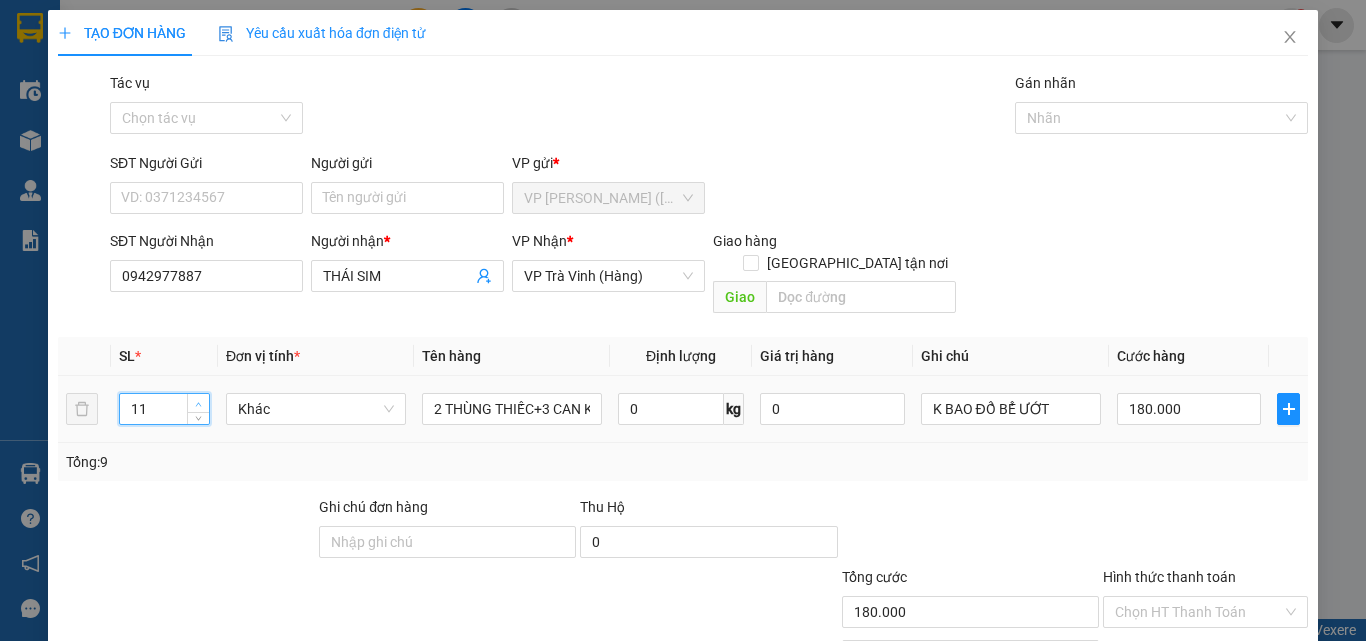 click at bounding box center (199, 404) 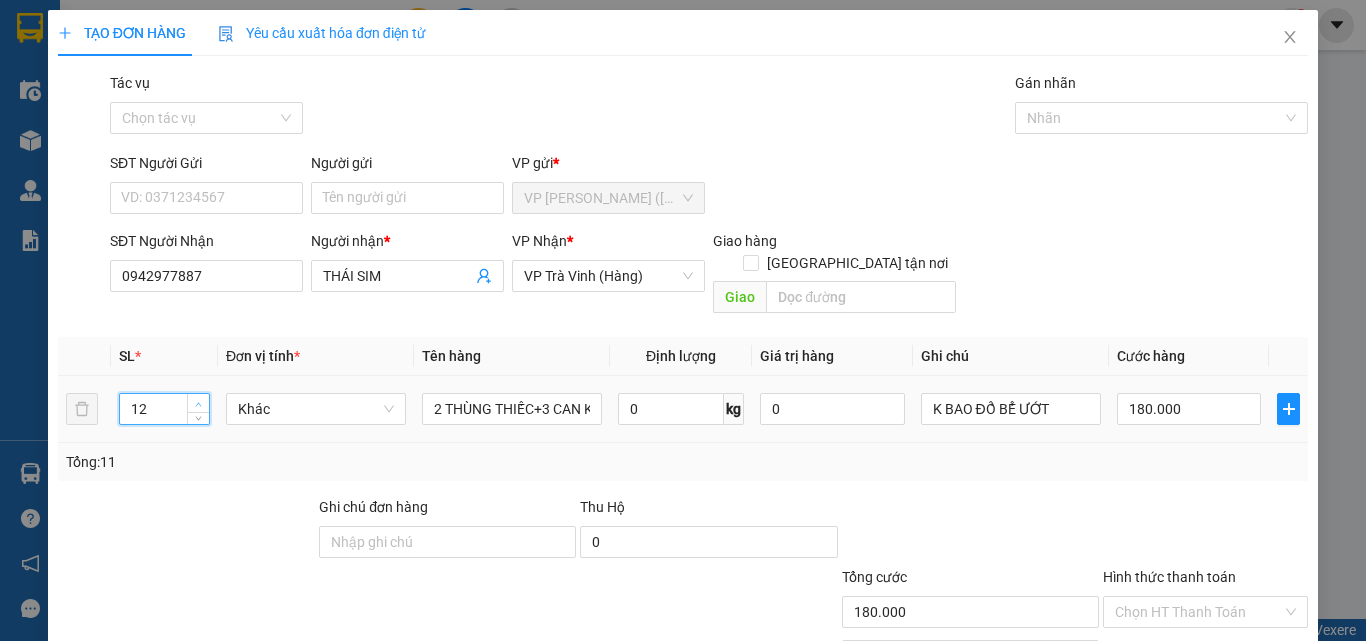click at bounding box center (198, 403) 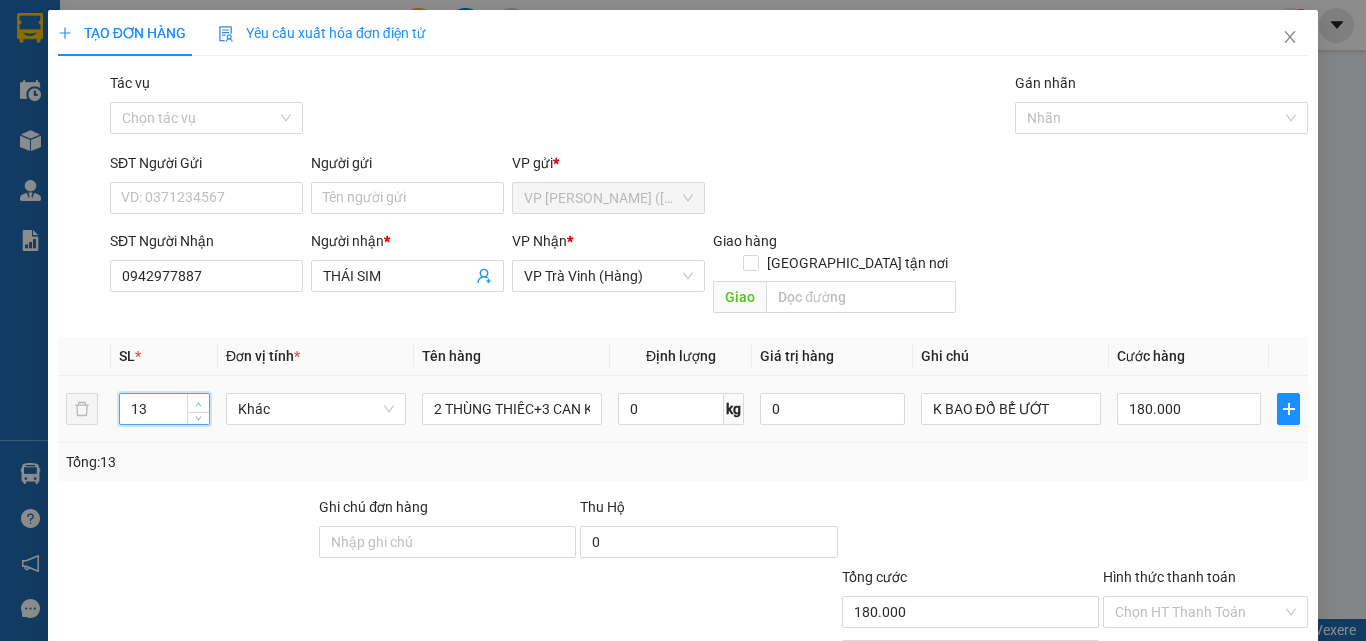 click at bounding box center (198, 403) 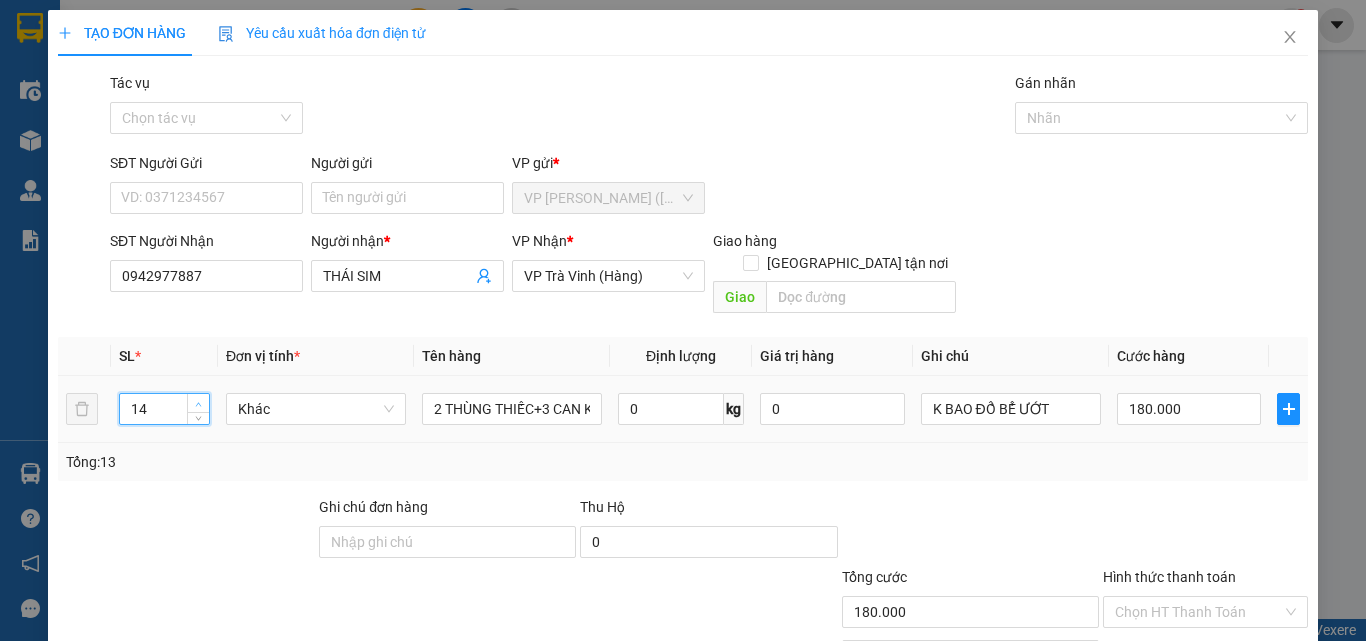 click at bounding box center (198, 403) 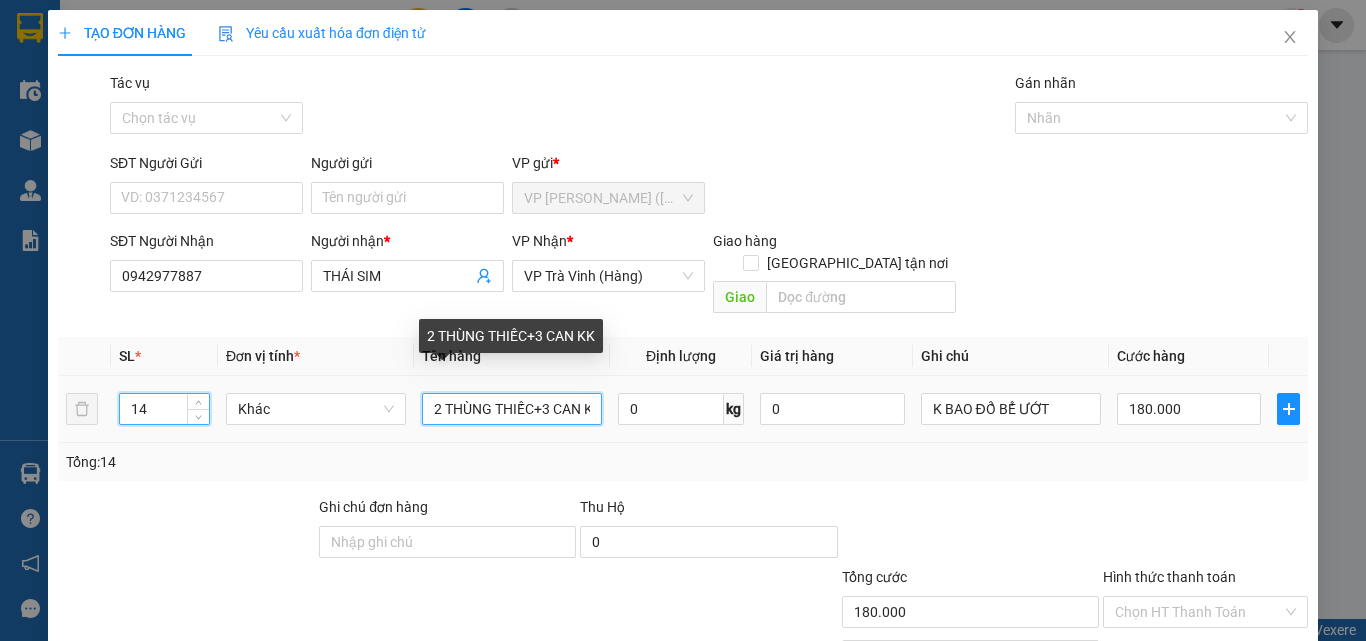 click on "2 THÙNG THIẾC+3 CAN KK" at bounding box center (512, 409) 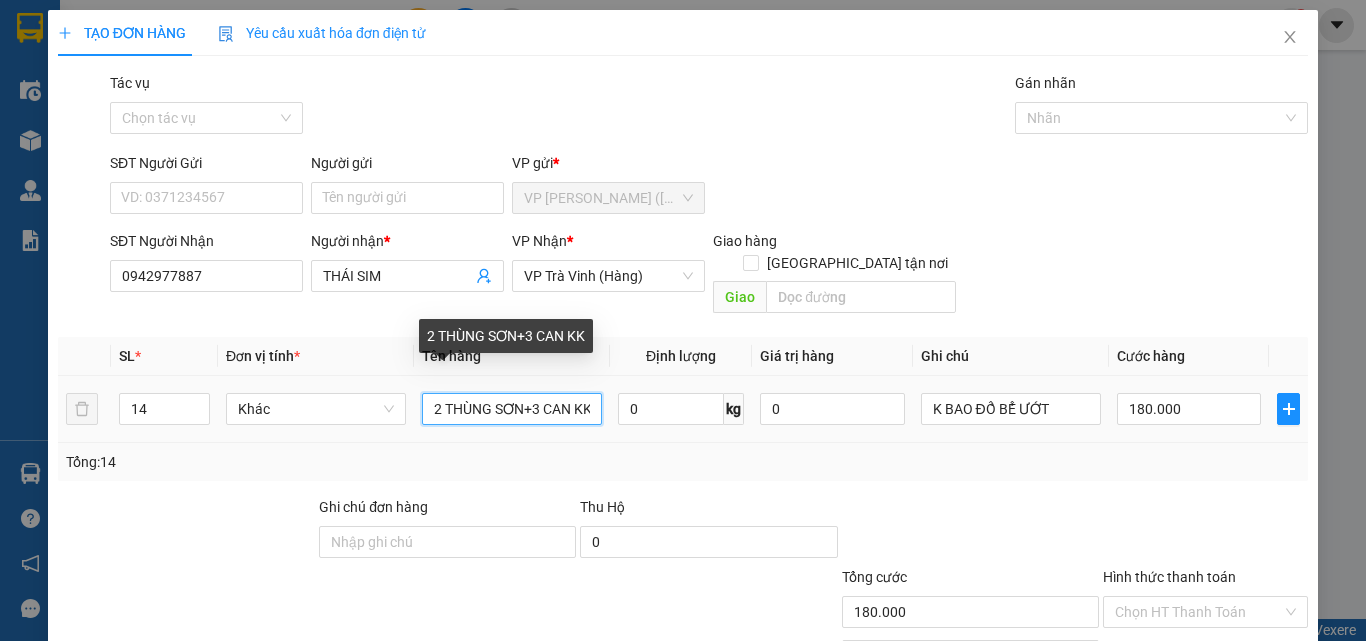 click on "2 THÙNG SƠN+3 CAN KK" at bounding box center [512, 409] 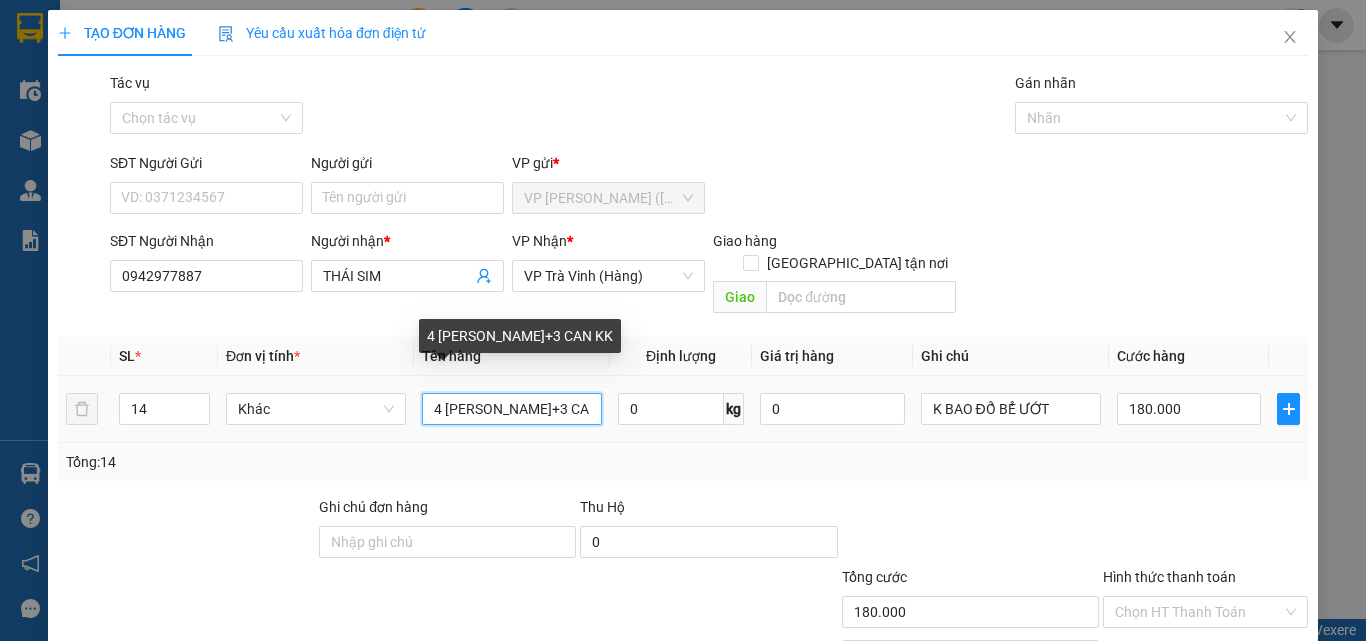 click on "4 THÙNG SƠN+3 CAN KK" at bounding box center (512, 409) 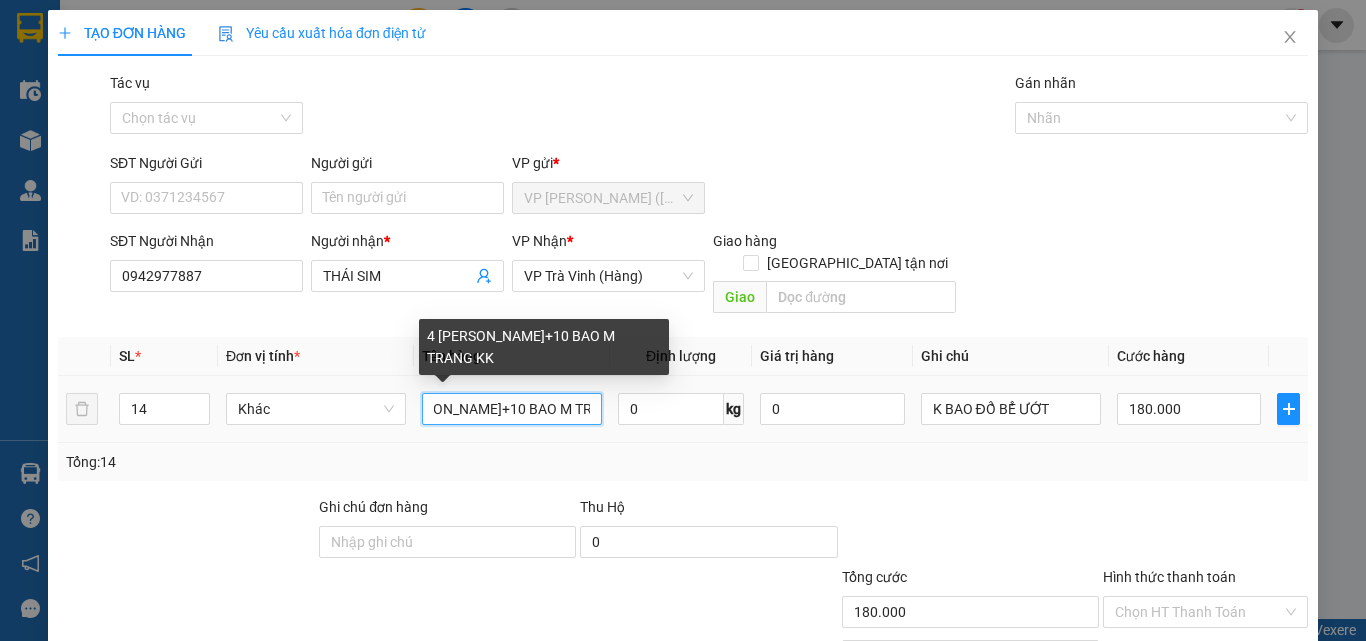 scroll, scrollTop: 0, scrollLeft: 59, axis: horizontal 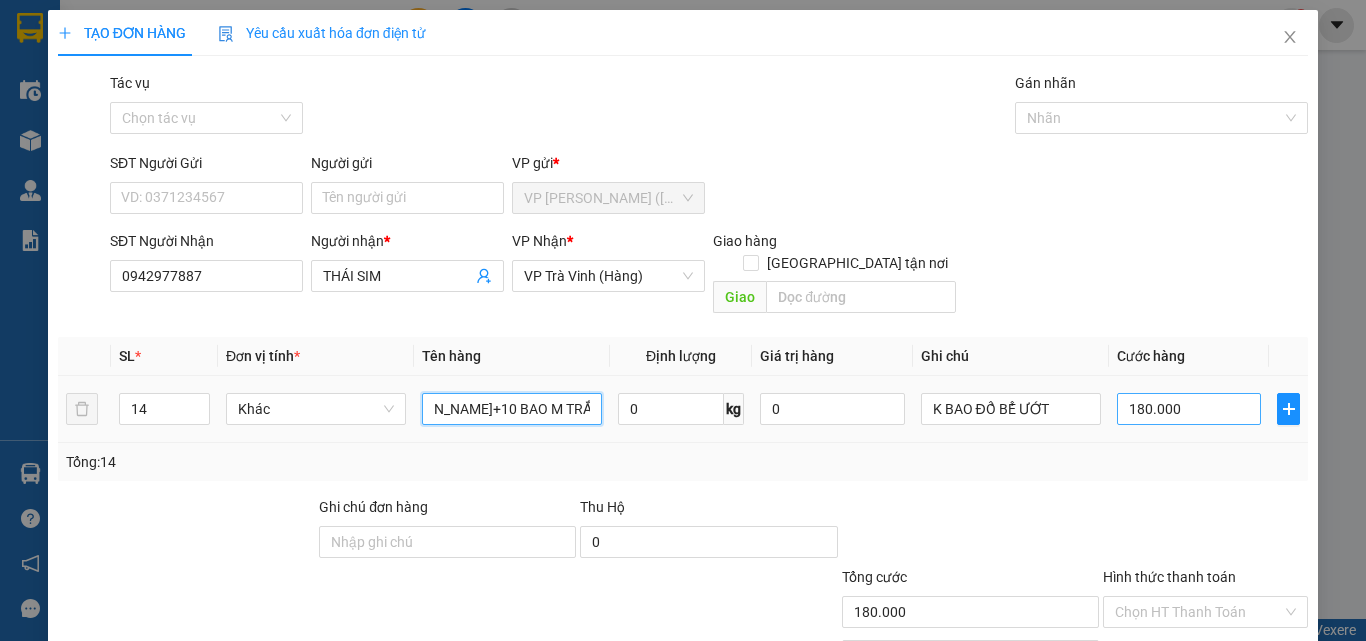 type on "4 THÙNG SƠN+10 BAO M TRẮNG KK" 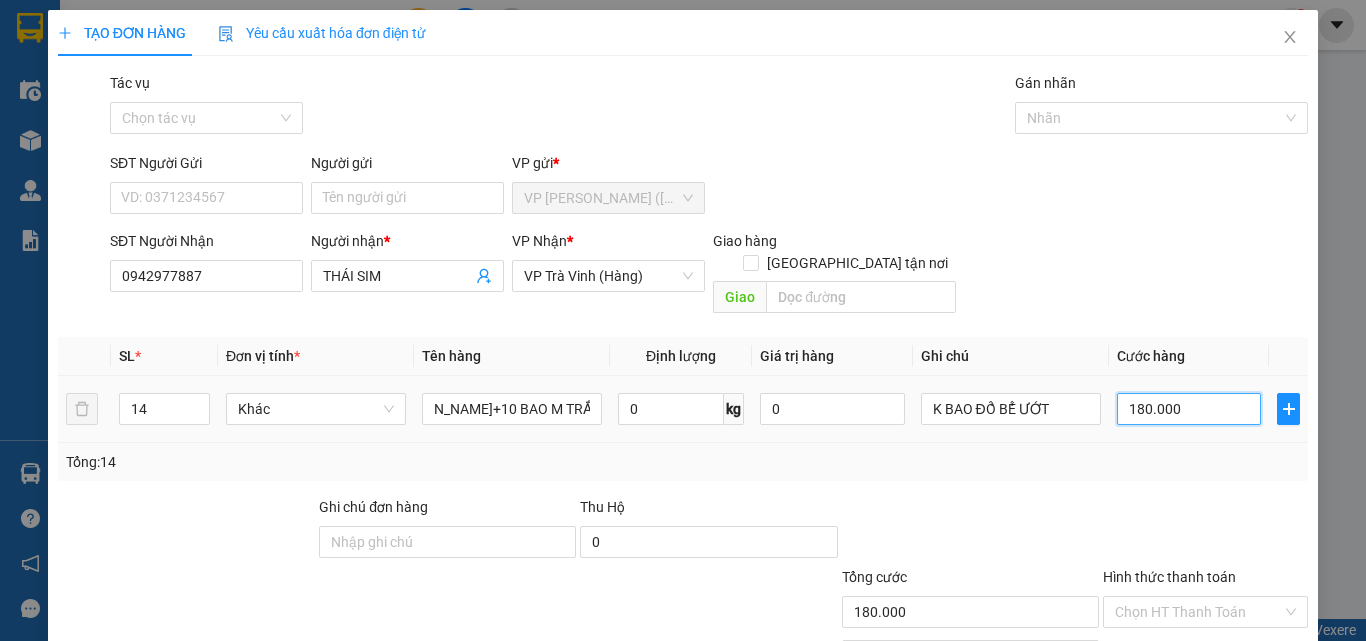 click on "180.000" at bounding box center [1189, 409] 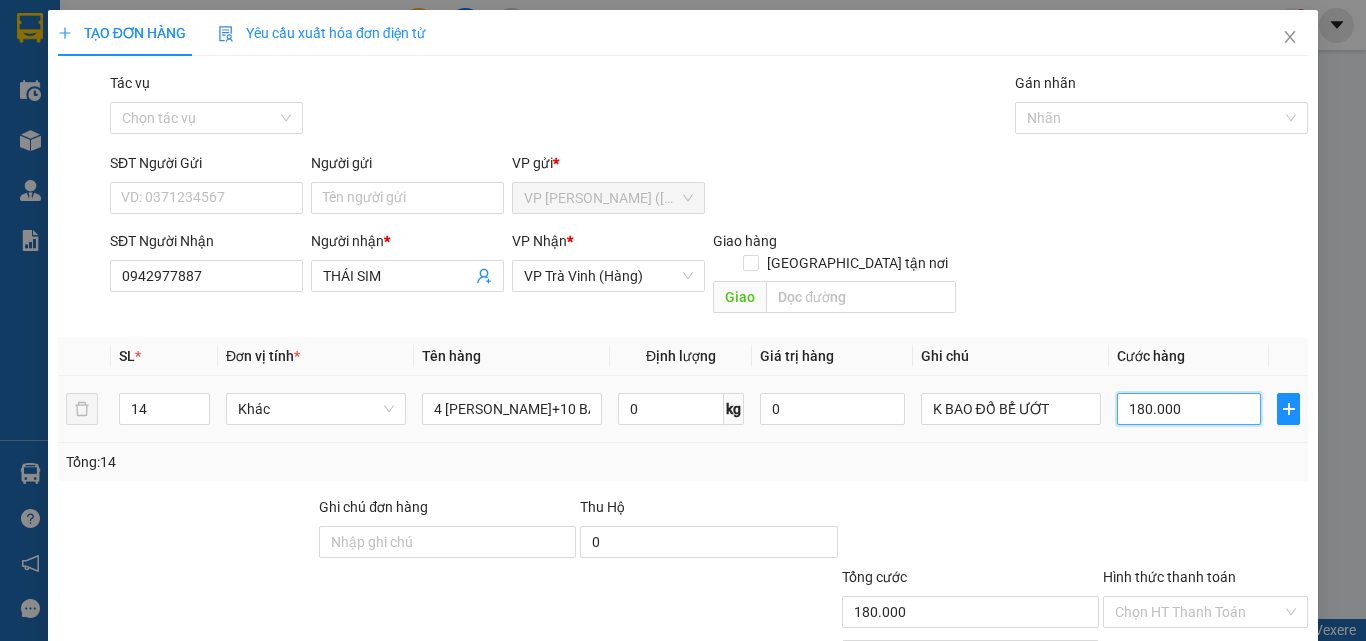 click on "180.000" at bounding box center [1189, 409] 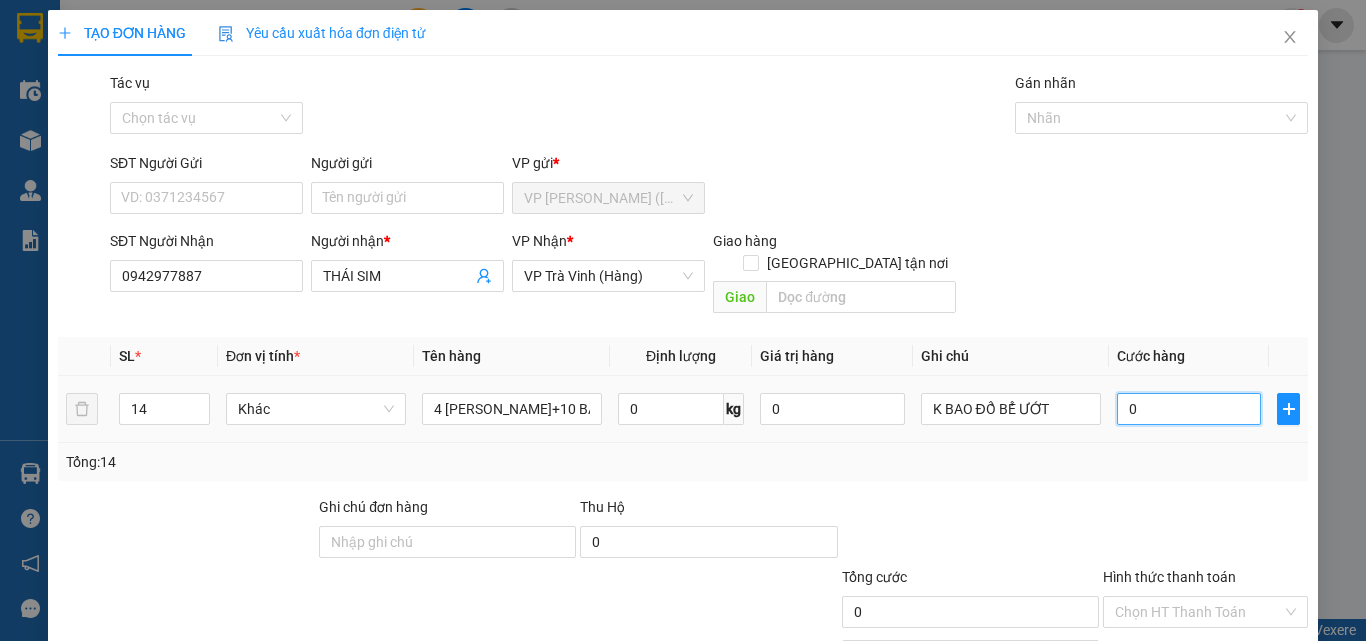 type on "0" 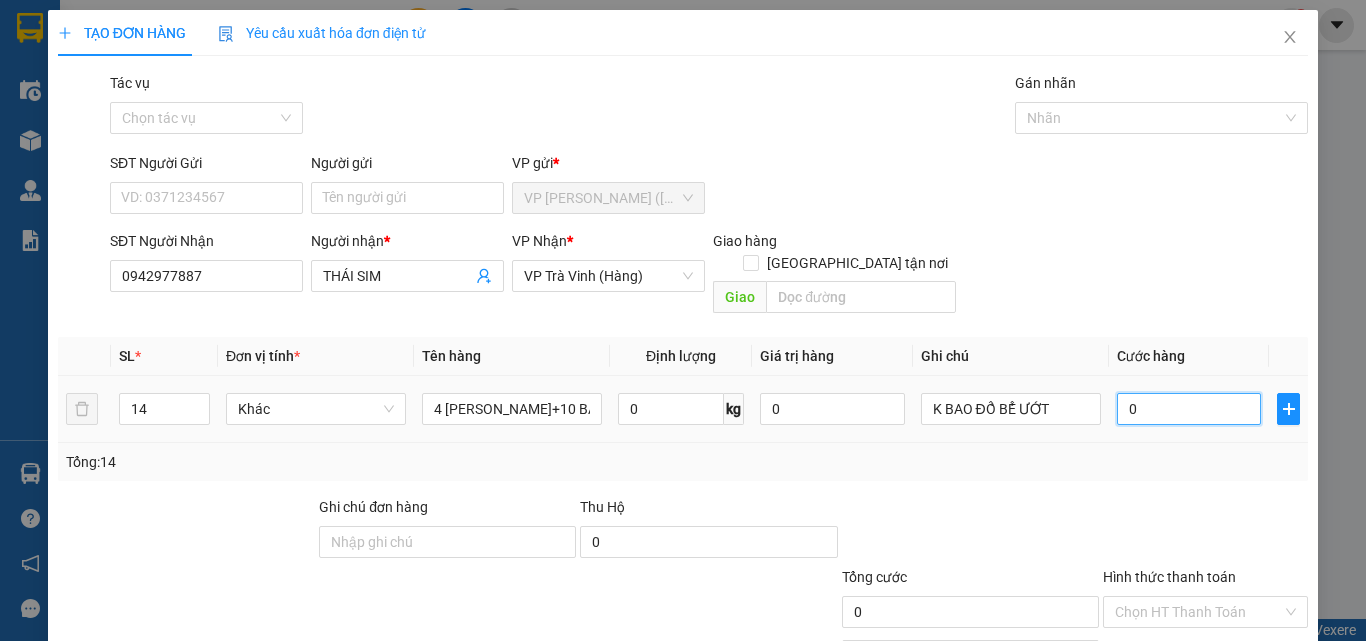 click on "0" at bounding box center (1189, 409) 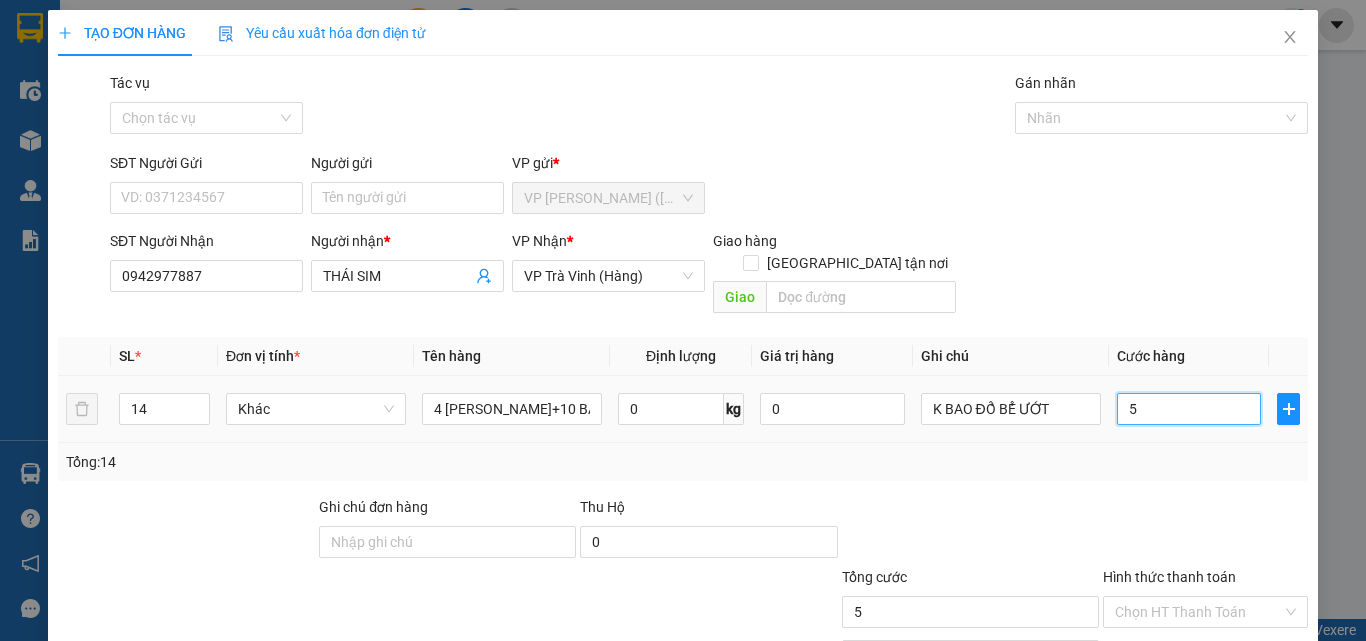 type on "54" 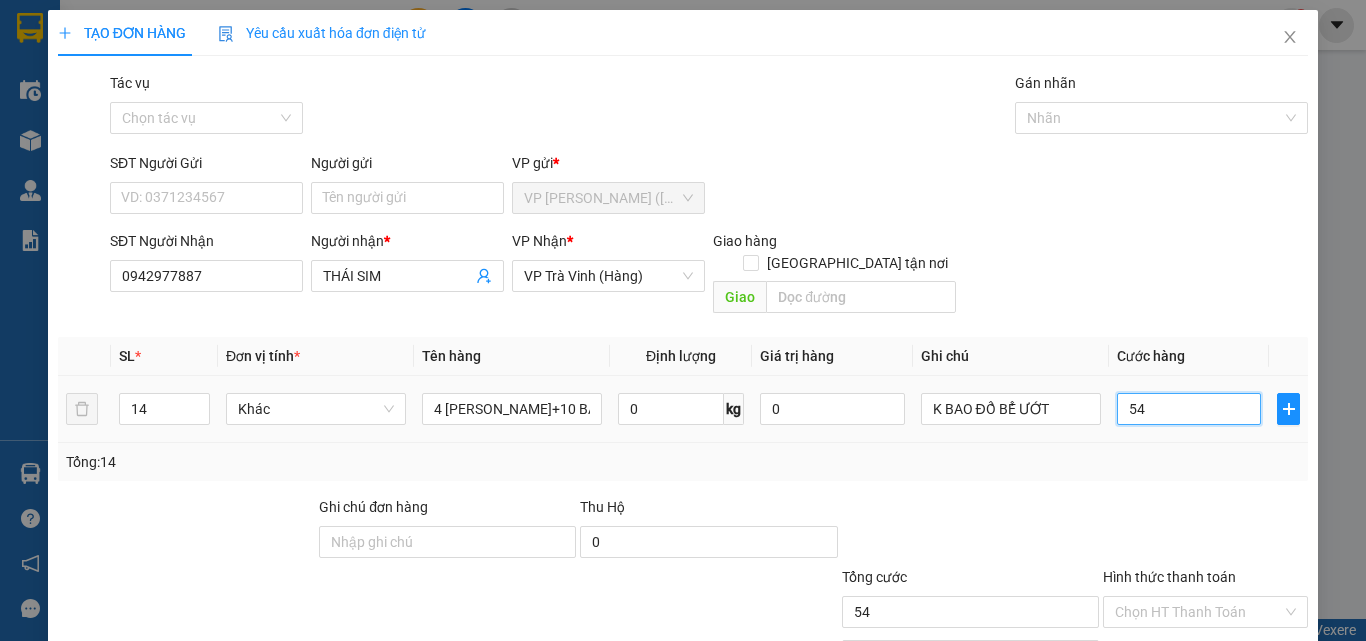 type on "540" 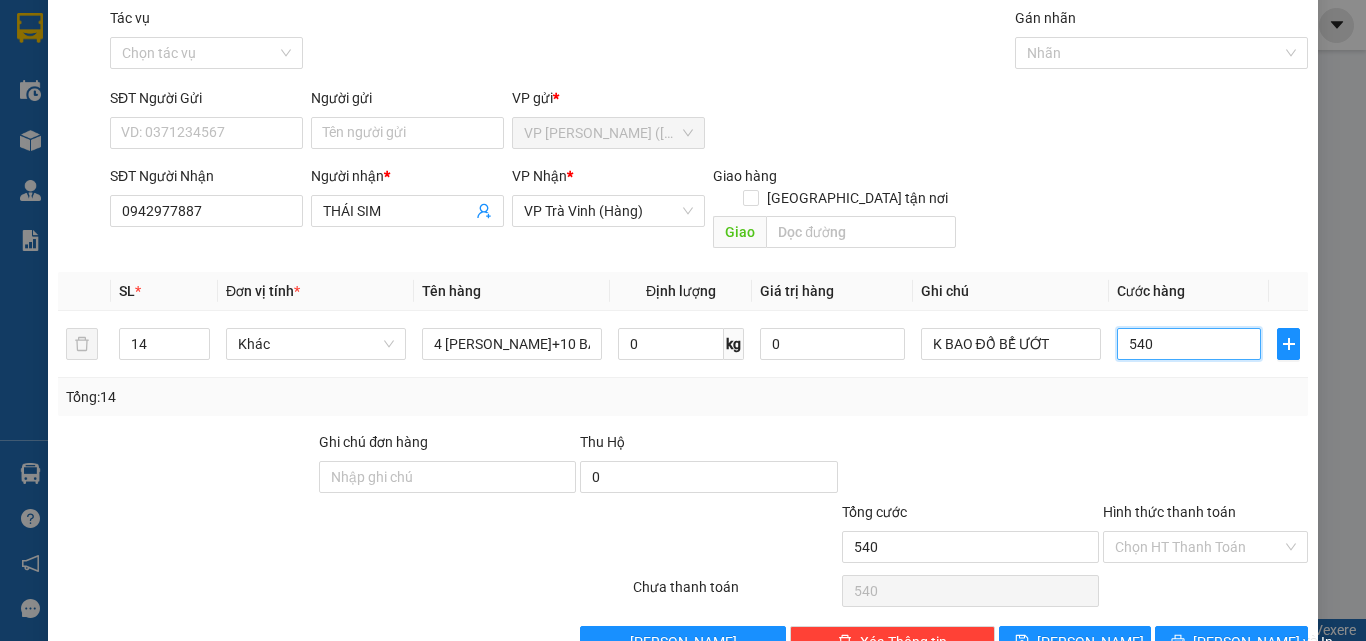 scroll, scrollTop: 99, scrollLeft: 0, axis: vertical 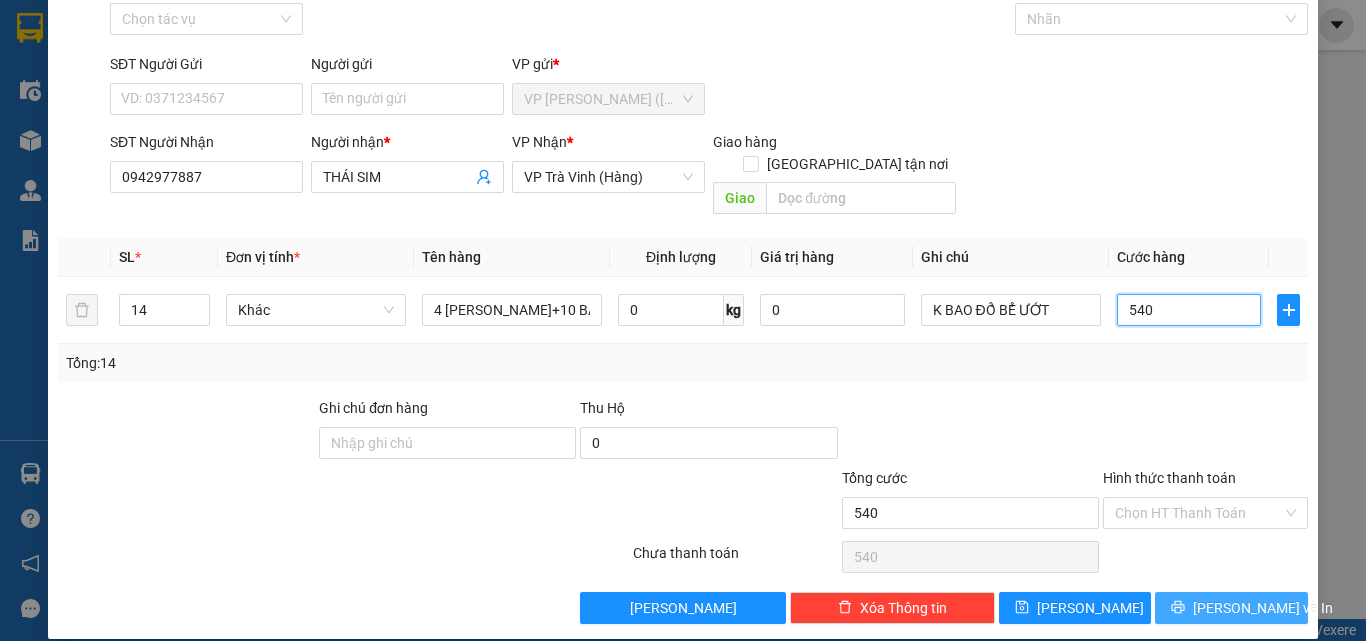 type on "540" 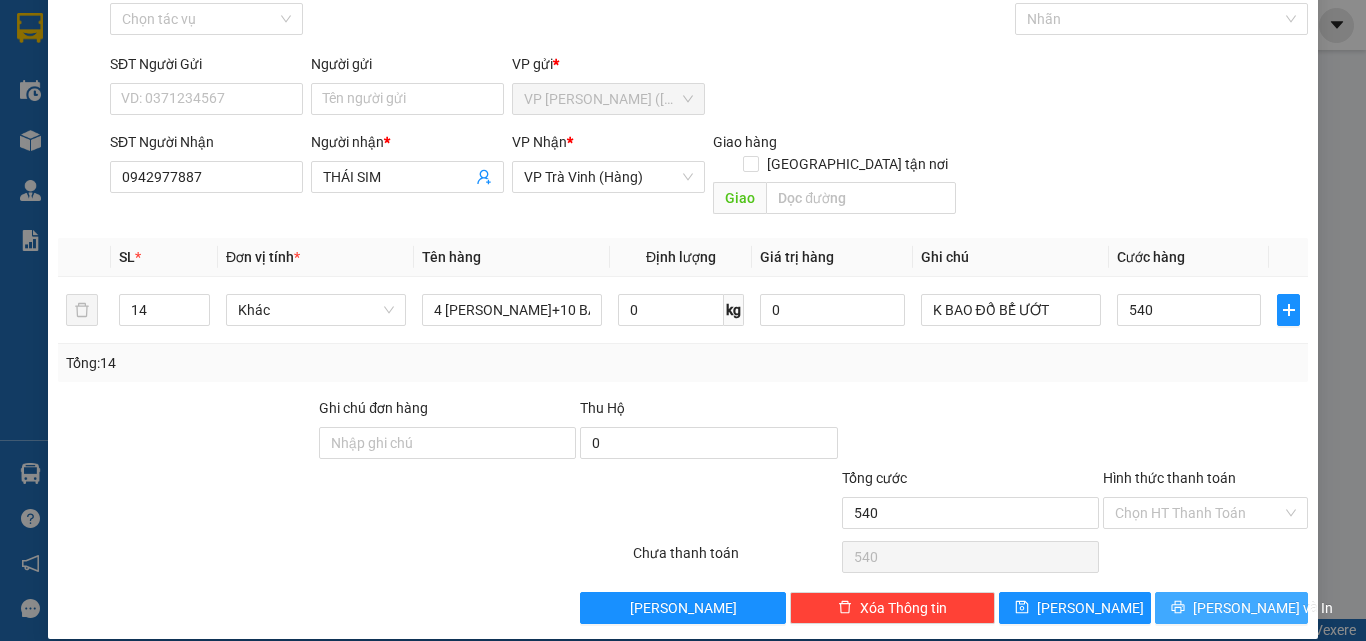 type on "540.000" 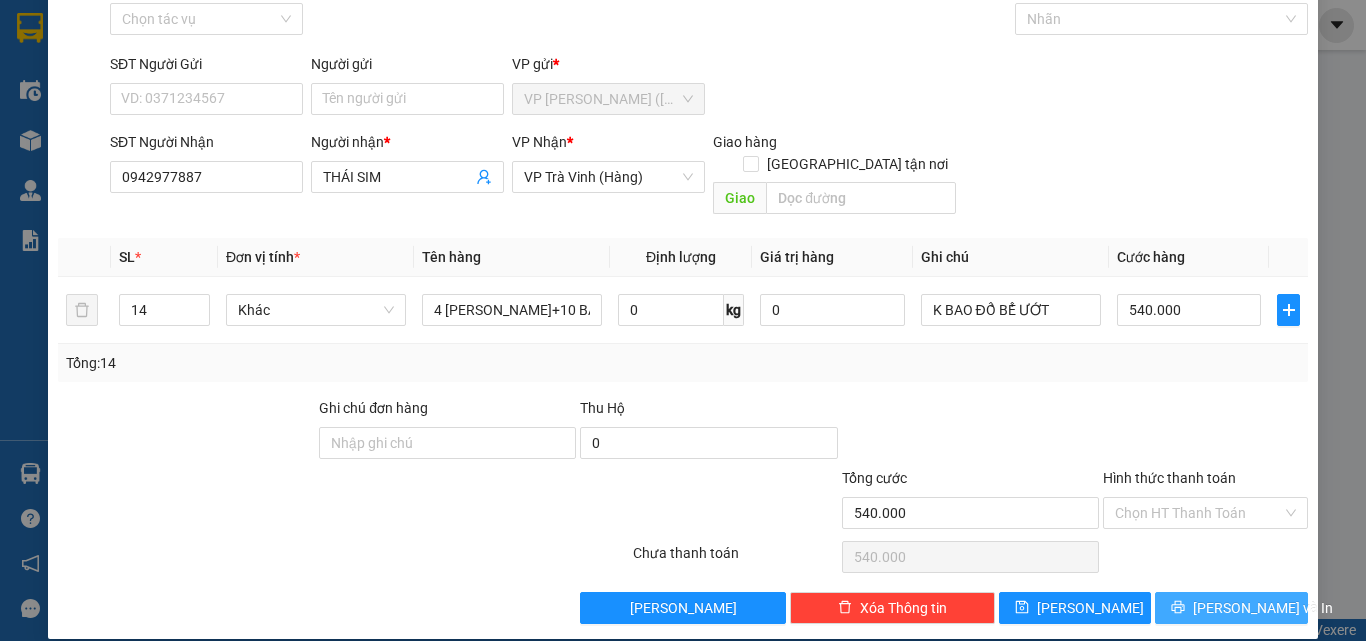 click on "[PERSON_NAME] và In" at bounding box center (1231, 608) 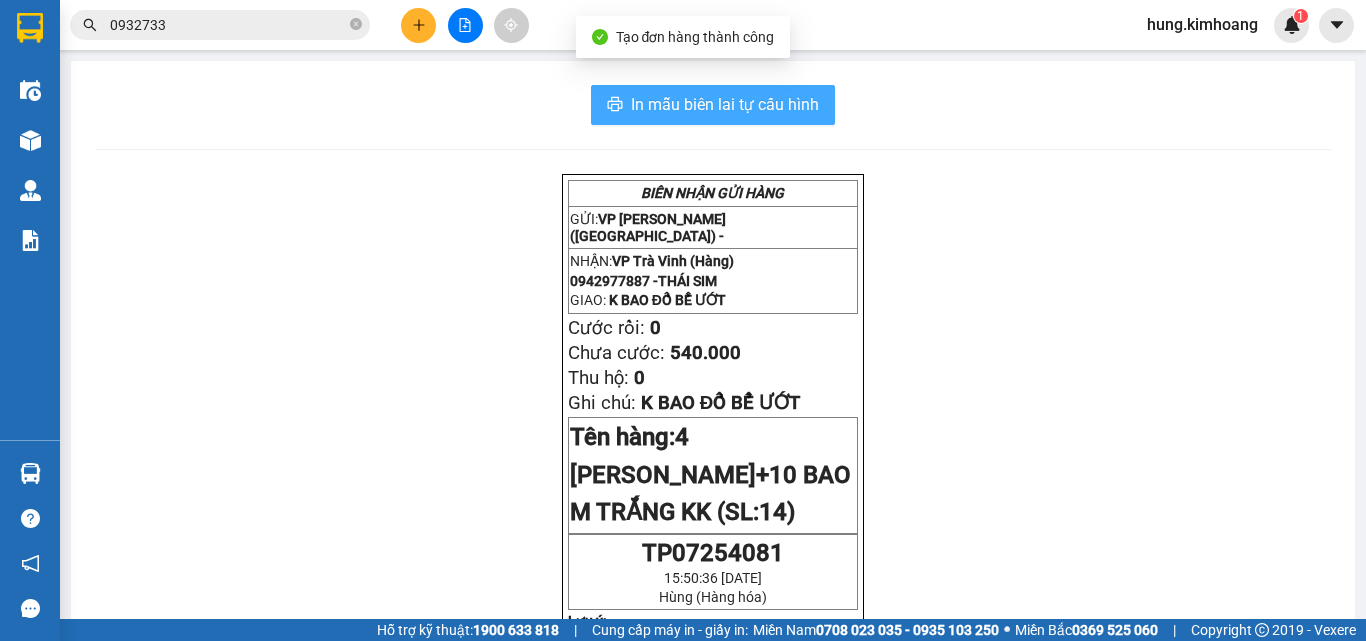 click on "In mẫu biên lai tự cấu hình" at bounding box center [725, 104] 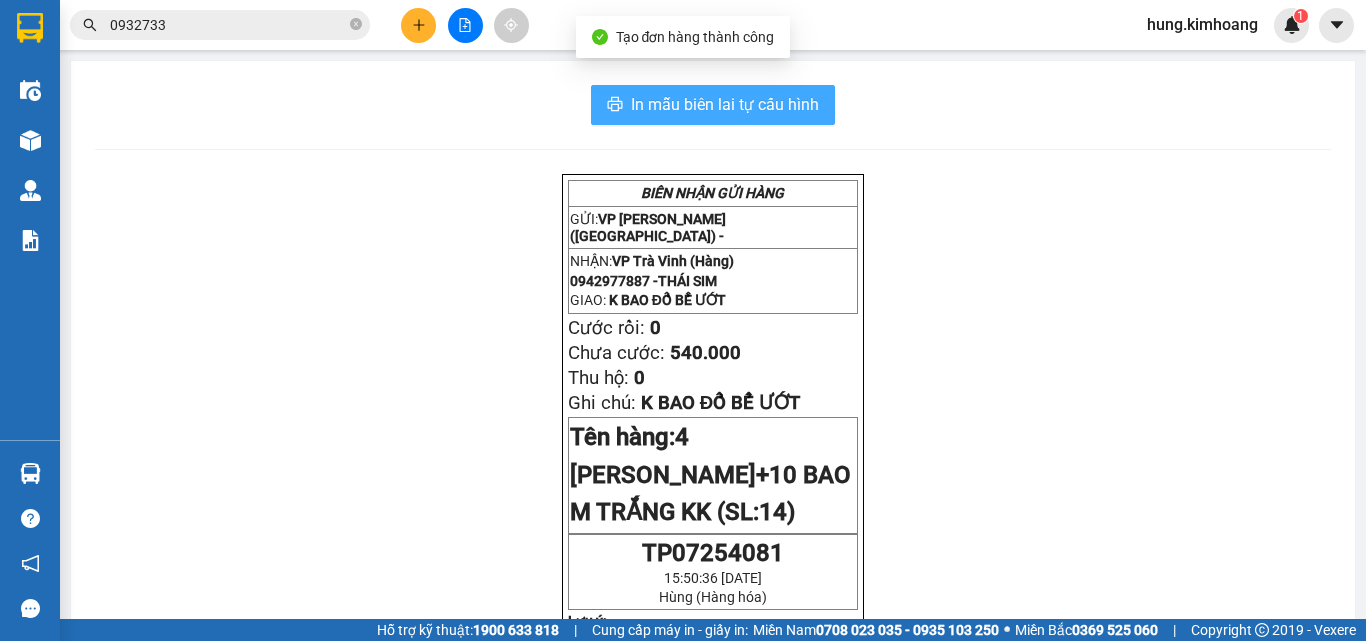 scroll, scrollTop: 0, scrollLeft: 0, axis: both 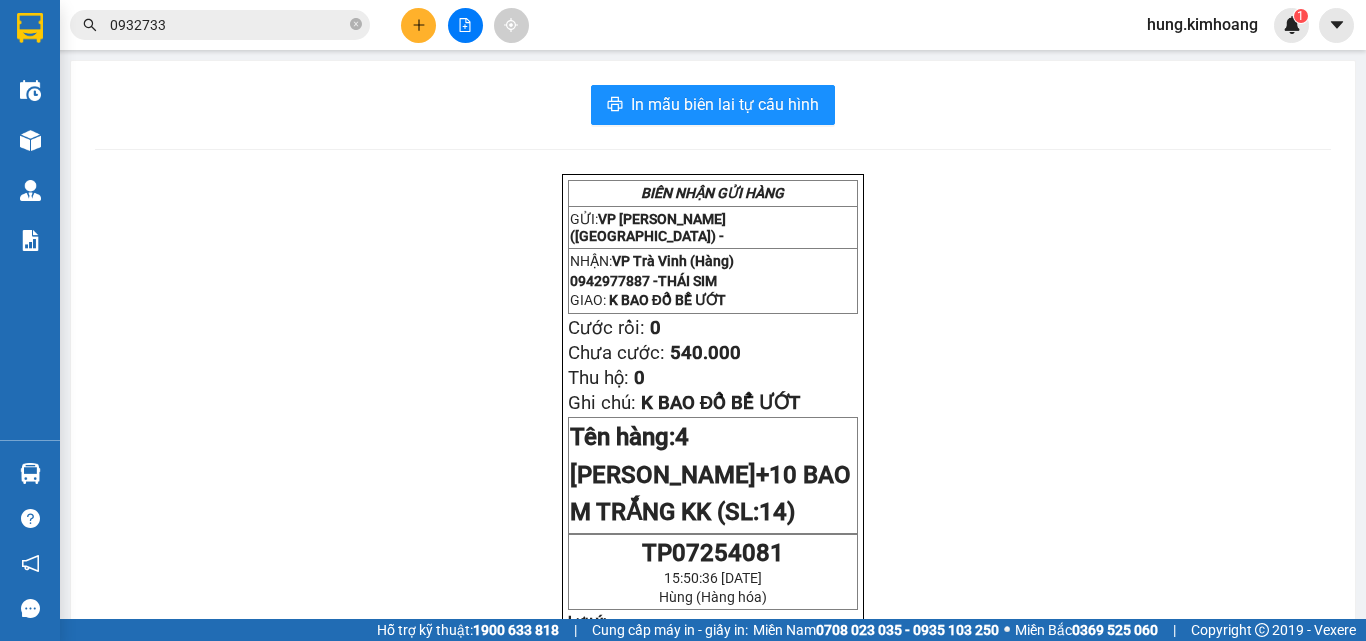 click at bounding box center [418, 25] 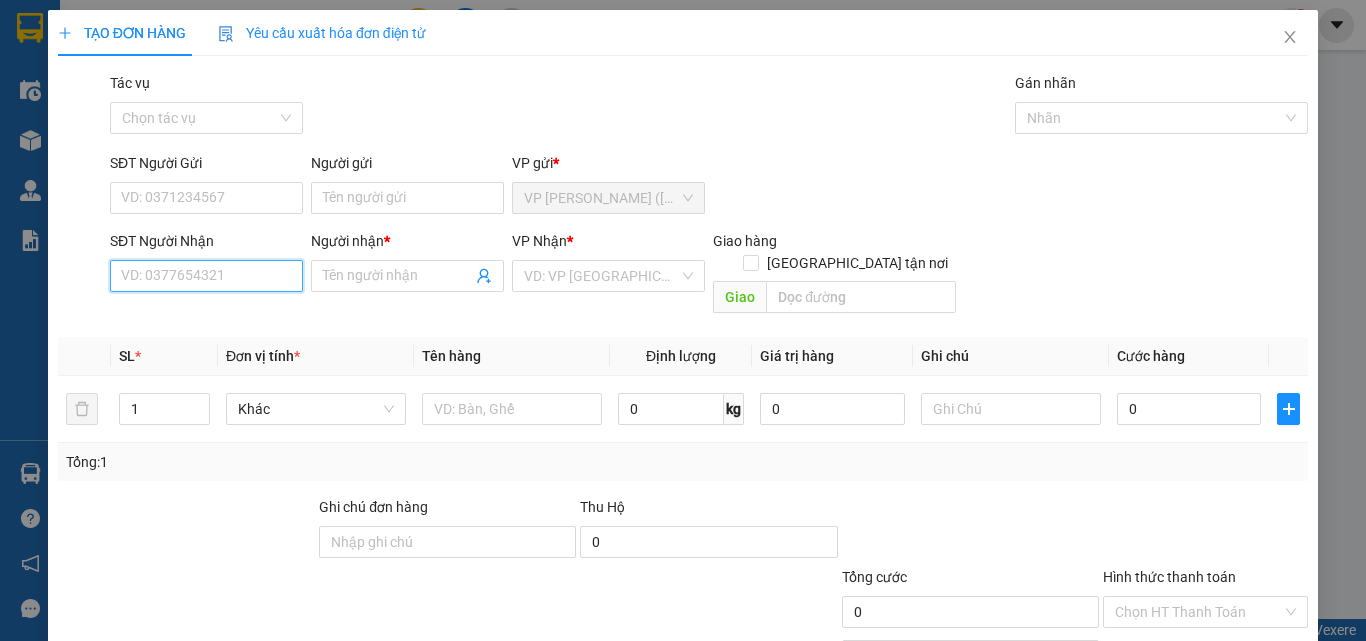 click on "SĐT Người Nhận" at bounding box center [206, 276] 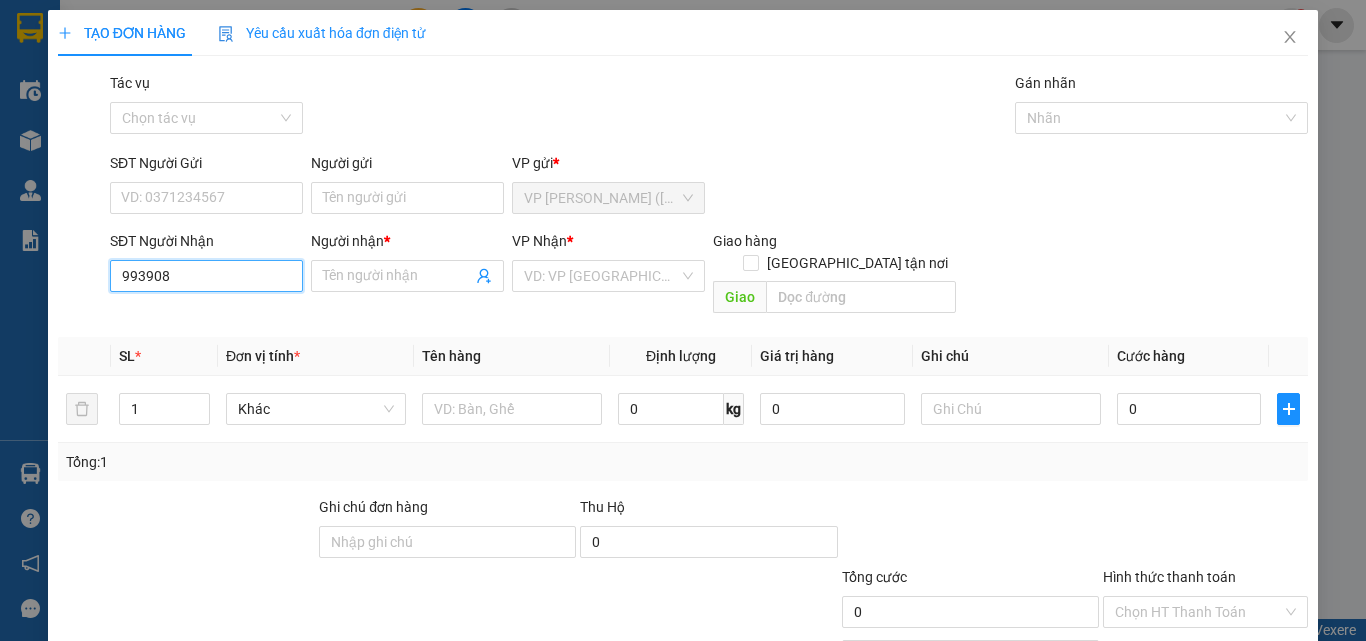 click on "993908" at bounding box center [206, 276] 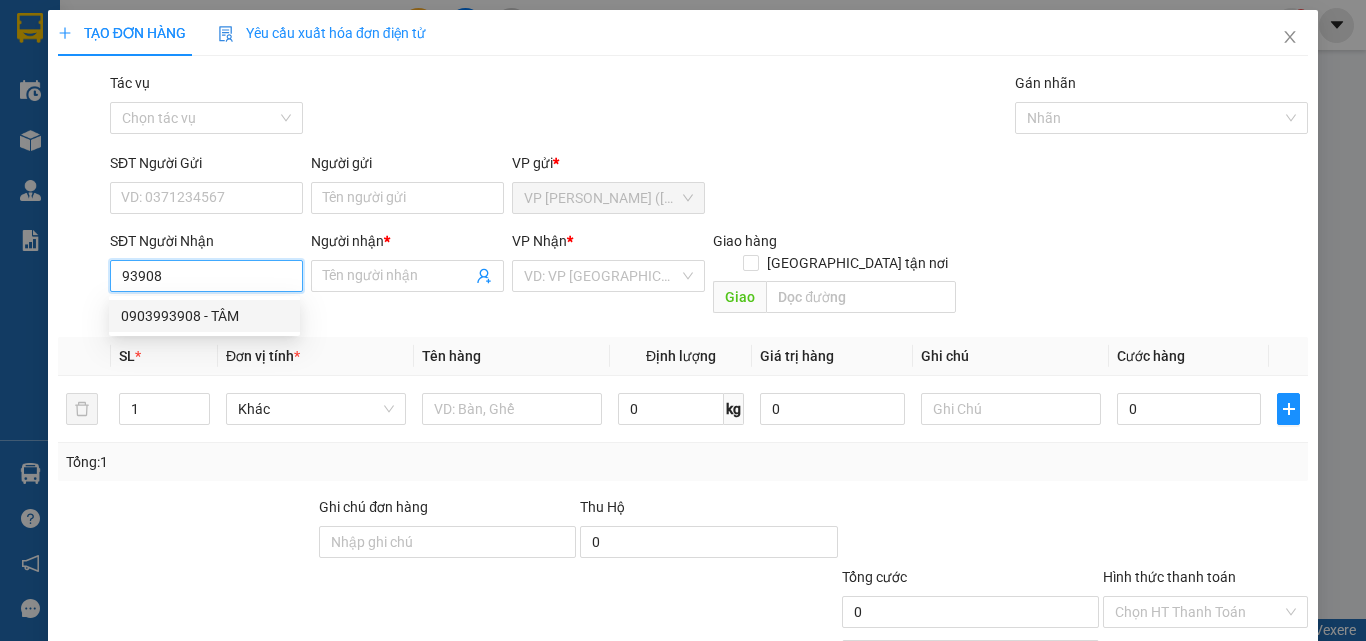 click on "0903993908 - TÂM" at bounding box center (204, 316) 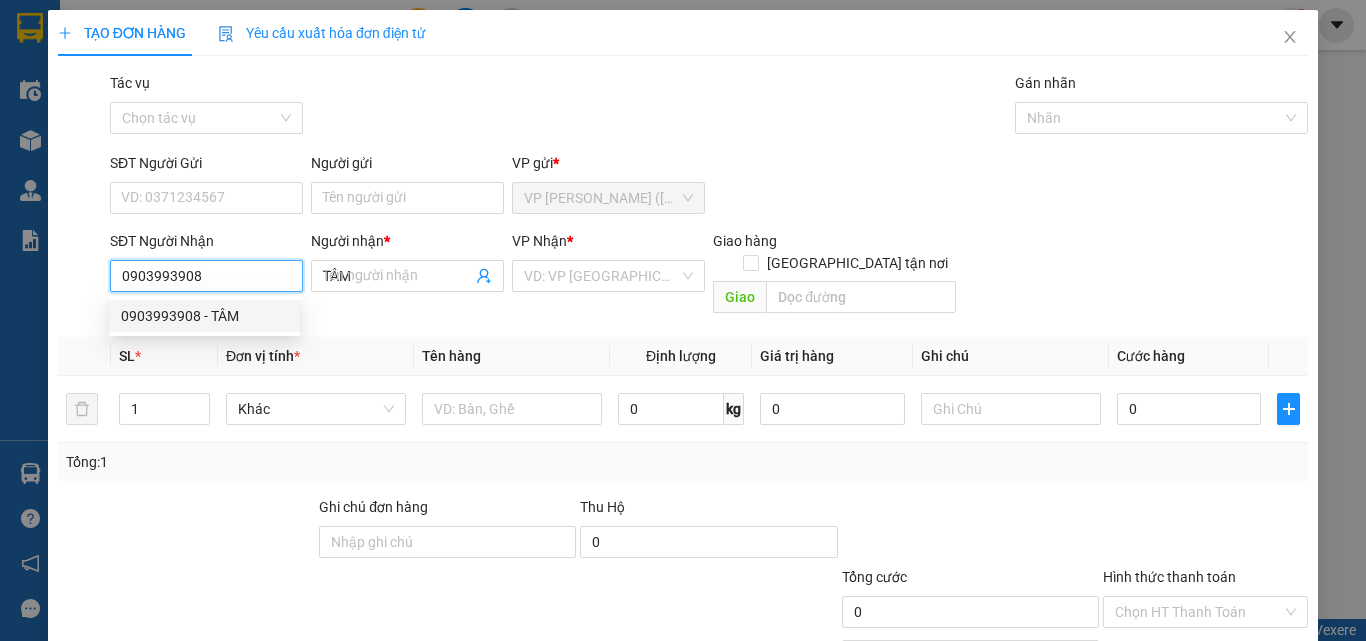 type on "45.000" 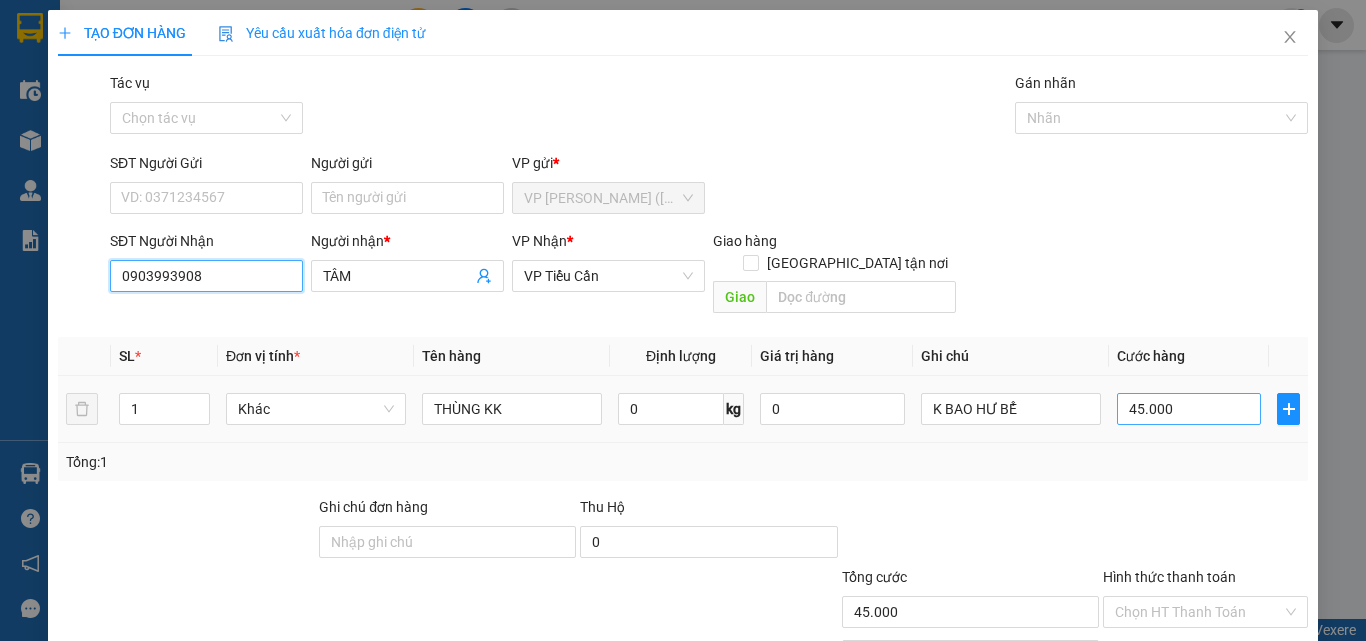 type on "0903993908" 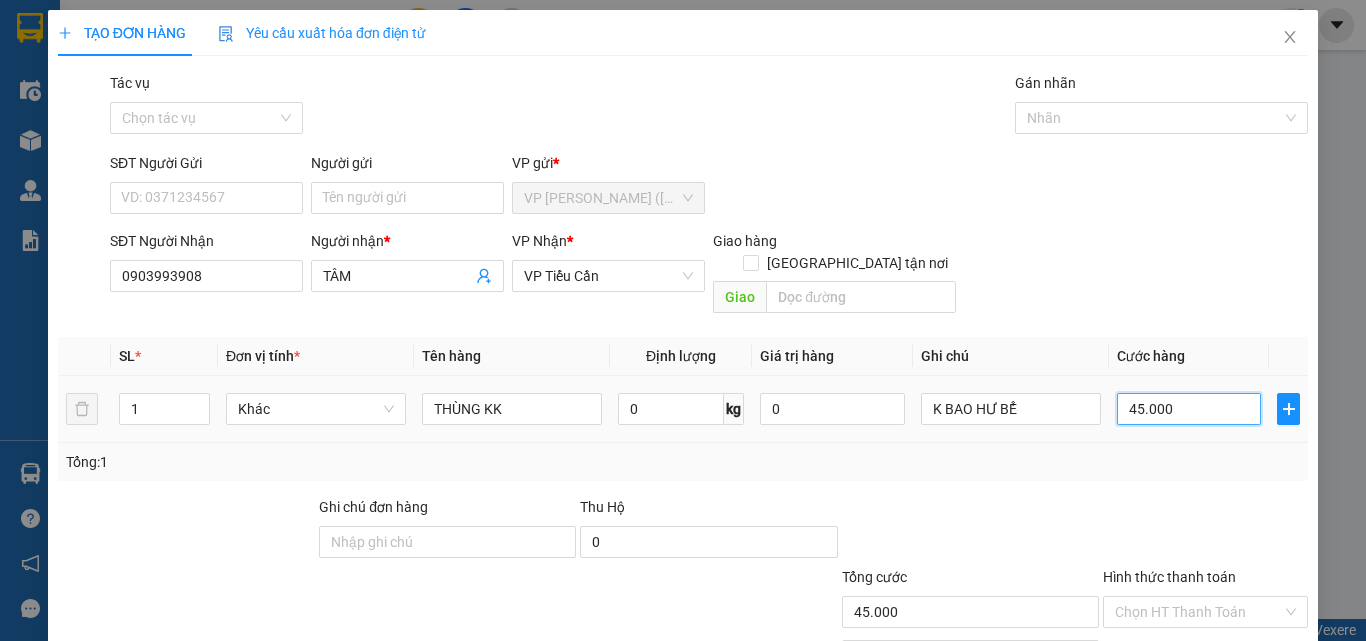 click on "45.000" at bounding box center (1189, 409) 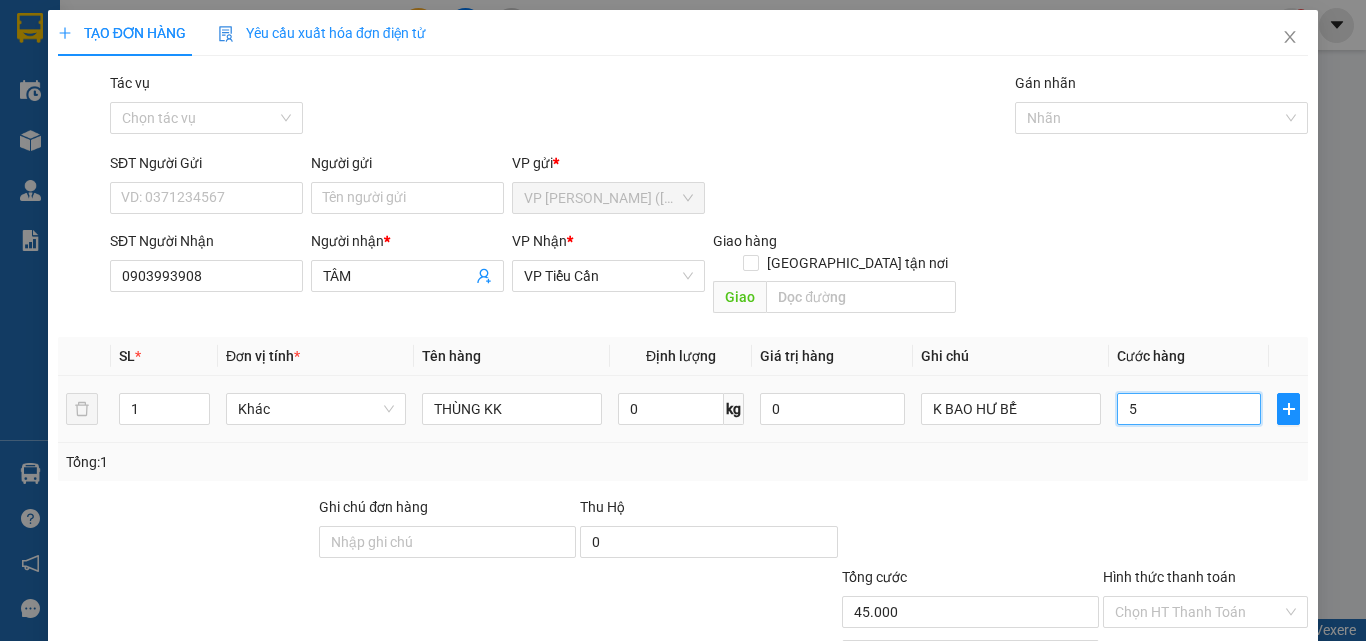 type on "58" 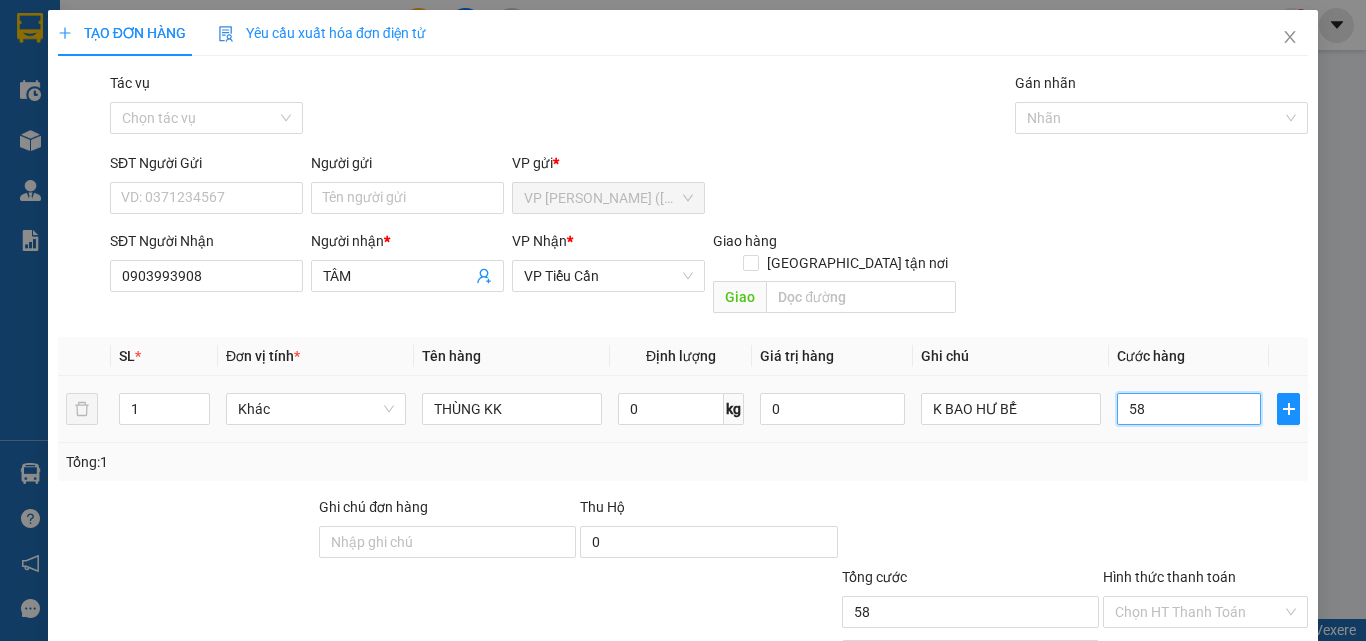 type on "580" 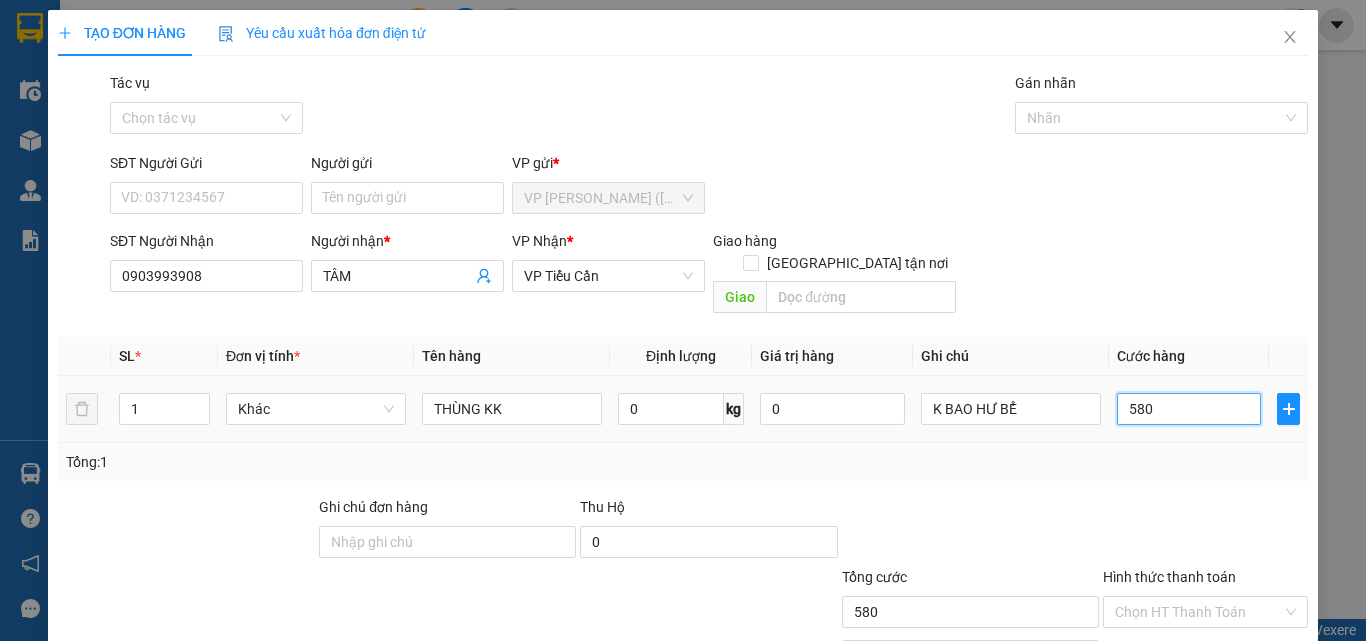type on "58" 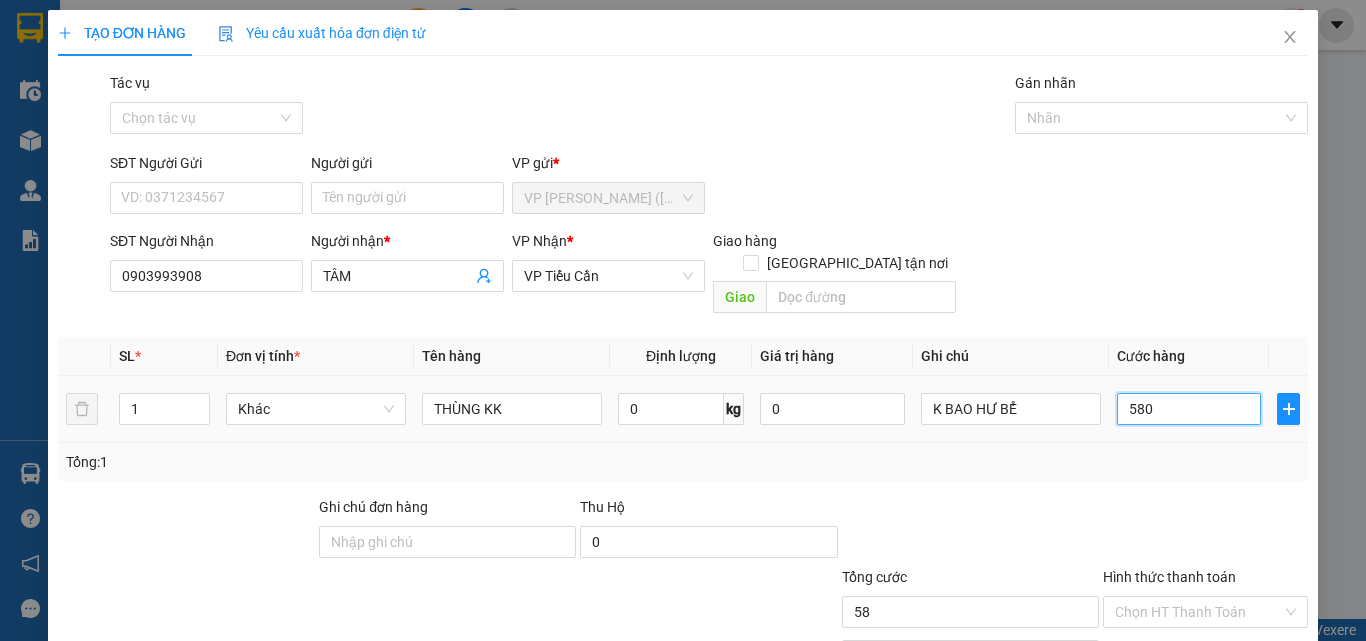 type on "58" 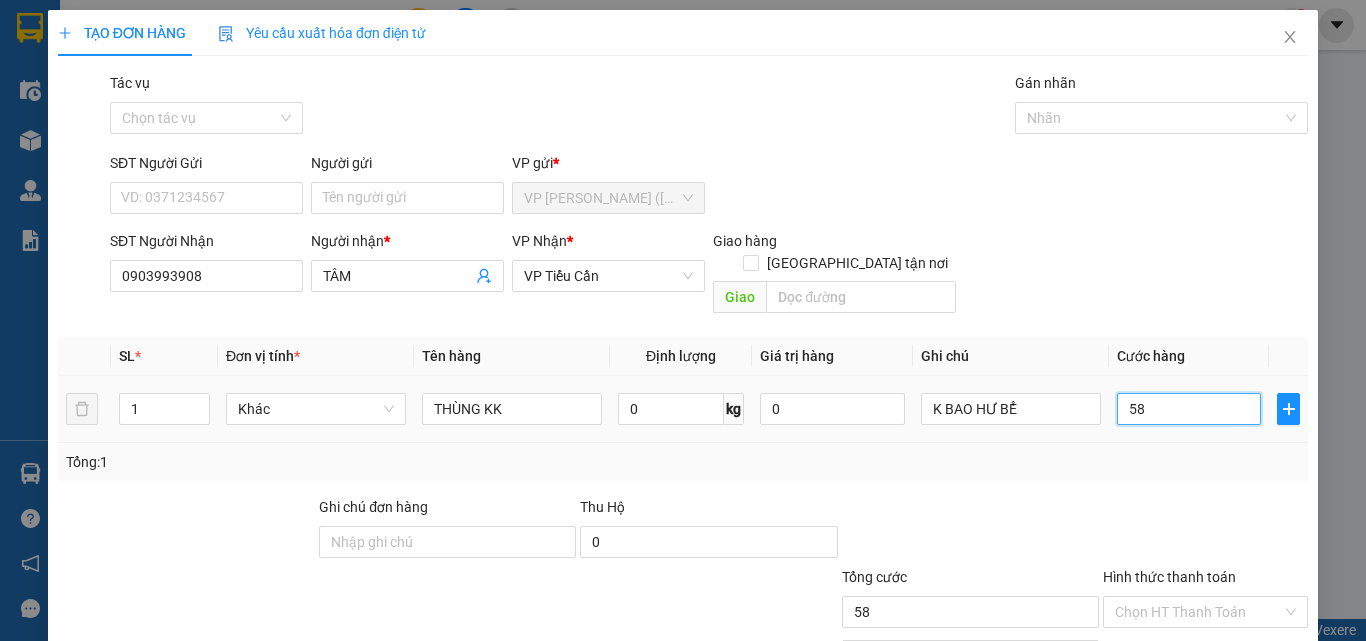 type on "5" 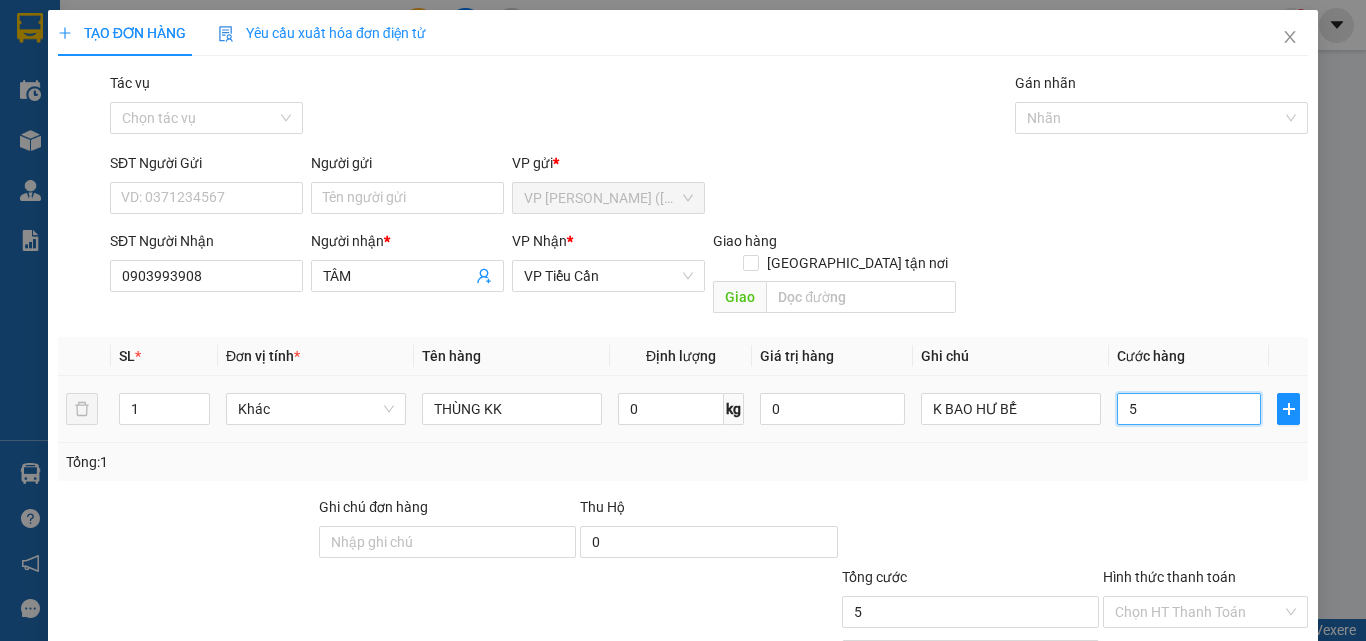 type on "0" 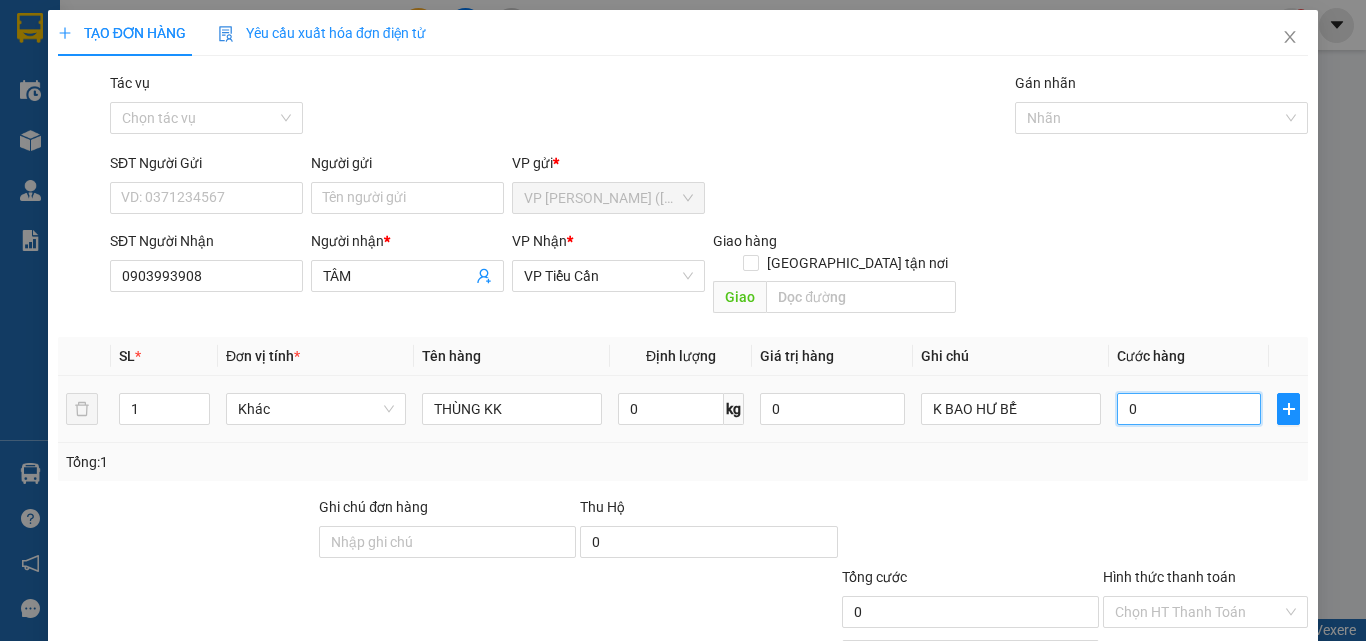 type on "0" 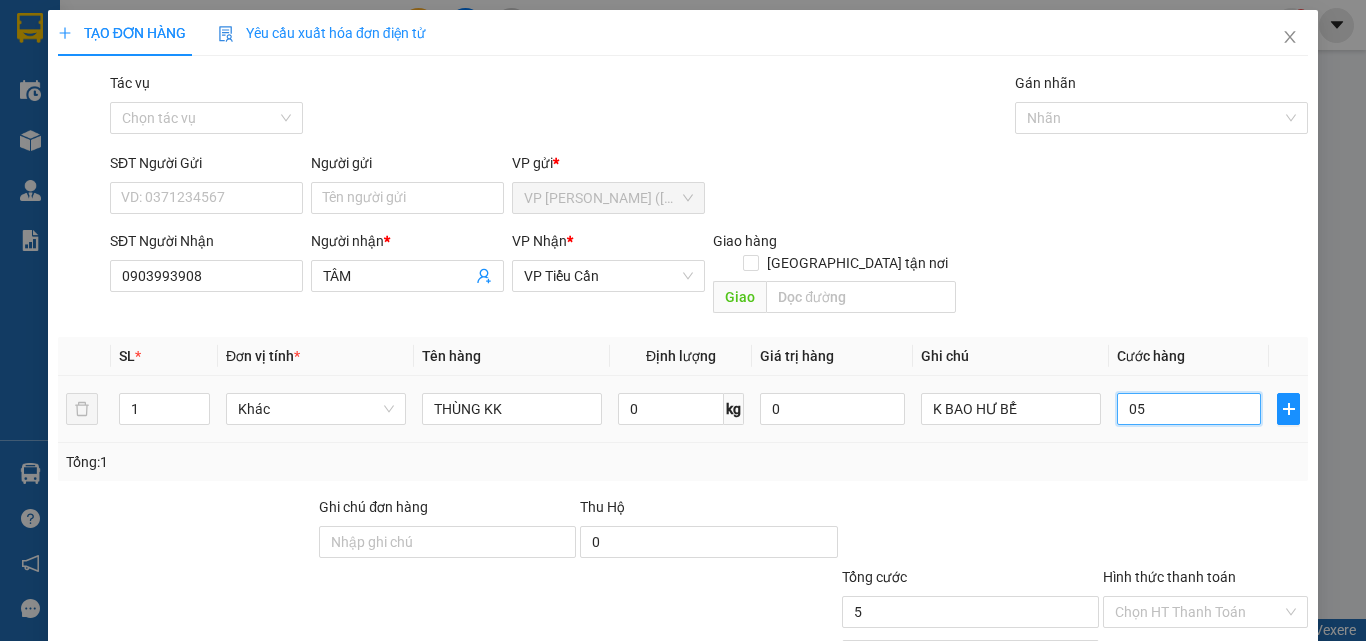 type on "50" 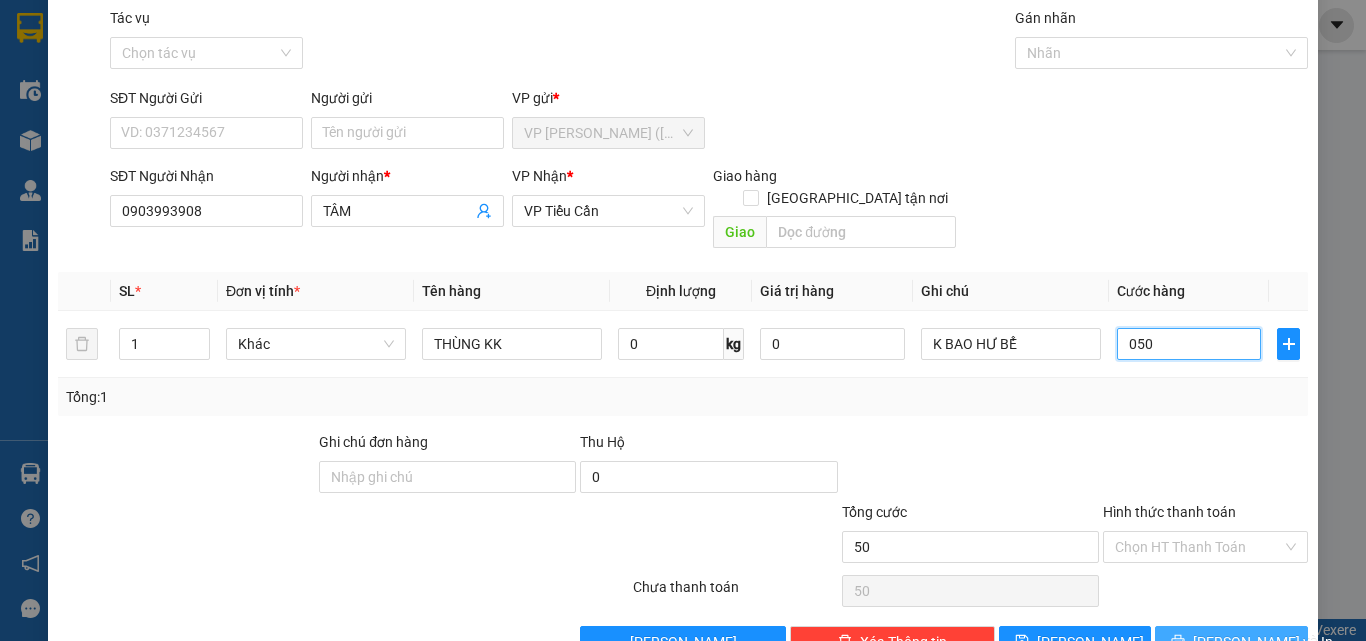 scroll, scrollTop: 99, scrollLeft: 0, axis: vertical 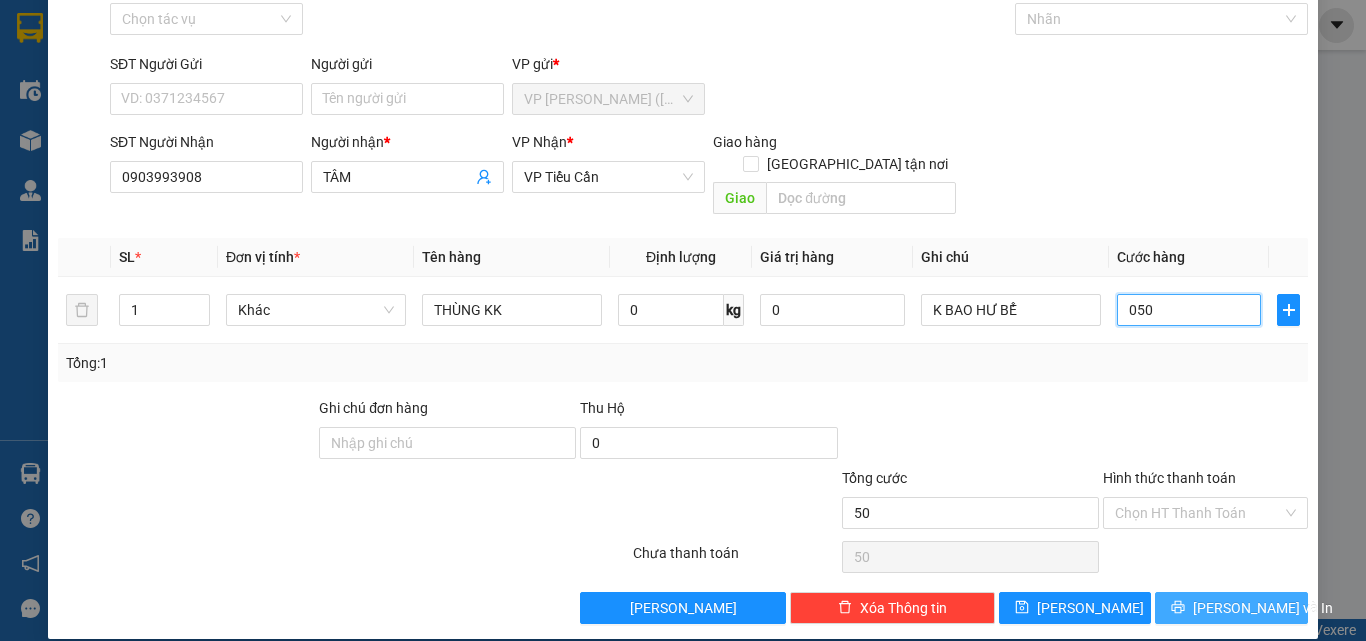 type on "050" 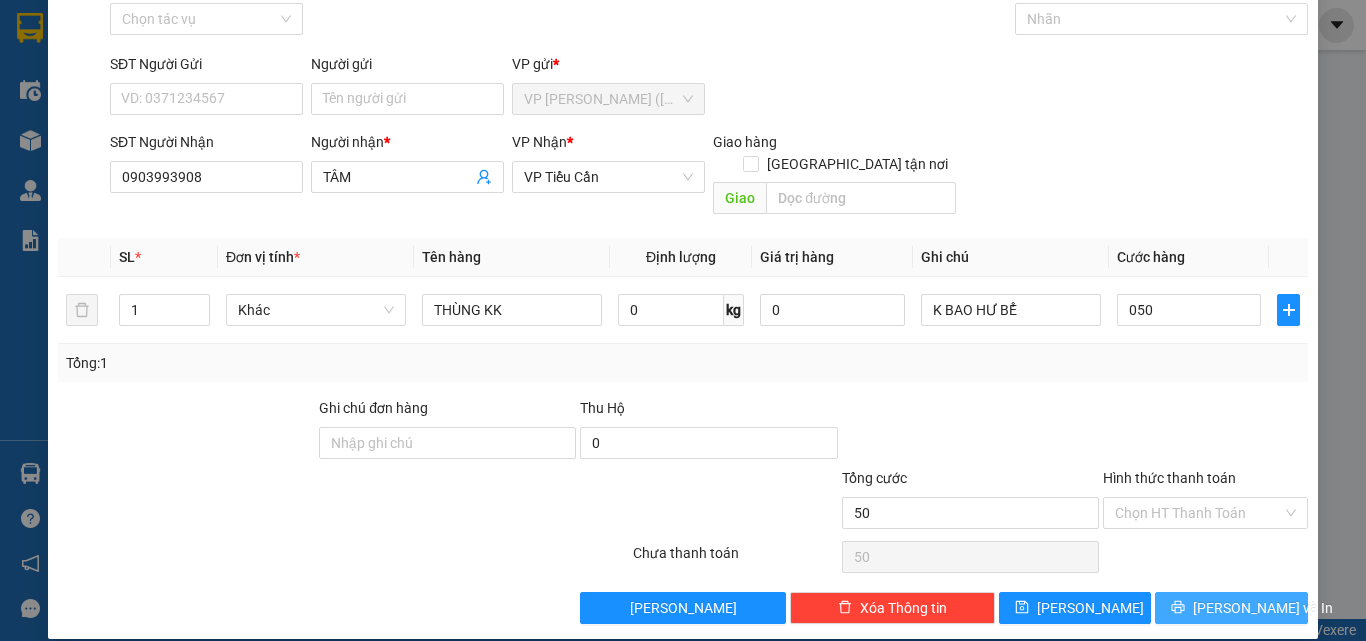 type on "50.000" 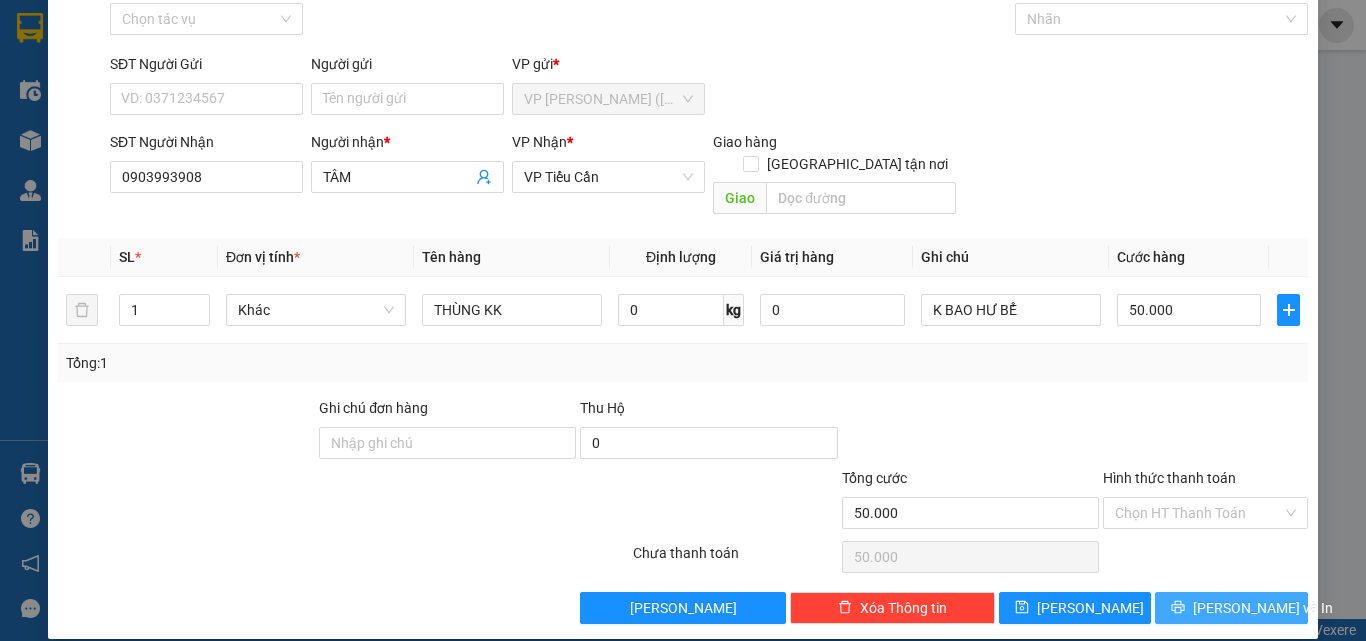 click on "[PERSON_NAME] và In" at bounding box center [1263, 608] 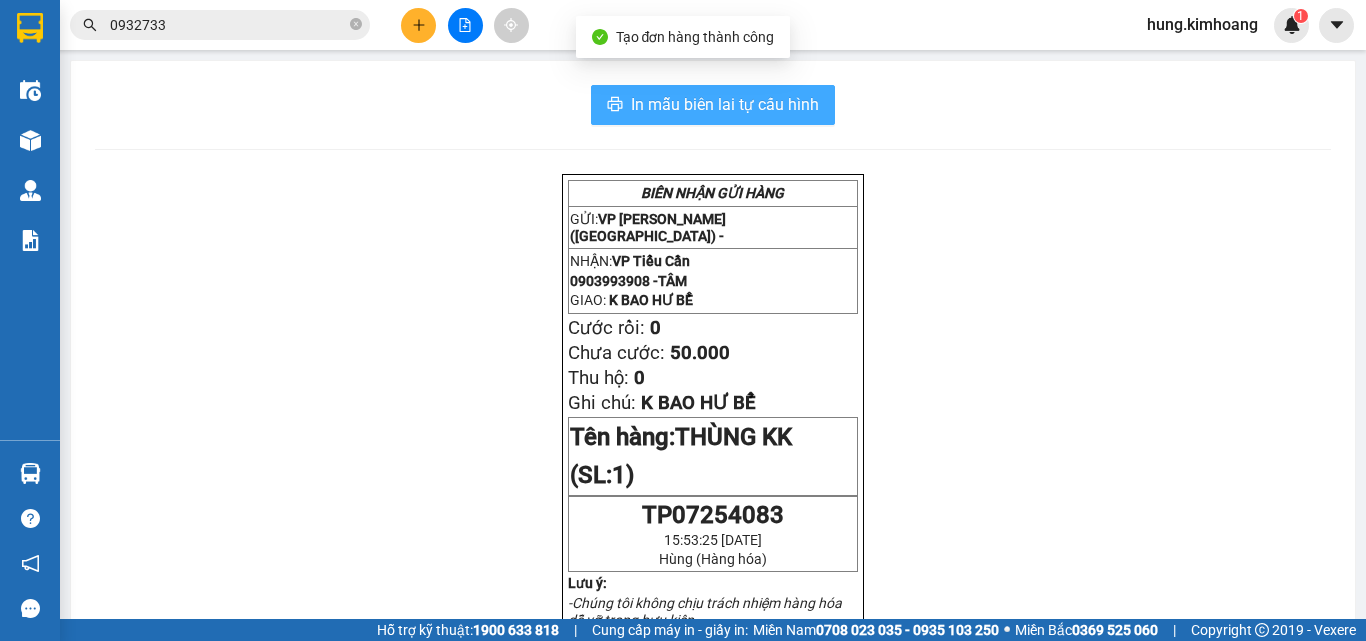 click on "In mẫu biên lai tự cấu hình" at bounding box center [725, 104] 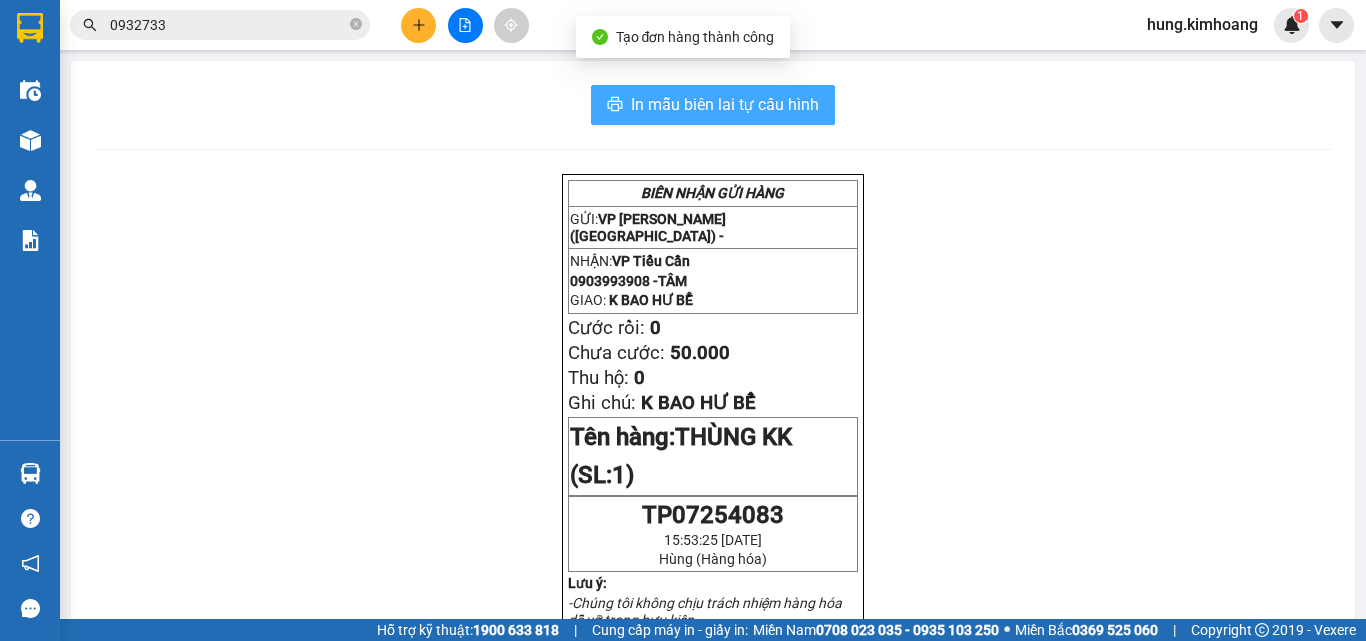 scroll, scrollTop: 0, scrollLeft: 0, axis: both 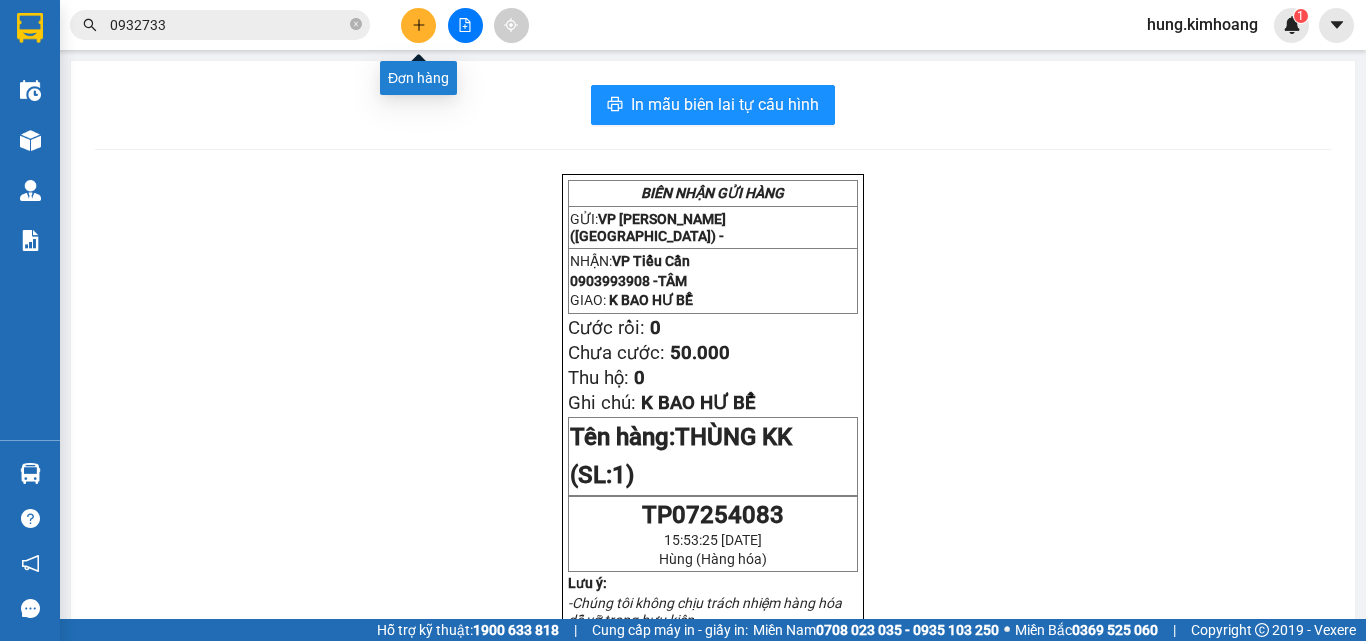 click 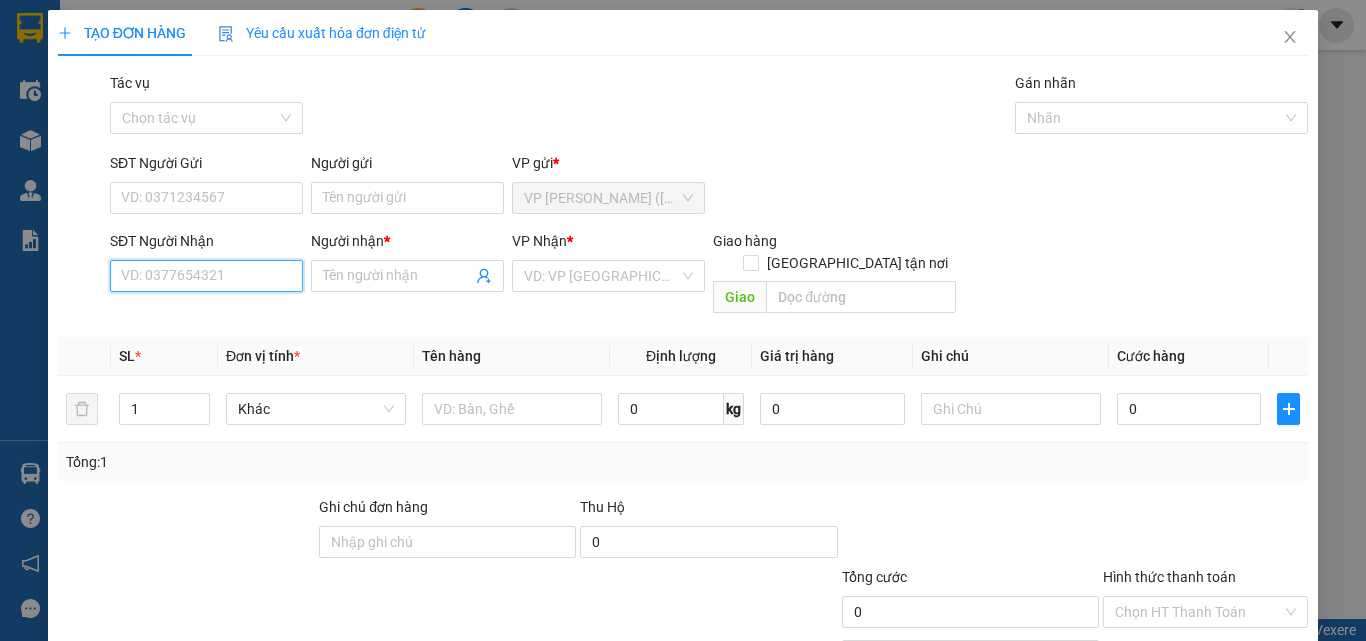 click on "SĐT Người Nhận" at bounding box center (206, 276) 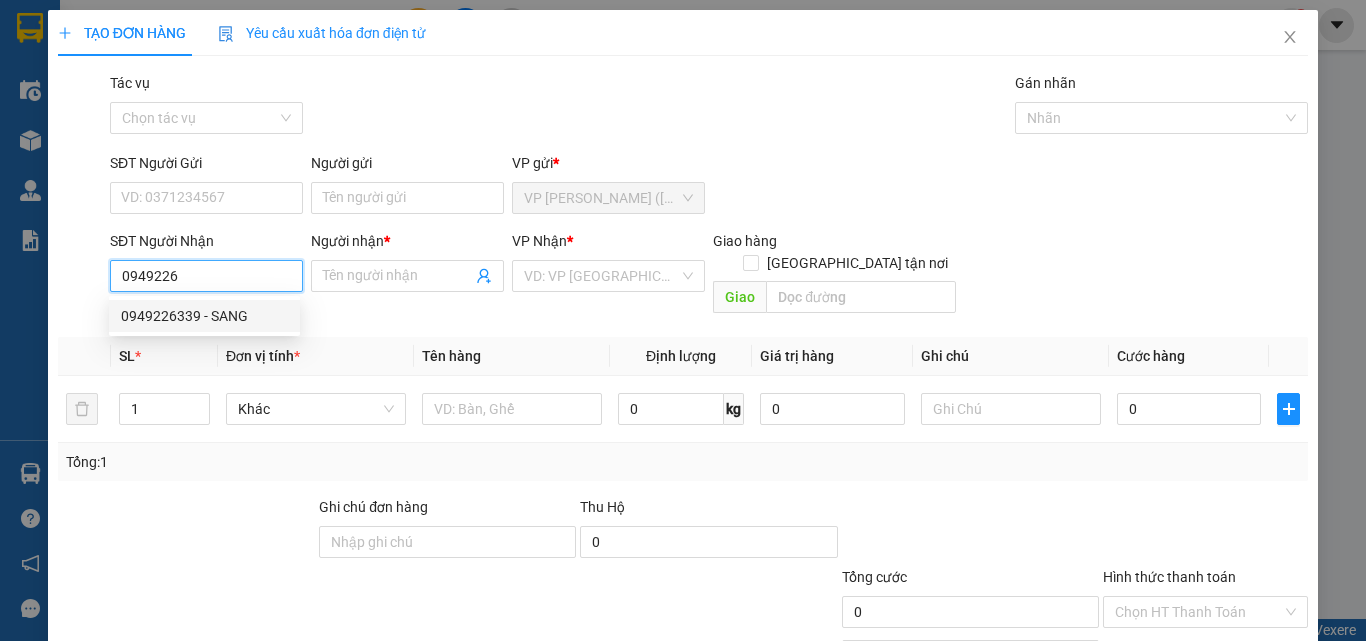 click on "0949226339 - SANG" at bounding box center [204, 316] 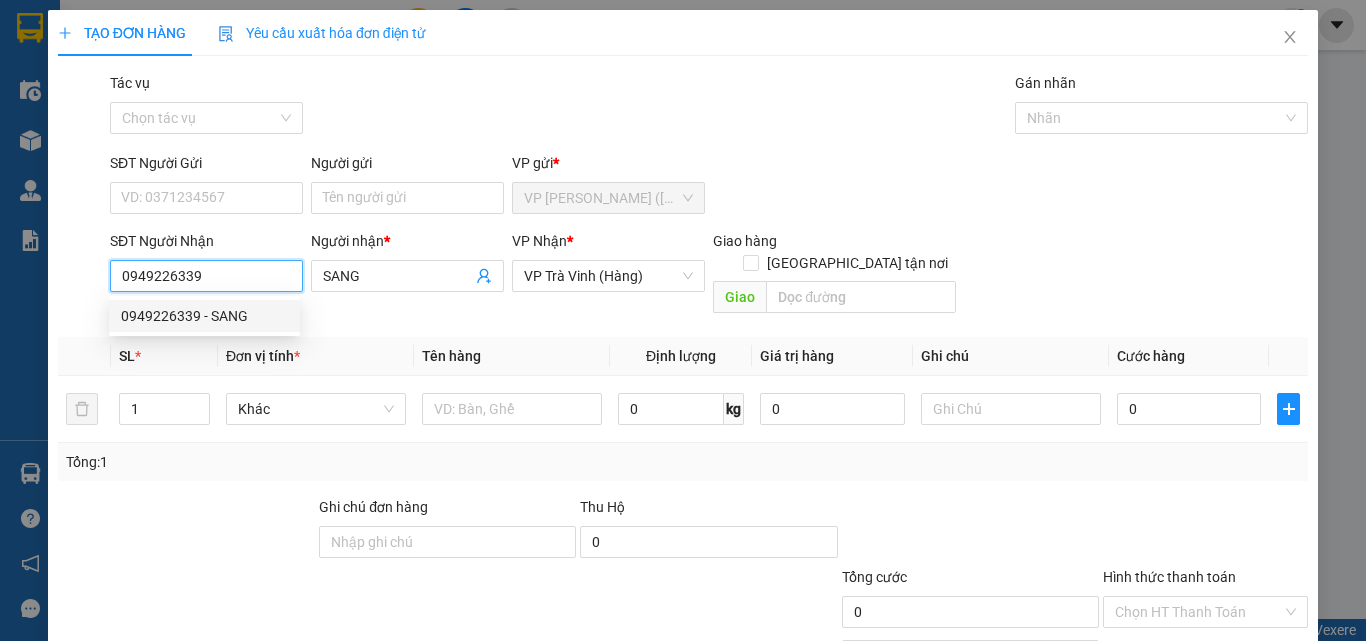 type on "30.000" 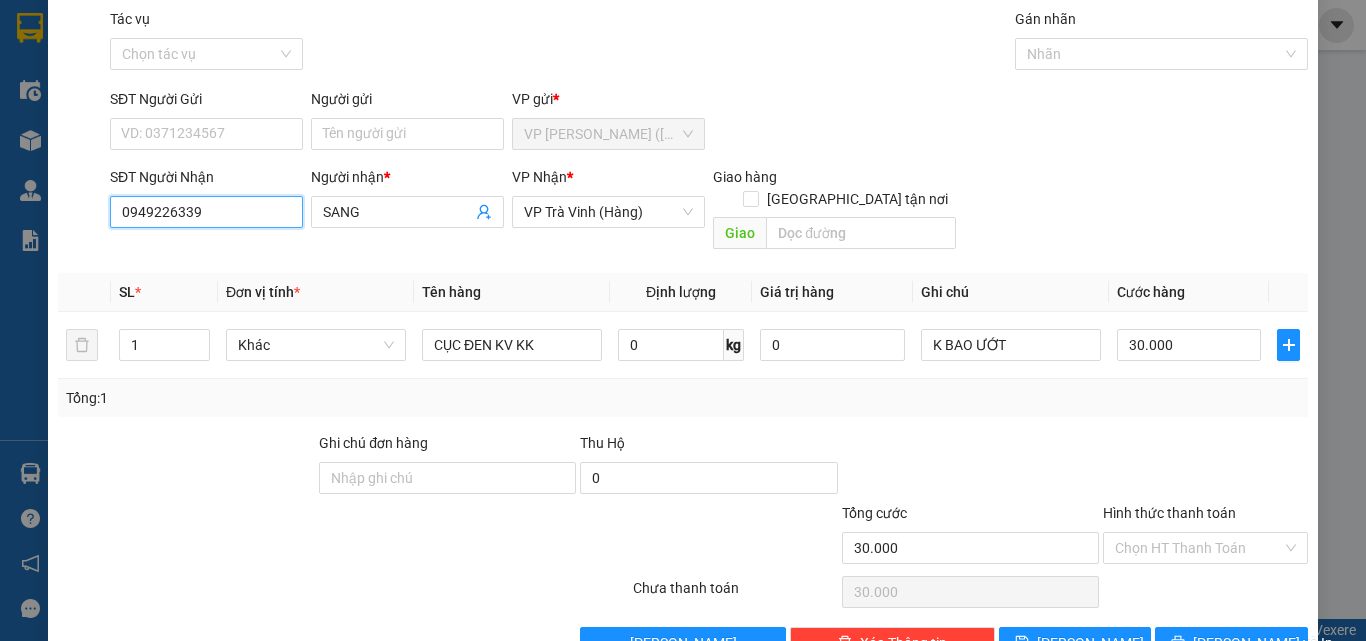 scroll, scrollTop: 99, scrollLeft: 0, axis: vertical 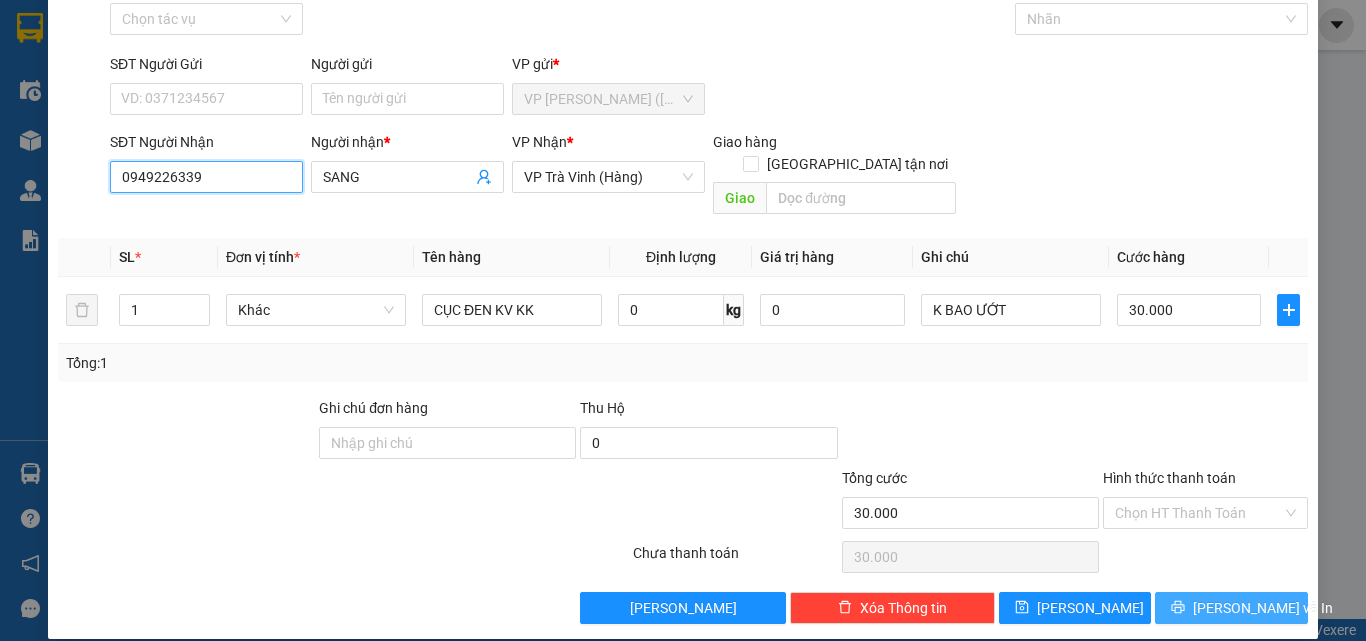 type on "0949226339" 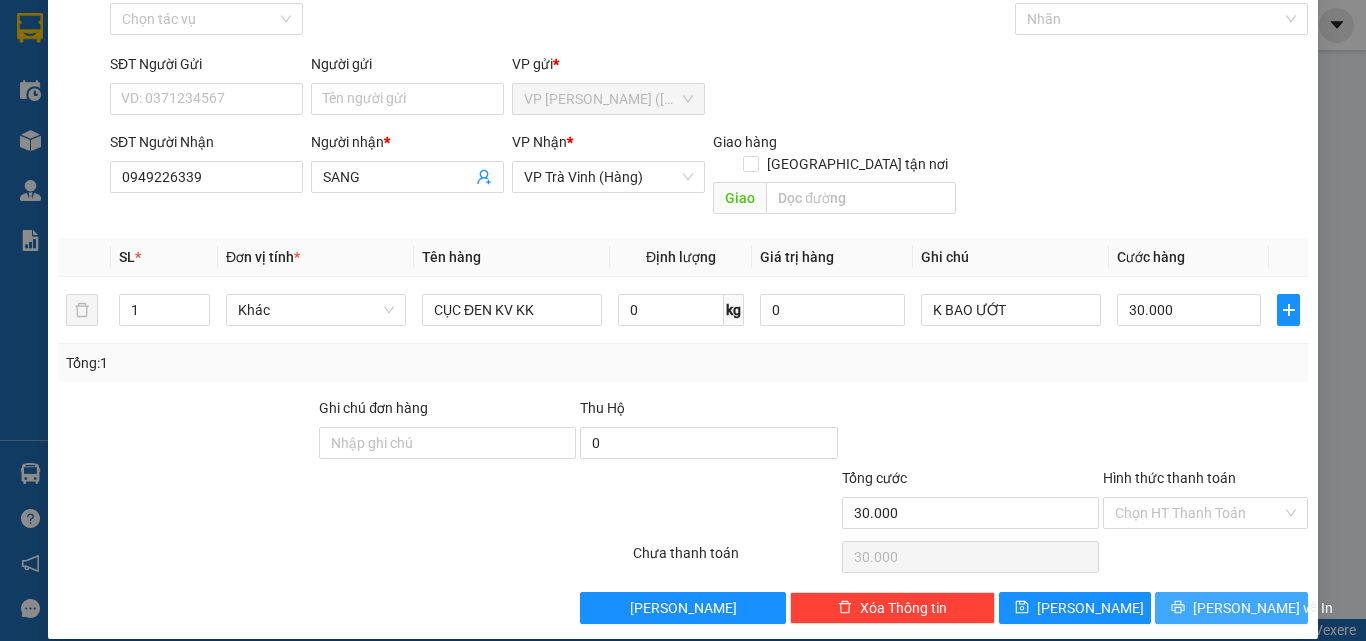 click on "[PERSON_NAME] và In" at bounding box center [1263, 608] 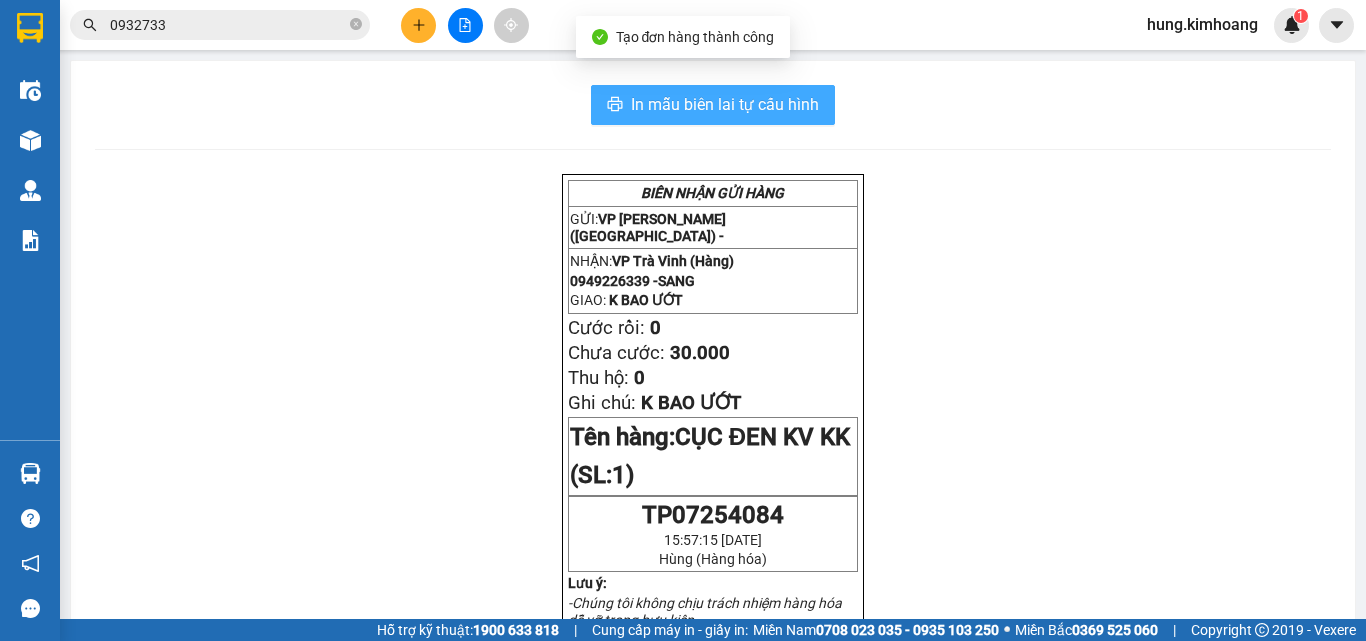 click on "In mẫu biên lai tự cấu hình" at bounding box center [713, 105] 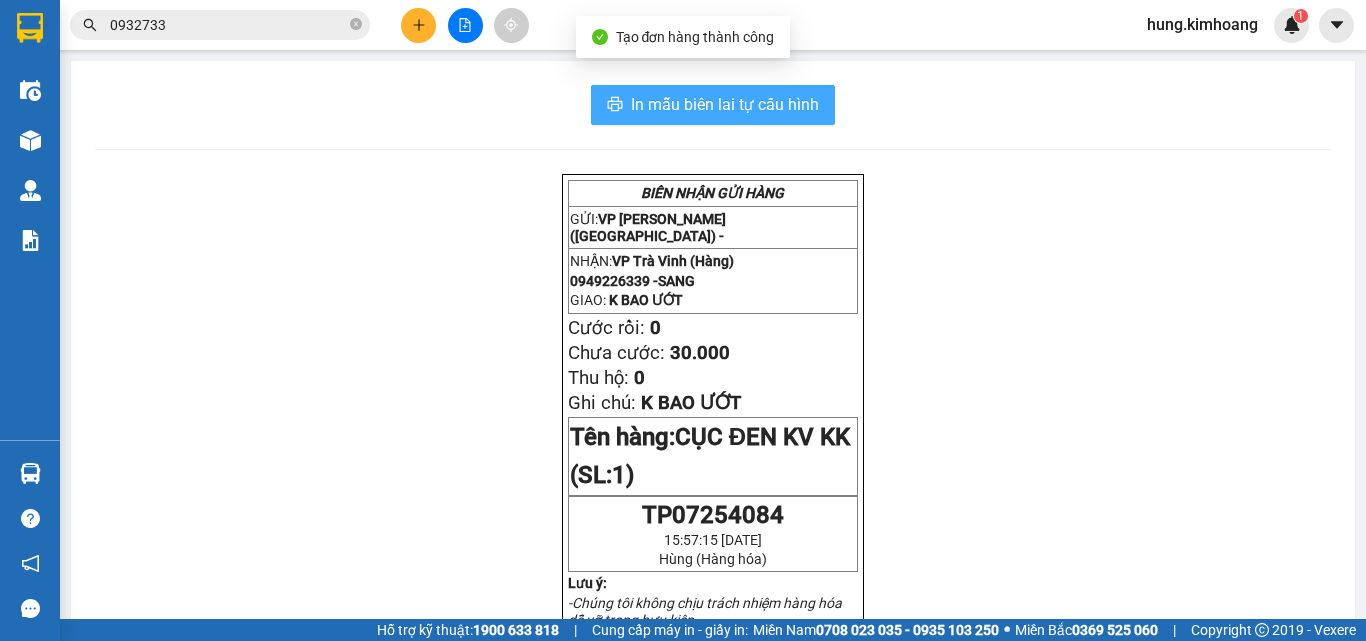scroll, scrollTop: 0, scrollLeft: 0, axis: both 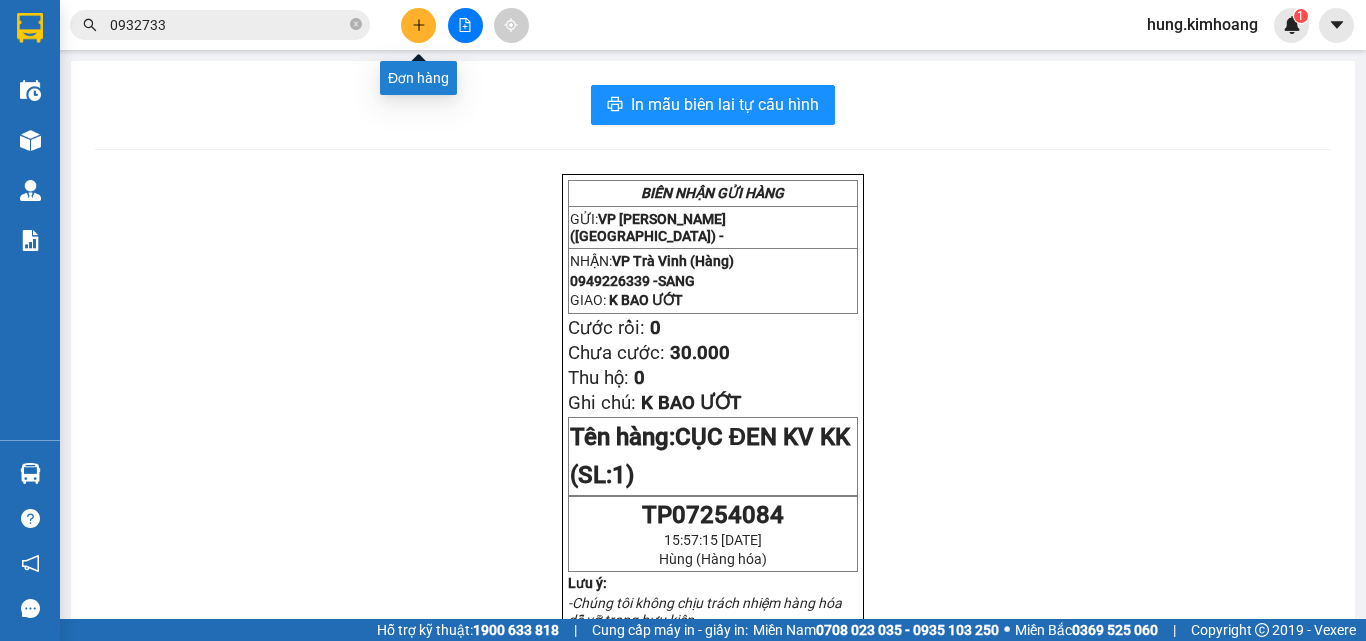 click 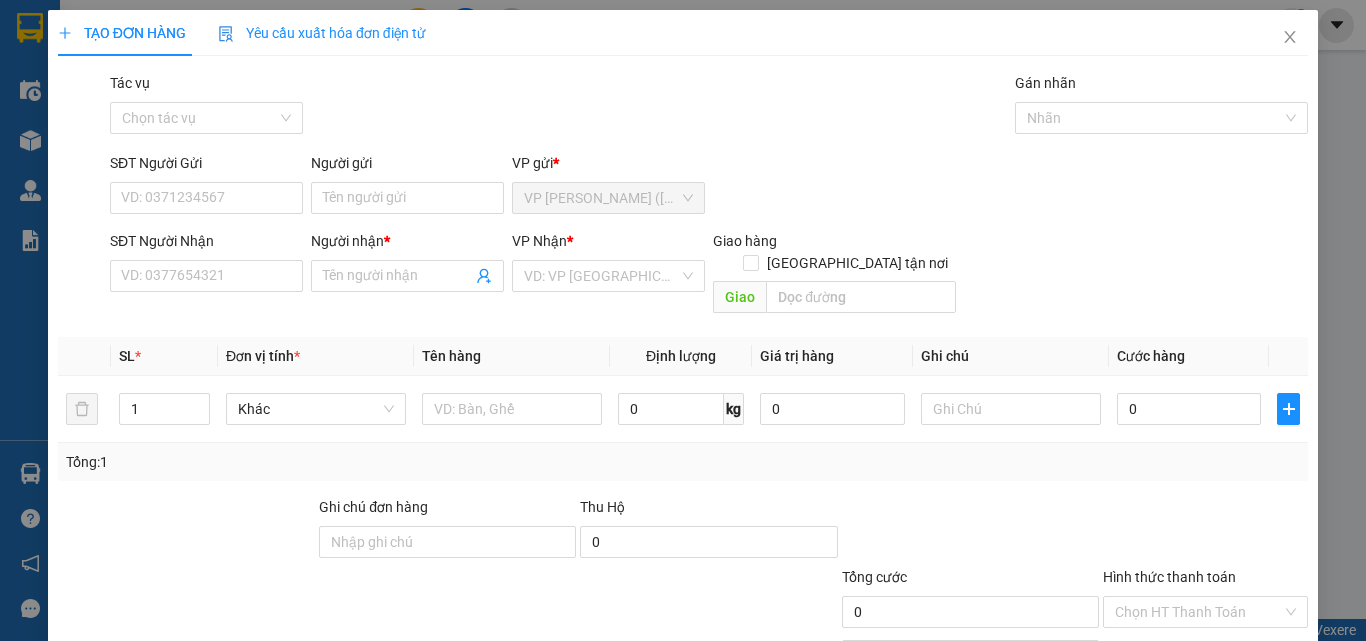 click on "SĐT Người Nhận VD: 0377654321" at bounding box center [206, 265] 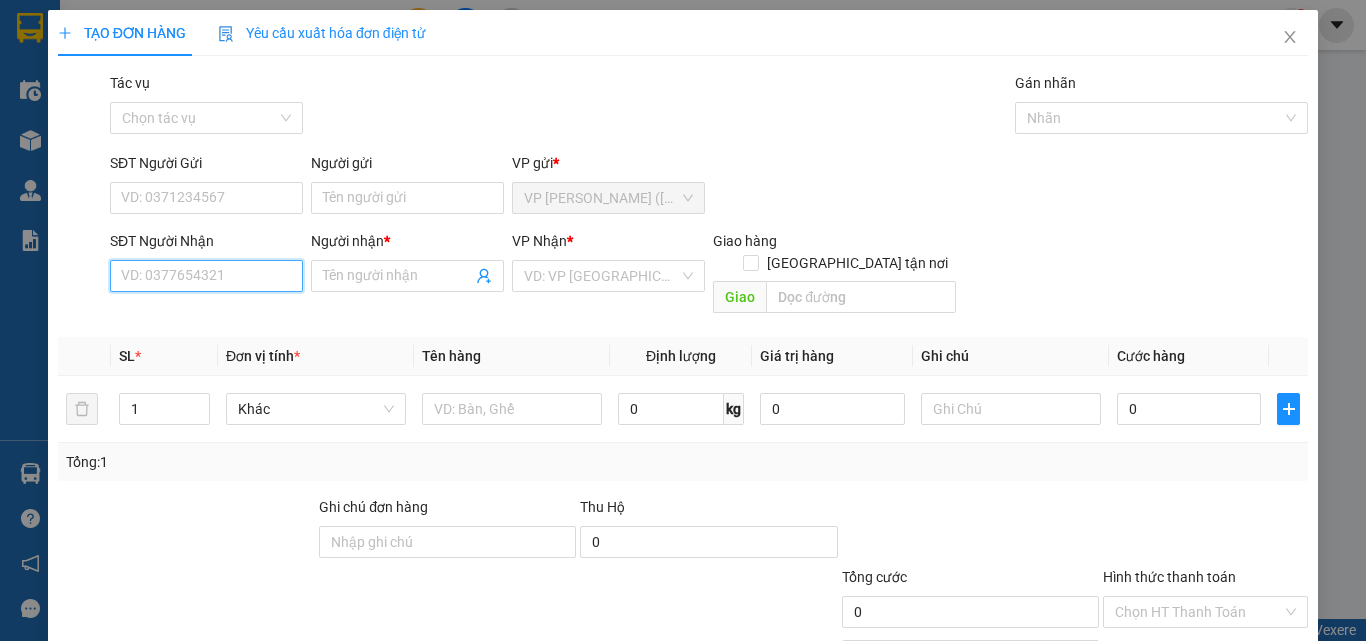 click on "SĐT Người Nhận" at bounding box center [206, 276] 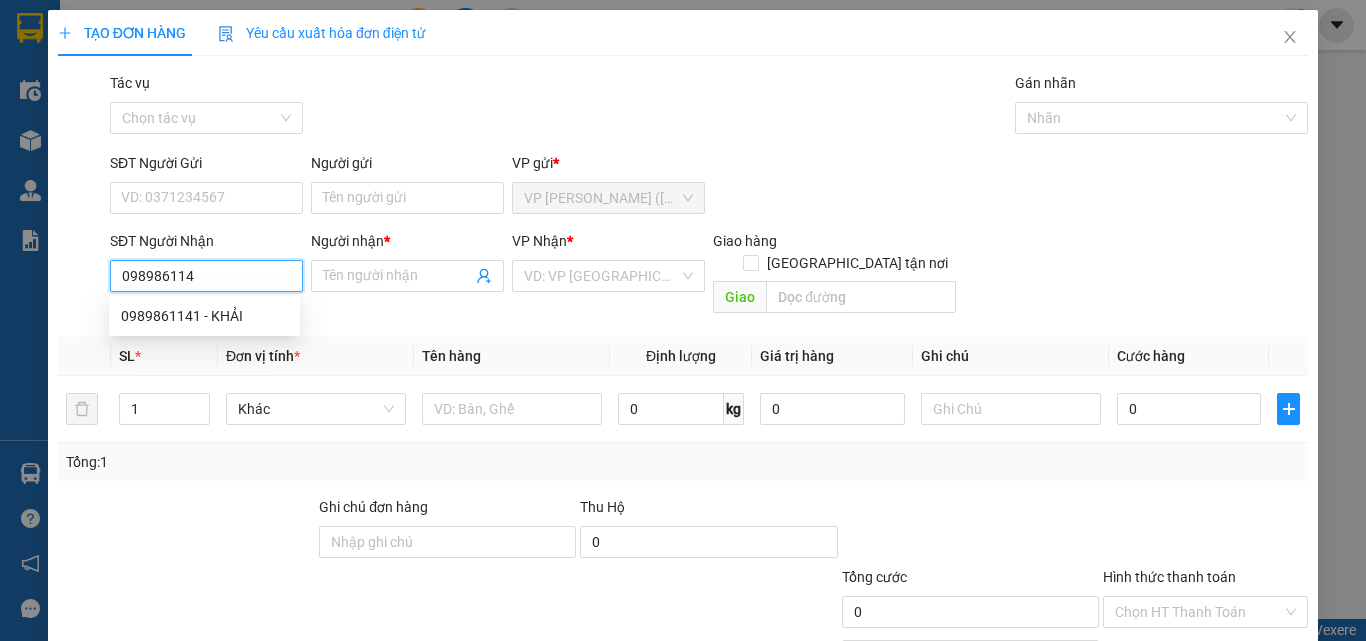 type on "0989861141" 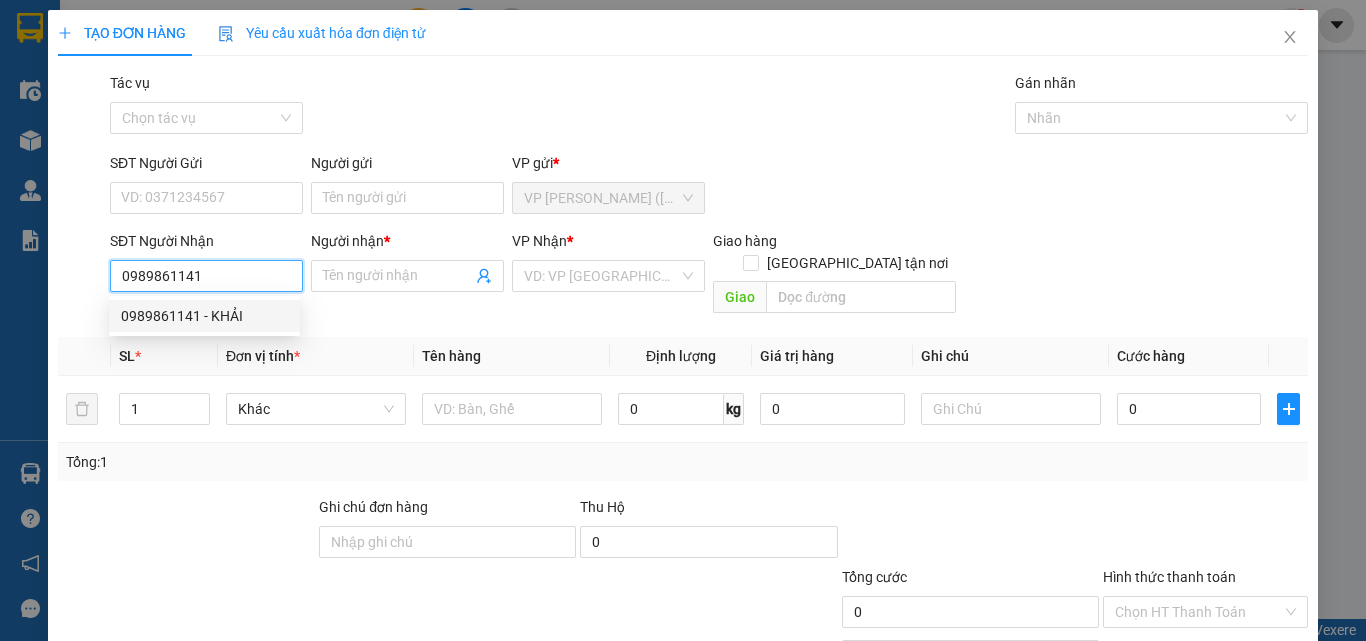 click on "0989861141 - KHẢI" at bounding box center (204, 316) 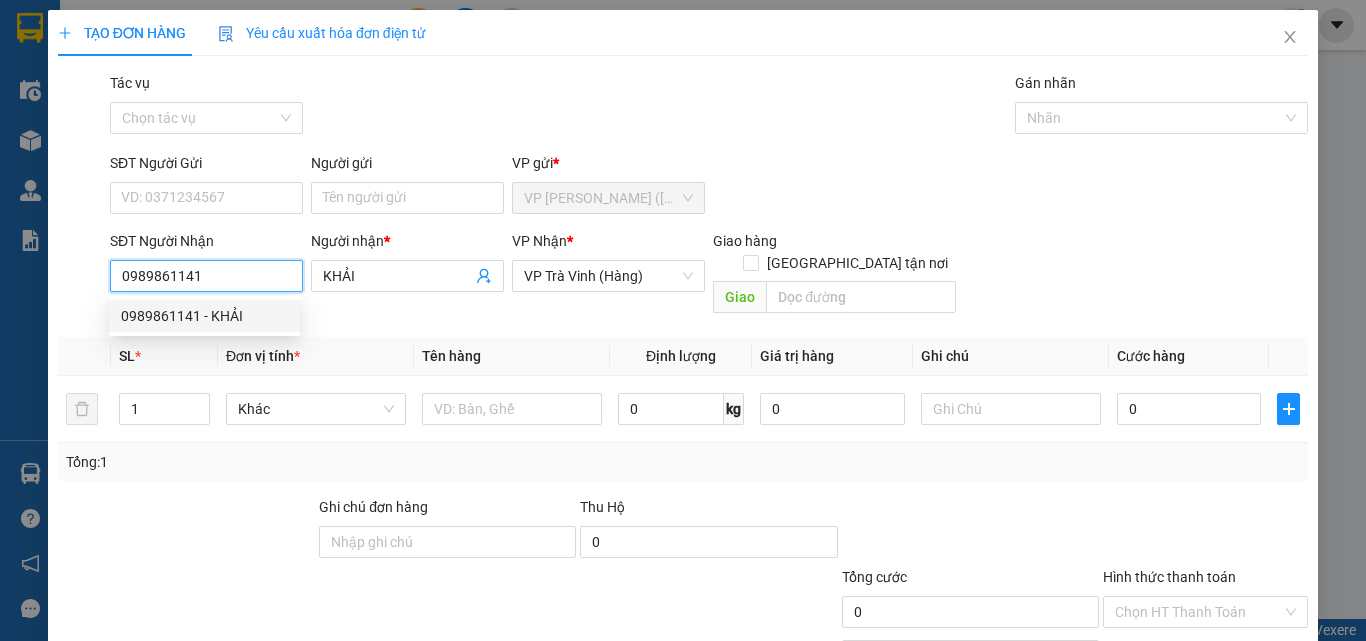 type on "120.000" 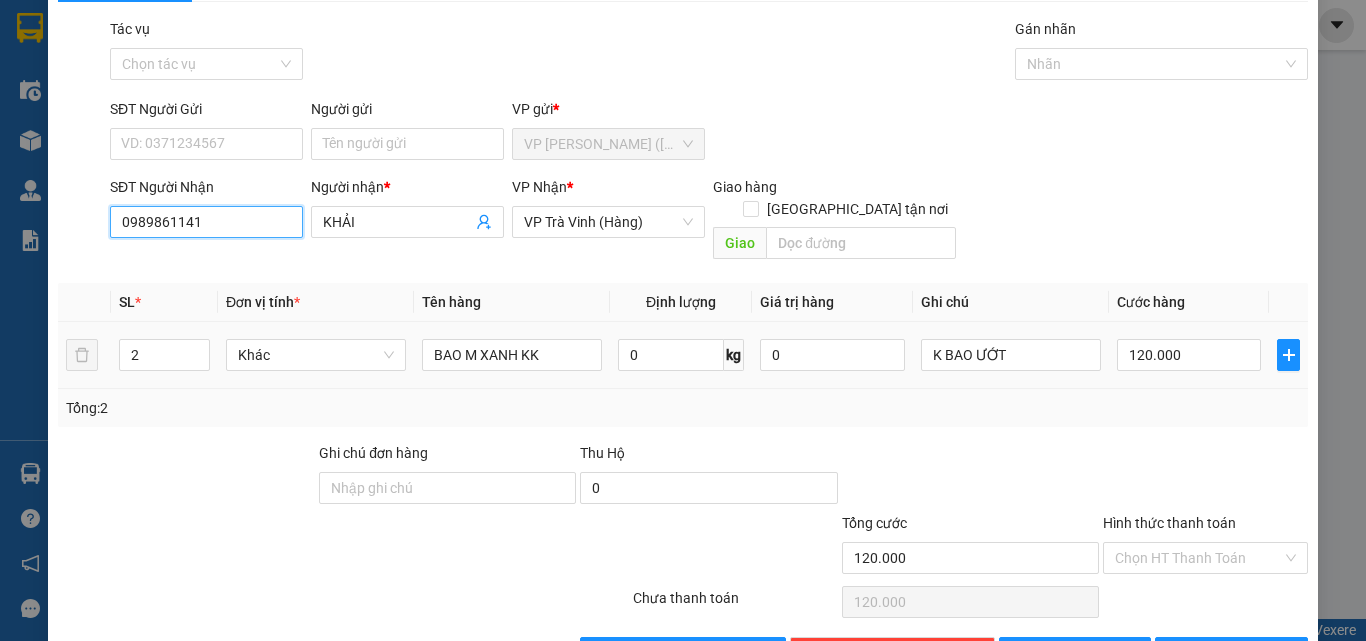 scroll, scrollTop: 99, scrollLeft: 0, axis: vertical 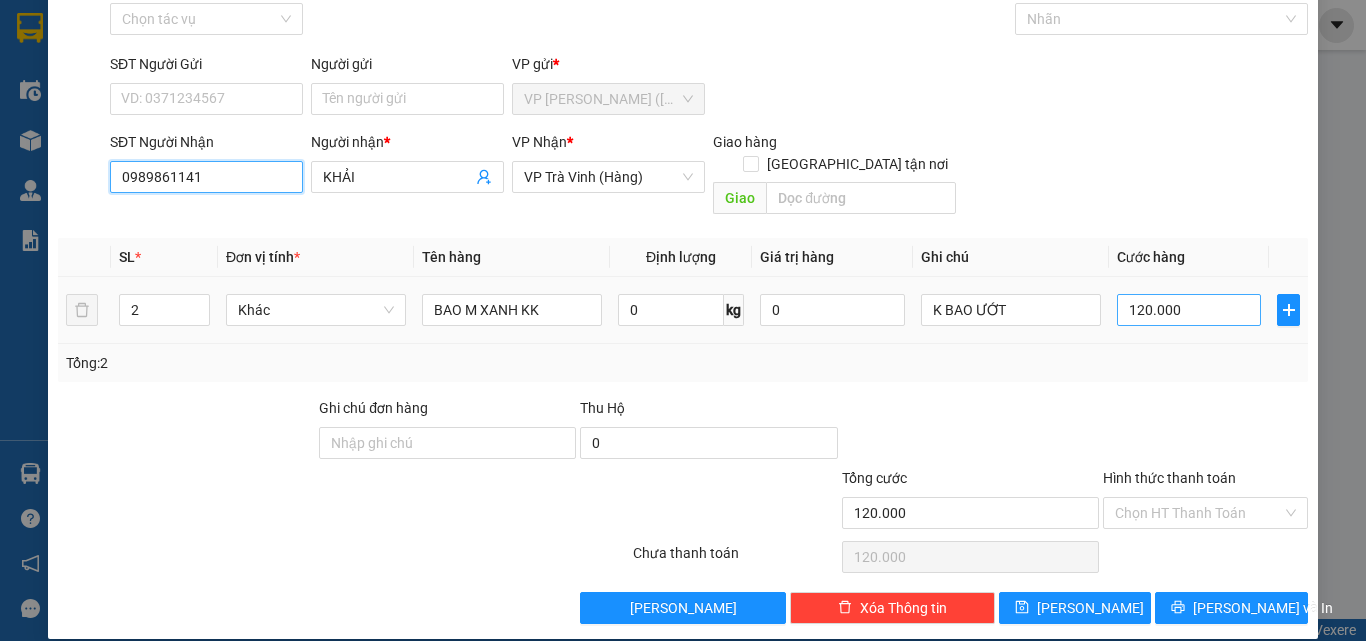 type on "0989861141" 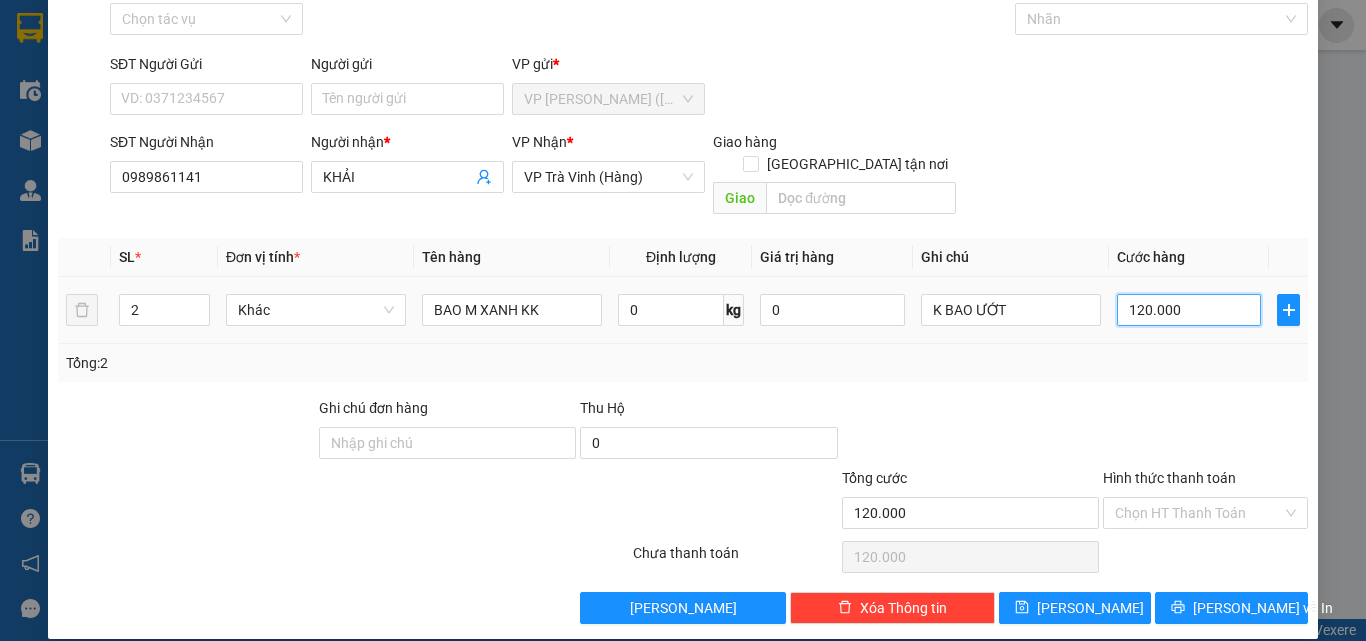 click on "120.000" at bounding box center (1189, 310) 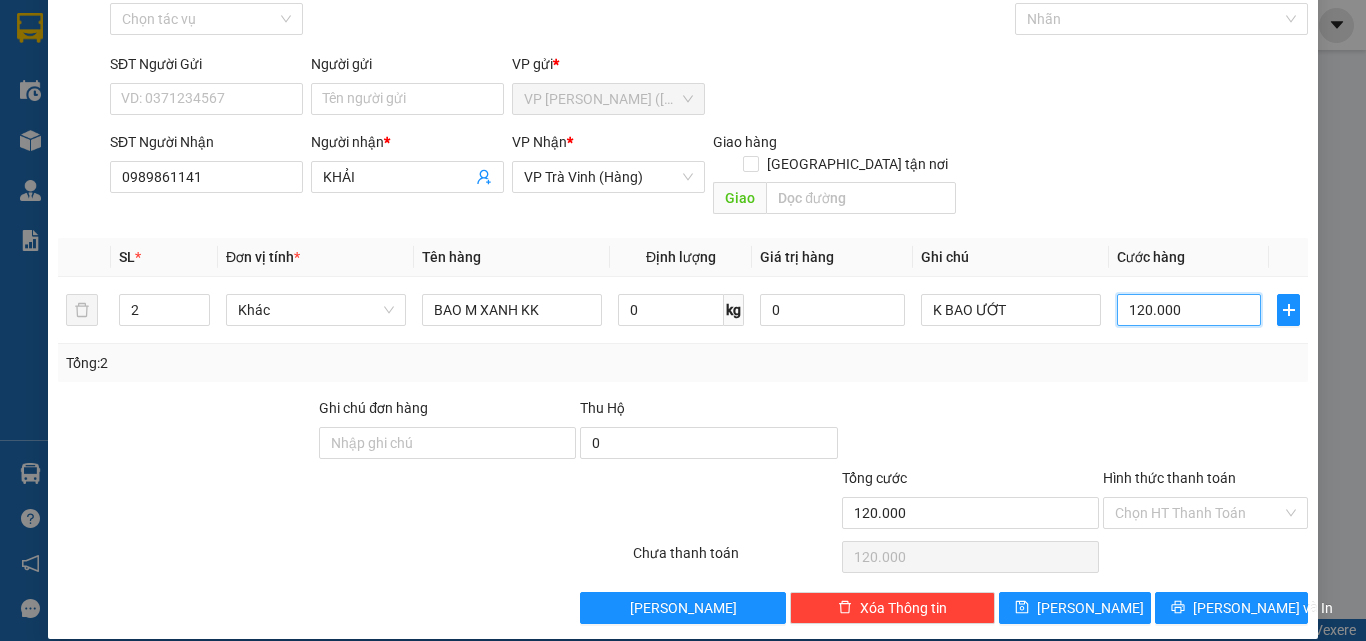 type on "1" 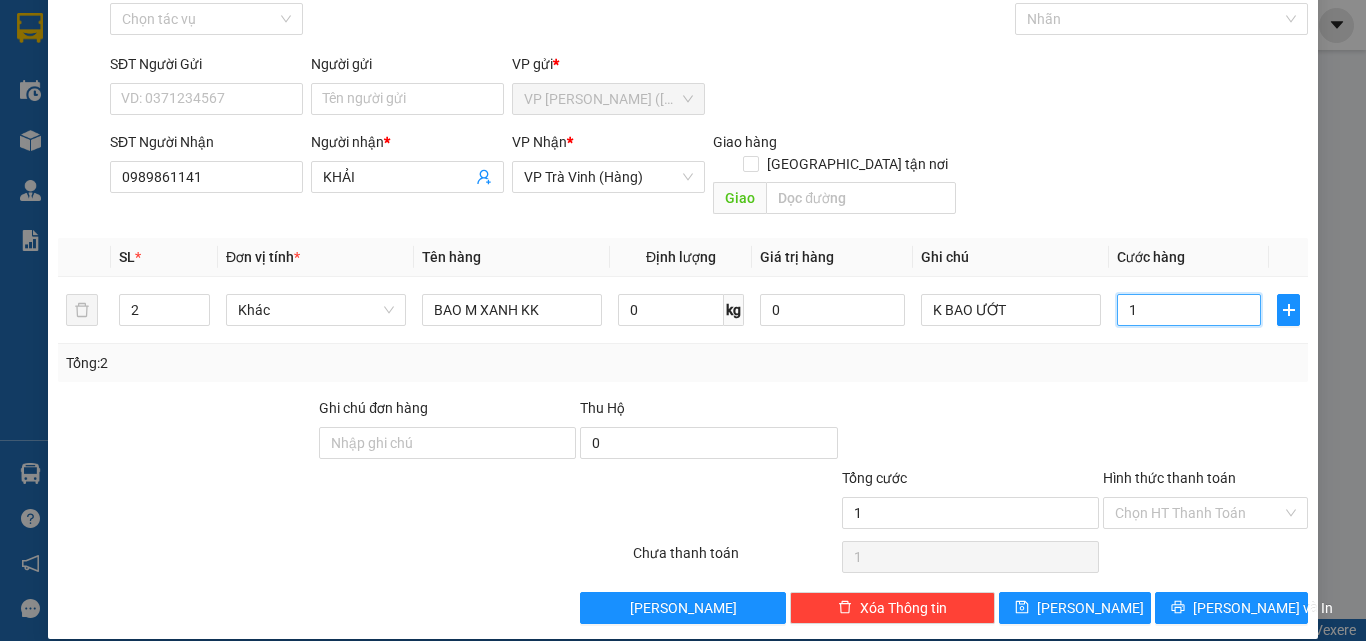 type on "13" 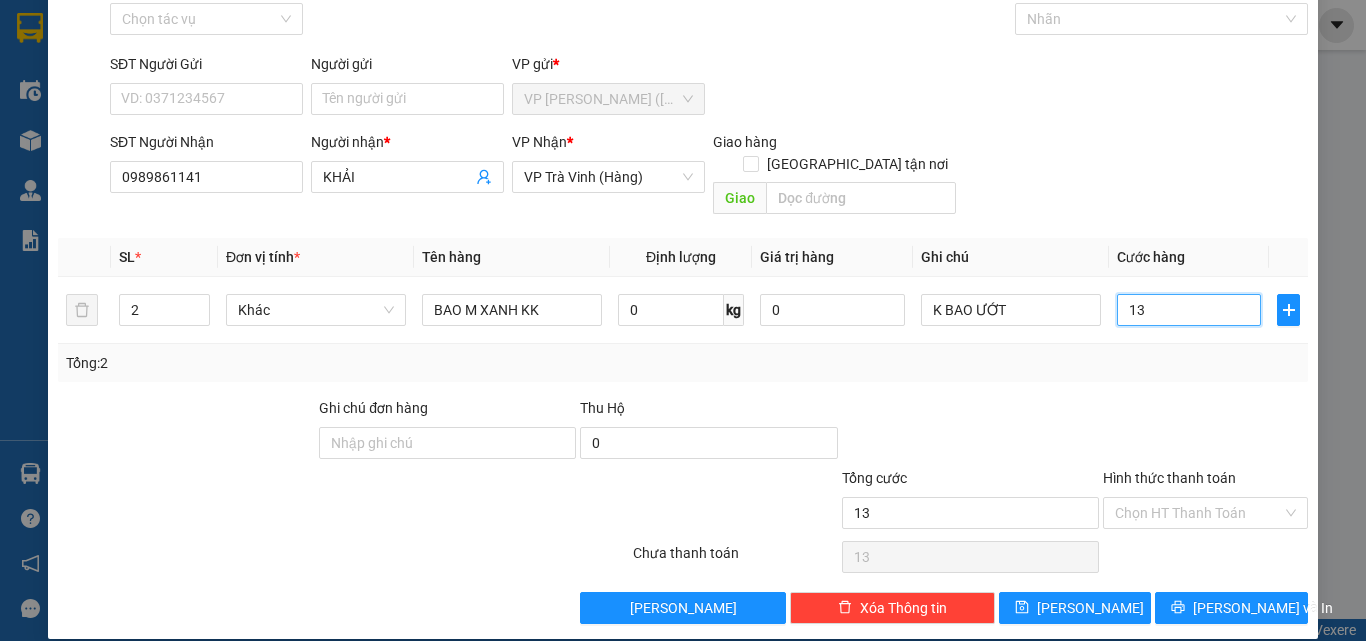 type on "130" 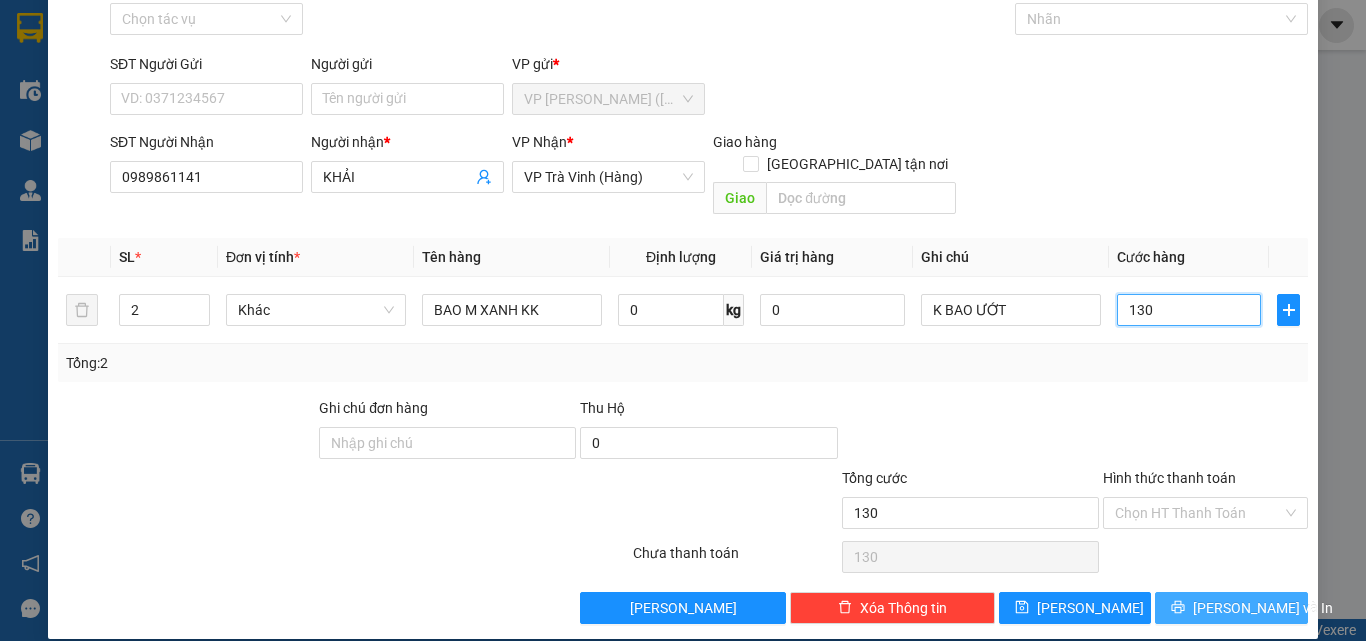 type on "130" 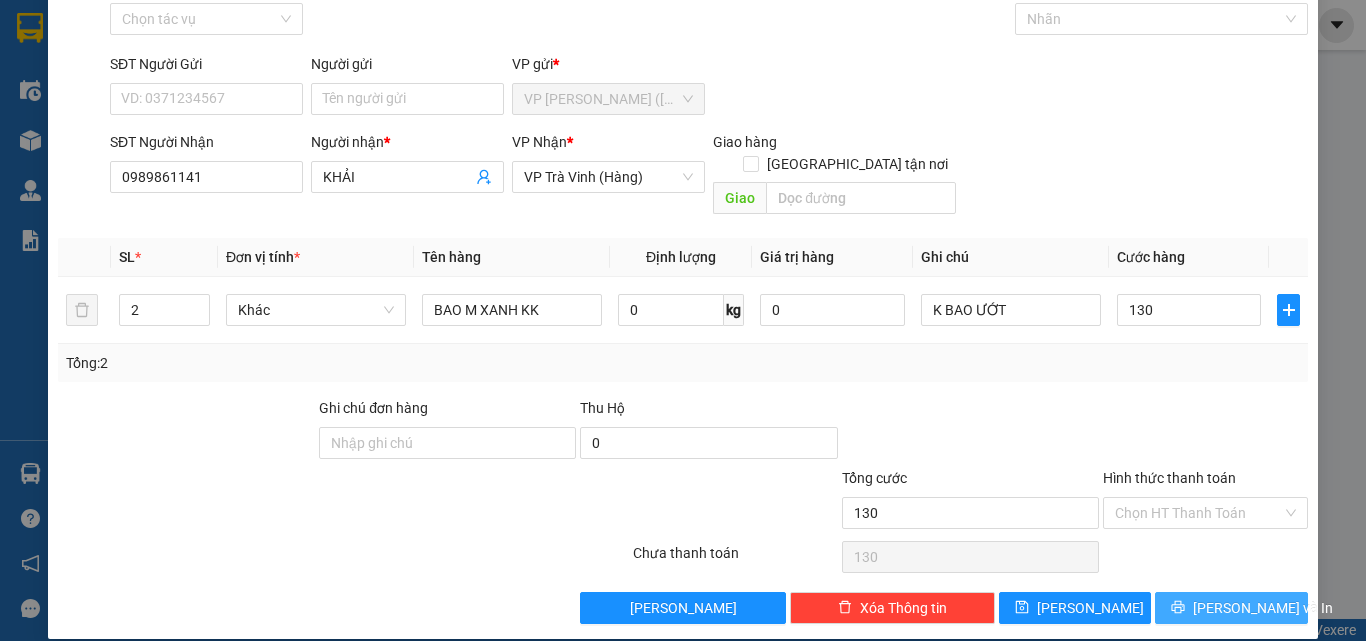 type on "130.000" 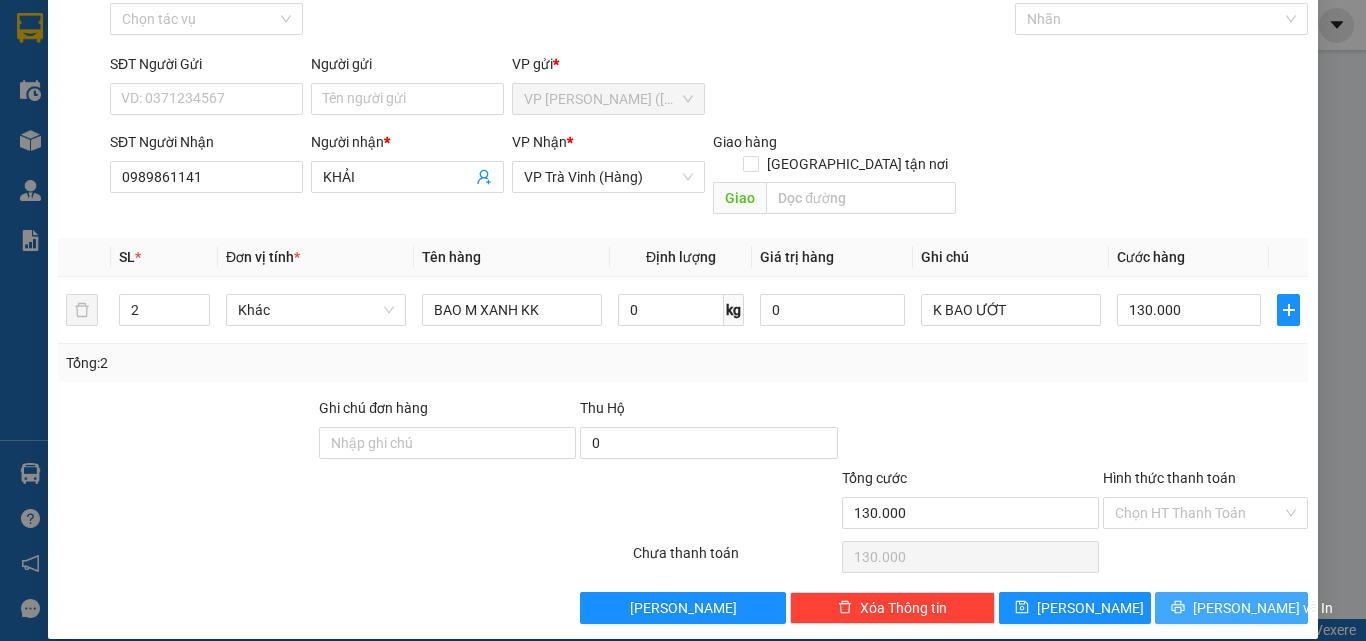 click on "[PERSON_NAME] và In" at bounding box center (1263, 608) 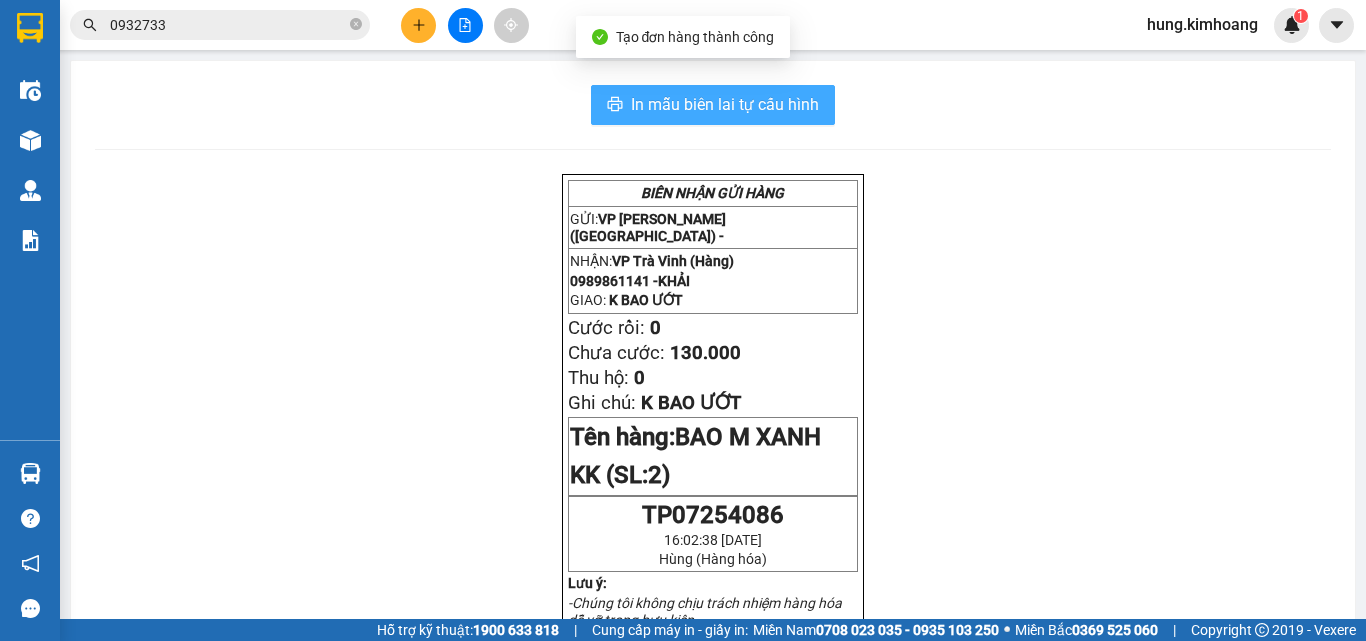 click on "In mẫu biên lai tự cấu hình" at bounding box center [725, 104] 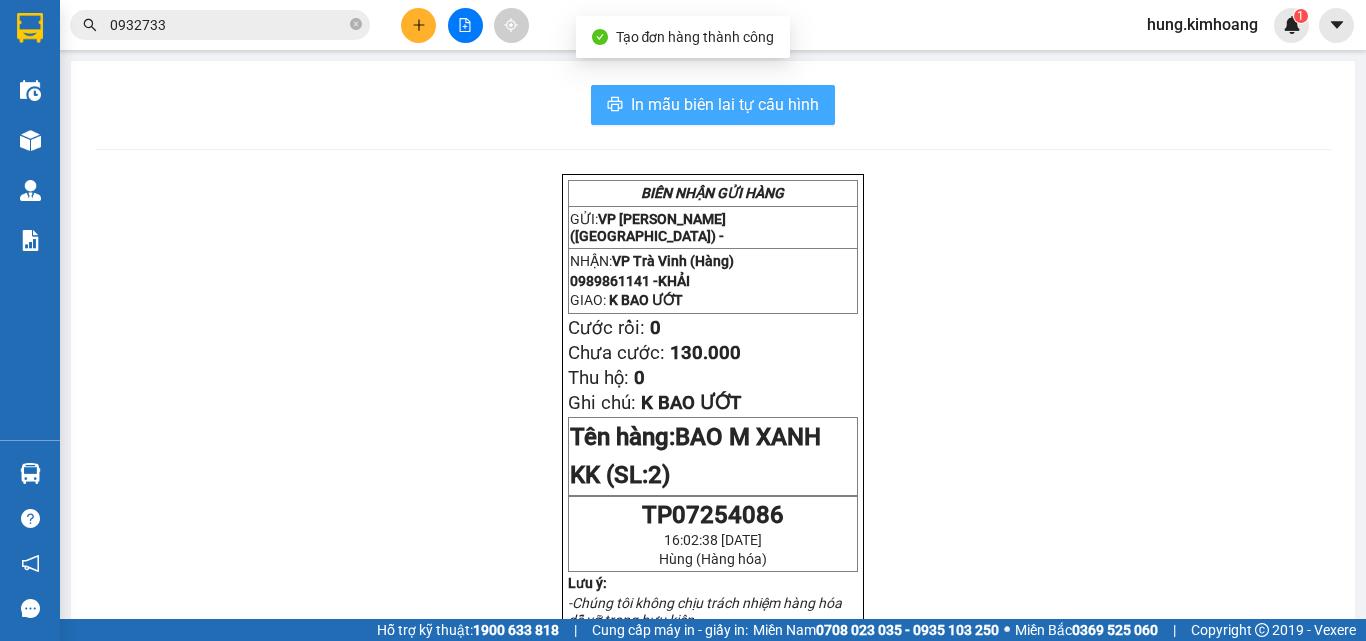 scroll, scrollTop: 0, scrollLeft: 0, axis: both 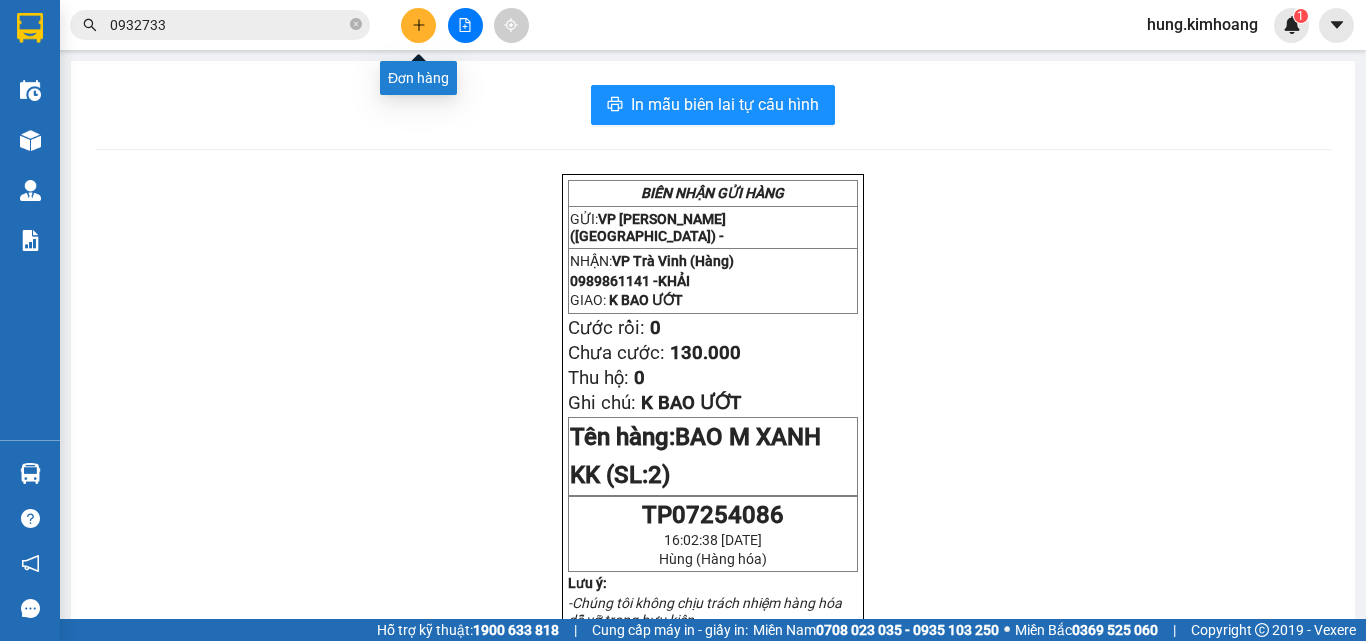 click at bounding box center (418, 25) 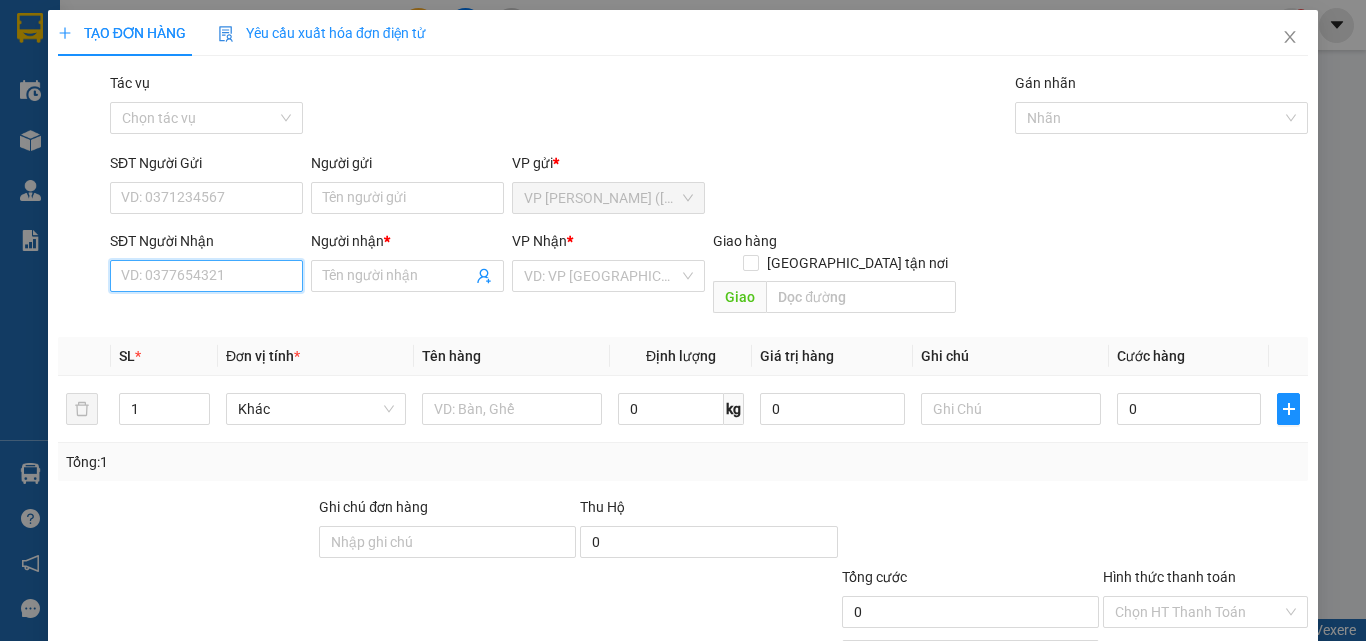 click on "SĐT Người Nhận" at bounding box center (206, 276) 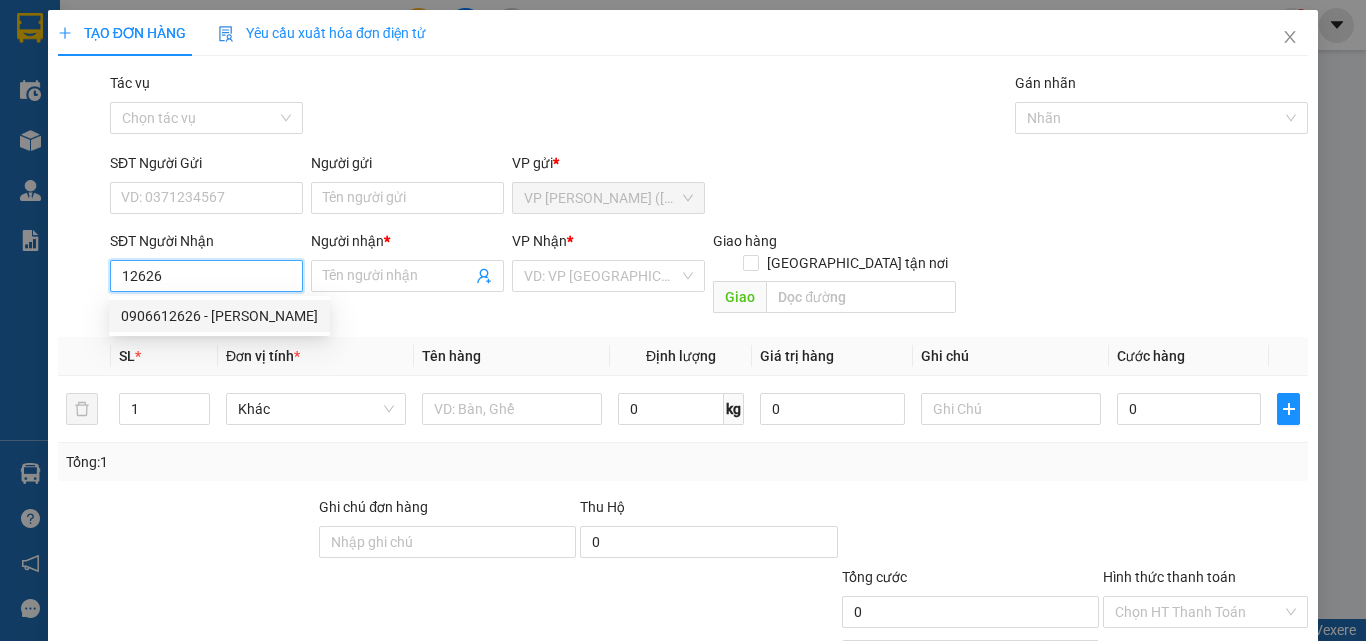 click on "0906612626 - TUẤN CƯỜNG" at bounding box center (219, 316) 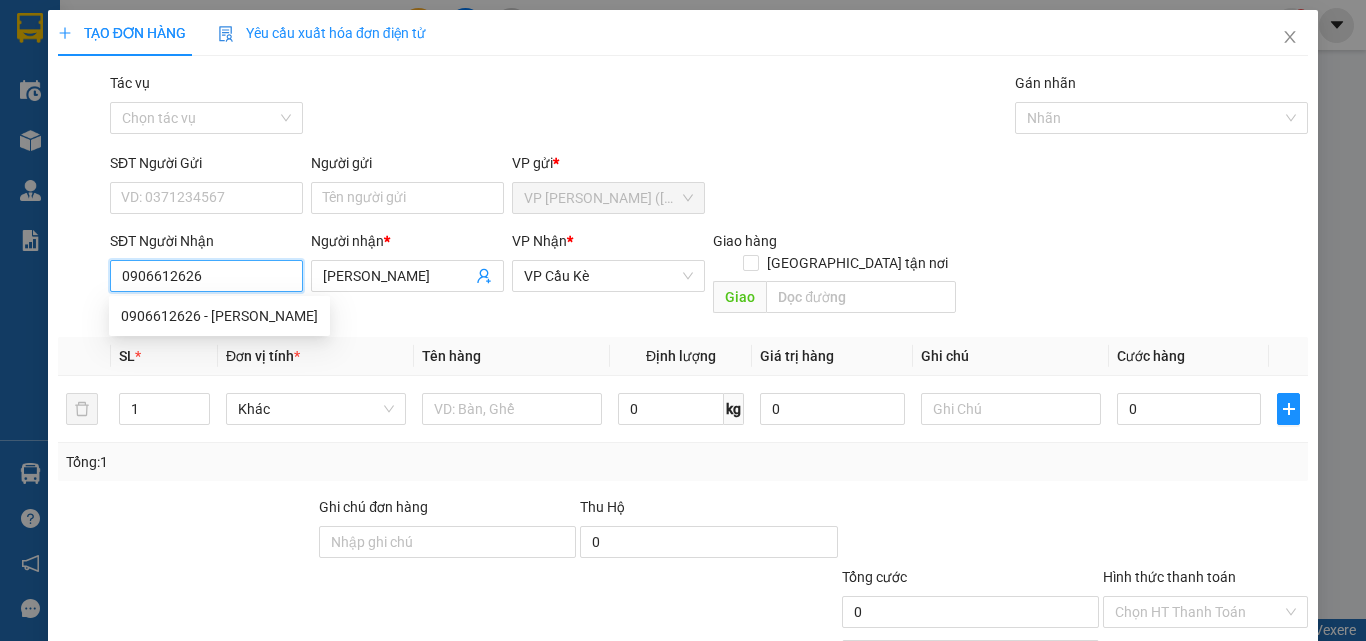 type on "35.000" 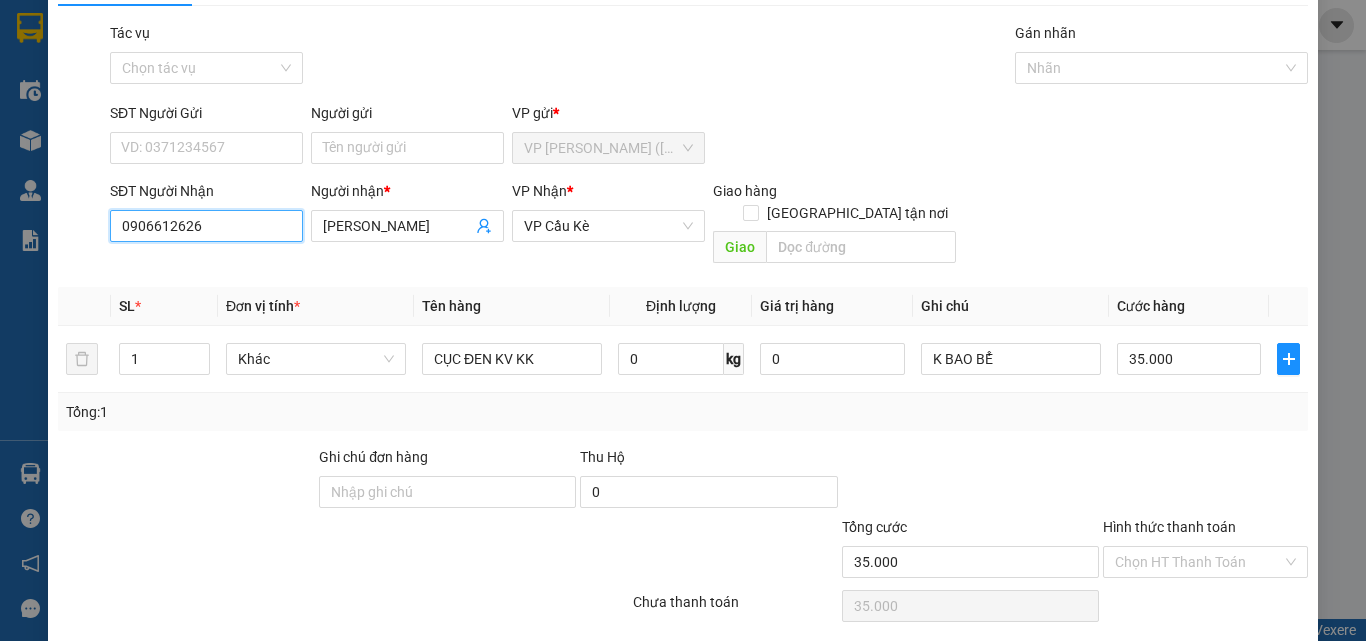 scroll, scrollTop: 99, scrollLeft: 0, axis: vertical 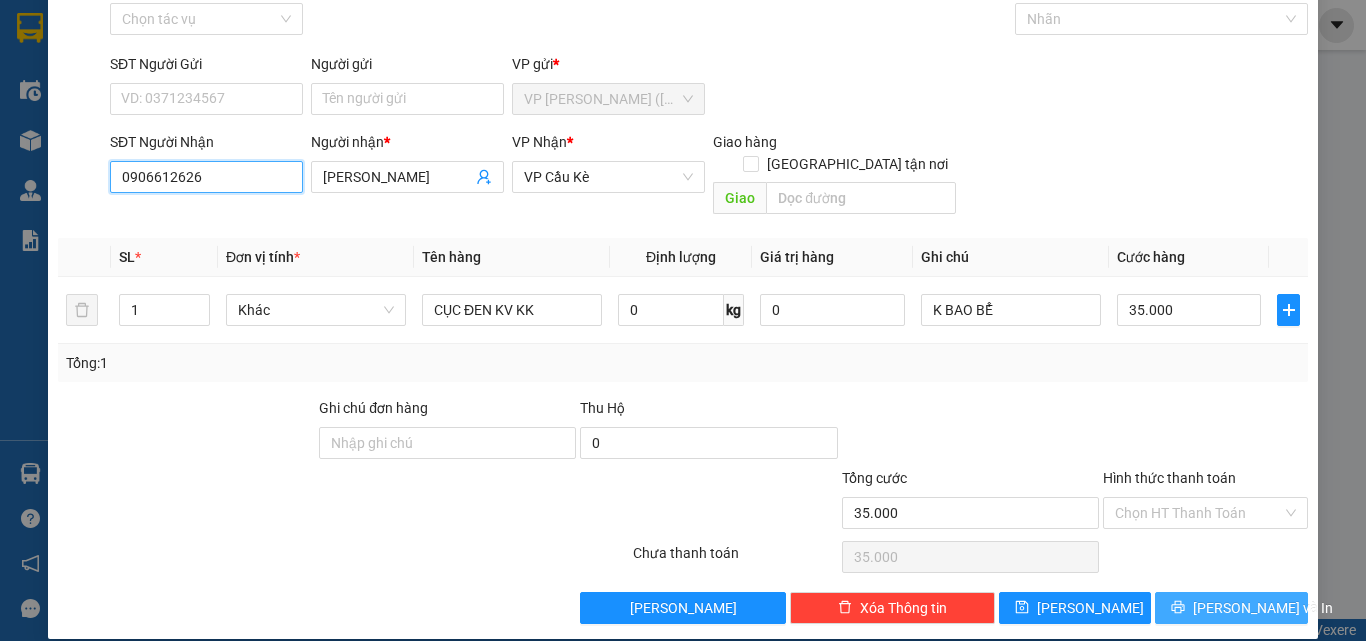 type on "0906612626" 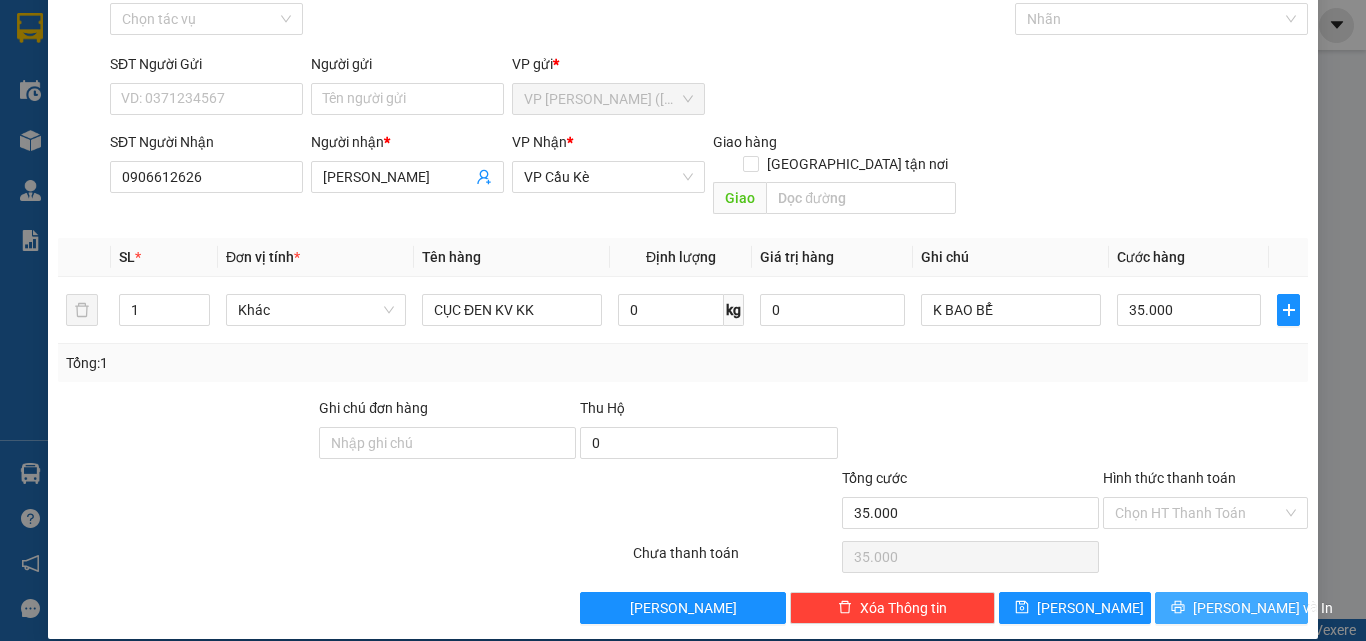 click on "[PERSON_NAME] và In" at bounding box center [1263, 608] 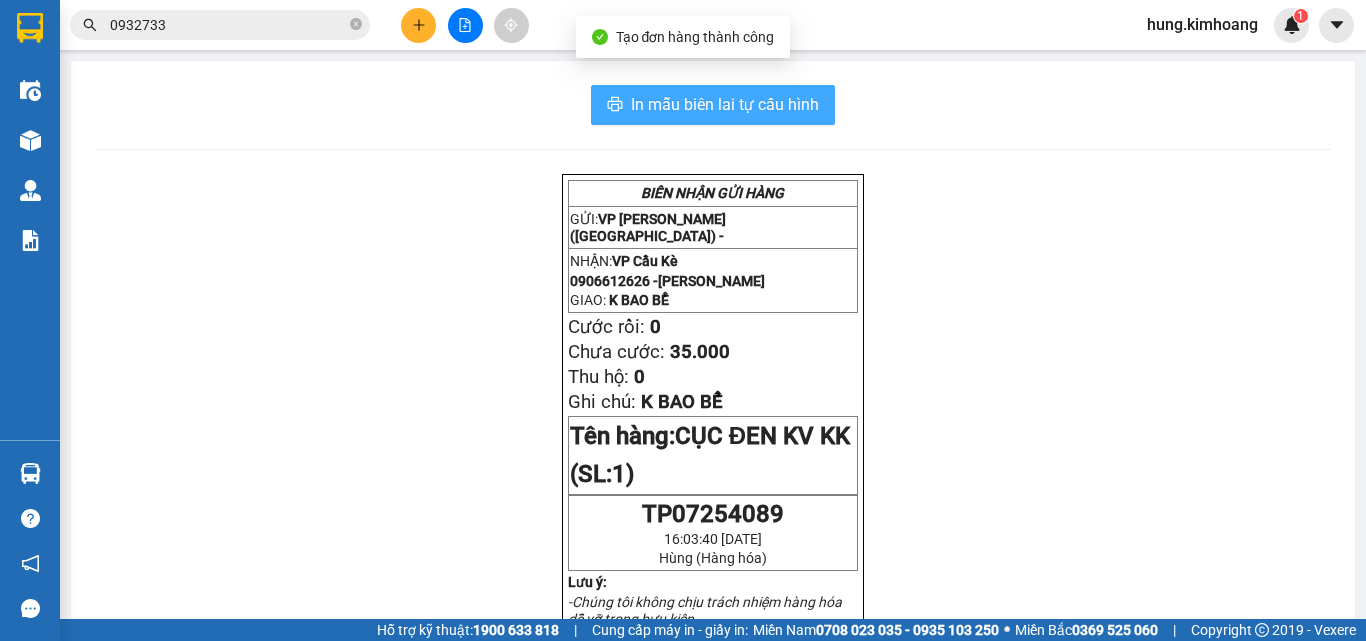 click on "In mẫu biên lai tự cấu hình" at bounding box center (725, 104) 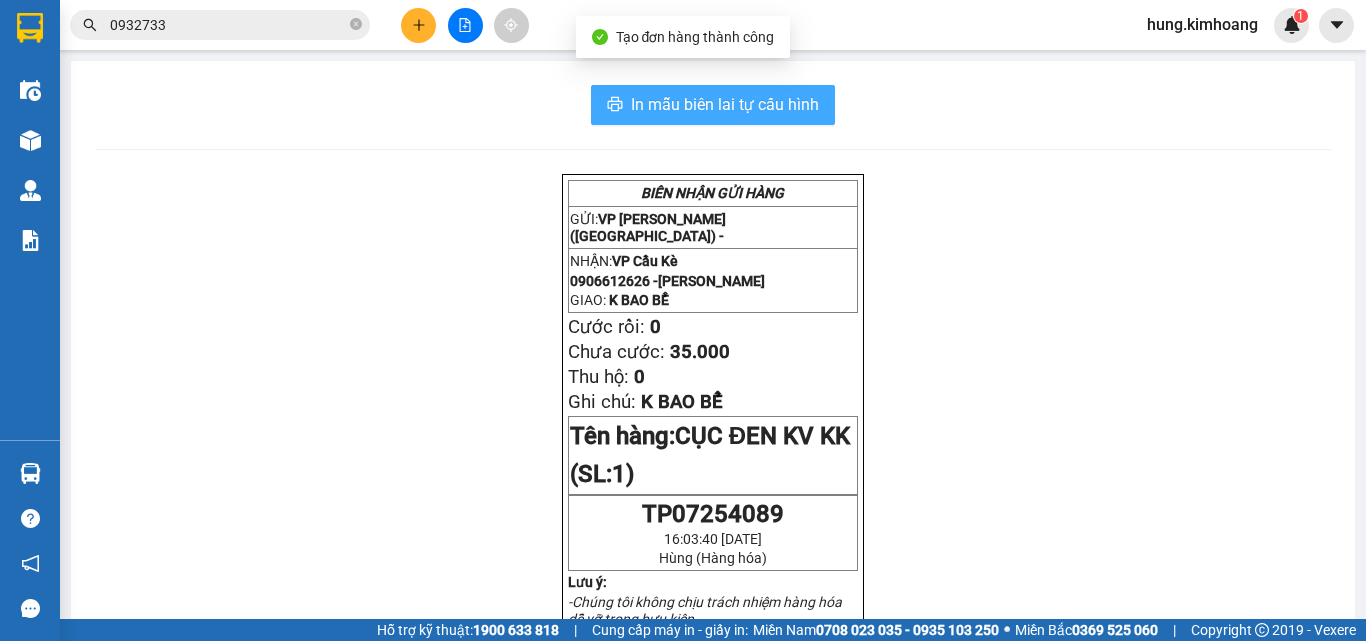scroll, scrollTop: 0, scrollLeft: 0, axis: both 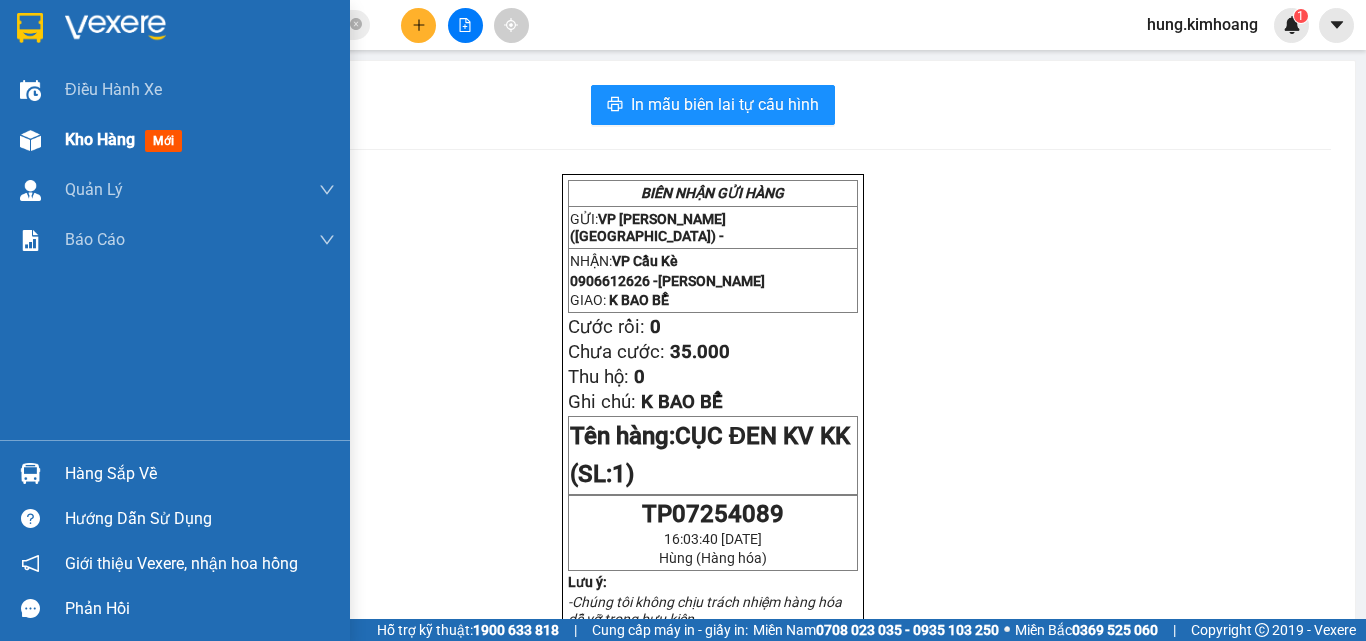 click on "Kho hàng mới" at bounding box center [175, 140] 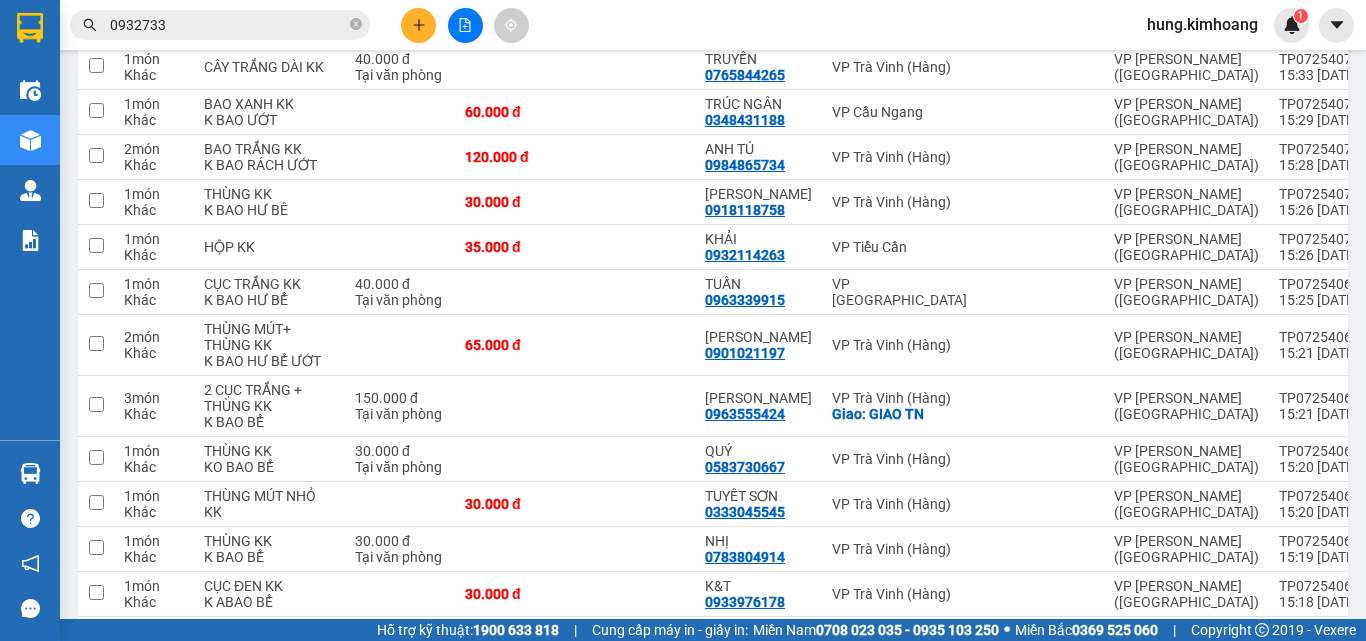 scroll, scrollTop: 1200, scrollLeft: 0, axis: vertical 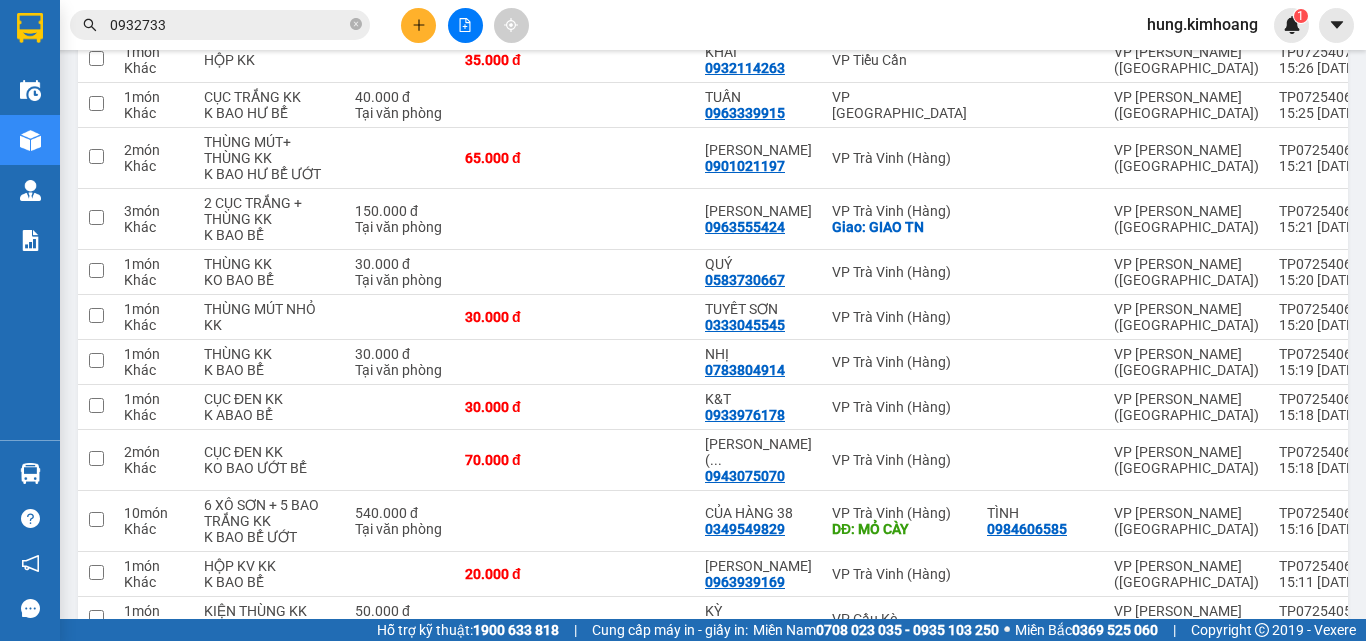 click at bounding box center [96, -77] 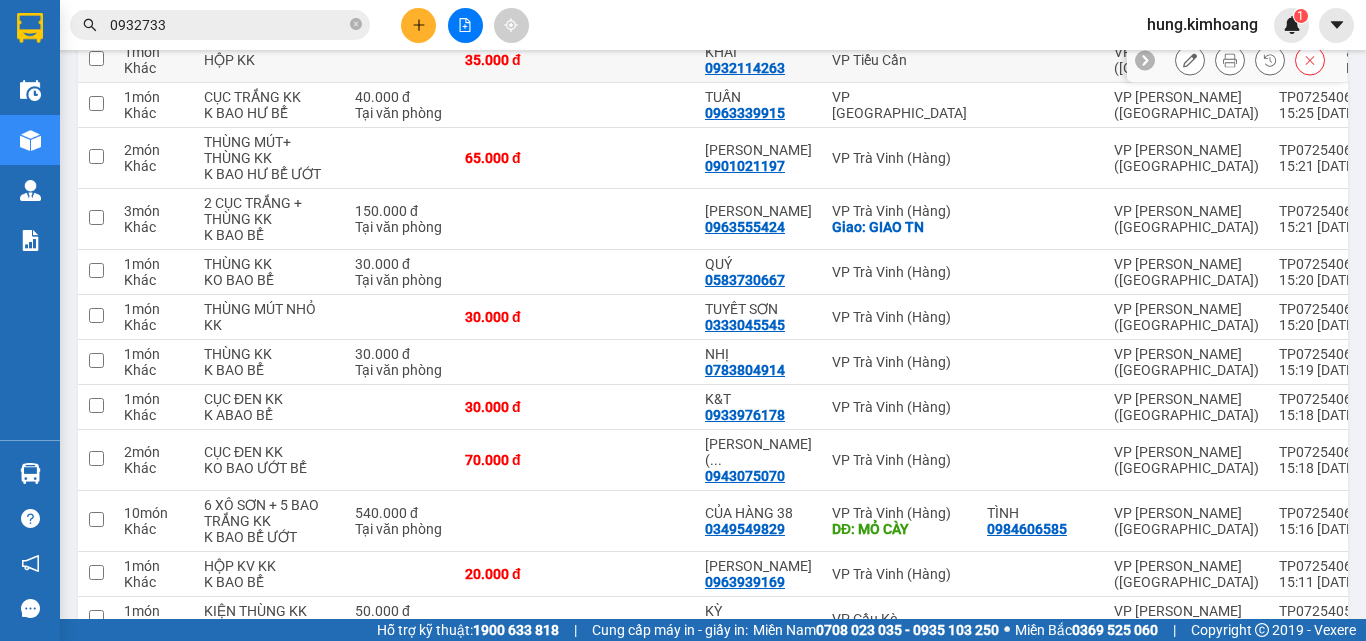 click at bounding box center [96, 58] 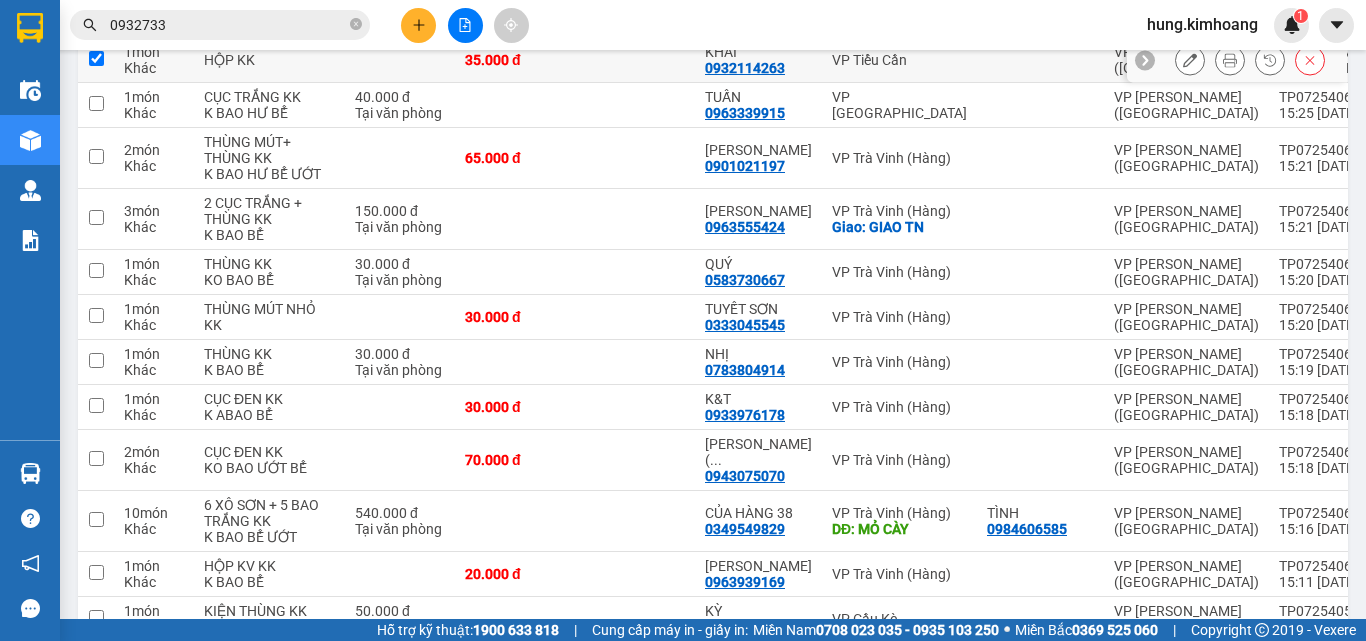 checkbox on "true" 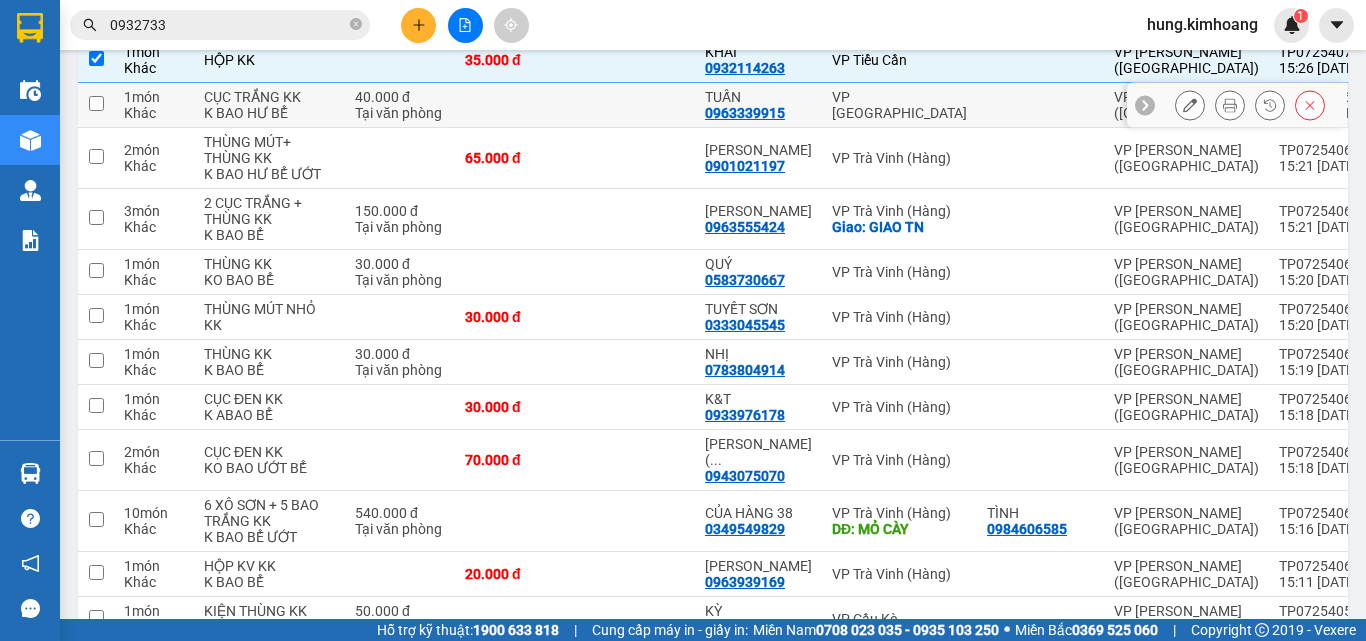 click at bounding box center [96, 105] 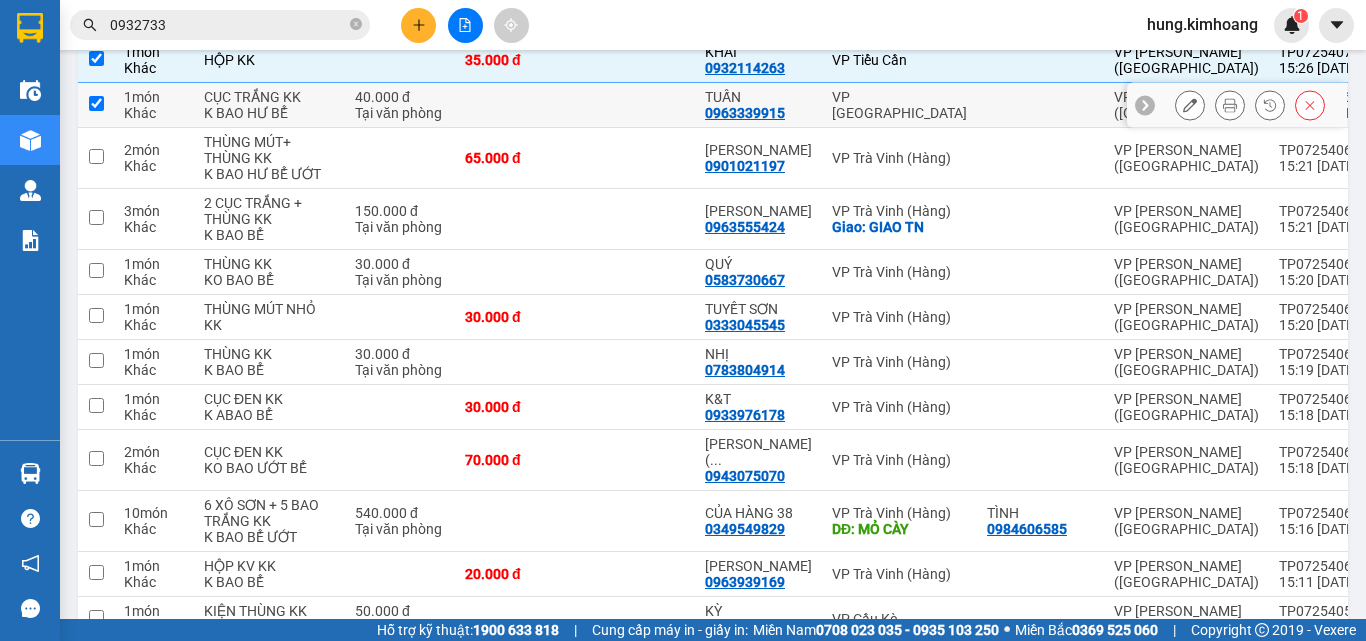 checkbox on "true" 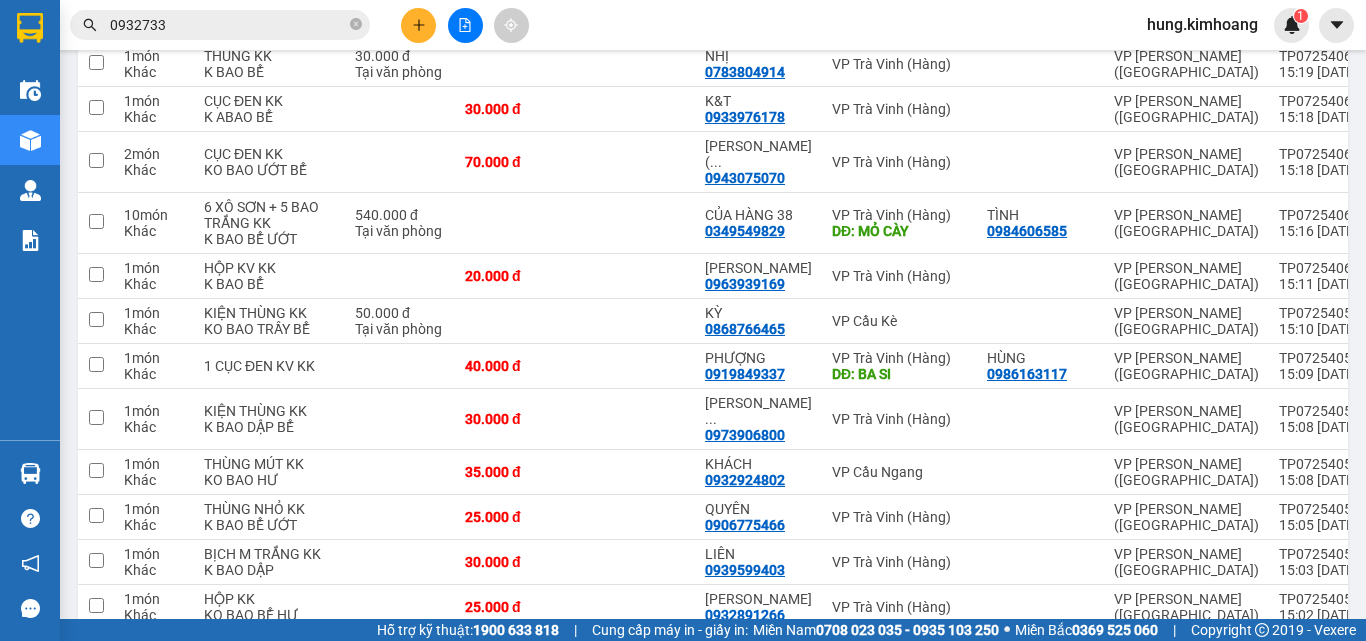 scroll, scrollTop: 1500, scrollLeft: 0, axis: vertical 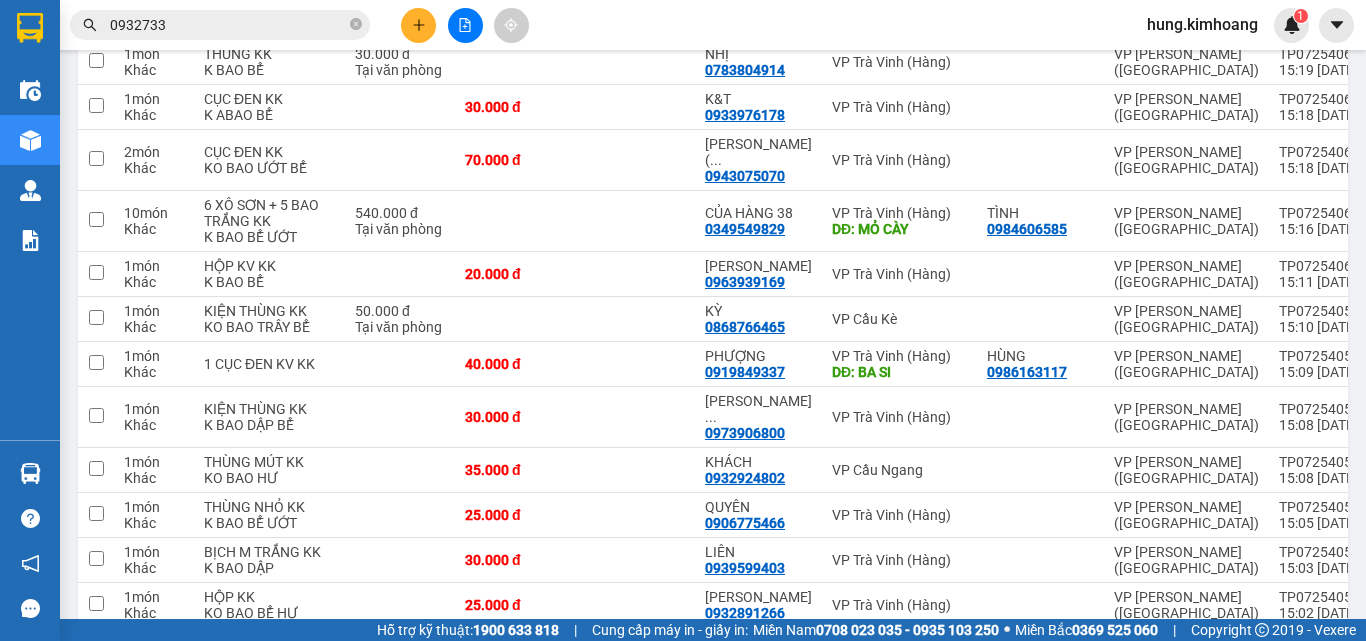 click at bounding box center [96, -142] 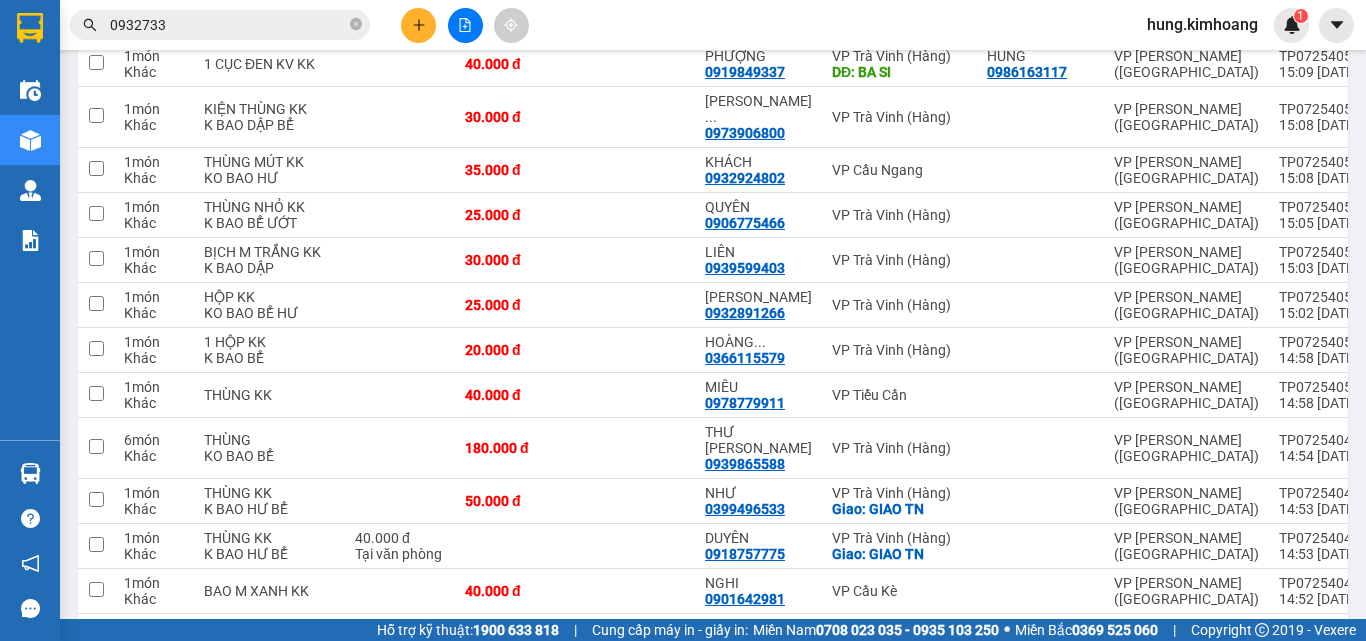 click at bounding box center [96, -240] 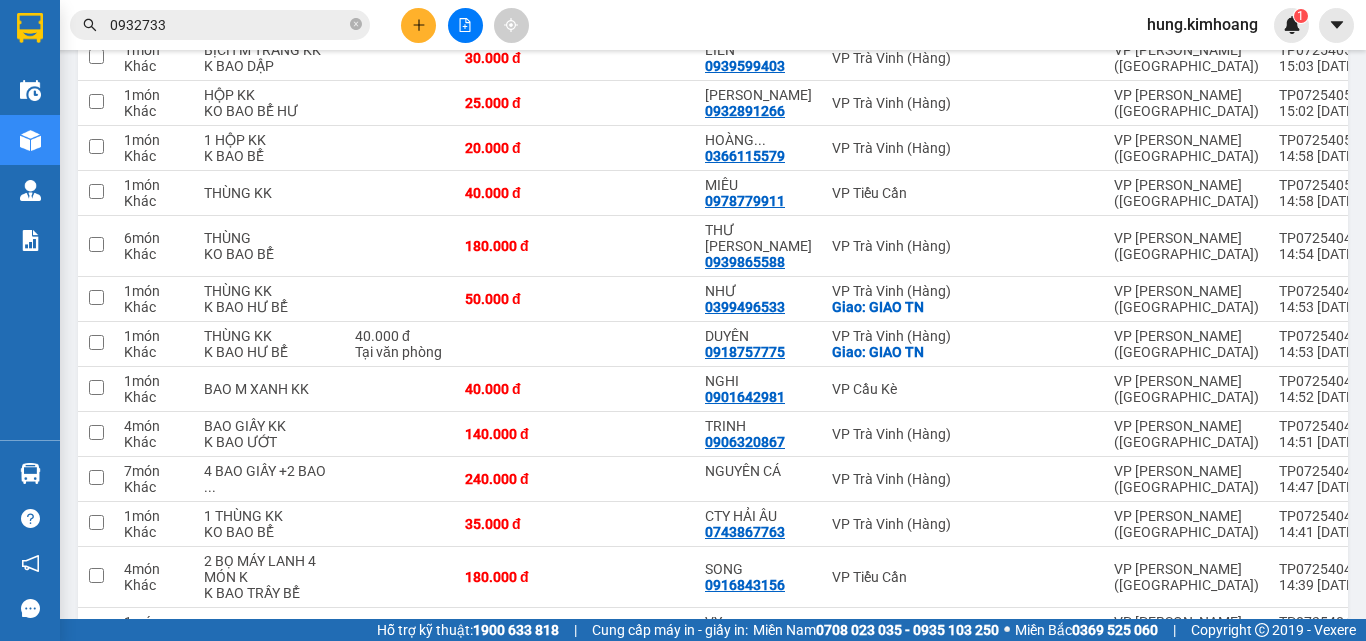 scroll, scrollTop: 2000, scrollLeft: 0, axis: vertical 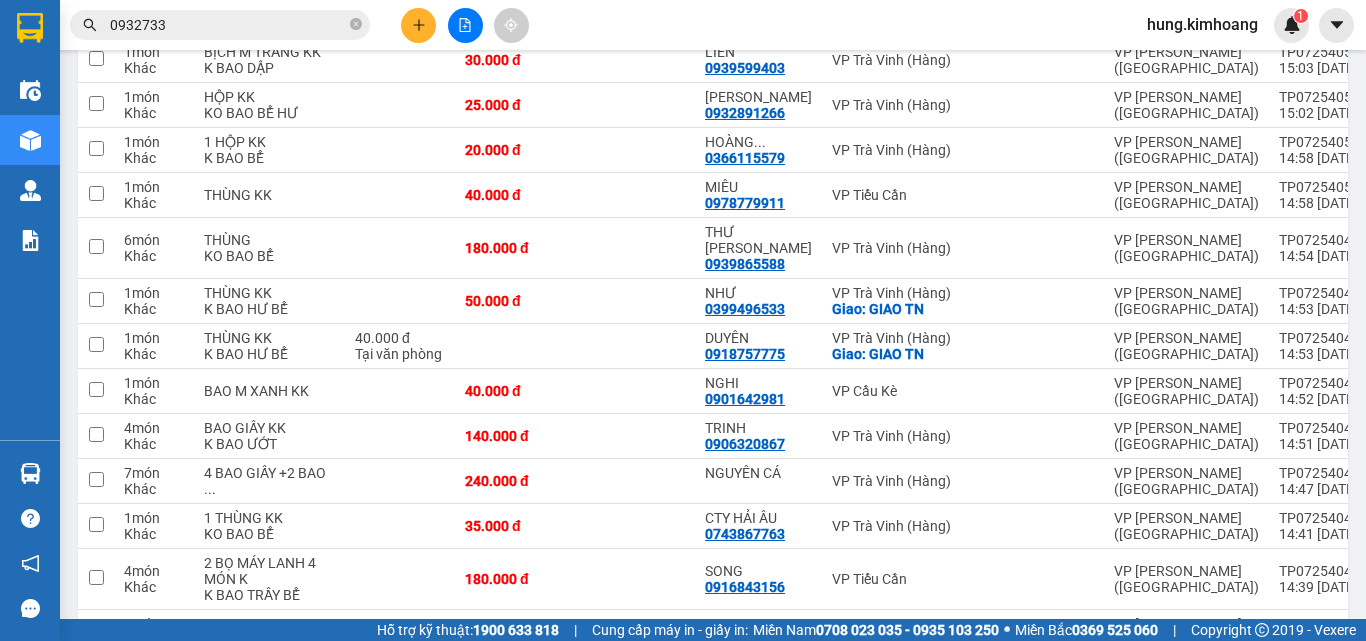 click at bounding box center (96, -181) 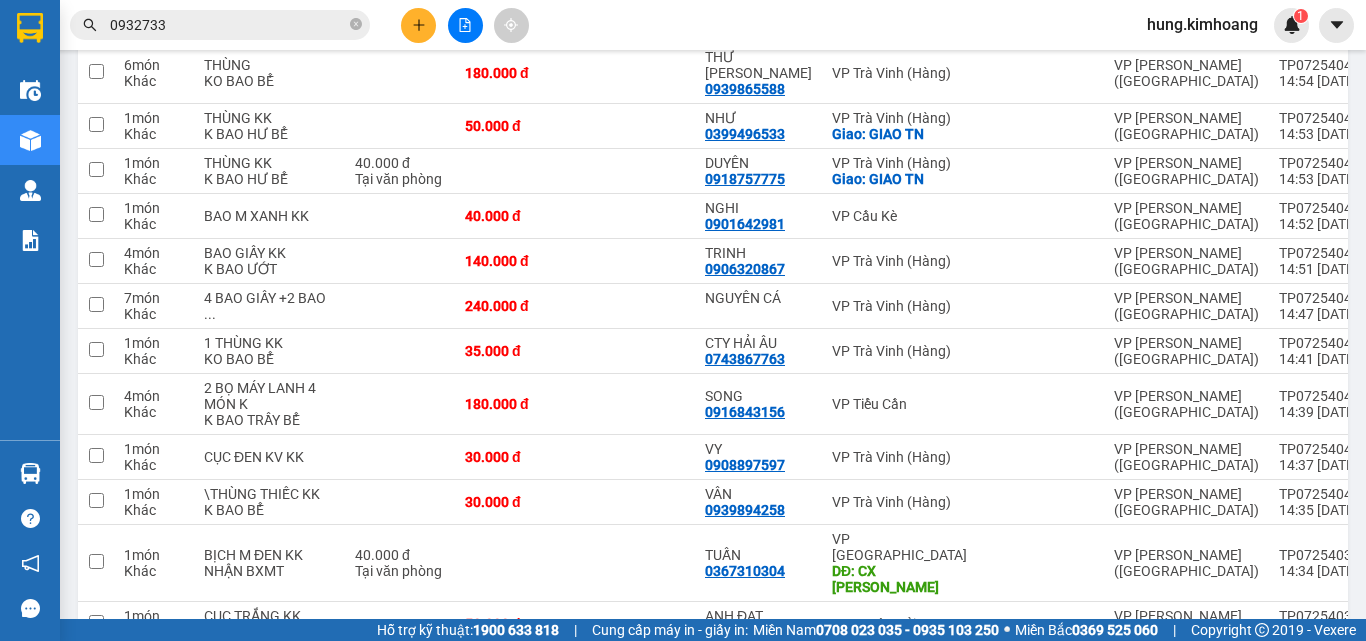 scroll, scrollTop: 2200, scrollLeft: 0, axis: vertical 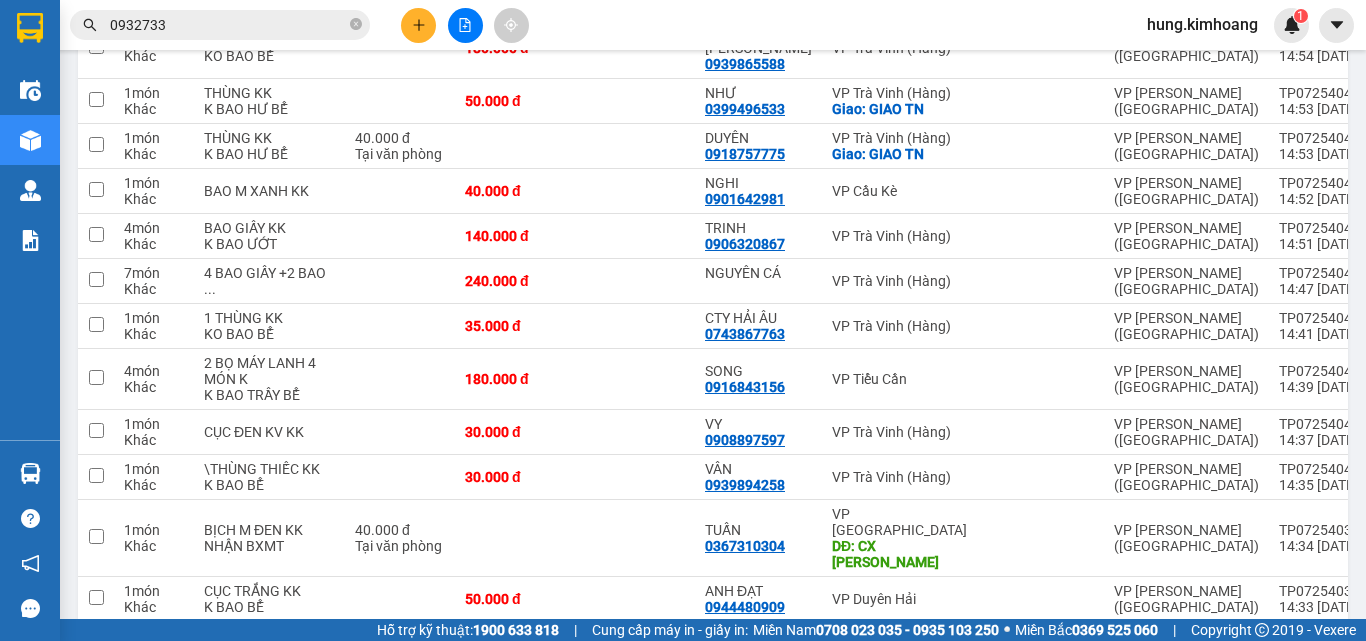 click at bounding box center [96, -232] 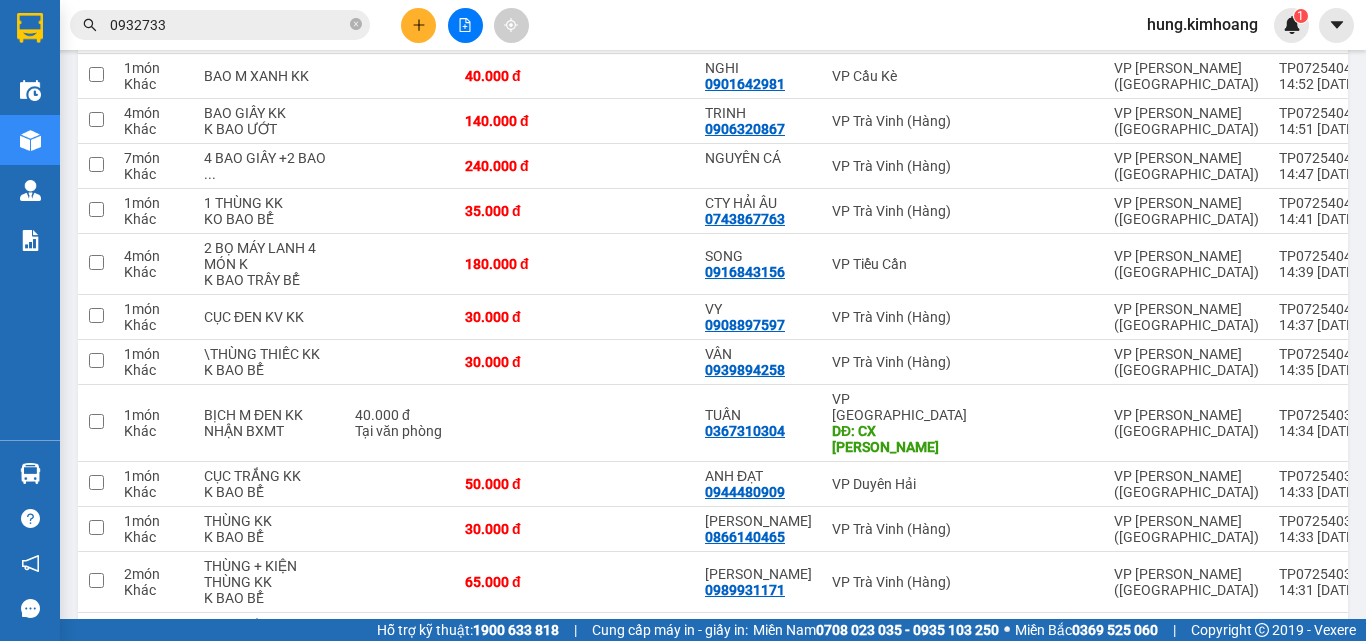 scroll, scrollTop: 2400, scrollLeft: 0, axis: vertical 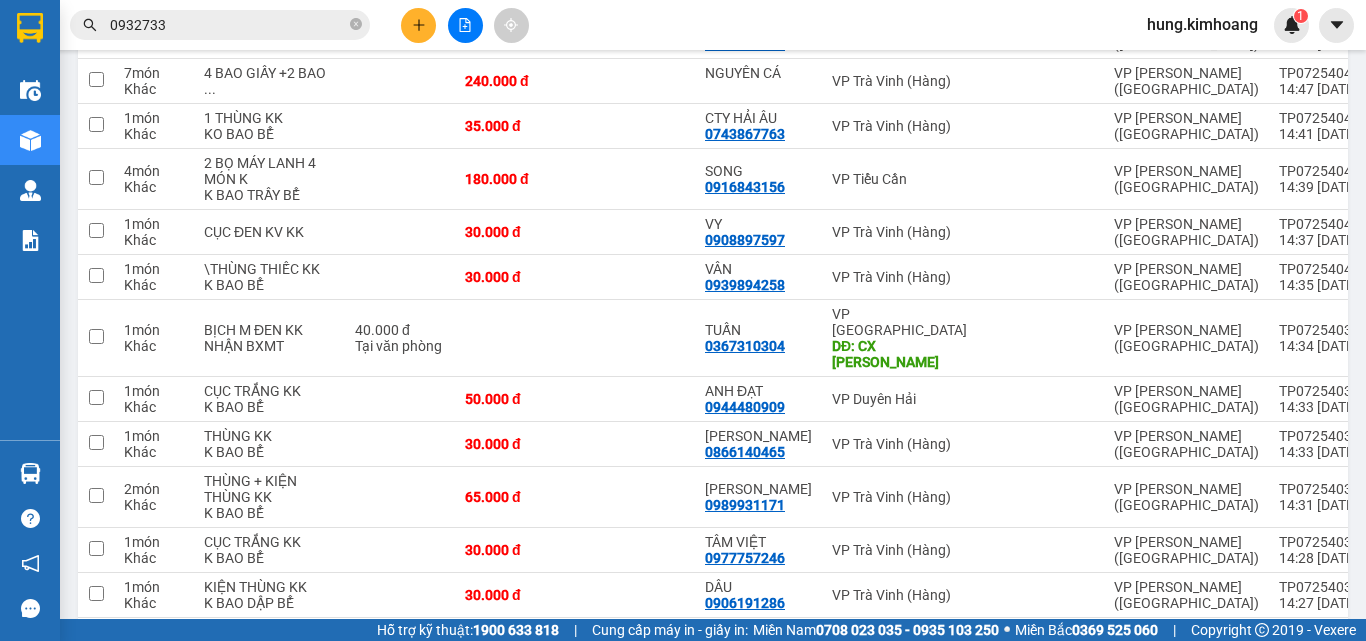 click at bounding box center [96, -340] 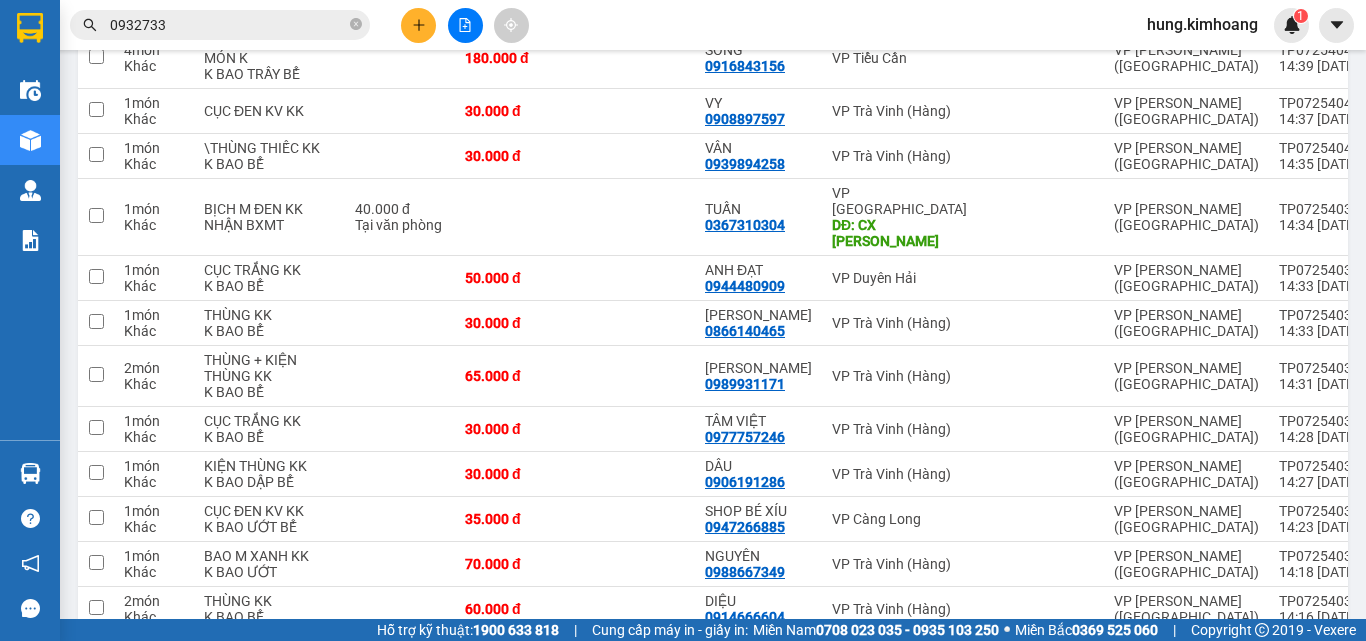scroll, scrollTop: 2700, scrollLeft: 0, axis: vertical 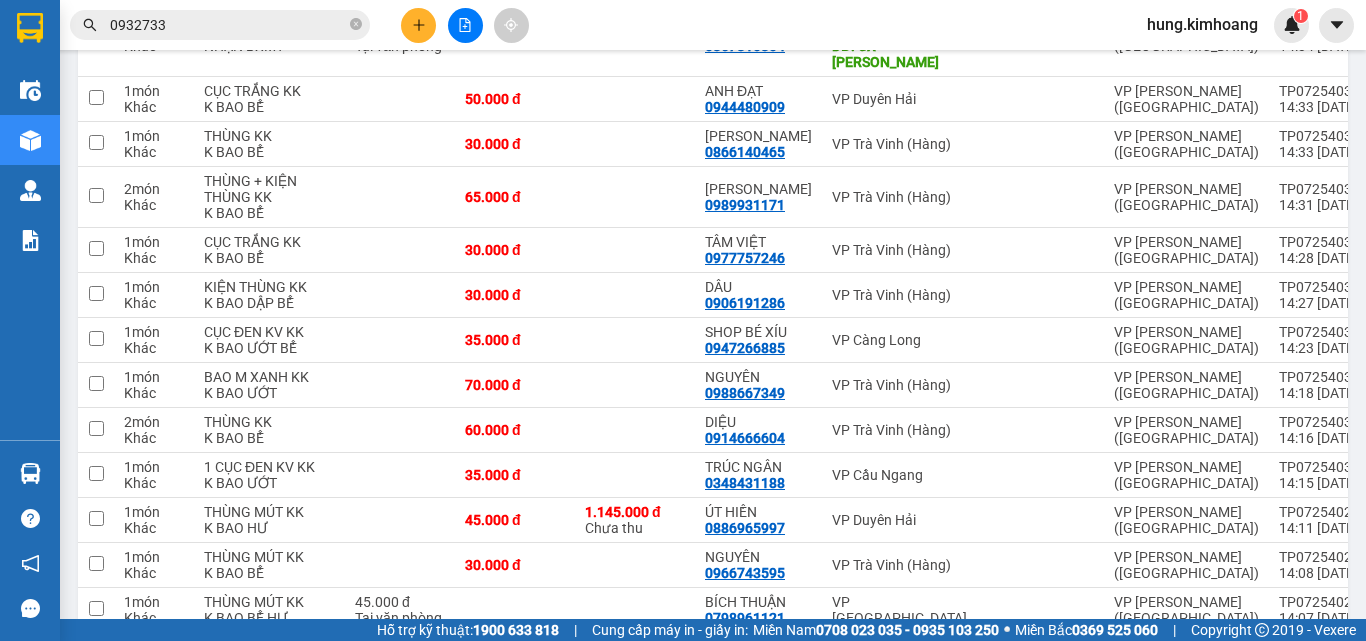 click at bounding box center [96, -507] 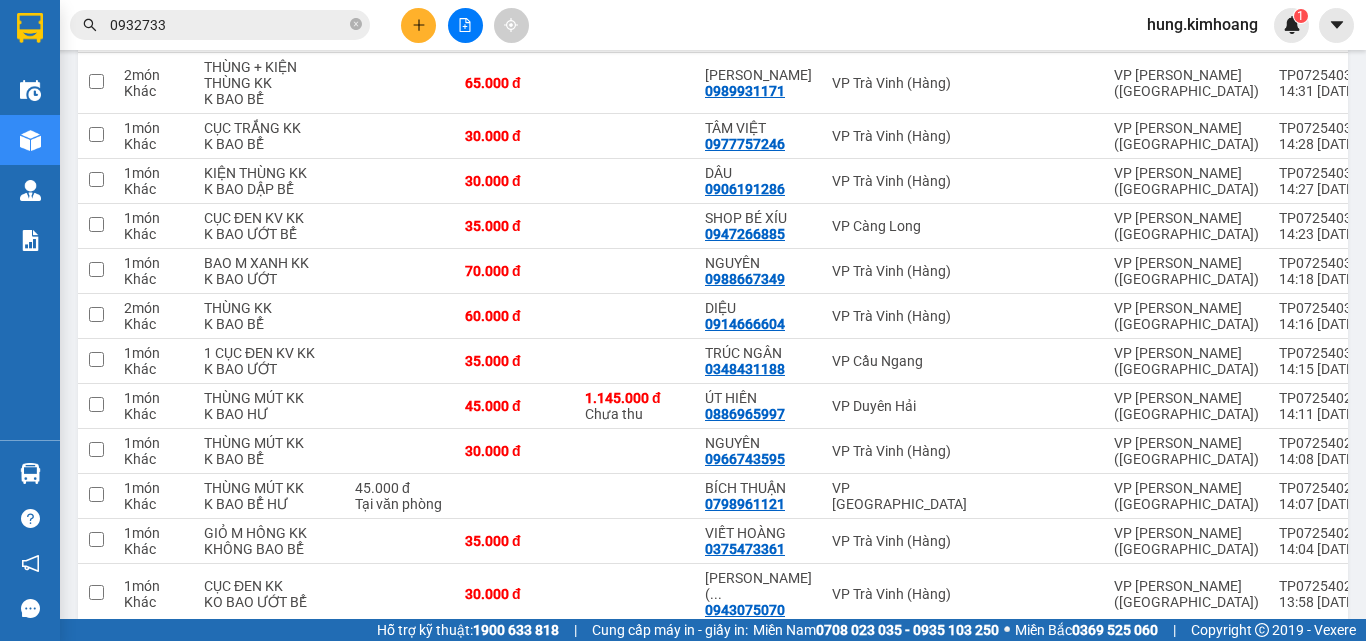 scroll, scrollTop: 2800, scrollLeft: 0, axis: vertical 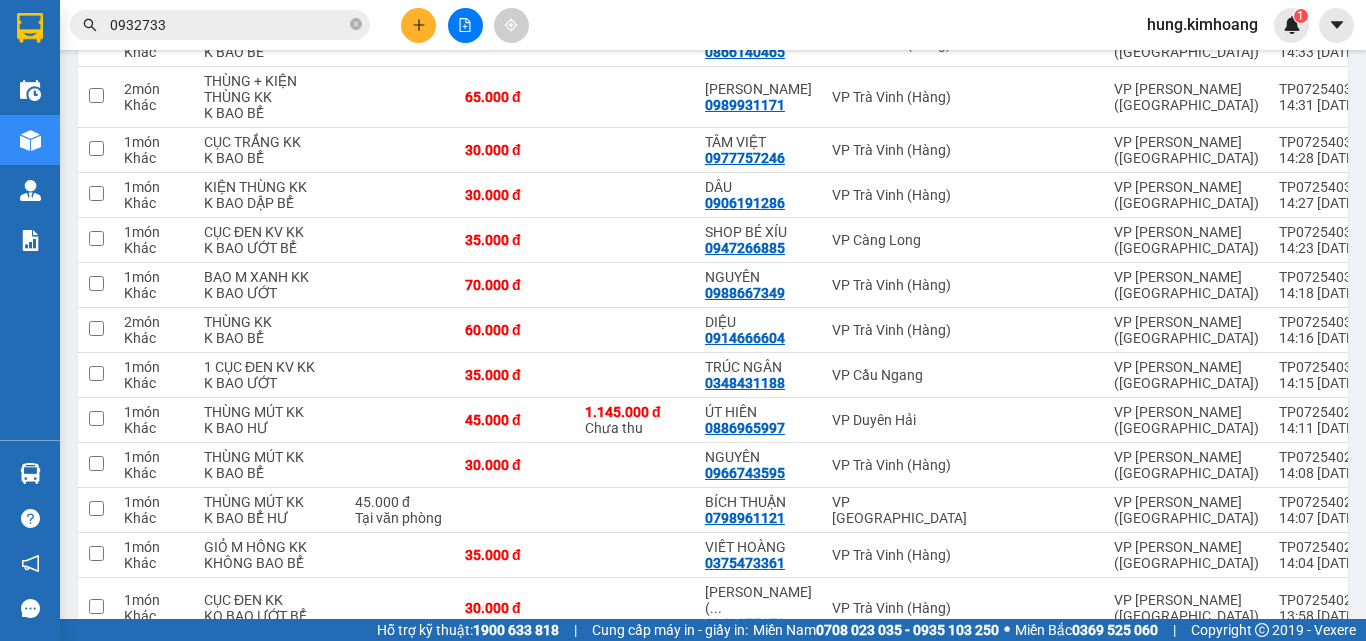 click at bounding box center (96, -364) 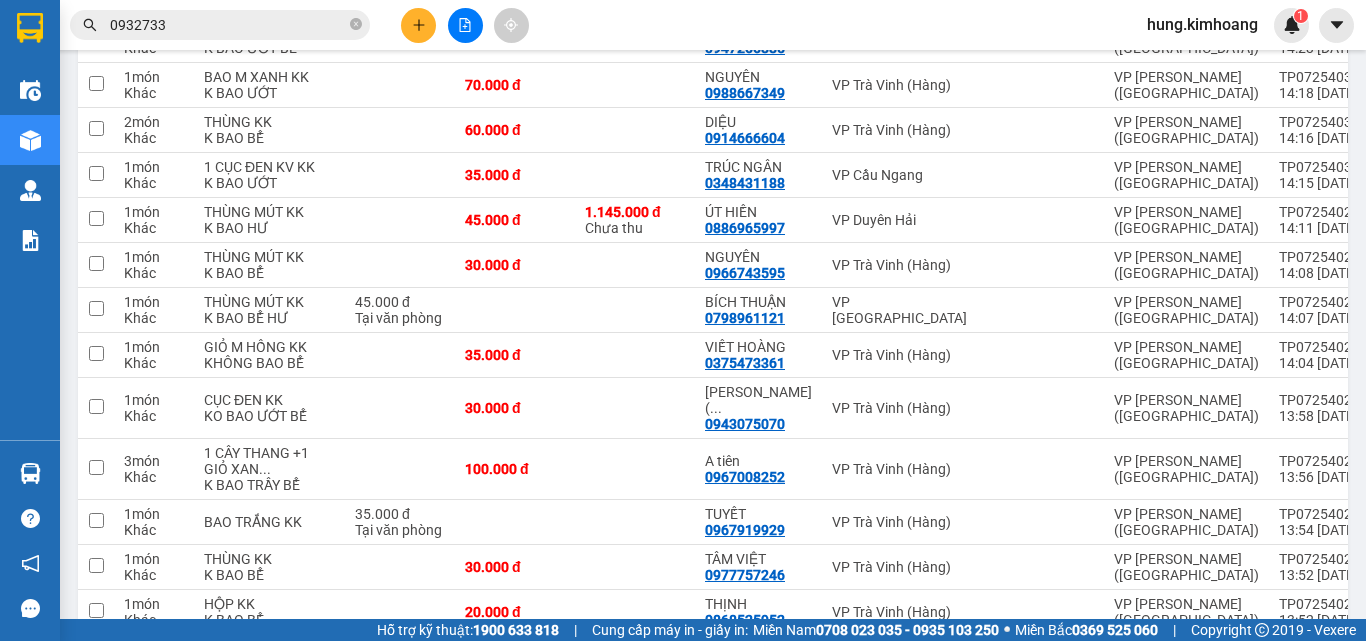 drag, startPoint x: 88, startPoint y: 479, endPoint x: 90, endPoint y: 507, distance: 28.071337 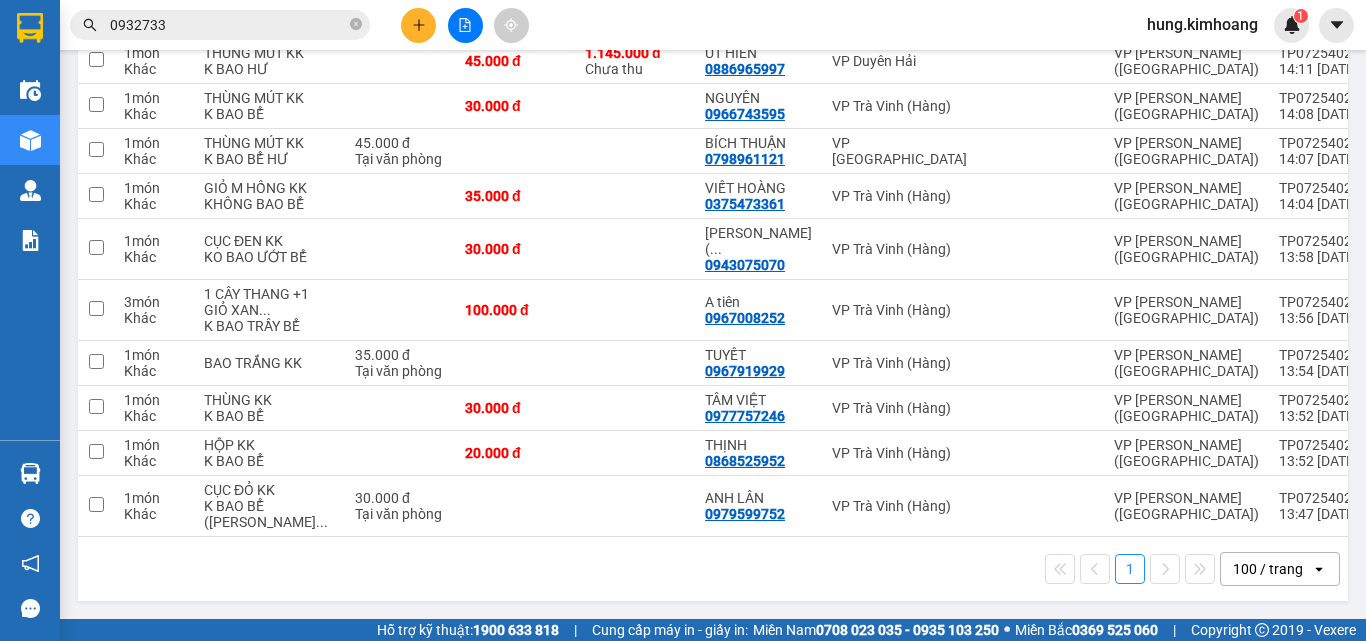scroll, scrollTop: 3300, scrollLeft: 0, axis: vertical 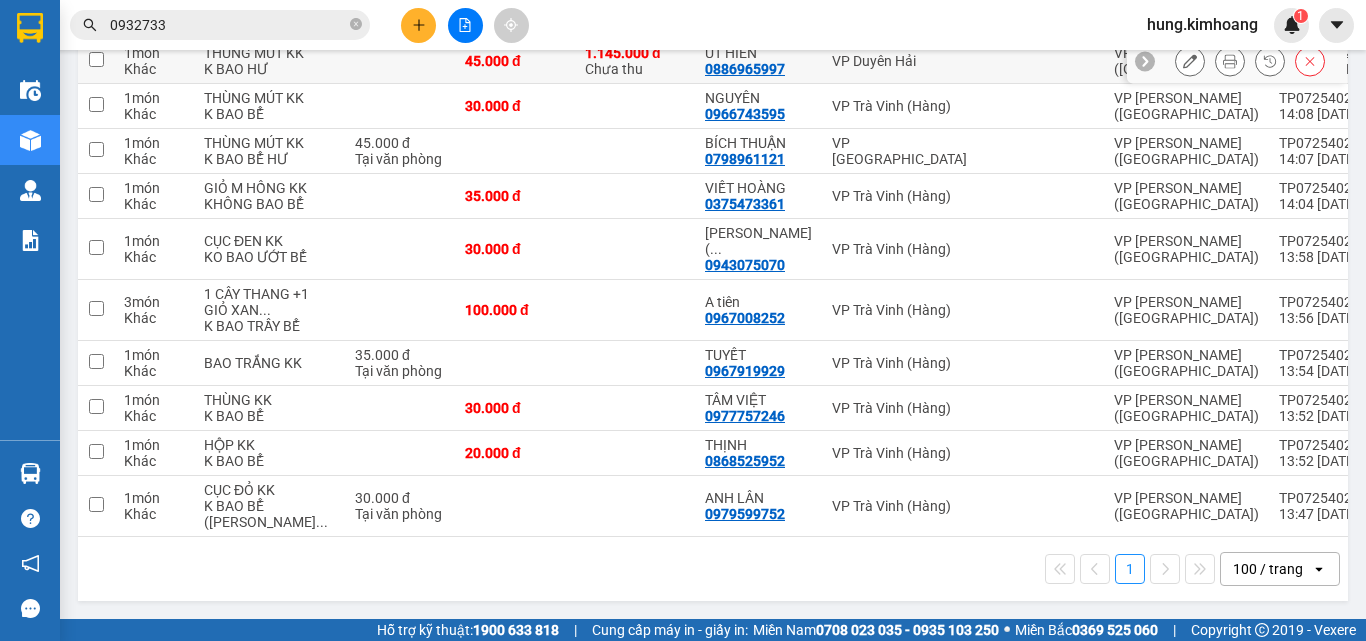 click at bounding box center [96, 61] 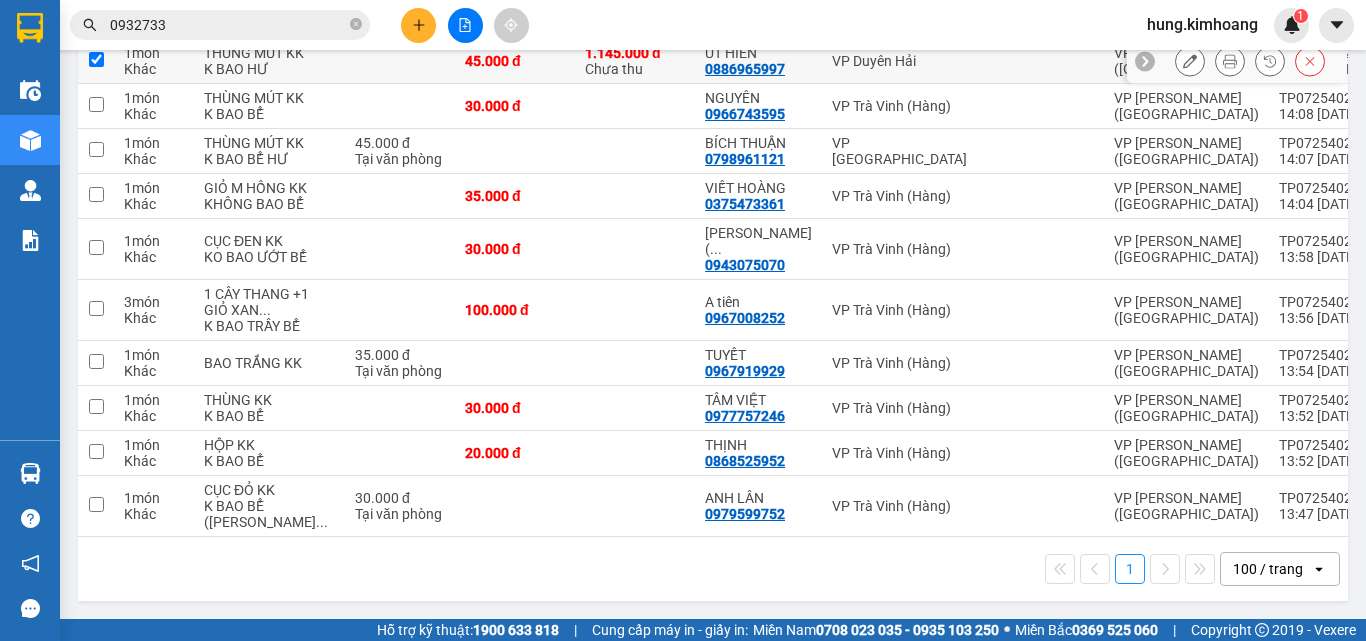 checkbox on "true" 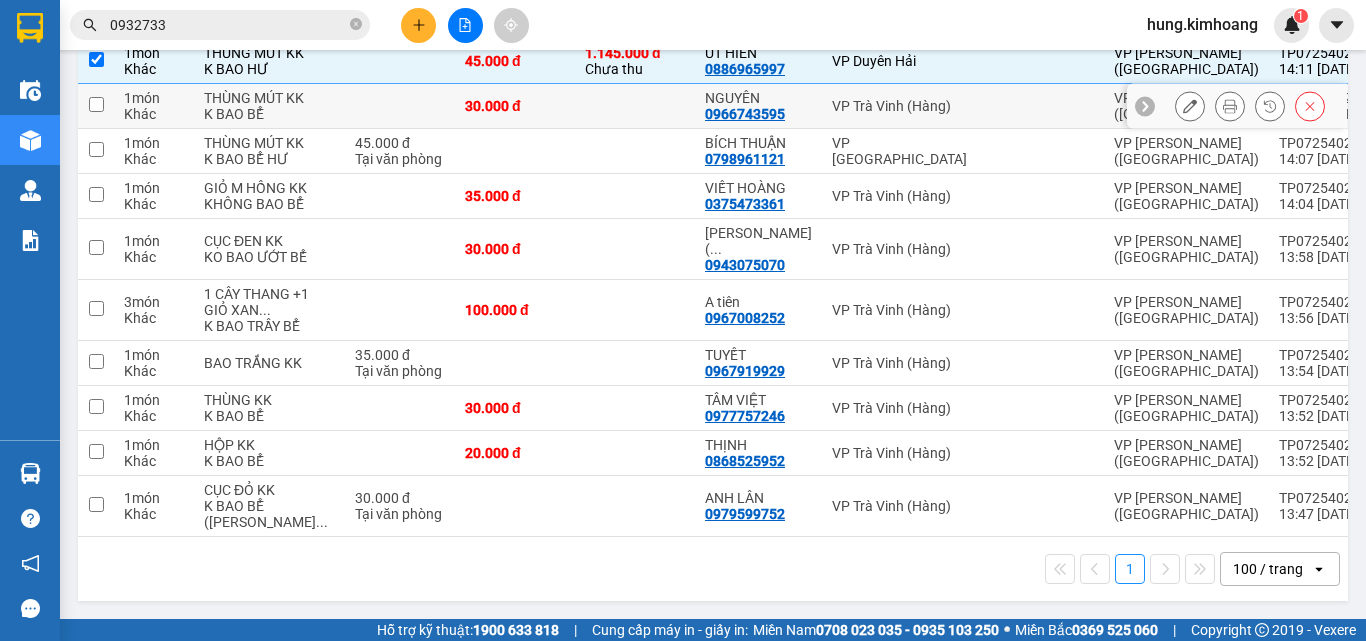 drag, startPoint x: 97, startPoint y: 599, endPoint x: 121, endPoint y: 494, distance: 107.70794 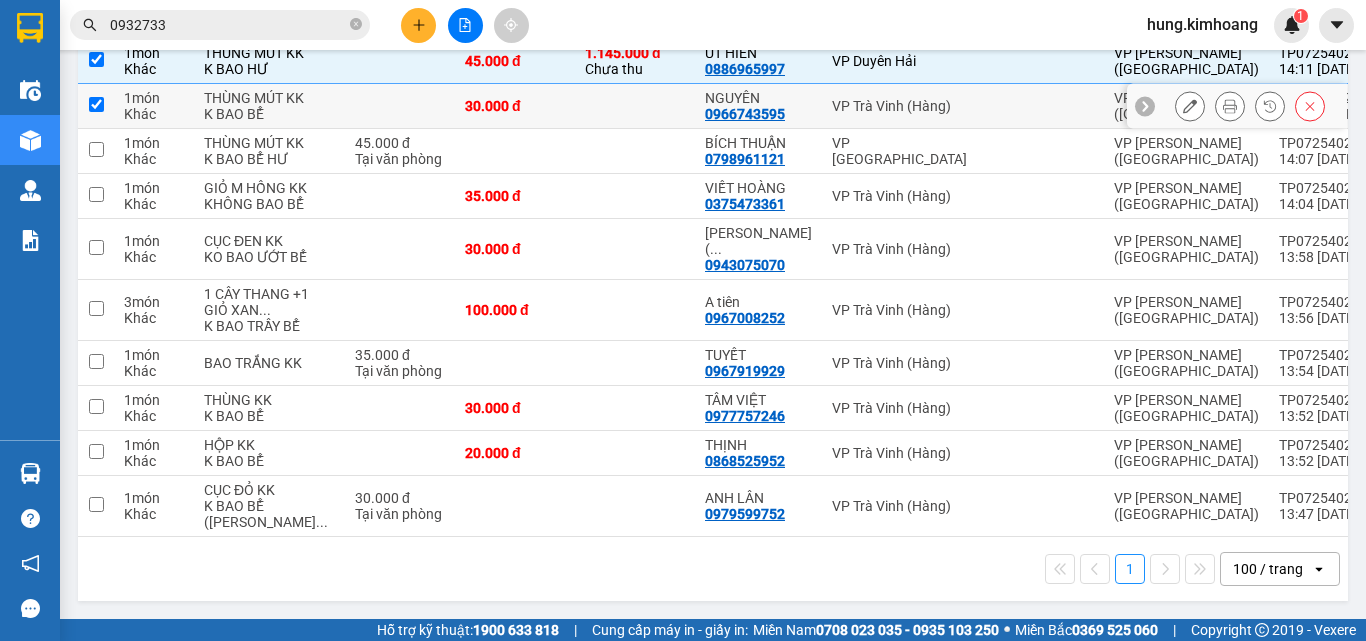 checkbox on "true" 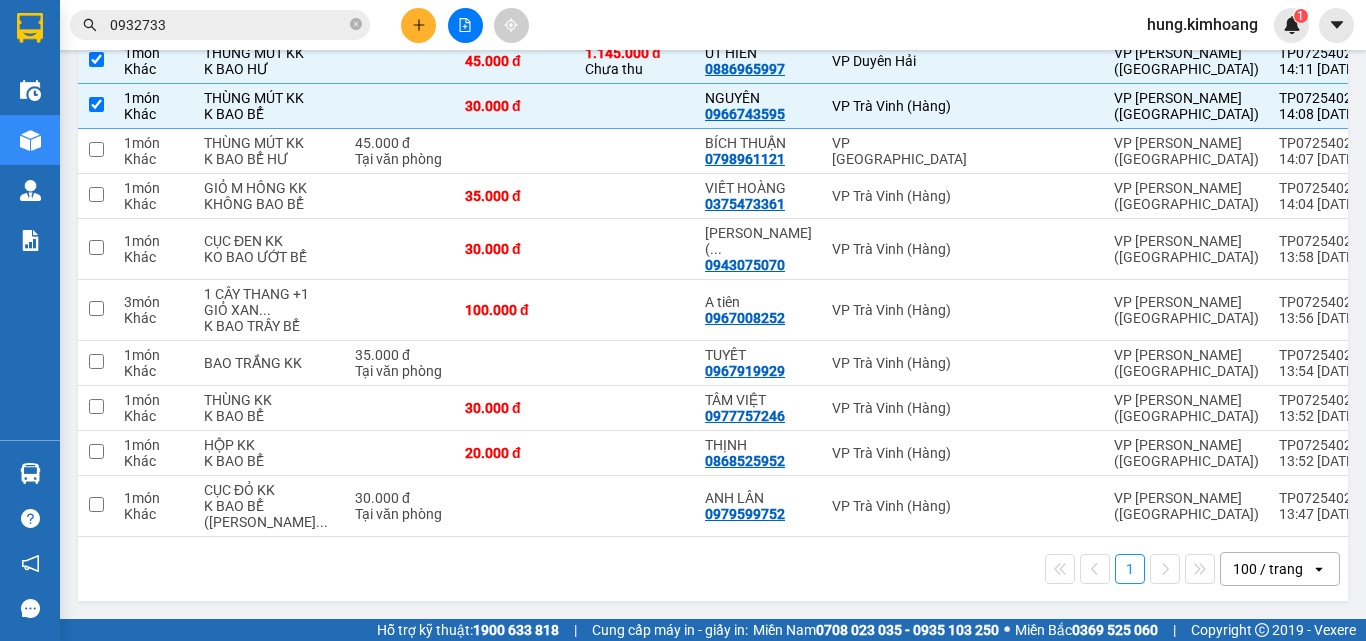 scroll, scrollTop: 3900, scrollLeft: 0, axis: vertical 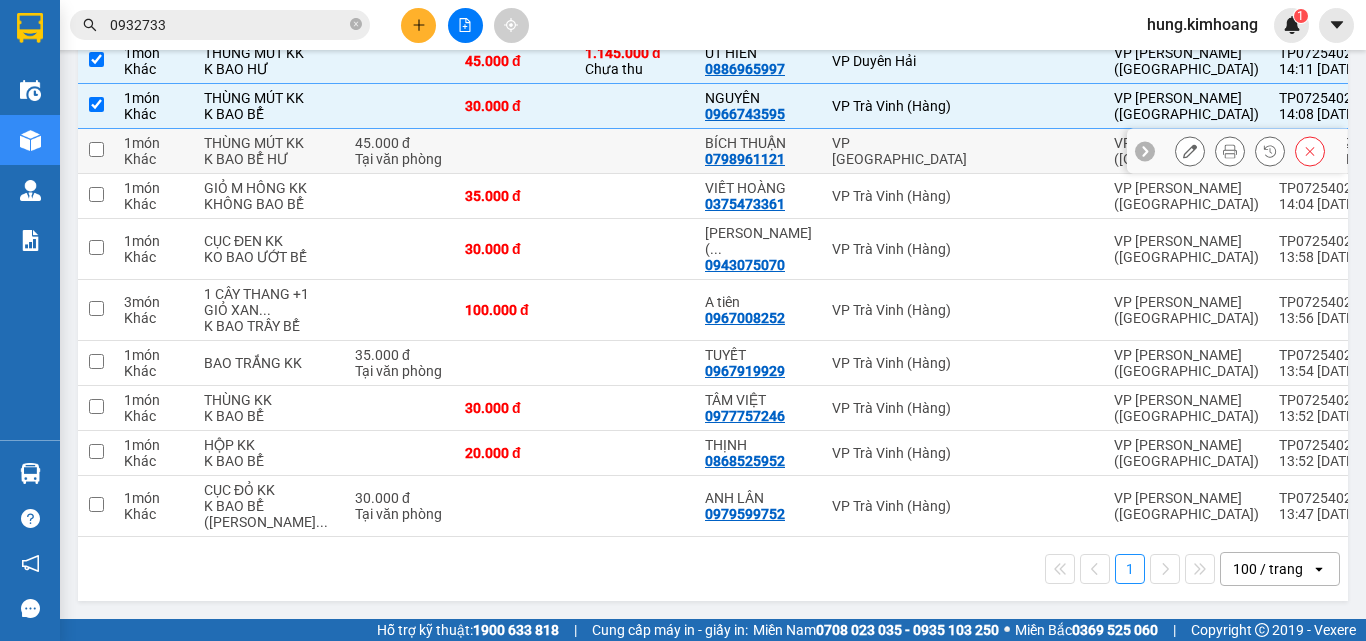 click at bounding box center [96, 151] 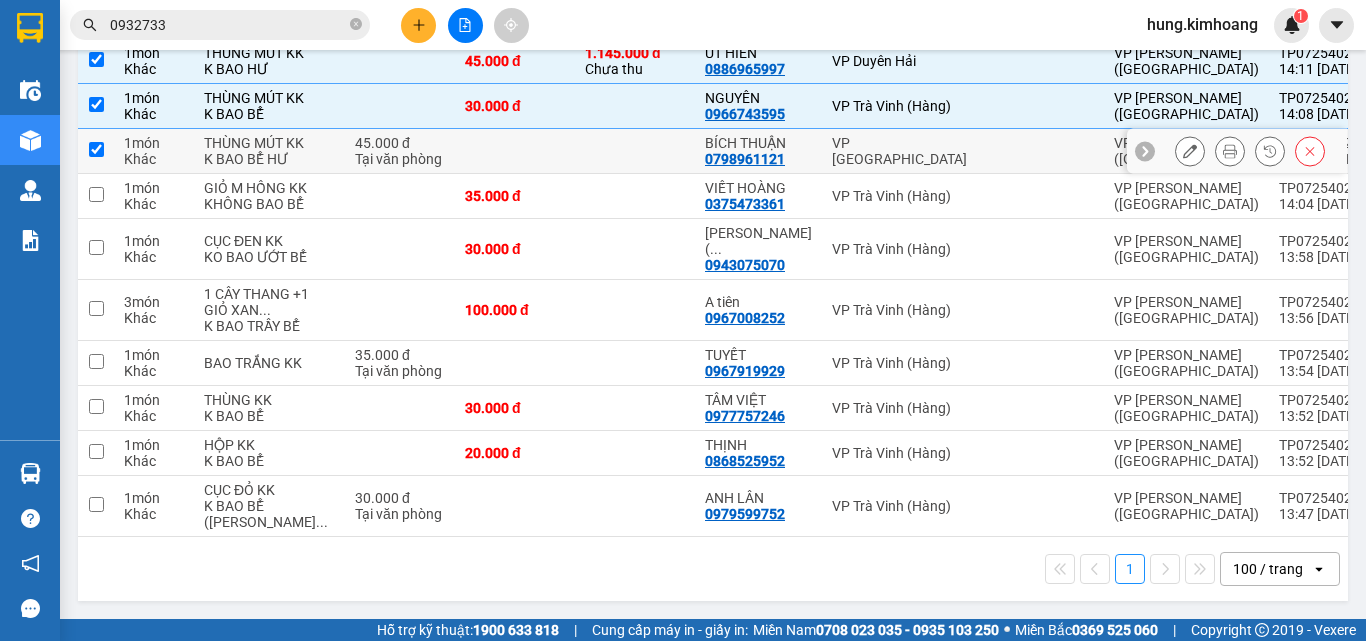 checkbox on "true" 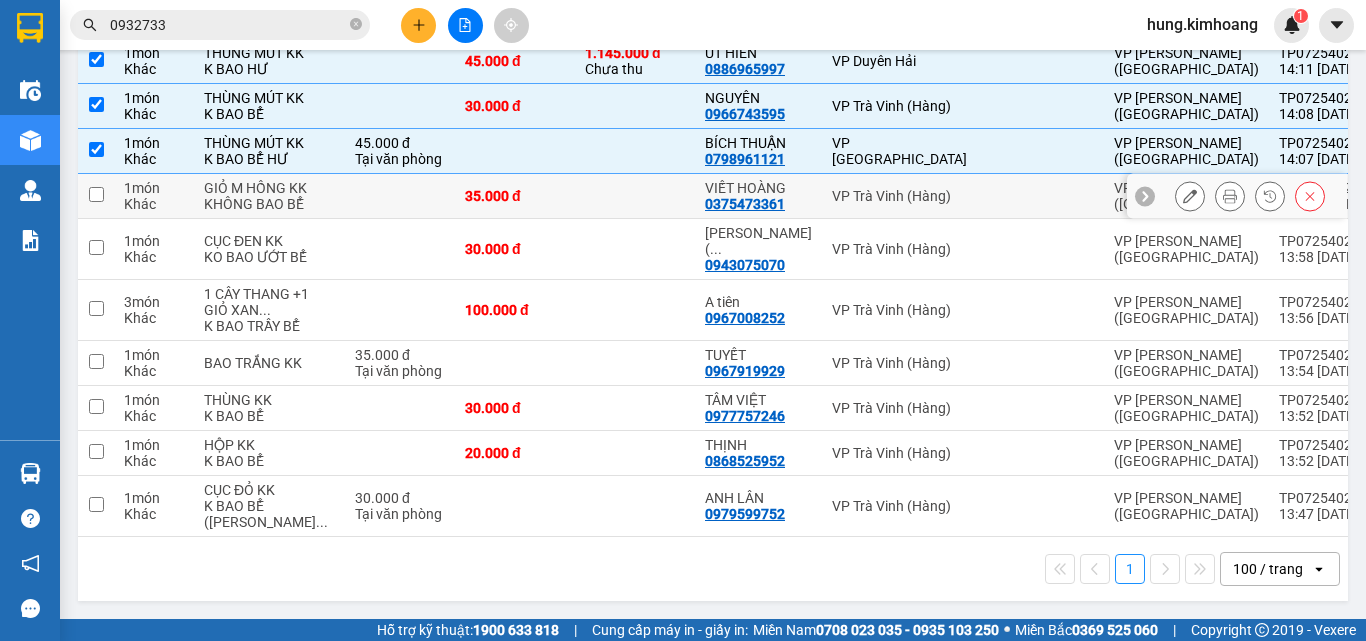 click at bounding box center (96, 196) 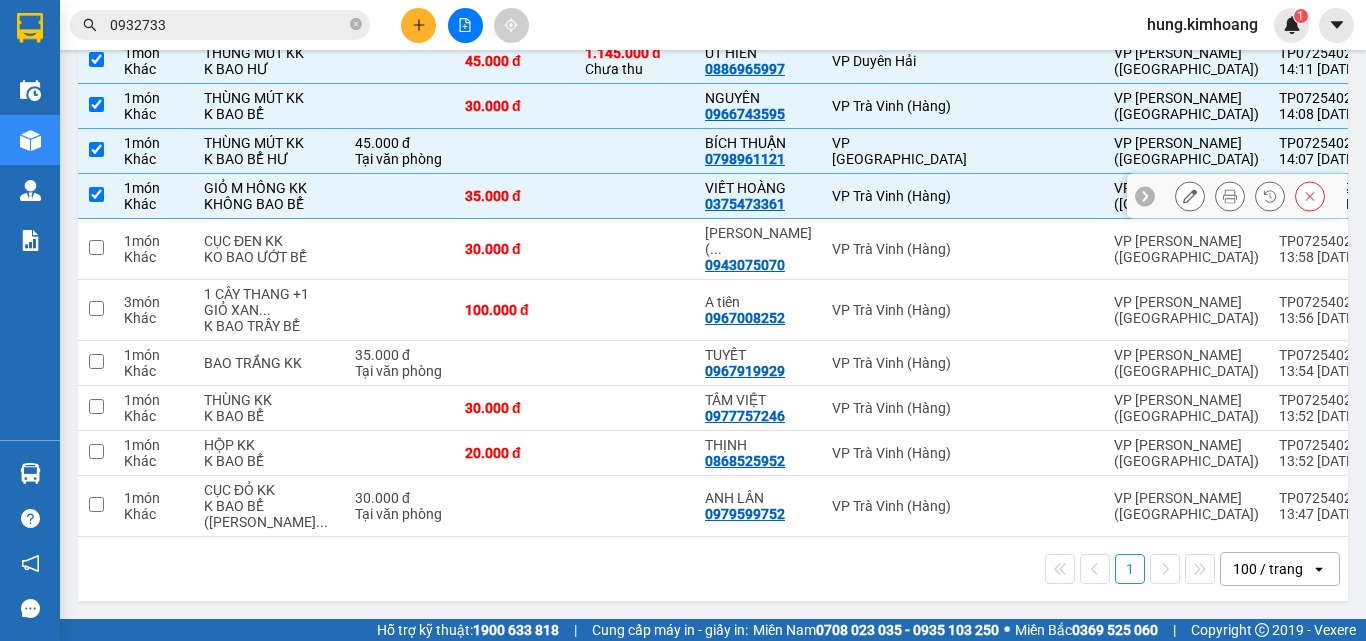 checkbox on "true" 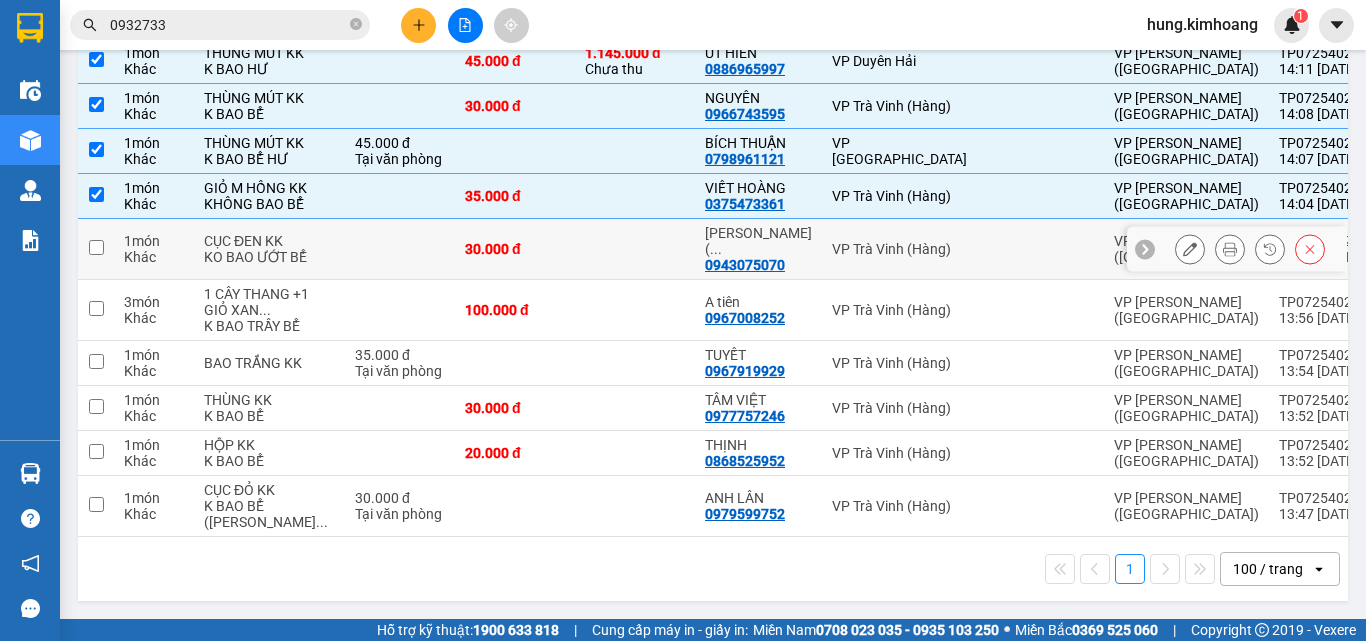 click at bounding box center [96, 249] 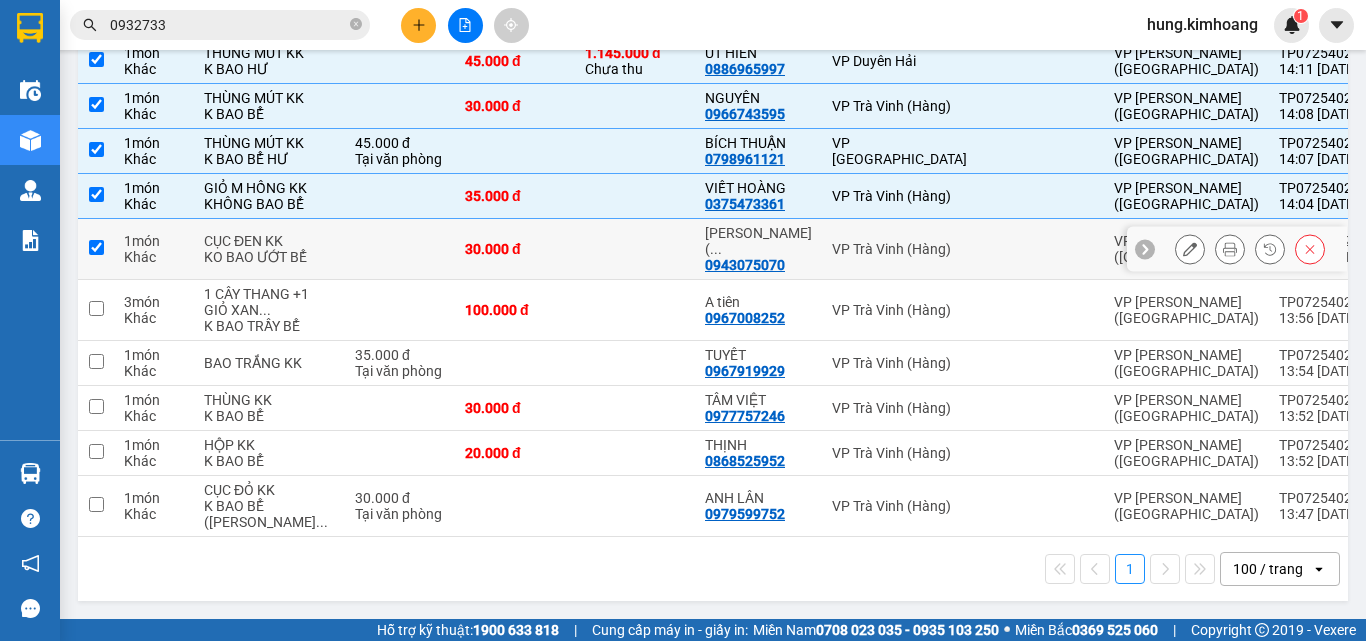checkbox on "true" 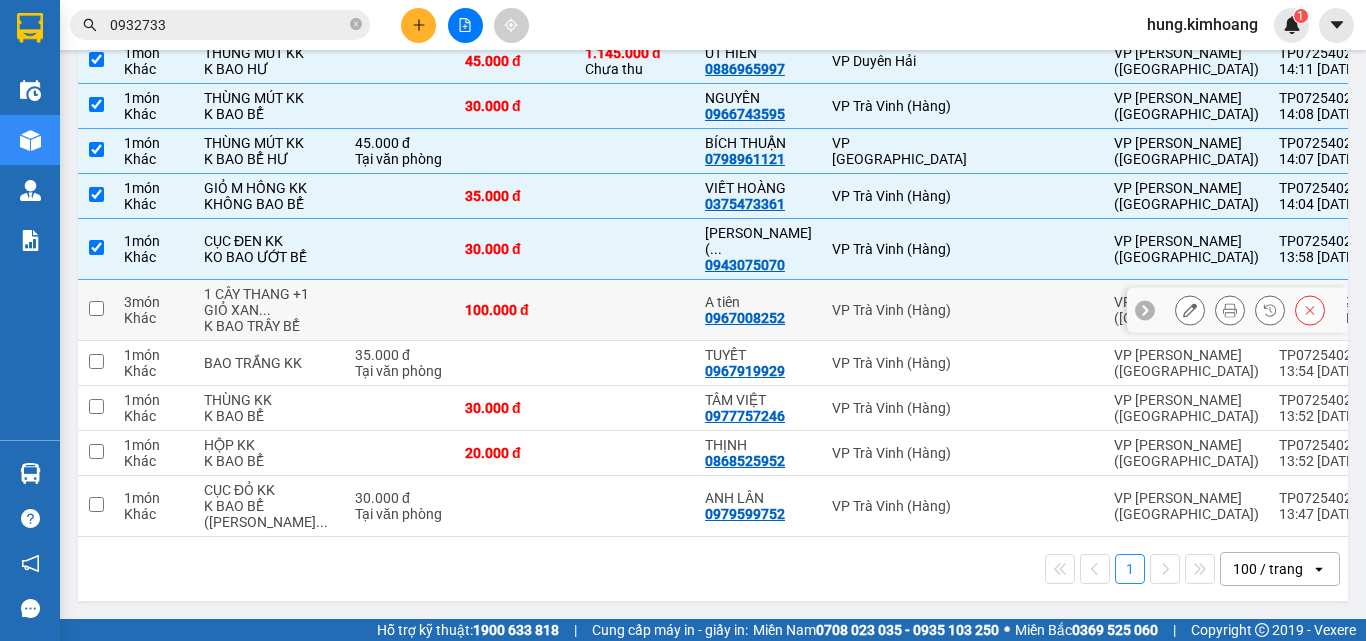 click at bounding box center [96, 310] 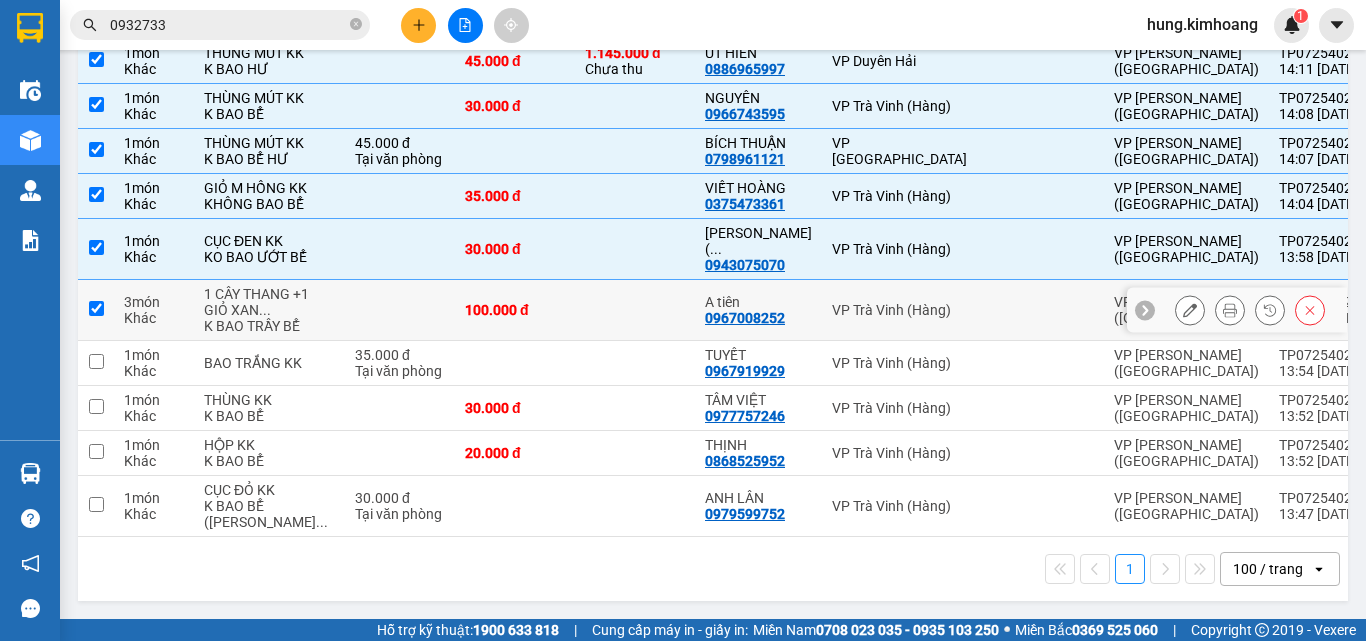 checkbox on "true" 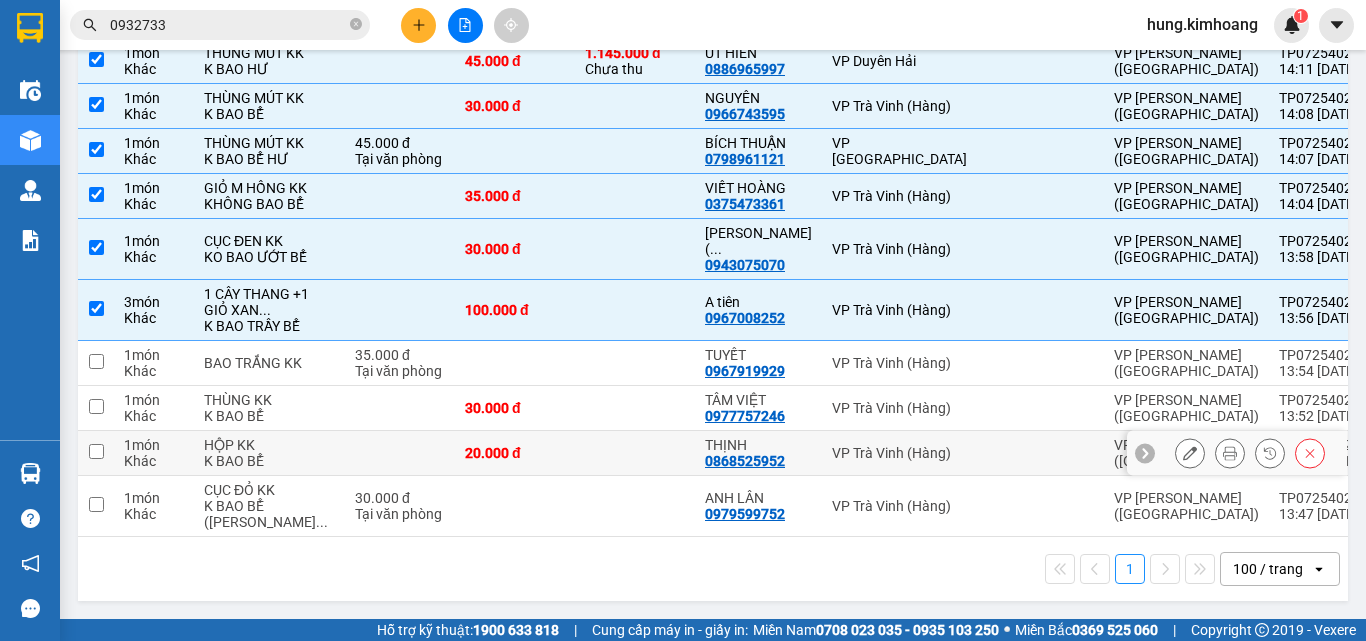scroll, scrollTop: 4200, scrollLeft: 0, axis: vertical 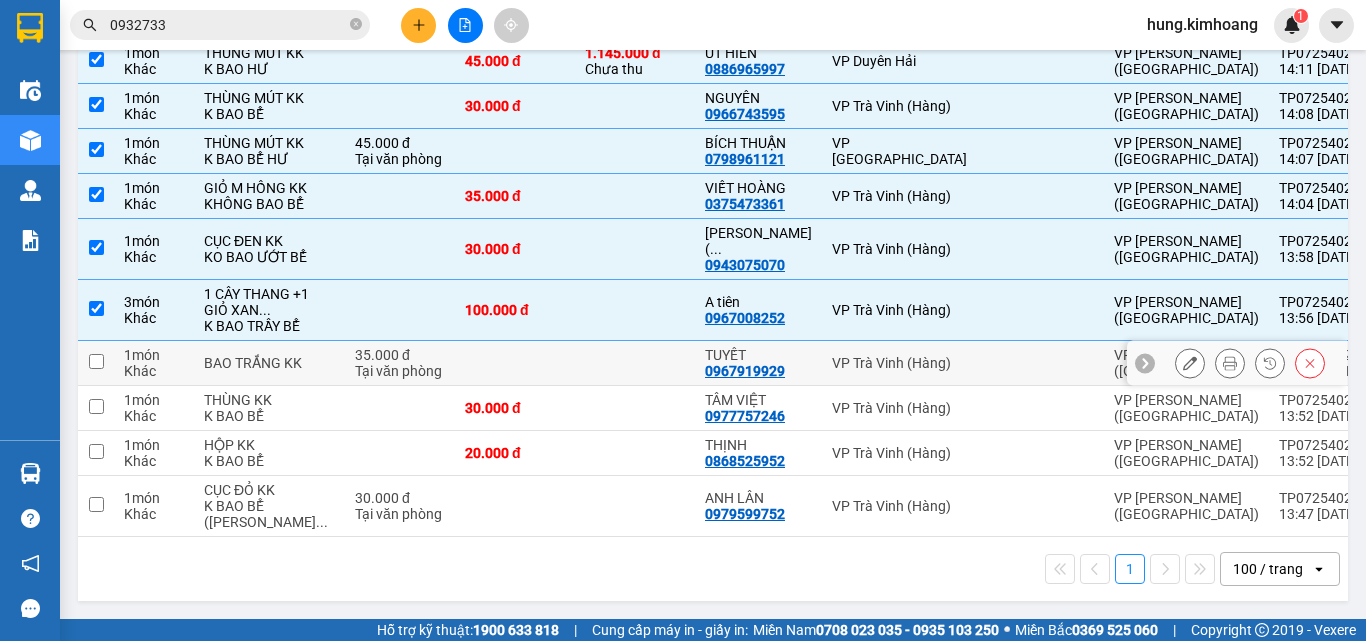 click at bounding box center (96, 363) 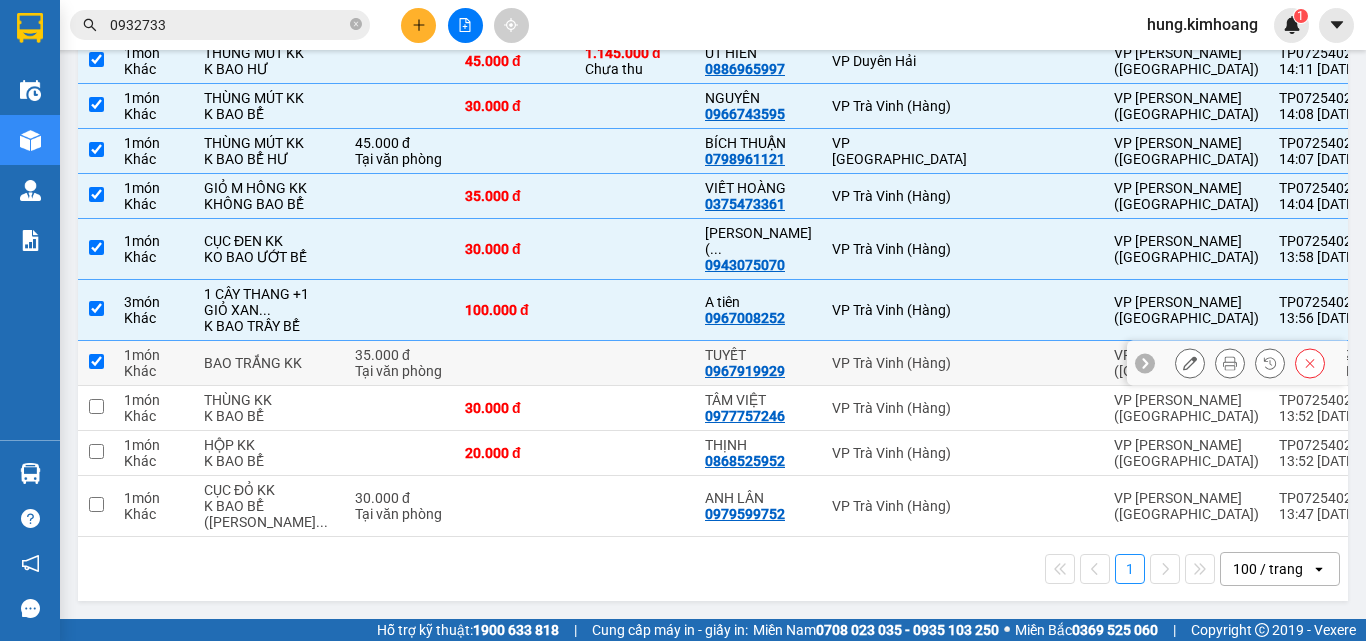 checkbox on "true" 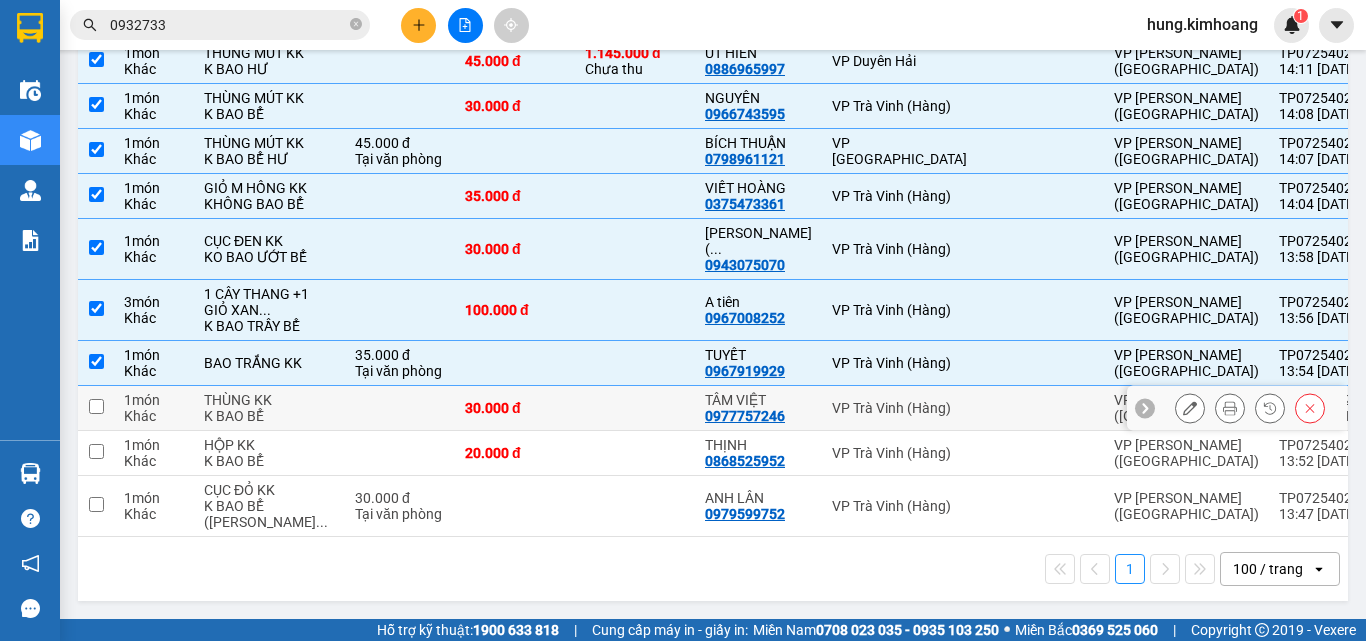 click at bounding box center [96, 408] 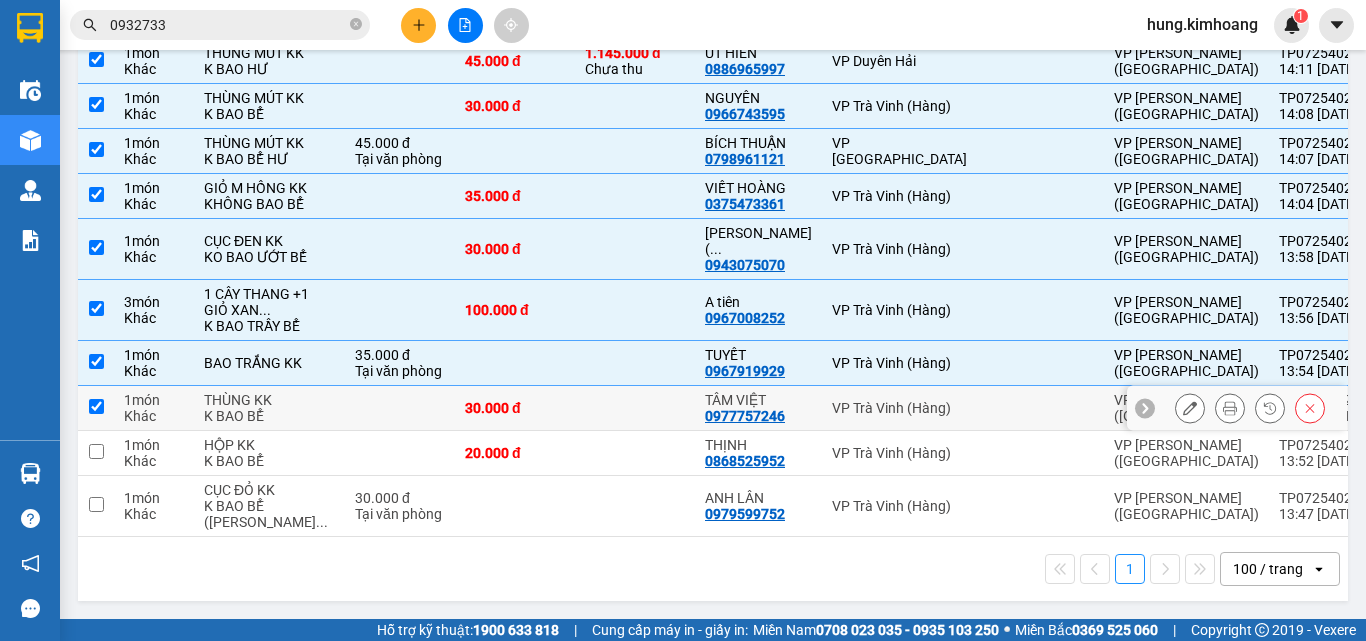 checkbox on "true" 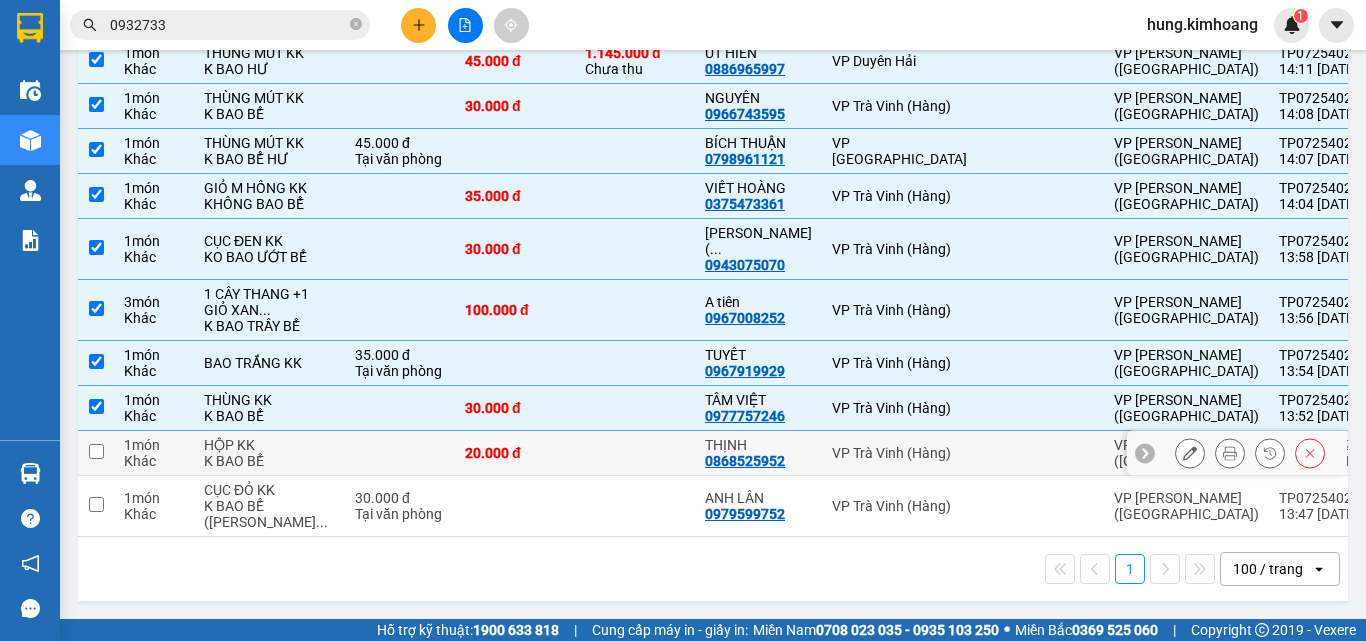 click at bounding box center (96, 453) 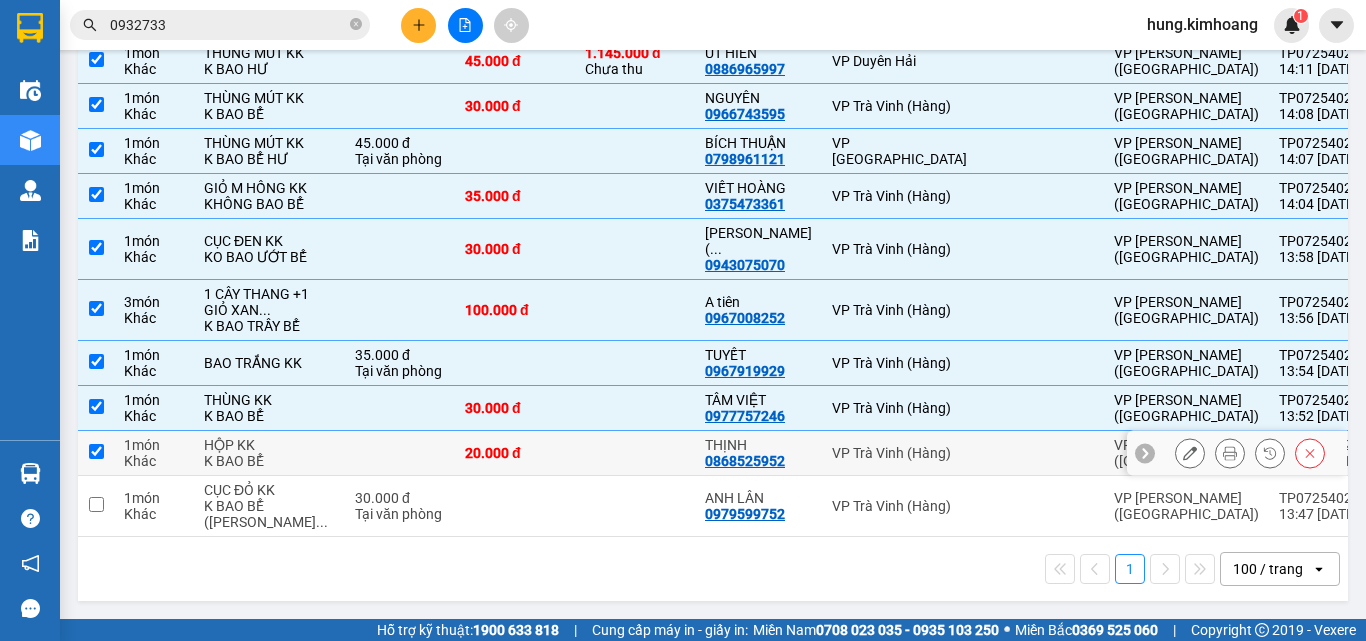 checkbox on "true" 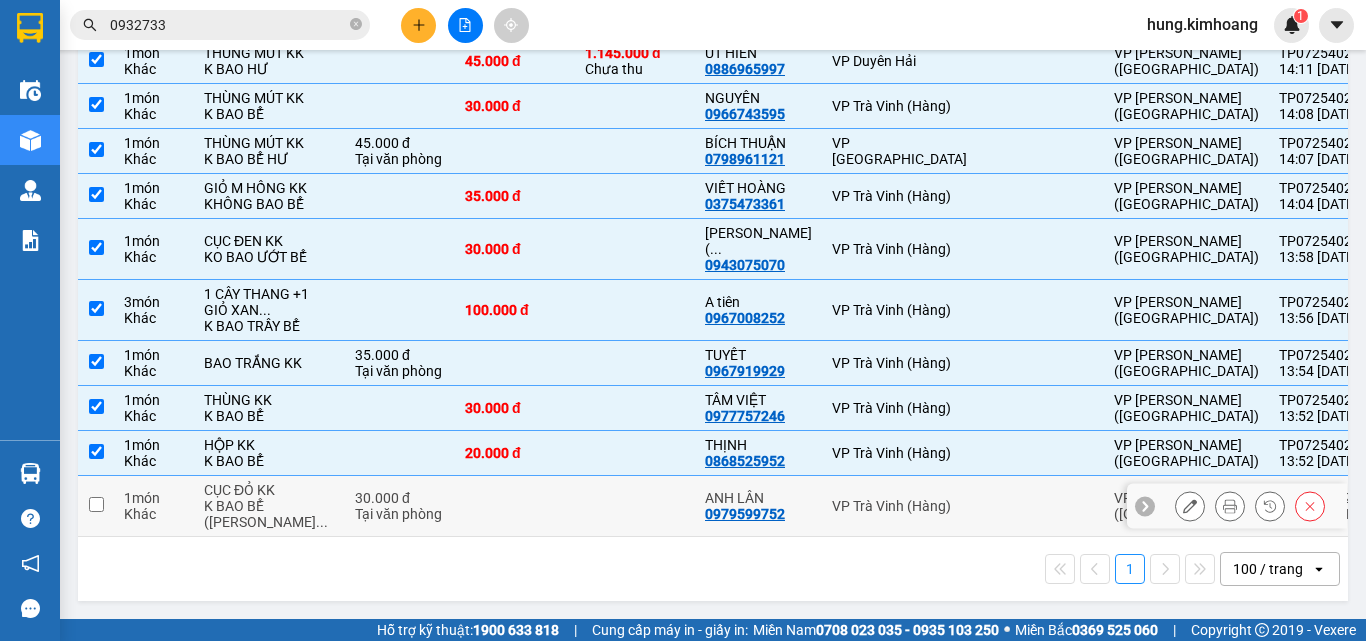 click at bounding box center [96, 504] 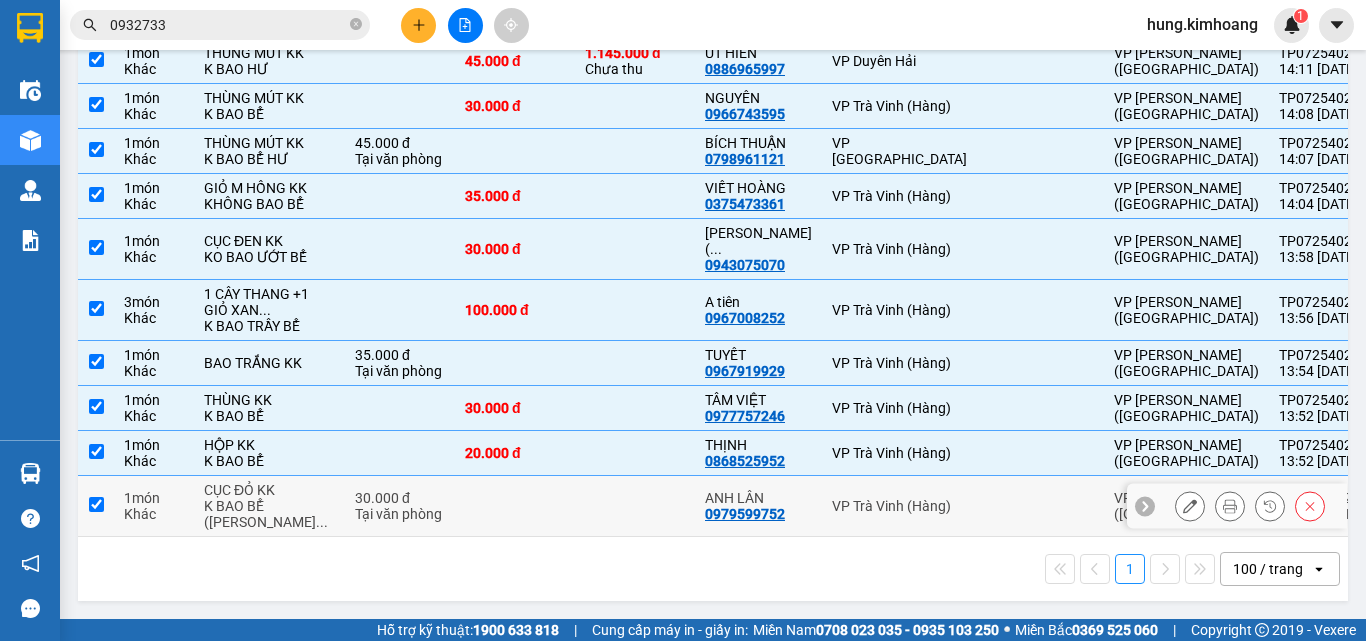 checkbox on "true" 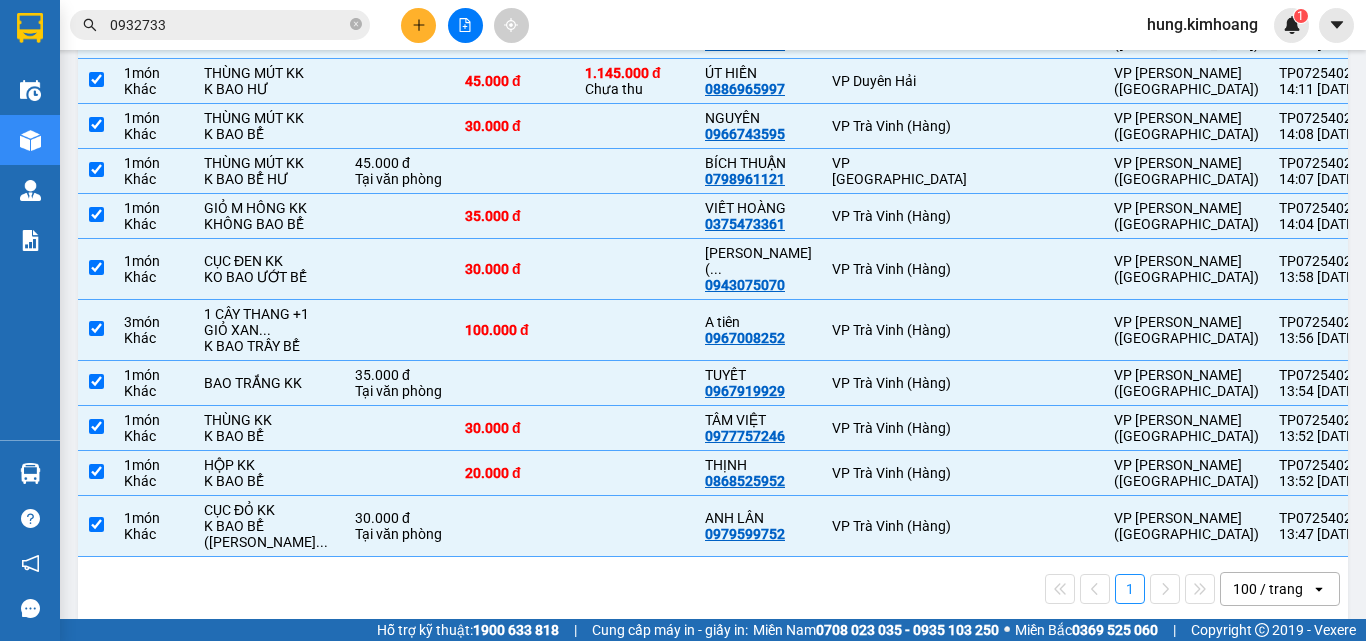 scroll, scrollTop: 3239, scrollLeft: 0, axis: vertical 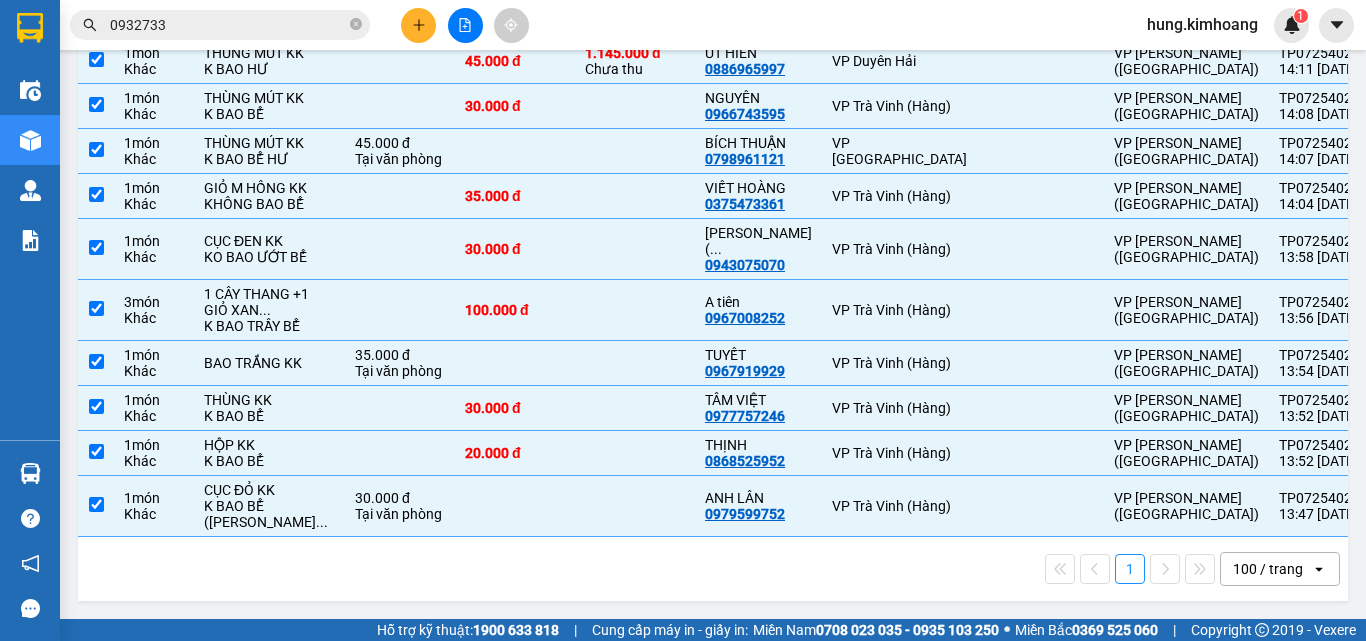 click at bounding box center (96, -482) 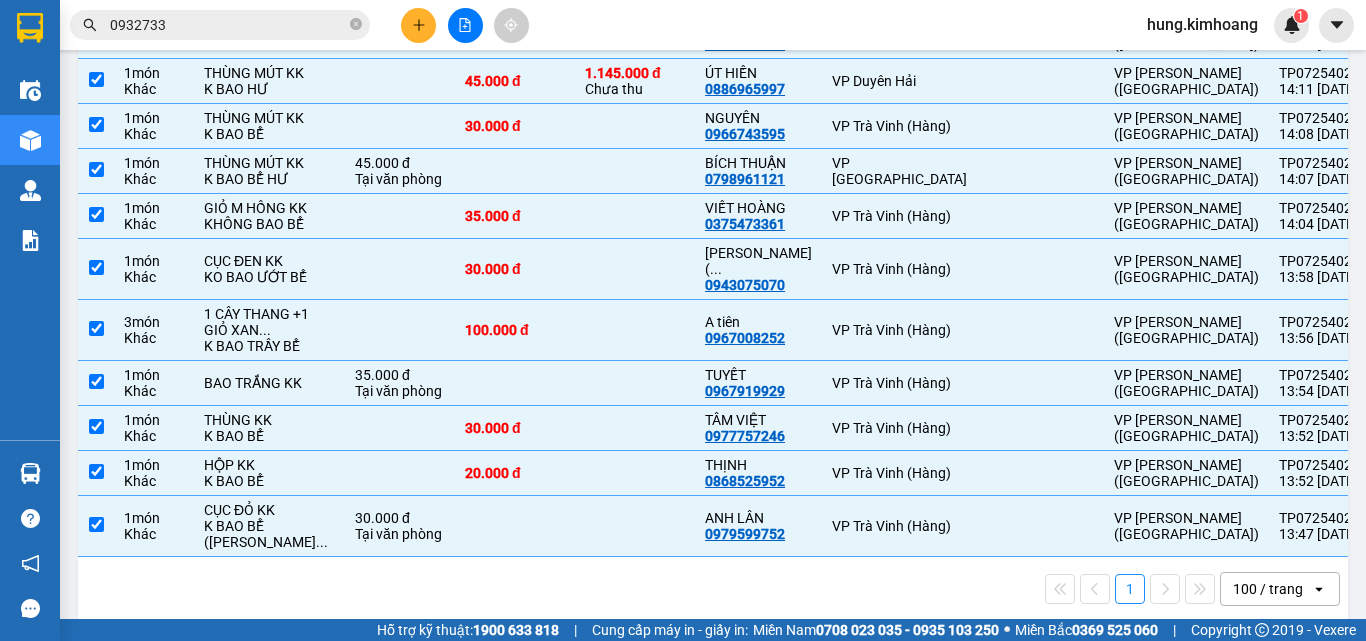 click at bounding box center (96, -560) 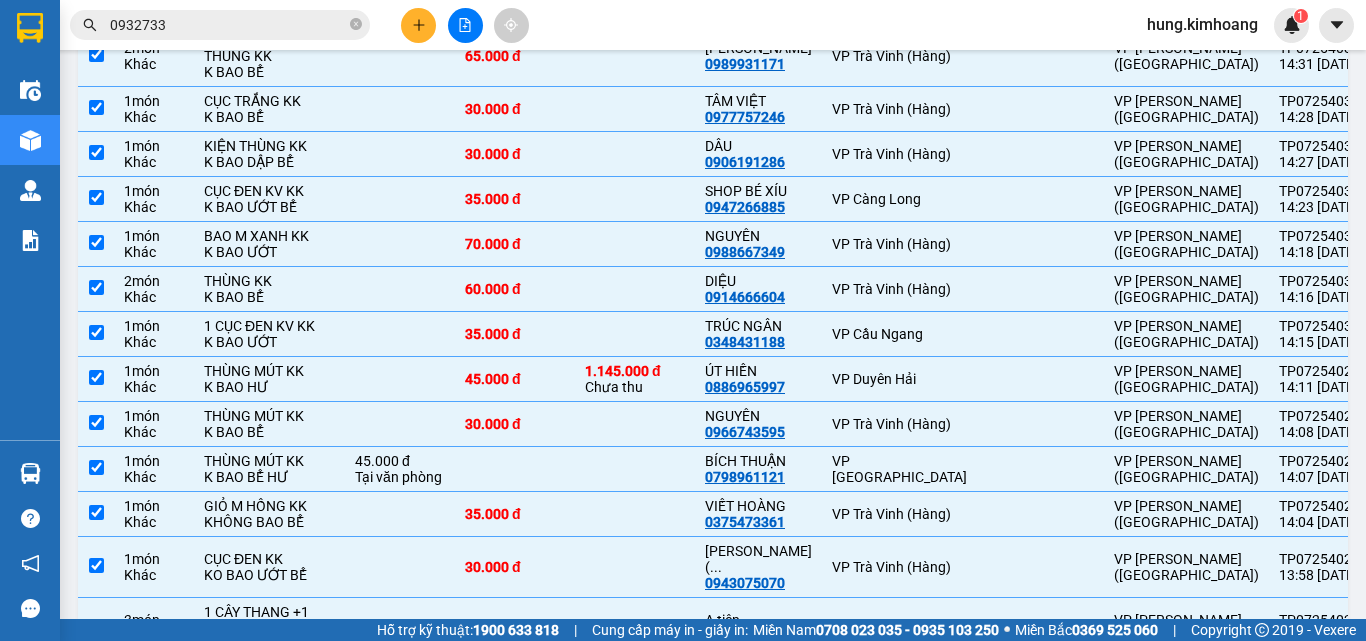 scroll, scrollTop: 2839, scrollLeft: 0, axis: vertical 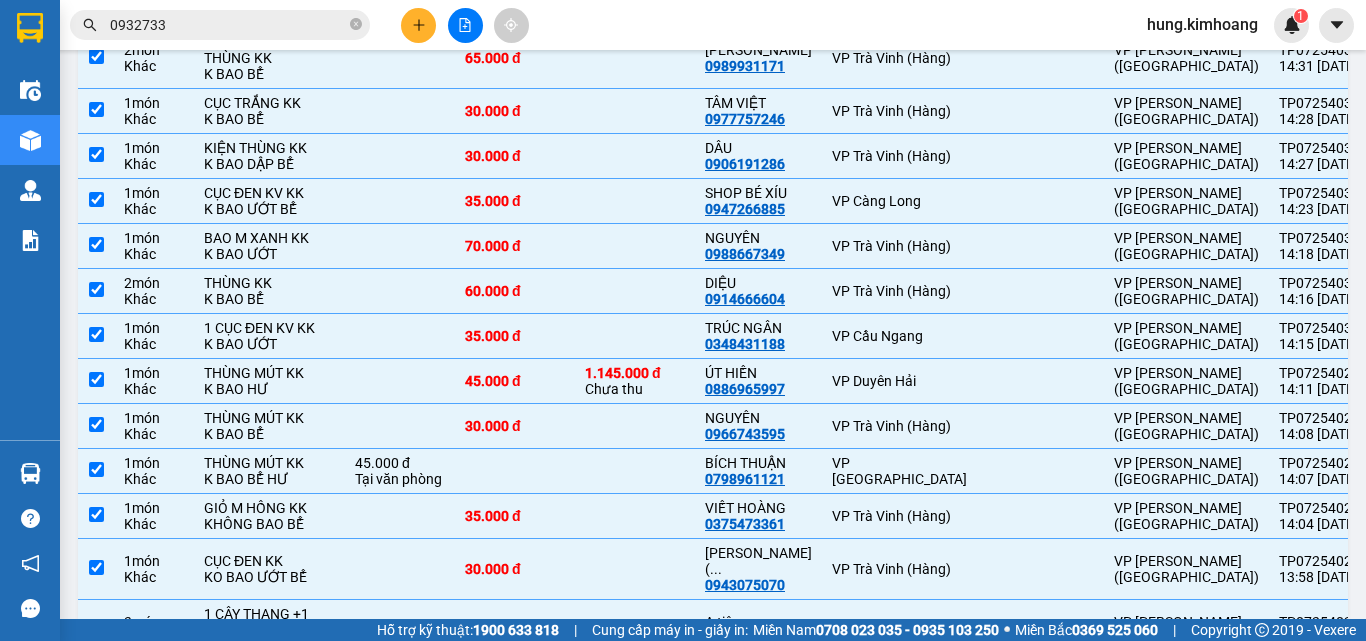 click at bounding box center (96, -358) 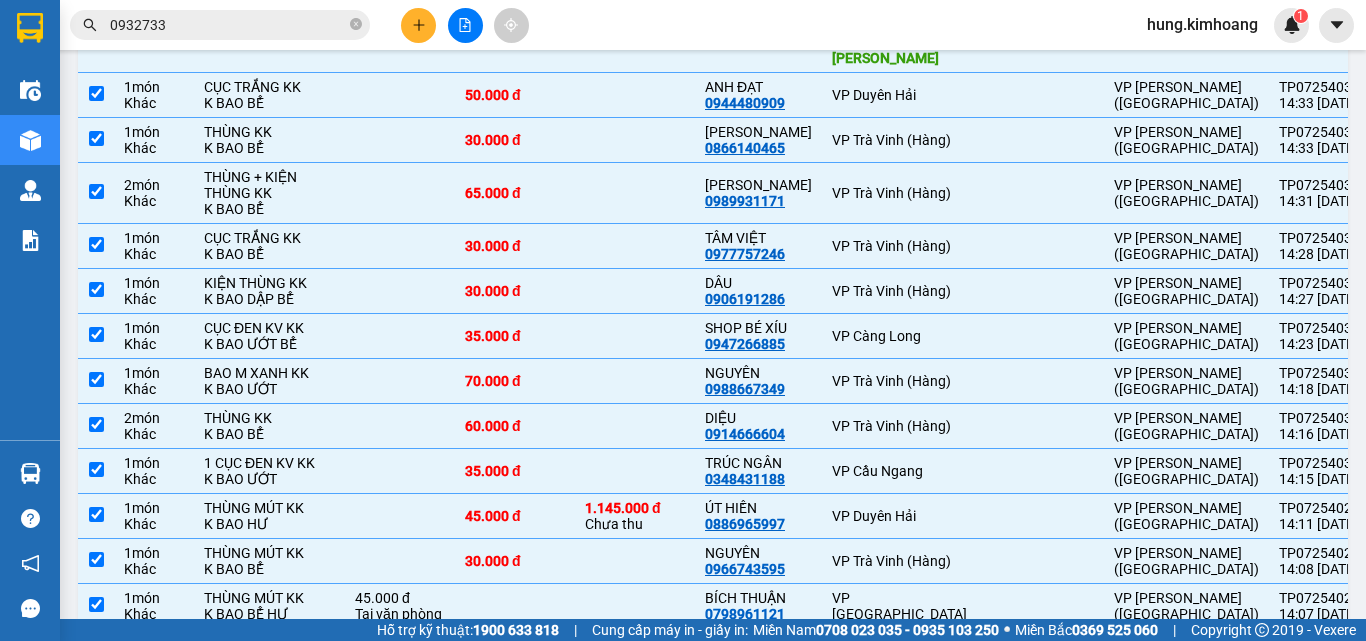 scroll, scrollTop: 2439, scrollLeft: 0, axis: vertical 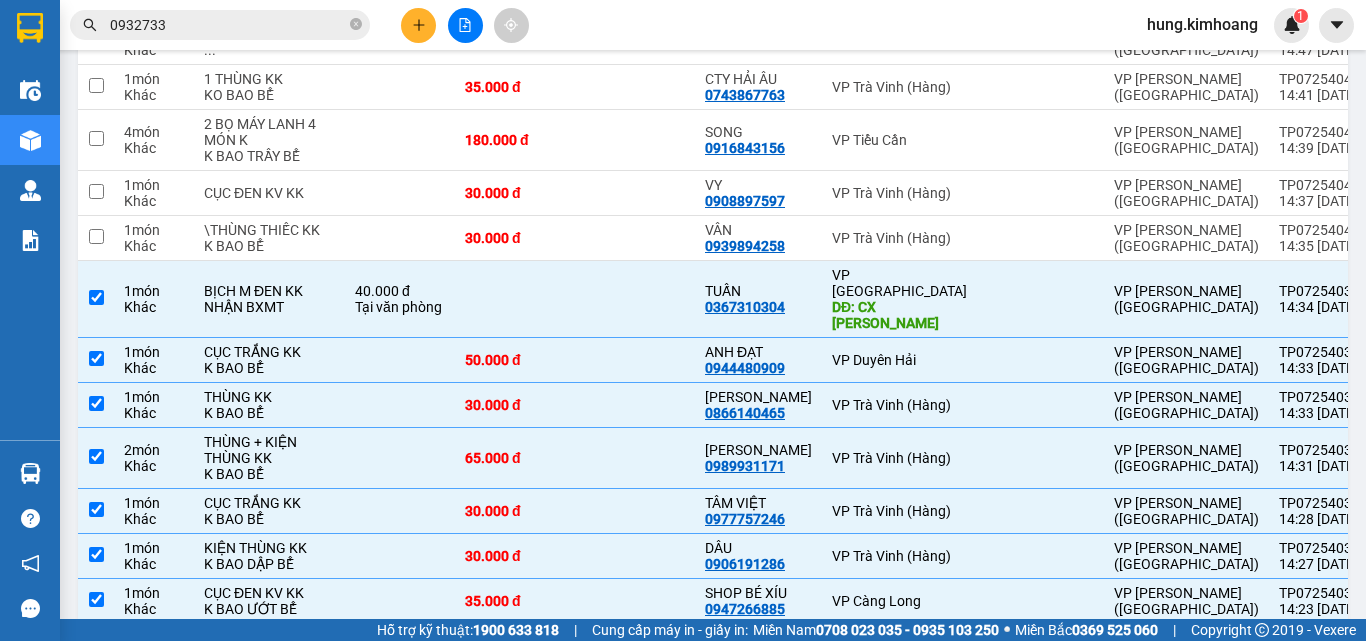 click at bounding box center [96, -191] 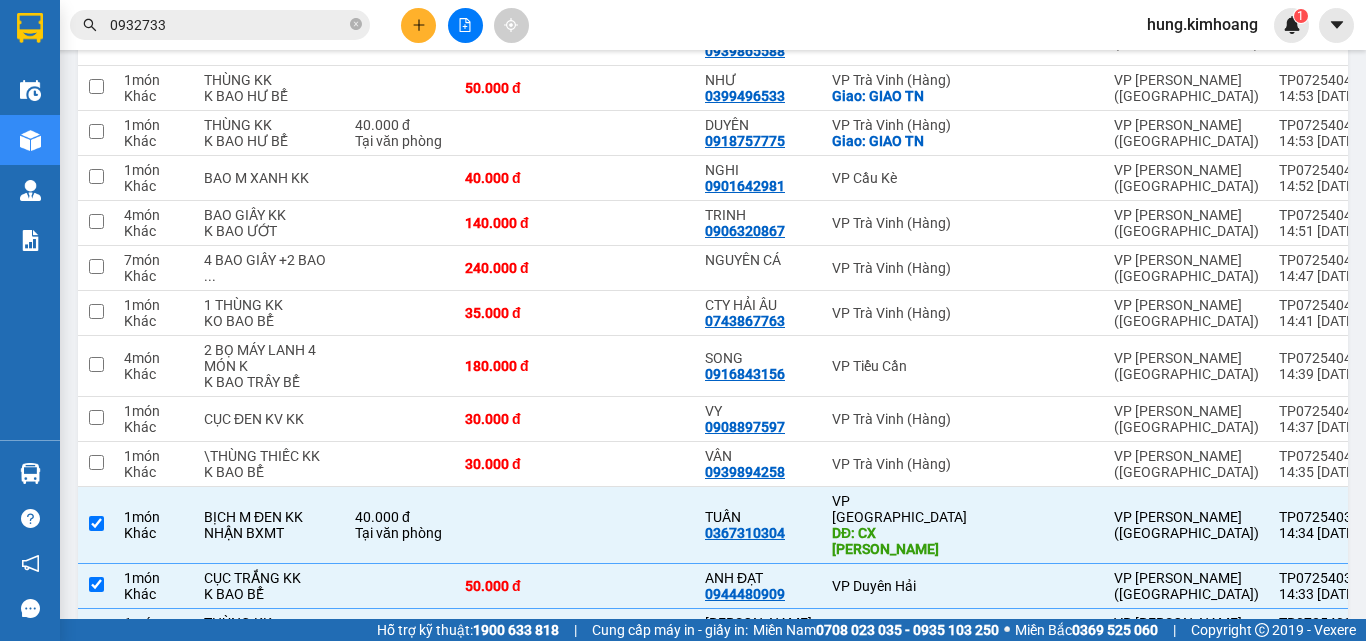 scroll, scrollTop: 2139, scrollLeft: 0, axis: vertical 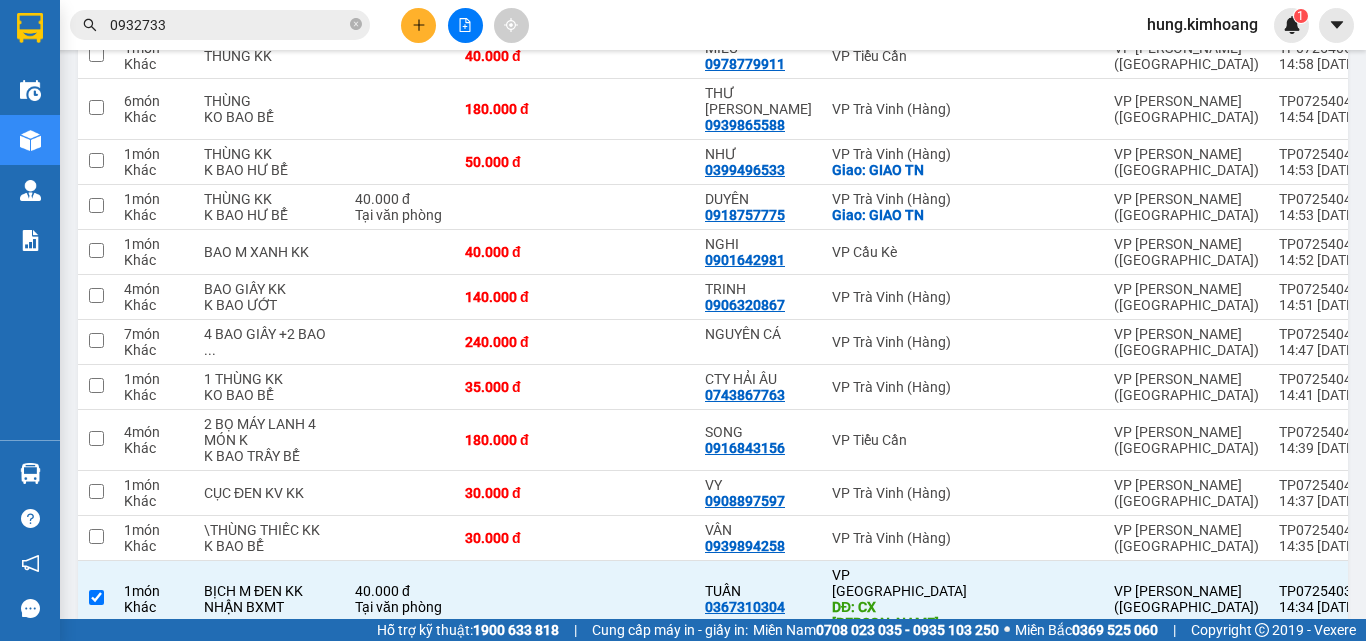 drag, startPoint x: 112, startPoint y: 272, endPoint x: 103, endPoint y: 221, distance: 51.78803 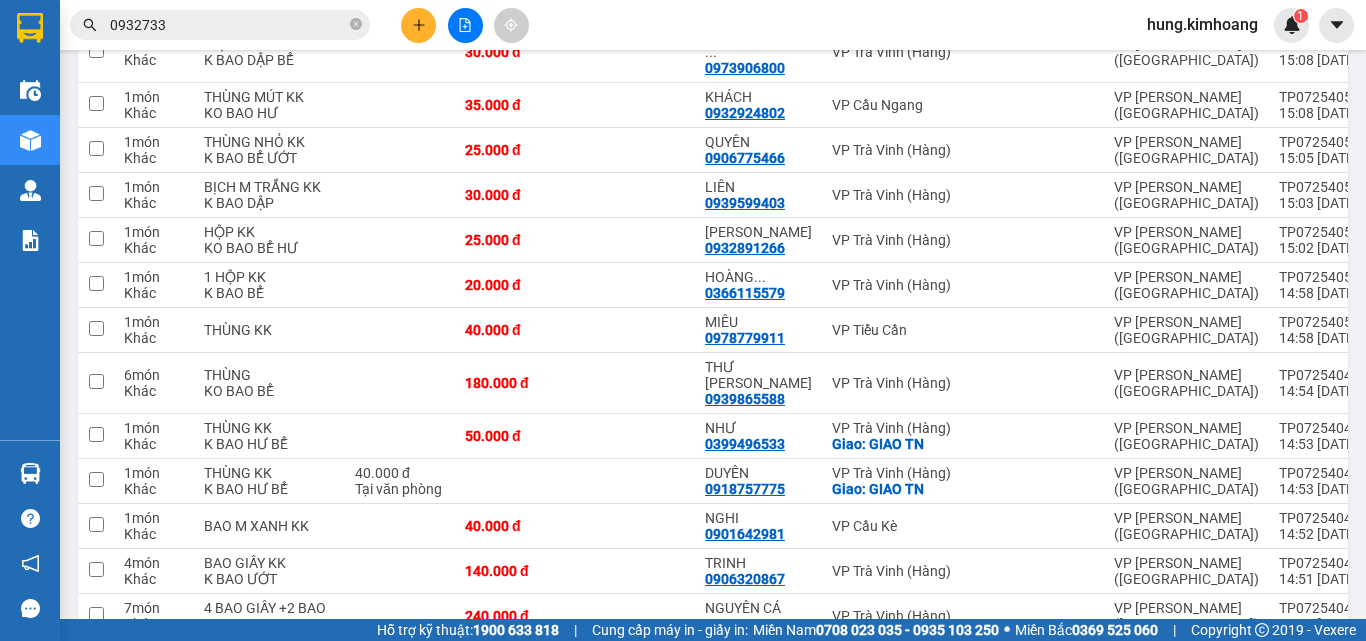 scroll, scrollTop: 1839, scrollLeft: 0, axis: vertical 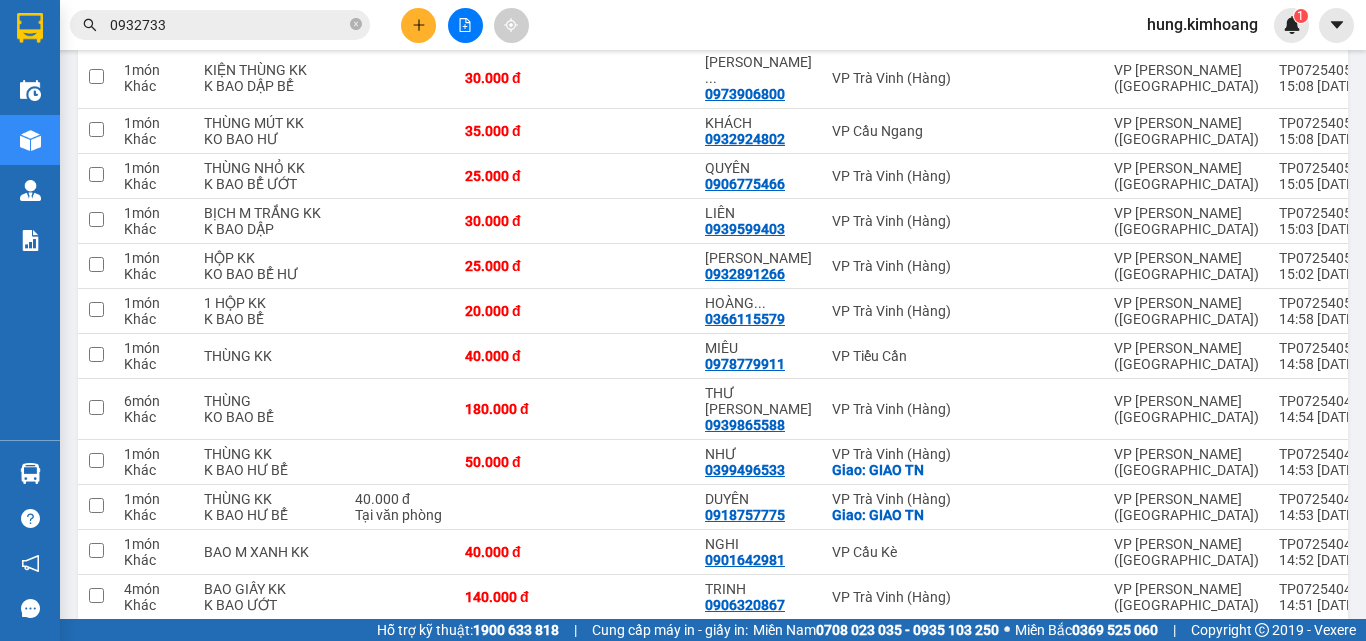 click on "10  món Khác" at bounding box center (154, -118) 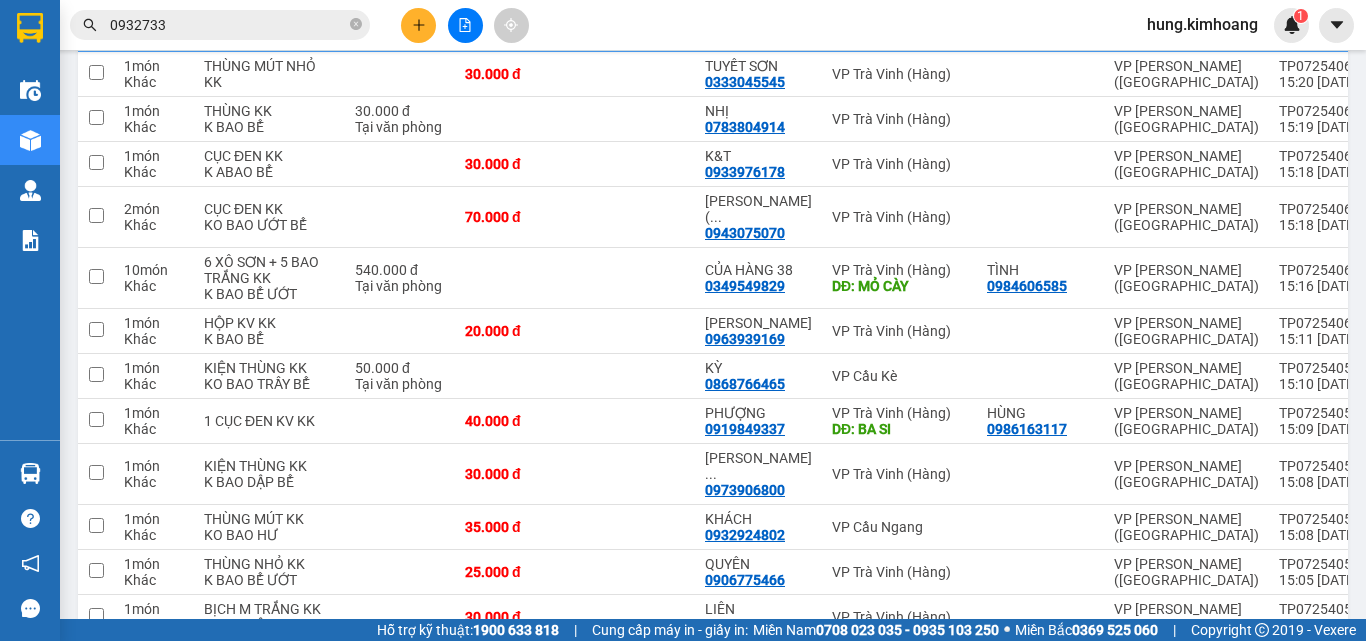 scroll, scrollTop: 1439, scrollLeft: 0, axis: vertical 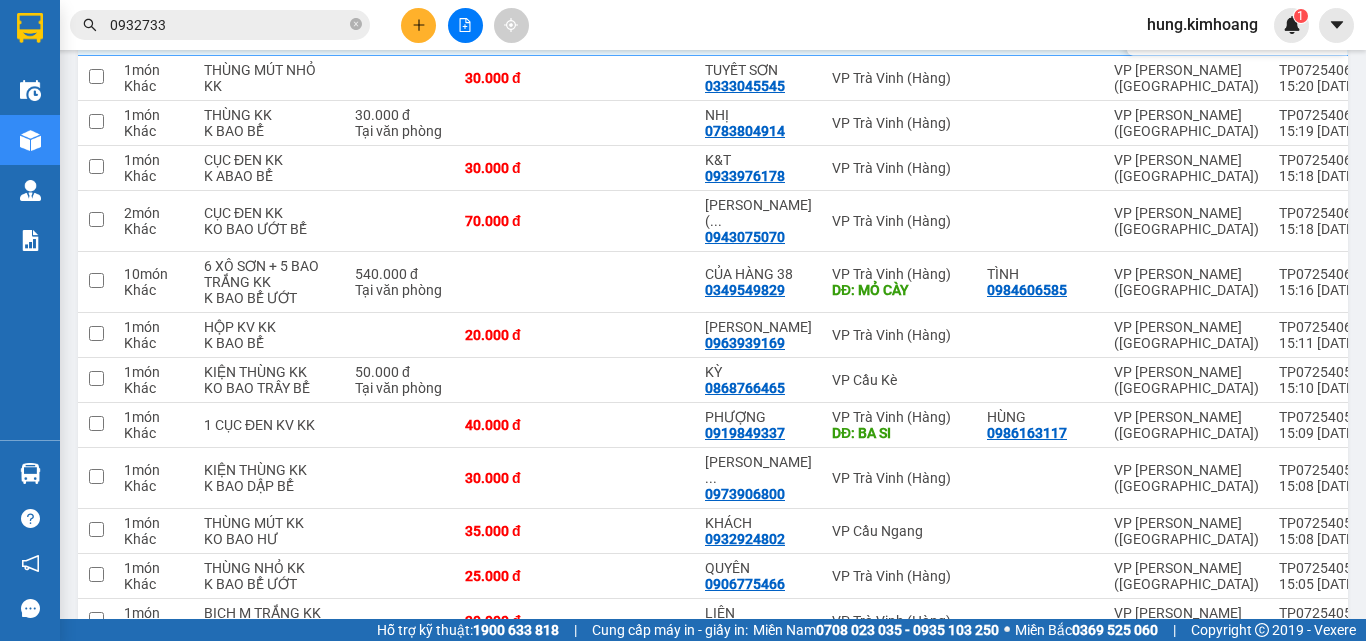 click at bounding box center [96, 33] 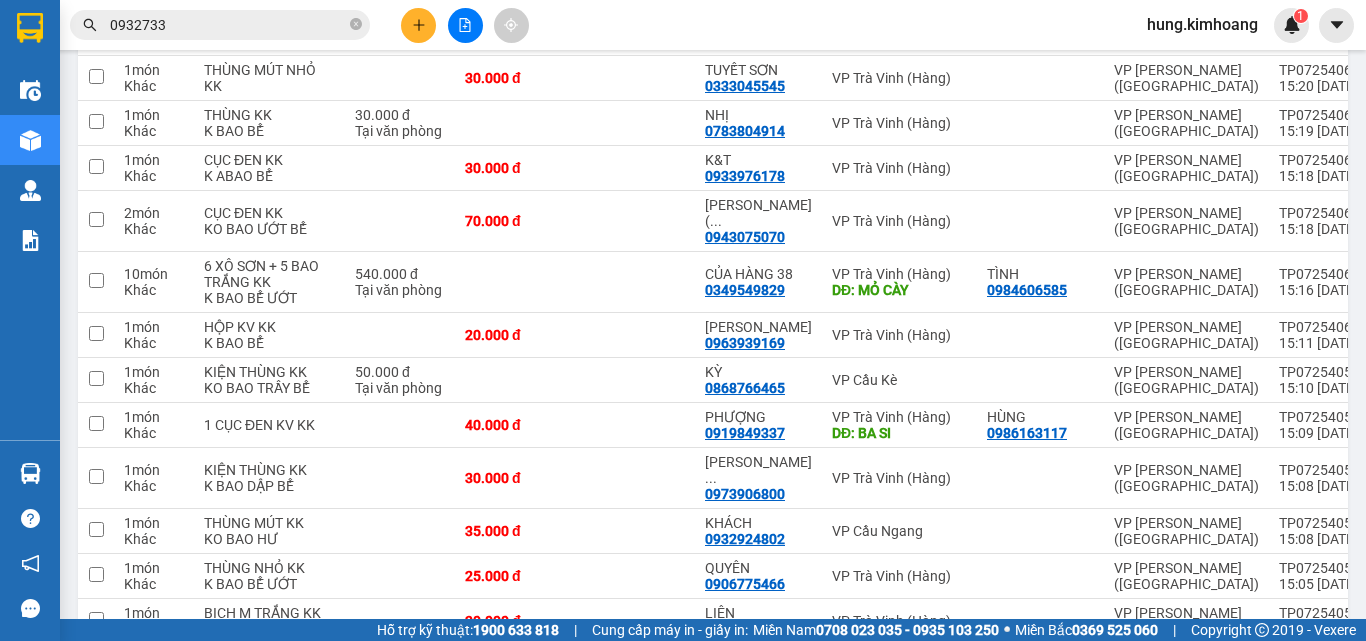 click at bounding box center (96, -20) 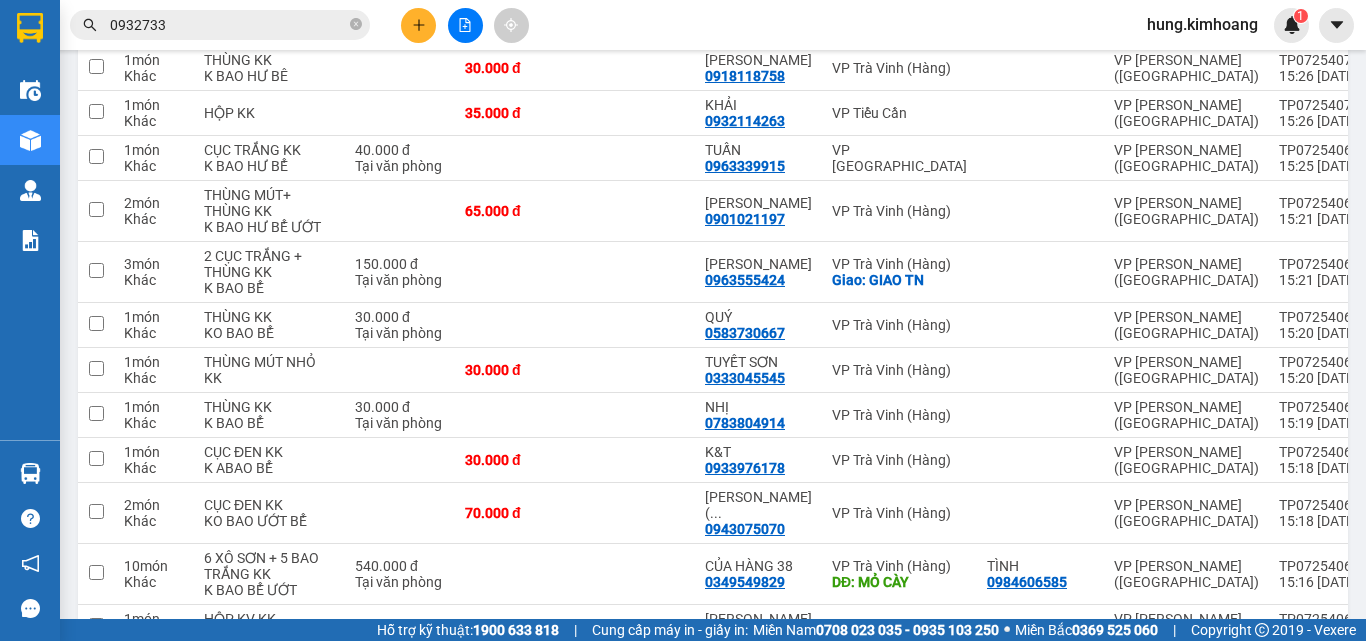 scroll, scrollTop: 1139, scrollLeft: 0, axis: vertical 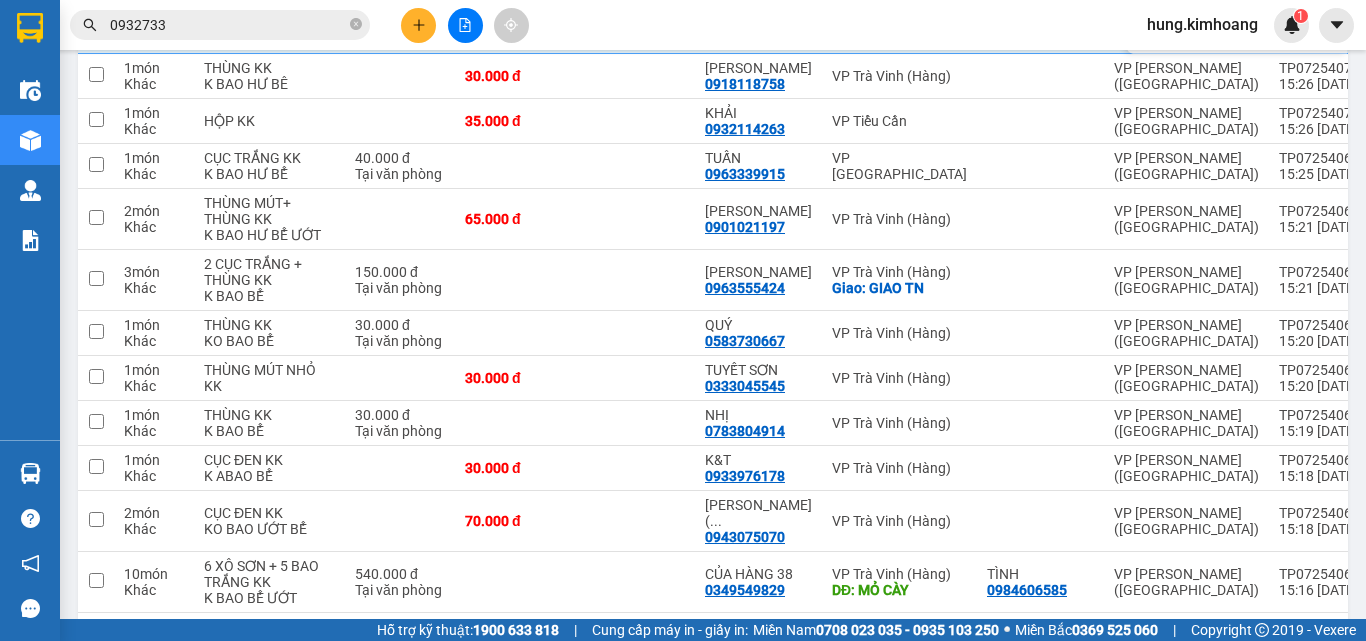 drag, startPoint x: 132, startPoint y: 304, endPoint x: 120, endPoint y: 228, distance: 76.941536 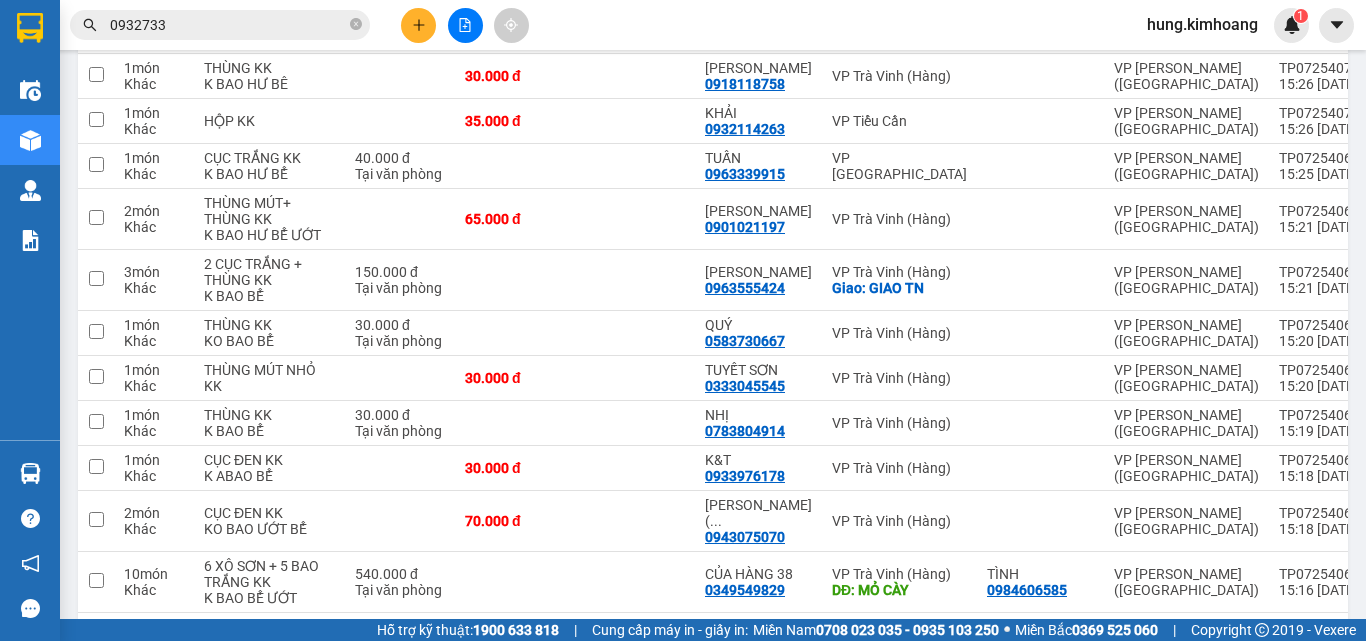 click on "1  món Khác" at bounding box center (154, -14) 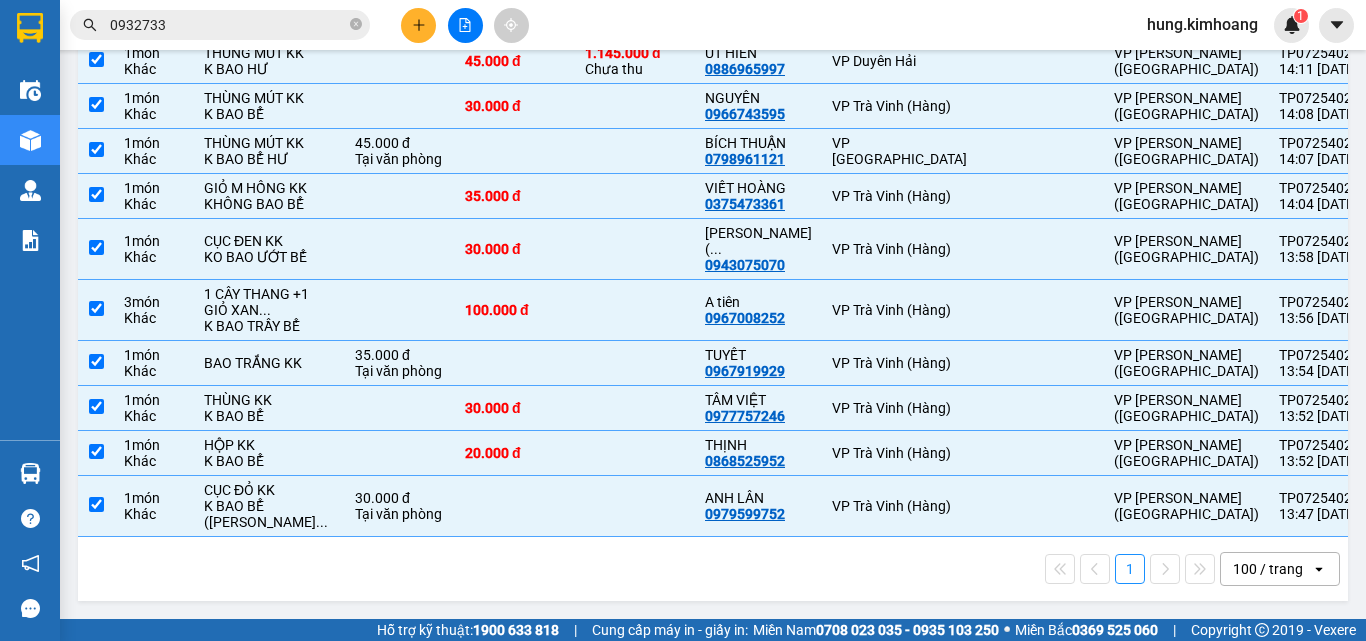 scroll, scrollTop: 3239, scrollLeft: 0, axis: vertical 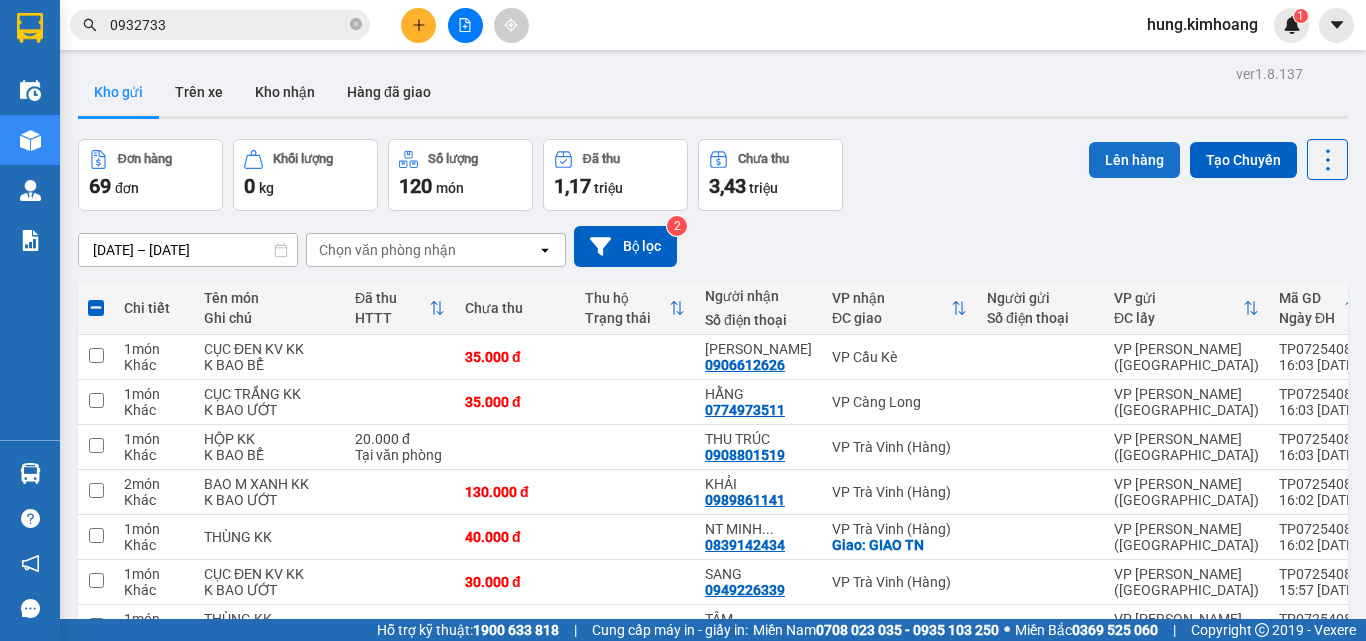 click on "Lên hàng" at bounding box center (1134, 160) 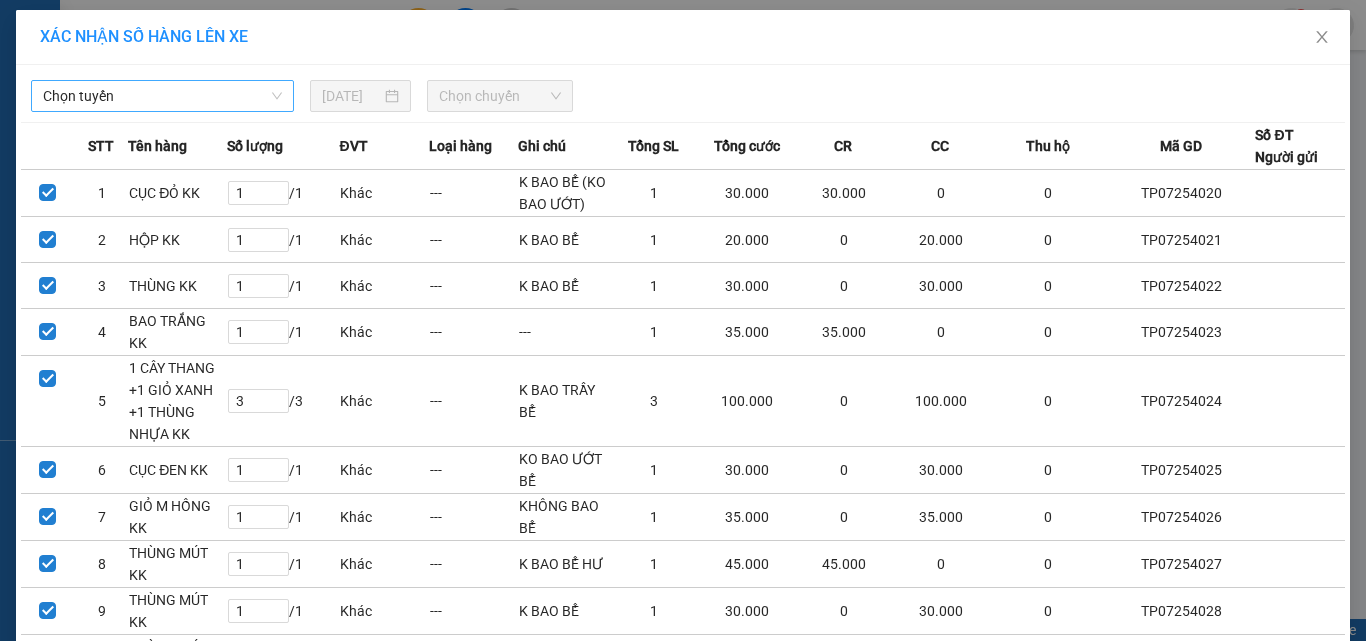 click on "Chọn tuyến" at bounding box center [162, 96] 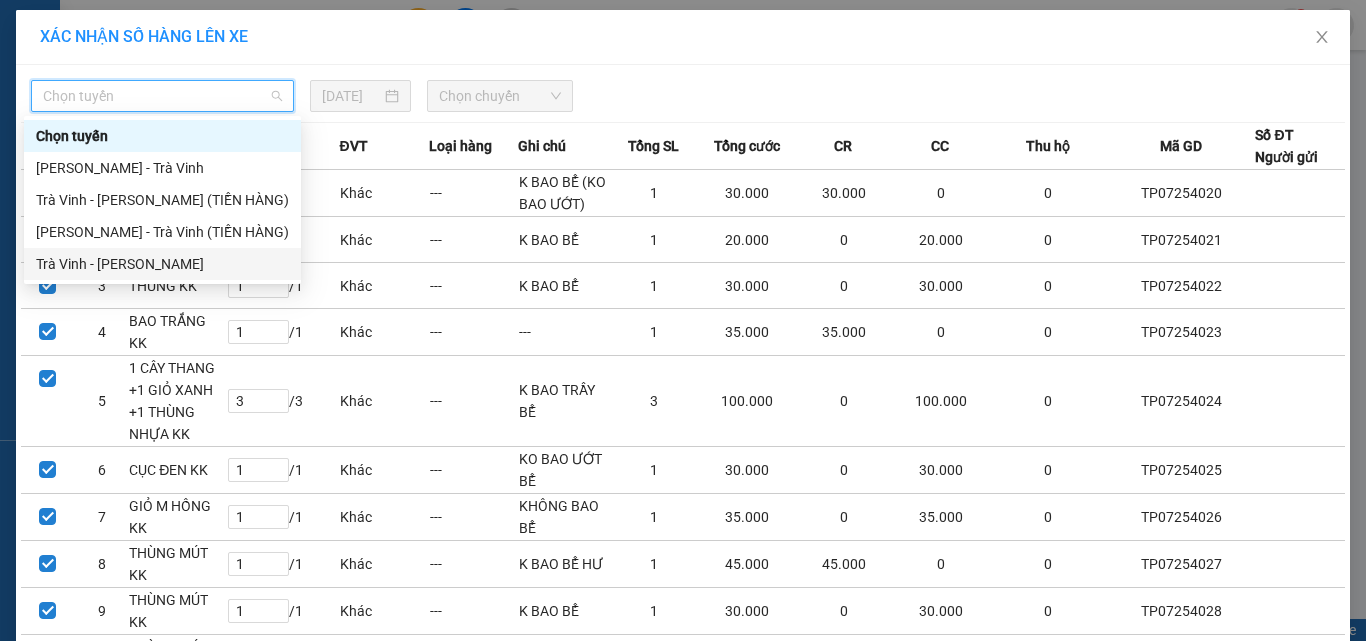 click on "Trà Vinh - [PERSON_NAME]" at bounding box center [162, 264] 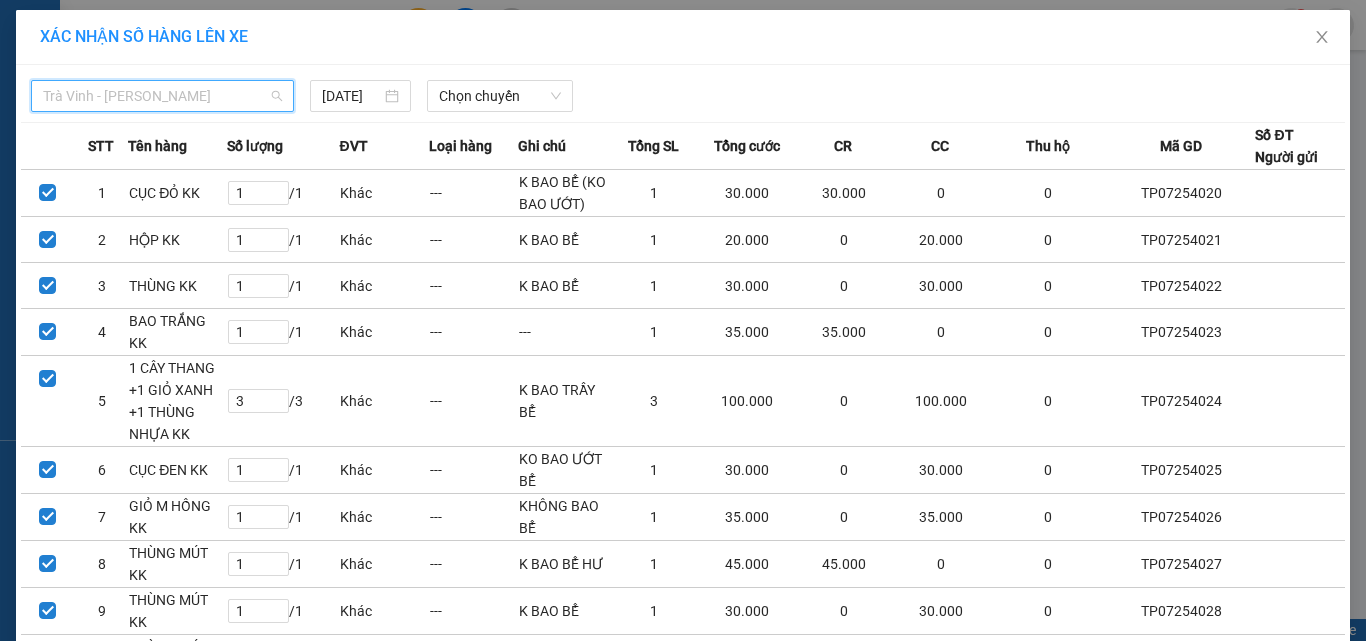 click on "Trà Vinh - [PERSON_NAME]" at bounding box center [162, 96] 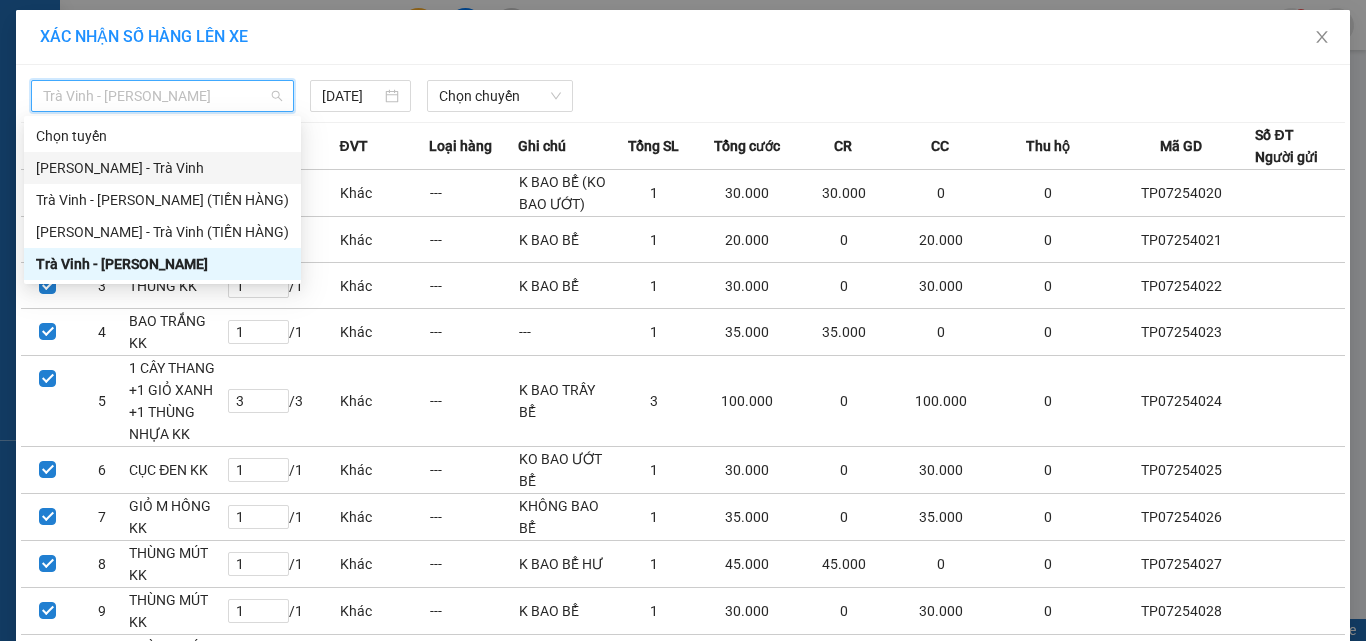 click on "[PERSON_NAME] - Trà Vinh" at bounding box center (162, 168) 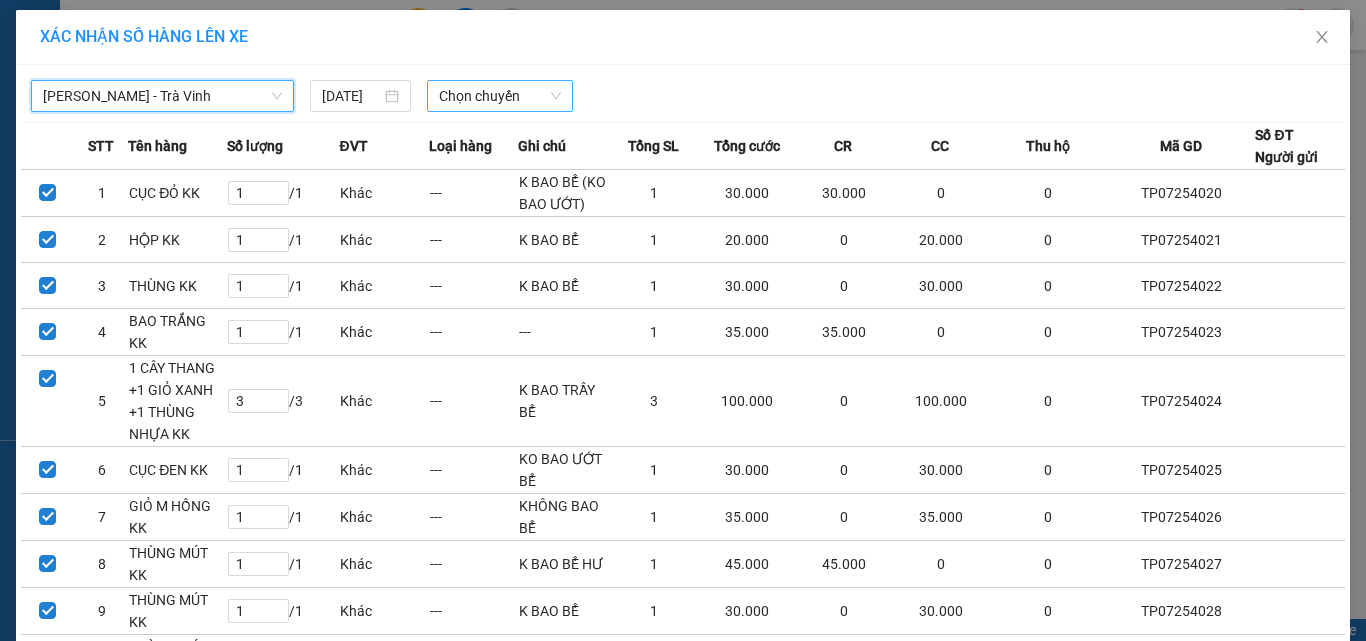 click on "Chọn chuyến" at bounding box center (500, 96) 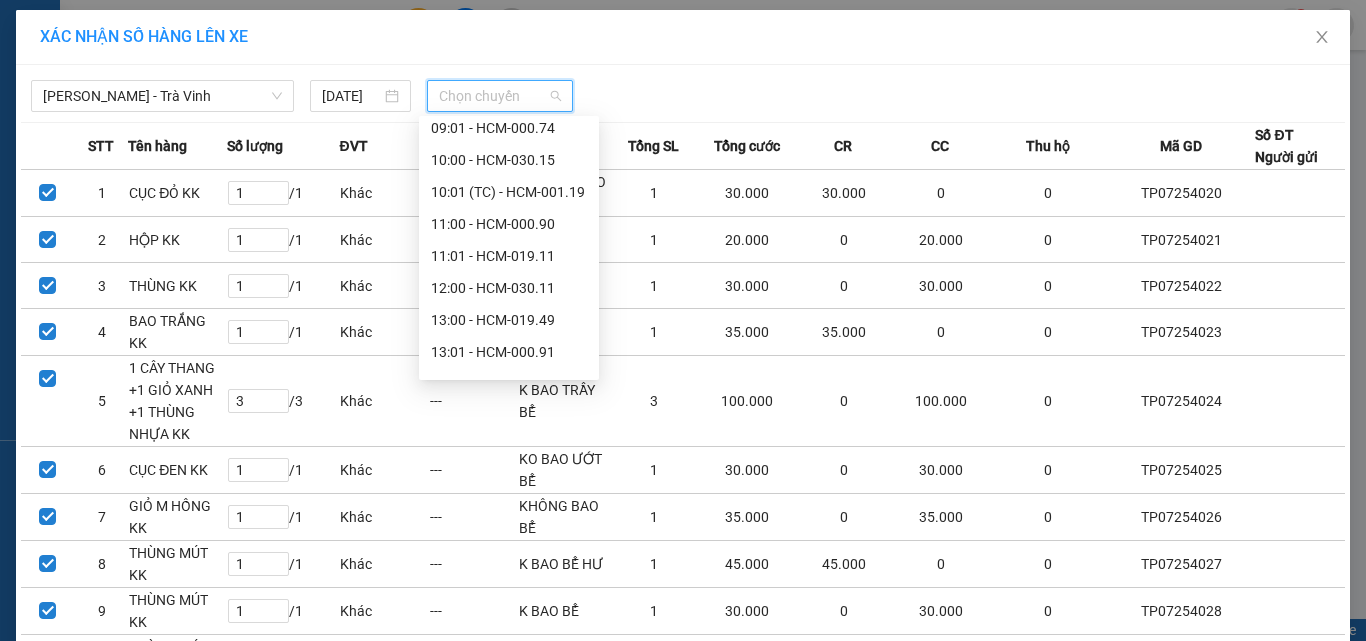 scroll, scrollTop: 400, scrollLeft: 0, axis: vertical 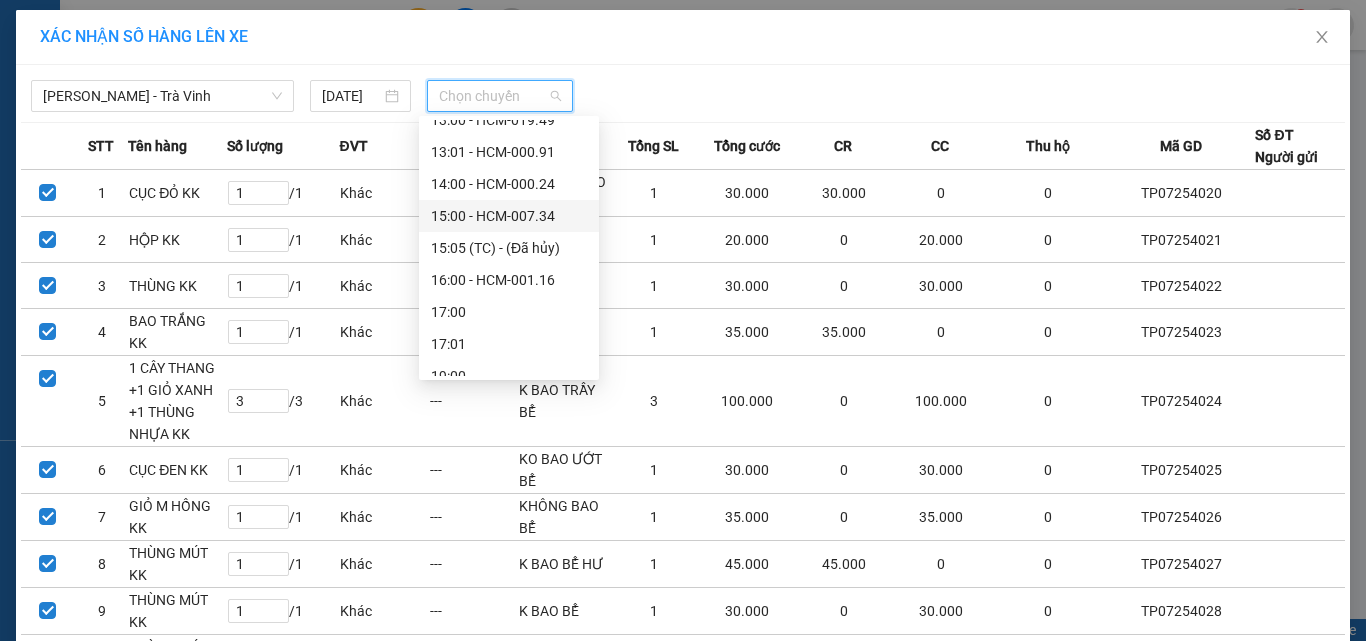 click on "15:00     - HCM-007.34" at bounding box center [509, 216] 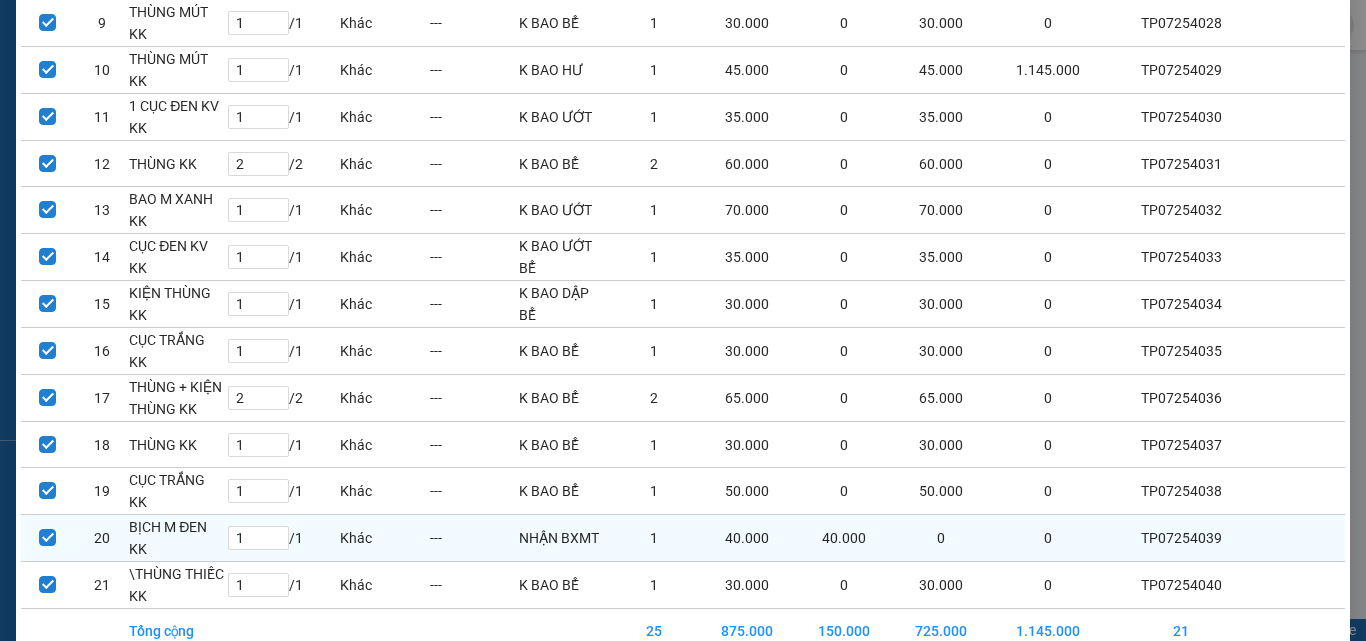 scroll, scrollTop: 701, scrollLeft: 0, axis: vertical 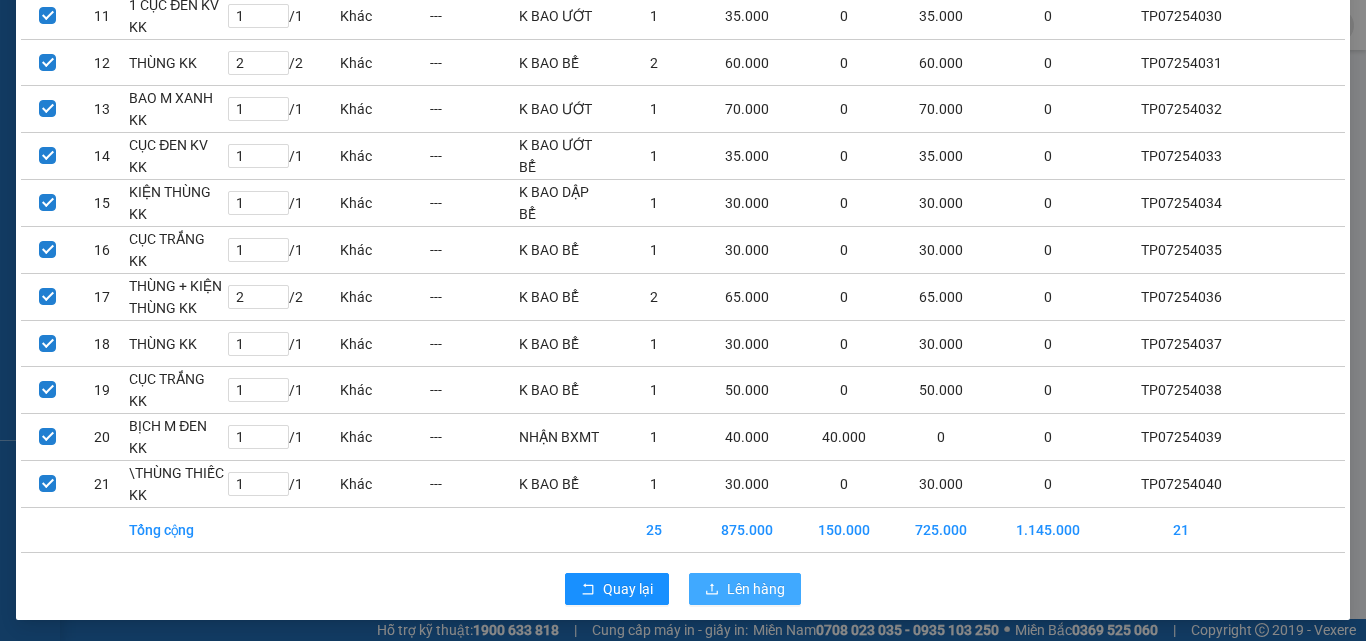 click on "Lên hàng" at bounding box center (756, 589) 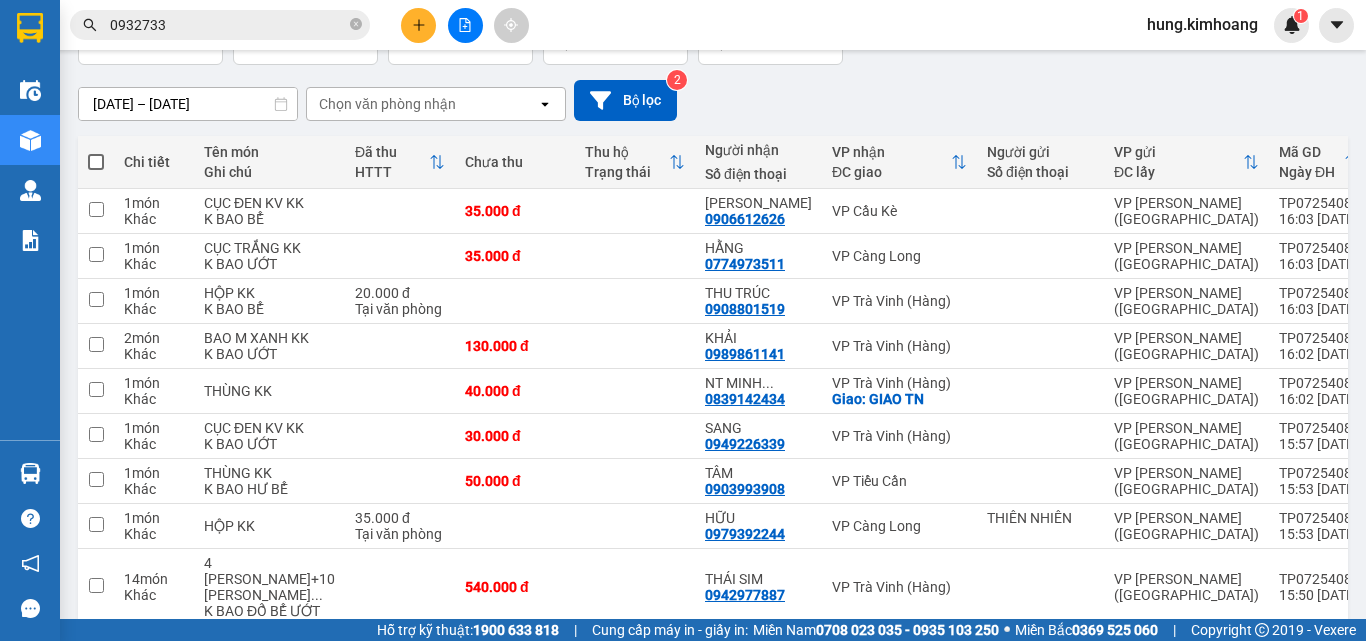 scroll, scrollTop: 0, scrollLeft: 0, axis: both 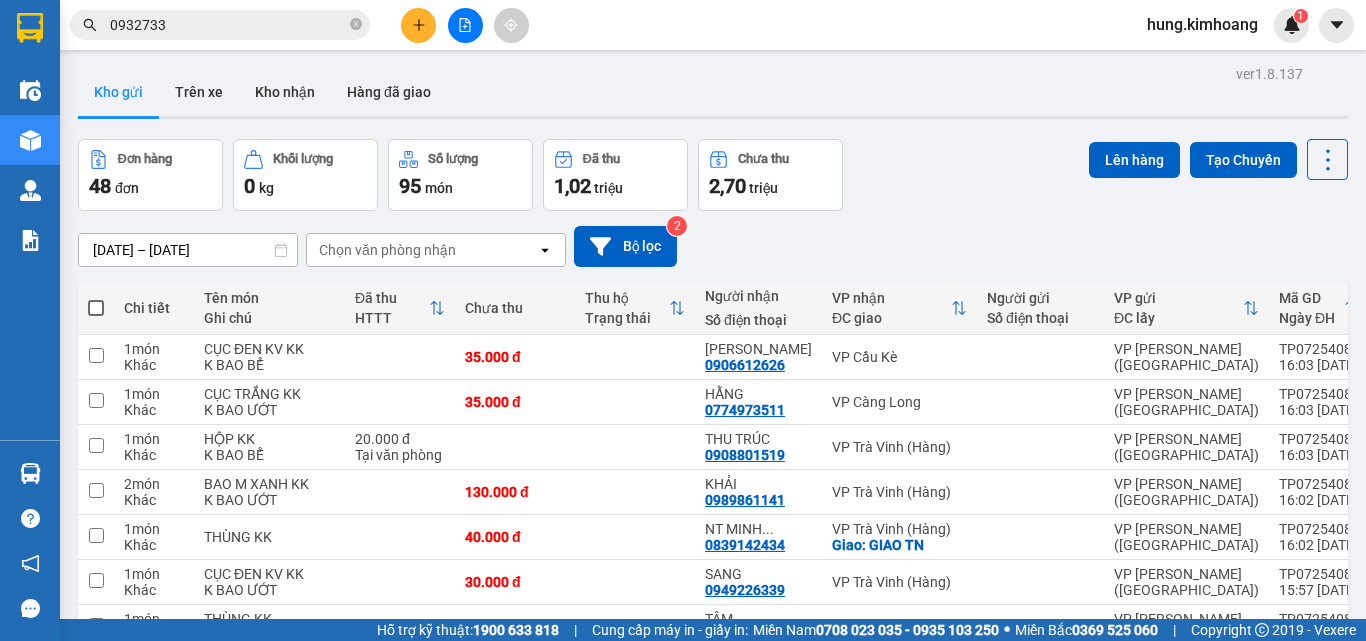 drag, startPoint x: 103, startPoint y: 297, endPoint x: 94, endPoint y: 328, distance: 32.280025 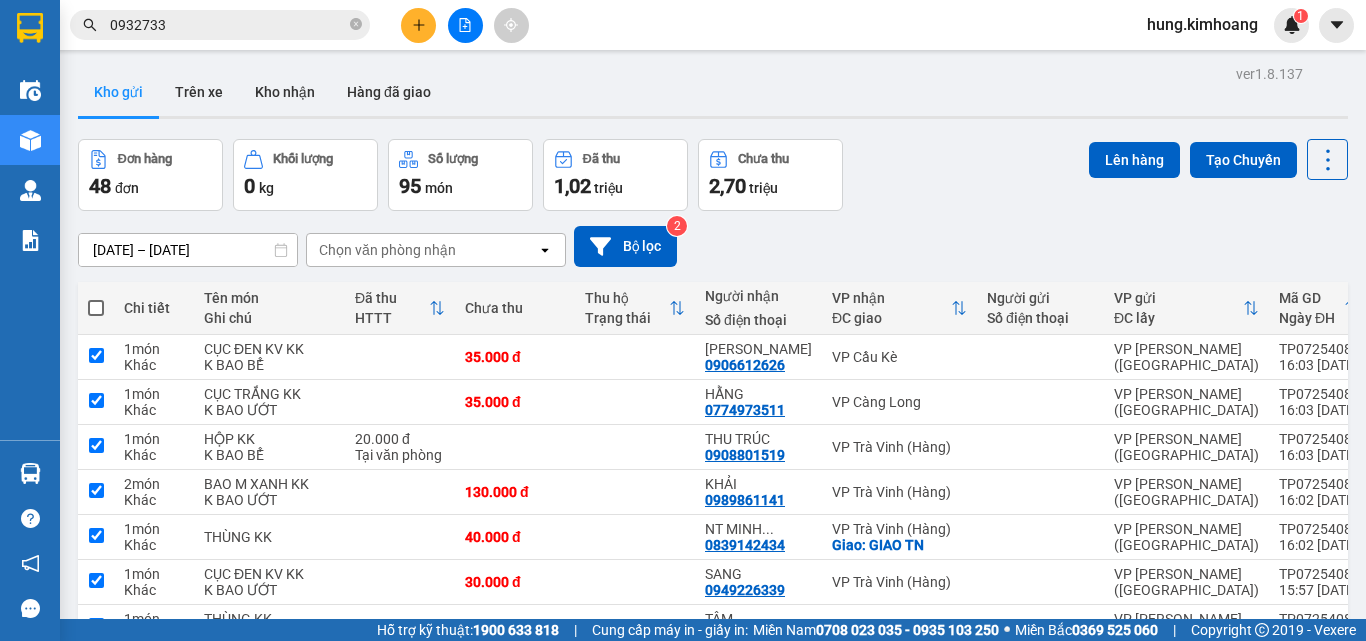 checkbox on "true" 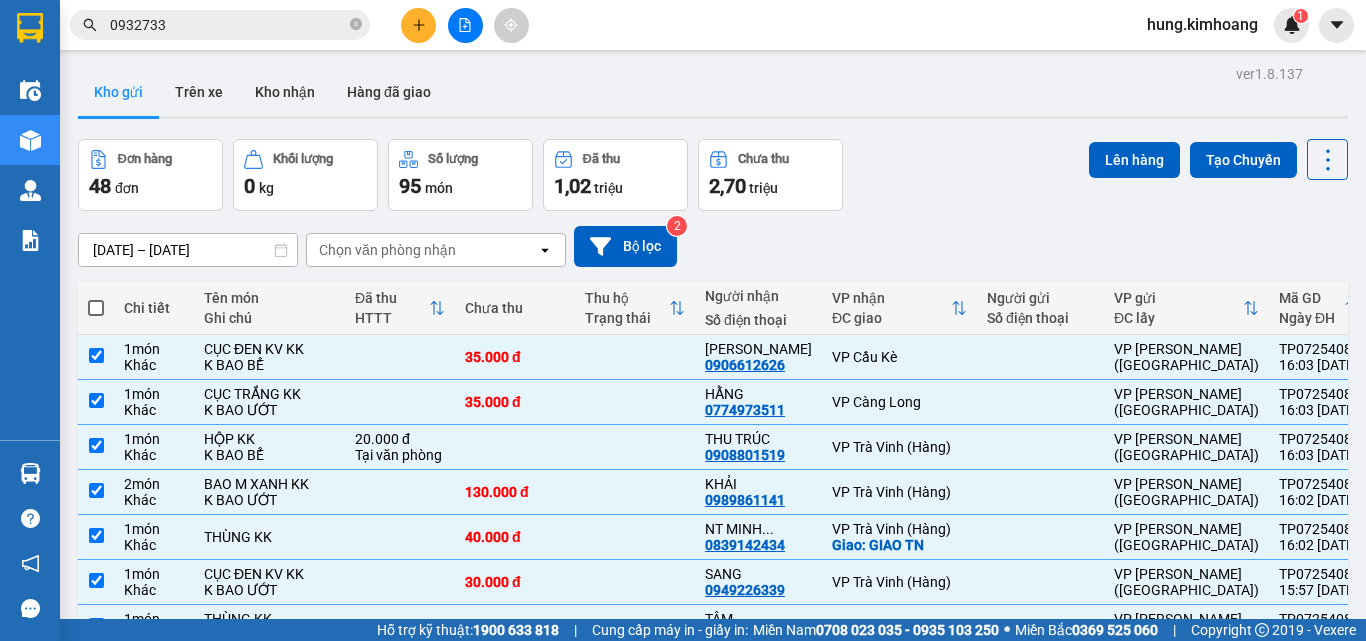 click at bounding box center [96, 355] 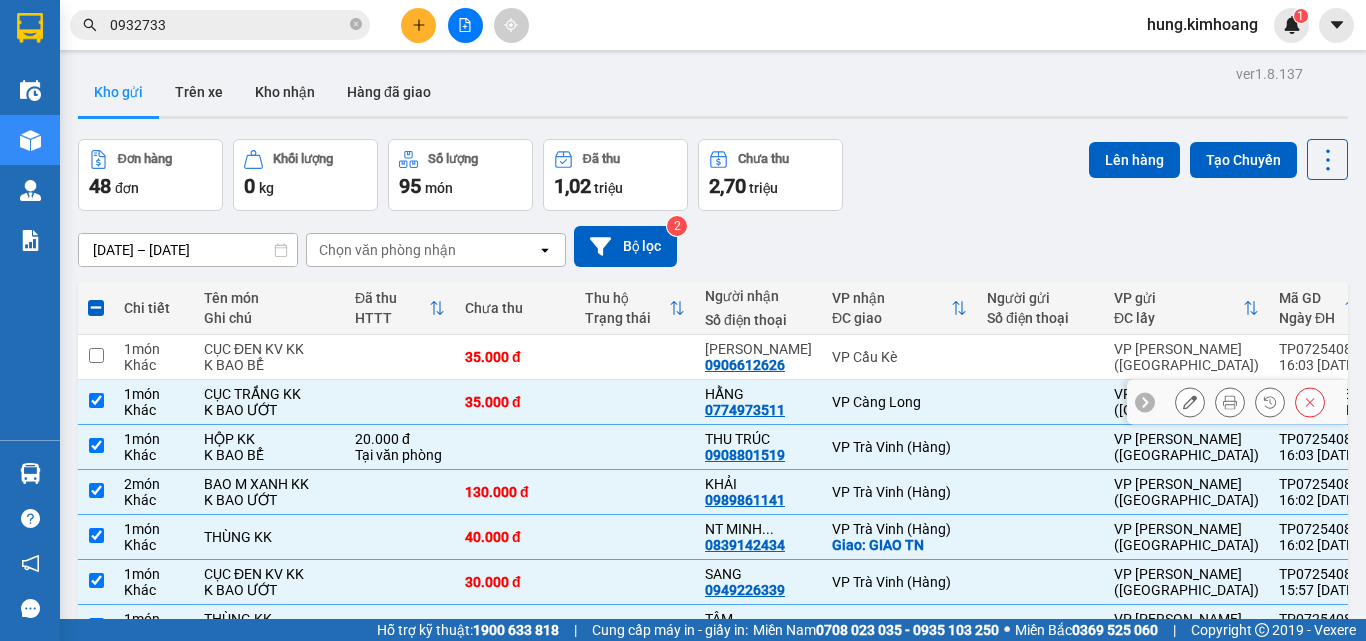 click at bounding box center [96, 400] 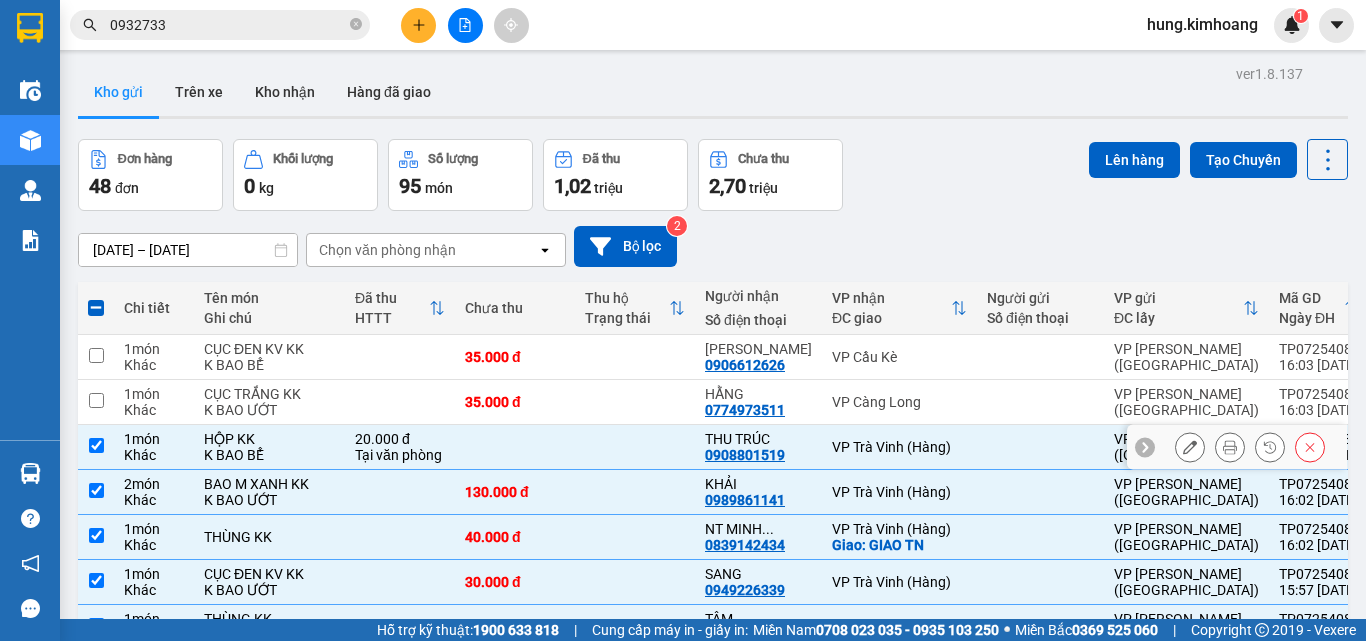 click at bounding box center [96, 447] 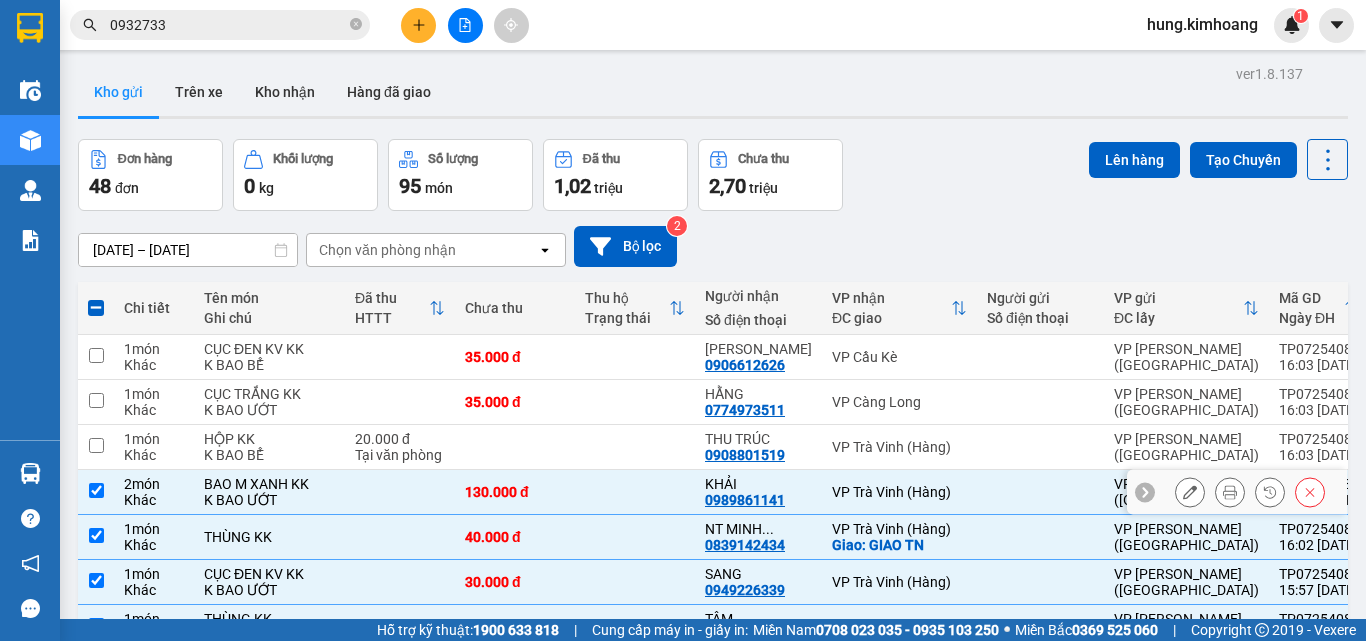 drag, startPoint x: 98, startPoint y: 556, endPoint x: 126, endPoint y: 461, distance: 99.0404 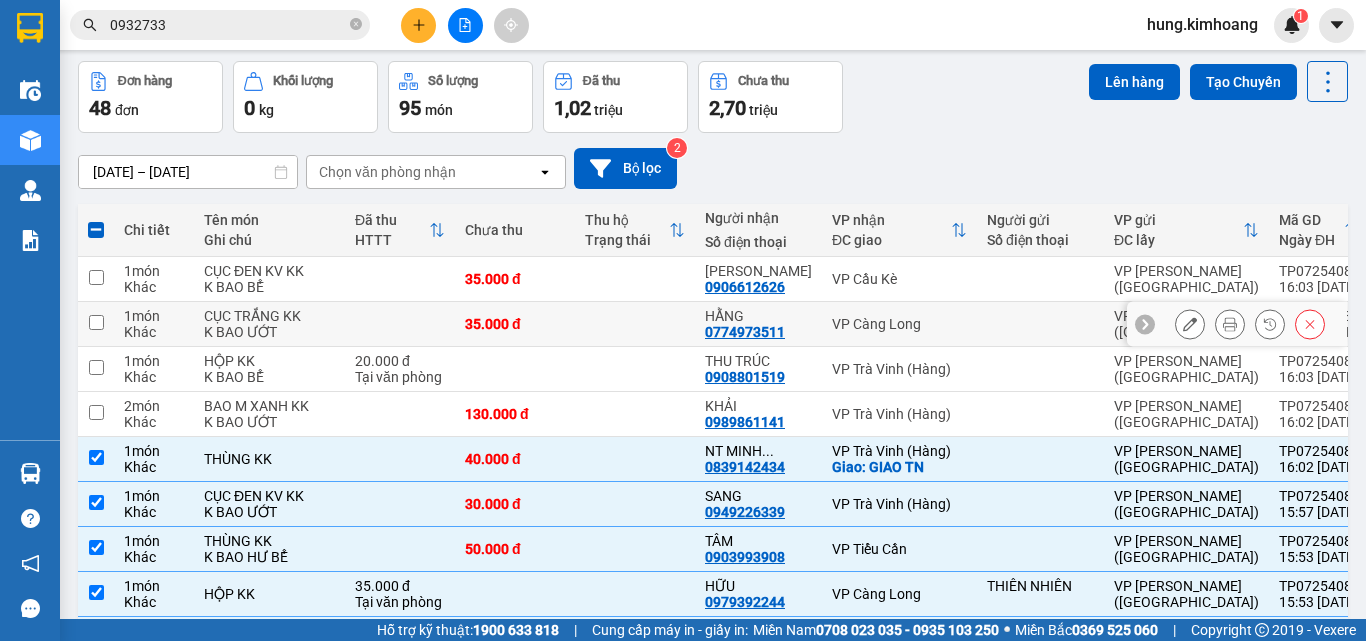 scroll, scrollTop: 300, scrollLeft: 0, axis: vertical 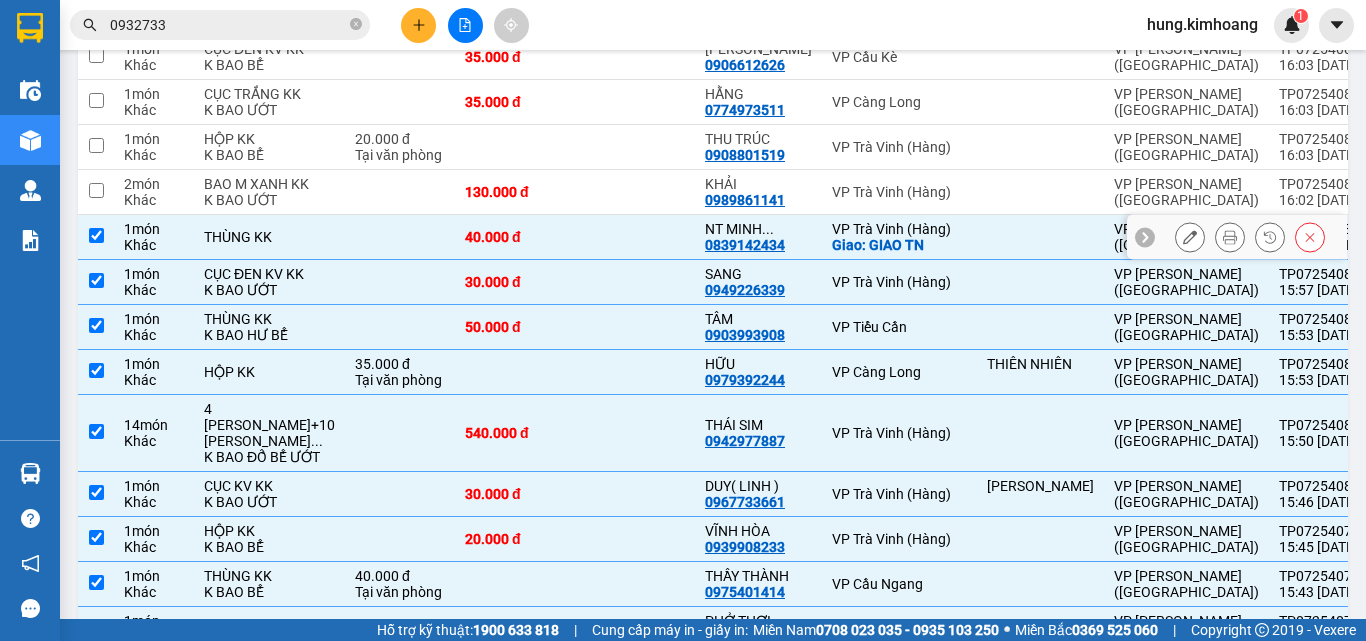 drag, startPoint x: 97, startPoint y: 325, endPoint x: 90, endPoint y: 347, distance: 23.086792 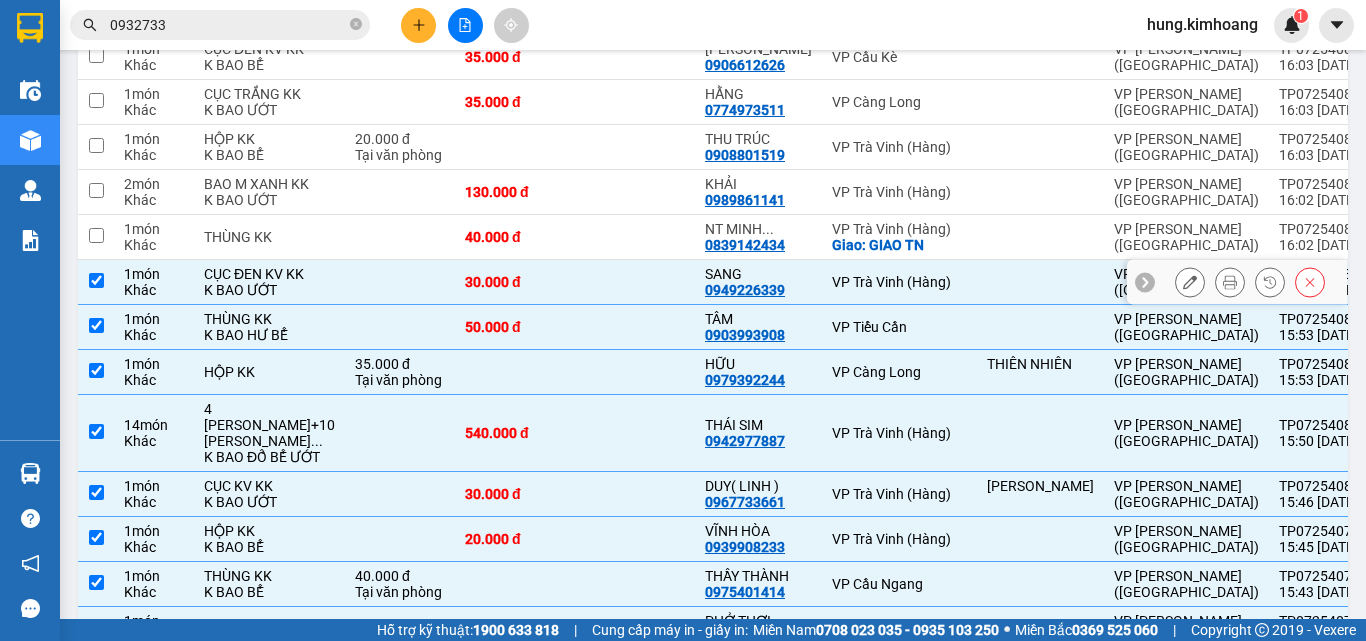 click at bounding box center [96, 280] 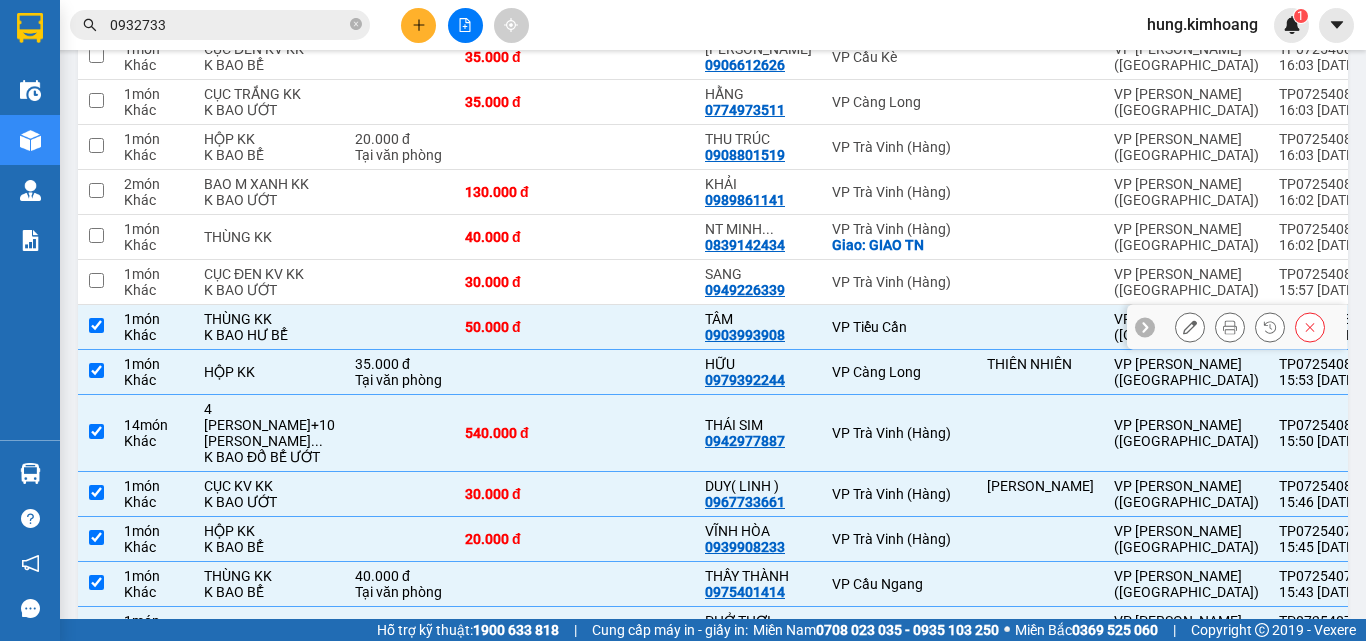 click at bounding box center [96, 327] 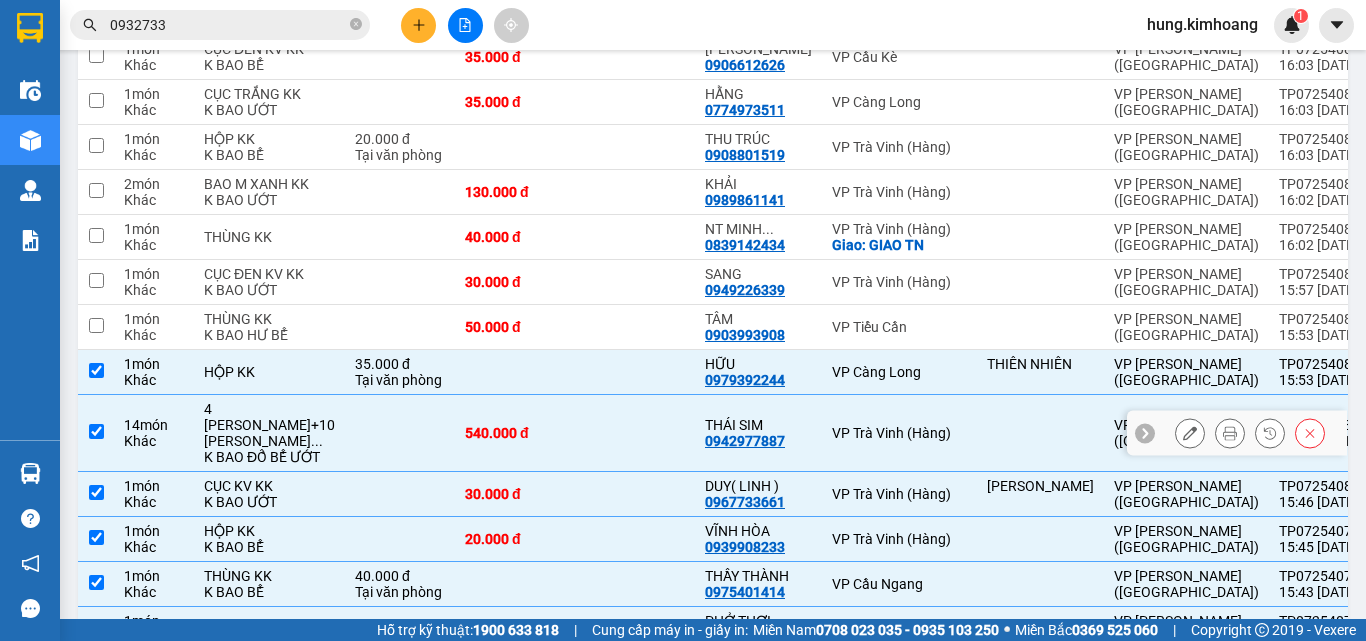 click at bounding box center [96, 433] 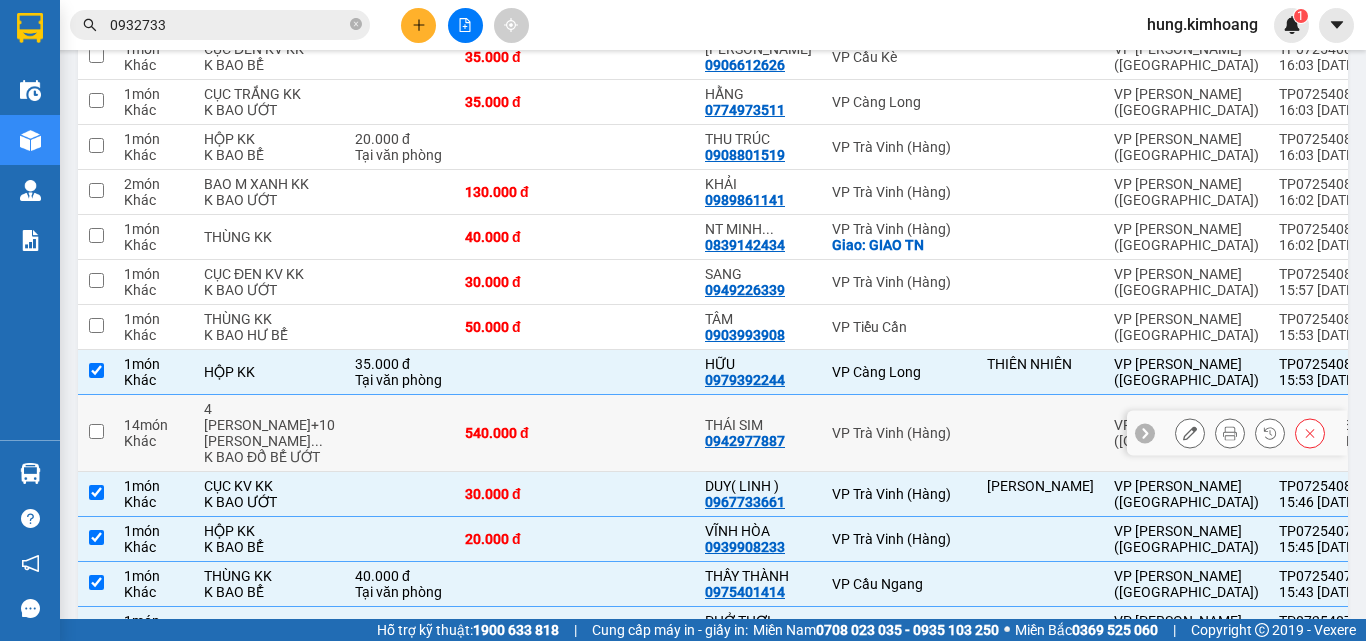 click at bounding box center [96, 433] 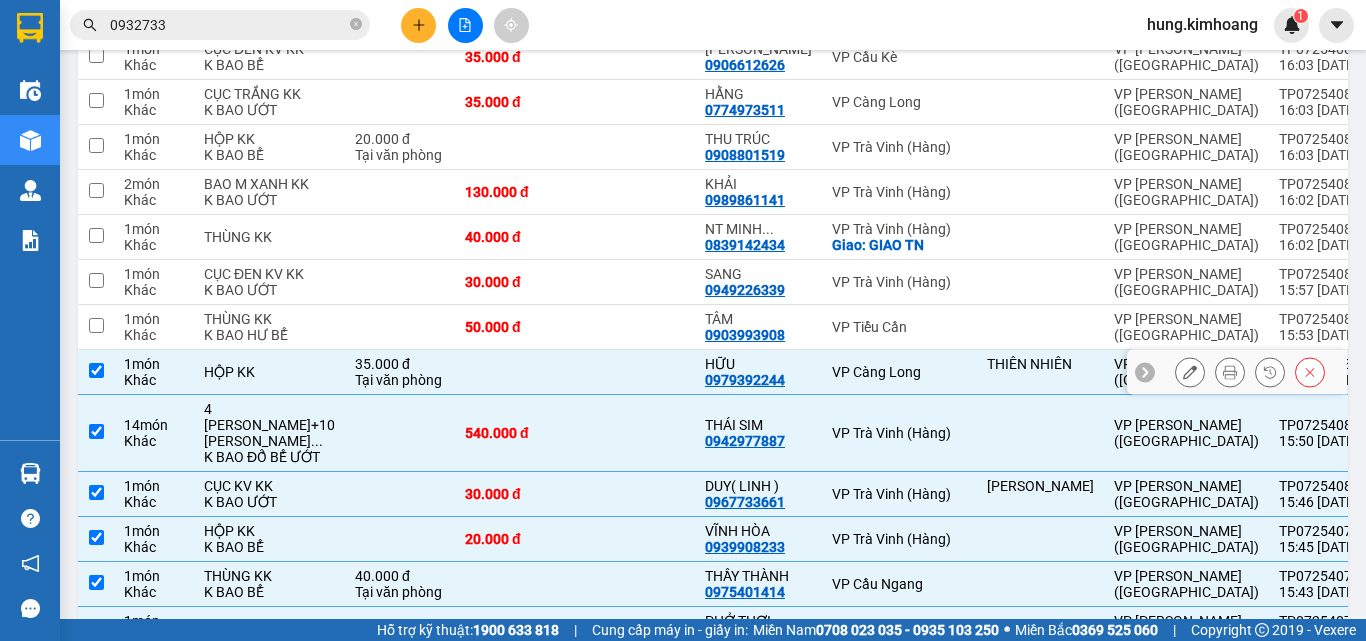 click at bounding box center (96, 372) 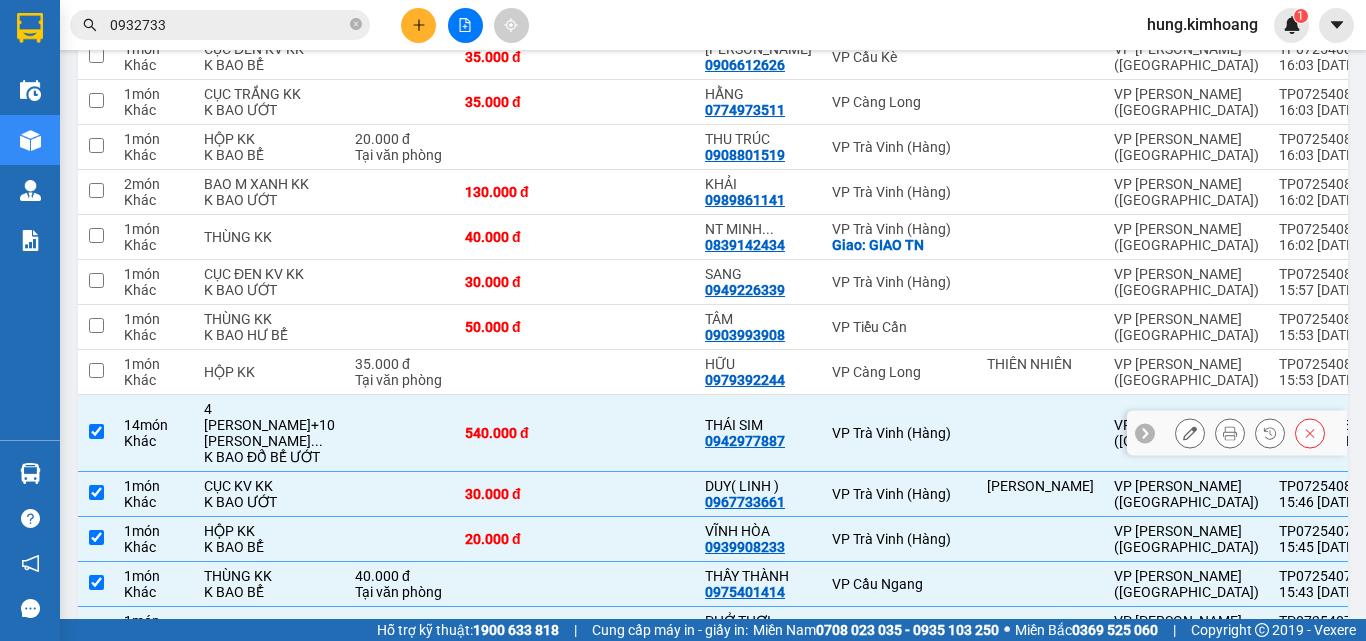 click at bounding box center [96, 431] 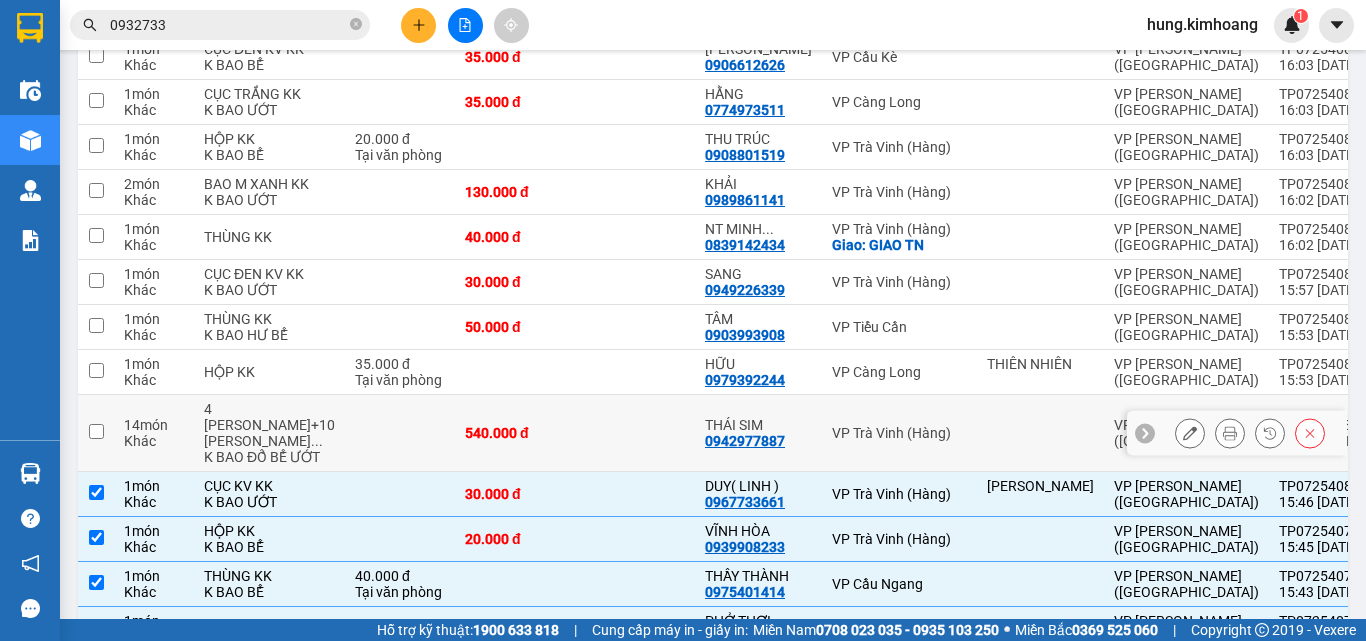 scroll, scrollTop: 700, scrollLeft: 0, axis: vertical 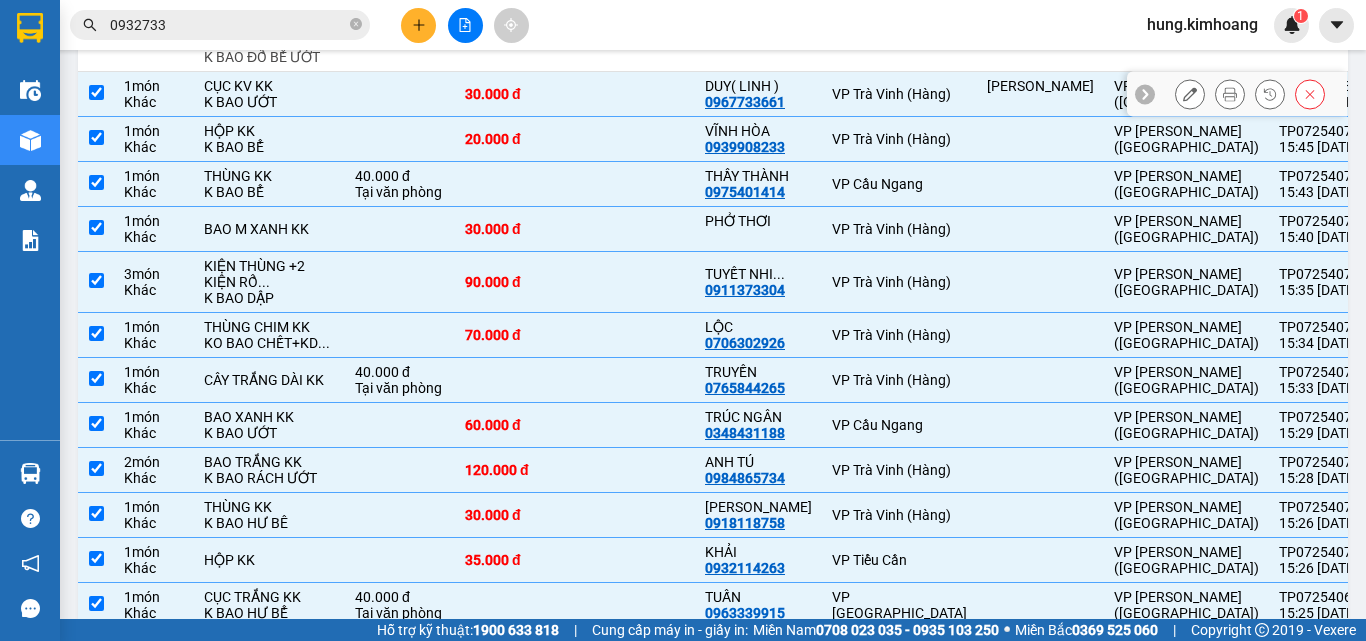 click at bounding box center (96, 94) 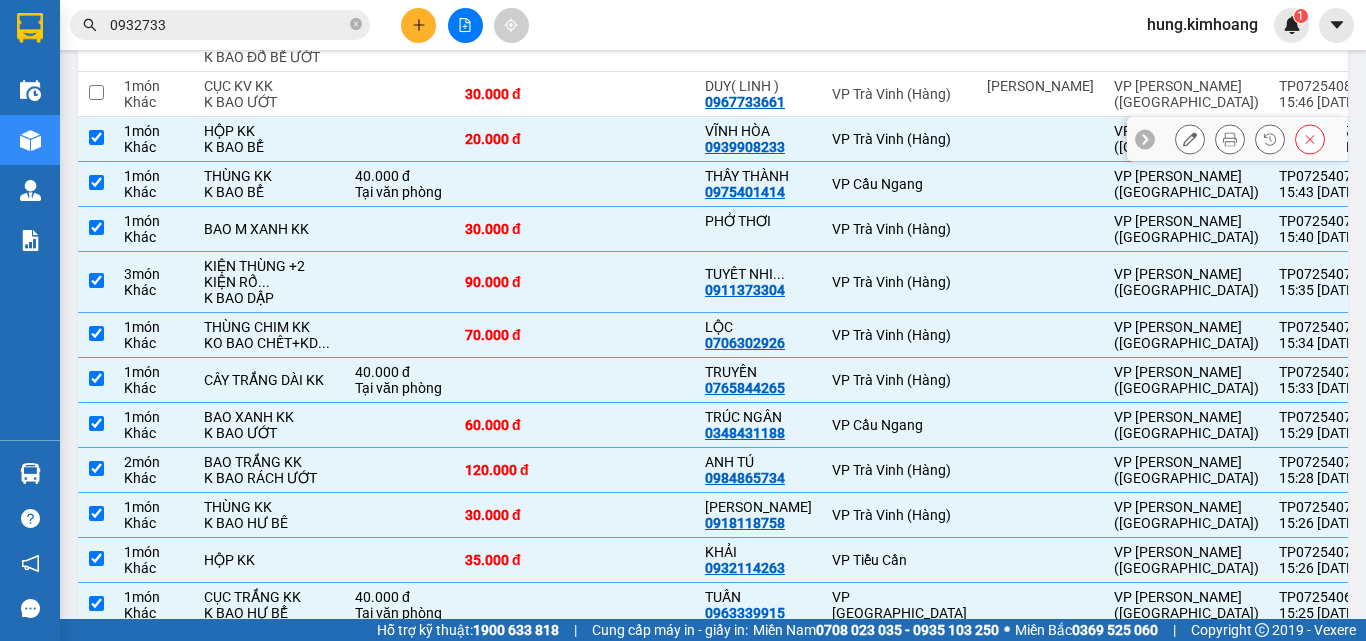 click at bounding box center [96, 139] 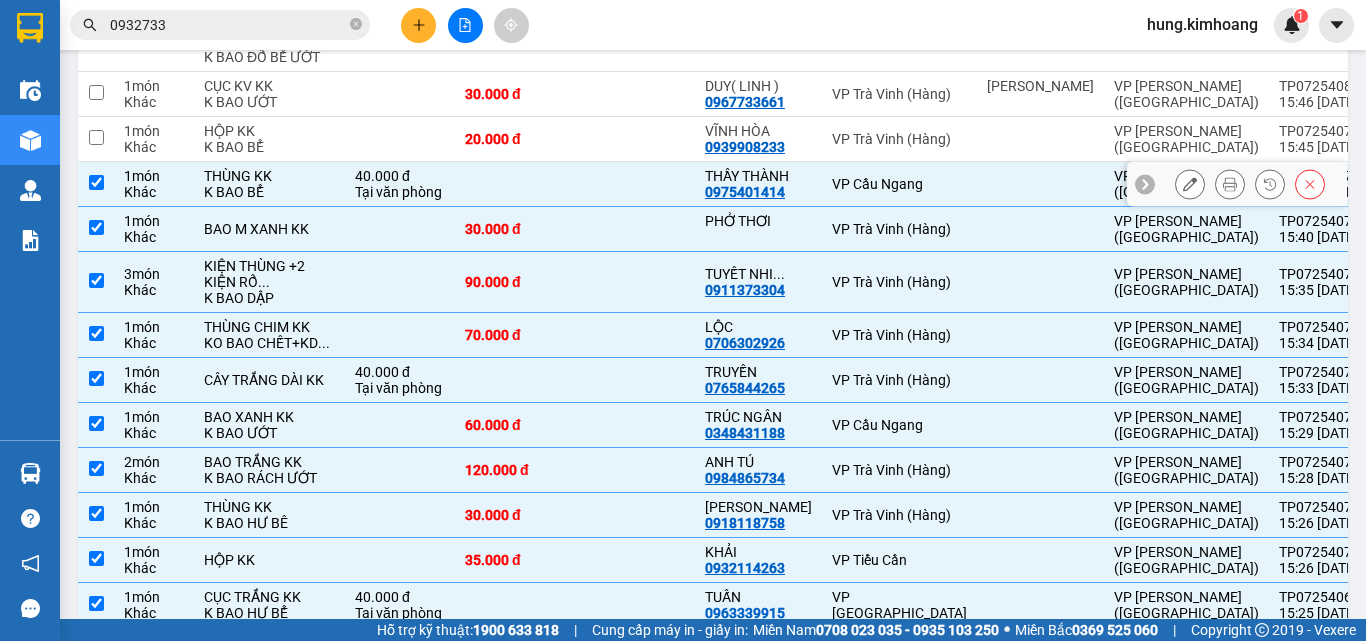 click at bounding box center [96, 184] 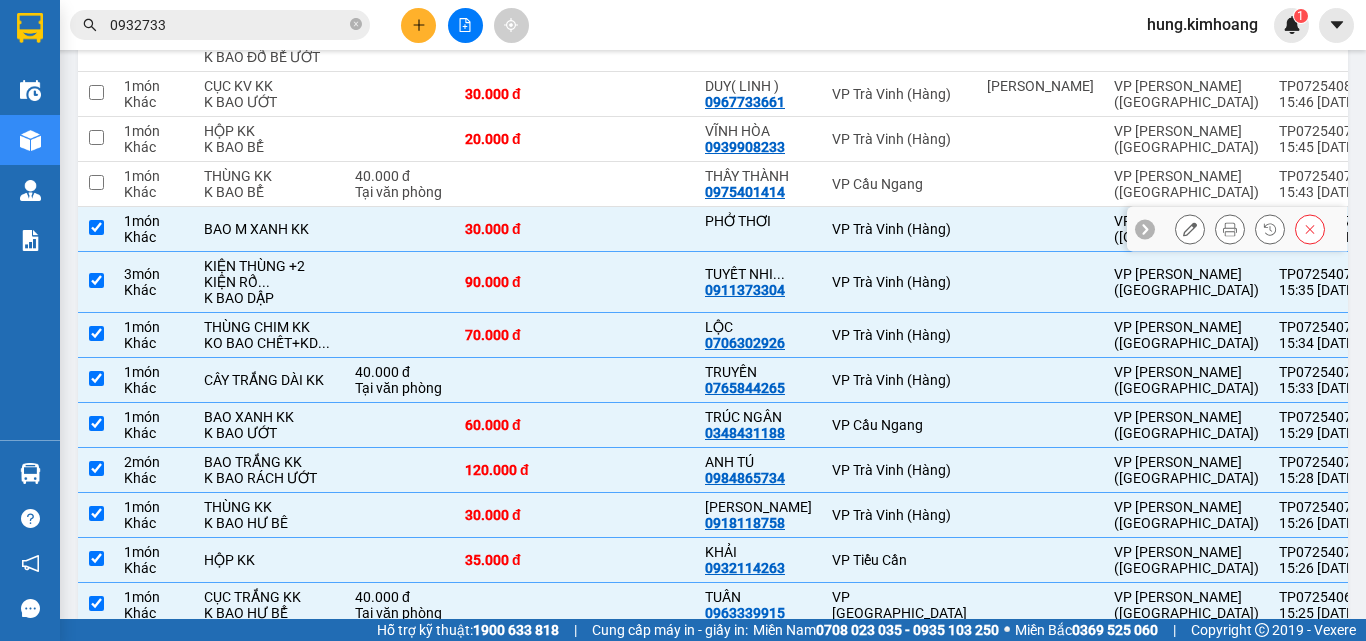 click at bounding box center (96, 229) 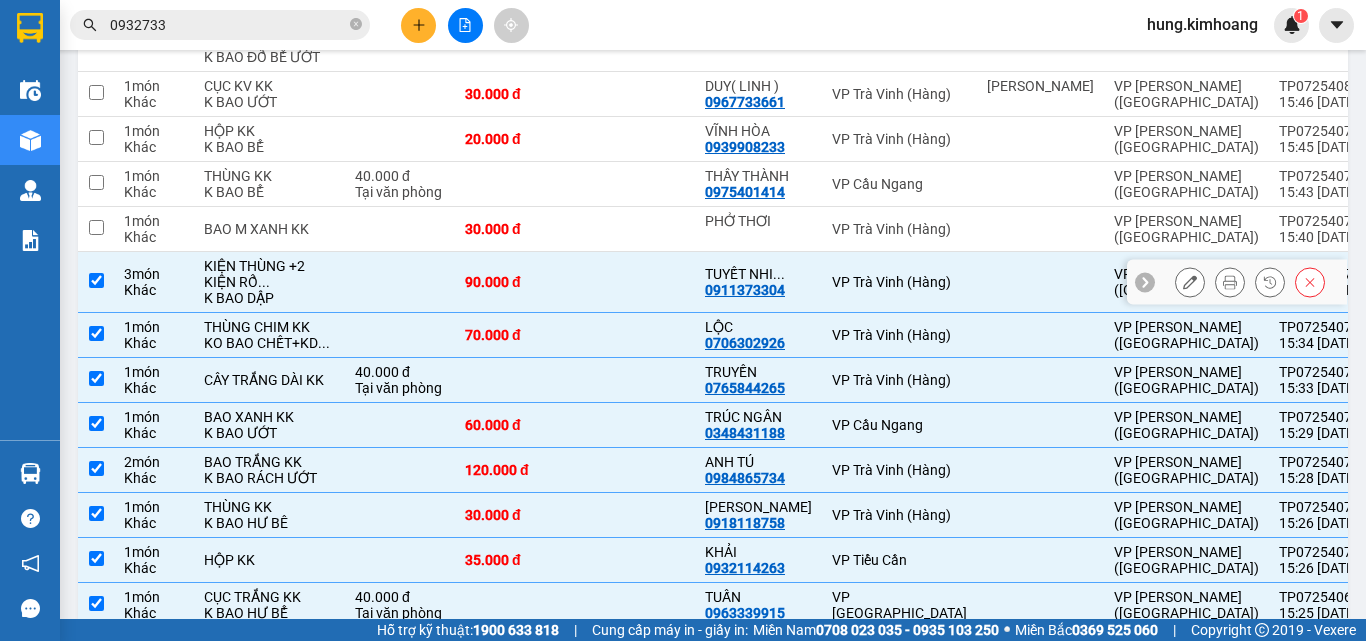 click at bounding box center [96, 280] 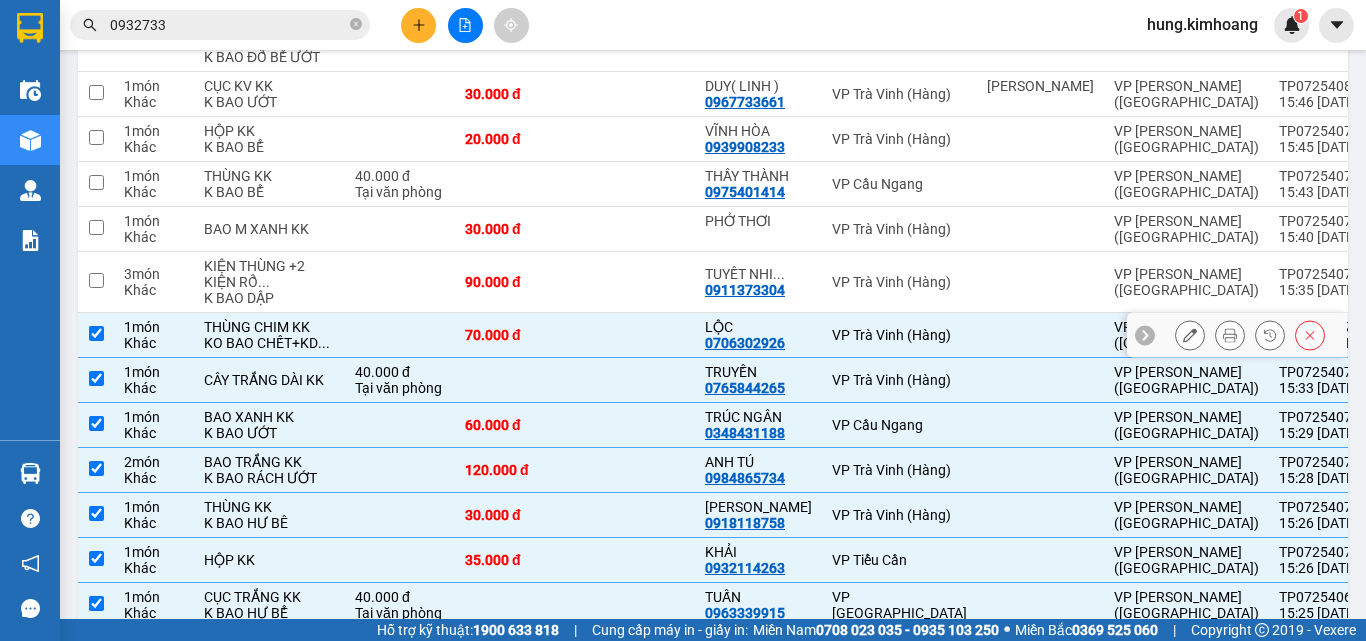 click at bounding box center [96, 335] 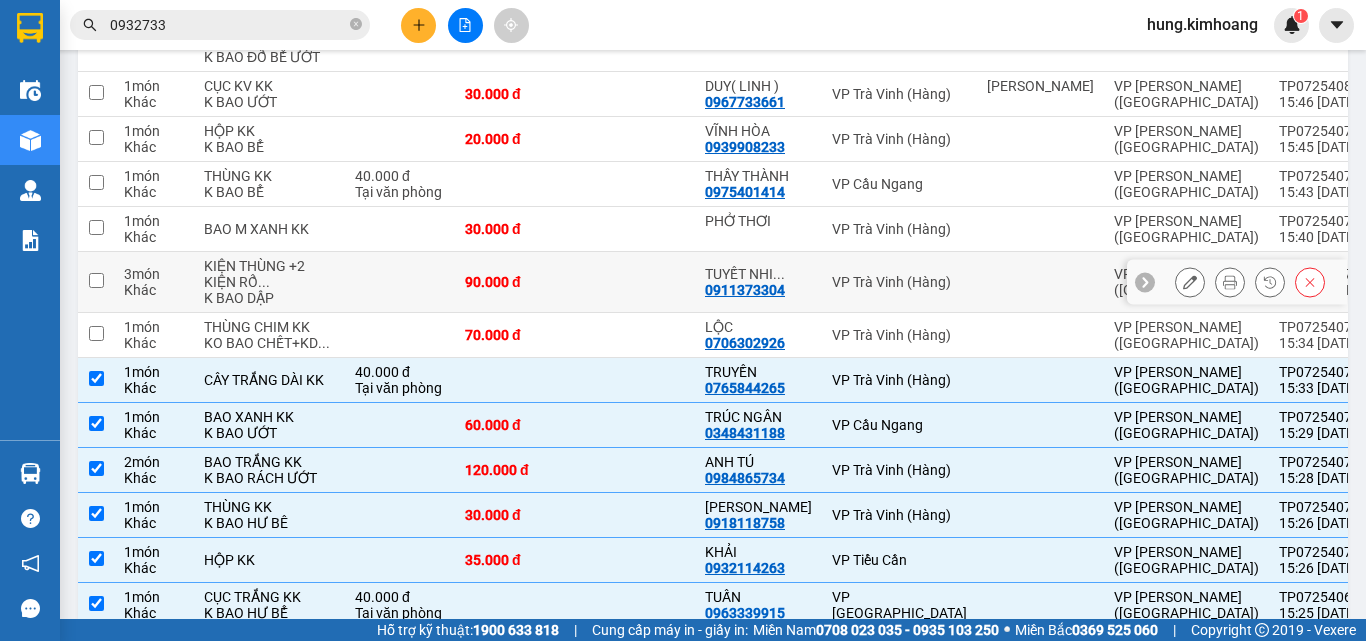 scroll, scrollTop: 800, scrollLeft: 0, axis: vertical 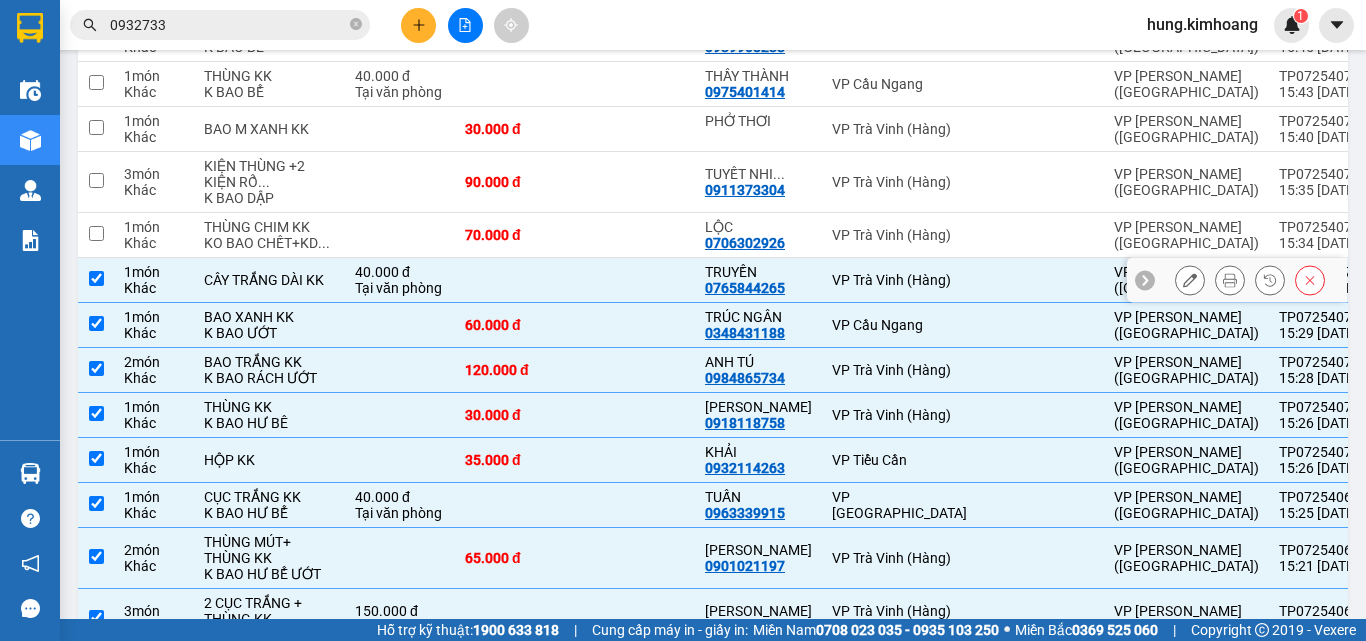click at bounding box center (96, 280) 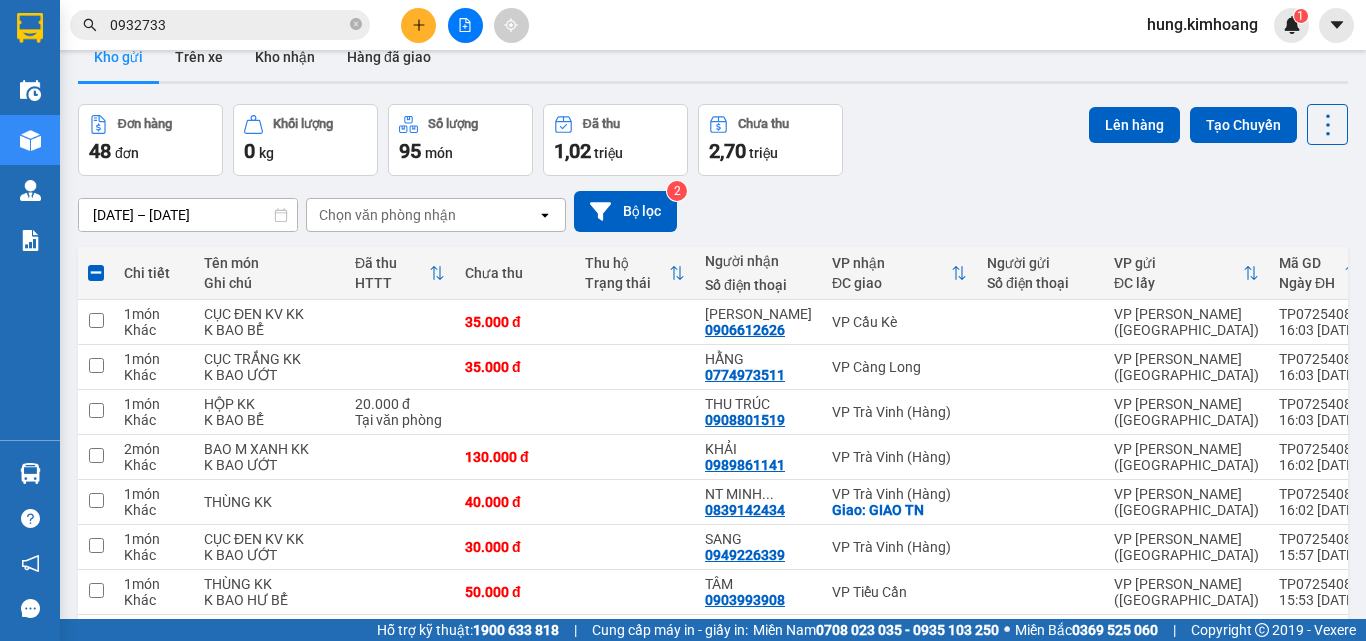 scroll, scrollTop: 0, scrollLeft: 0, axis: both 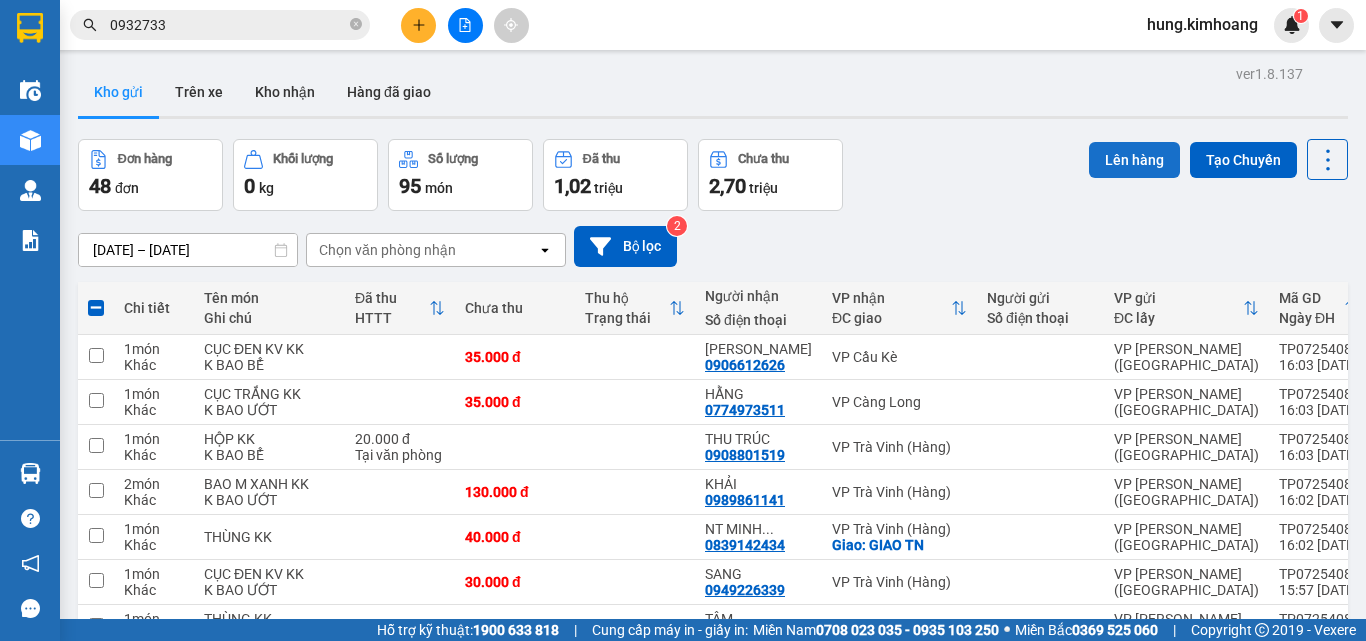 click on "Lên hàng" at bounding box center (1134, 160) 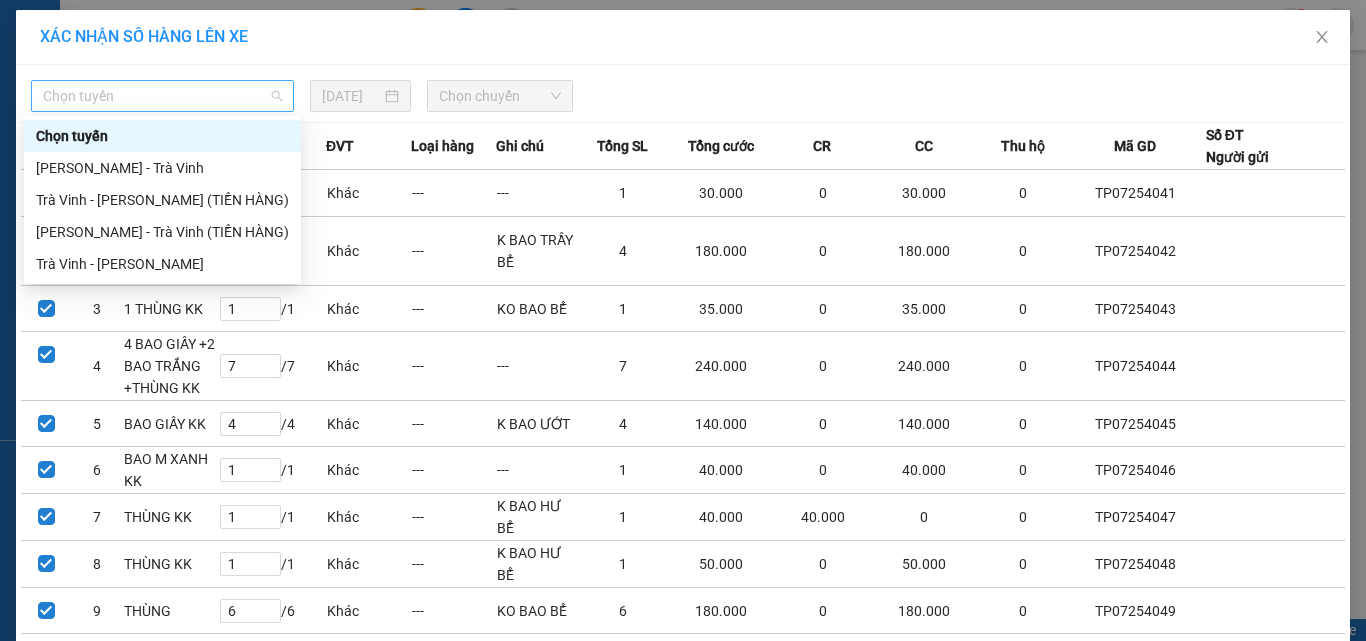 click on "Chọn tuyến" at bounding box center [162, 96] 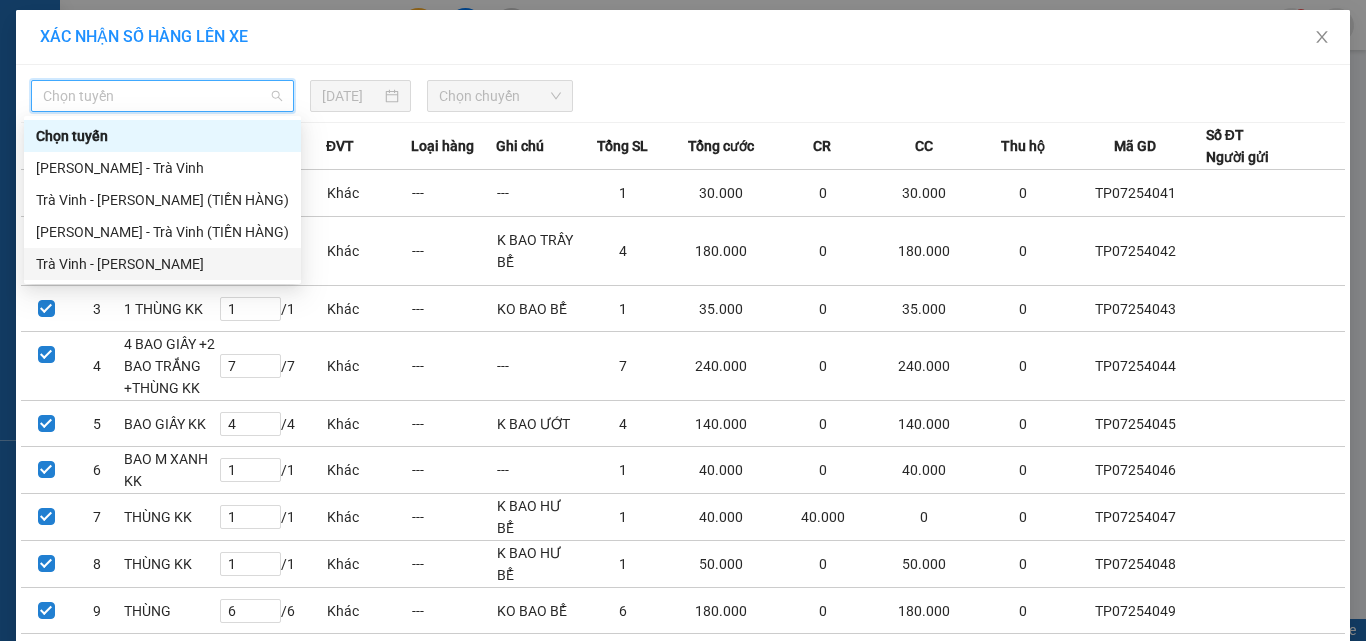 click on "Trà Vinh - [PERSON_NAME]" at bounding box center (162, 264) 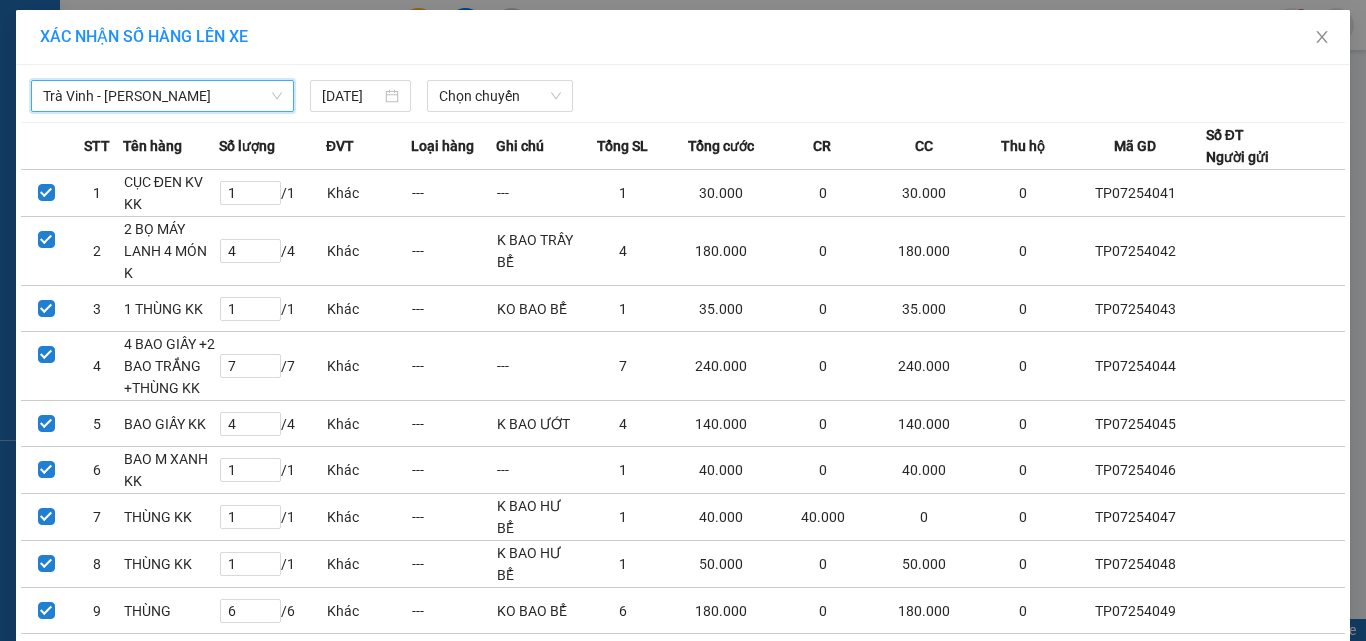click on "Trà Vinh - Hồ Chí Minh Trà Vinh - Hồ Chí Minh 10/07/2025 Chọn chuyến STT Tên hàng Số lượng ĐVT Loại hàng Ghi chú Tổng SL Tổng cước CR CC Thu hộ Mã GD Số ĐT   Người gửi 1 CỤC ĐEN KV KK  1  /  1 Khác --- --- 1 30.000 0 30.000 0 TP07254041 2 2 BỌ MÁY LANH 4 MÓN K  4  /  4 Khác --- K BAO TRẦY BỂ  4 180.000 0 180.000 0 TP07254042 3 1 THÙNG KK 1  /  1 Khác --- KO BAO BỂ 1 35.000 0 35.000 0 TP07254043 4 4 BAO GIẤY +2 BAO TRẮNG +THÙNG KK  7  /  7 Khác --- --- 7 240.000 0 240.000 0 TP07254044 5 BAO GIẤY KK  4  /  4 Khác --- K BAO ƯỚT  4 140.000 0 140.000 0 TP07254045 6 BAO M XANH KK 1  /  1 Khác --- --- 1 40.000 0 40.000 0 TP07254046 7 THÙNG KK  1  /  1 Khác --- K BAO HƯ BỂ  1 40.000 40.000 0 0 TP07254047 8 THÙNG KK  1  /  1 Khác --- K BAO HƯ BỂ  1 50.000 0 50.000 0 TP07254048 9 THÙNG 6  /  6 Khác --- KO BAO BỂ 6 180.000 0 180.000 0 TP07254049 10 THÙNG  KK  1  /  1 Khác --- --- 1 40.000 0 40.000 0 TP07254050 11 1 HỘP KK 1  /  1 1" at bounding box center (683, 953) 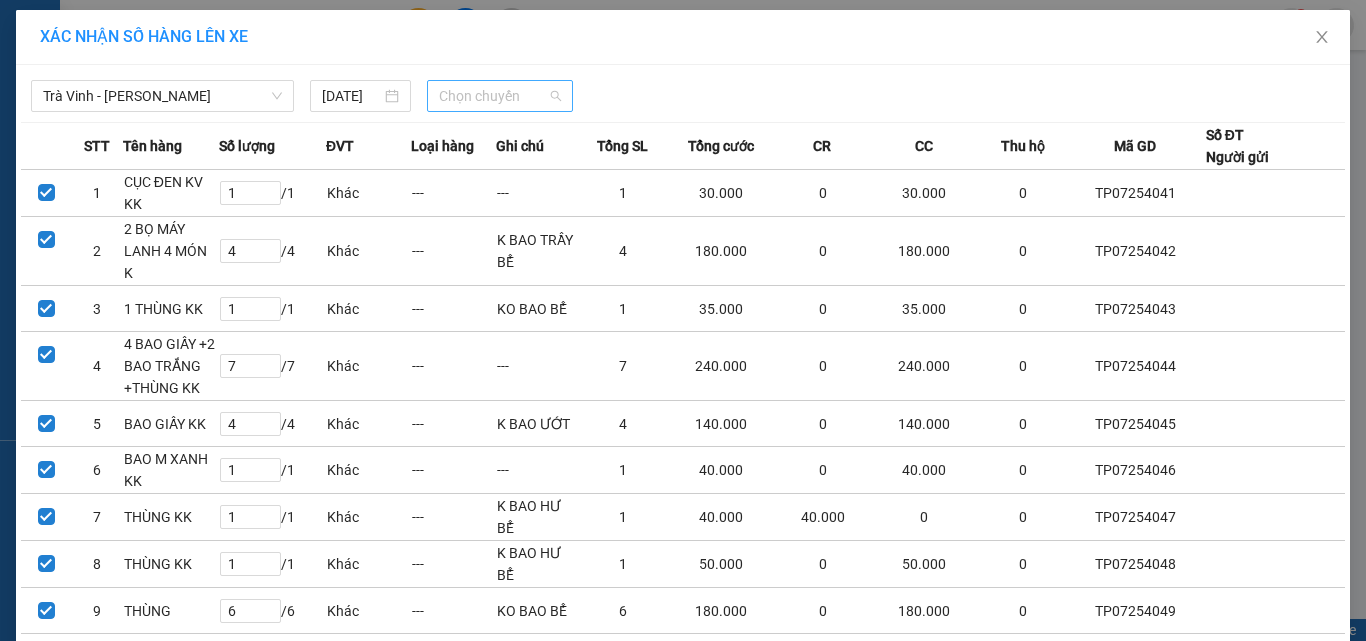 click on "Chọn chuyến" at bounding box center [500, 96] 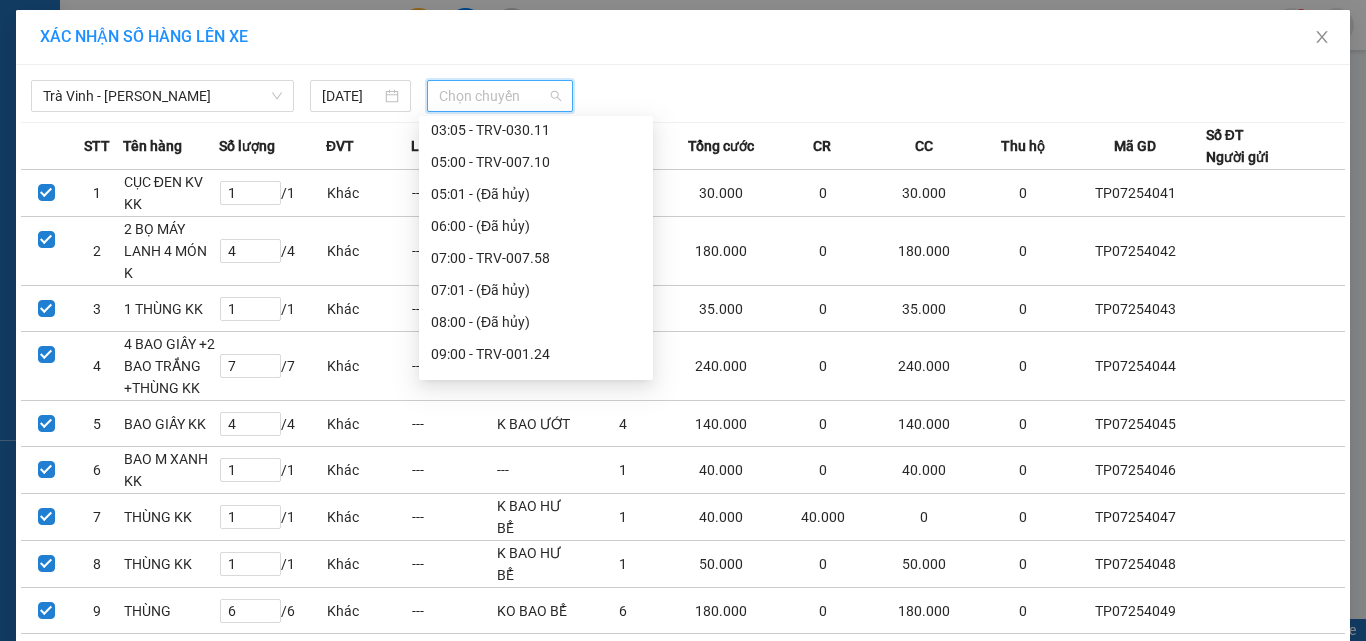 scroll, scrollTop: 500, scrollLeft: 0, axis: vertical 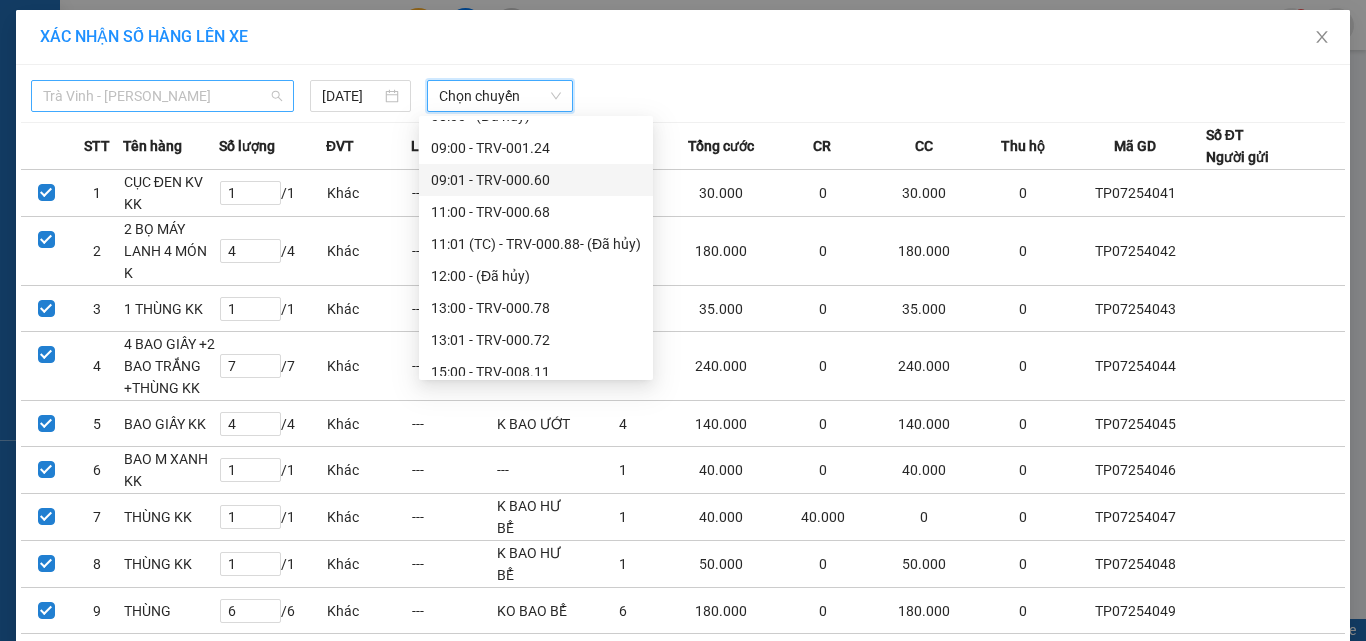 click on "Trà Vinh - [PERSON_NAME]" at bounding box center [162, 96] 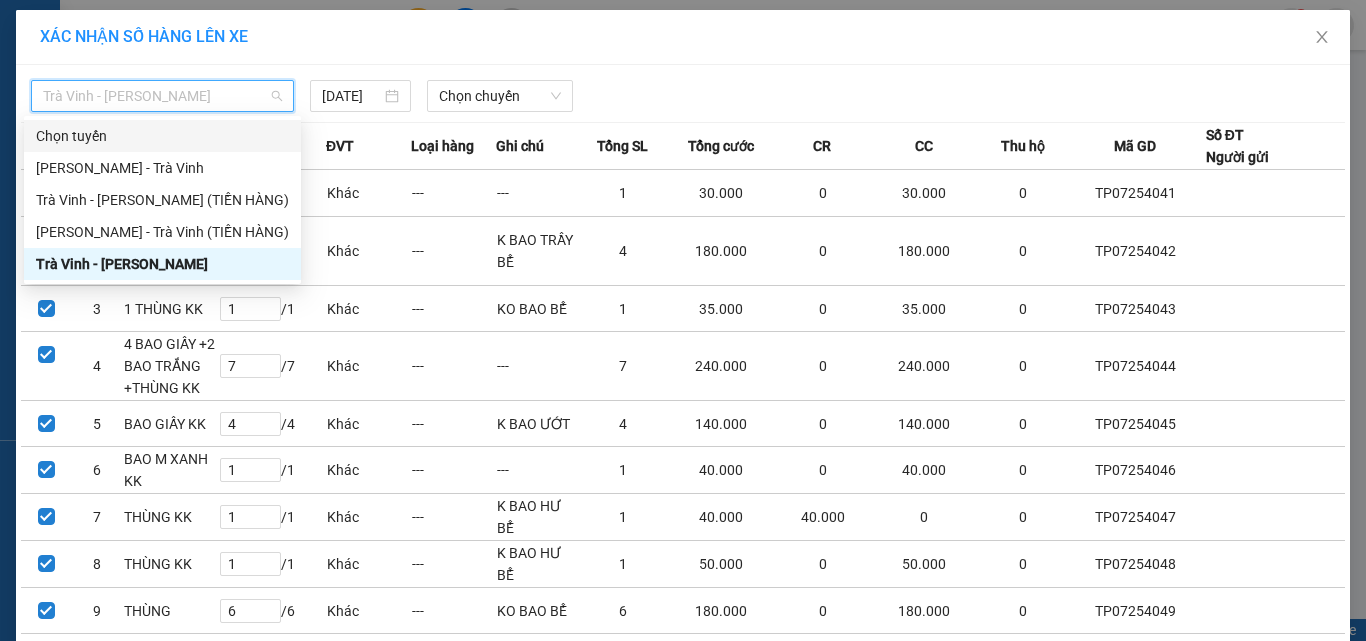 click on "Chọn tuyến" at bounding box center [162, 136] 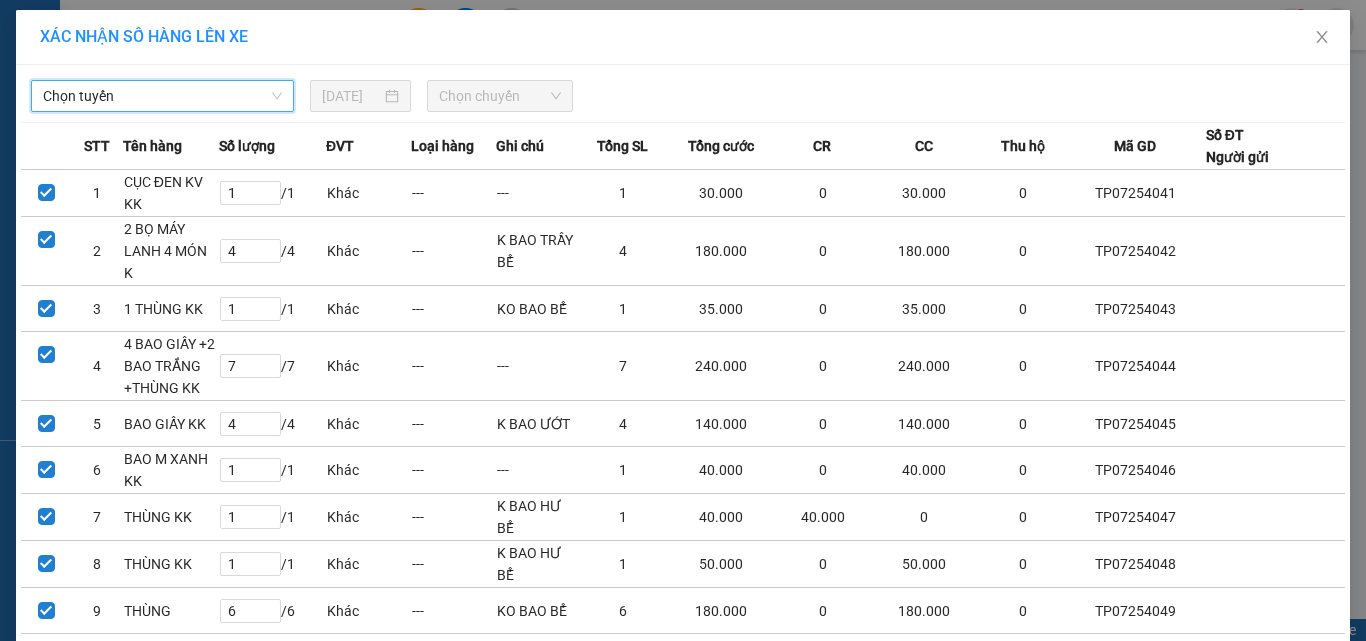 click on "Chọn tuyến" at bounding box center [162, 96] 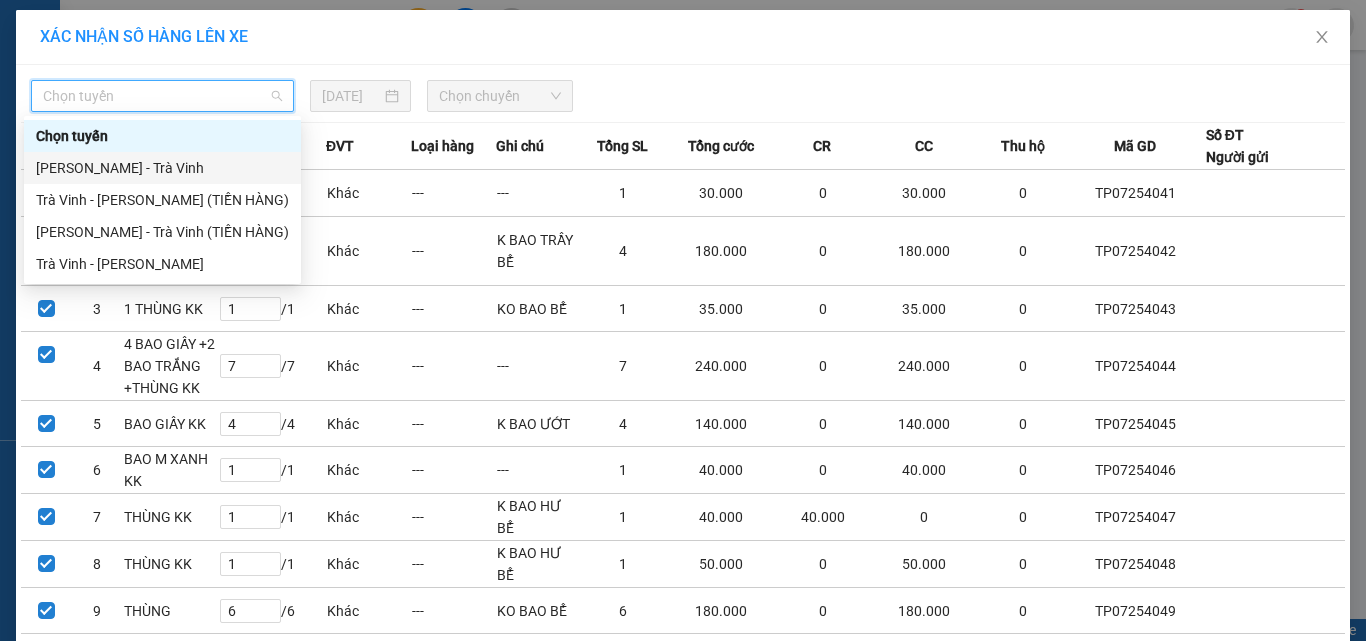 click on "[PERSON_NAME] - Trà Vinh" at bounding box center [162, 168] 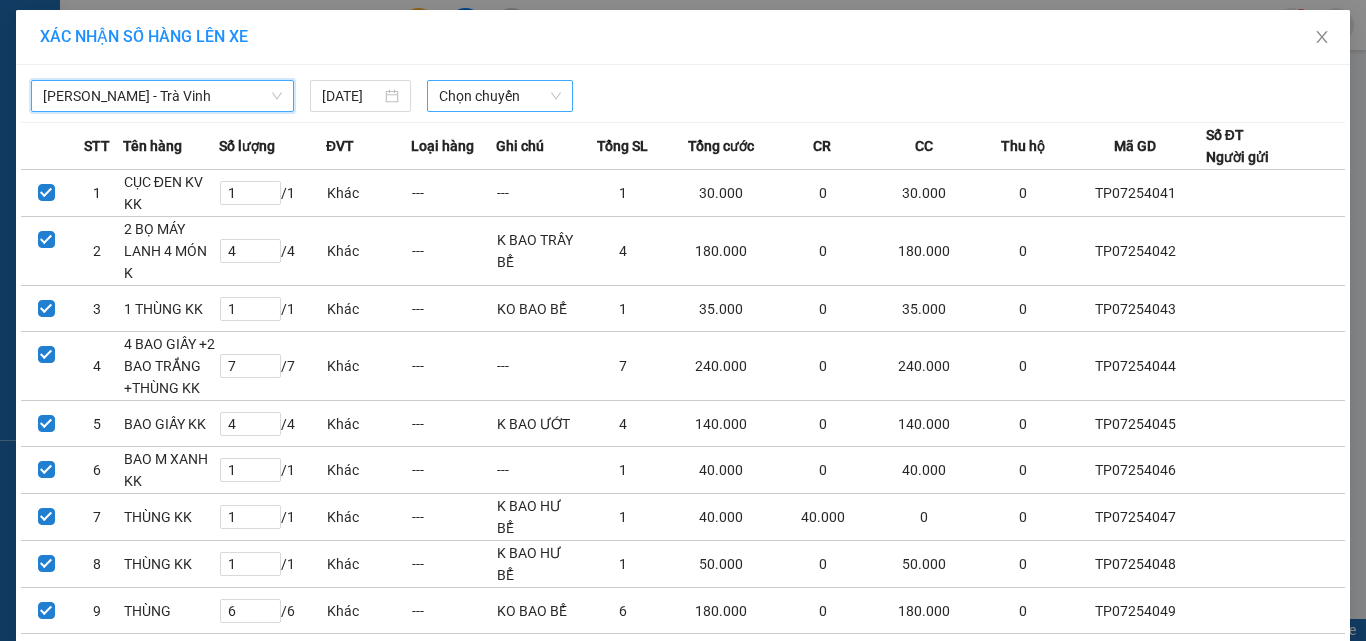 click on "Chọn chuyến" at bounding box center (500, 96) 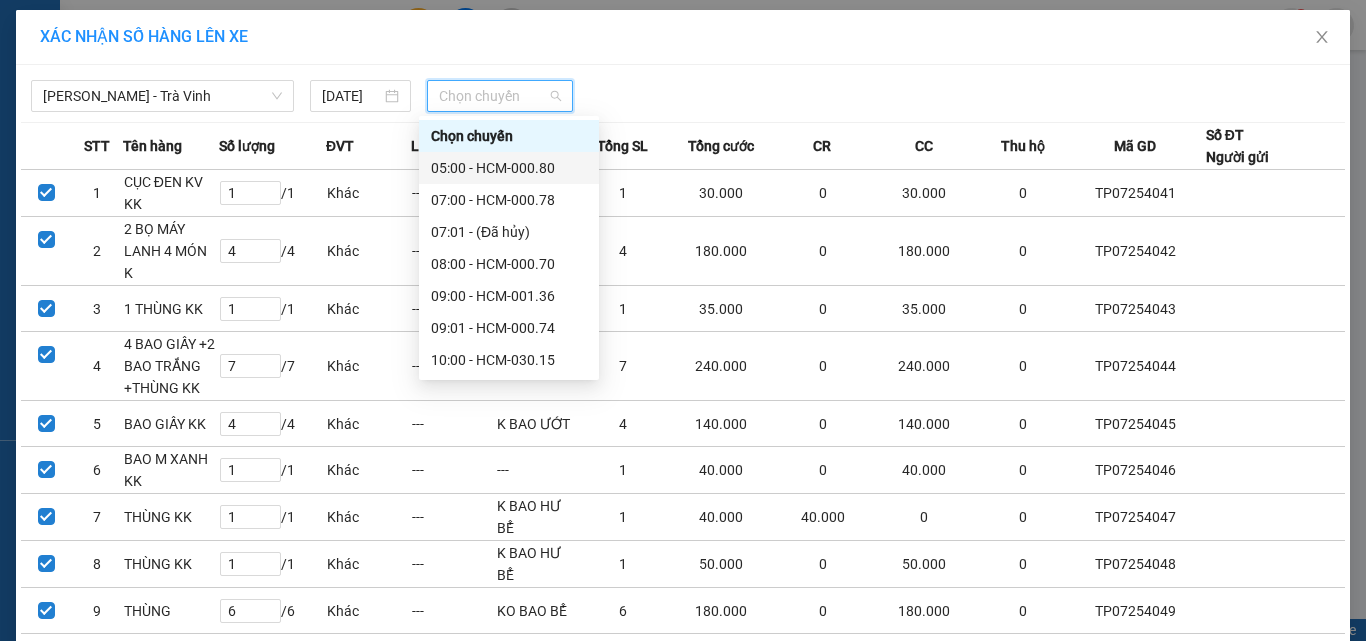 scroll, scrollTop: 400, scrollLeft: 0, axis: vertical 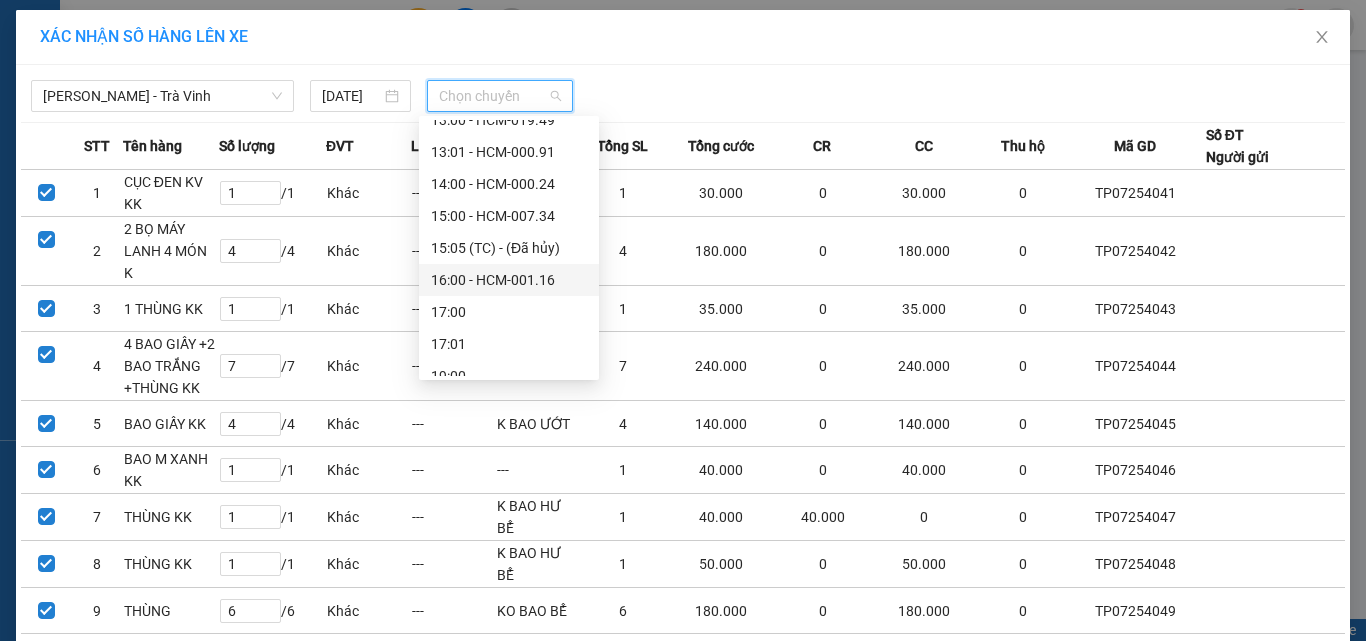 click on "16:00     - HCM-001.16" at bounding box center (509, 280) 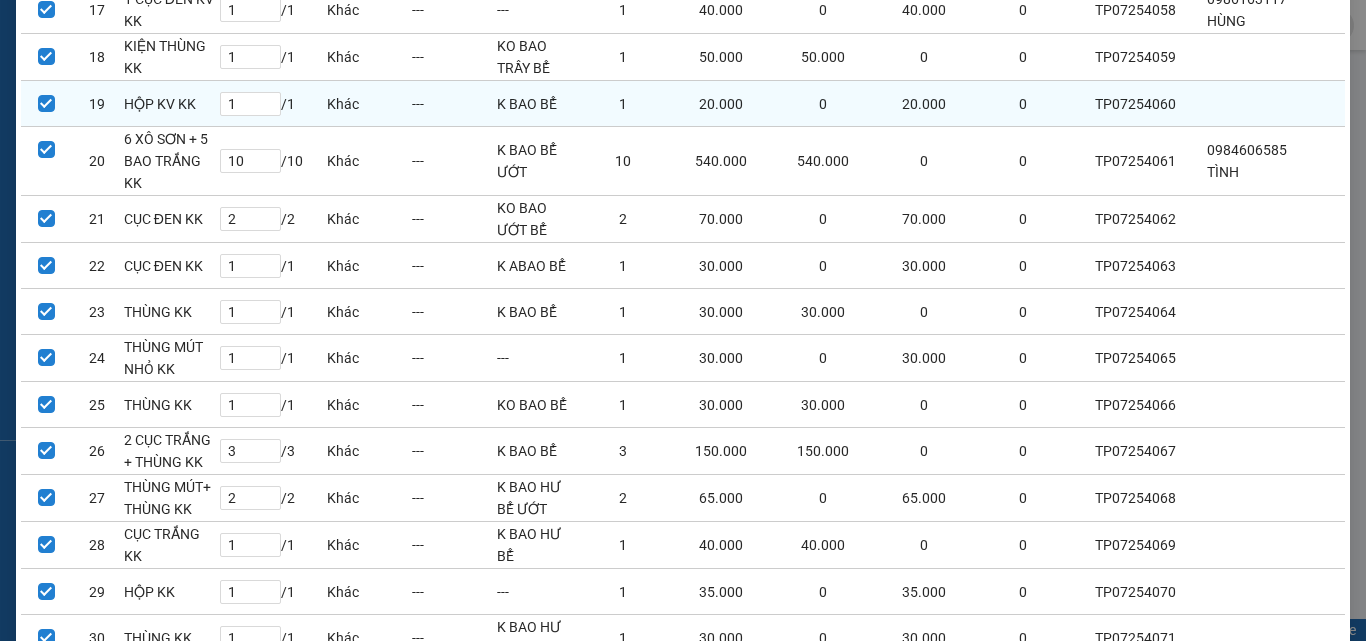 scroll, scrollTop: 1187, scrollLeft: 0, axis: vertical 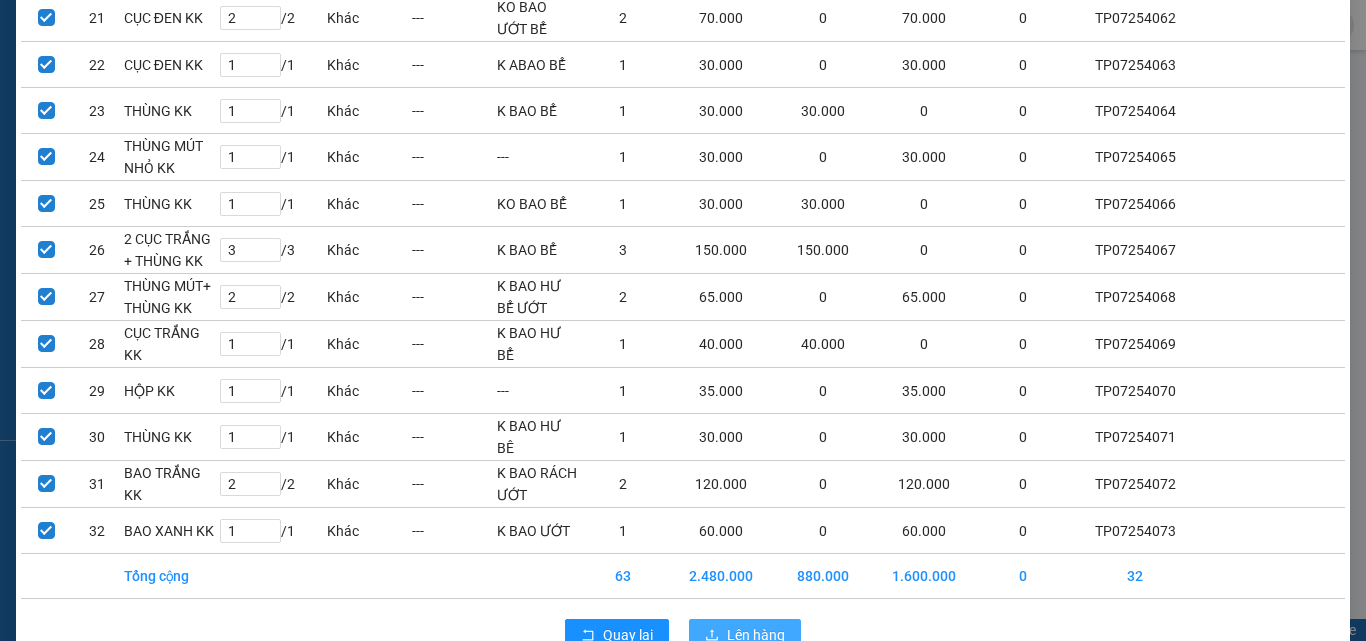 click 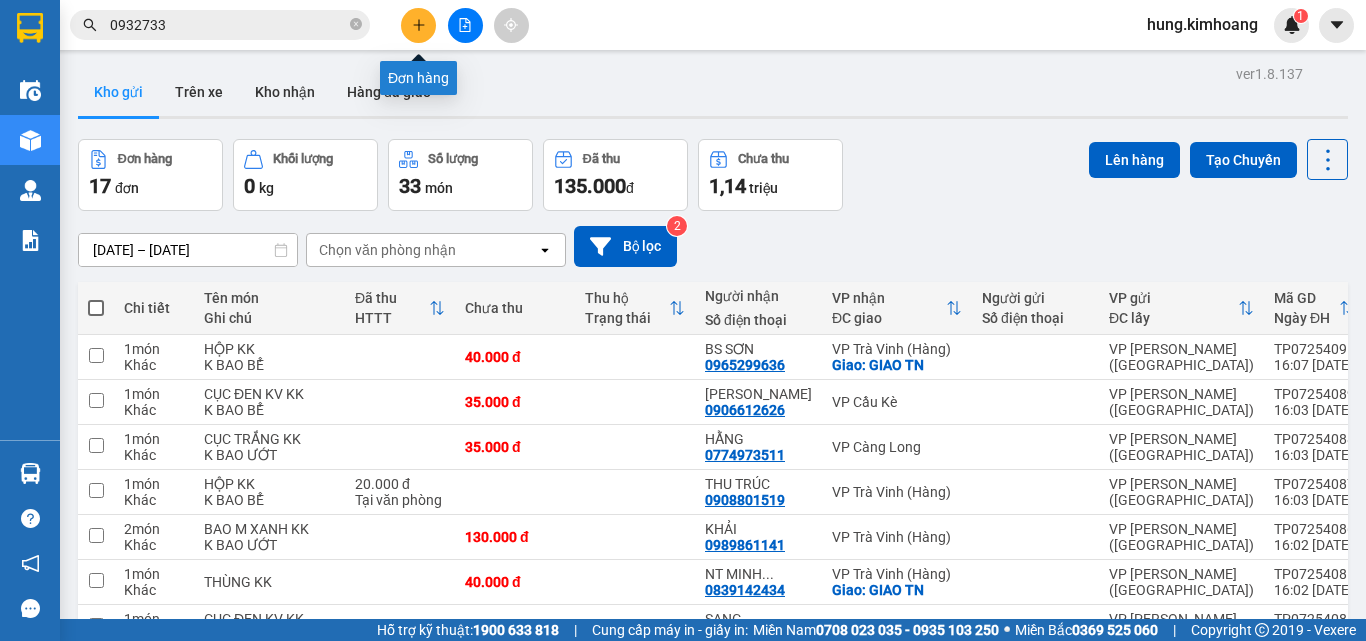 click at bounding box center [418, 25] 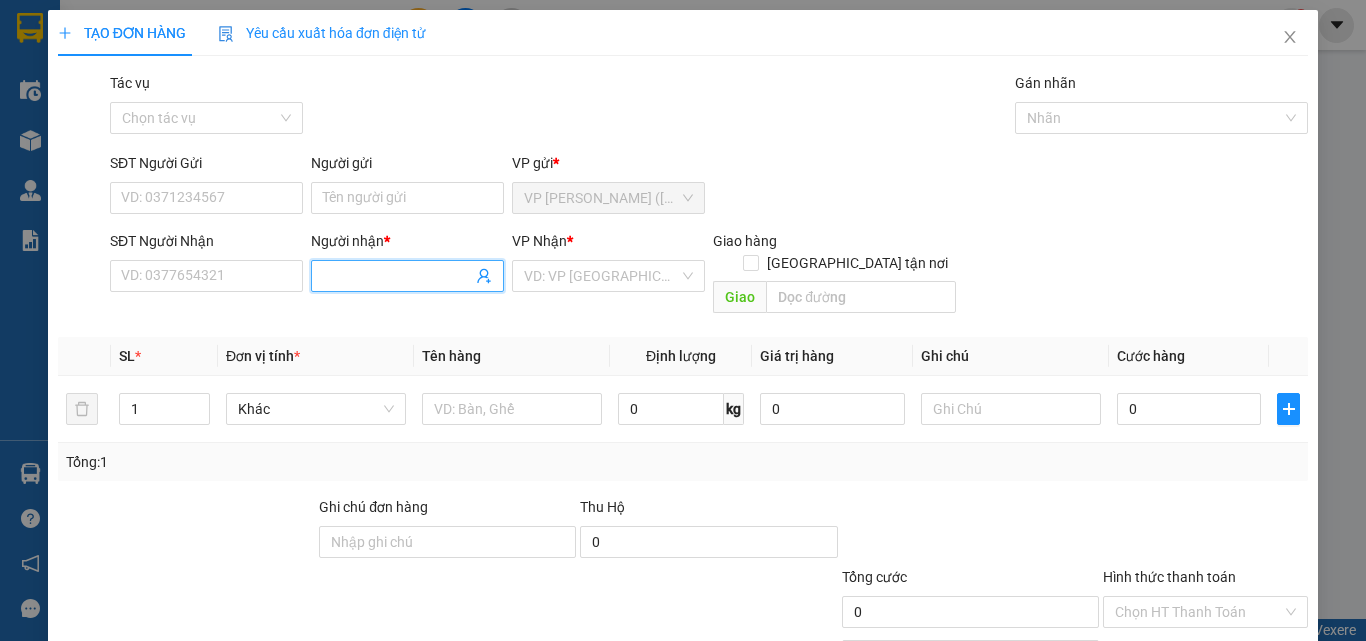 click on "Người nhận  *" at bounding box center [397, 276] 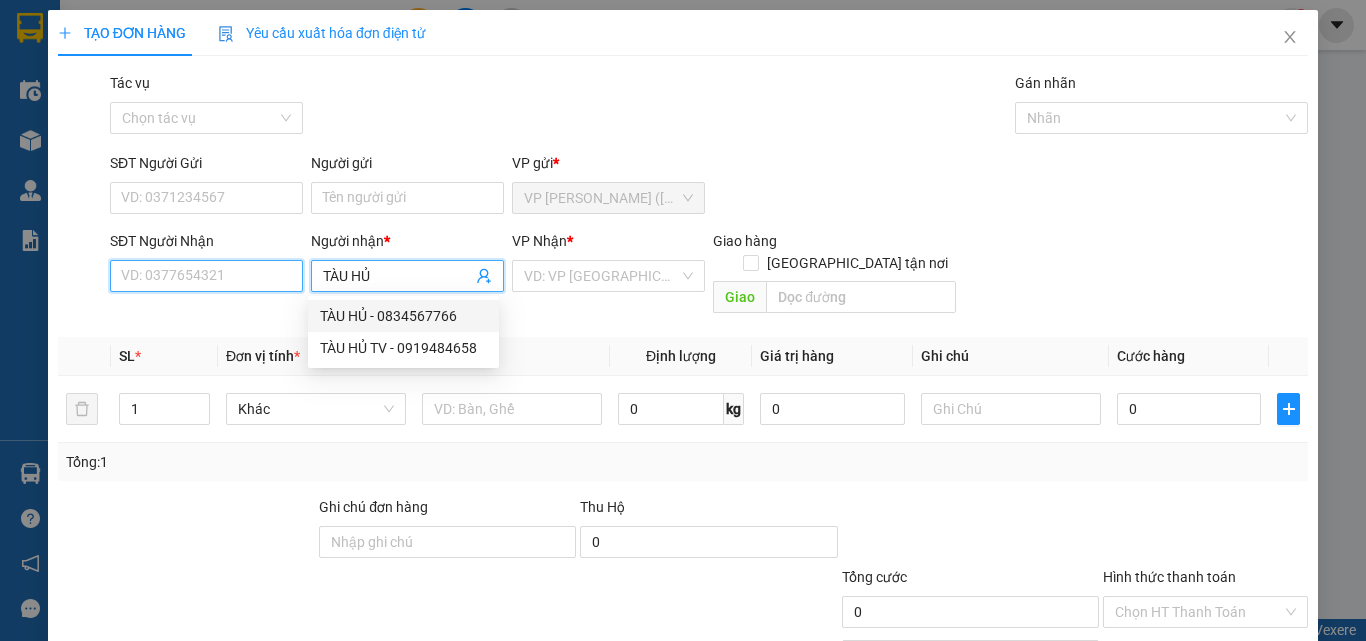 click on "SĐT Người Nhận" at bounding box center (206, 276) 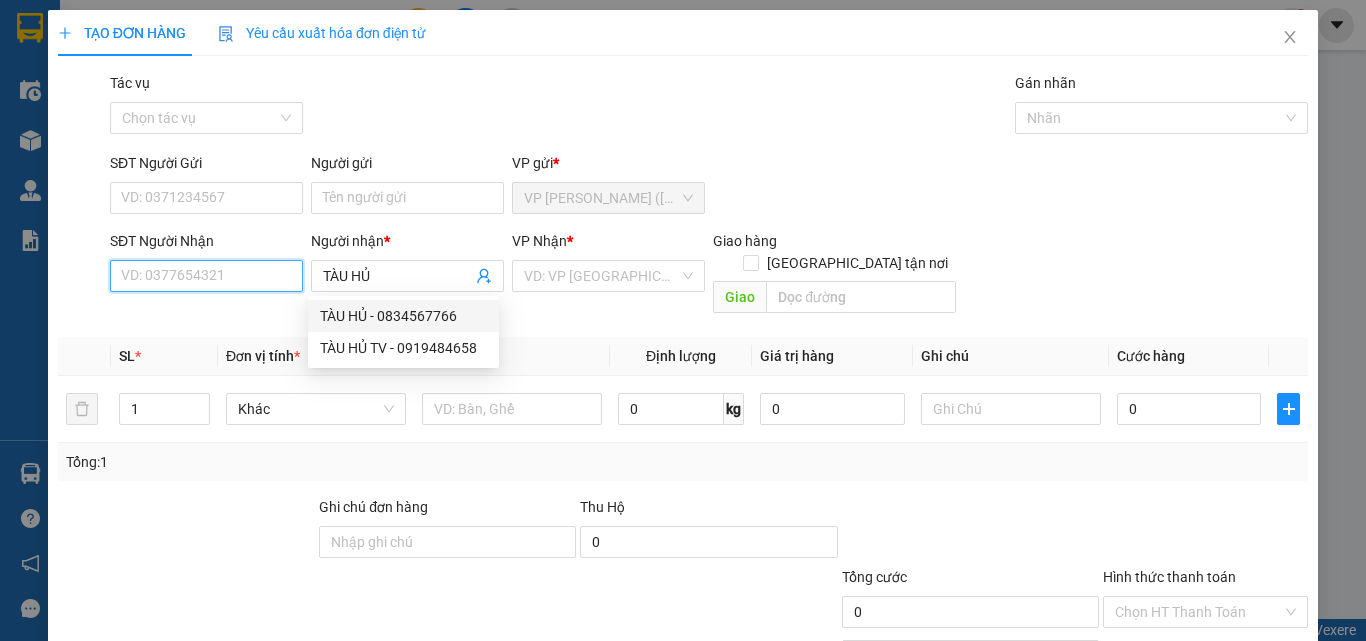 click on "SĐT Người Nhận" at bounding box center (206, 276) 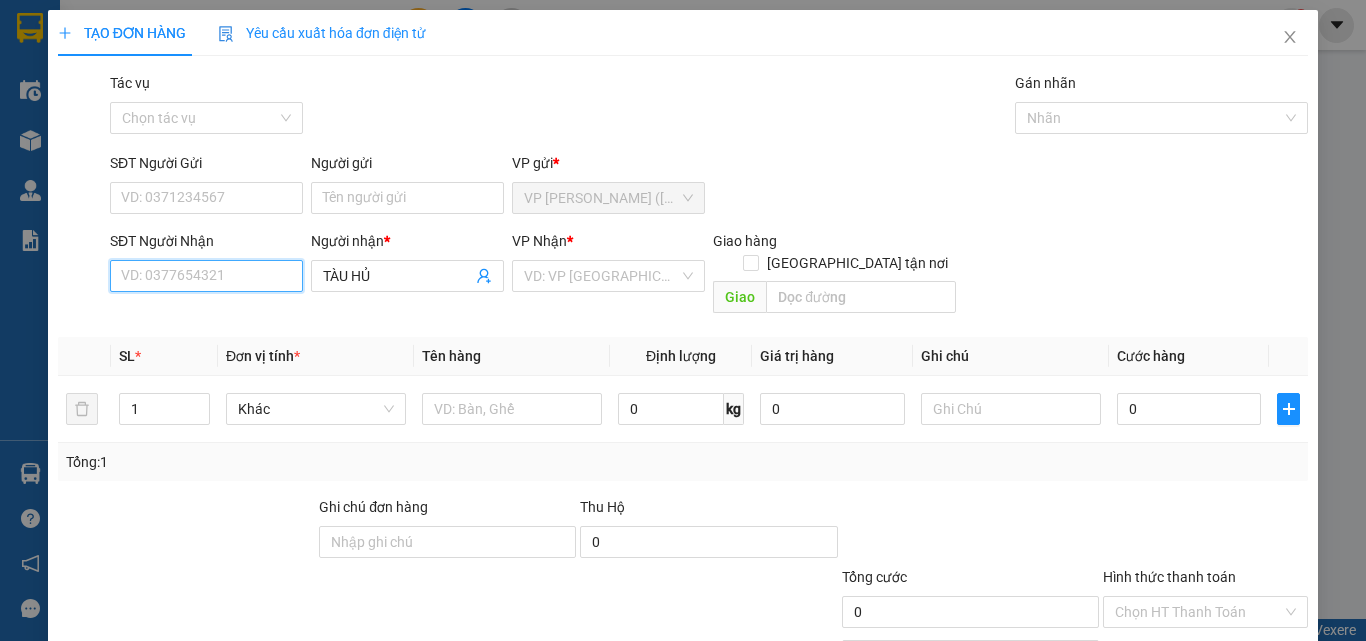 click on "SĐT Người Nhận" at bounding box center (206, 276) 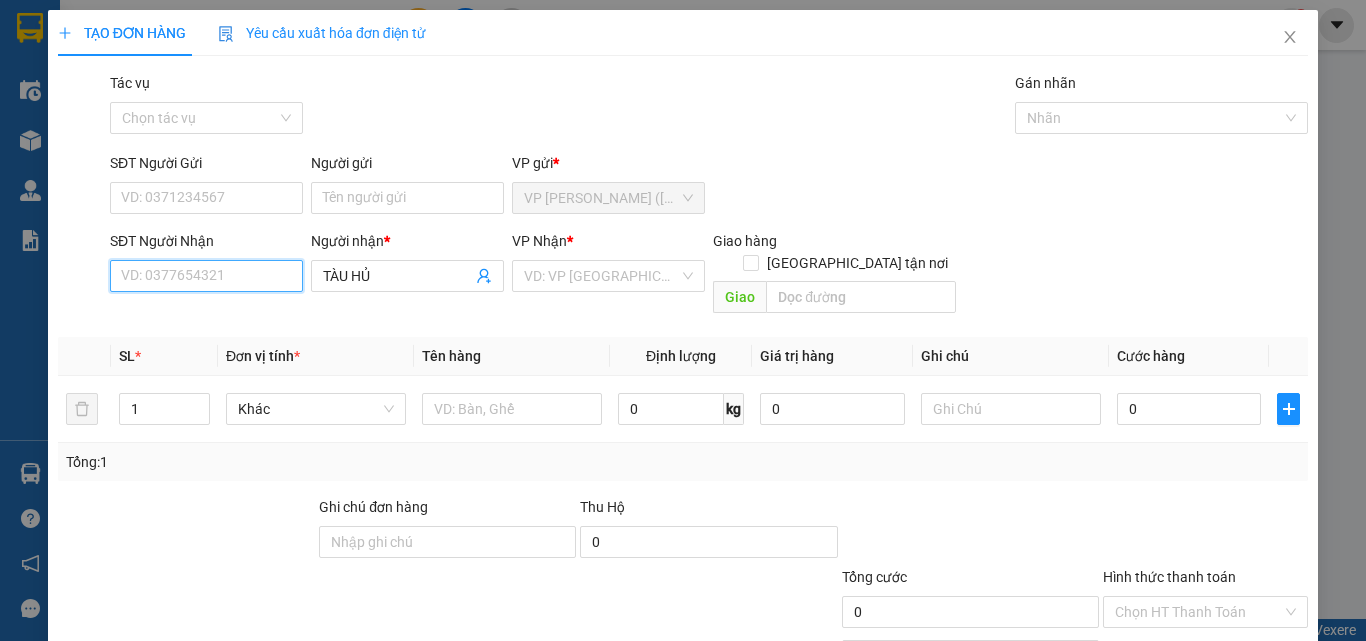 click on "SĐT Người Nhận" at bounding box center (206, 276) 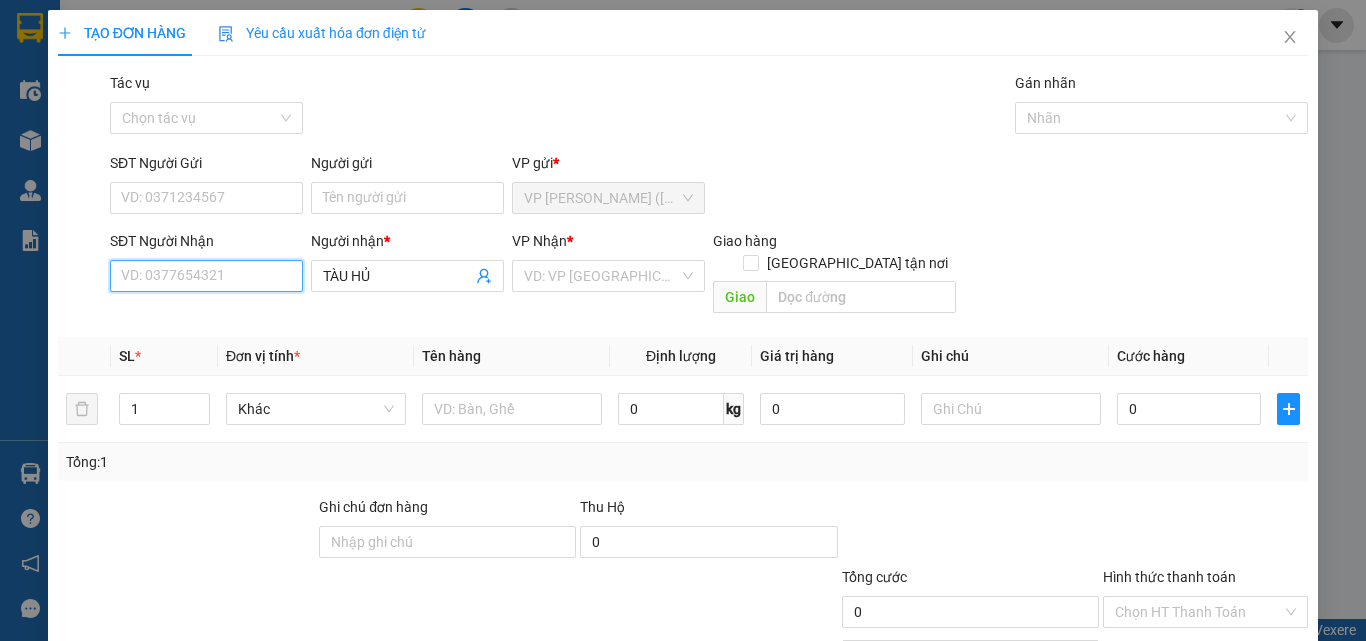 click on "SĐT Người Nhận" at bounding box center (206, 276) 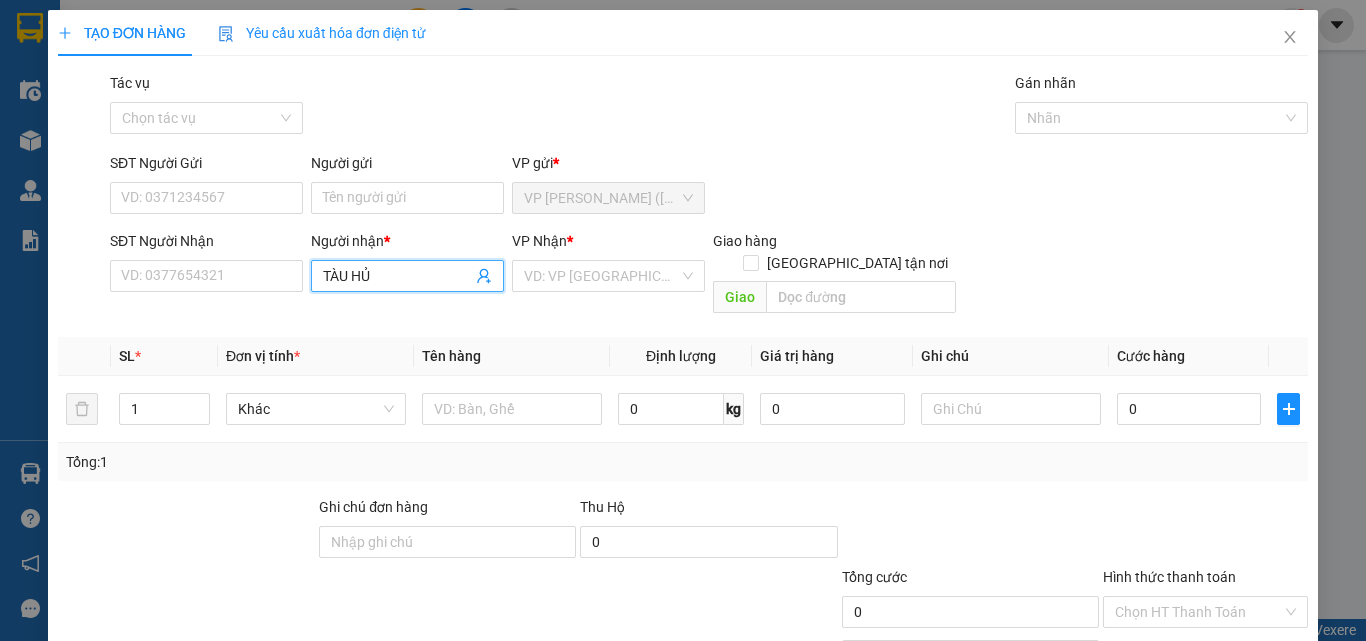 click on "TÀU HỦ" at bounding box center (397, 276) 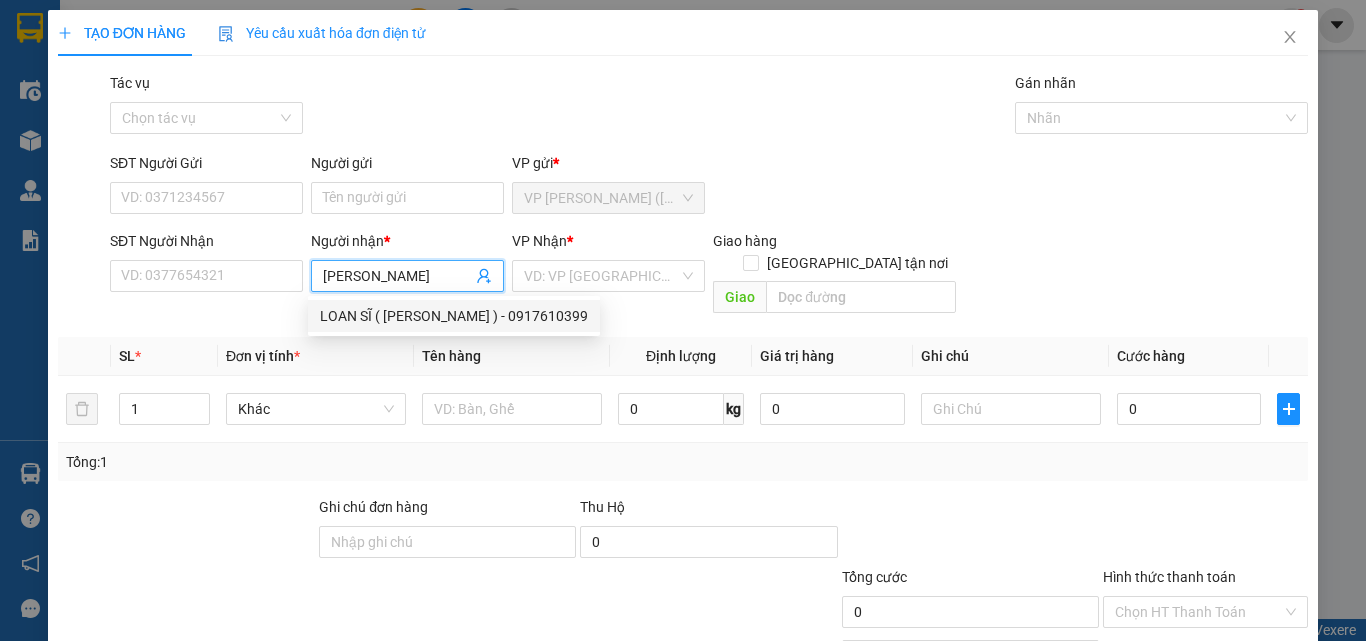 click on "LOAN SĨ ( LOAN VŨ )  - 0917610399" at bounding box center [454, 316] 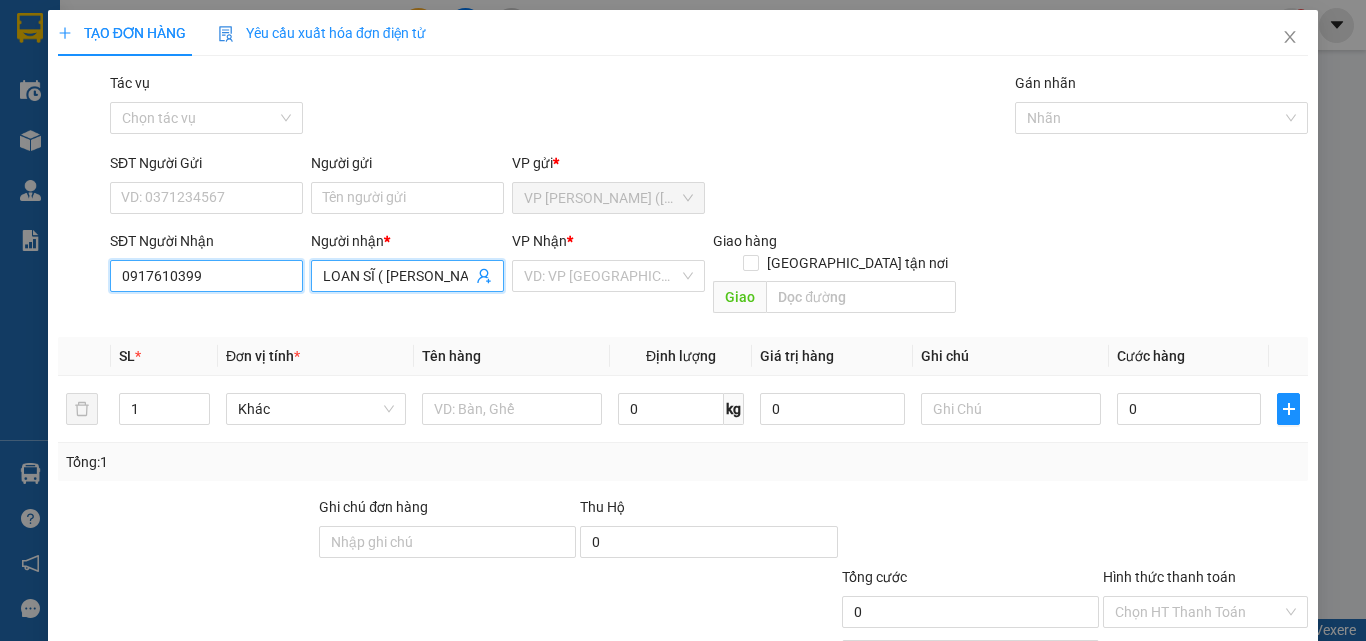 click on "0917610399" at bounding box center (206, 276) 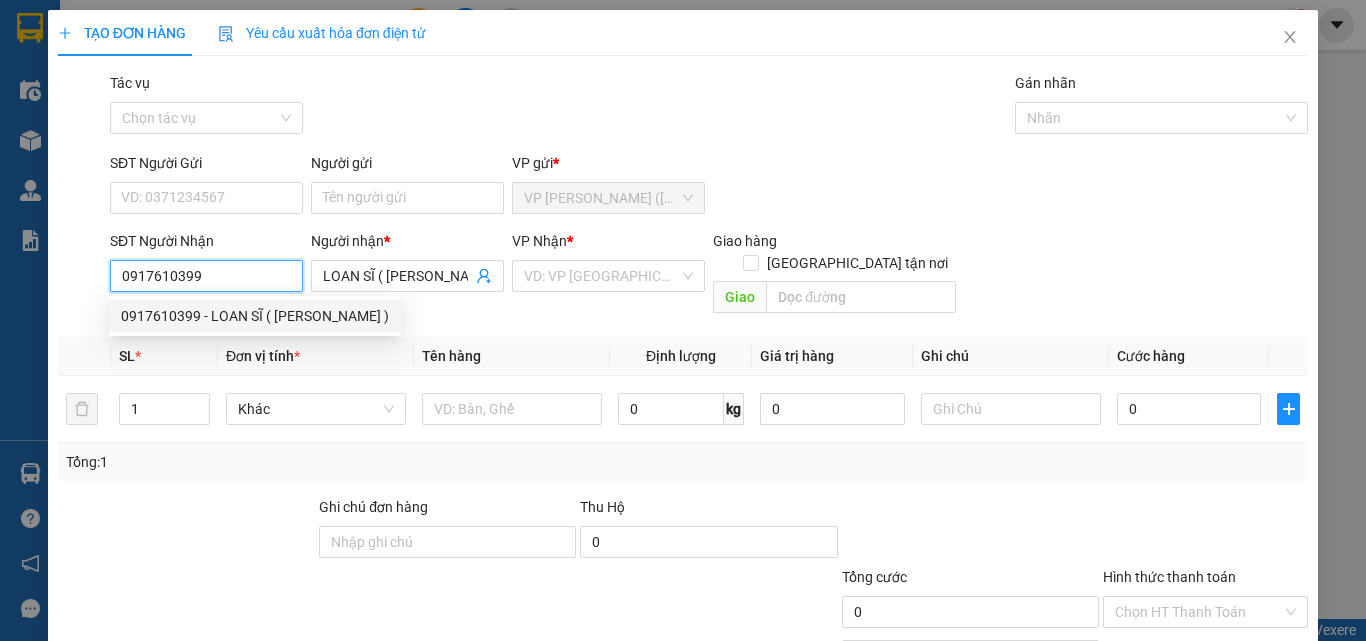 click on "0917610399 - LOAN SĨ ( LOAN VŨ )" at bounding box center [255, 316] 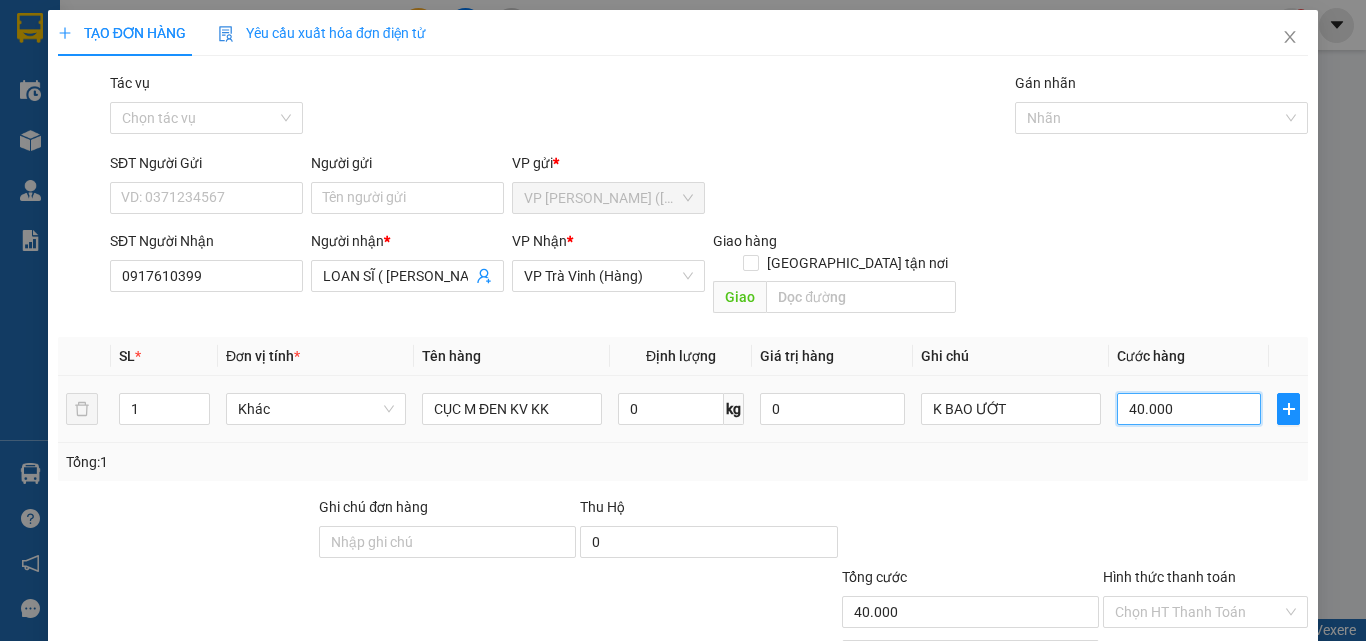 click on "40.000" at bounding box center [1189, 409] 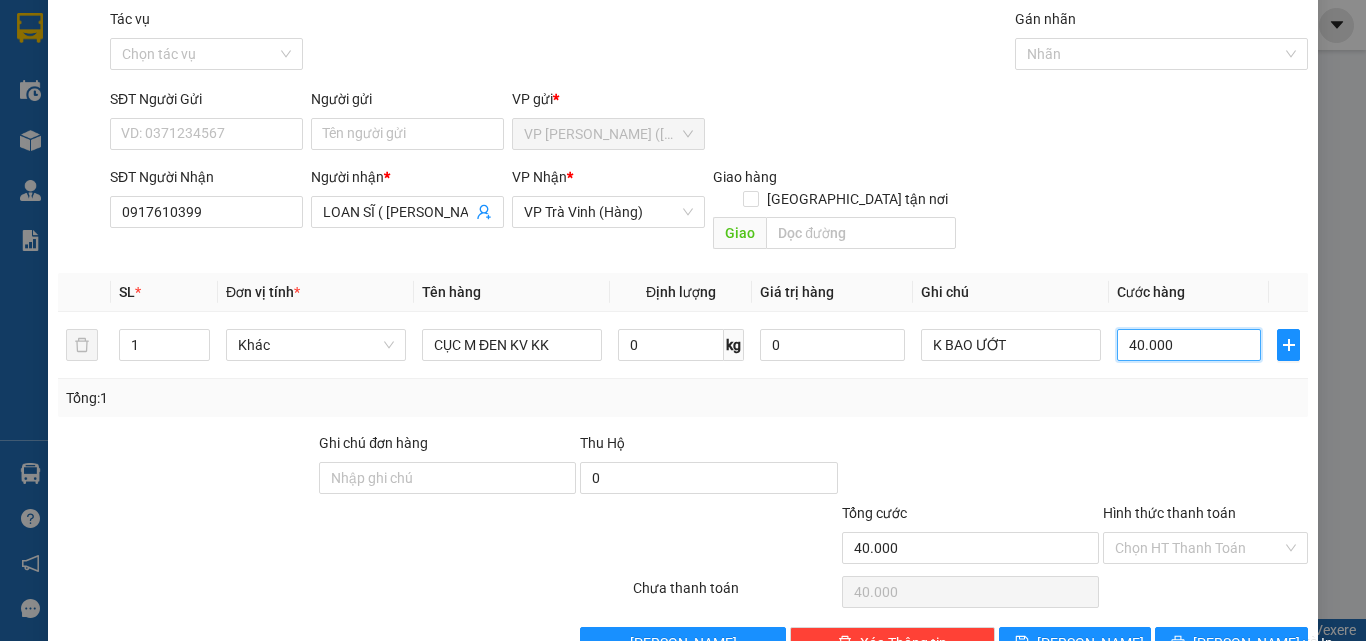 scroll, scrollTop: 99, scrollLeft: 0, axis: vertical 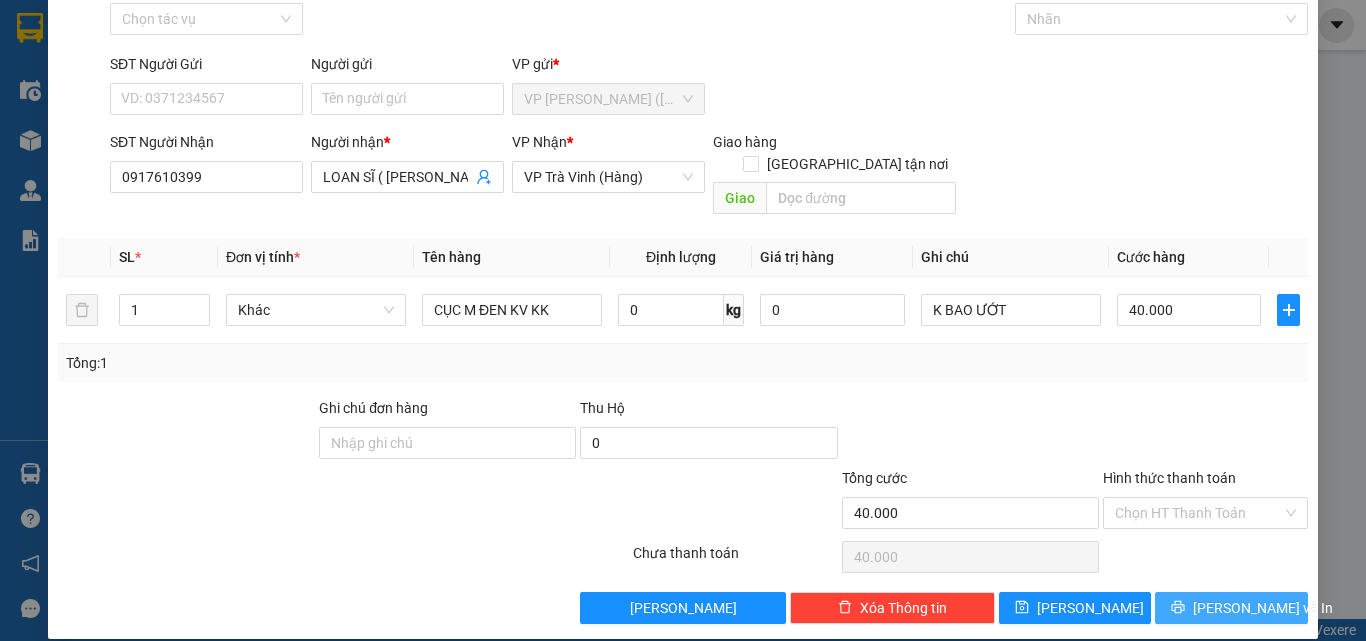 click on "[PERSON_NAME] và In" at bounding box center (1263, 608) 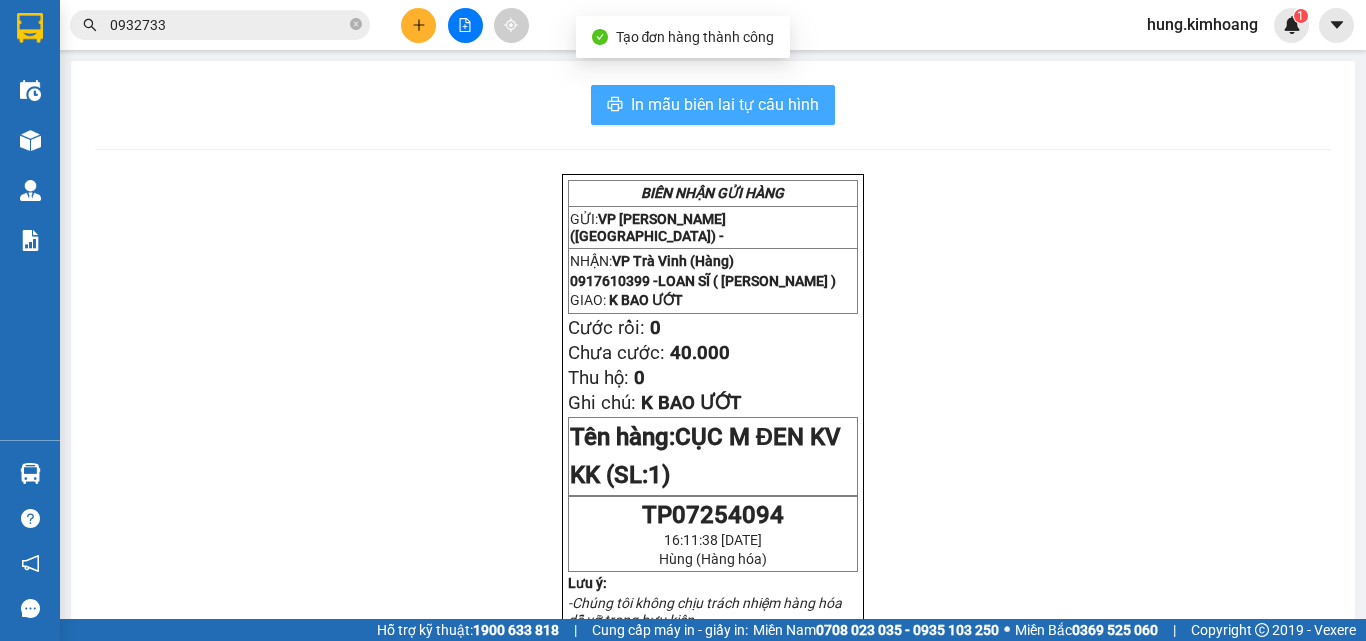 click on "In mẫu biên lai tự cấu hình" at bounding box center (725, 104) 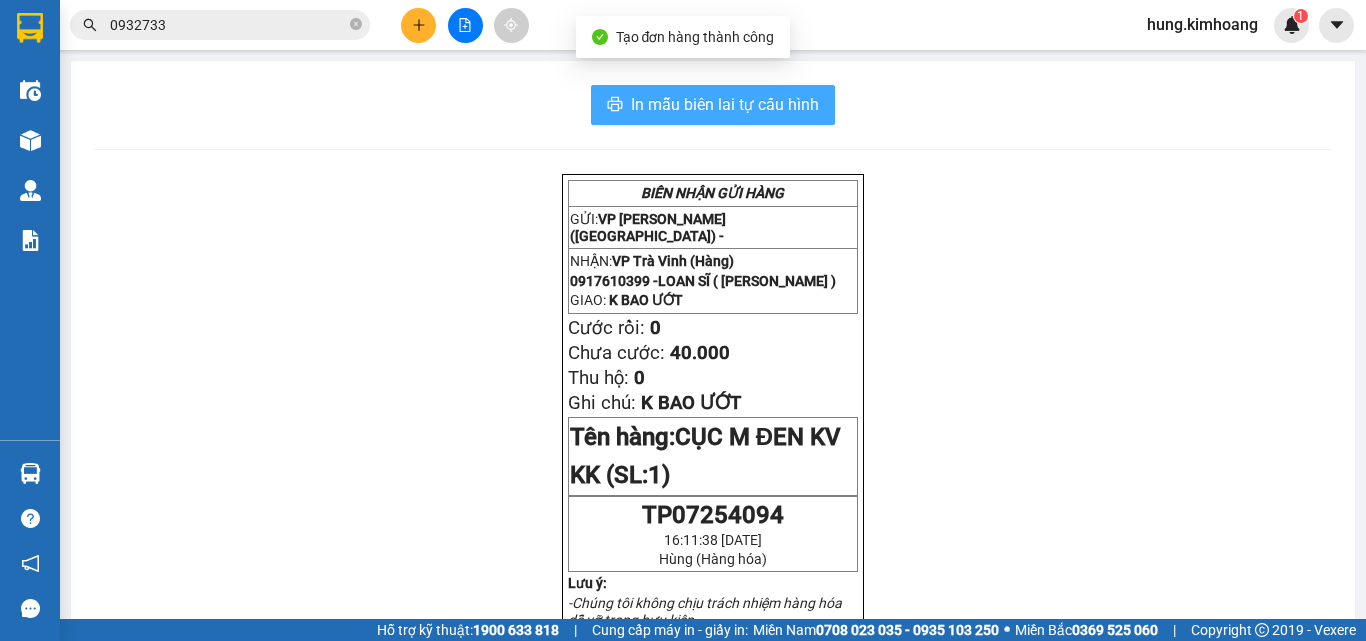 scroll, scrollTop: 0, scrollLeft: 0, axis: both 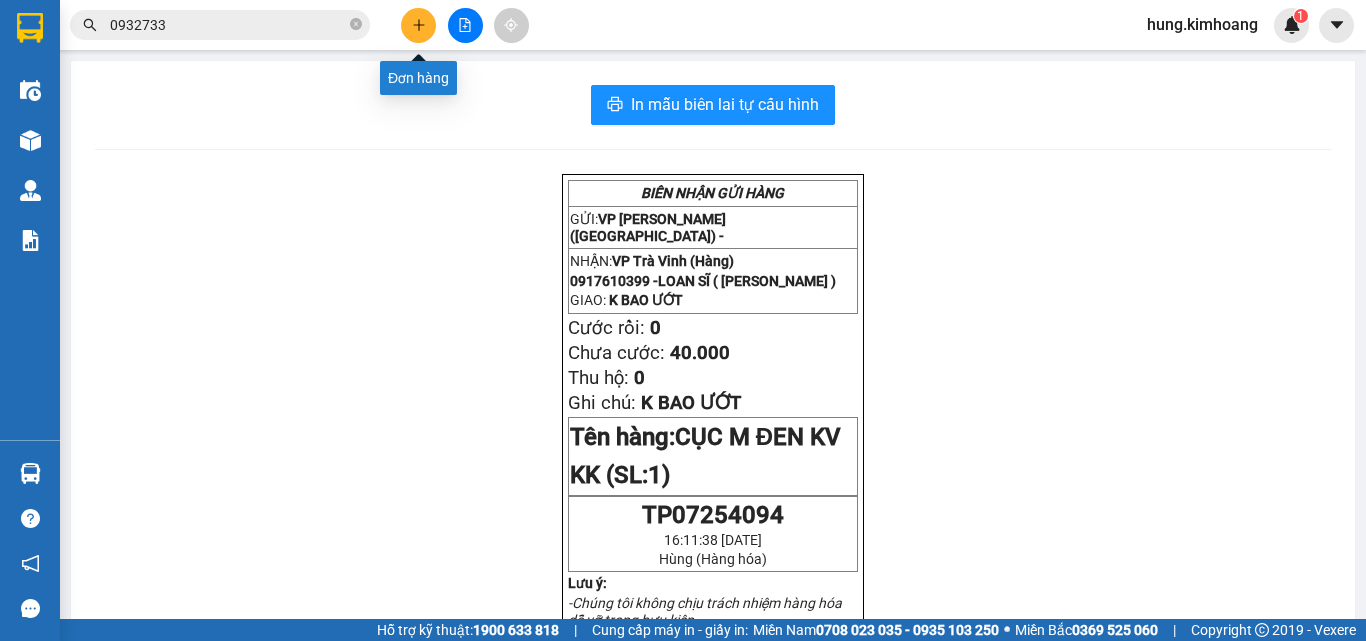 click at bounding box center (418, 25) 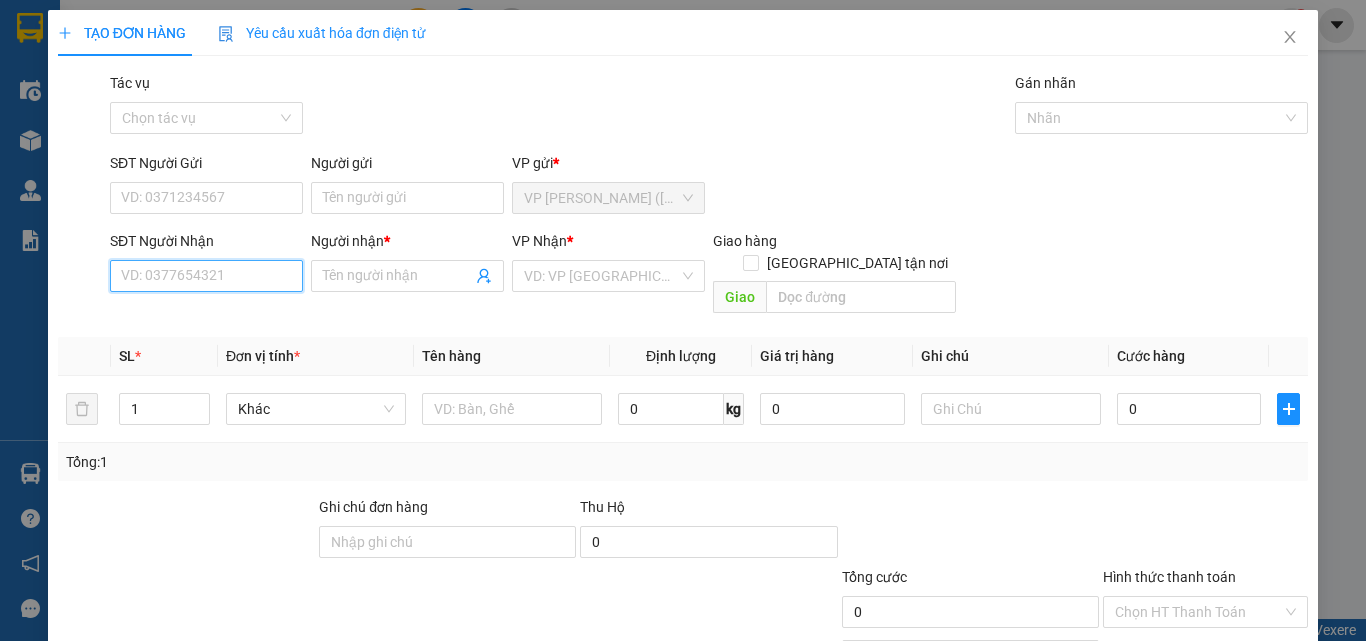 click on "SĐT Người Nhận" at bounding box center [206, 276] 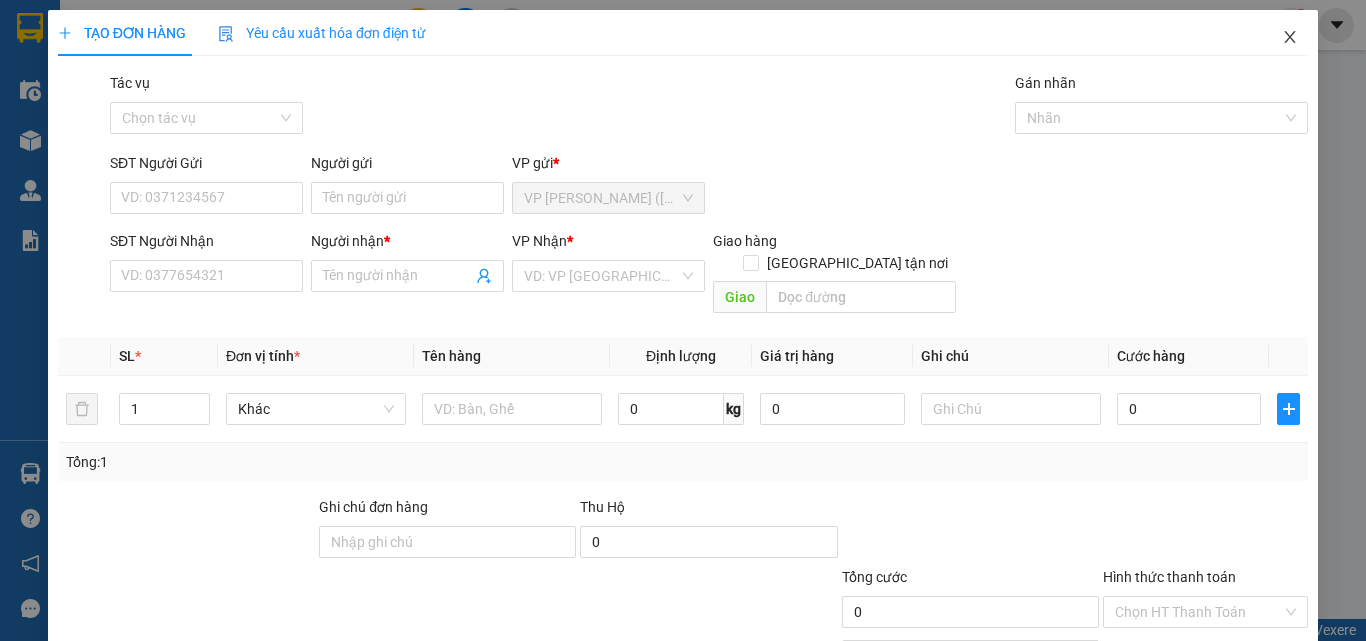 click at bounding box center [1290, 38] 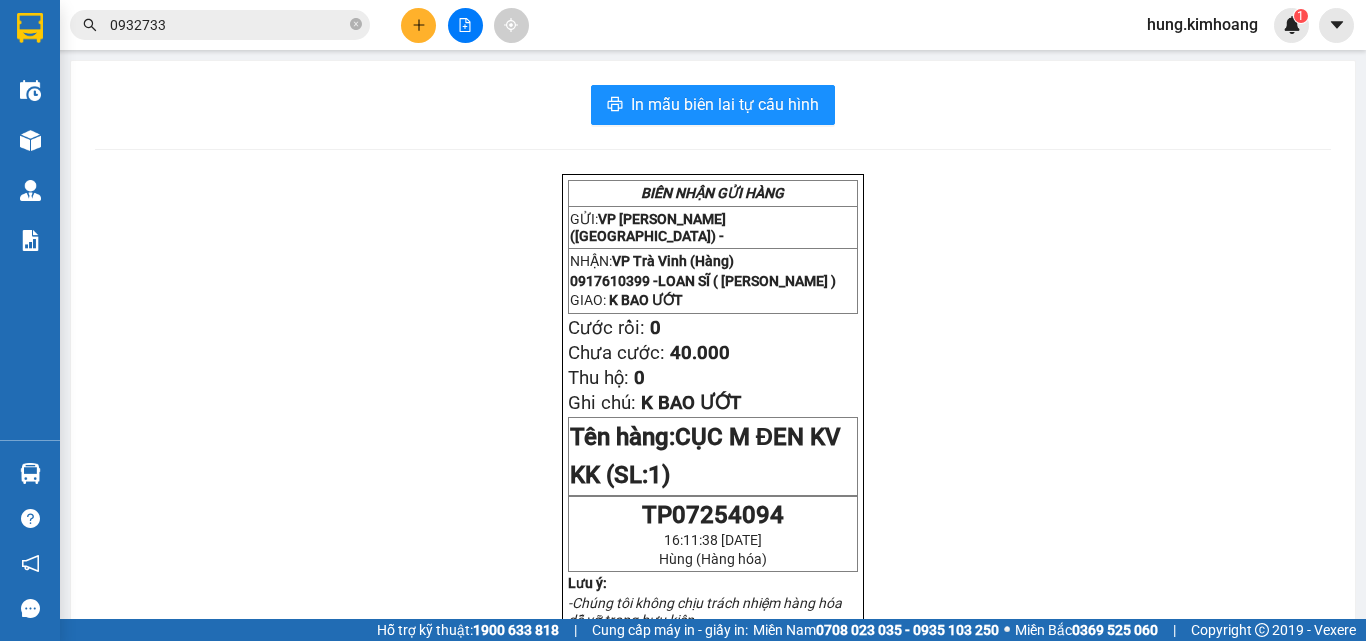 click on "0932733" at bounding box center (228, 25) 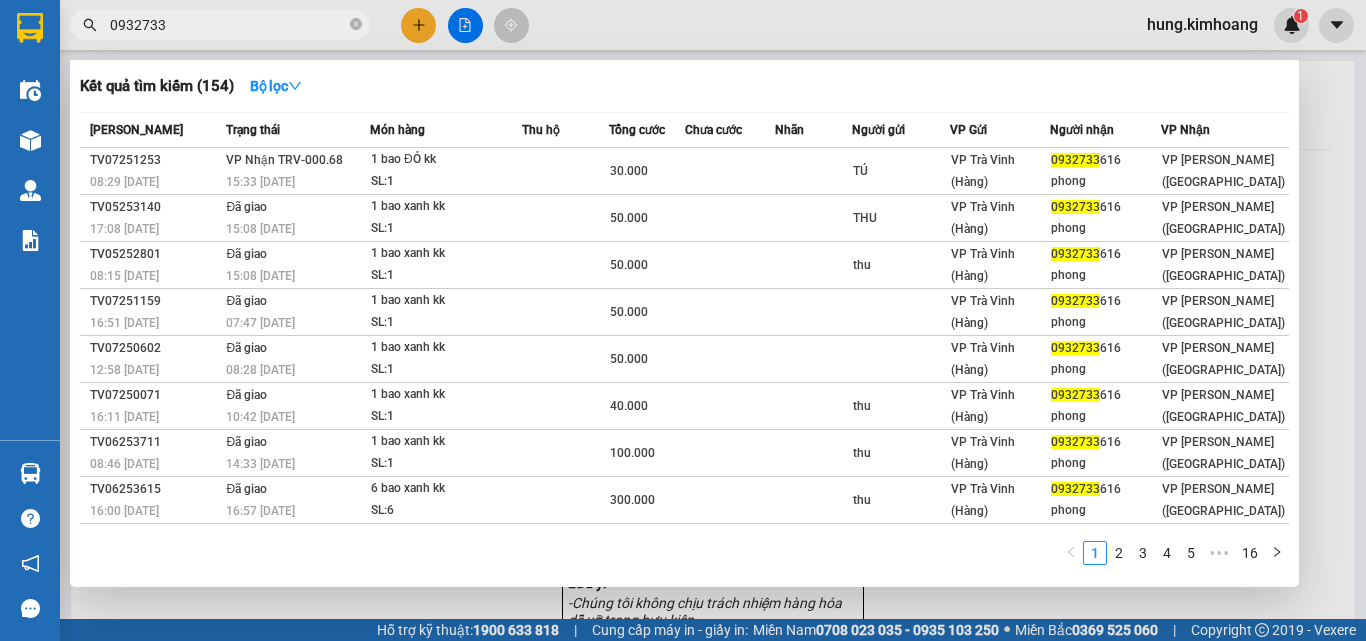 click on "0932733" at bounding box center [228, 25] 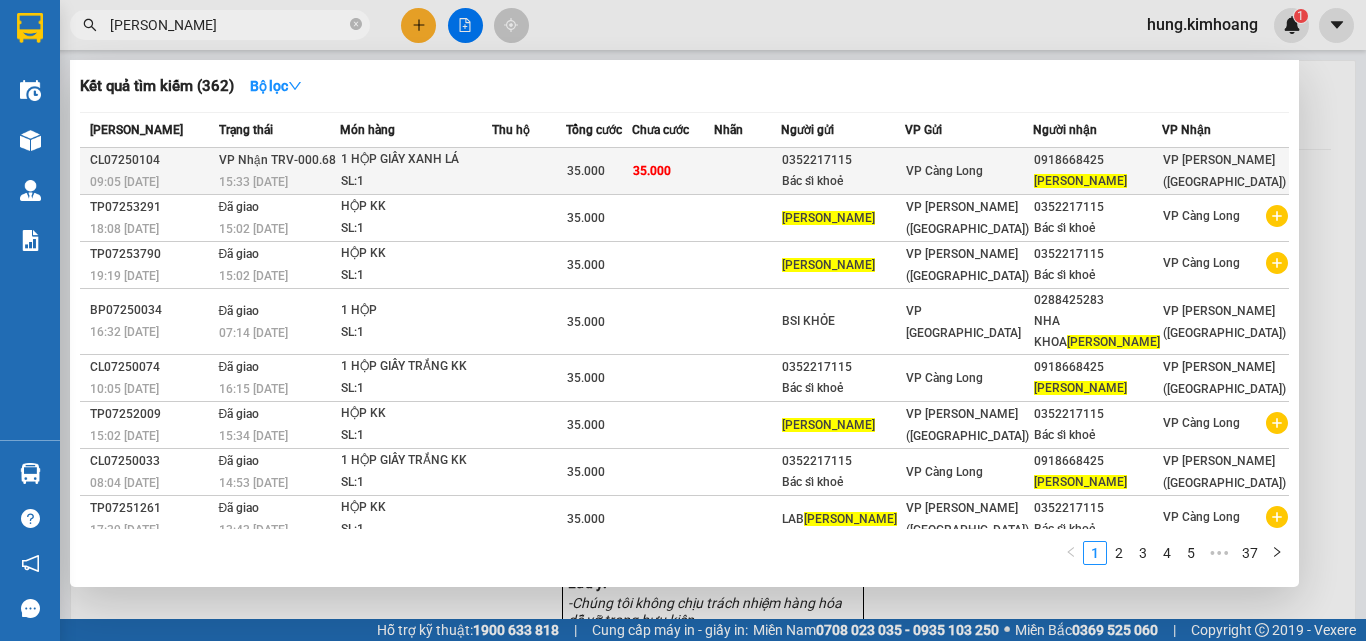 click on "35.000" at bounding box center (673, 171) 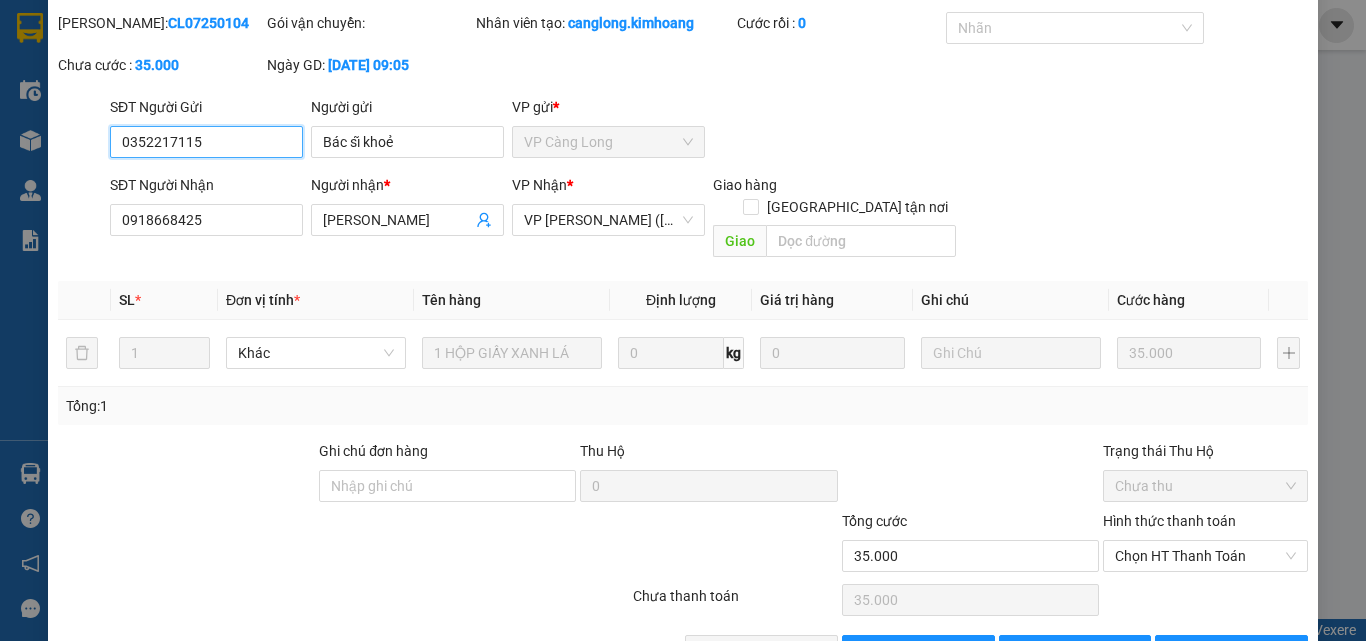 scroll, scrollTop: 62, scrollLeft: 0, axis: vertical 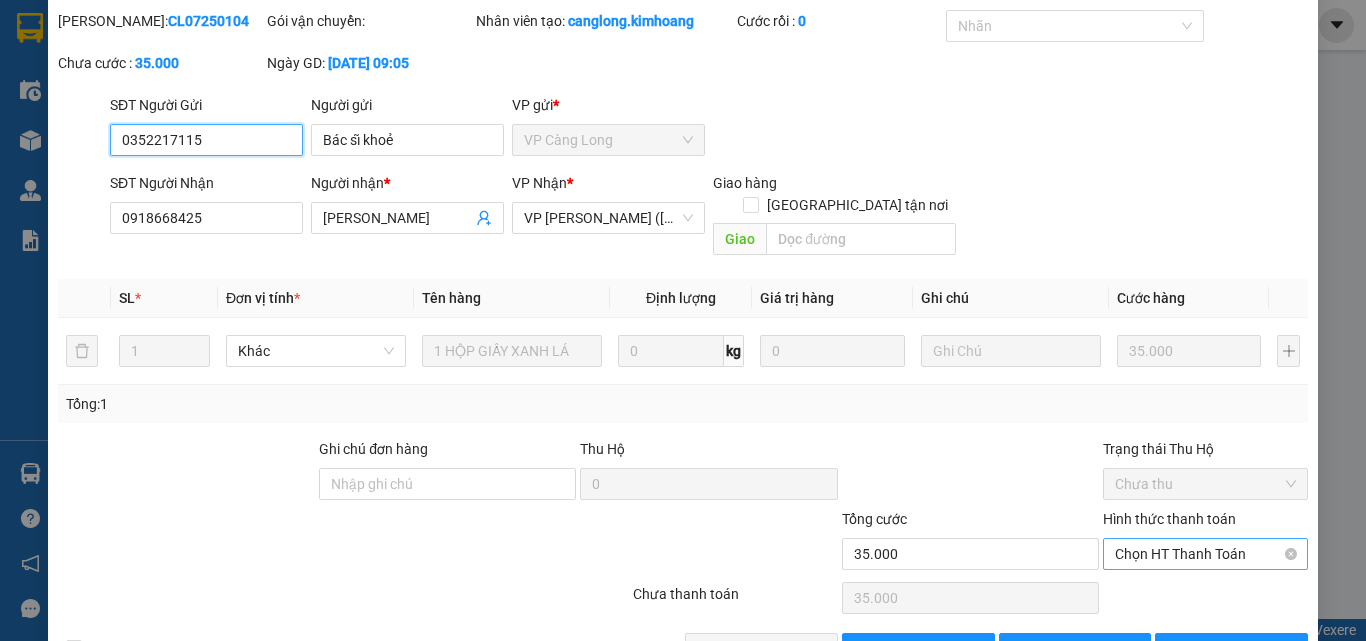 click on "Chọn HT Thanh Toán" at bounding box center [1205, 554] 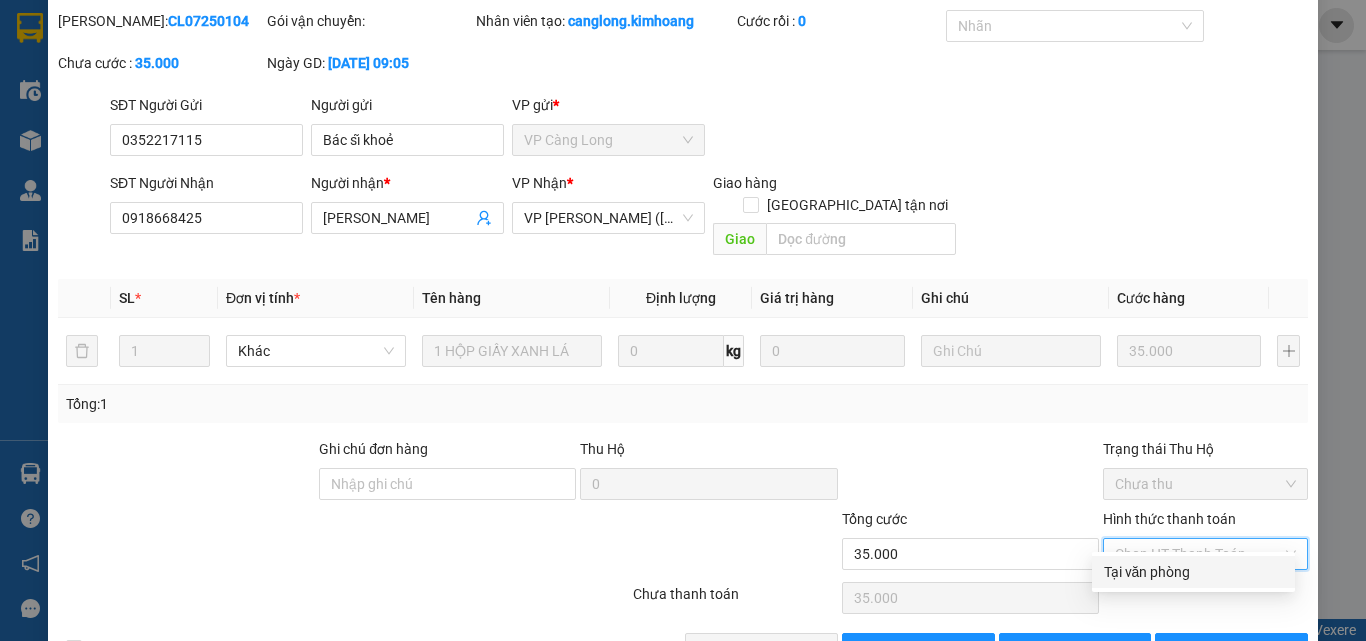 click on "Tại văn phòng" at bounding box center [1193, 572] 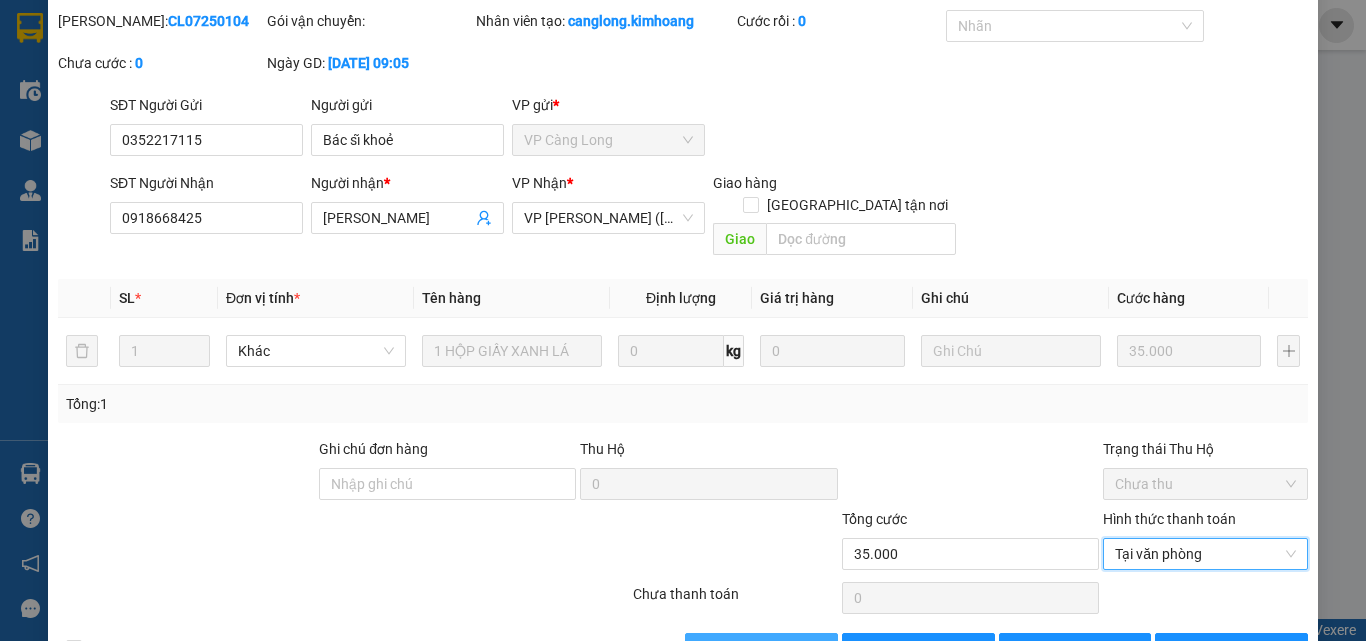 click on "[PERSON_NAME] và Giao hàng" at bounding box center (819, 649) 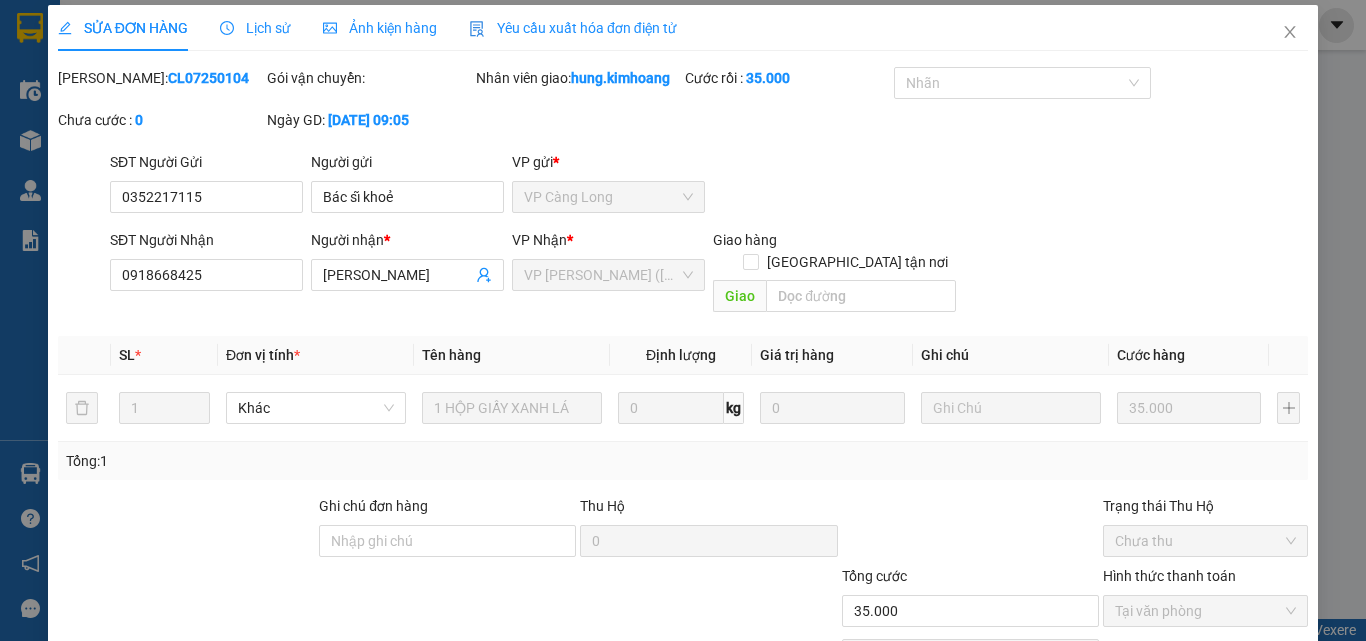 scroll, scrollTop: 0, scrollLeft: 0, axis: both 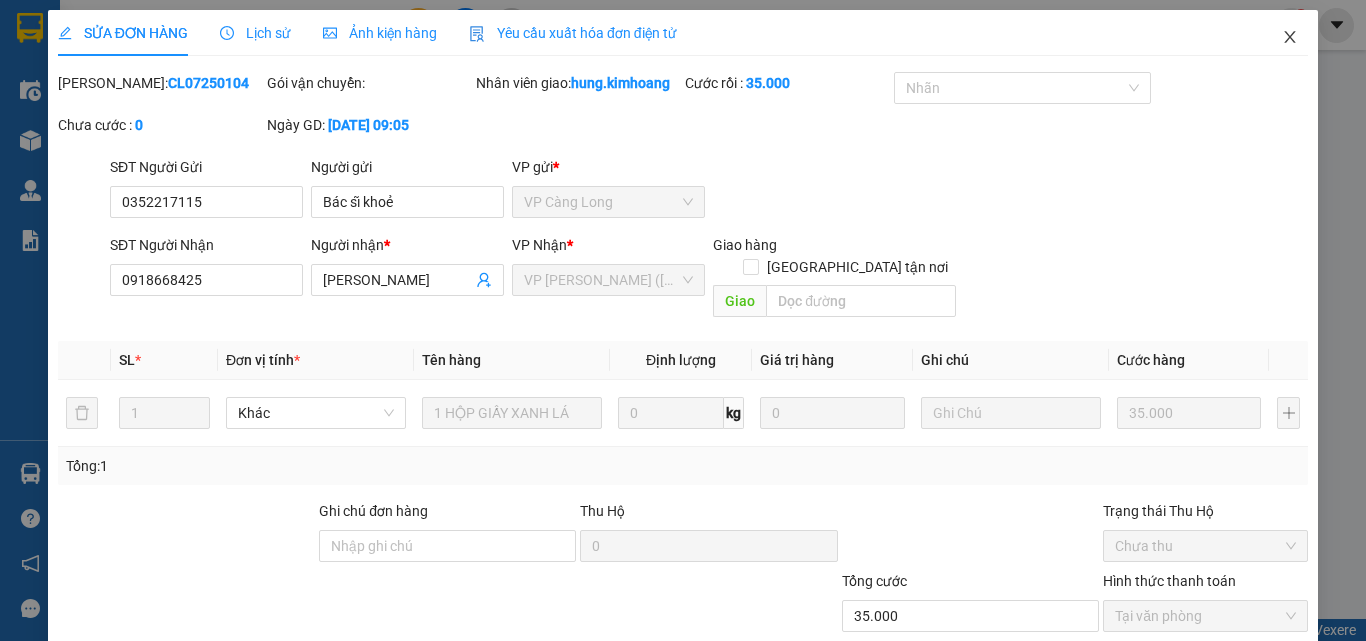 click at bounding box center [1290, 38] 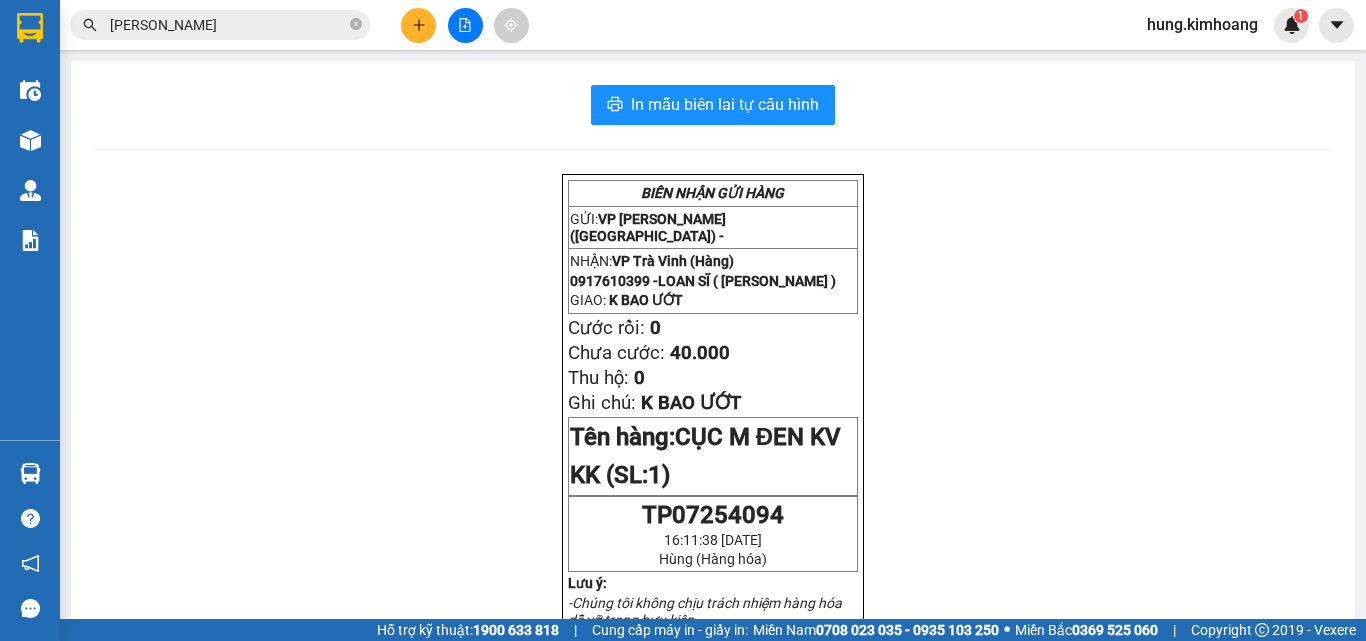 click 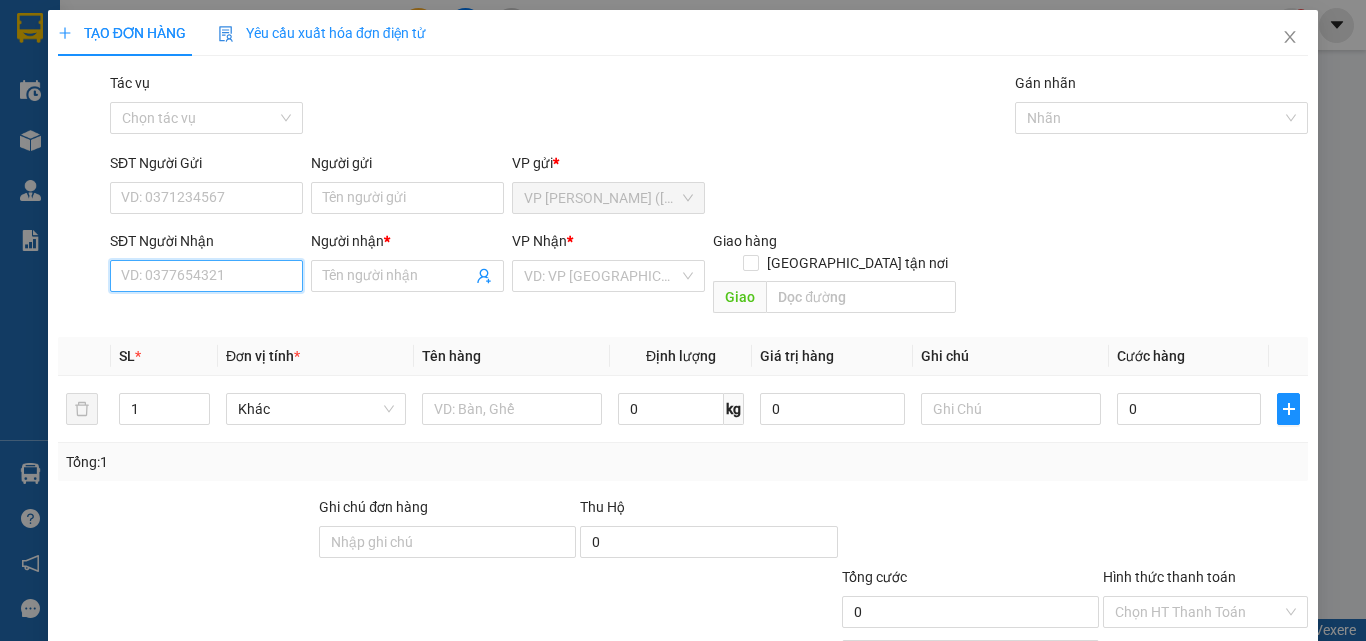 click on "SĐT Người Nhận" at bounding box center (206, 276) 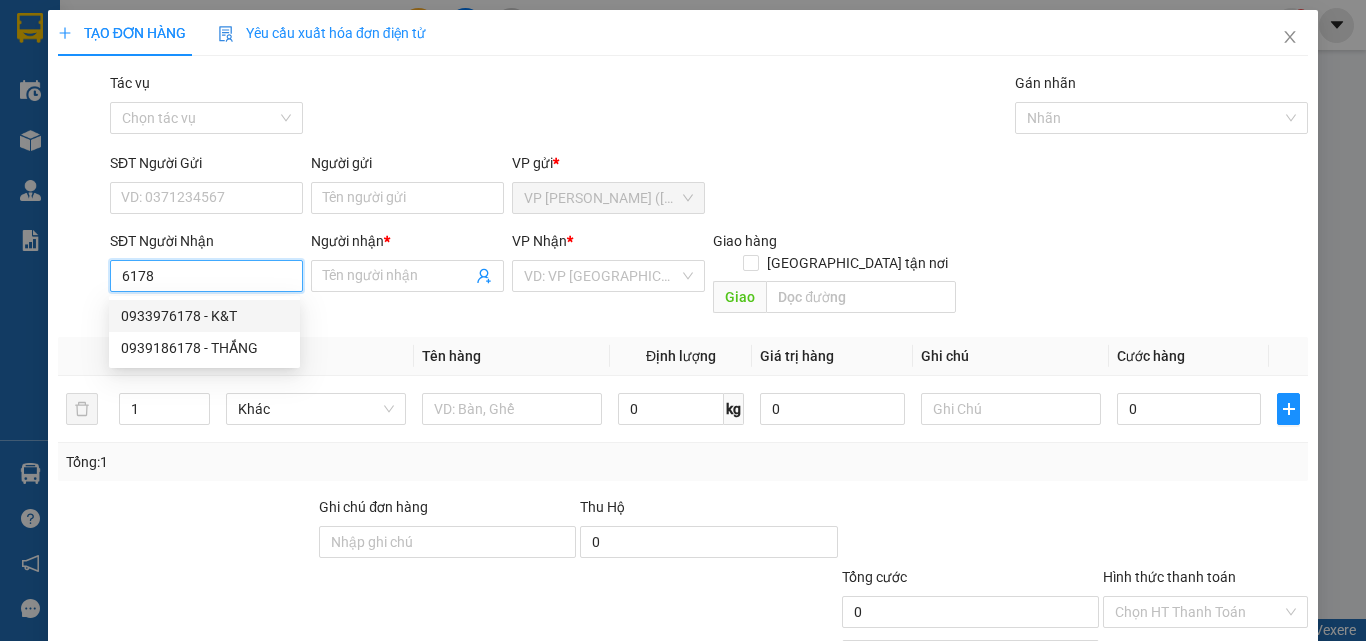 click on "0933976178 - K&T" at bounding box center [204, 316] 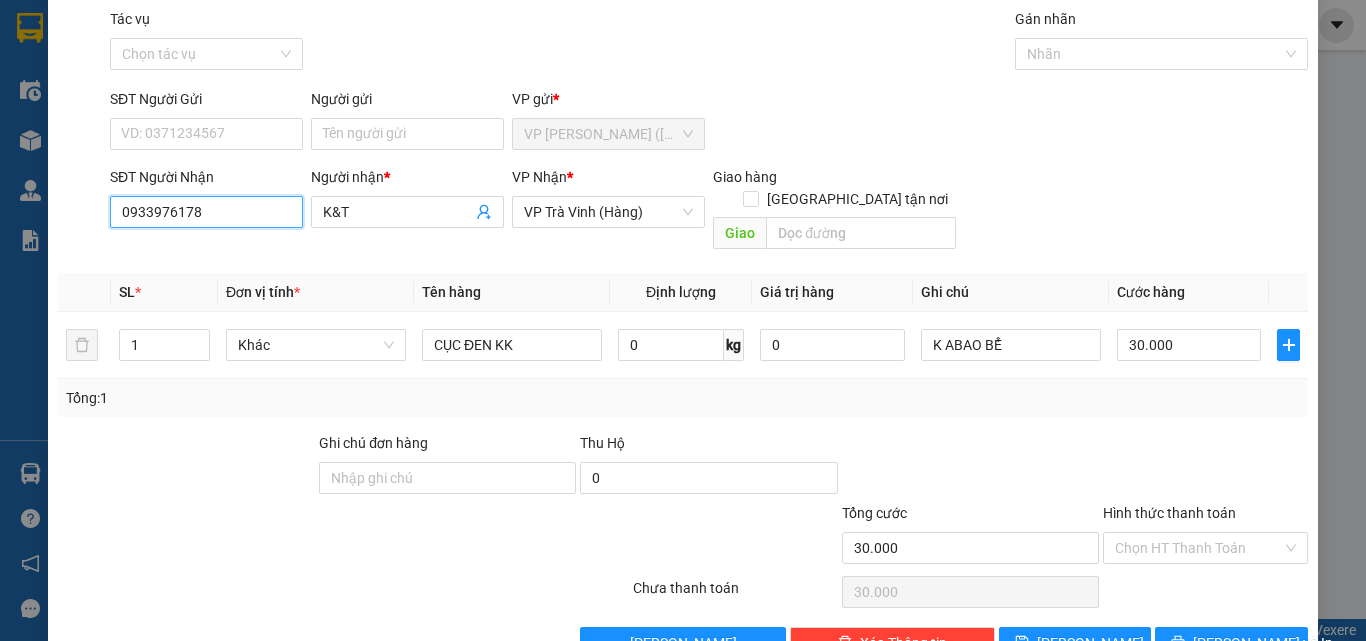 scroll, scrollTop: 99, scrollLeft: 0, axis: vertical 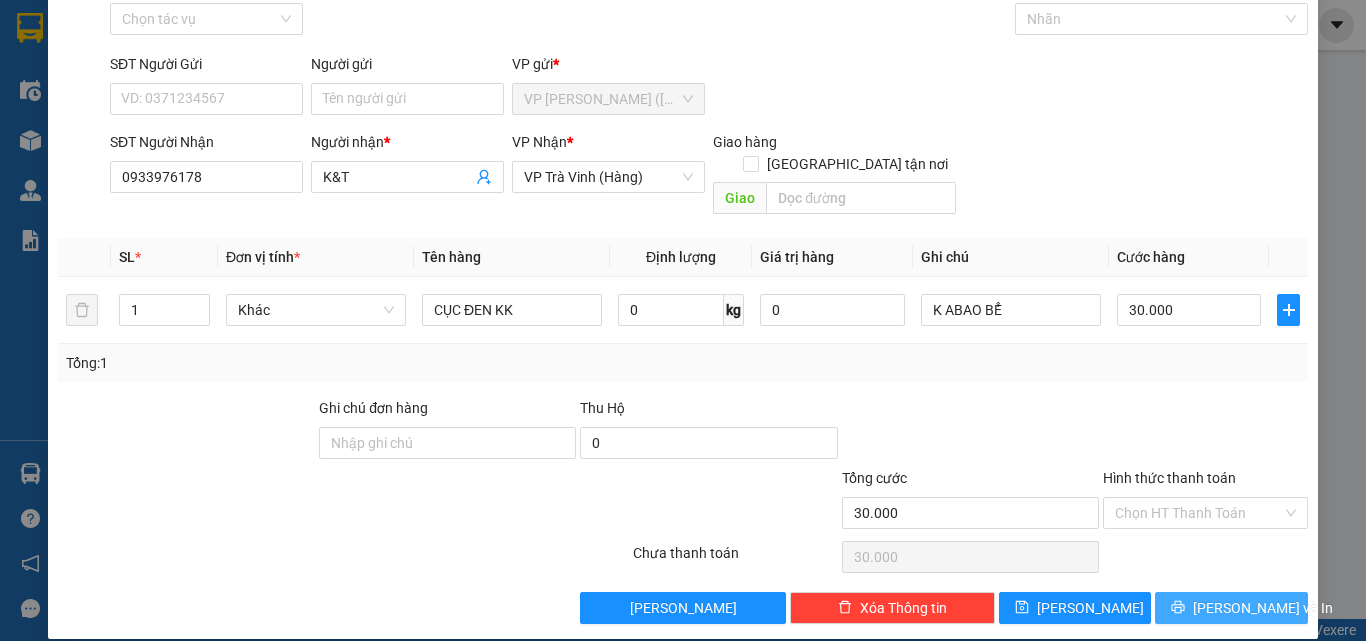 click on "[PERSON_NAME] và In" at bounding box center [1231, 608] 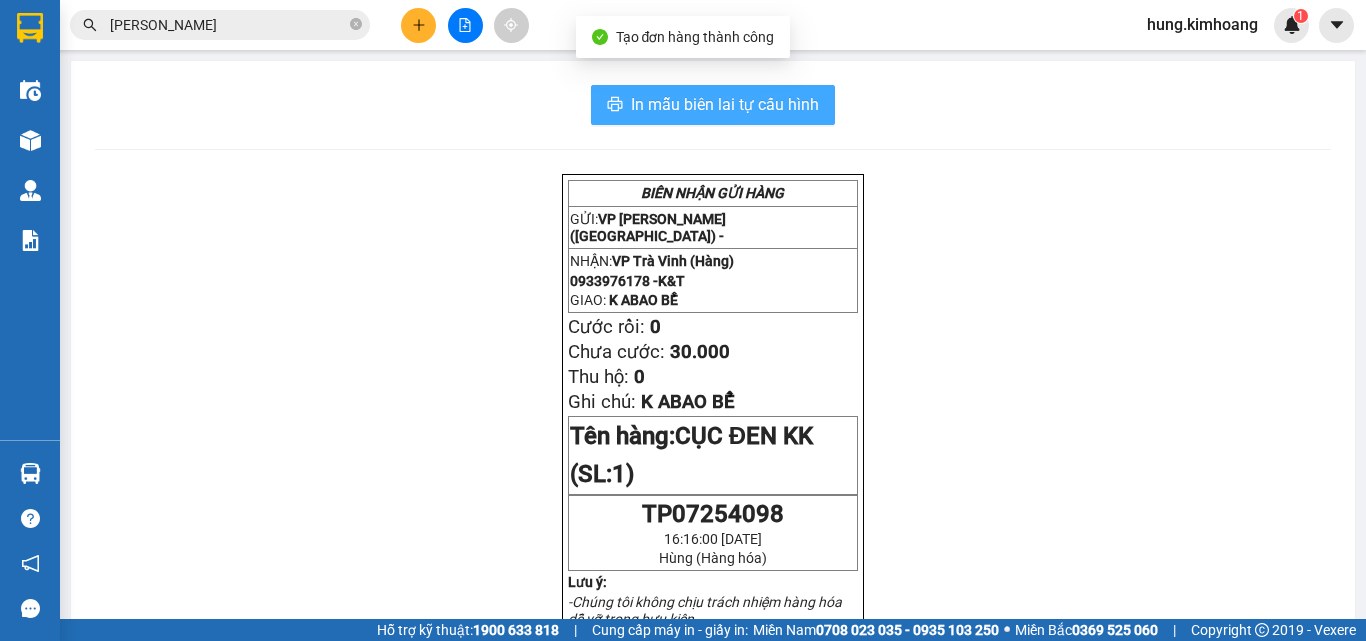 click on "In mẫu biên lai tự cấu hình" at bounding box center (713, 105) 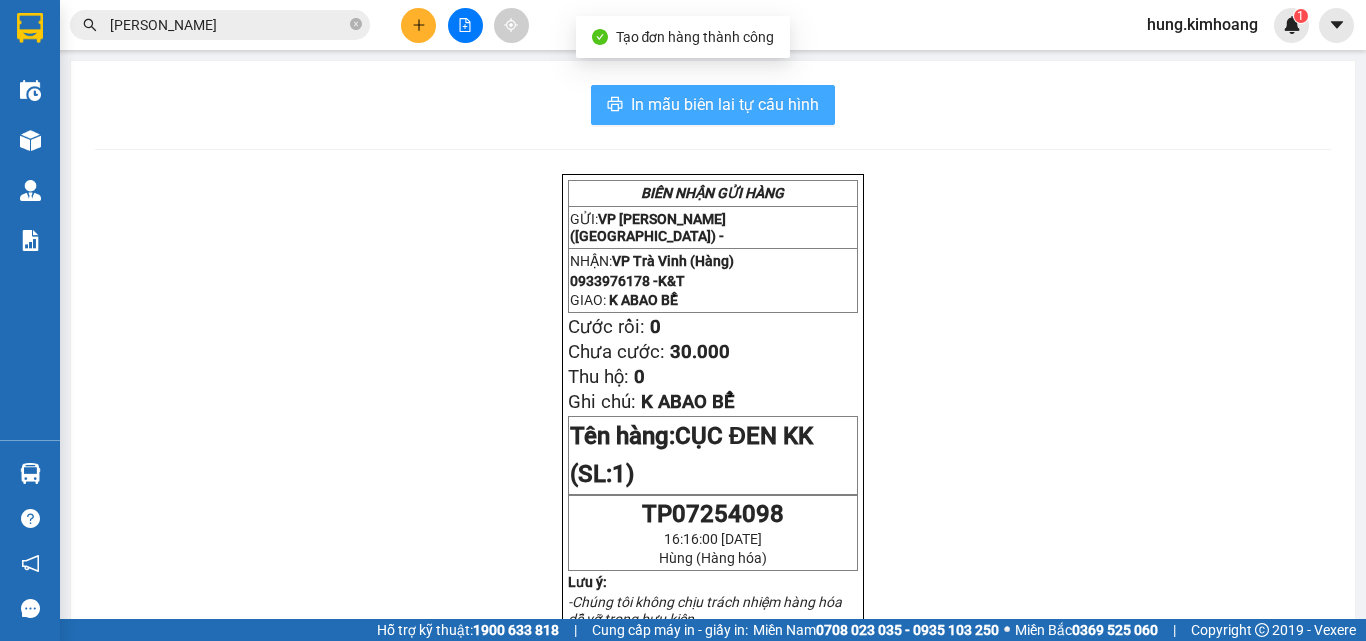 scroll, scrollTop: 0, scrollLeft: 0, axis: both 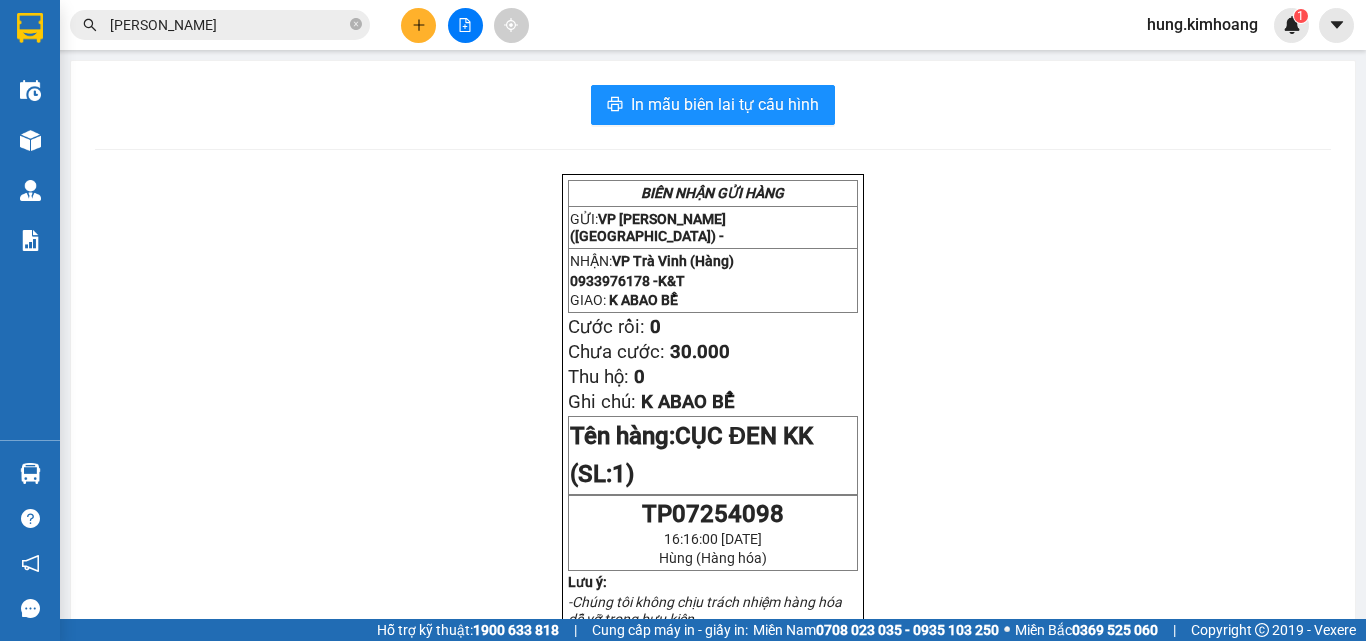 click at bounding box center (418, 25) 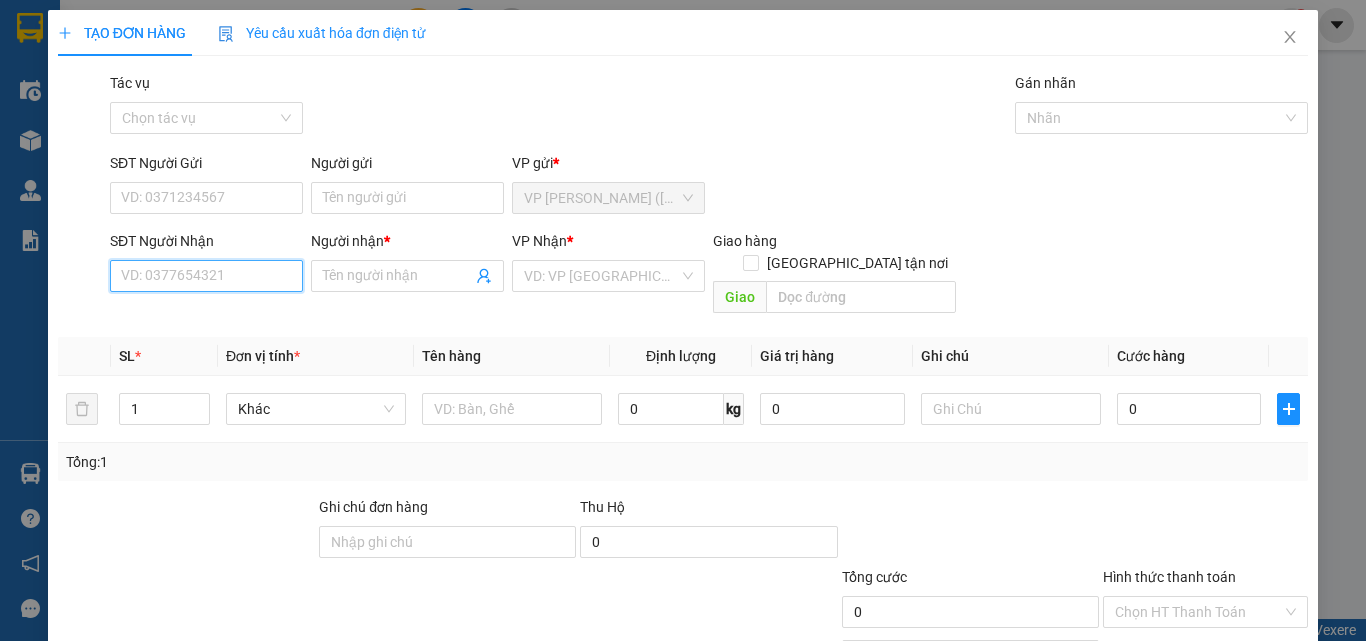click on "SĐT Người Nhận" at bounding box center (206, 276) 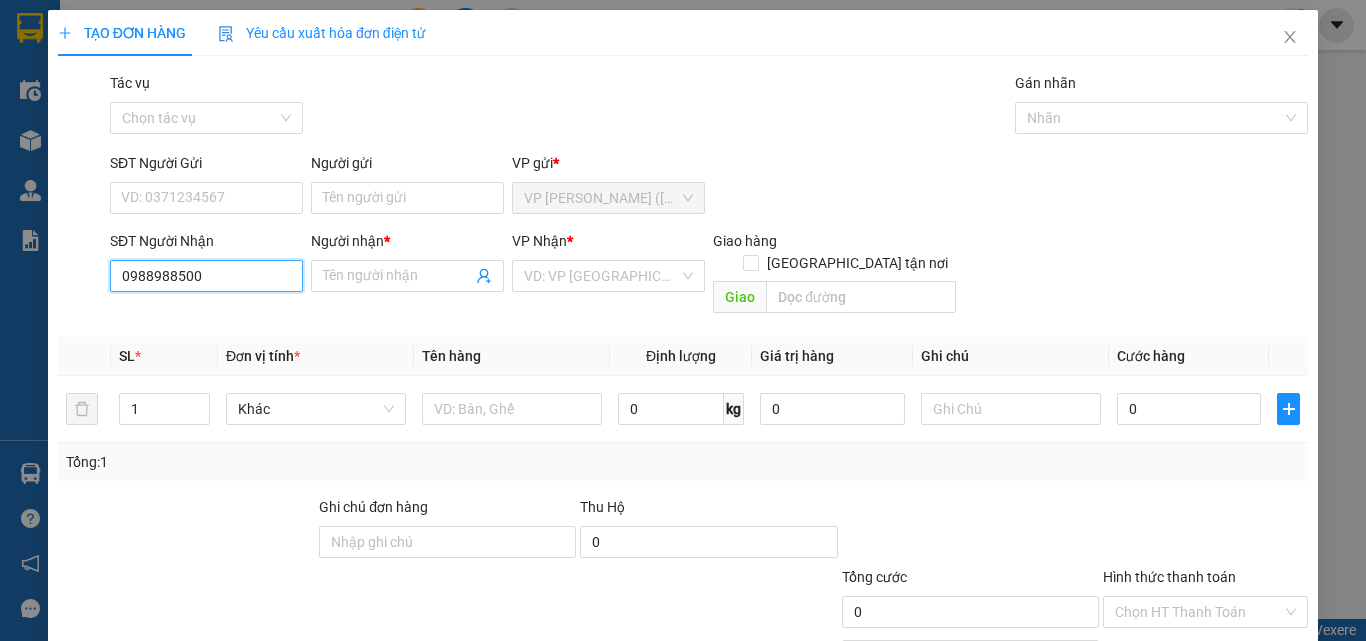 drag, startPoint x: 1032, startPoint y: 147, endPoint x: 201, endPoint y: 279, distance: 841.41846 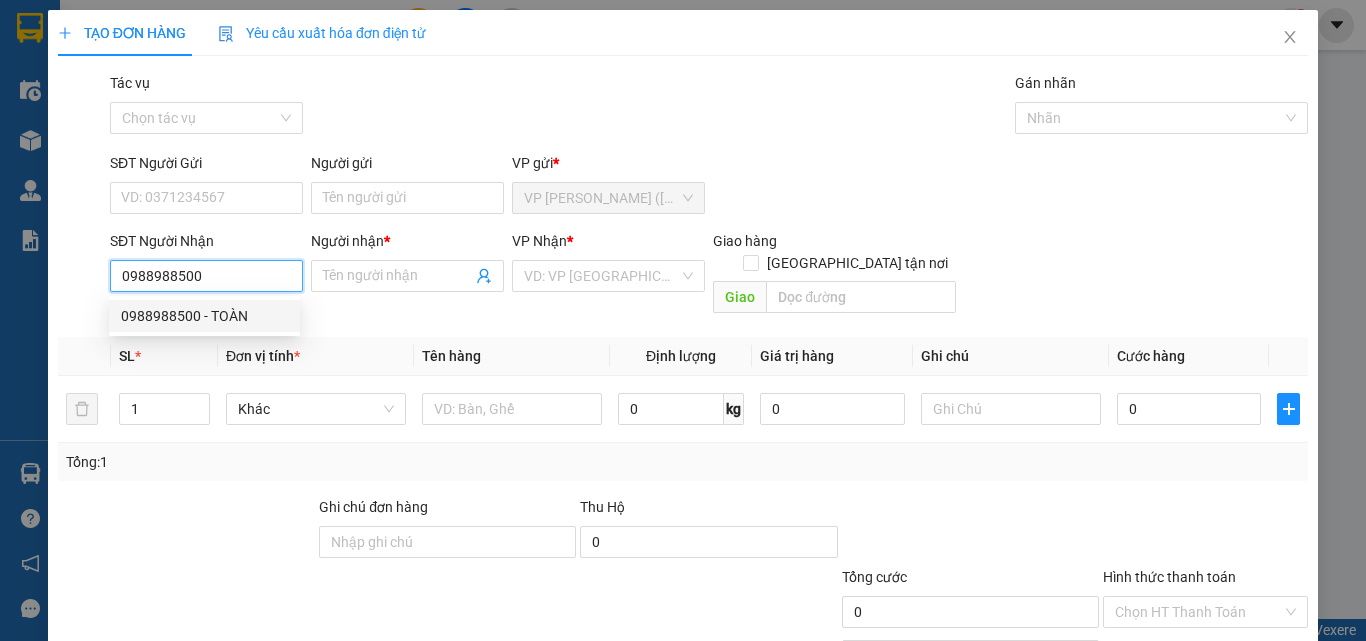 click on "0988988500 - TOÀN" at bounding box center (204, 316) 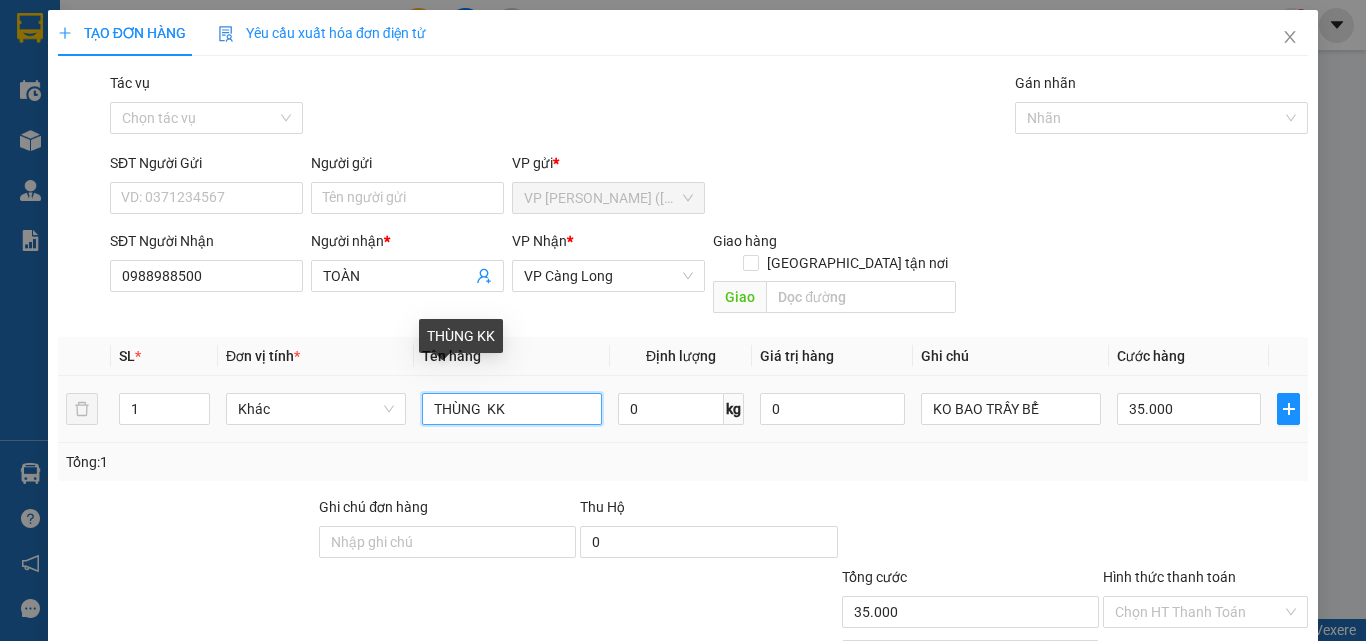 click on "THÙNG  KK" at bounding box center (512, 409) 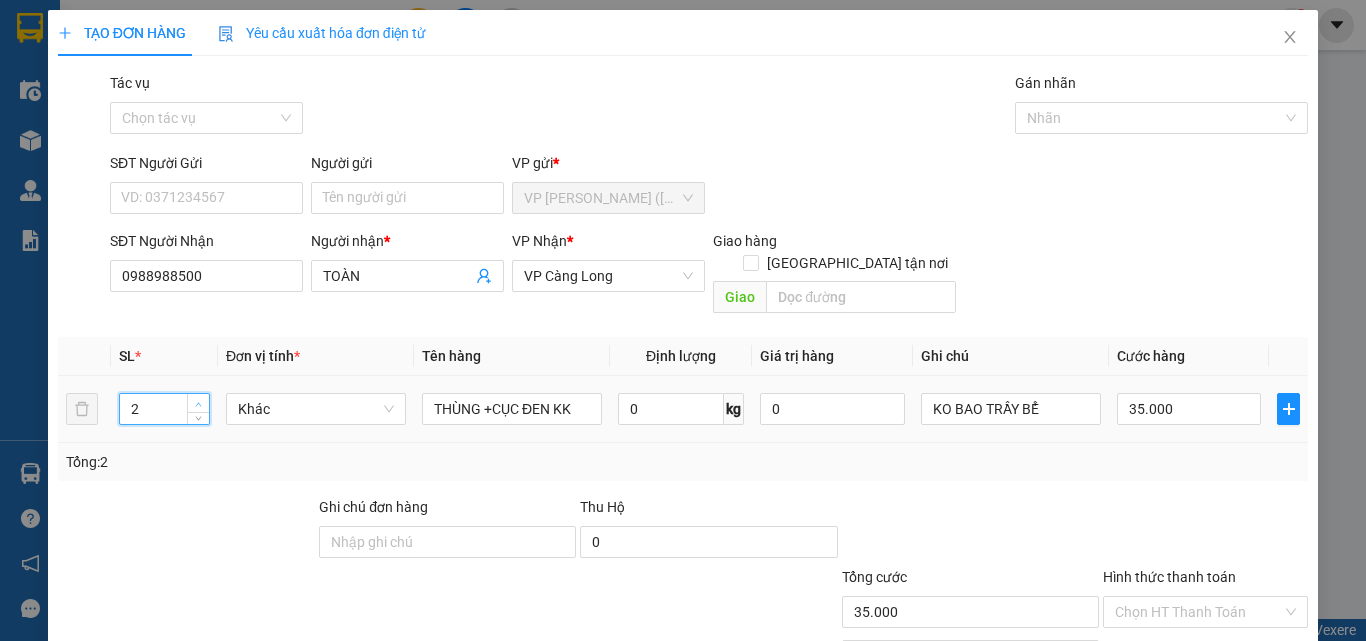click at bounding box center (198, 403) 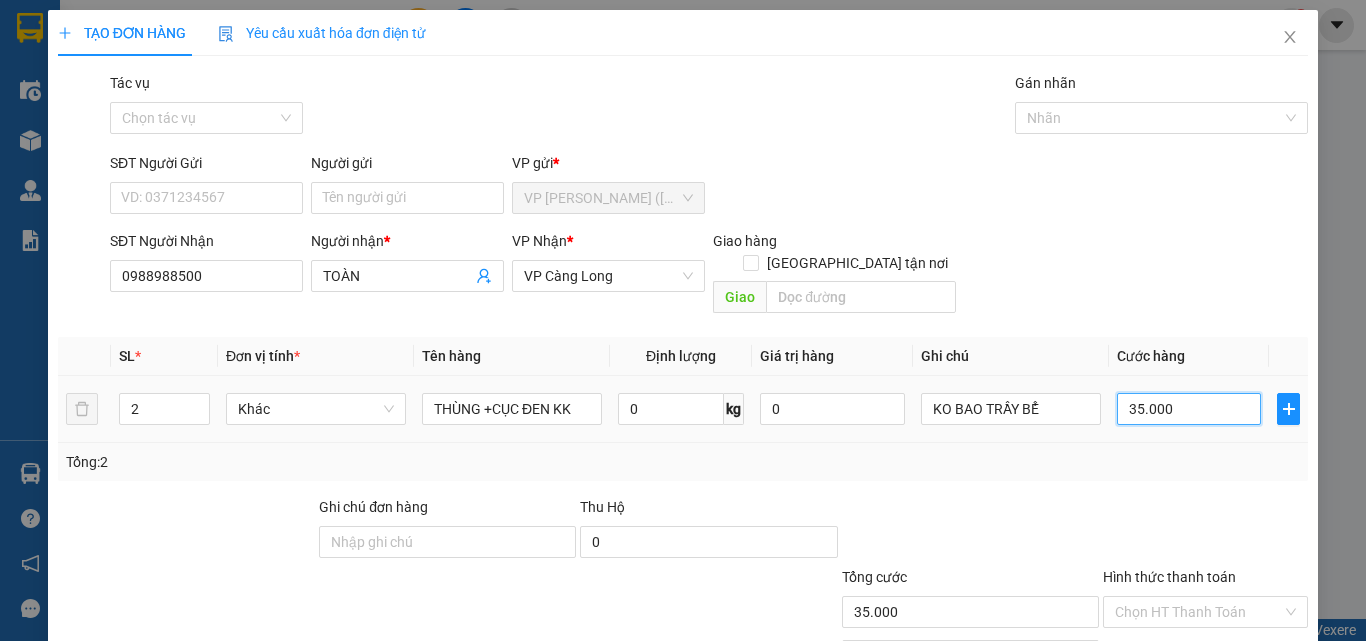 click on "35.000" at bounding box center [1189, 409] 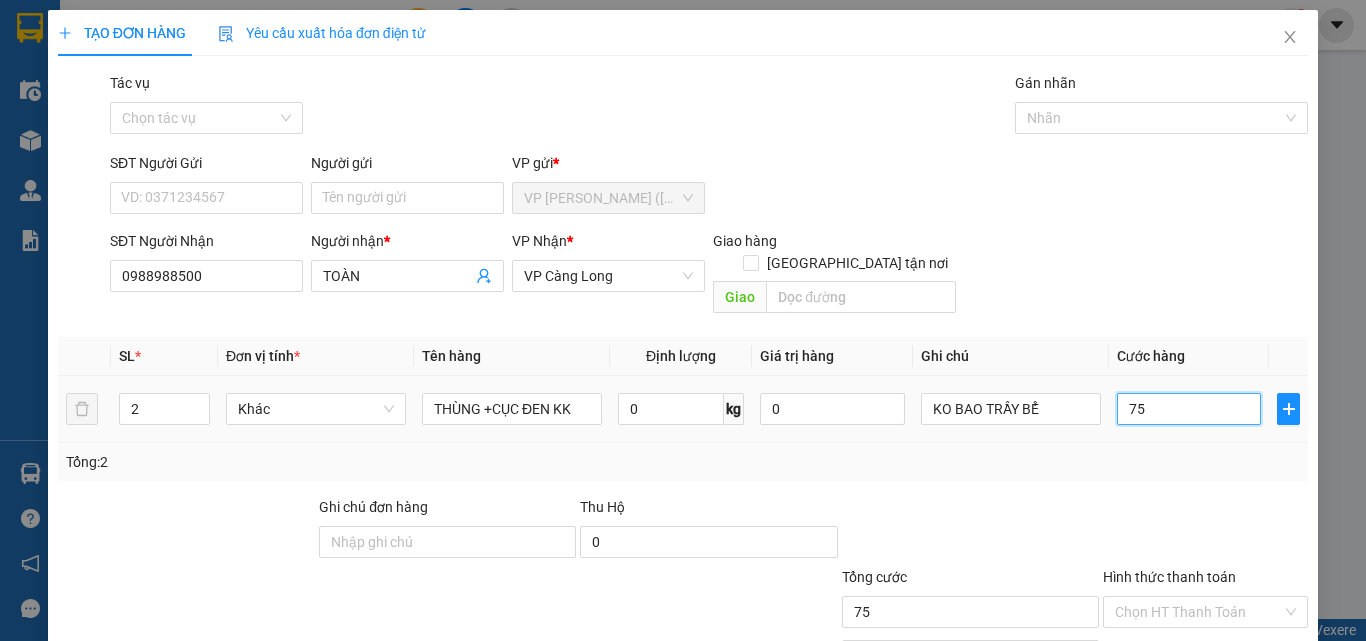 scroll, scrollTop: 99, scrollLeft: 0, axis: vertical 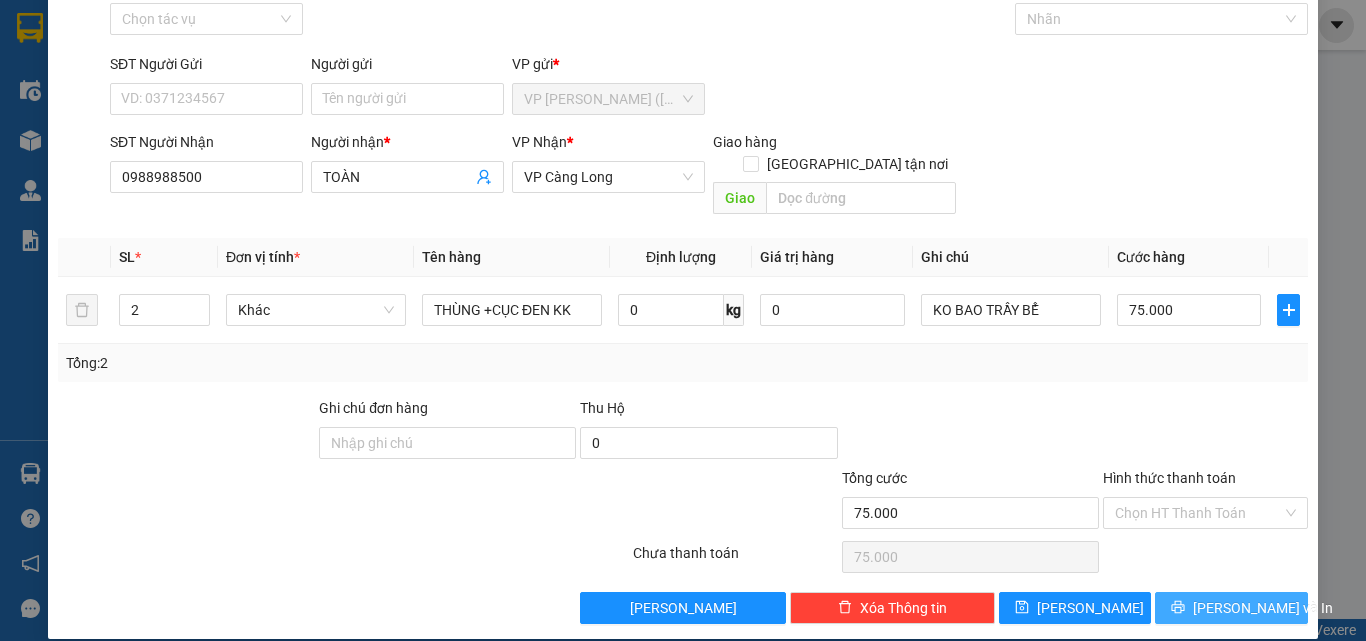 click on "[PERSON_NAME] và In" at bounding box center [1231, 608] 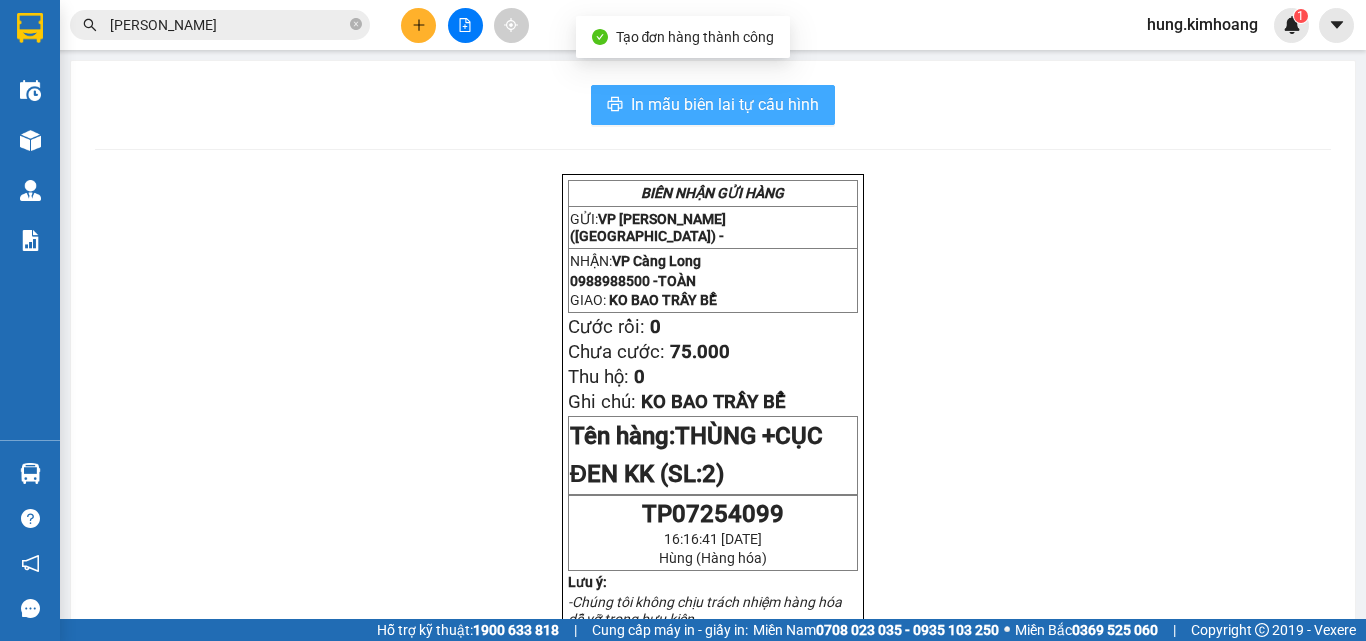 click on "In mẫu biên lai tự cấu hình" at bounding box center (713, 105) 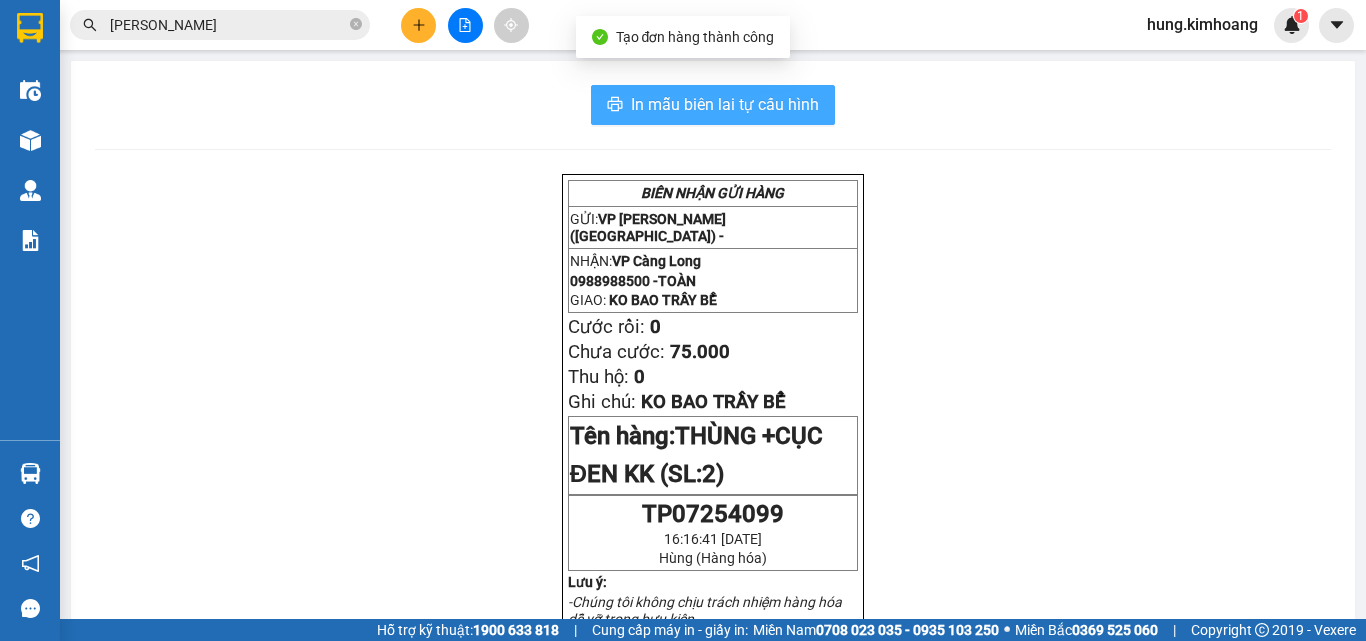scroll, scrollTop: 0, scrollLeft: 0, axis: both 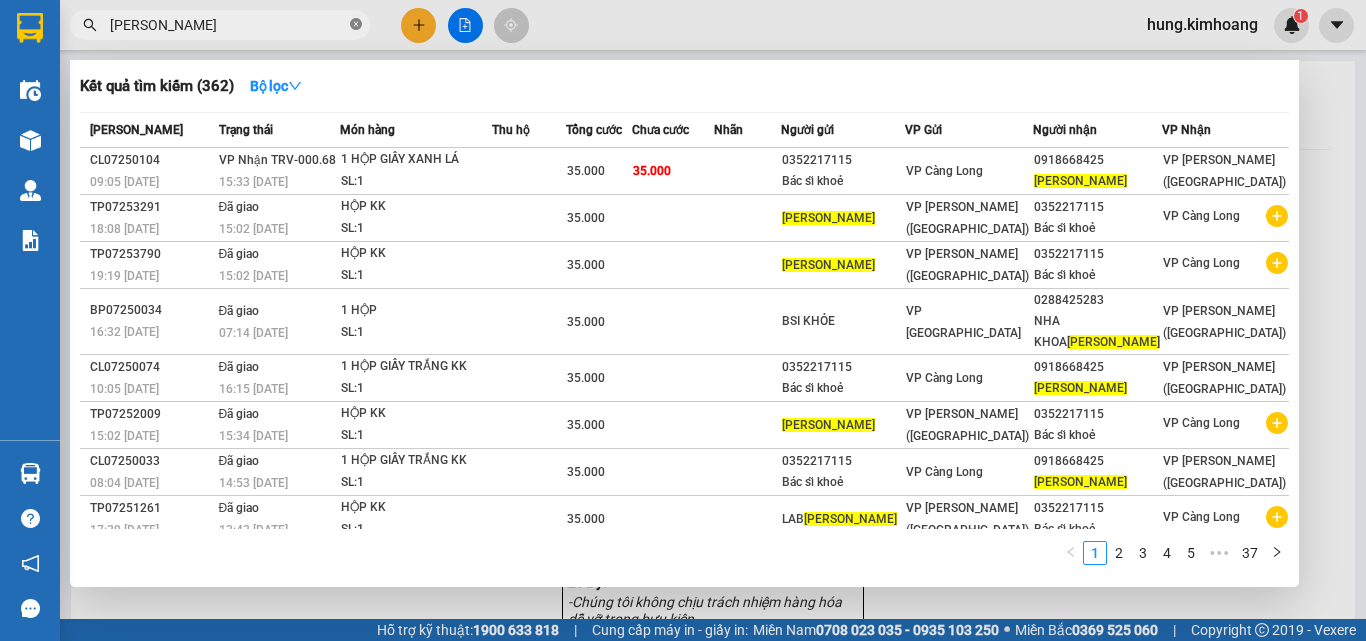 click 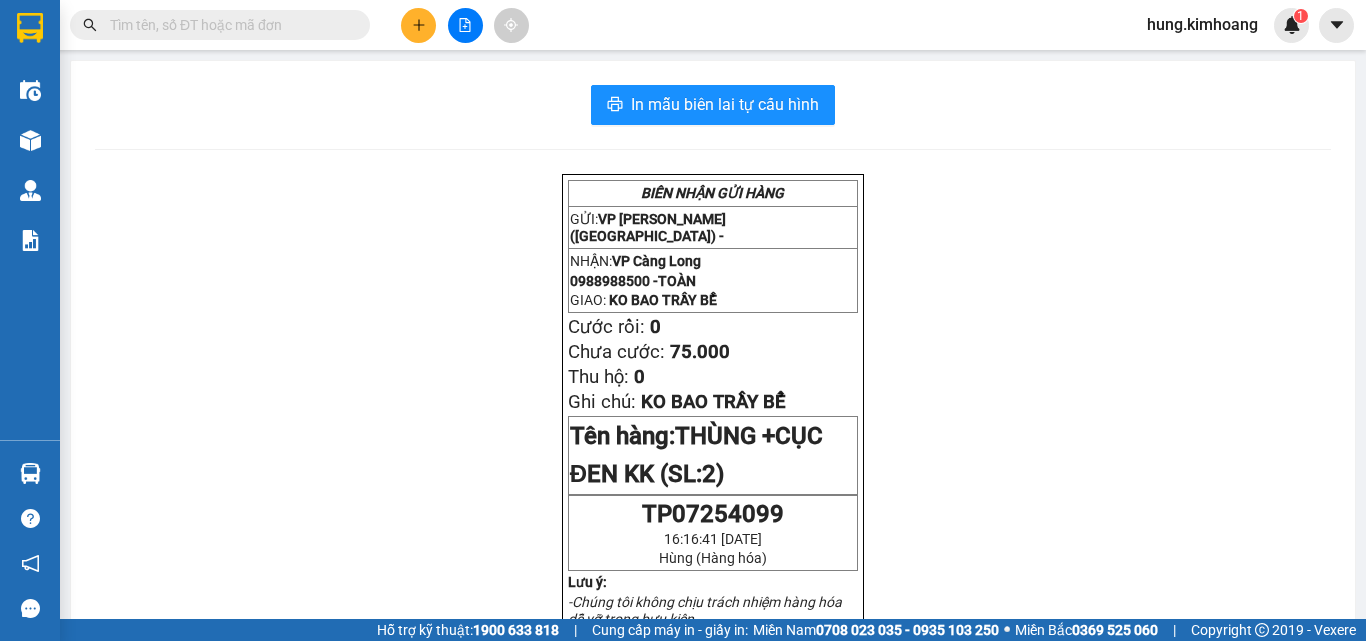 click at bounding box center (228, 25) 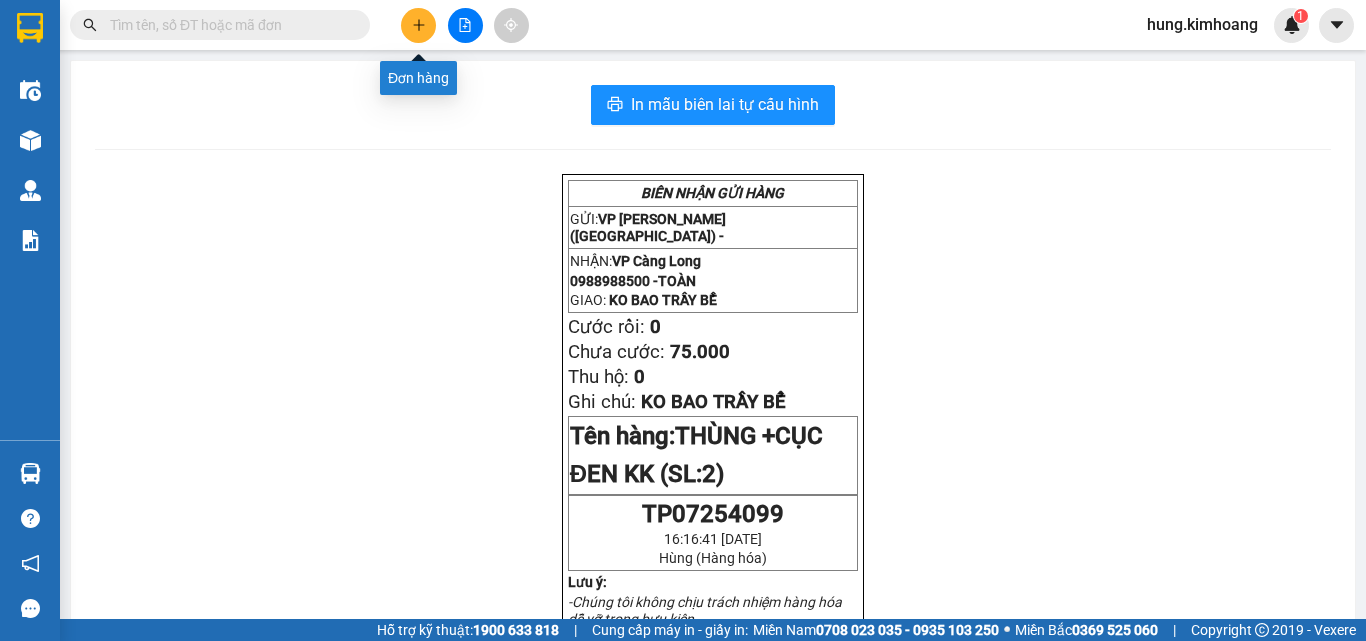 click 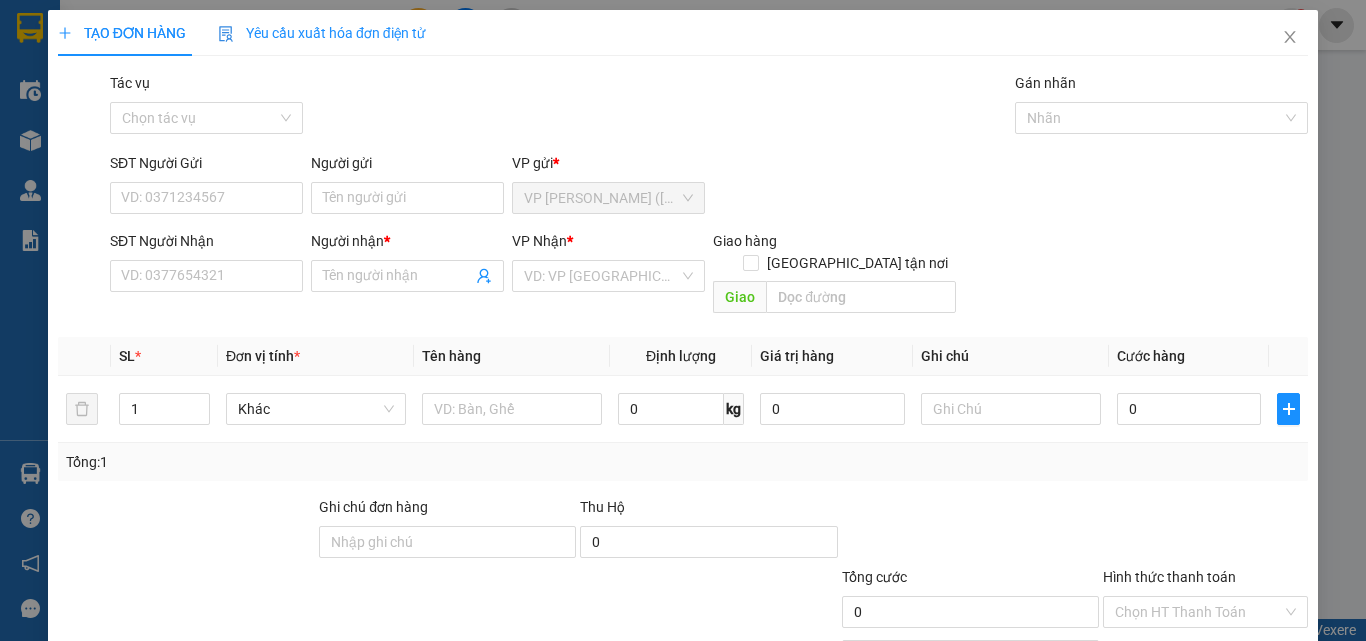 click on "SĐT Người Nhận" at bounding box center (206, 245) 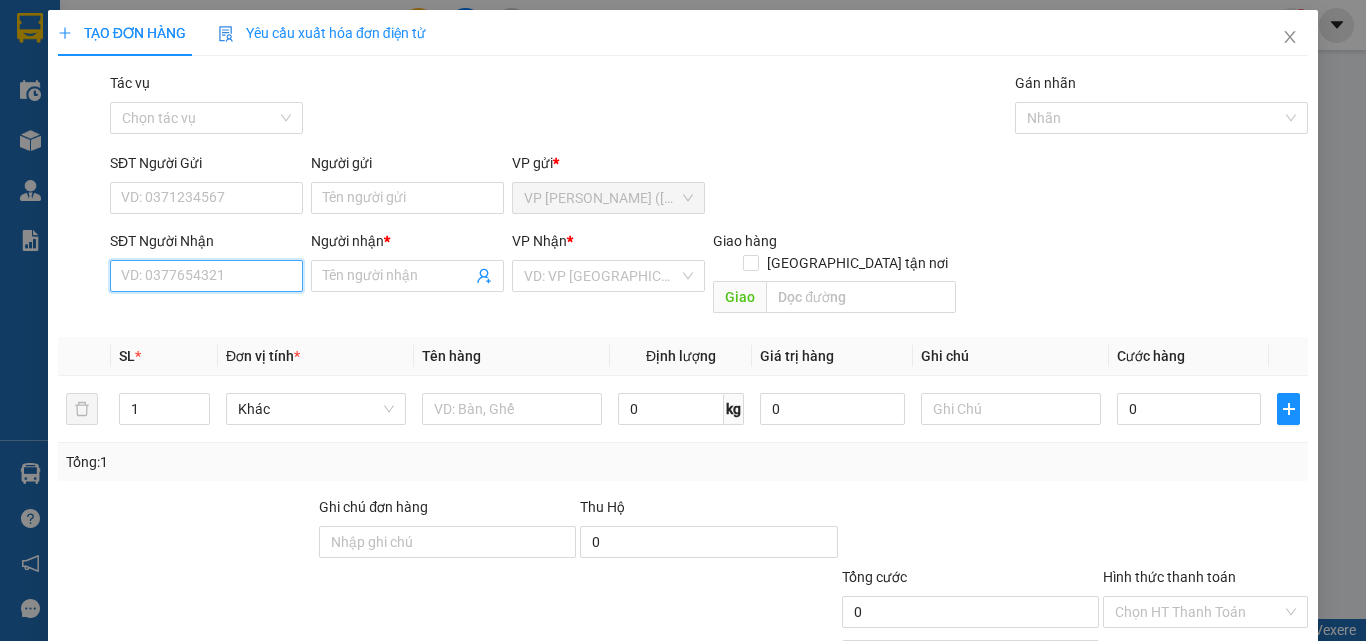 click on "SĐT Người Nhận" at bounding box center [206, 276] 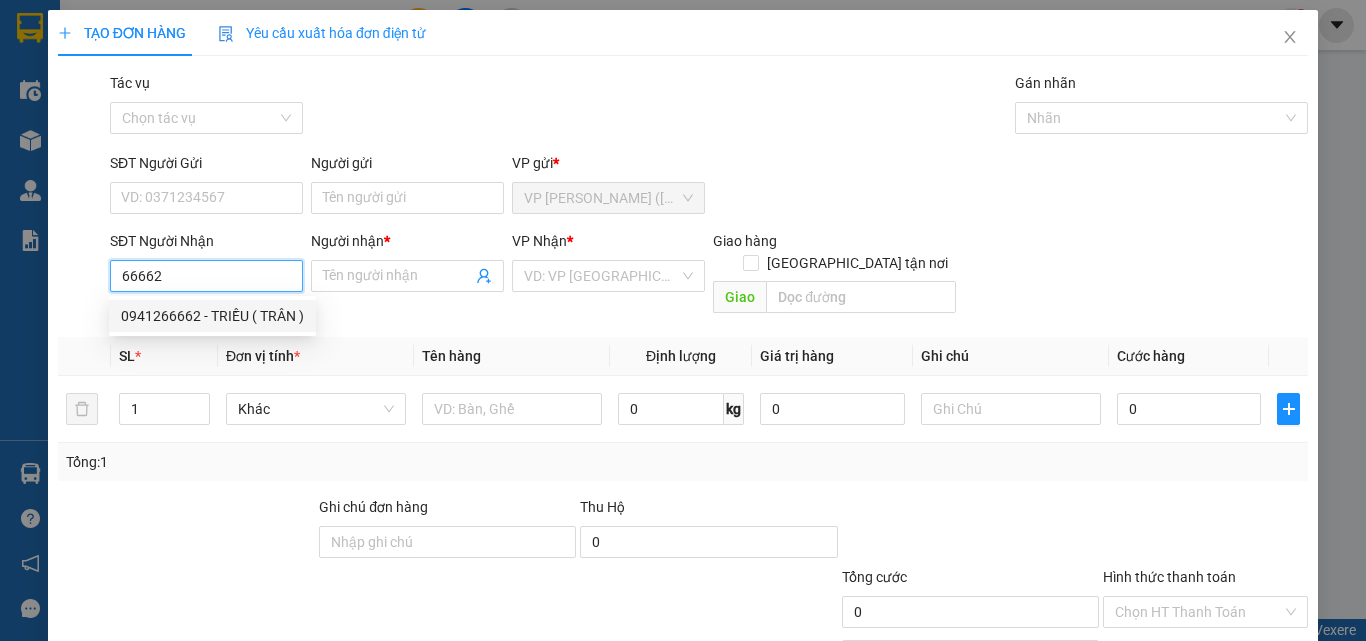 click on "0941266662 - TRIỀU ( TRÂN )" at bounding box center (212, 316) 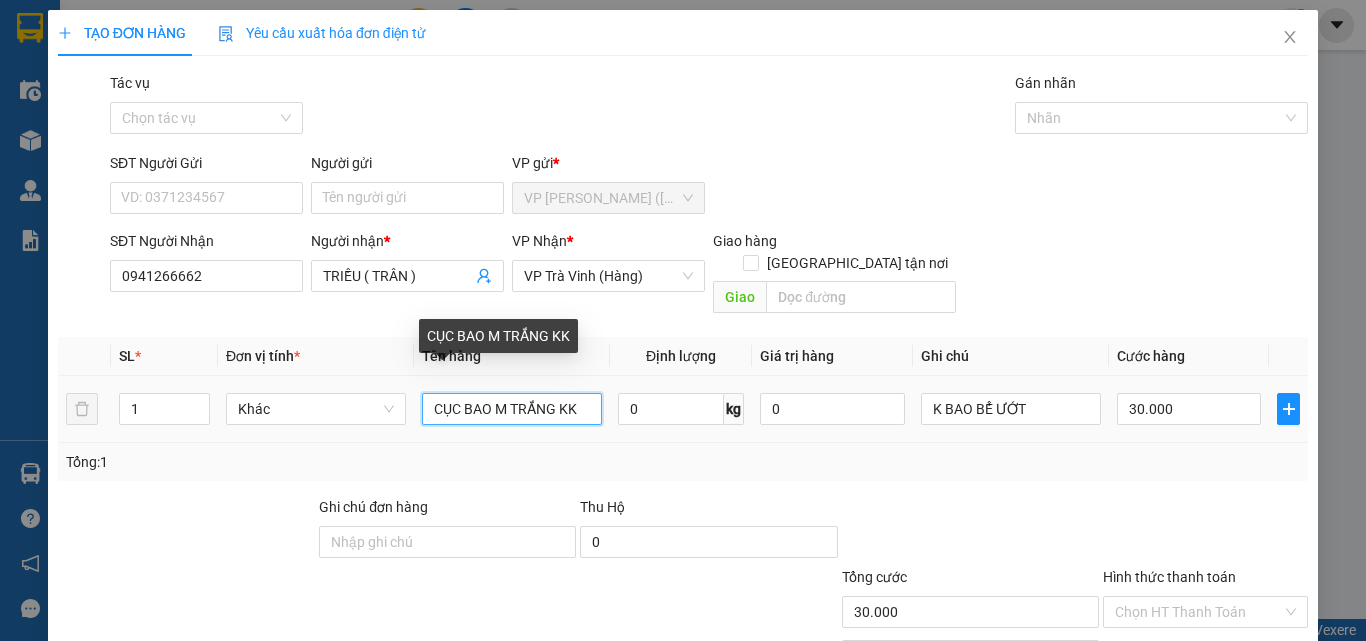 click on "CỤC BAO M TRẮNG KK" at bounding box center (512, 409) 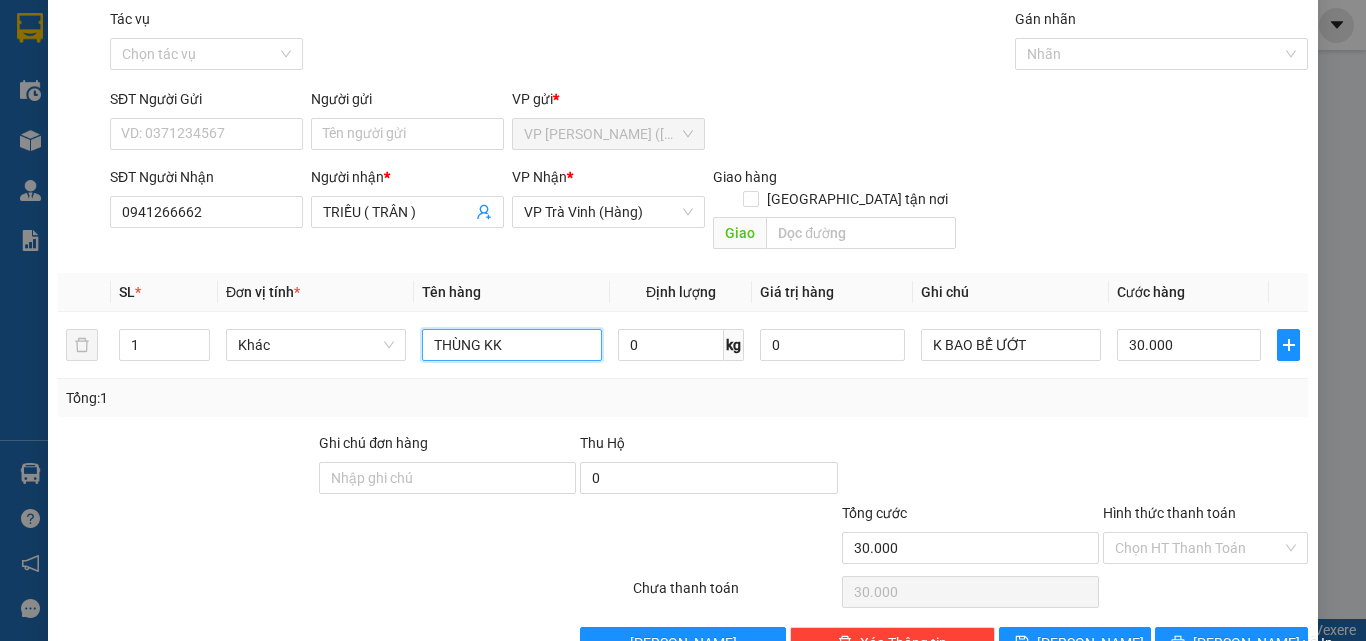 scroll, scrollTop: 99, scrollLeft: 0, axis: vertical 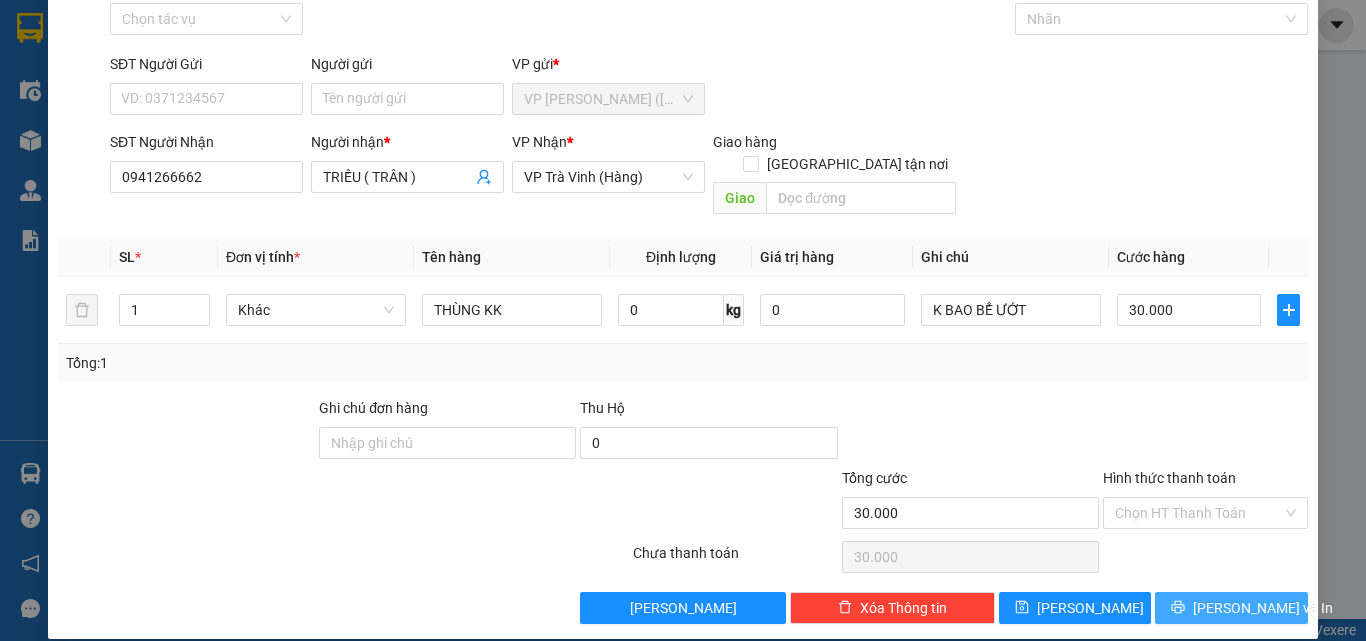 click on "[PERSON_NAME] và In" at bounding box center [1263, 608] 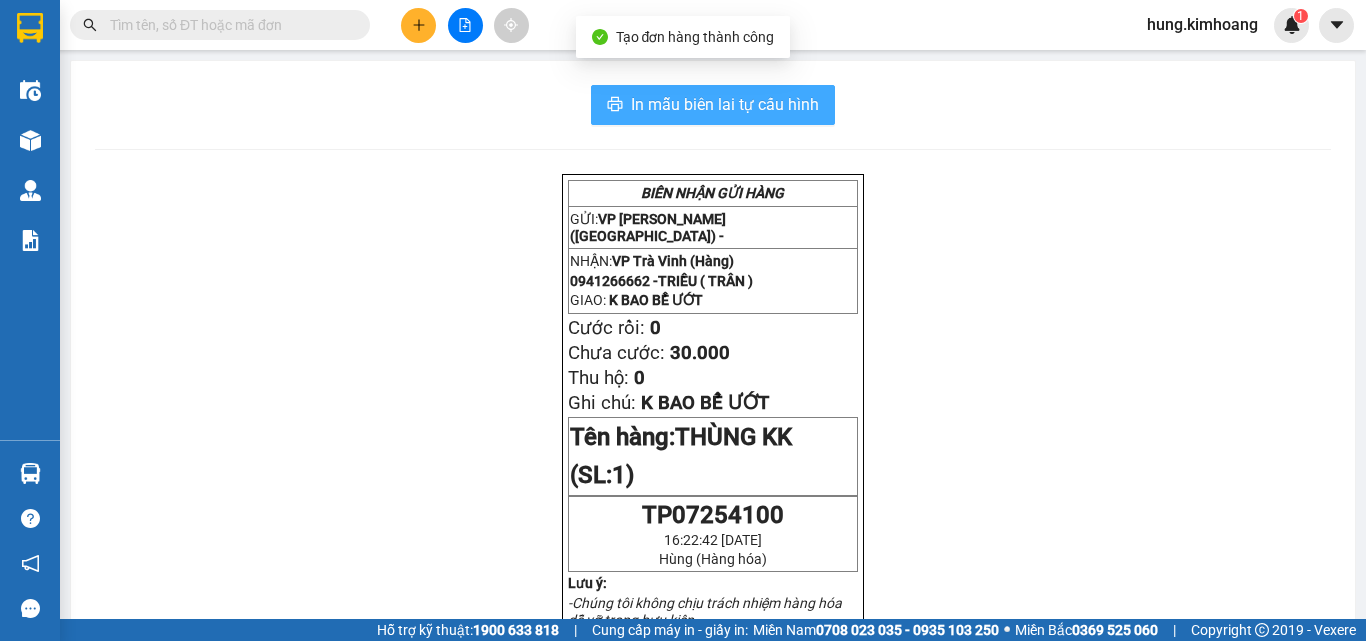 click on "In mẫu biên lai tự cấu hình" at bounding box center [725, 104] 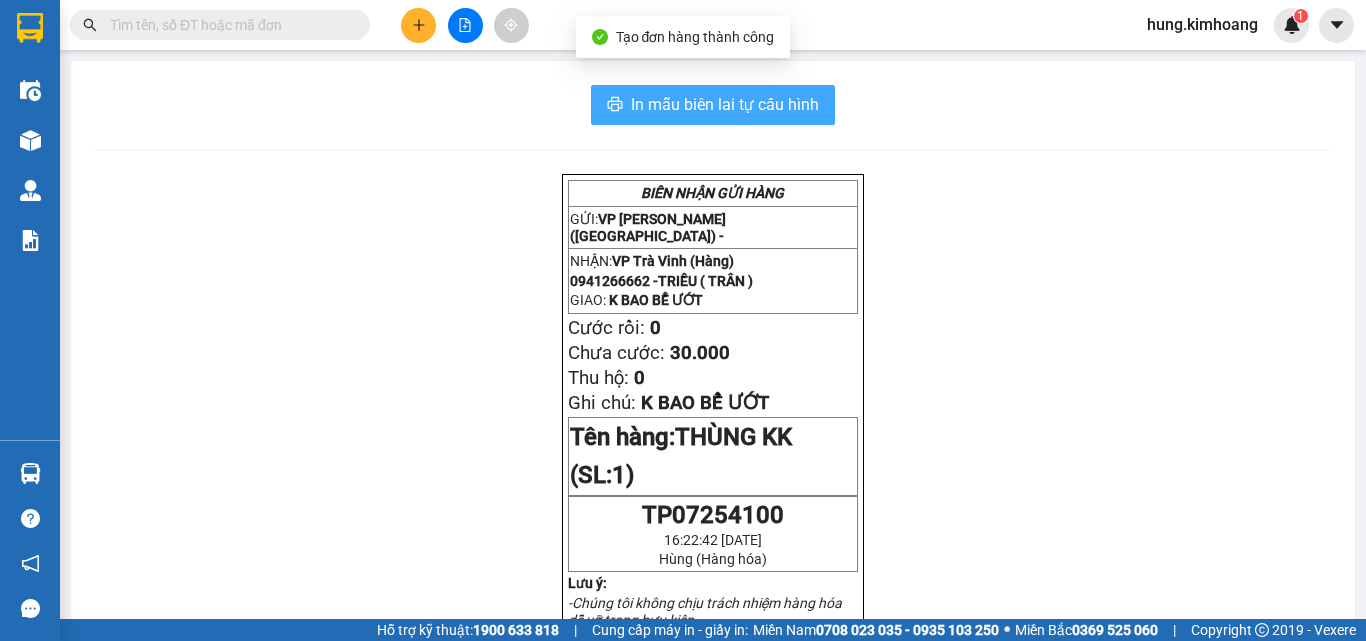 scroll, scrollTop: 0, scrollLeft: 0, axis: both 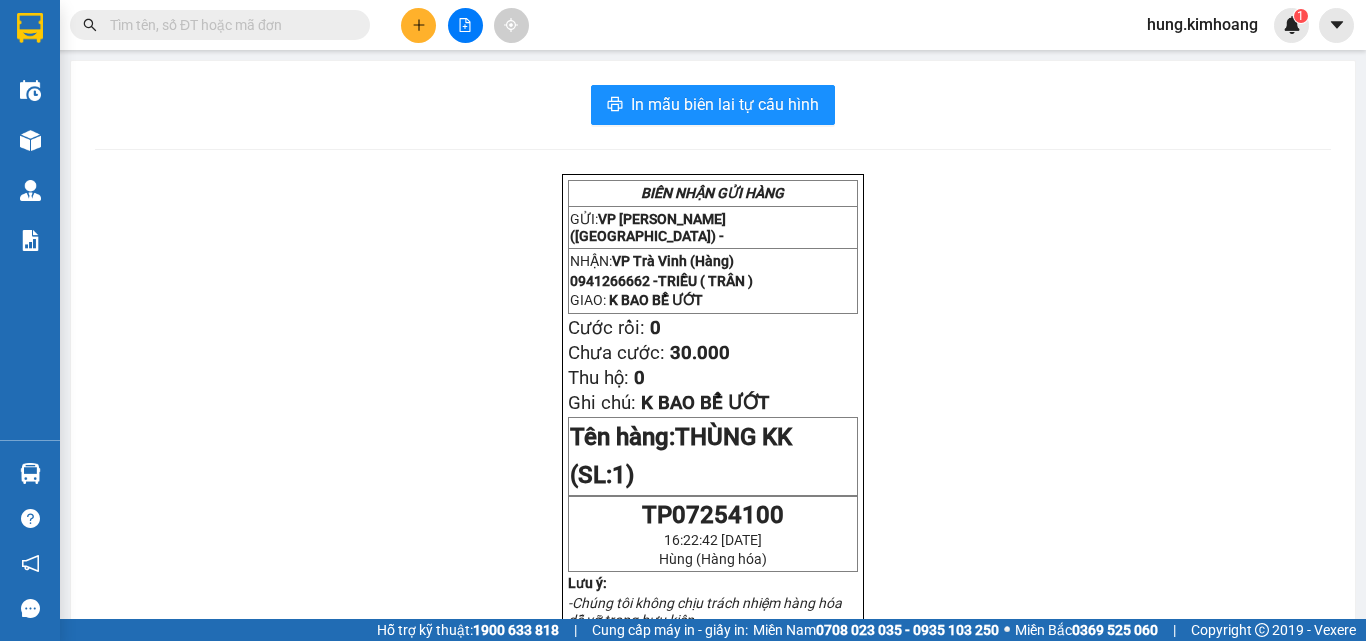 click at bounding box center [228, 25] 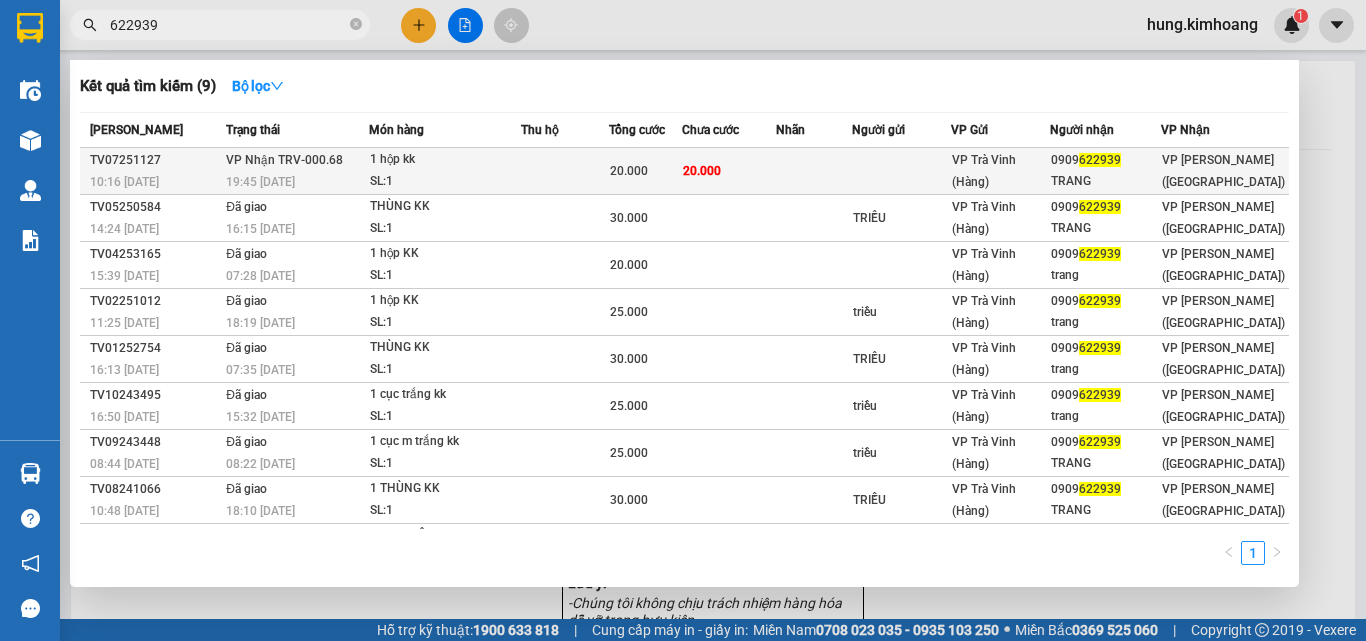 click on "20.000" at bounding box center [728, 171] 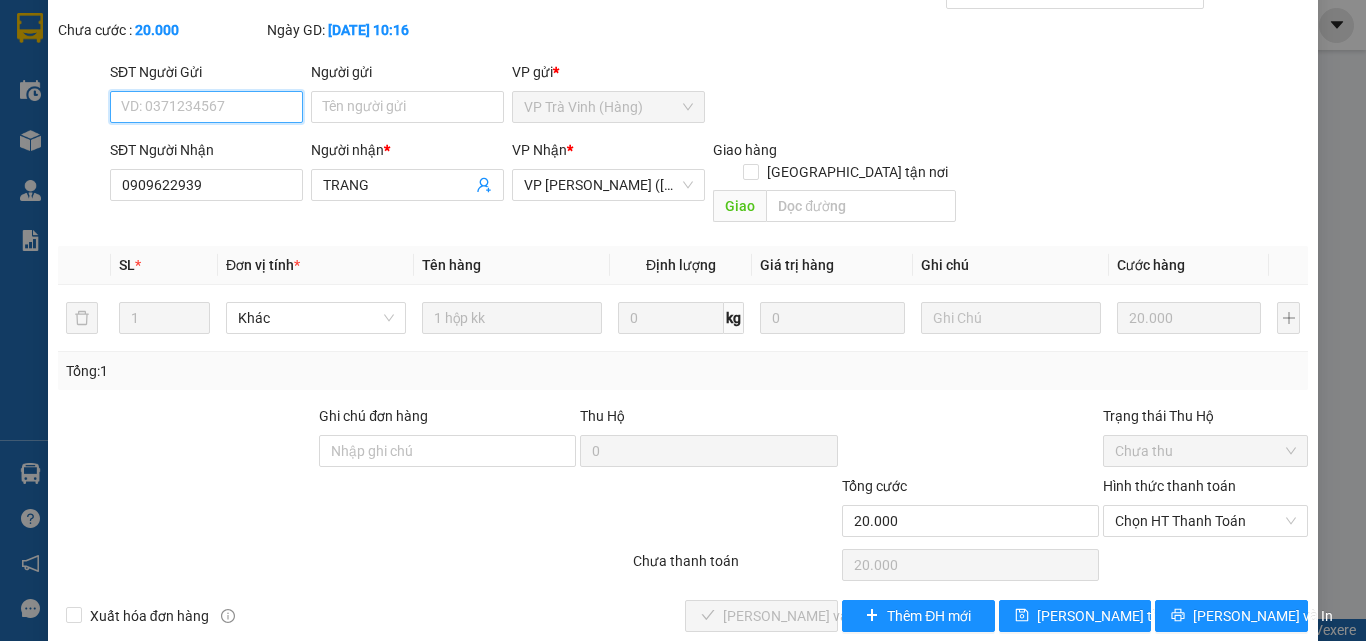 scroll, scrollTop: 98, scrollLeft: 0, axis: vertical 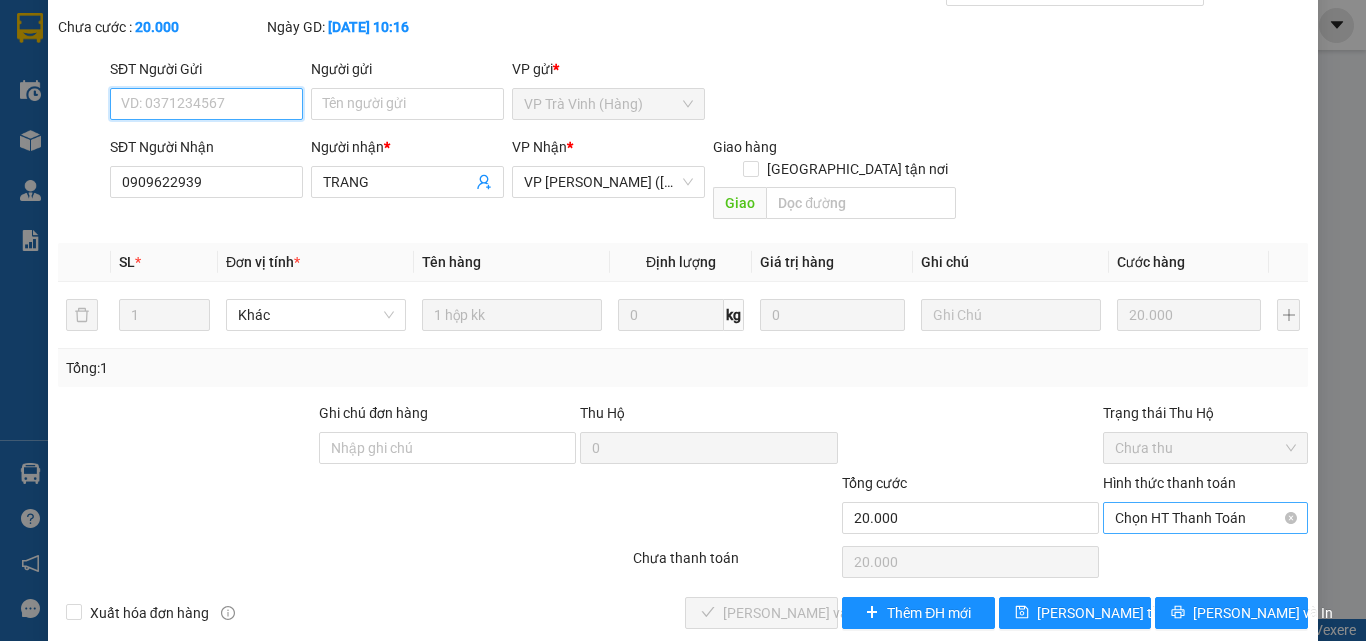 click on "Chọn HT Thanh Toán" at bounding box center [1205, 518] 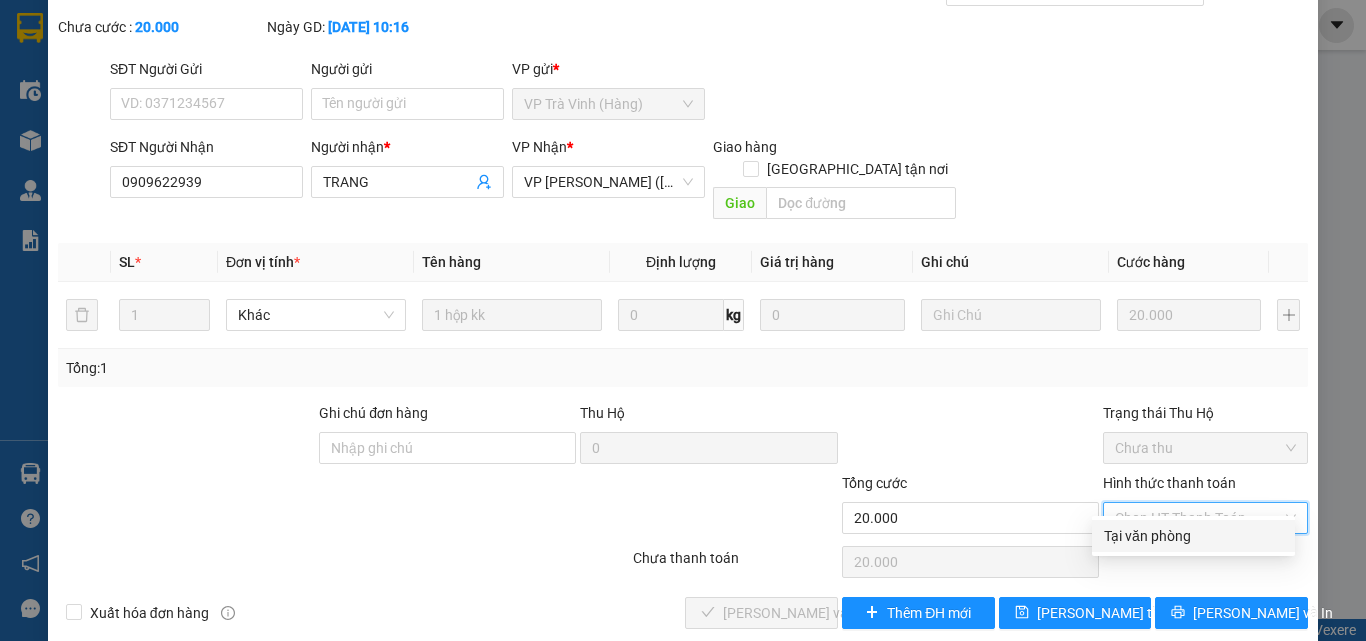 click on "Tại văn phòng" at bounding box center (1193, 536) 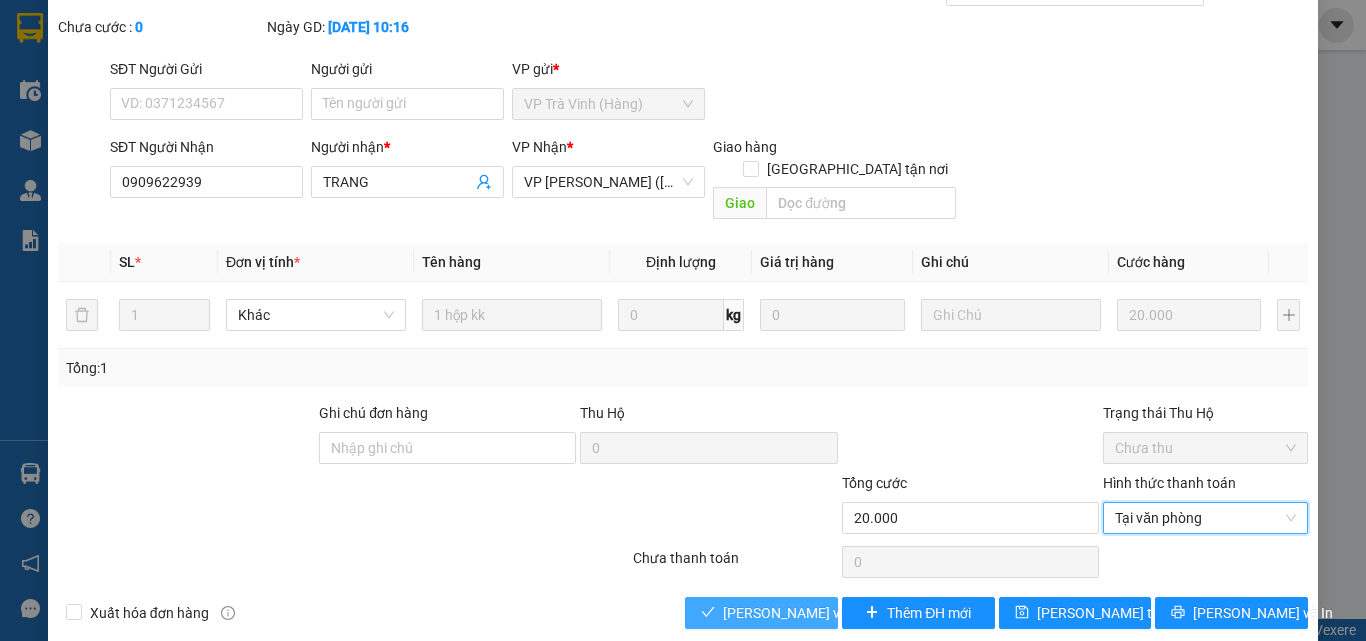 click on "[PERSON_NAME] và Giao hàng" at bounding box center [819, 613] 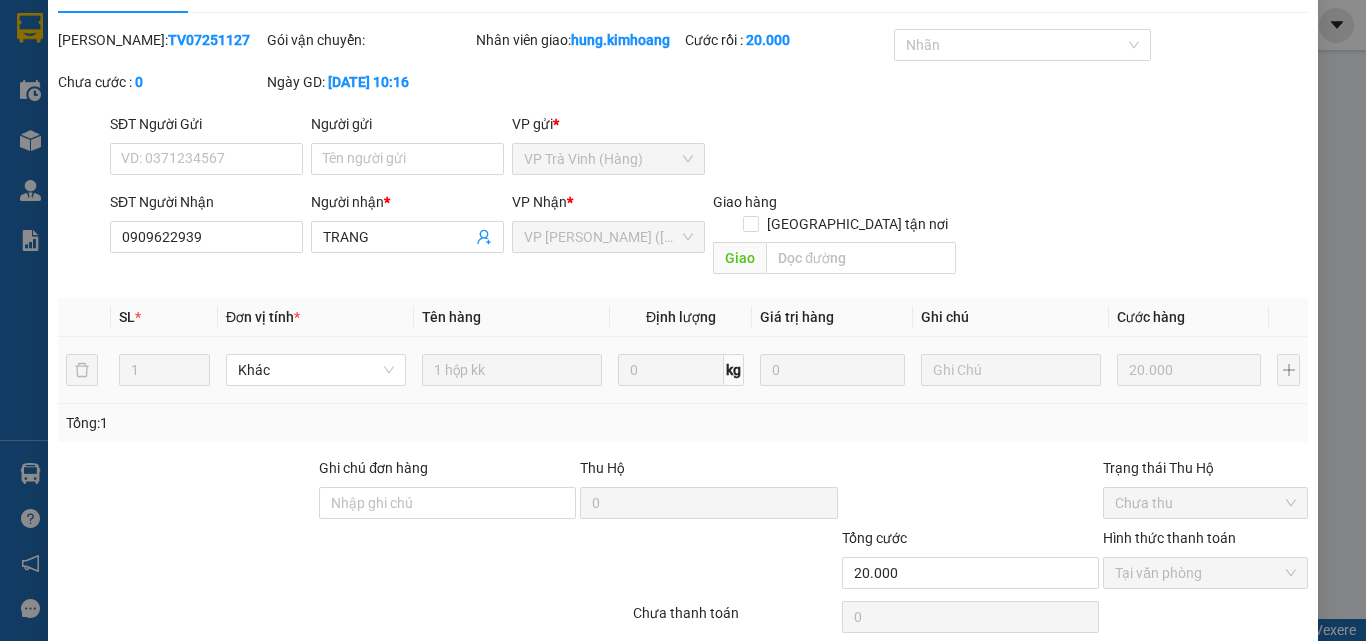 scroll, scrollTop: 103, scrollLeft: 0, axis: vertical 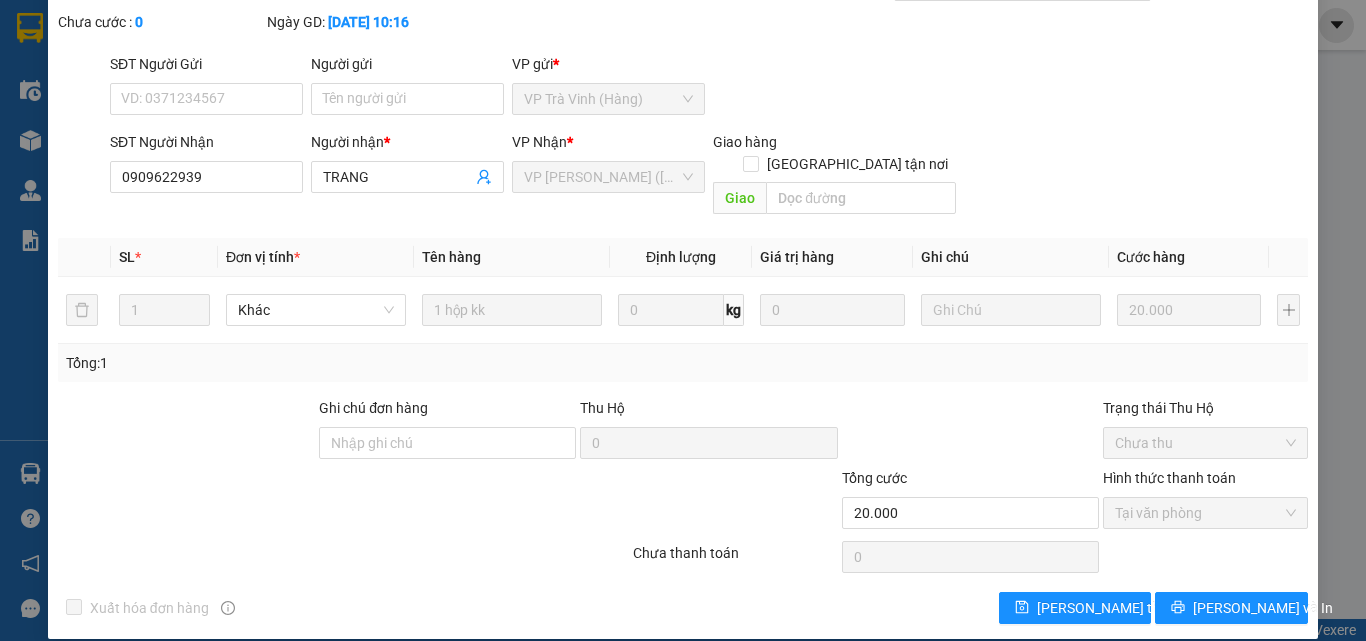 click on "SỬA ĐƠN HÀNG Lịch sử Ảnh kiện hàng Yêu cầu xuất hóa đơn điện tử Total Paid Fee 20.000 Total UnPaid Fee 0 Cash Collection Total Fee Mã ĐH:  TV07251127 Gói vận chuyển:   Nhân viên giao: hung.kimhoang Cước rồi :   20.000   Nhãn Chưa cước :   0 Ngày GD:   09-07-2025 lúc 10:16 SĐT Người Gửi VD: 0371234567 Người gửi Tên người gửi VP gửi  * VP Trà Vinh (Hàng) SĐT Người Nhận 0909622939 Người nhận  * TRANG VP Nhận  * VP Trần Phú (Hàng) Giao hàng Giao tận nơi Giao SL  * Đơn vị tính  * Tên hàng  Định lượng Giá trị hàng Ghi chú Cước hàng                   1 Khác 1 hộp kk 0 kg 0 20.000 Tổng:  1 Ghi chú đơn hàng Thu Hộ 0 Trạng thái Thu Hộ   Chưa thu Tổng cước 20.000 Hình thức thanh toán Tại văn phòng Số tiền thu trước 20.000 Chọn HT Thanh Toán Chưa thanh toán 0 Chọn HT Thanh Toán Xuất hóa đơn hàng Lưu thay đổi Lưu và In Tại văn phòng" at bounding box center [683, 320] 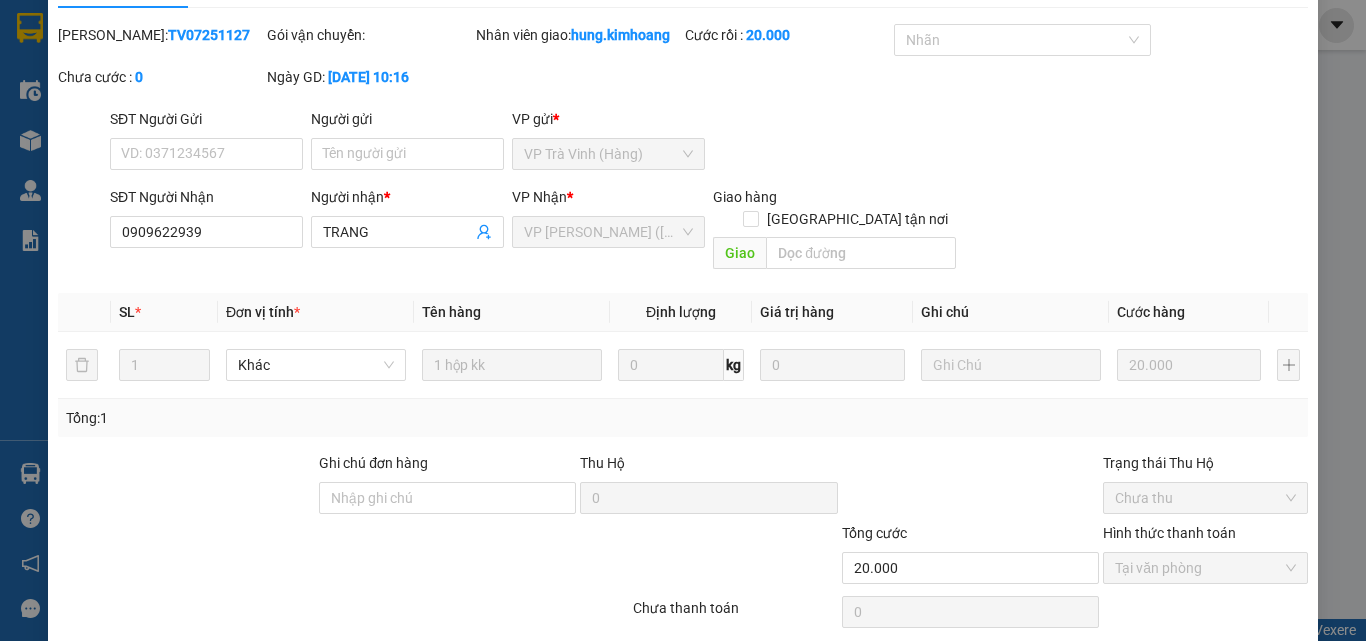 scroll, scrollTop: 0, scrollLeft: 0, axis: both 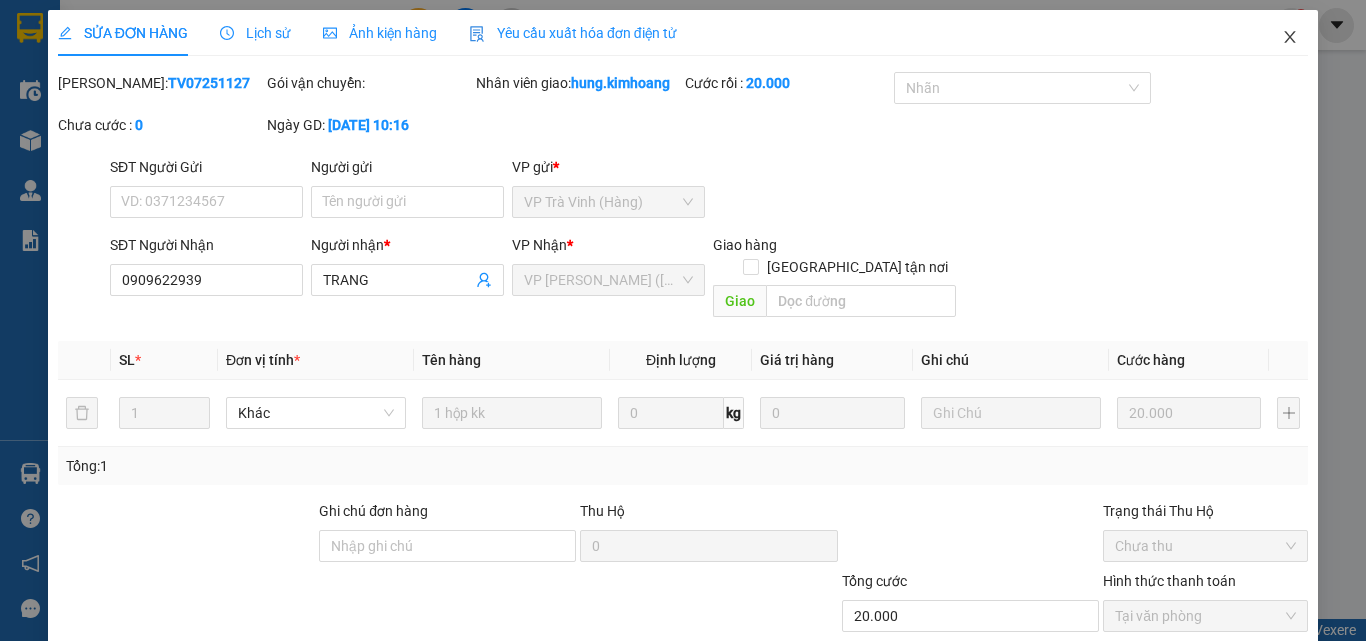 click at bounding box center [1290, 38] 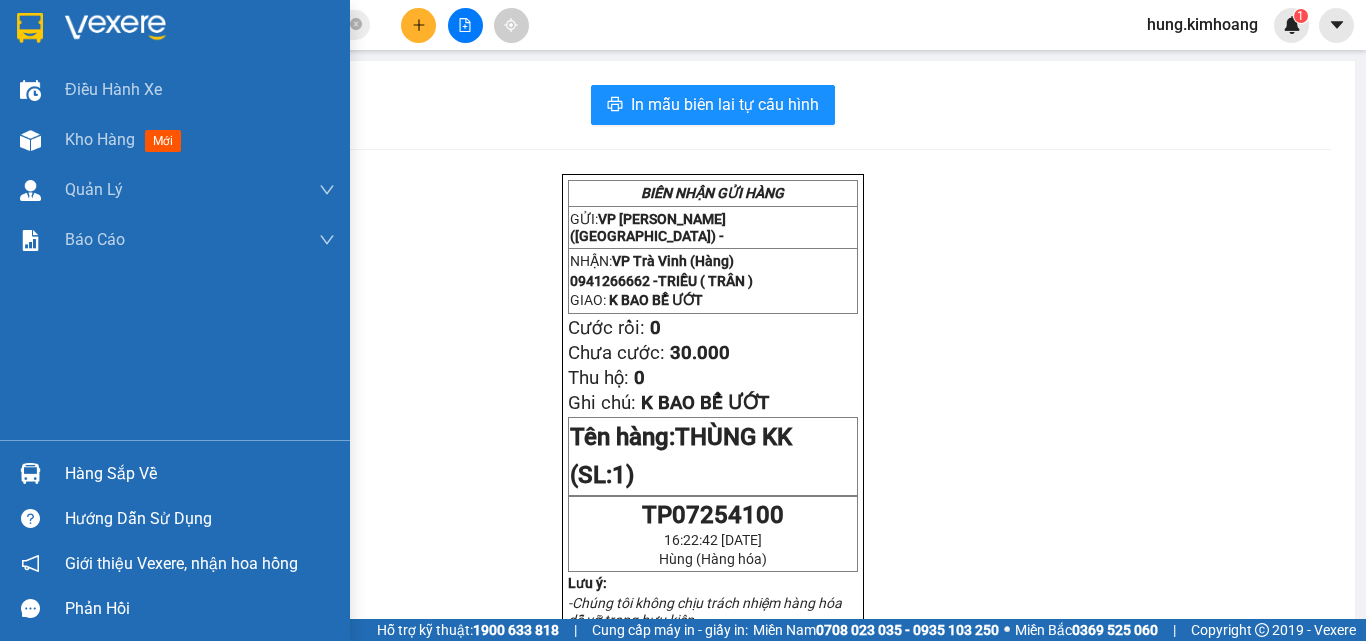 click at bounding box center [30, 140] 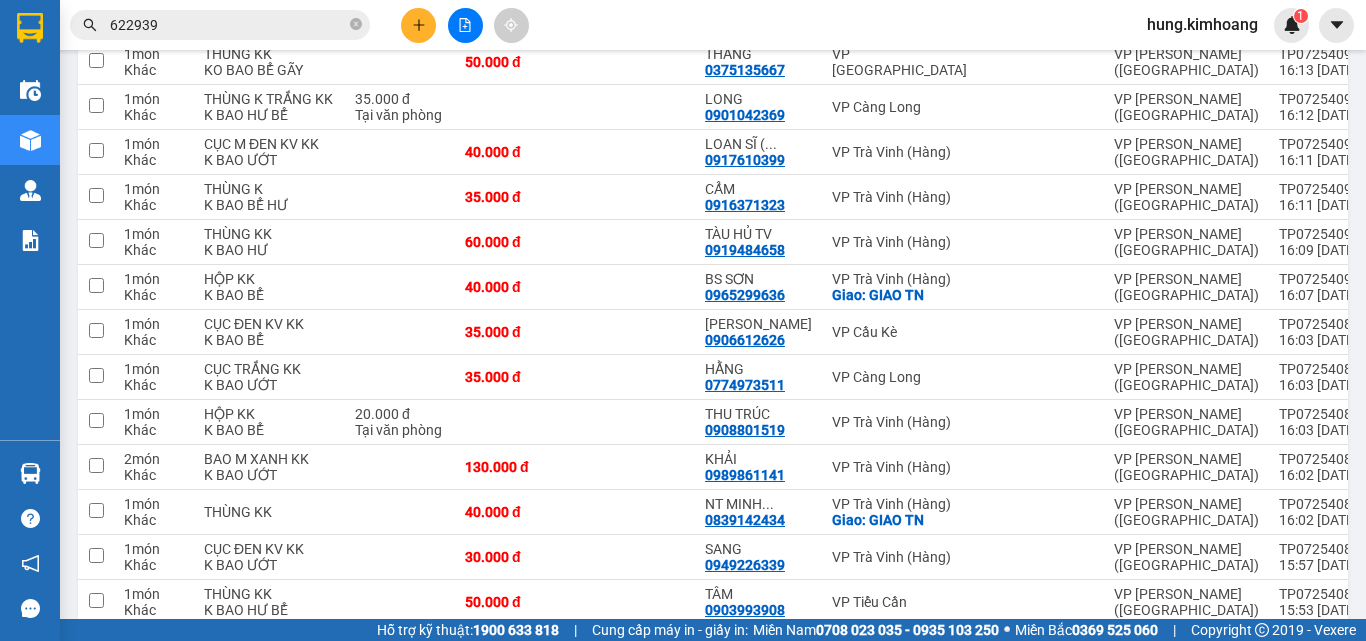 scroll, scrollTop: 500, scrollLeft: 0, axis: vertical 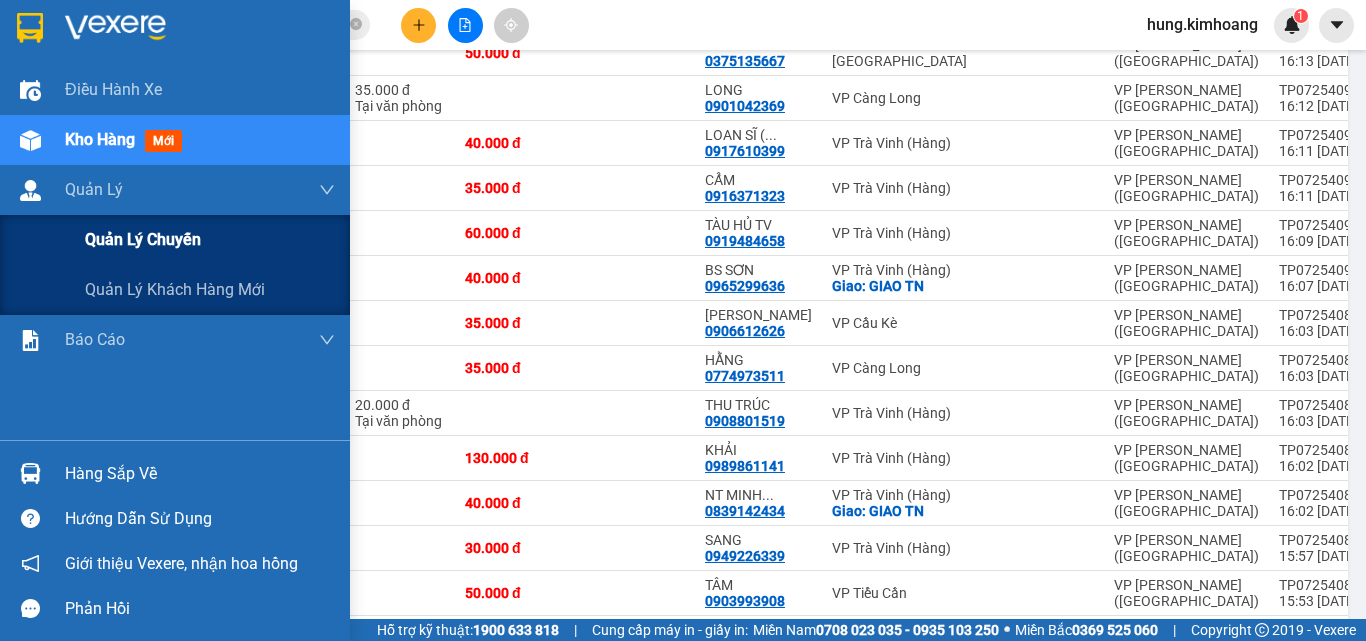 click on "Quản lý chuyến" at bounding box center (143, 239) 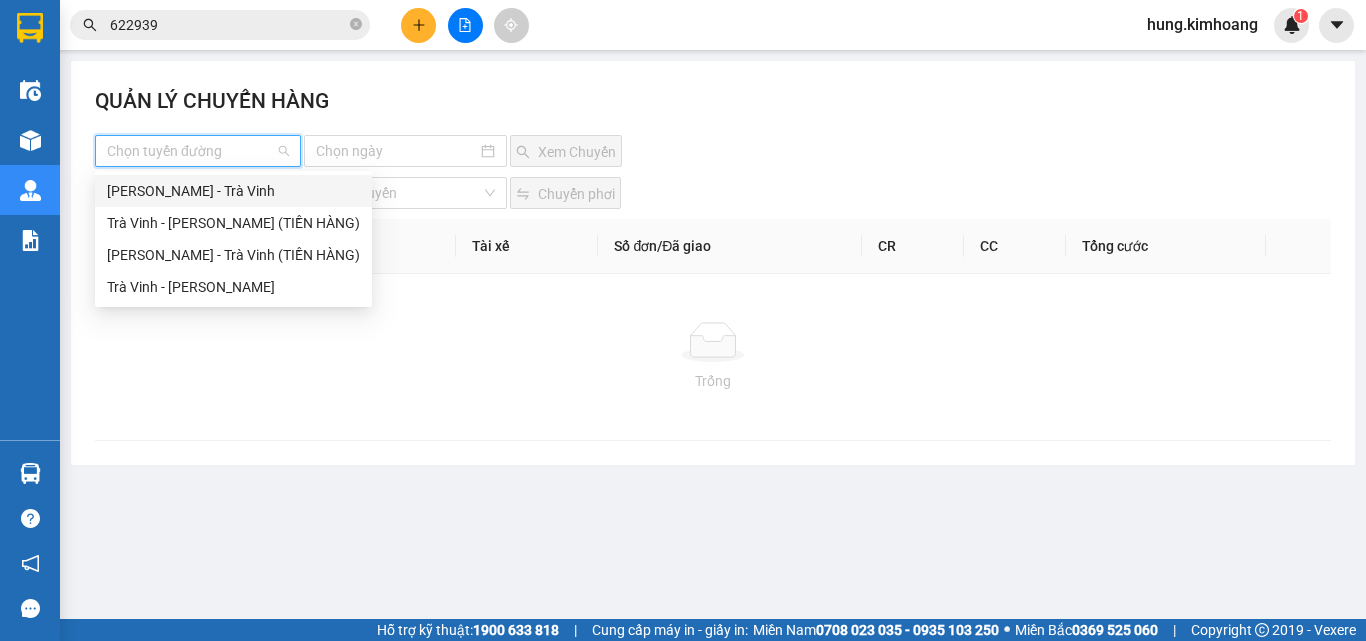 click at bounding box center (191, 151) 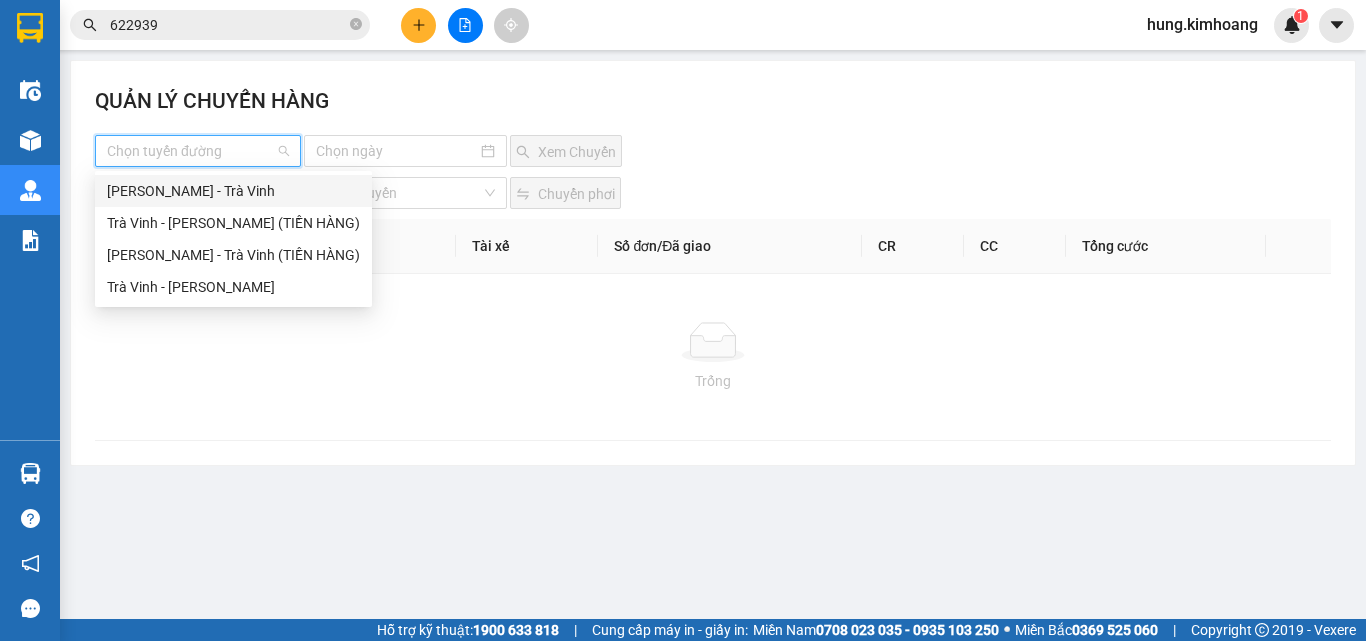 click on "[PERSON_NAME] - Trà Vinh" at bounding box center (233, 191) 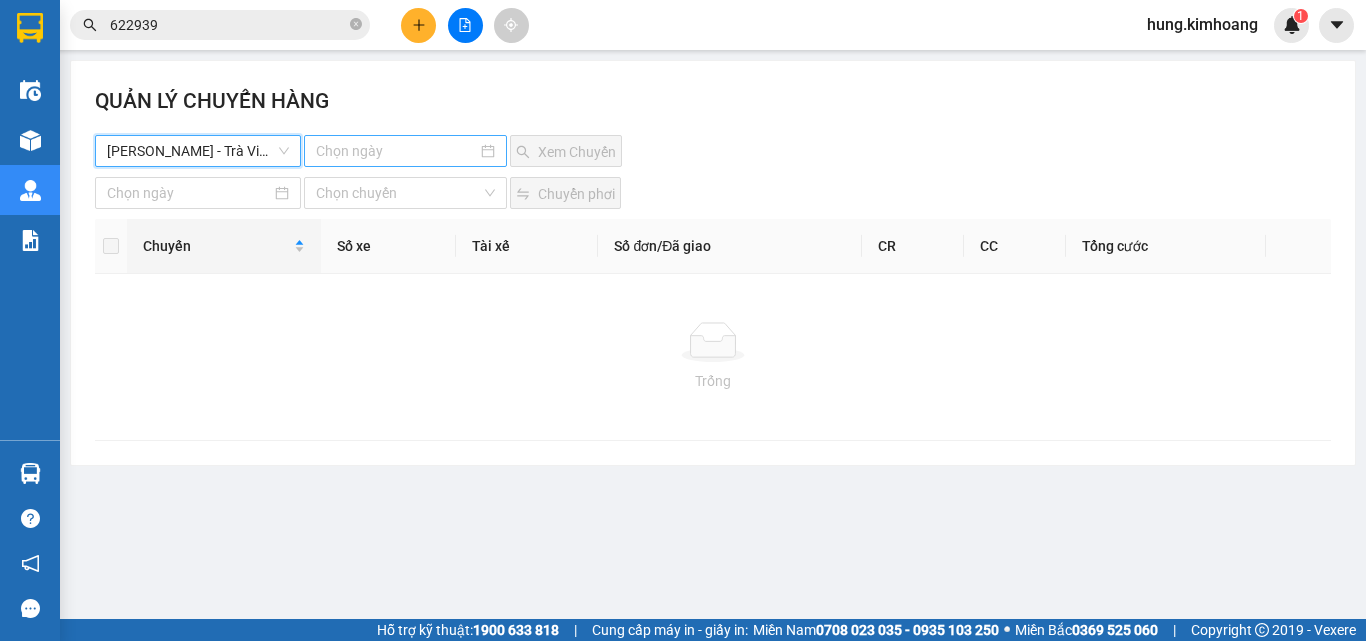 click at bounding box center [396, 151] 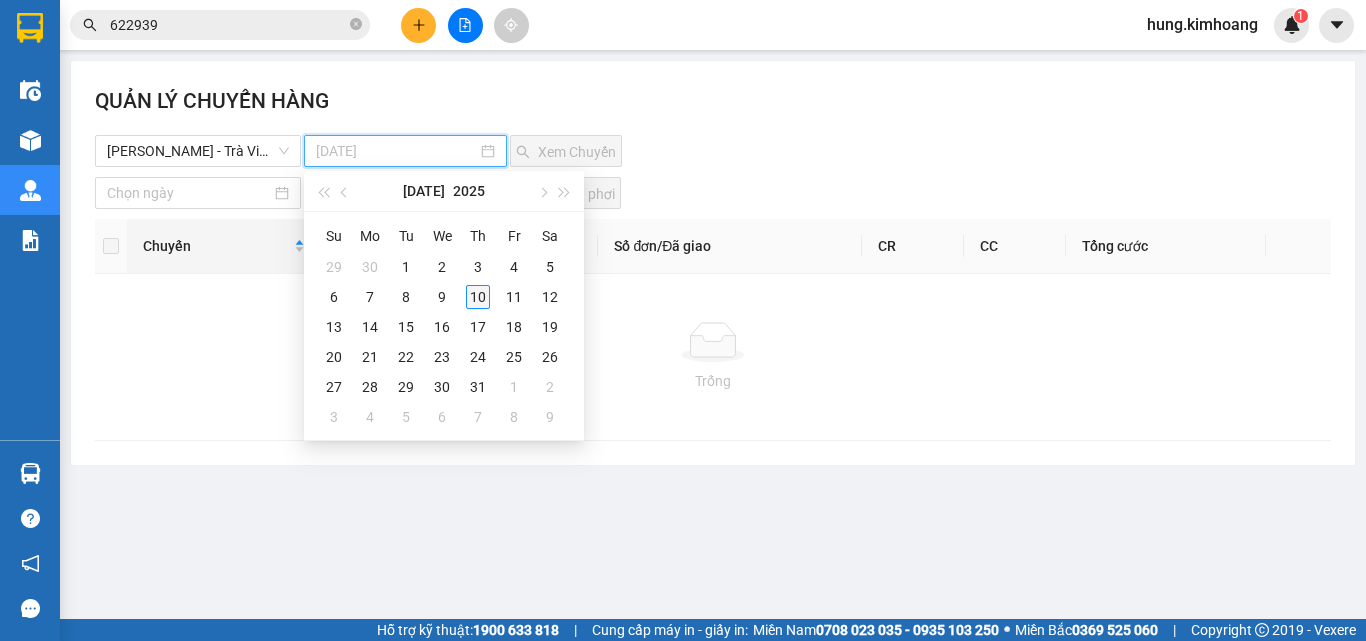 click on "10" at bounding box center [478, 297] 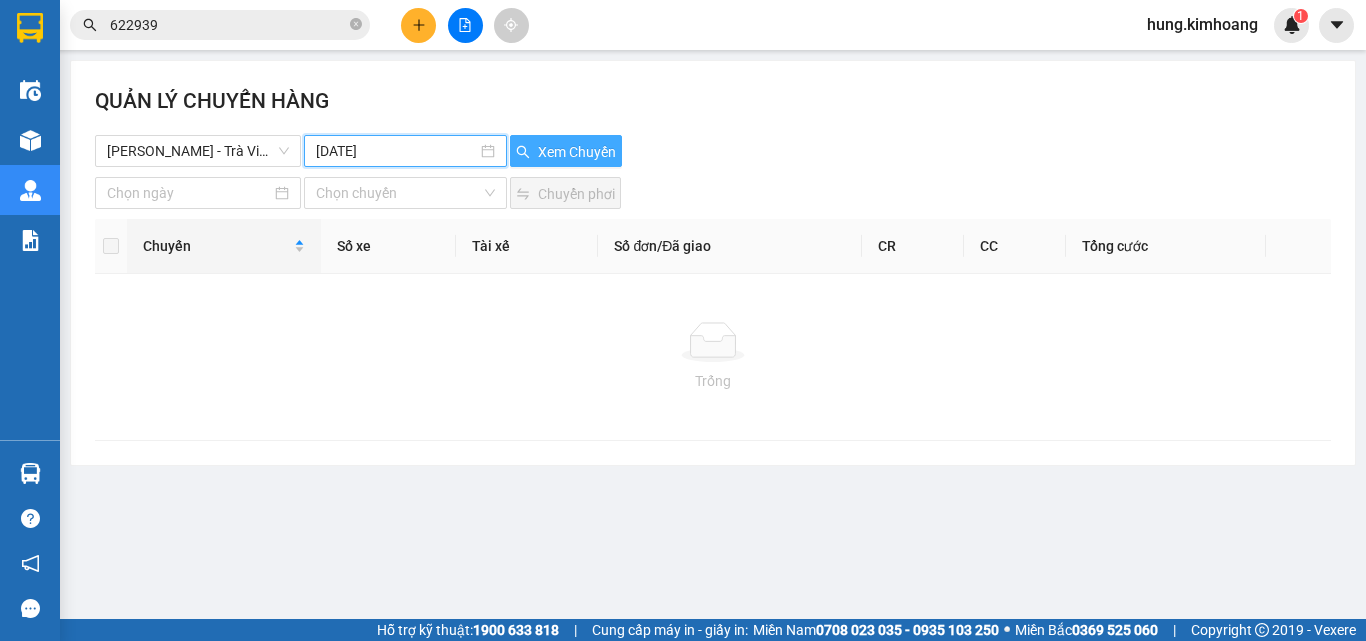 click on "Xem Chuyến" at bounding box center [577, 152] 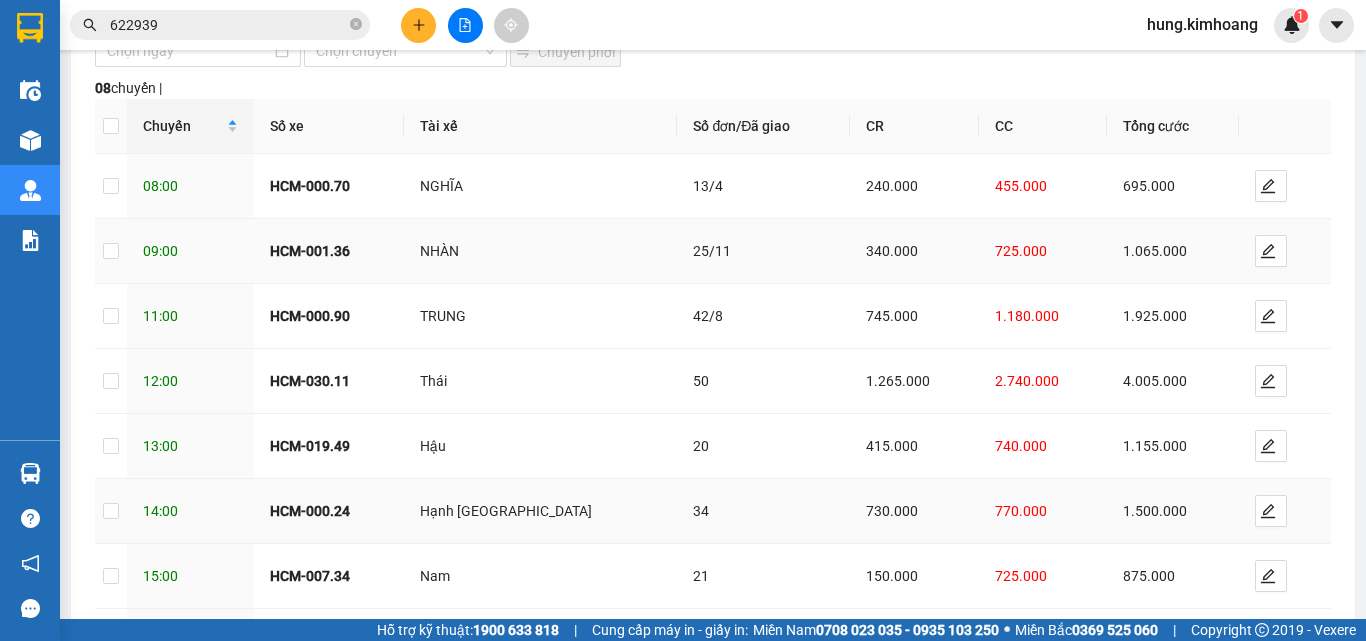 scroll, scrollTop: 304, scrollLeft: 0, axis: vertical 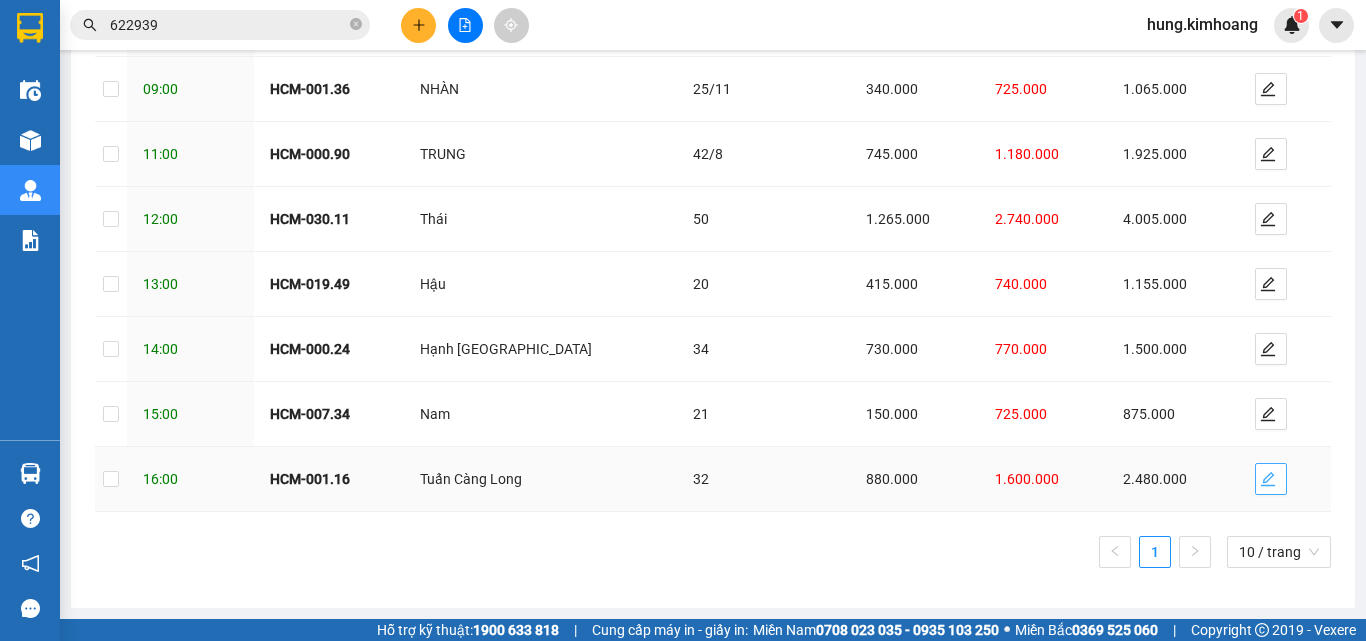 click 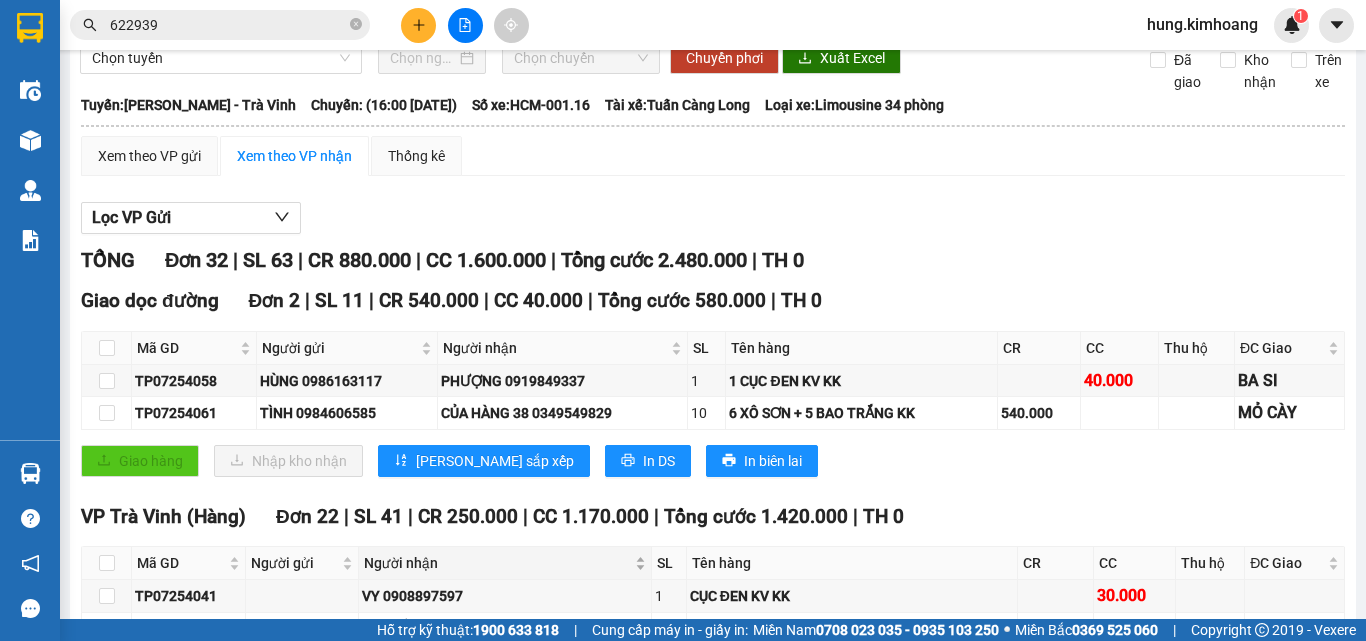 scroll, scrollTop: 104, scrollLeft: 0, axis: vertical 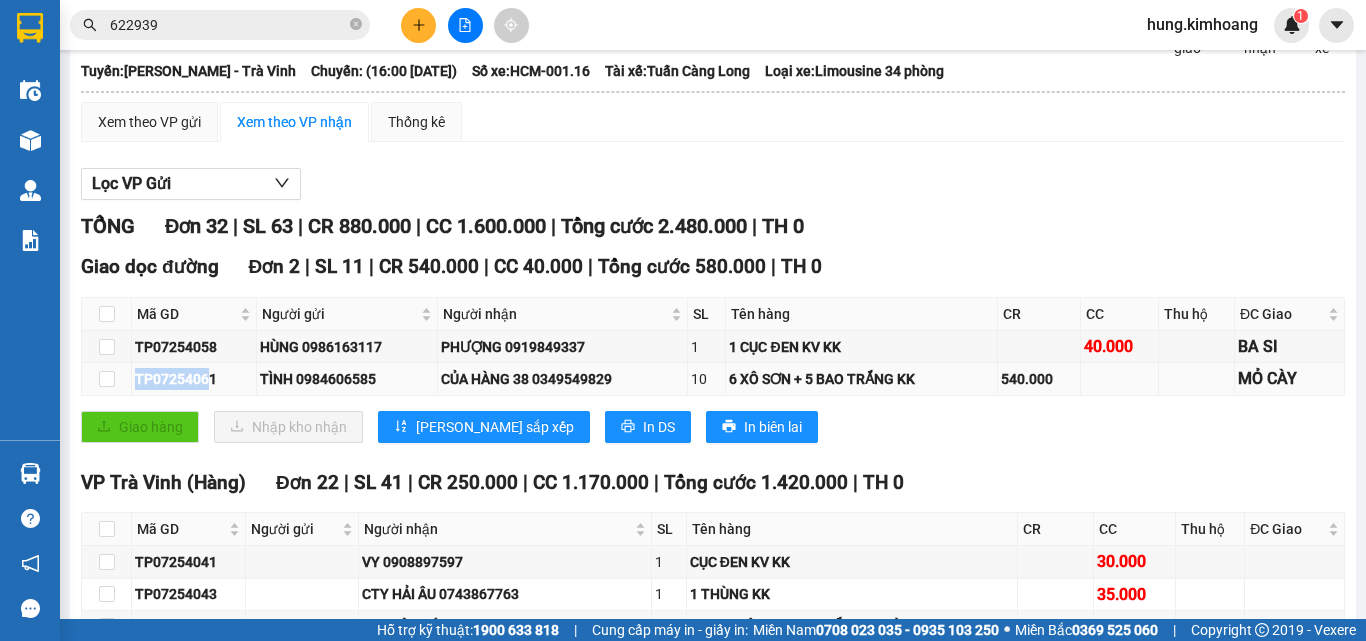 drag, startPoint x: 212, startPoint y: 394, endPoint x: 158, endPoint y: 391, distance: 54.08327 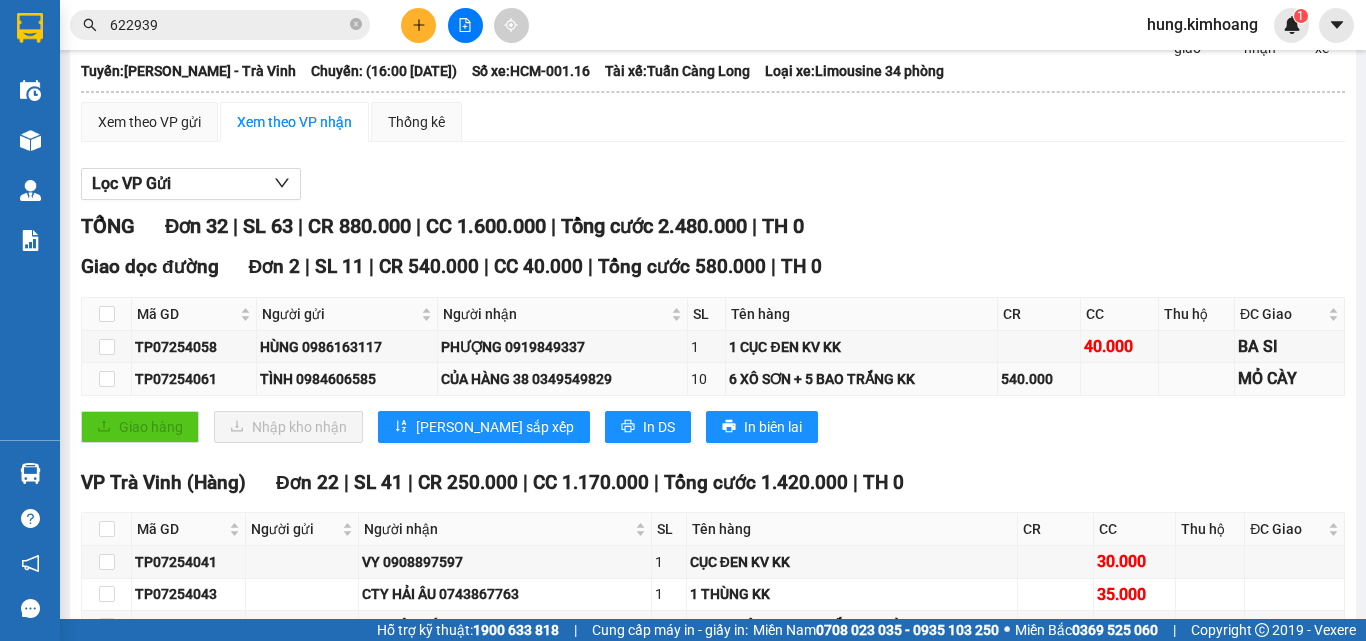 click on "TP07254061" at bounding box center [194, 379] 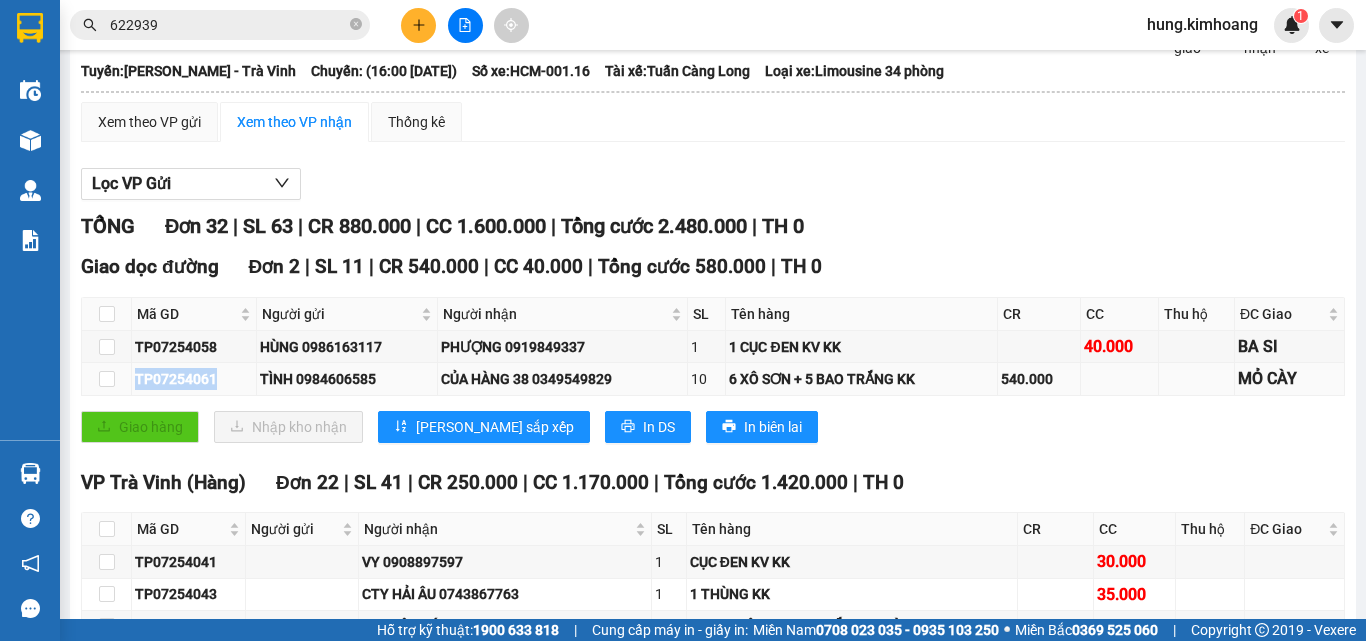 drag, startPoint x: 214, startPoint y: 391, endPoint x: 135, endPoint y: 397, distance: 79.22752 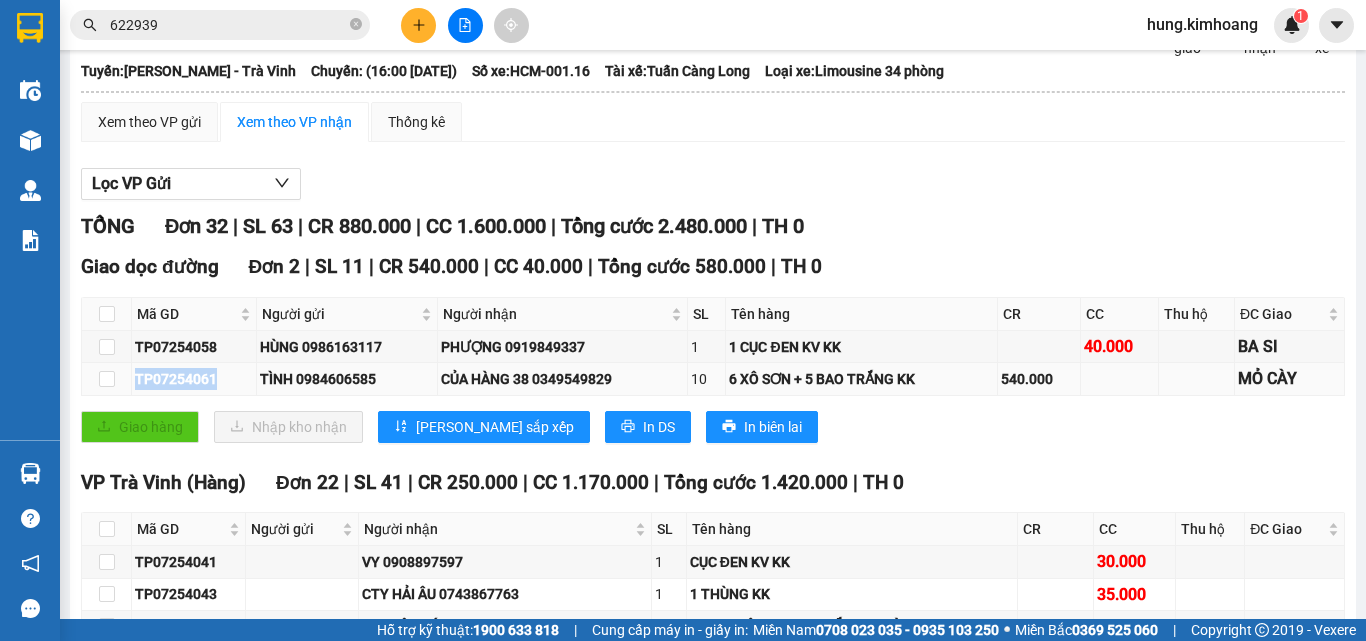 click on "TP07254061 TÌNH  0984606585 CỦA HÀNG 38 0349549829 10 6 XÔ SƠN + 5 BAO TRẮNG KK  540.000 MỎ CÀY" at bounding box center [713, 379] 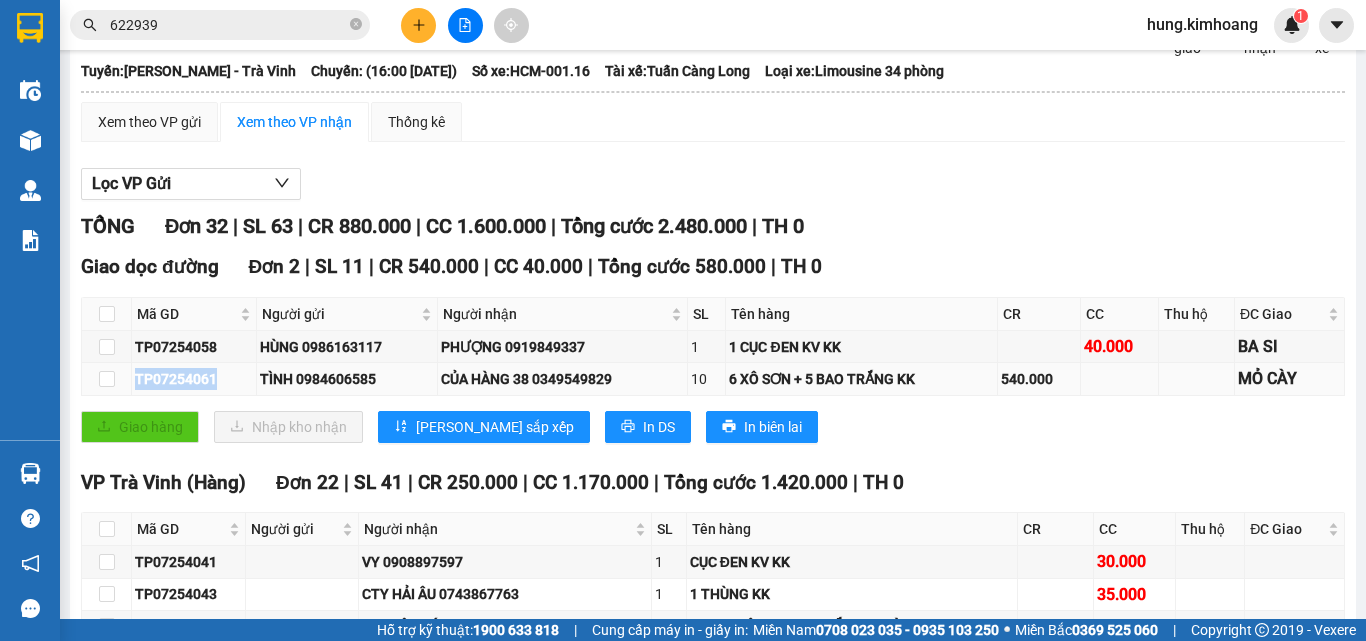 copy on "TP07254061" 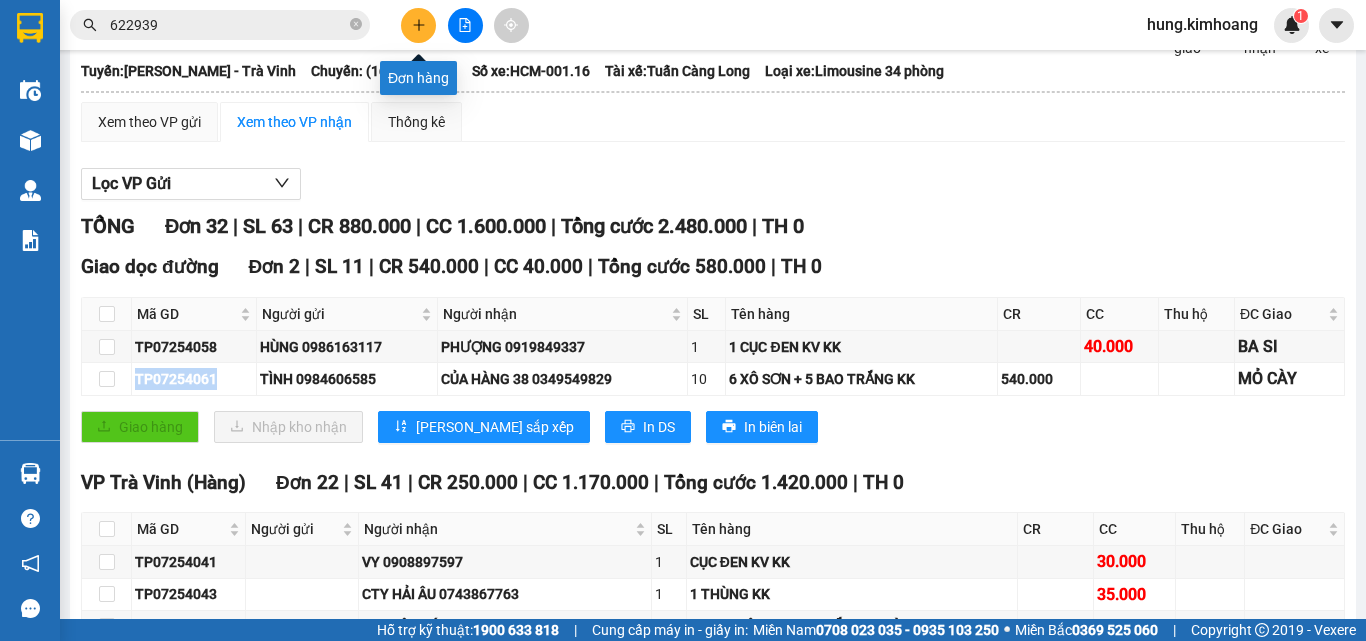 click 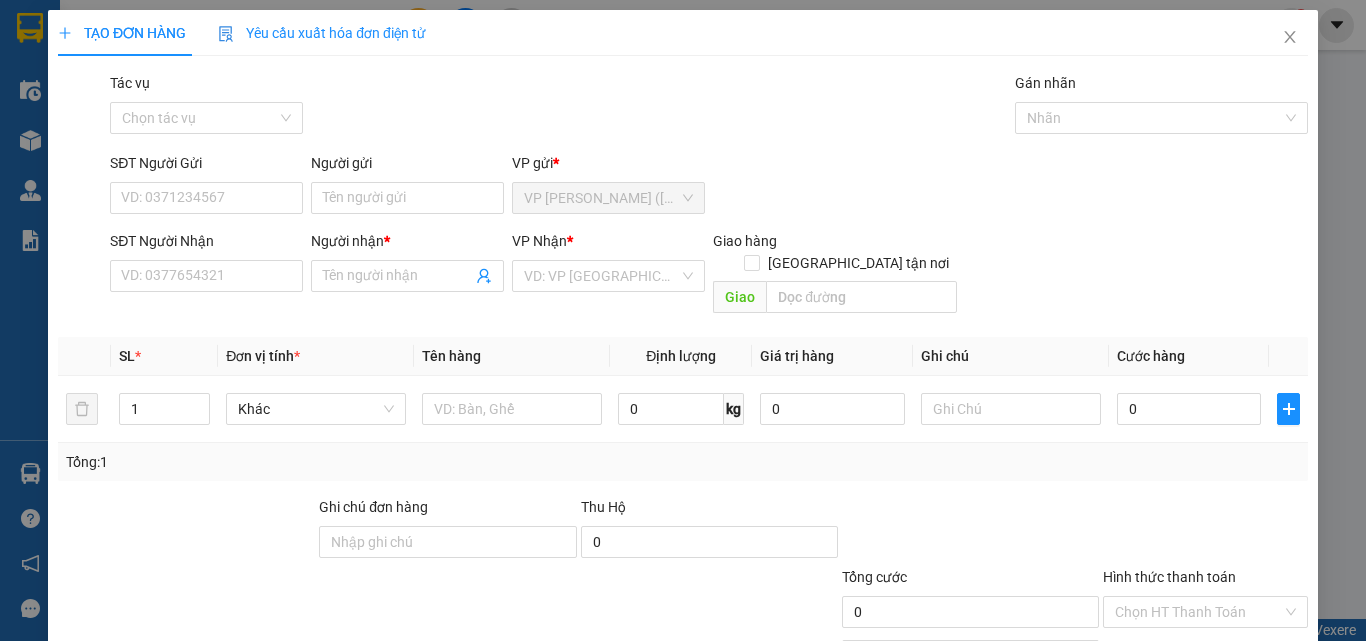 scroll, scrollTop: 0, scrollLeft: 0, axis: both 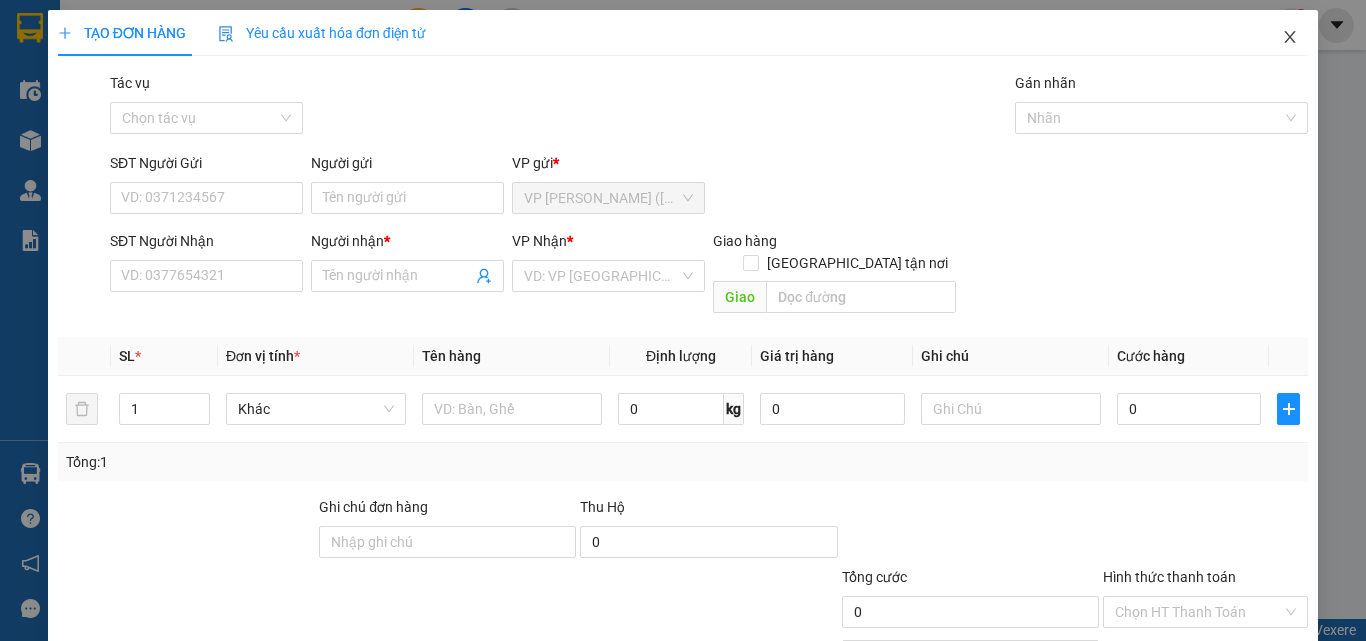 drag, startPoint x: 206, startPoint y: 278, endPoint x: 1276, endPoint y: 37, distance: 1096.8049 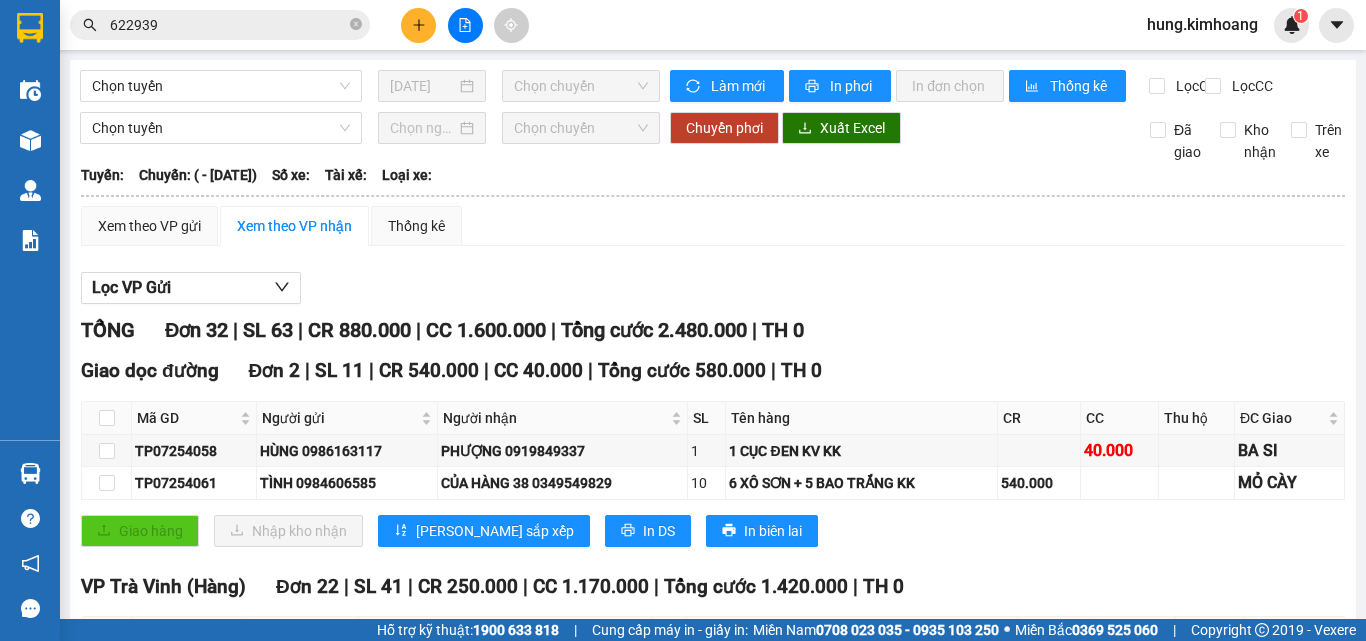 click on "hung.kimhoang 1" at bounding box center (1220, 25) 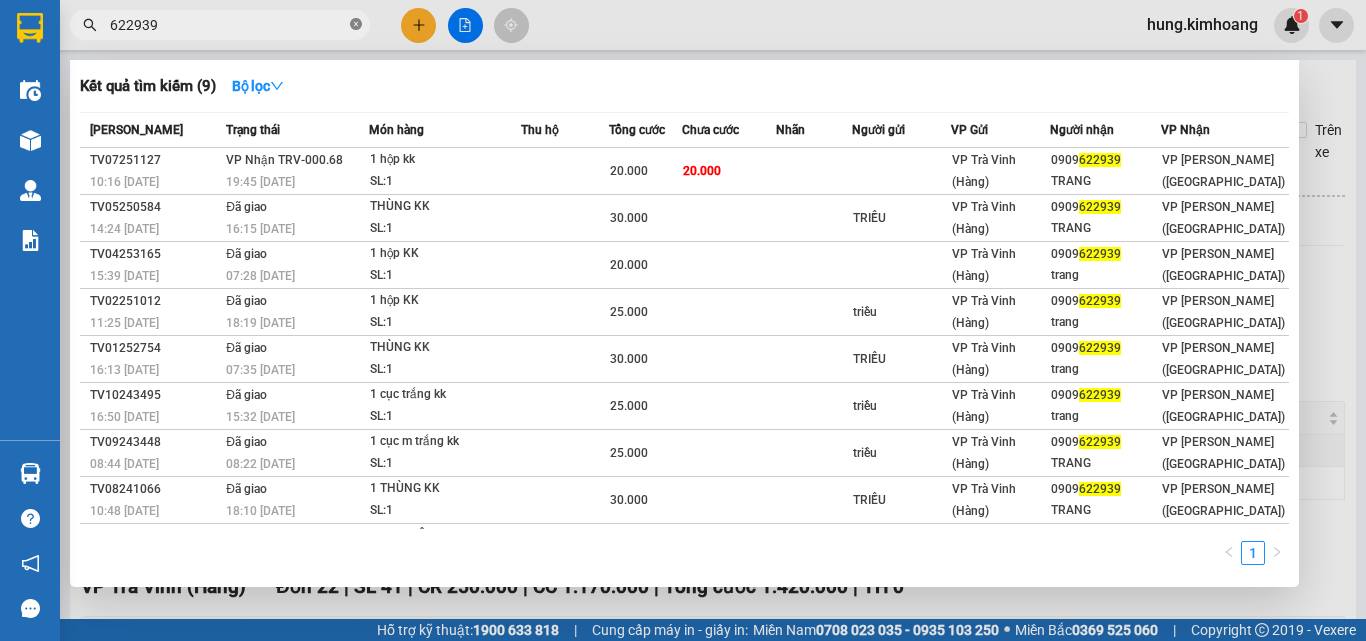 click 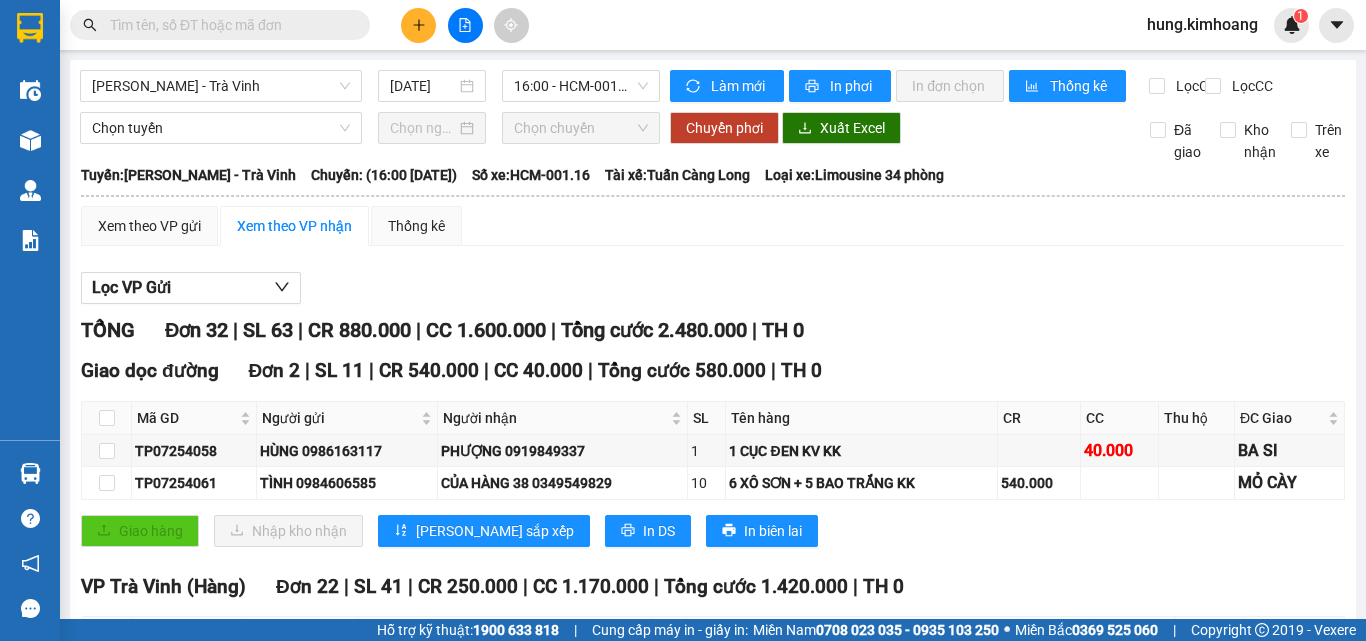 drag, startPoint x: 287, startPoint y: 37, endPoint x: 290, endPoint y: 27, distance: 10.440307 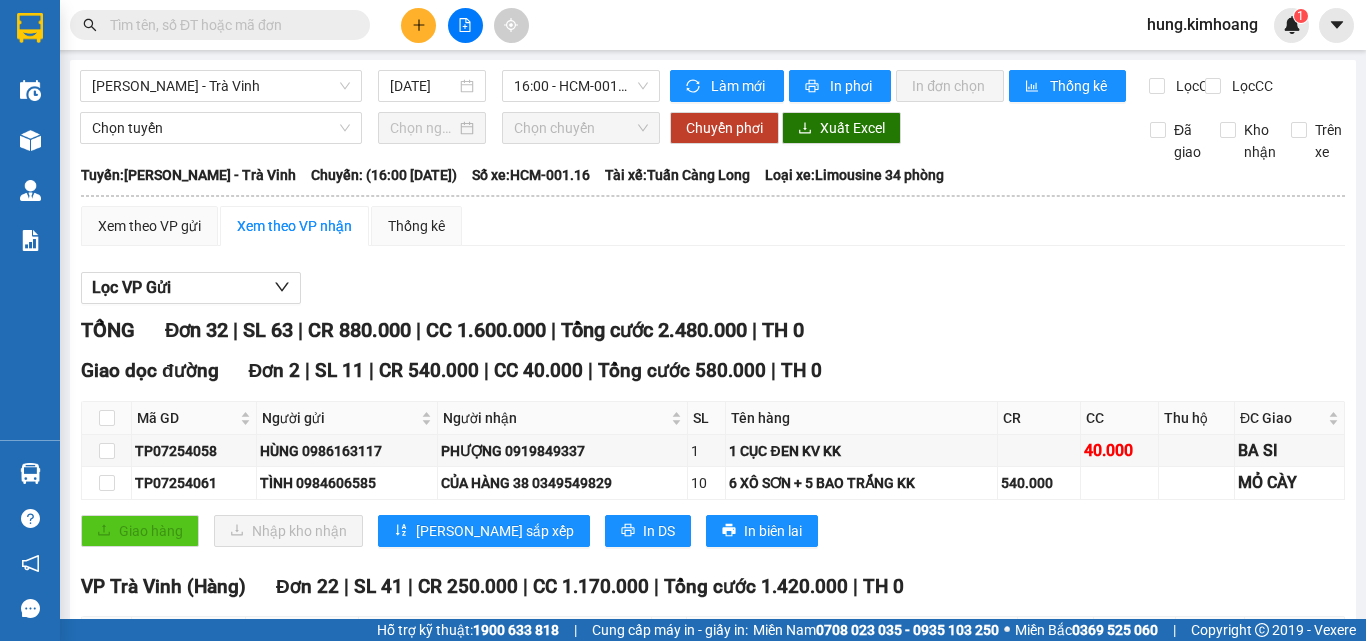 paste on "TP07254061" 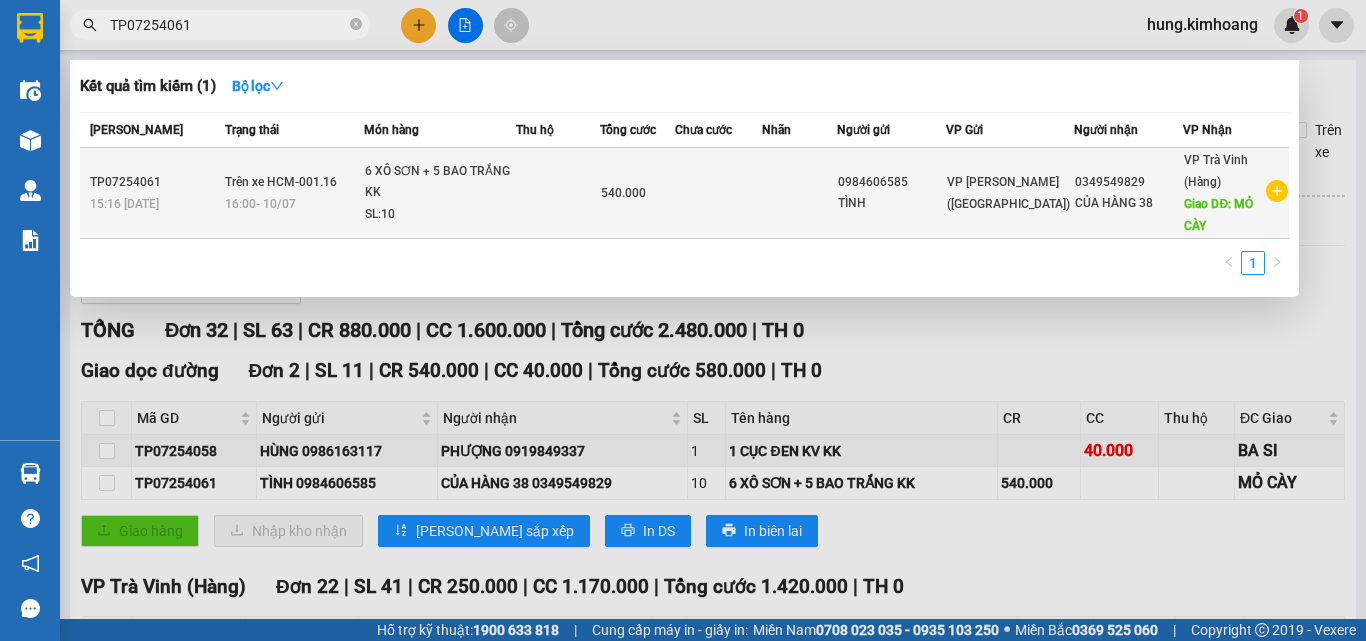 click on "TÌNH" at bounding box center [891, 203] 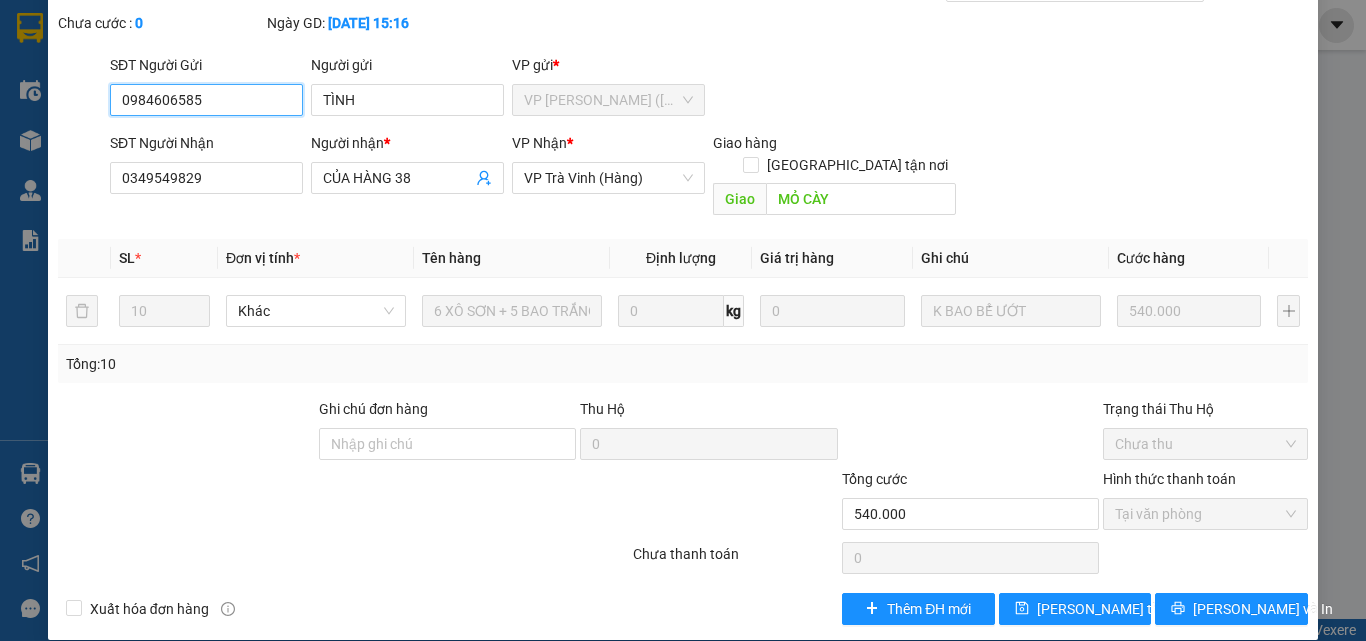 scroll, scrollTop: 130, scrollLeft: 0, axis: vertical 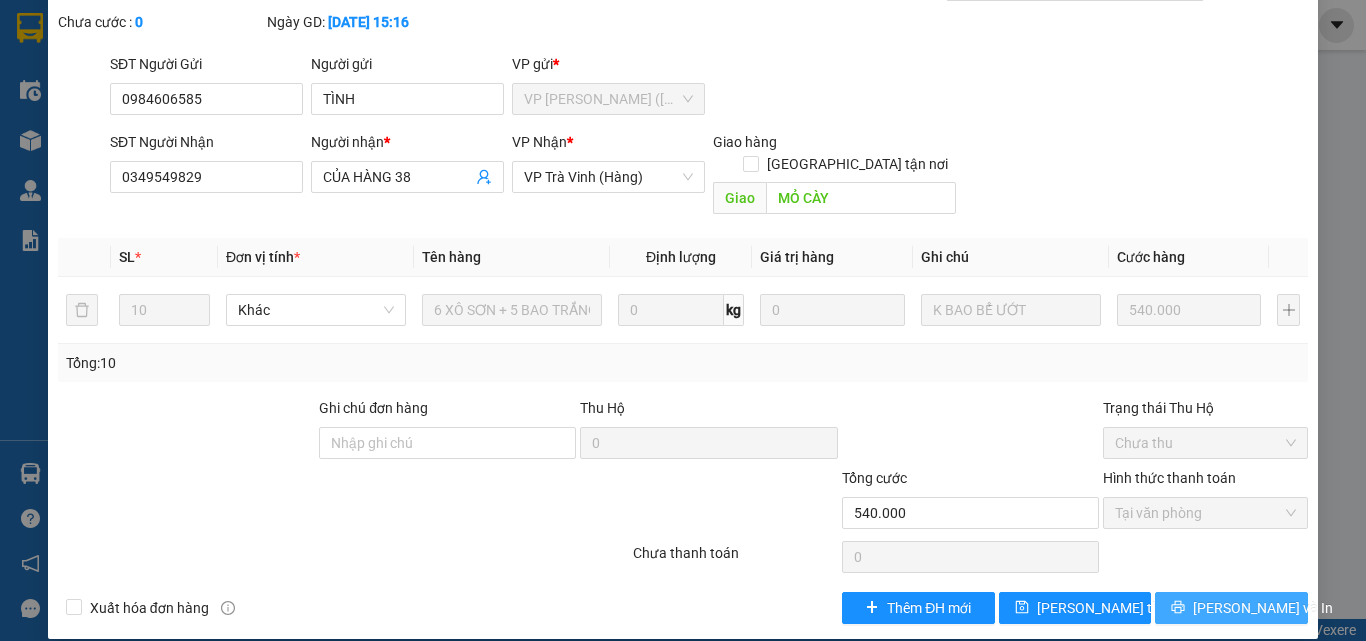 click 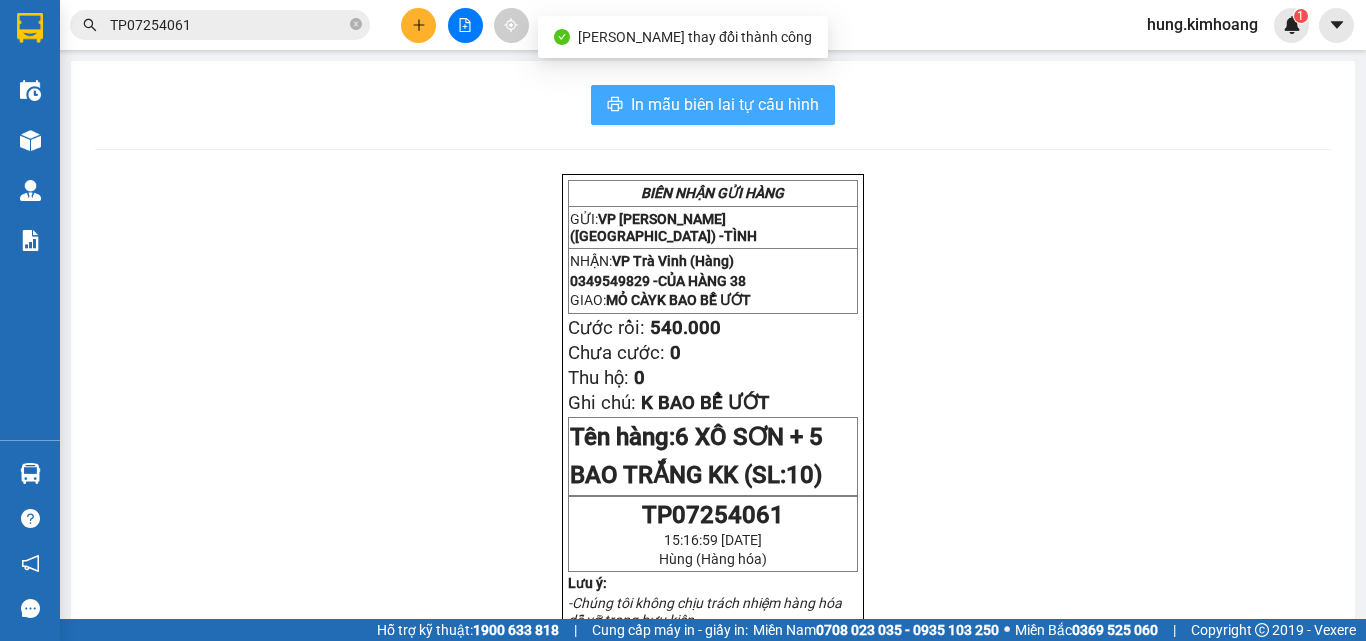 click on "In mẫu biên lai tự cấu hình" at bounding box center (713, 105) 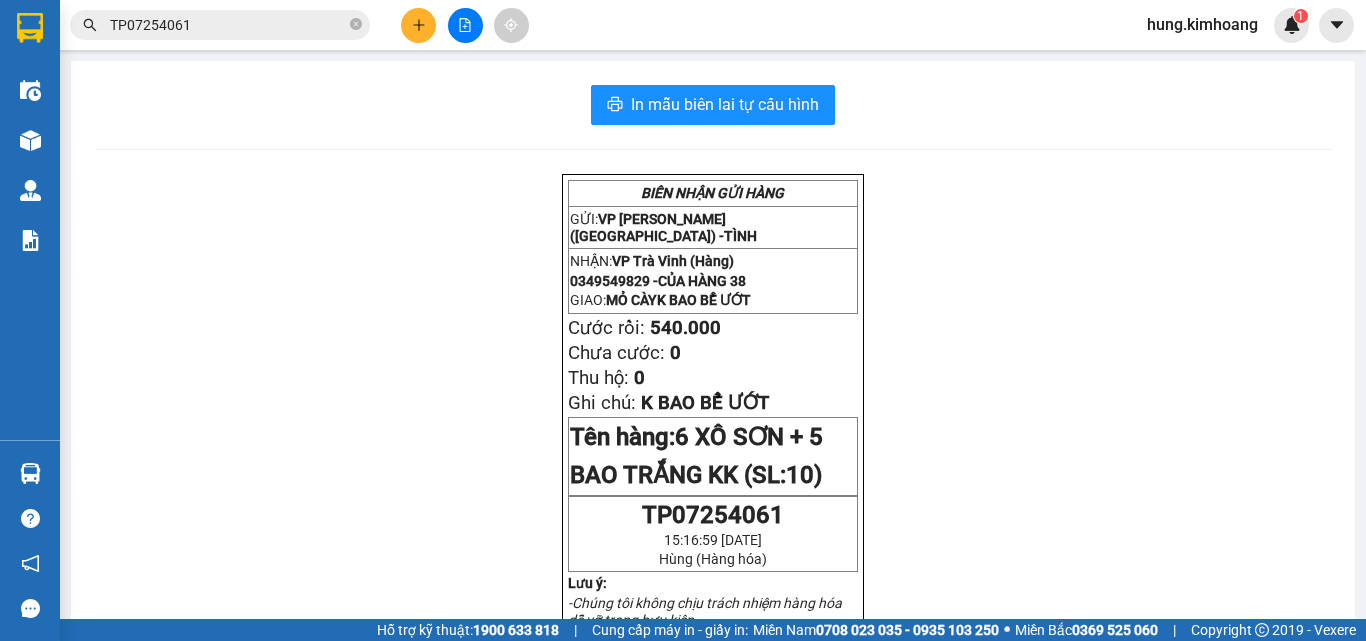 scroll, scrollTop: 131, scrollLeft: 0, axis: vertical 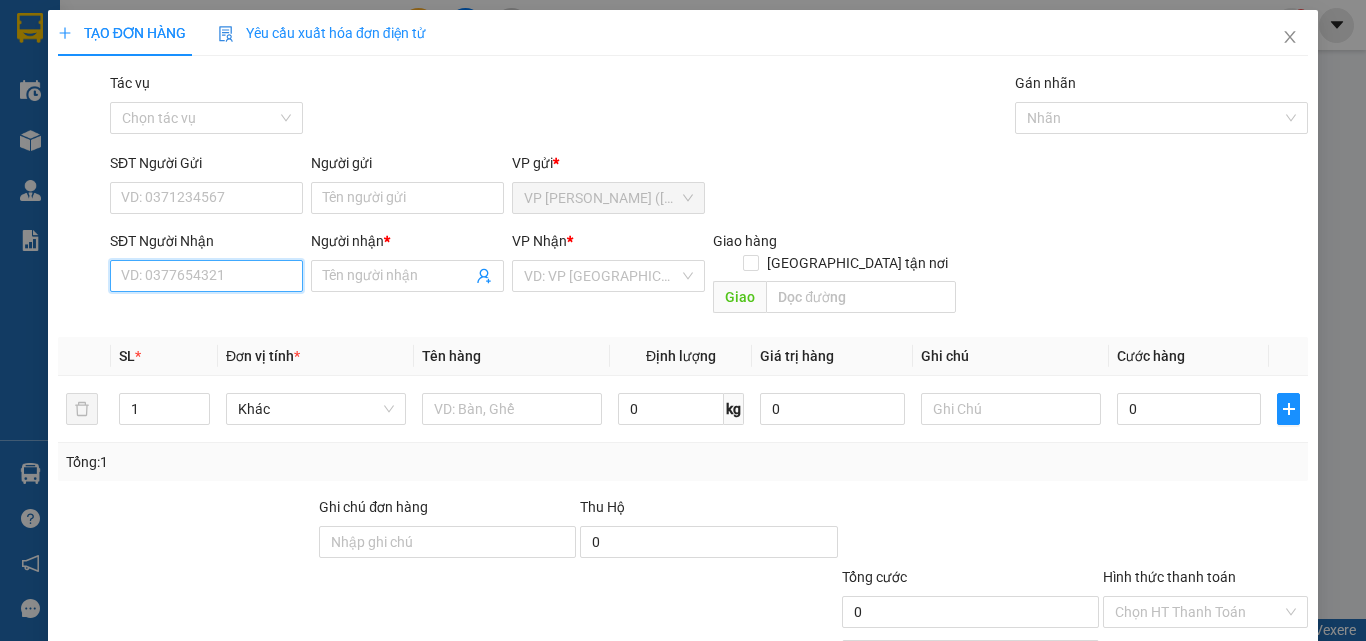 click on "SĐT Người Nhận" at bounding box center [206, 276] 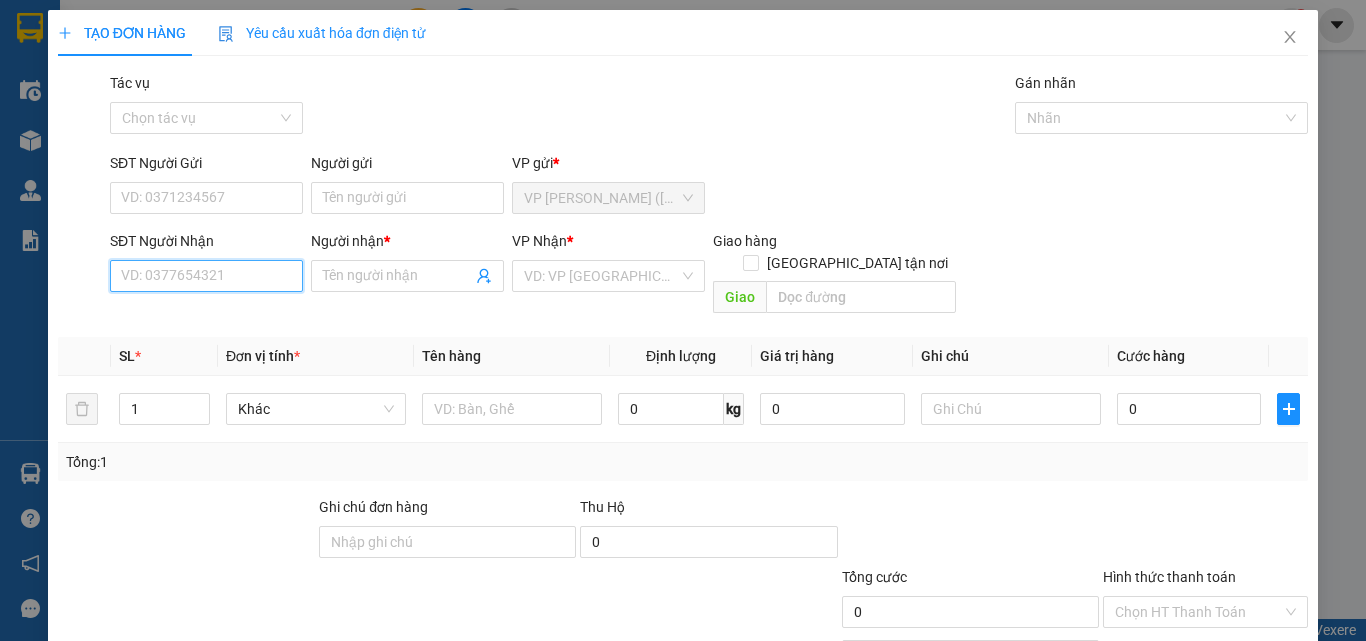 click on "SĐT Người Nhận" at bounding box center (206, 276) 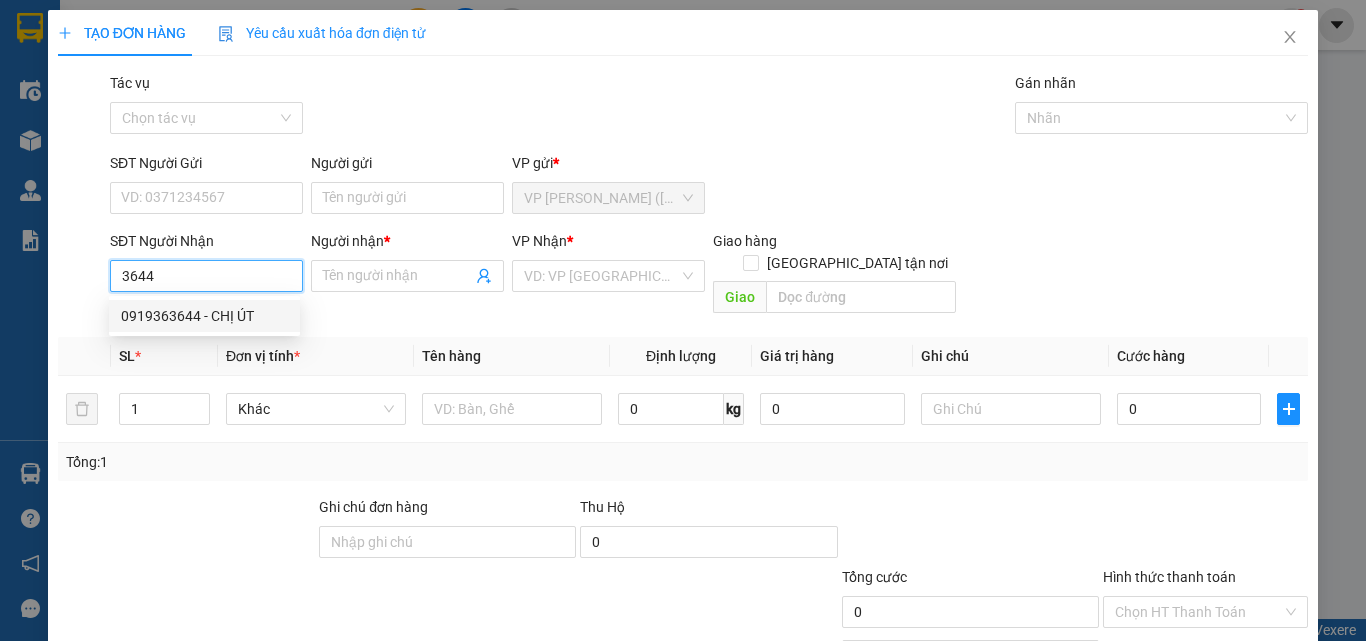 click on "0919363644 - CHỊ ÚT" at bounding box center (204, 316) 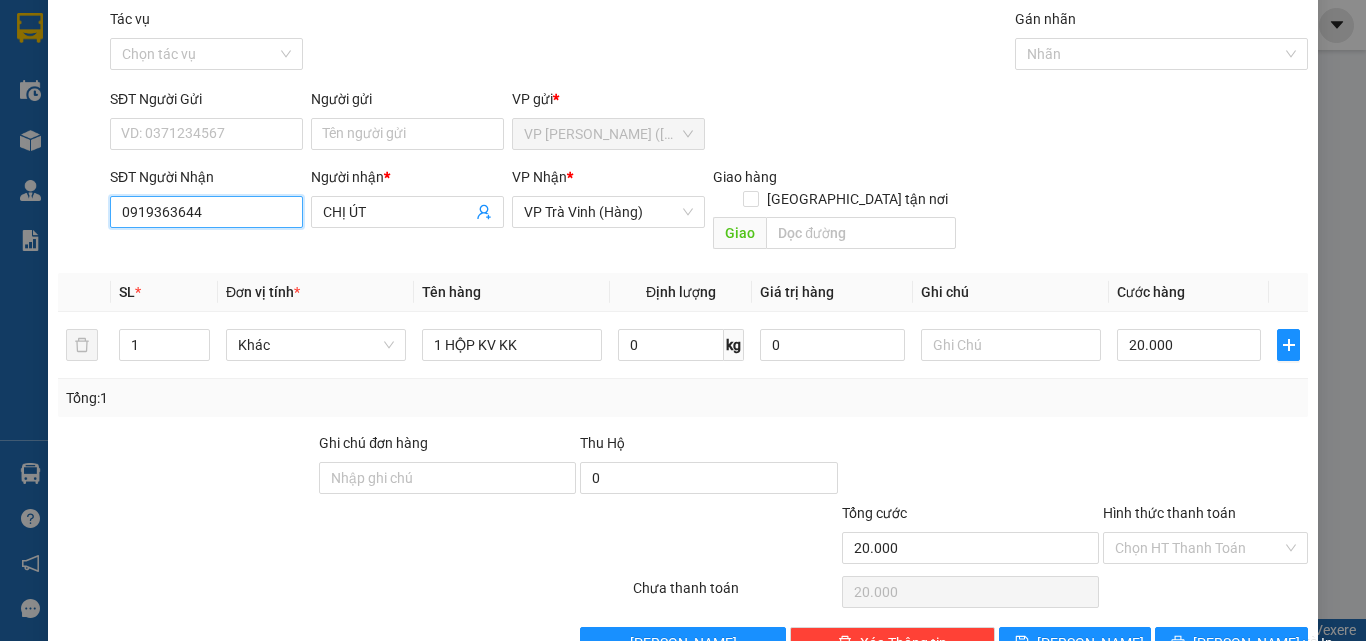 scroll, scrollTop: 99, scrollLeft: 0, axis: vertical 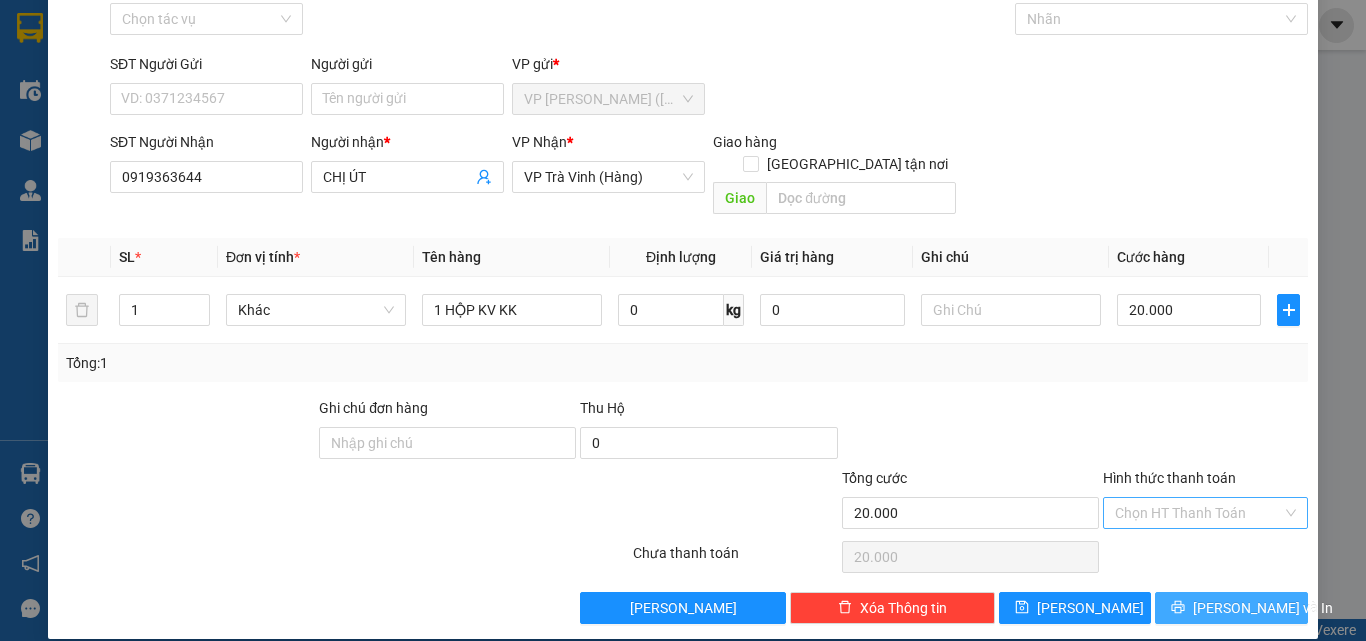 drag, startPoint x: 1284, startPoint y: 582, endPoint x: 1233, endPoint y: 490, distance: 105.1903 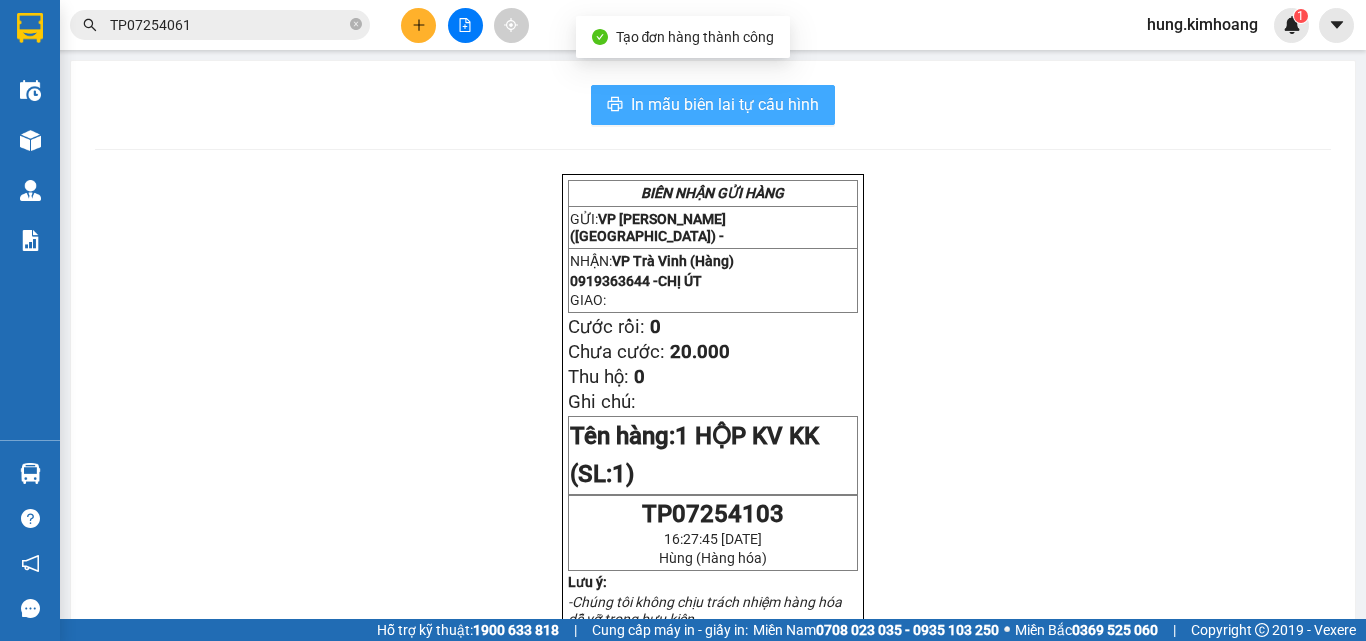 click on "In mẫu biên lai tự cấu hình" at bounding box center [713, 105] 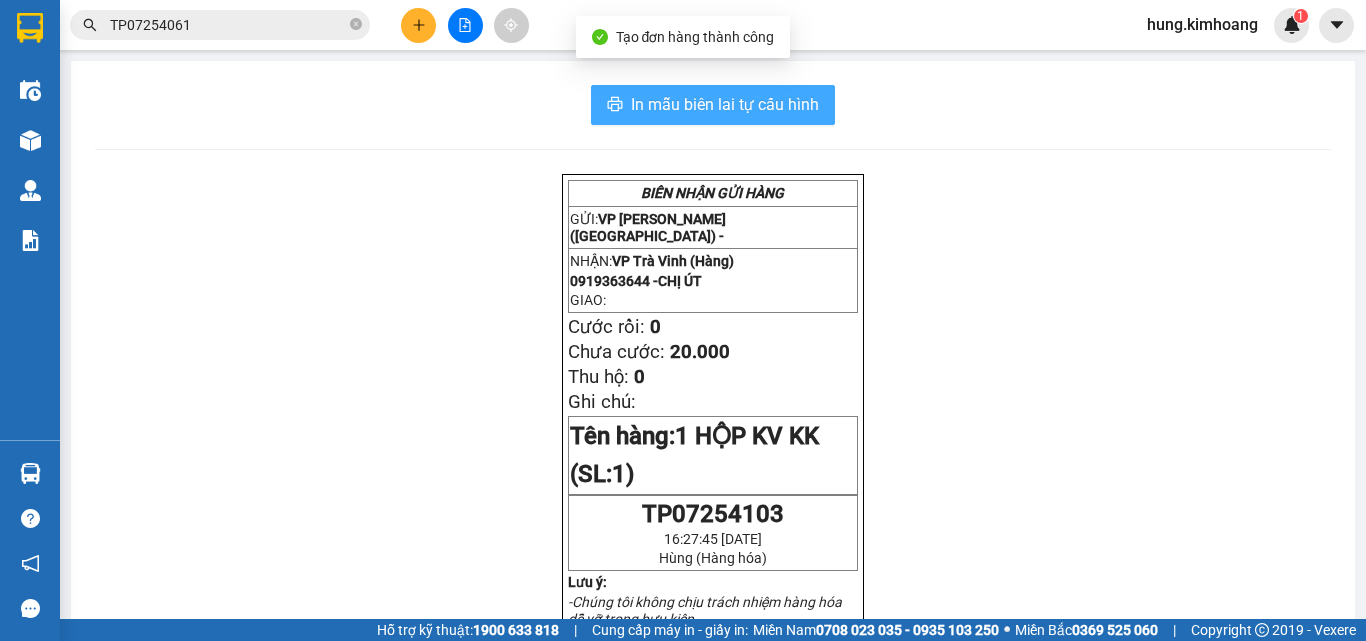scroll, scrollTop: 0, scrollLeft: 0, axis: both 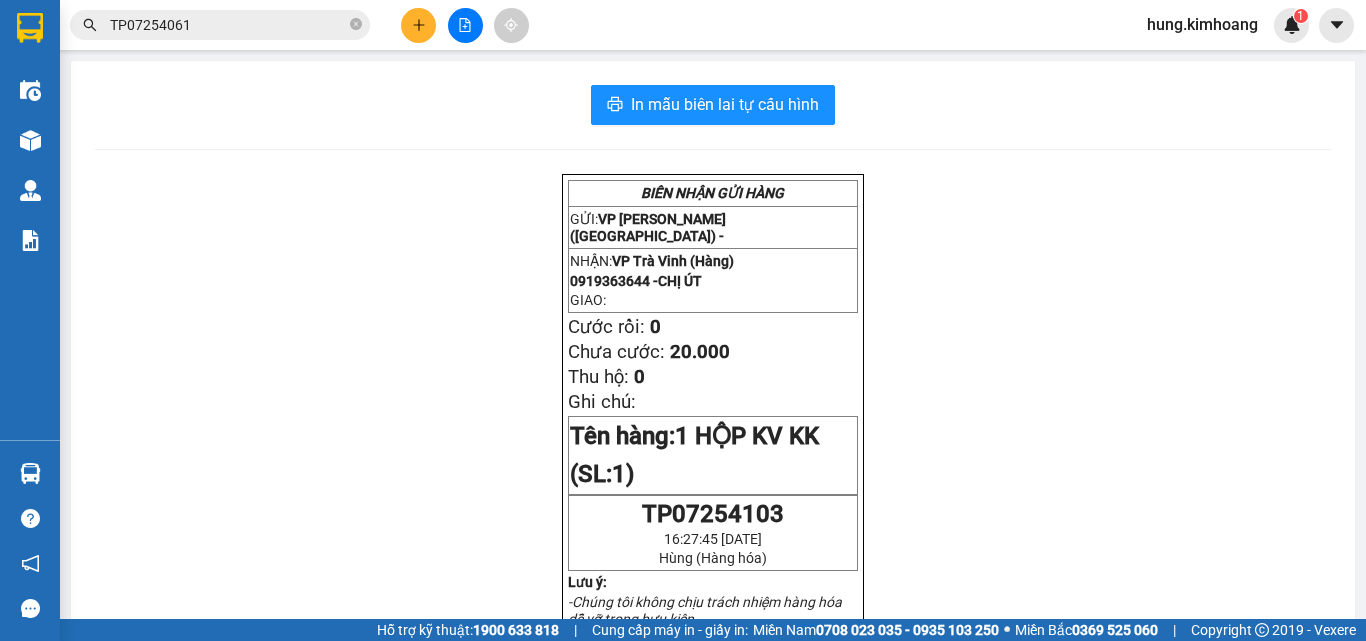 drag, startPoint x: 833, startPoint y: 100, endPoint x: 419, endPoint y: 32, distance: 419.54736 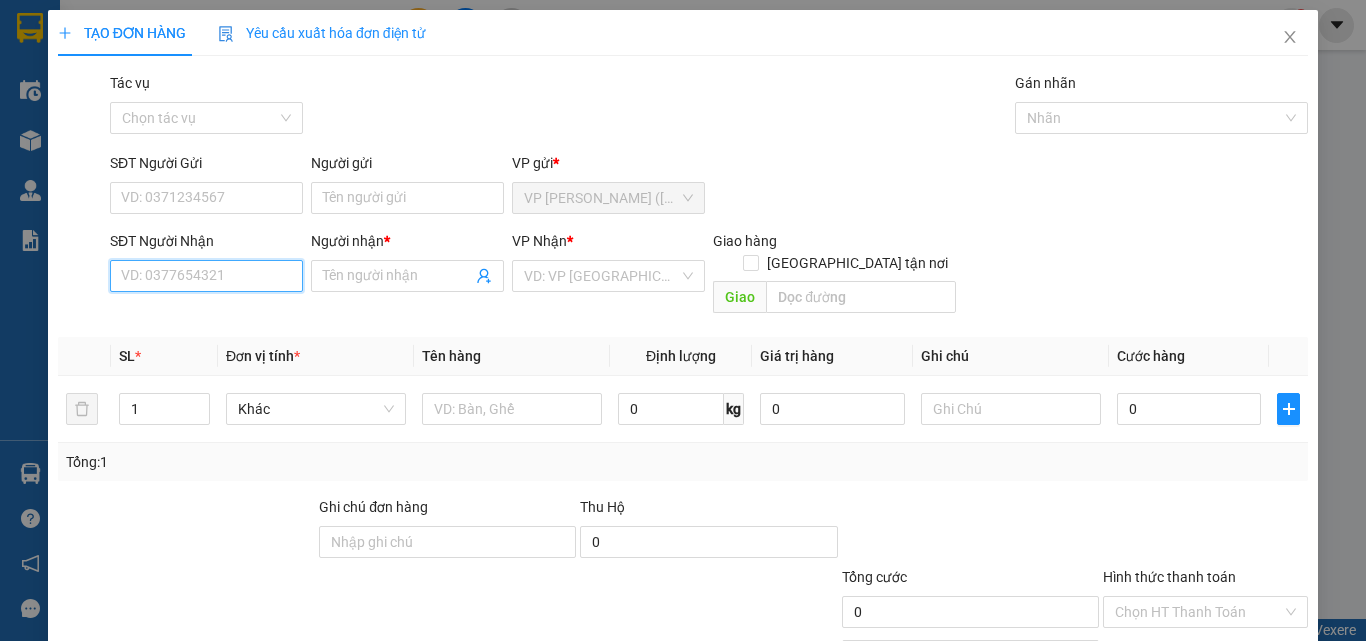 click on "SĐT Người Nhận" at bounding box center [206, 276] 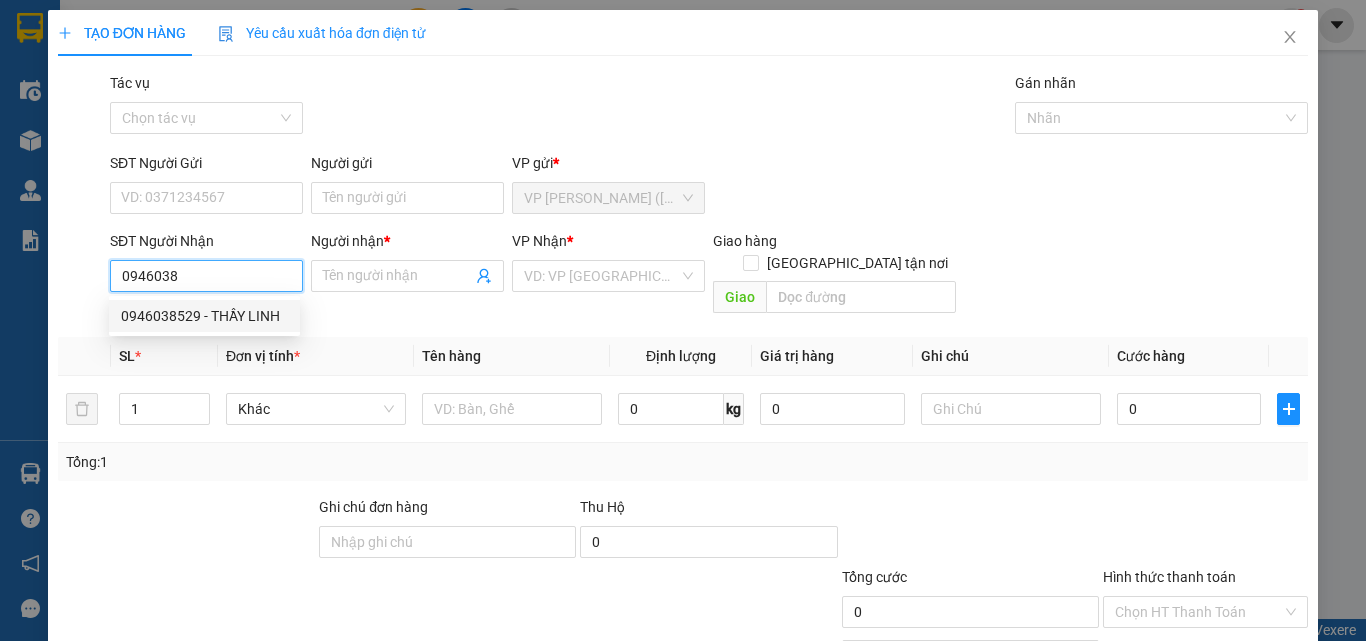 click on "0946038529 - THẦY LINH" at bounding box center [204, 316] 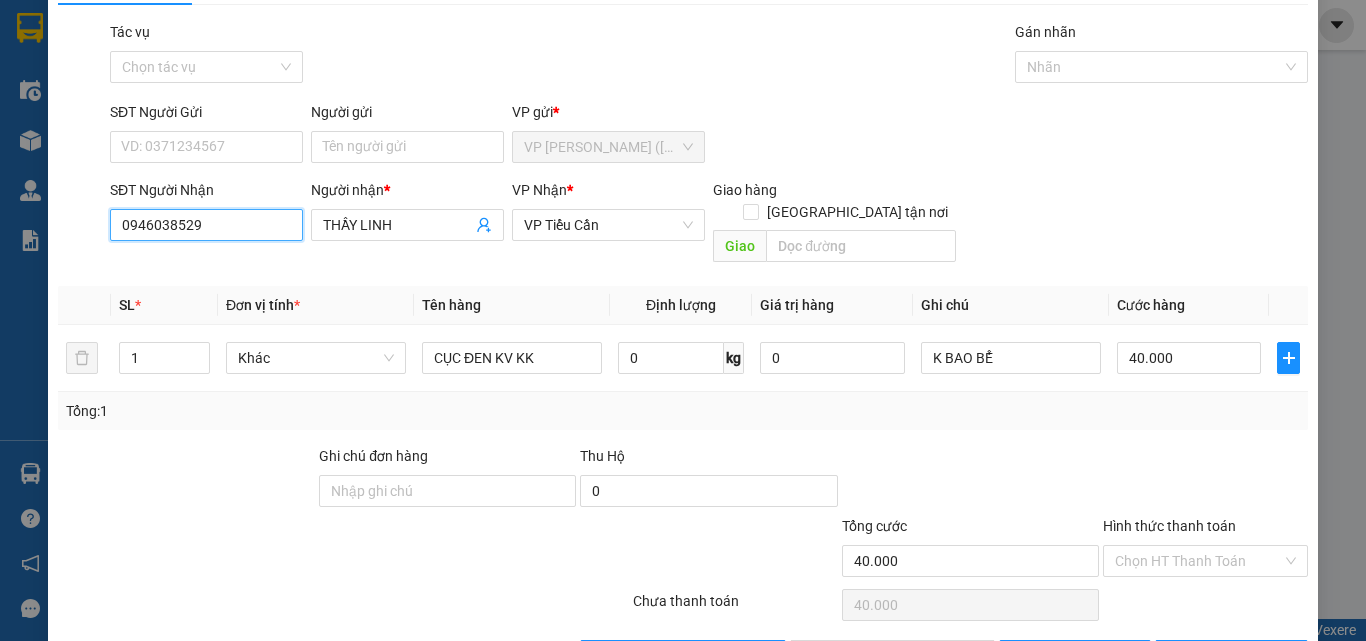 scroll, scrollTop: 99, scrollLeft: 0, axis: vertical 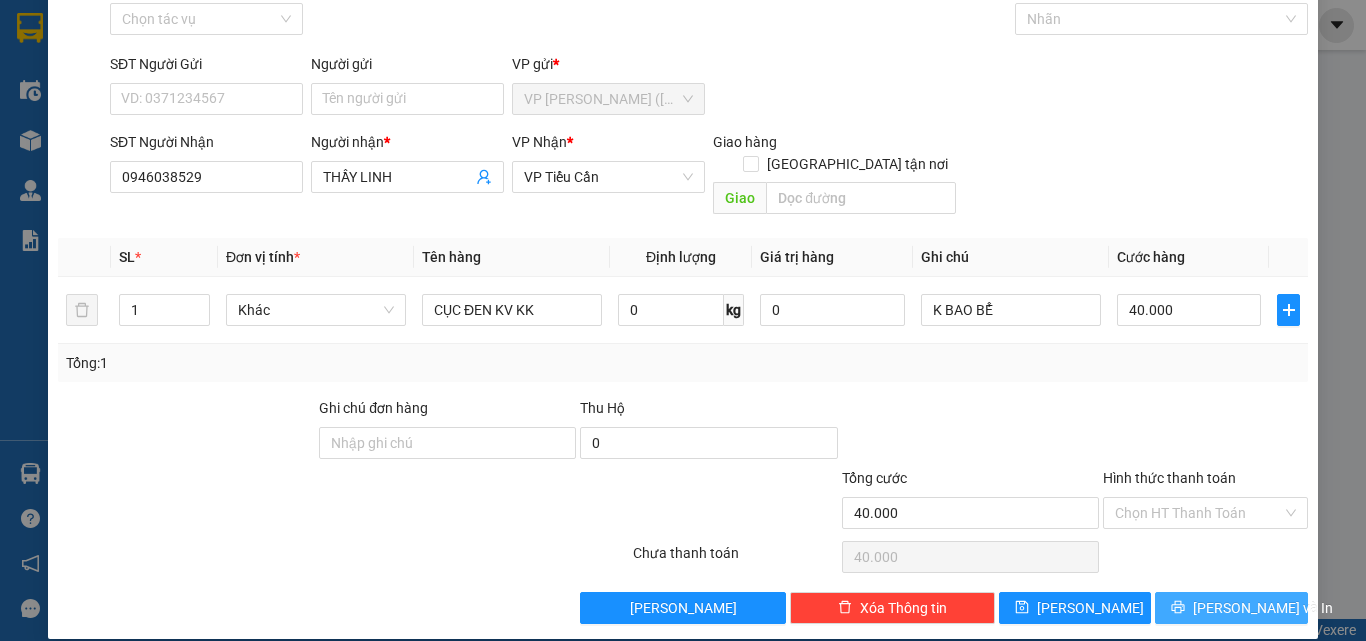 click on "[PERSON_NAME] và In" at bounding box center [1263, 608] 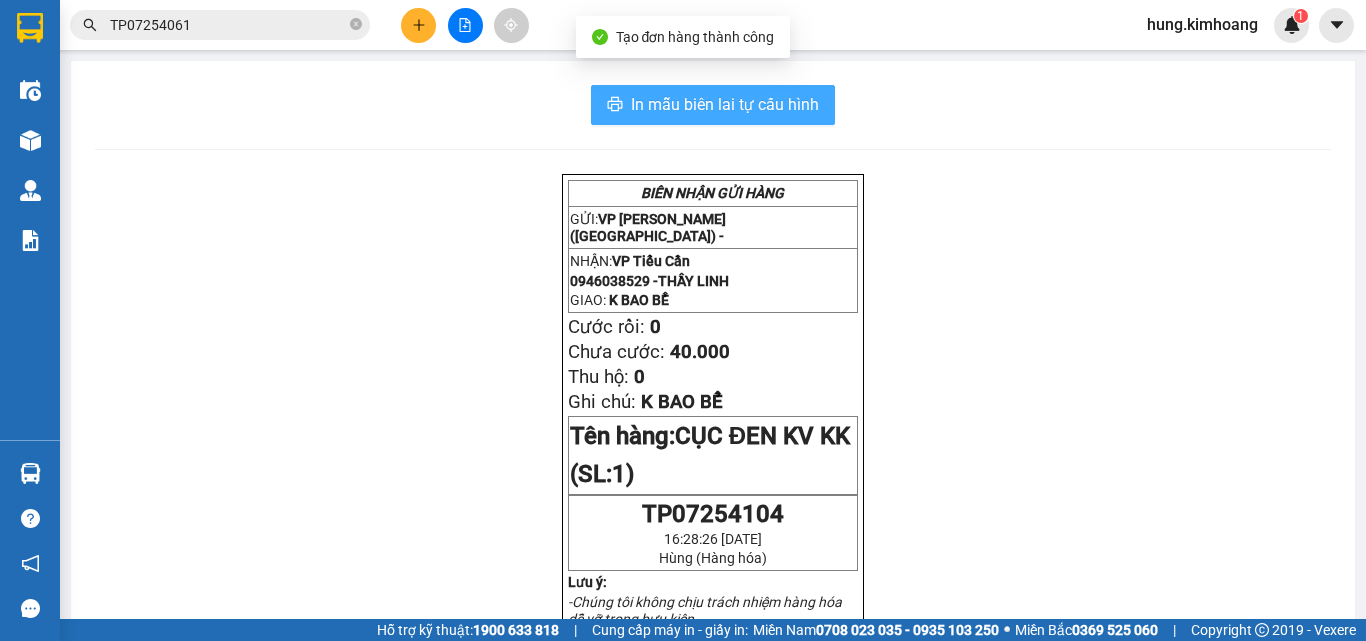 click on "In mẫu biên lai tự cấu hình" at bounding box center (725, 104) 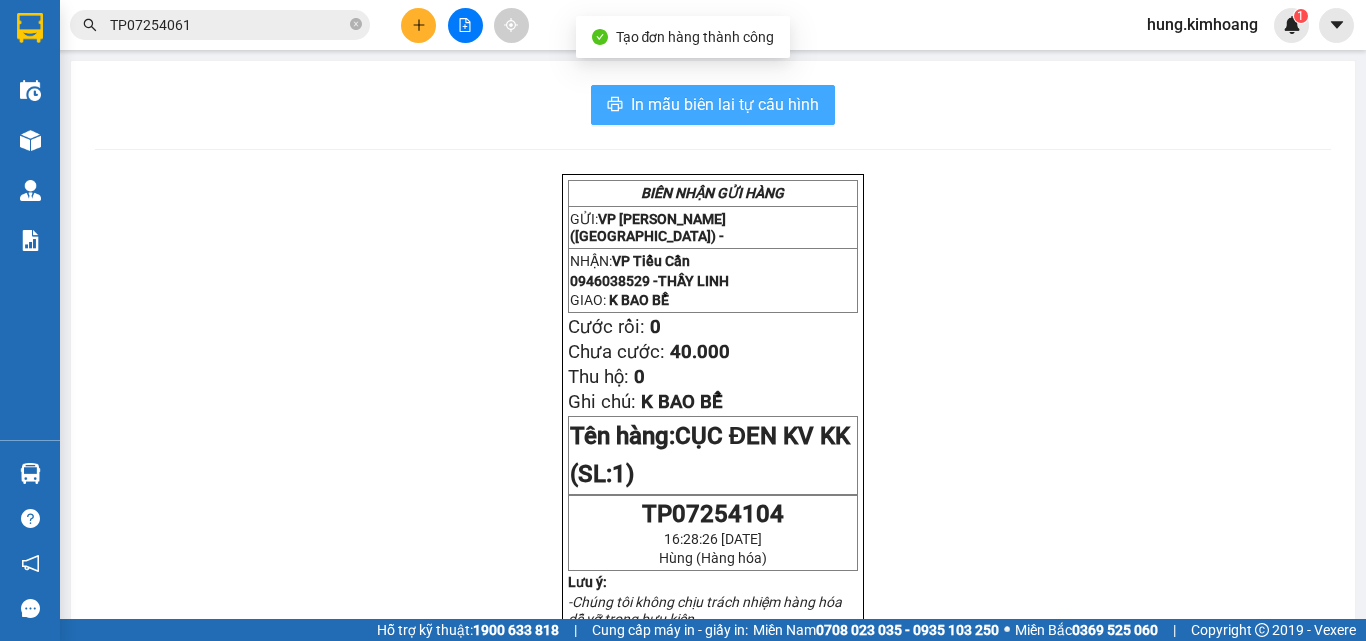 scroll, scrollTop: 0, scrollLeft: 0, axis: both 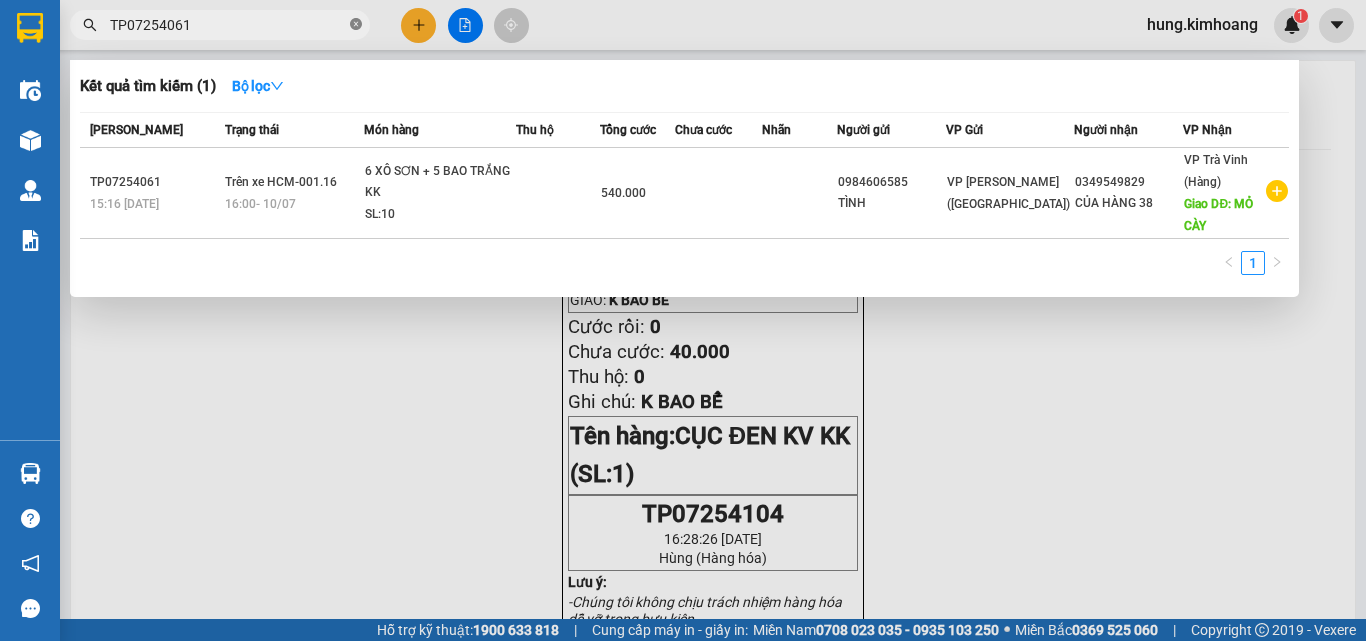 click 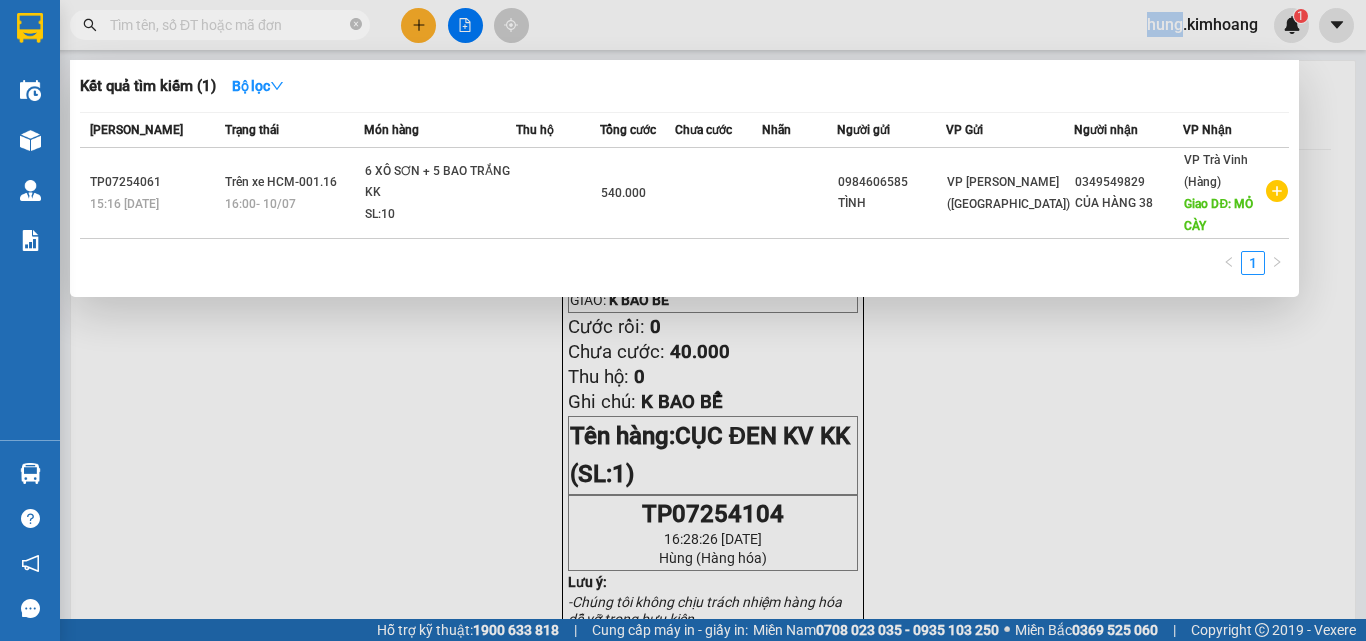 click at bounding box center [356, 25] 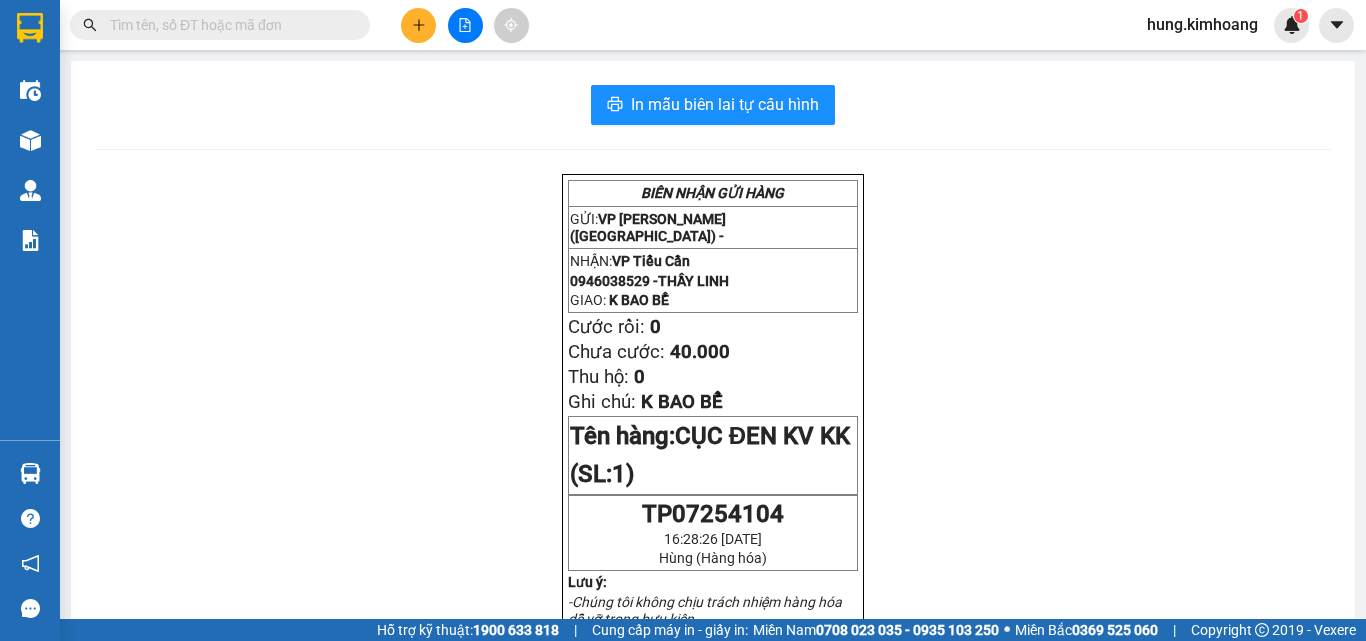 click at bounding box center (220, 25) 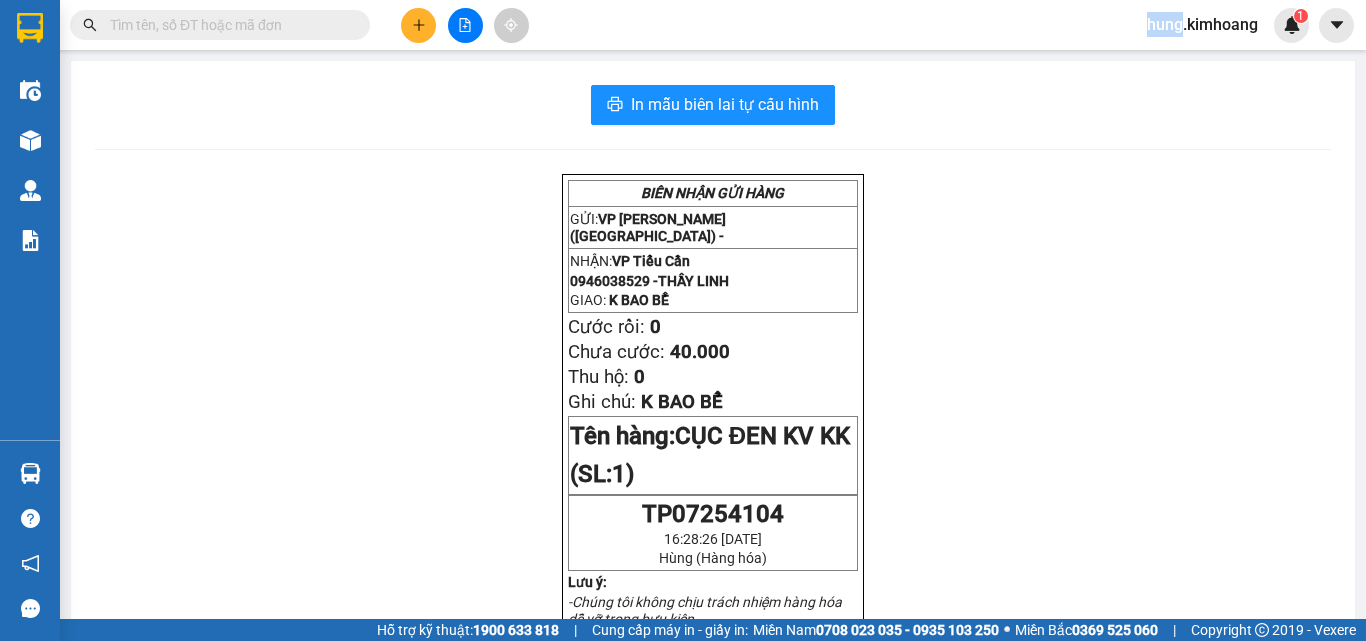click at bounding box center [220, 25] 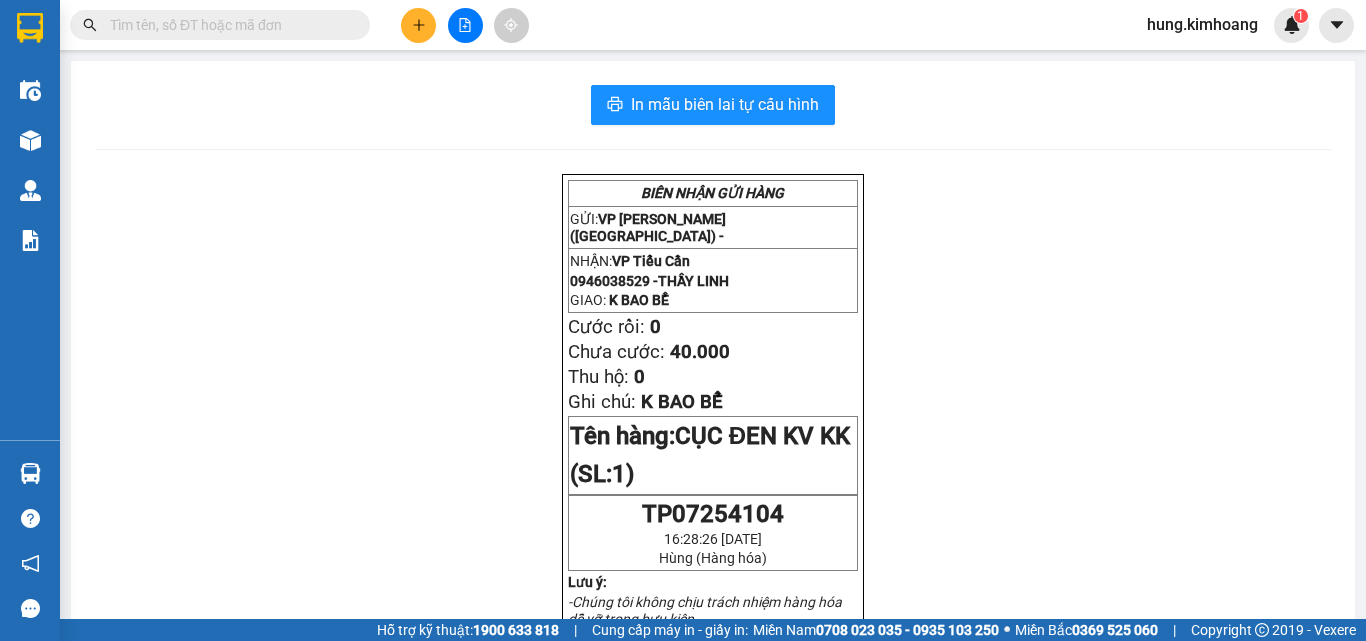 click at bounding box center (228, 25) 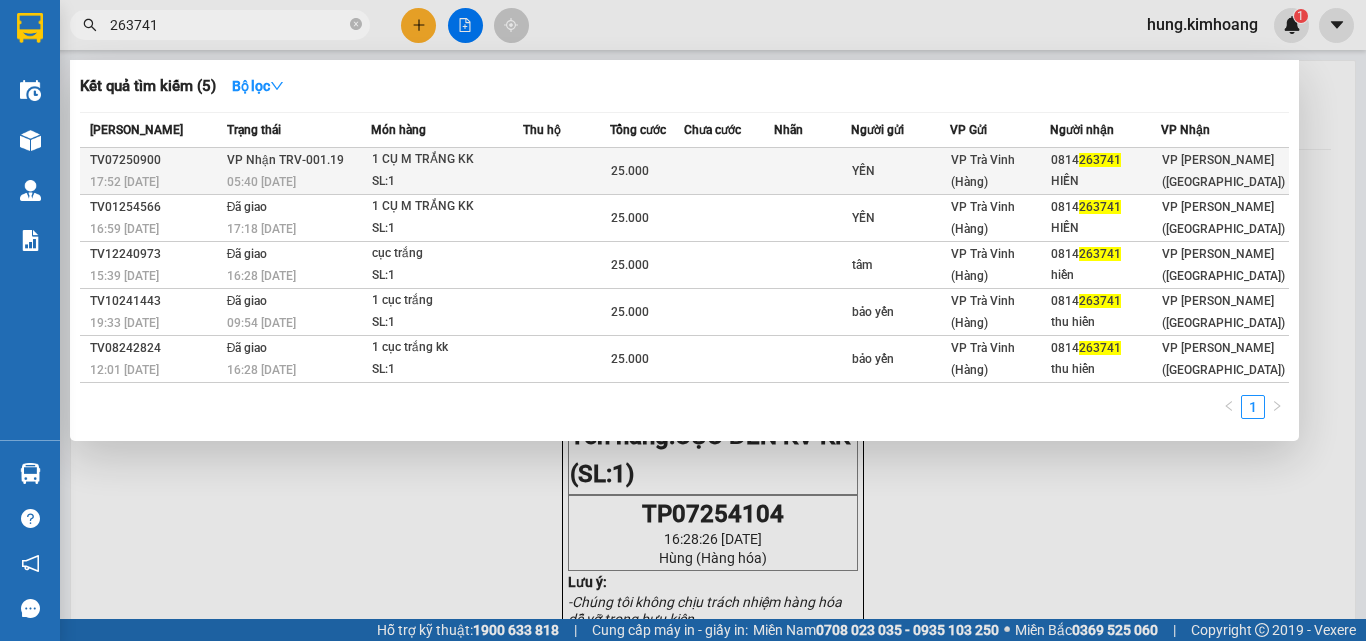 click at bounding box center (567, 171) 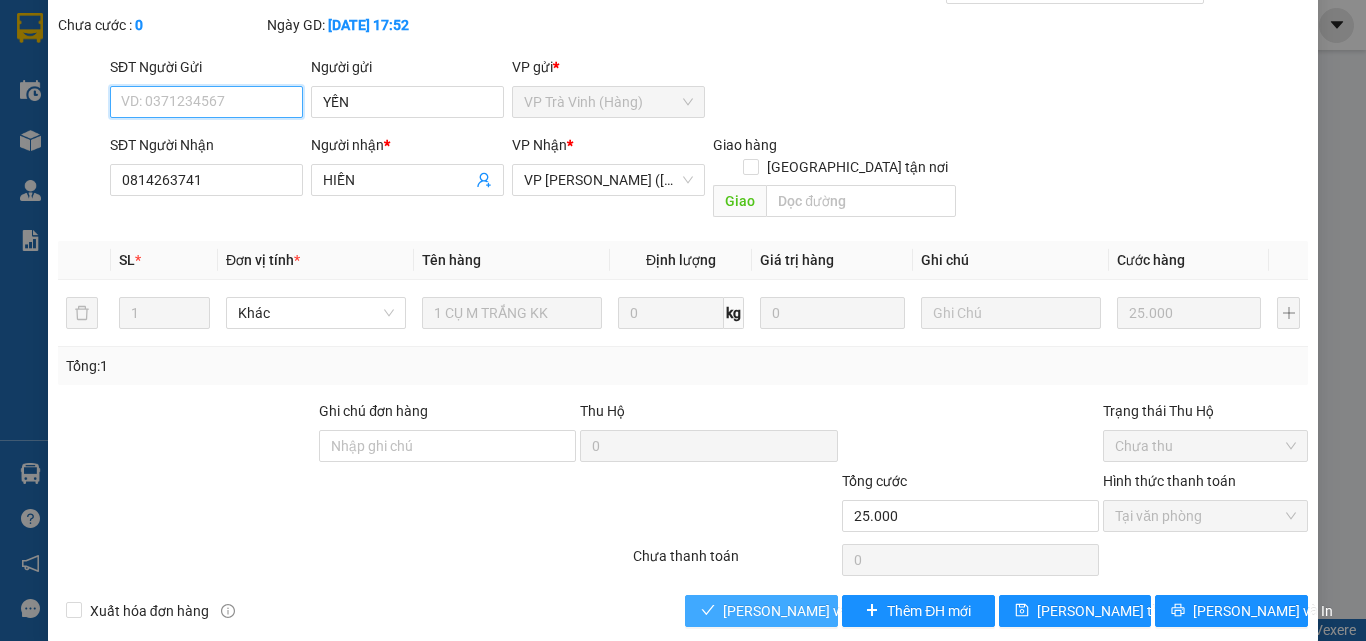 scroll, scrollTop: 103, scrollLeft: 0, axis: vertical 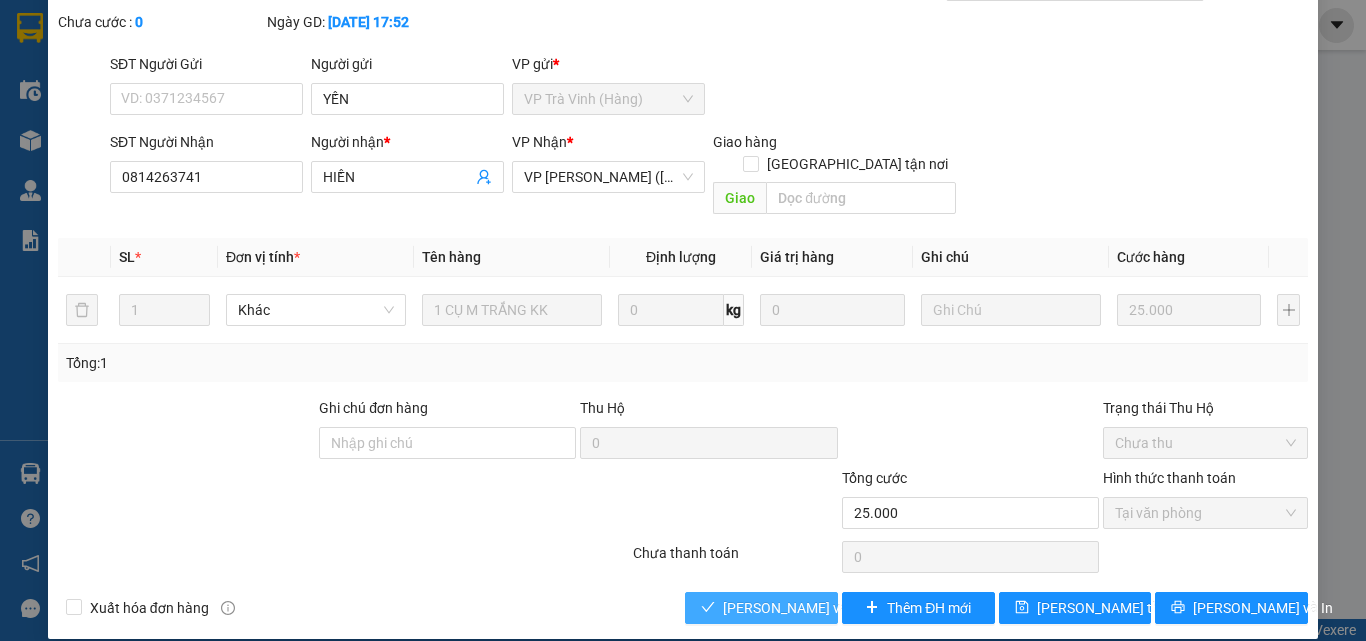 click on "[PERSON_NAME] và Giao hàng" at bounding box center [819, 608] 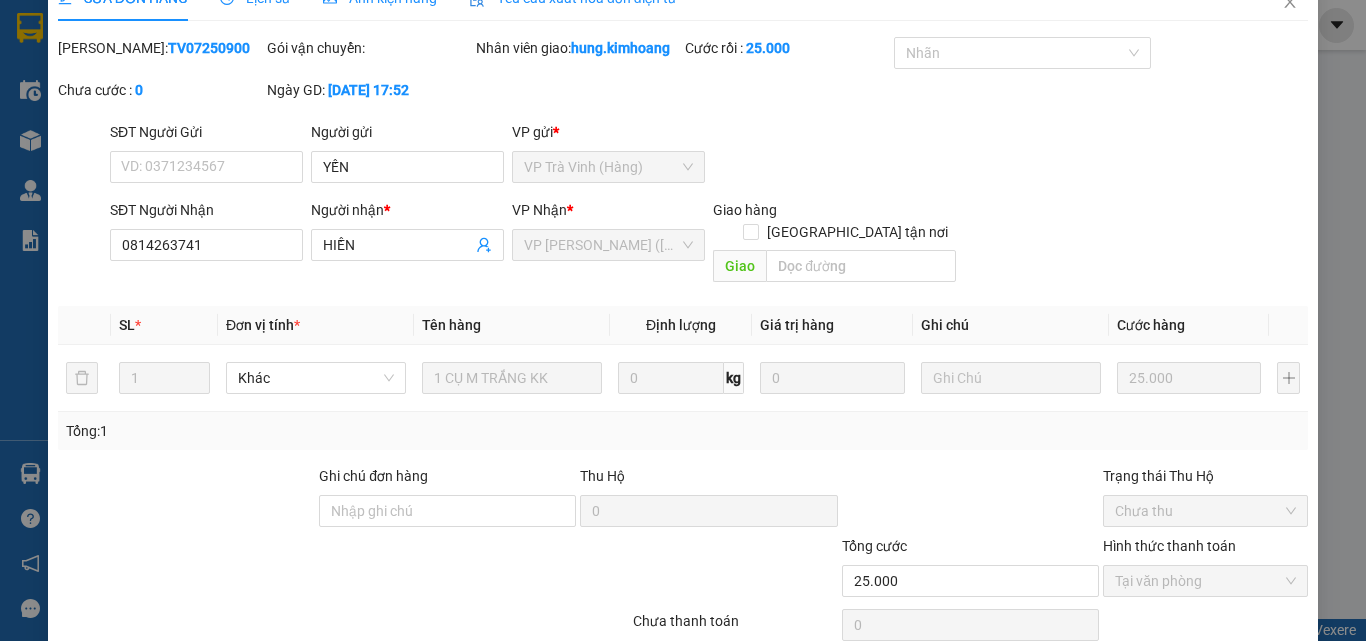 scroll, scrollTop: 0, scrollLeft: 0, axis: both 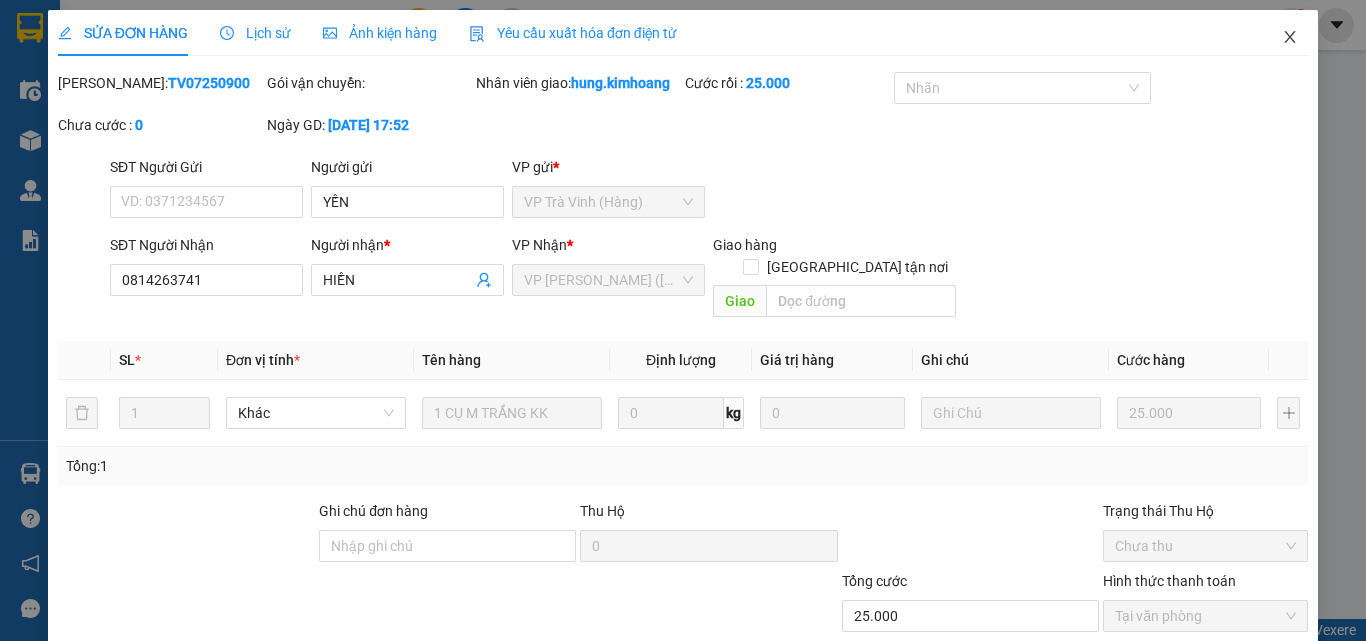 click 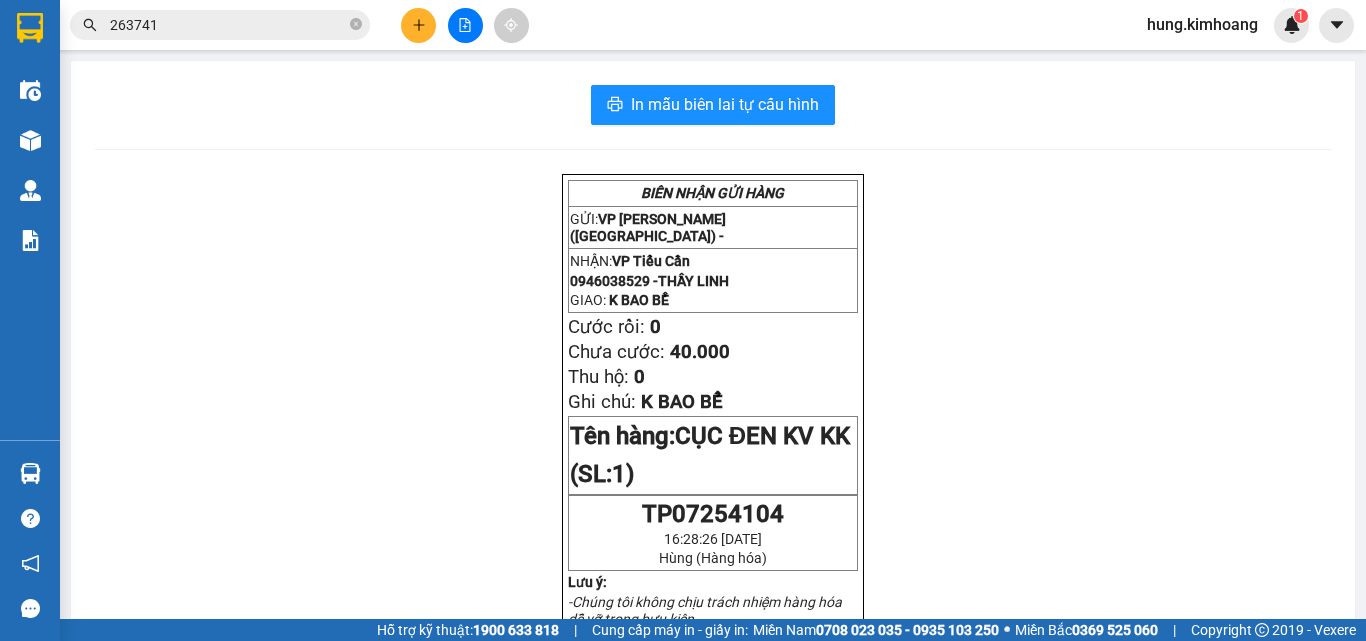 click on "263741" at bounding box center [228, 25] 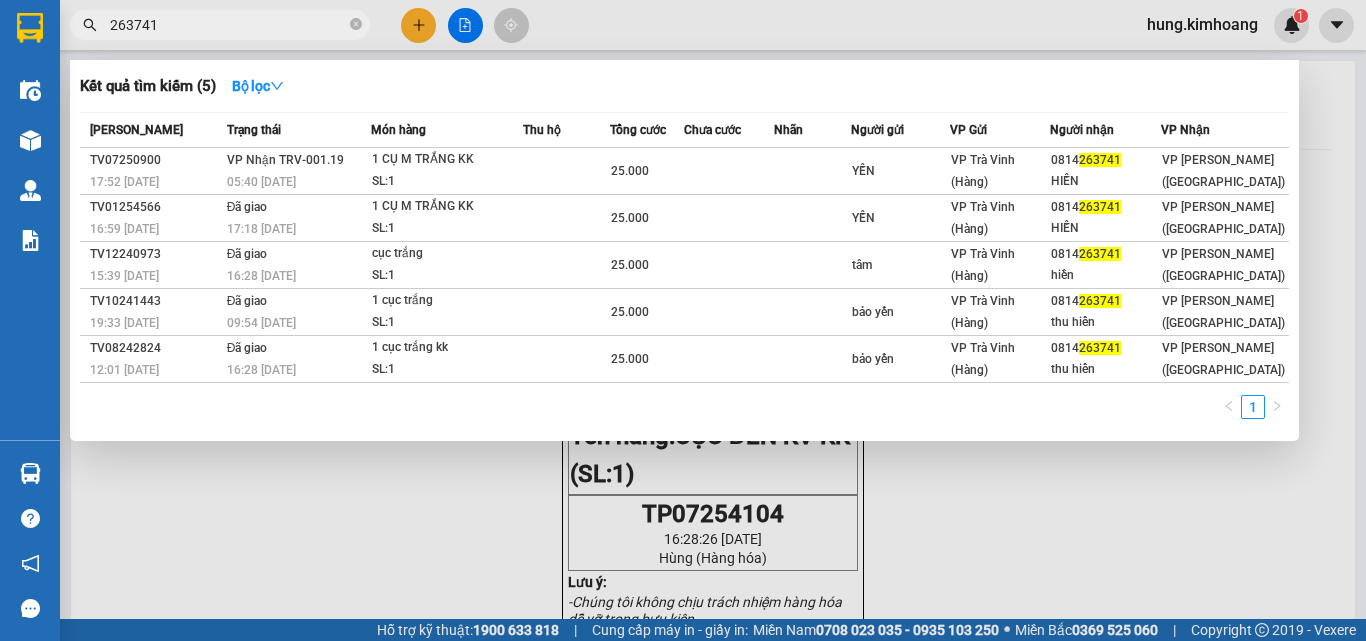 click on "263741" at bounding box center [228, 25] 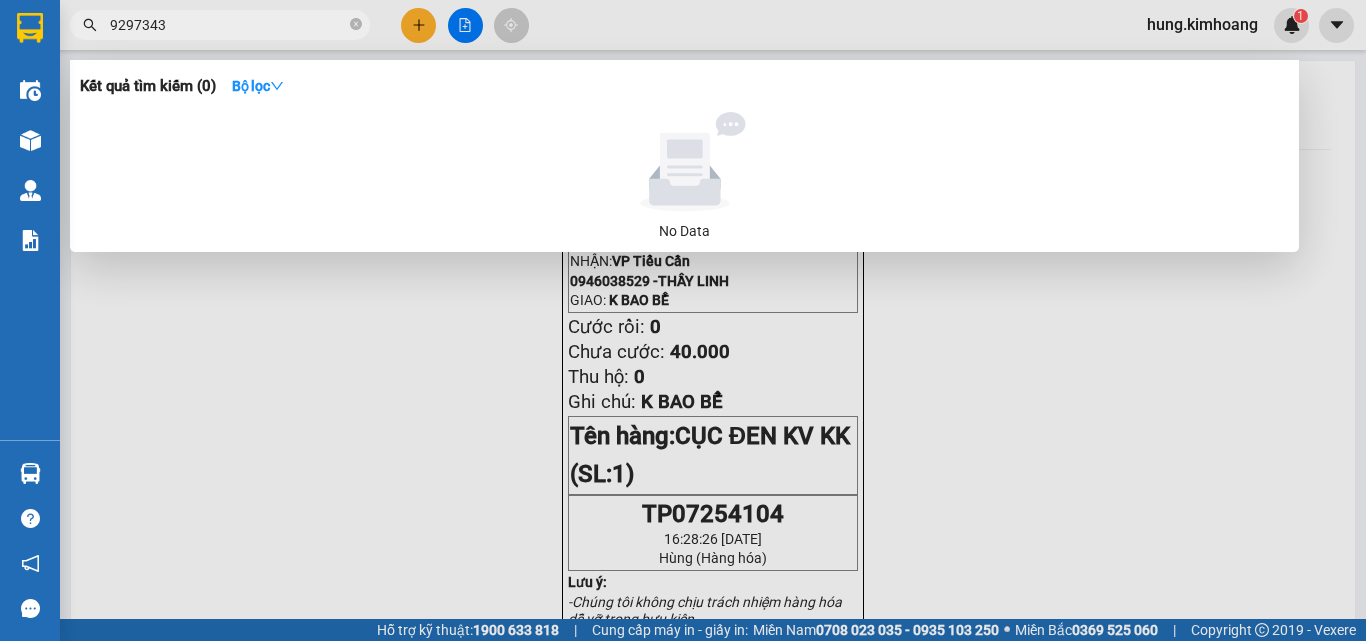 drag, startPoint x: 137, startPoint y: 19, endPoint x: 65, endPoint y: 55, distance: 80.49844 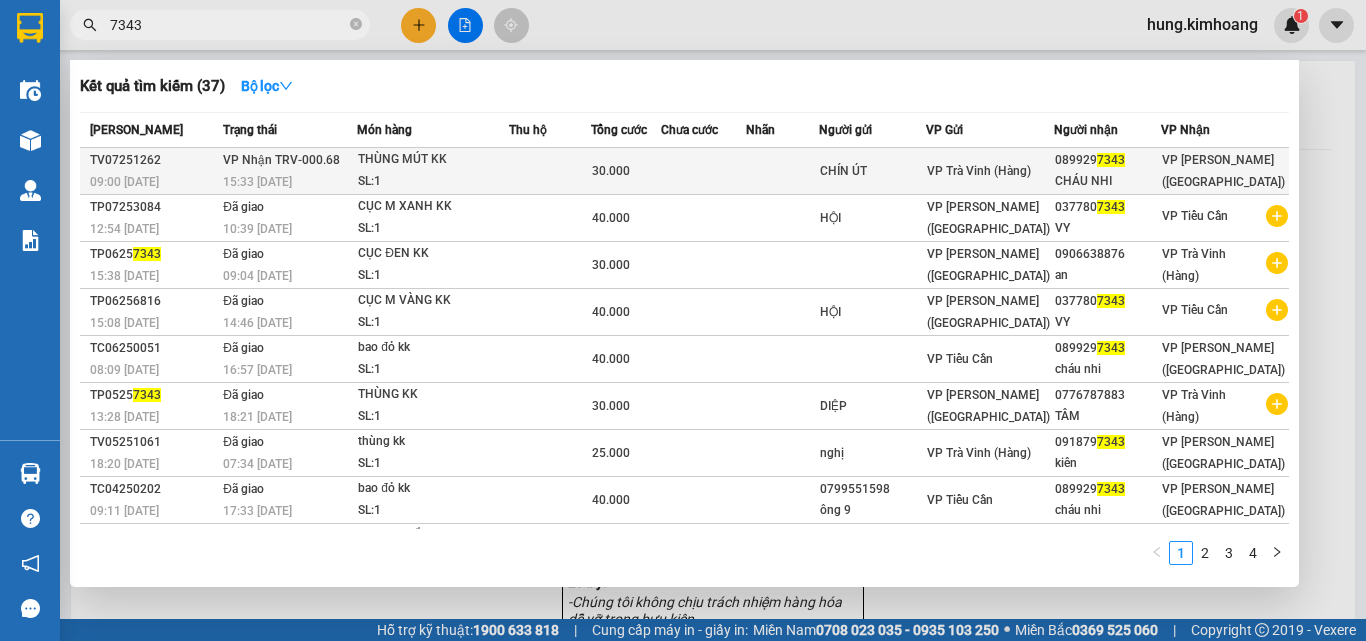 click at bounding box center (550, 171) 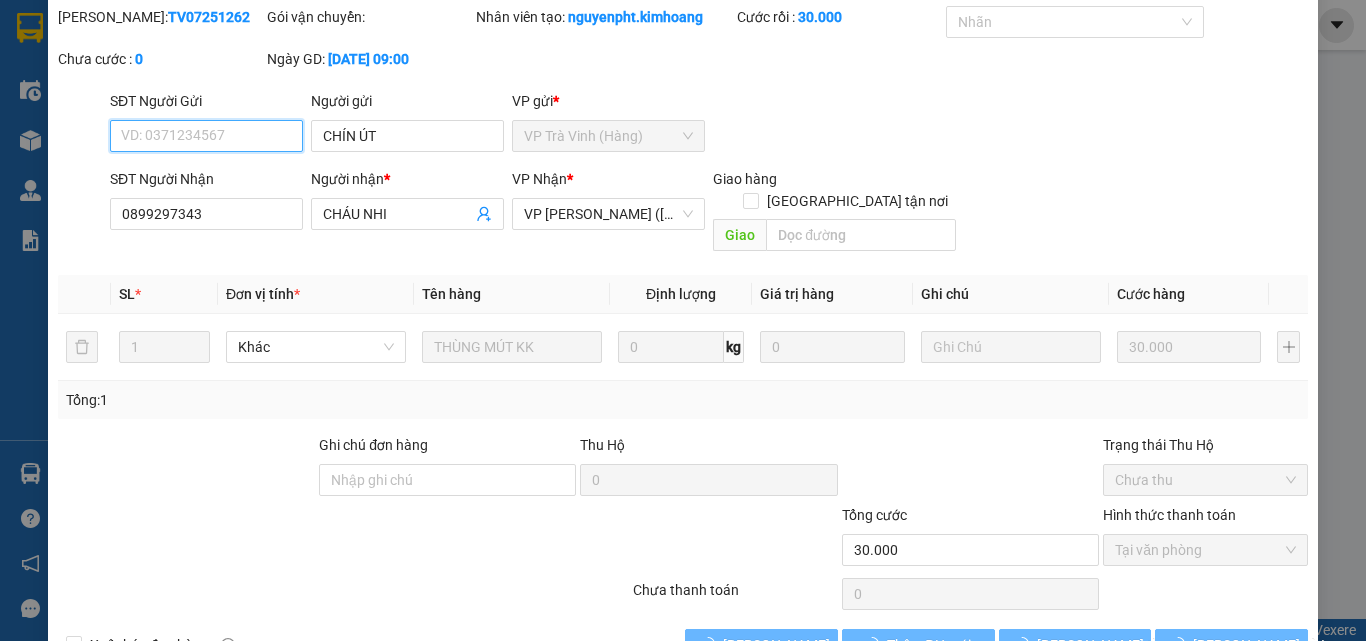 scroll, scrollTop: 103, scrollLeft: 0, axis: vertical 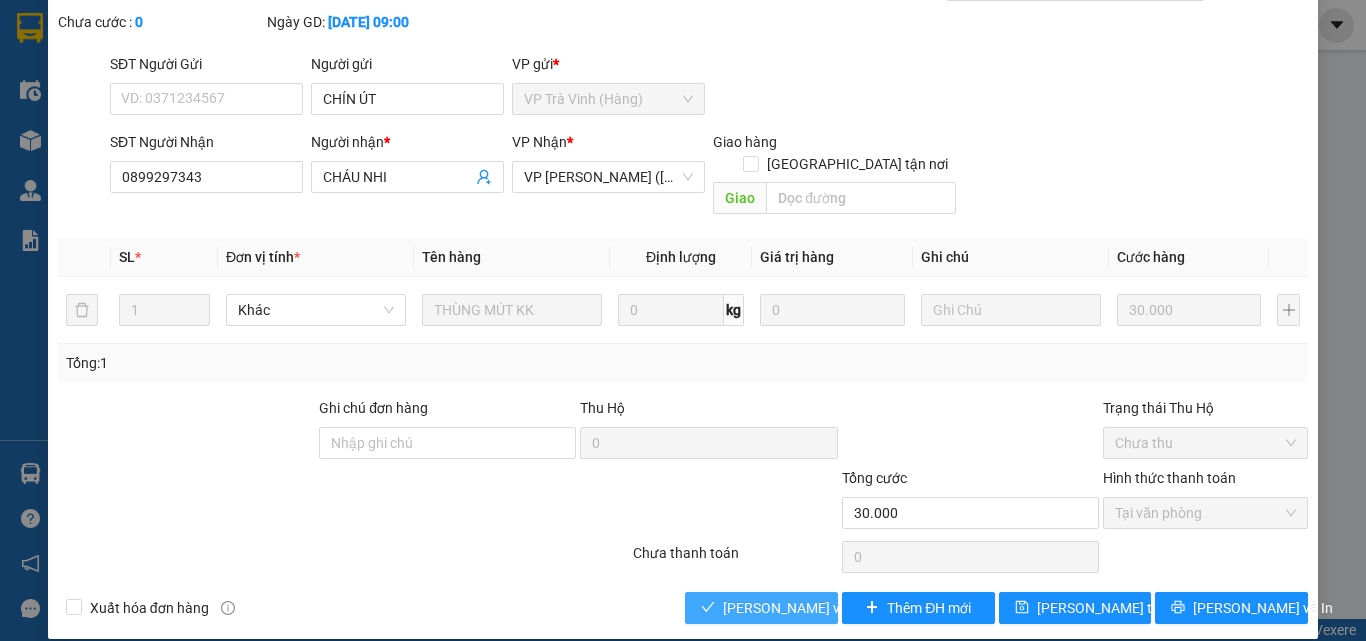 click on "[PERSON_NAME] và Giao hàng" at bounding box center [819, 608] 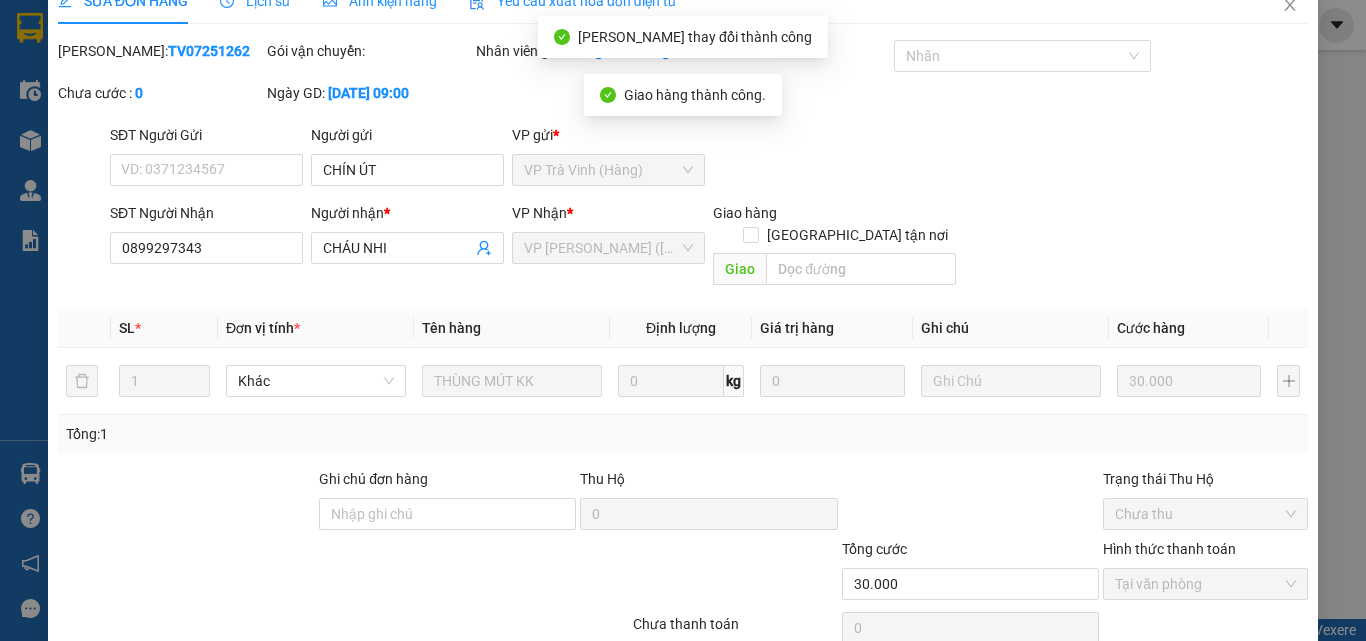 scroll, scrollTop: 0, scrollLeft: 0, axis: both 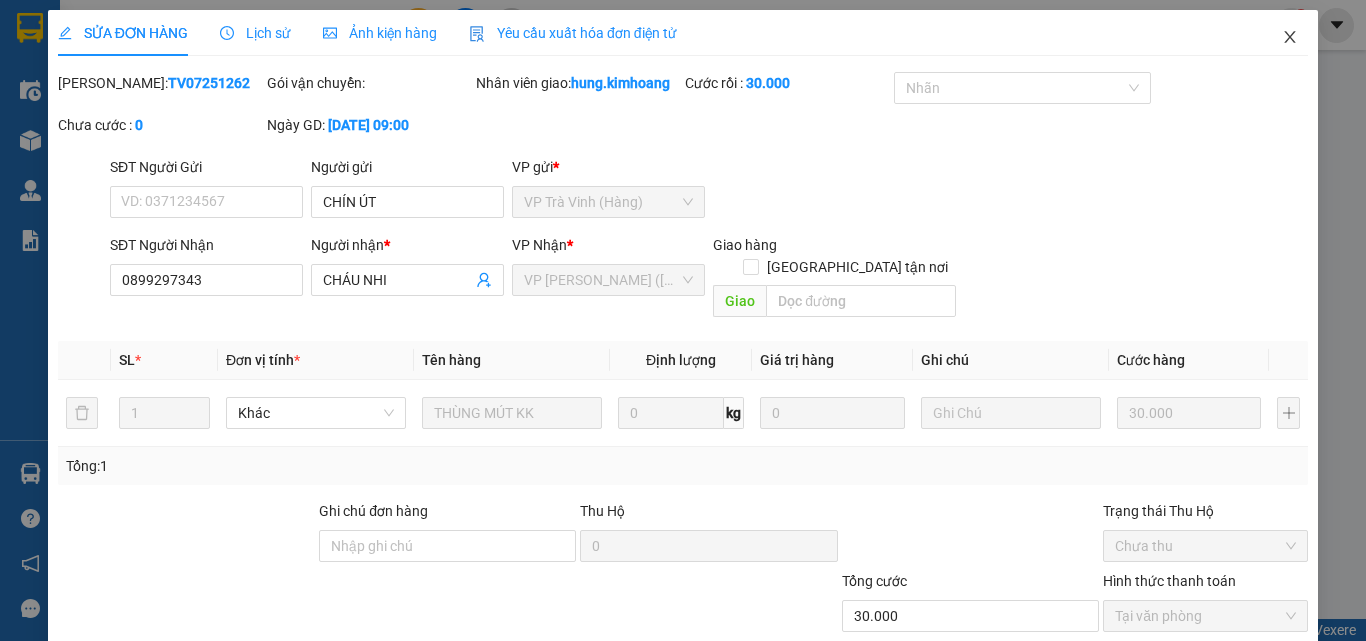 click at bounding box center (1290, 38) 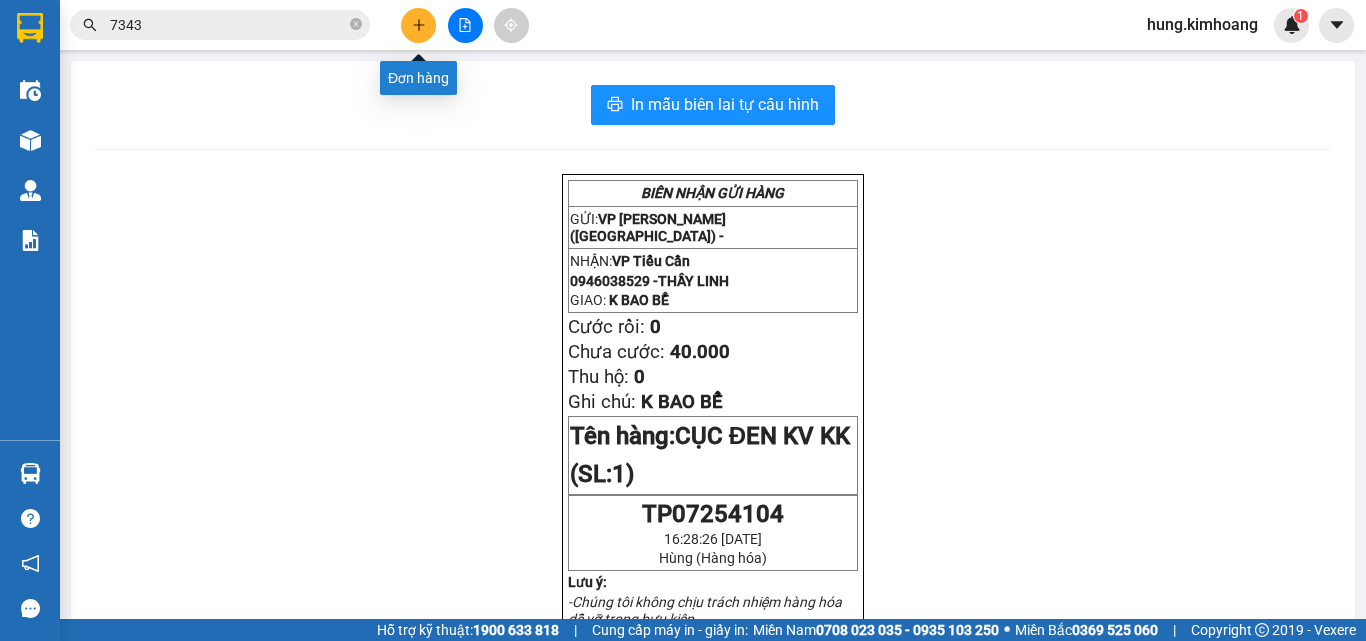 click 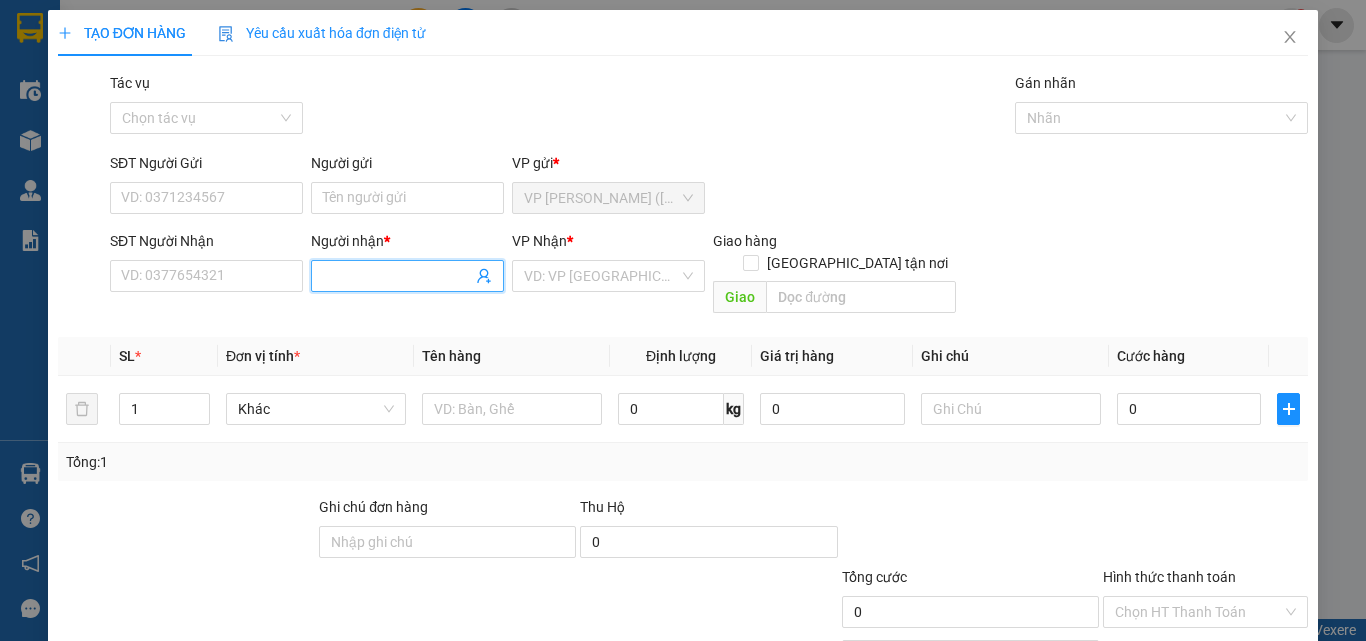 click on "Người nhận  *" at bounding box center (397, 276) 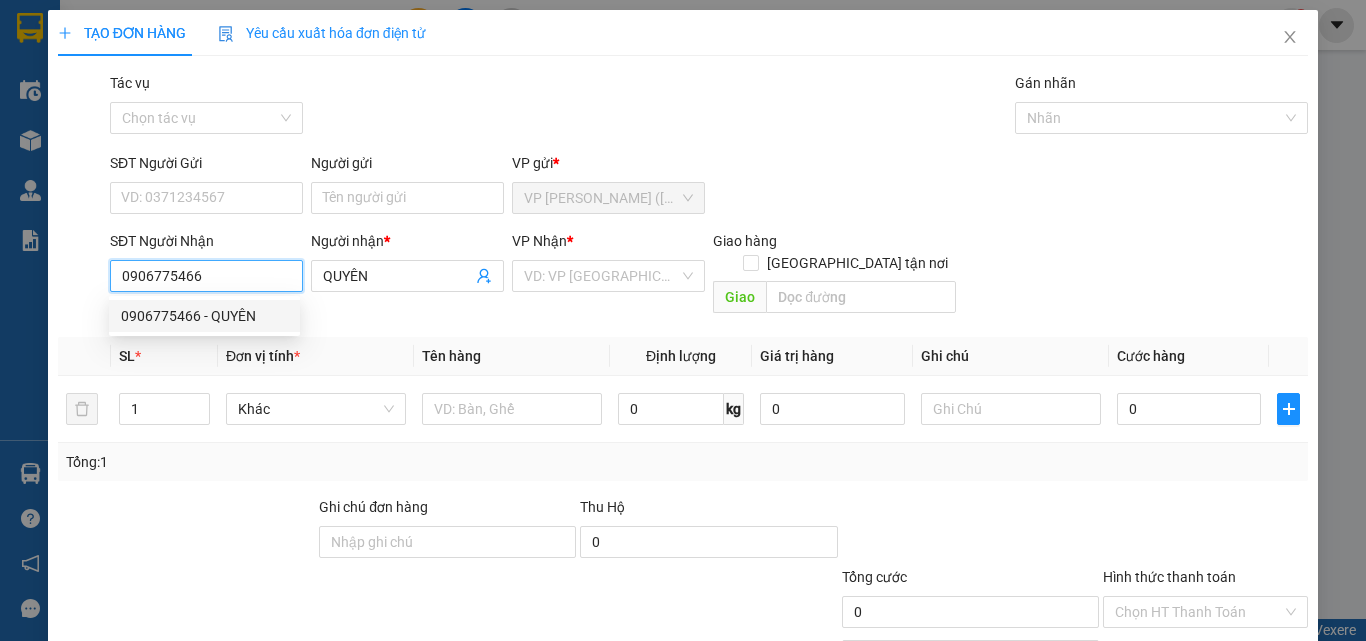 click on "0906775466 - QUYÊN" at bounding box center [204, 316] 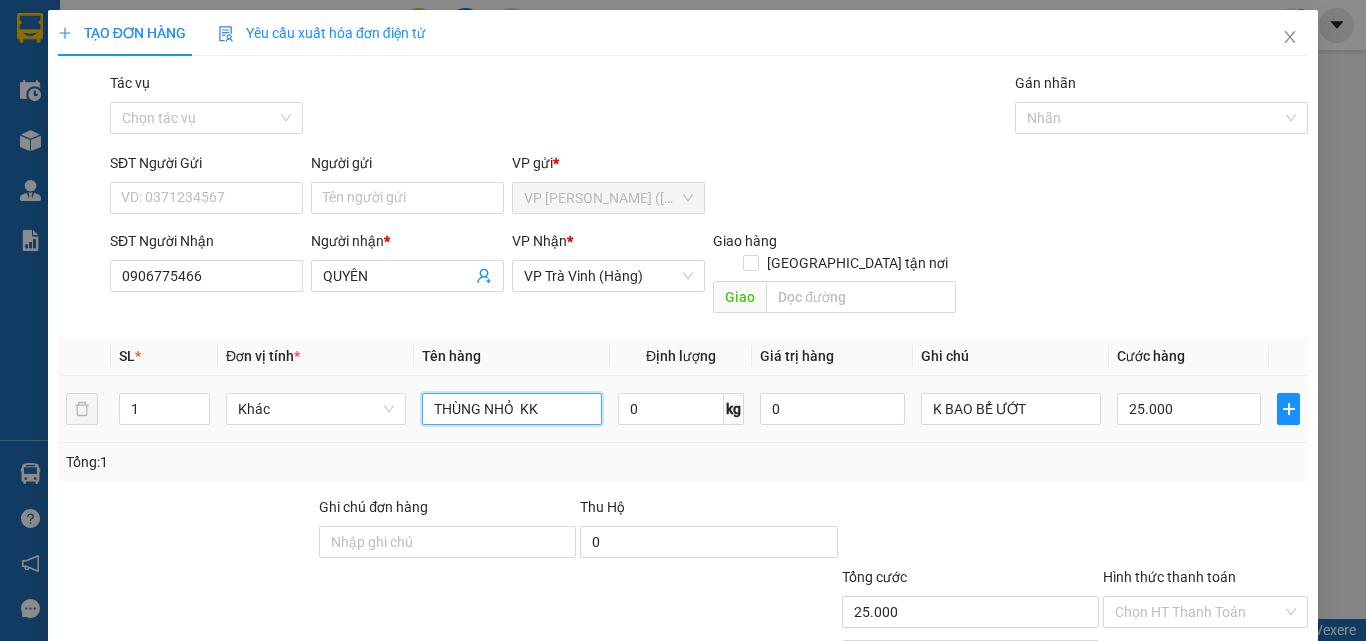 click on "THÙNG NHỎ  KK" at bounding box center (512, 409) 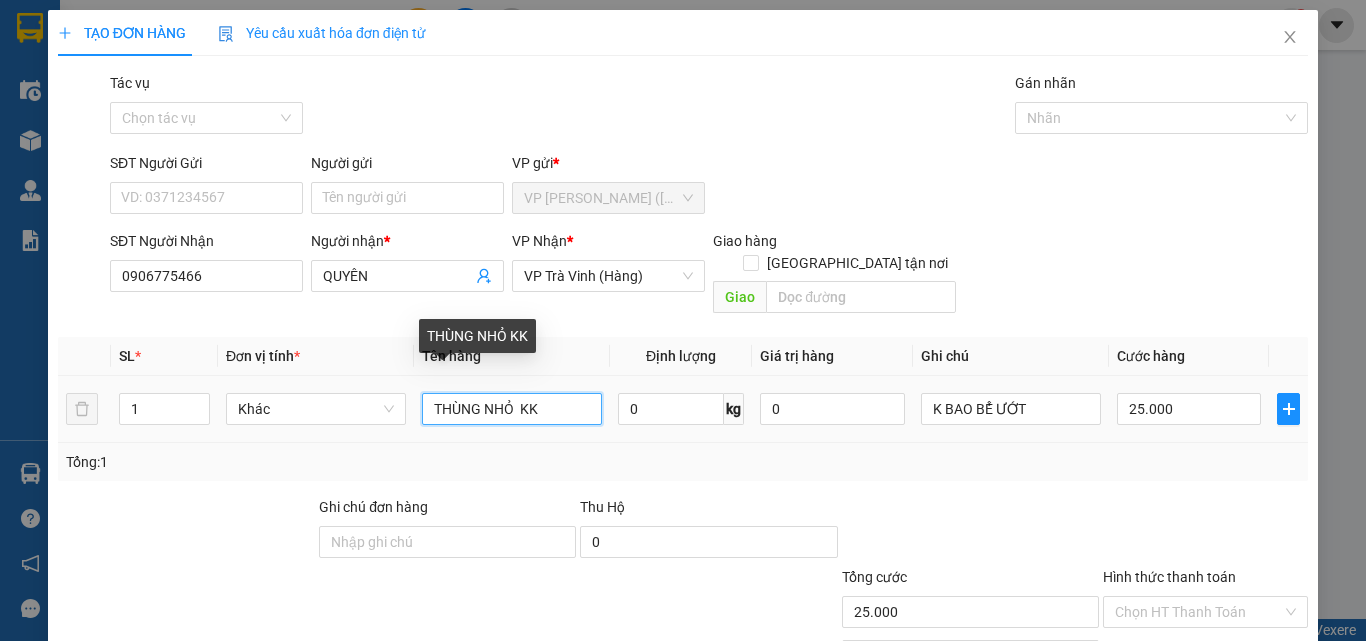 click on "THÙNG NHỎ  KK" at bounding box center (512, 409) 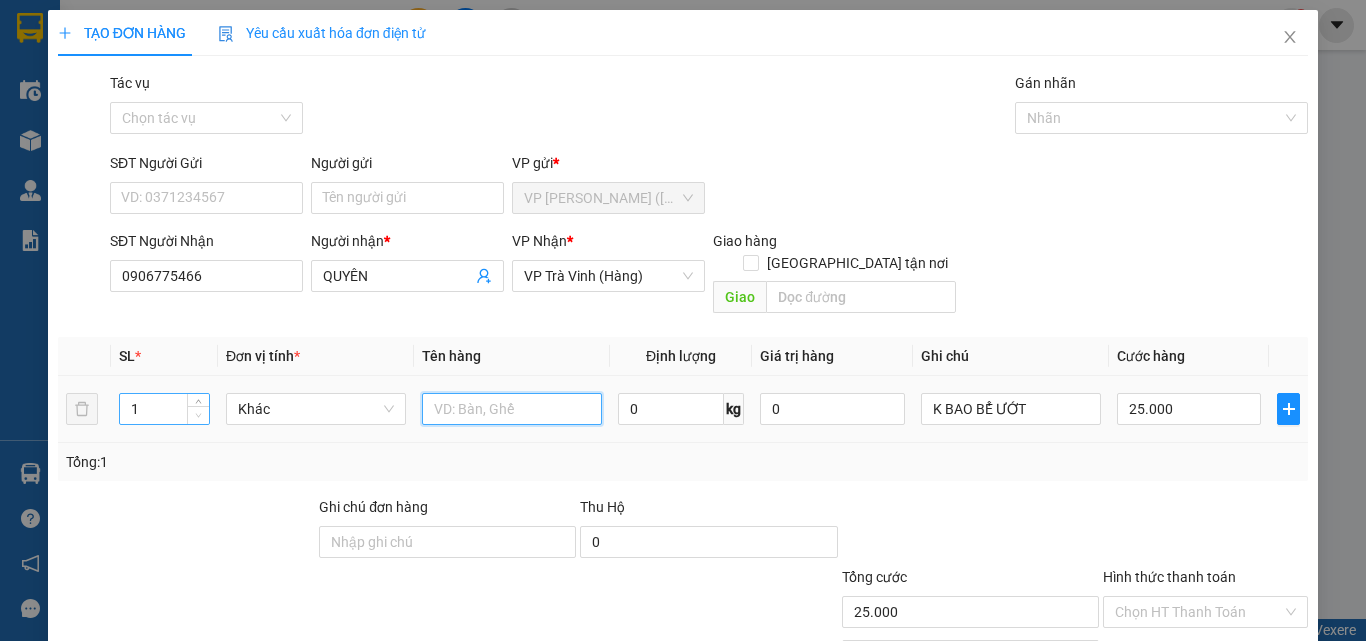 click at bounding box center (199, 416) 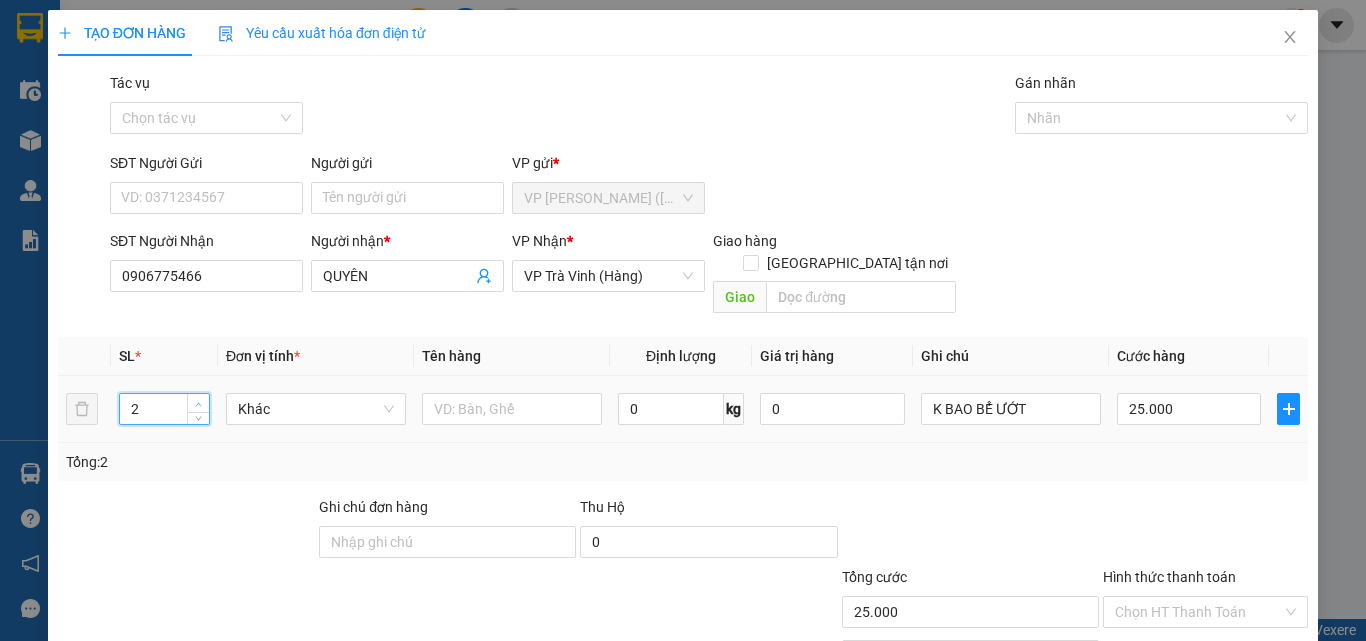 click 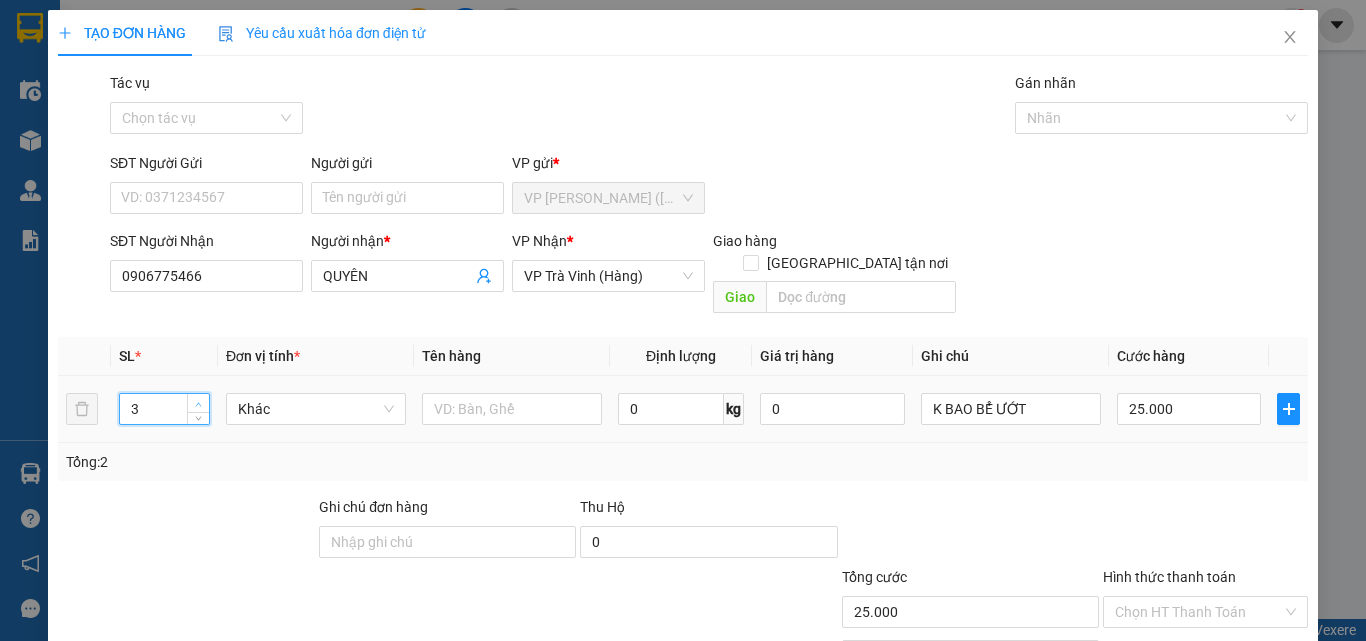 click 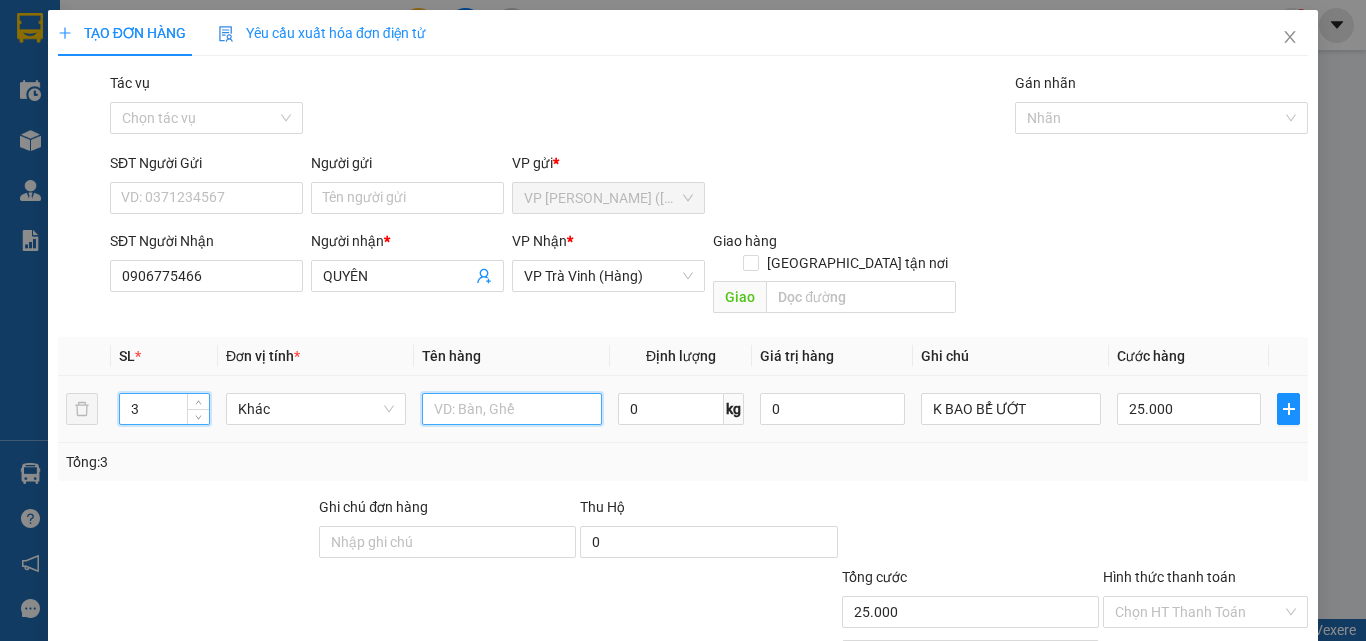 click at bounding box center (512, 409) 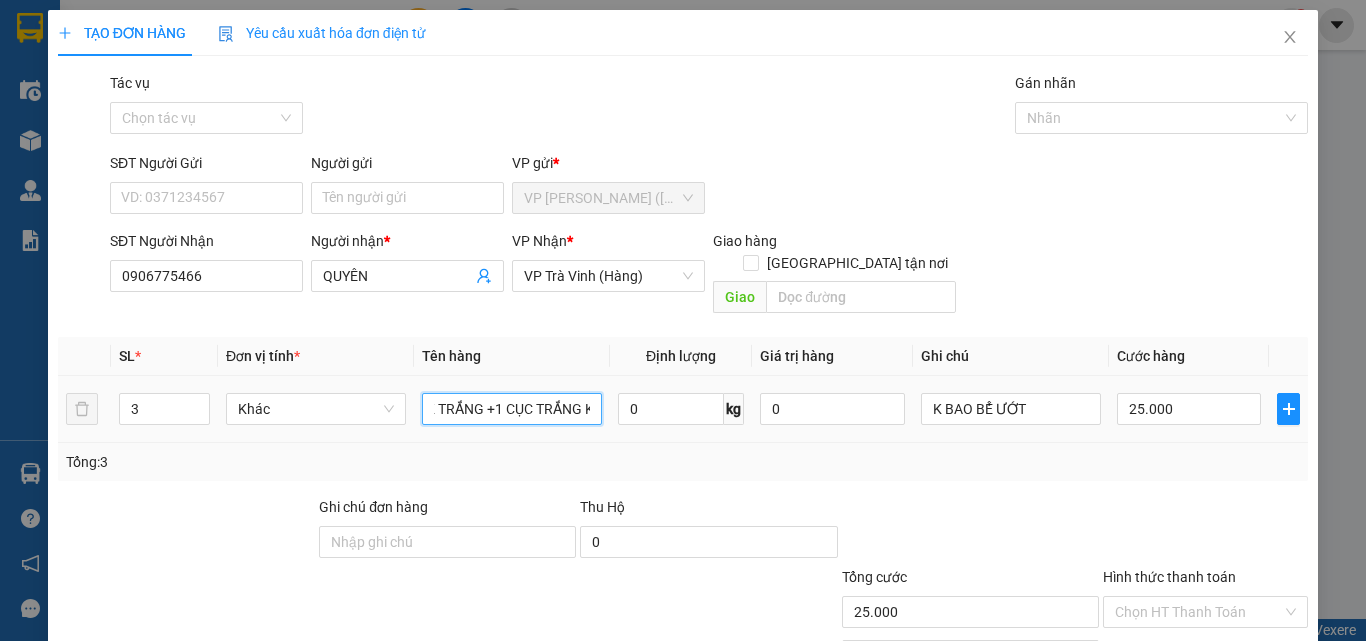 scroll, scrollTop: 0, scrollLeft: 85, axis: horizontal 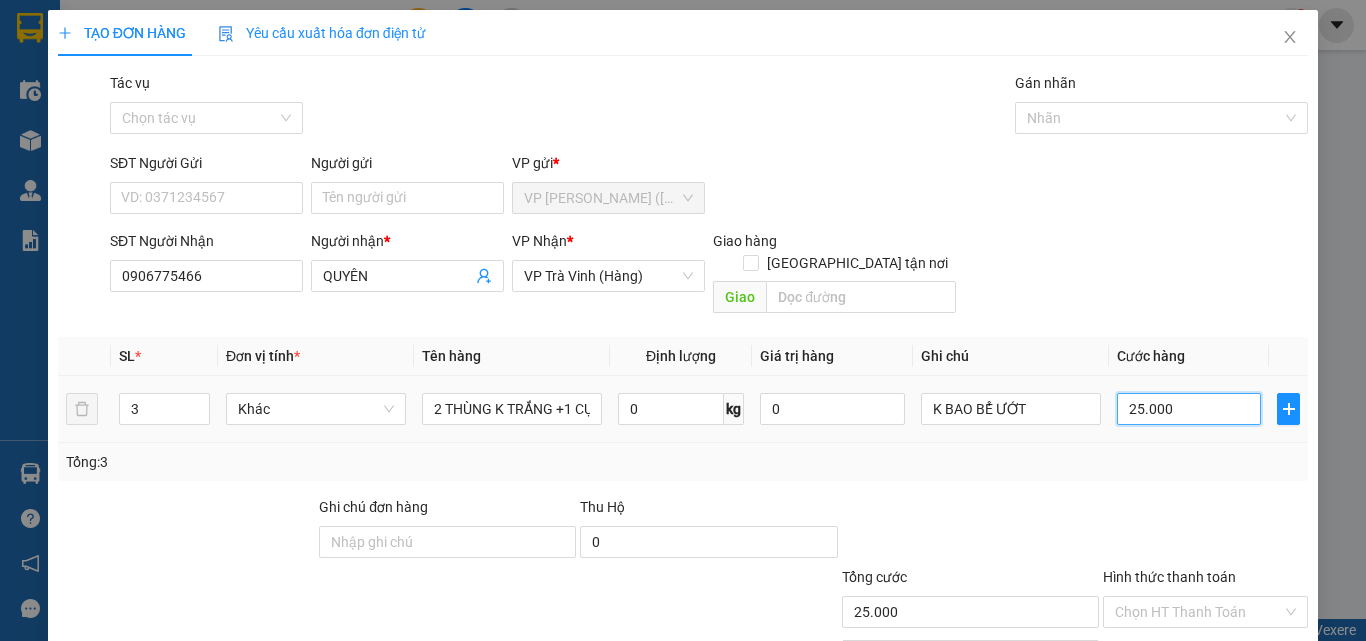 click on "25.000" at bounding box center (1189, 409) 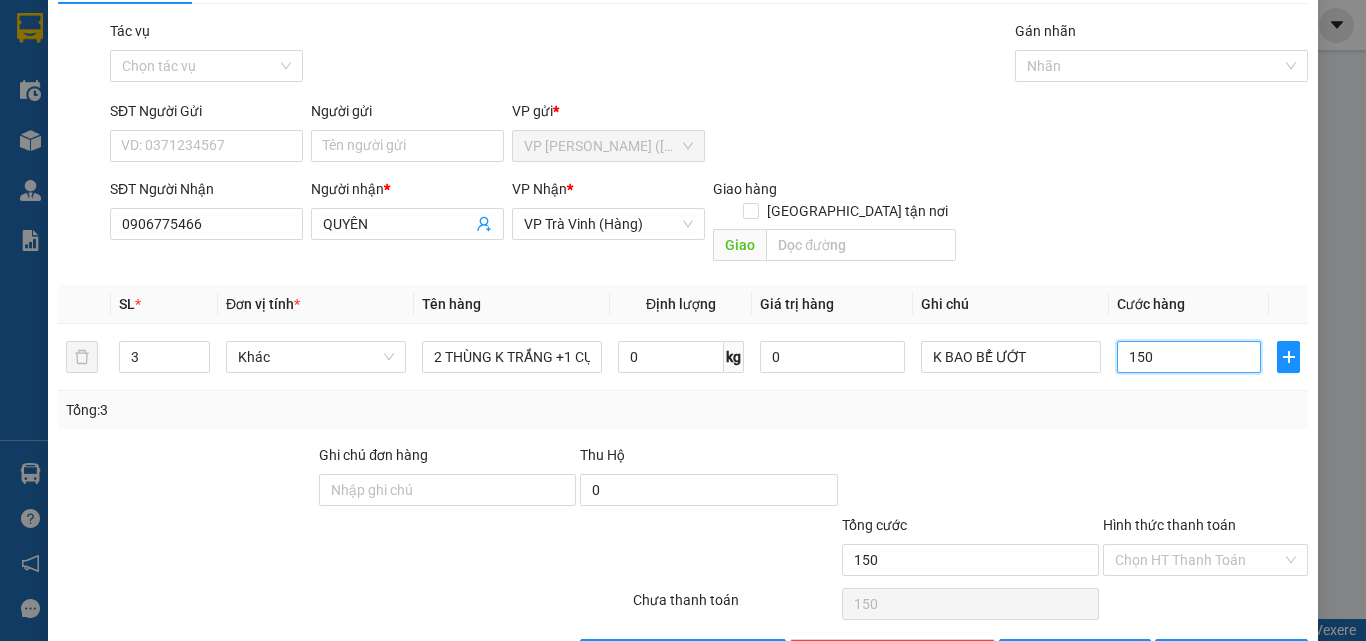 scroll, scrollTop: 99, scrollLeft: 0, axis: vertical 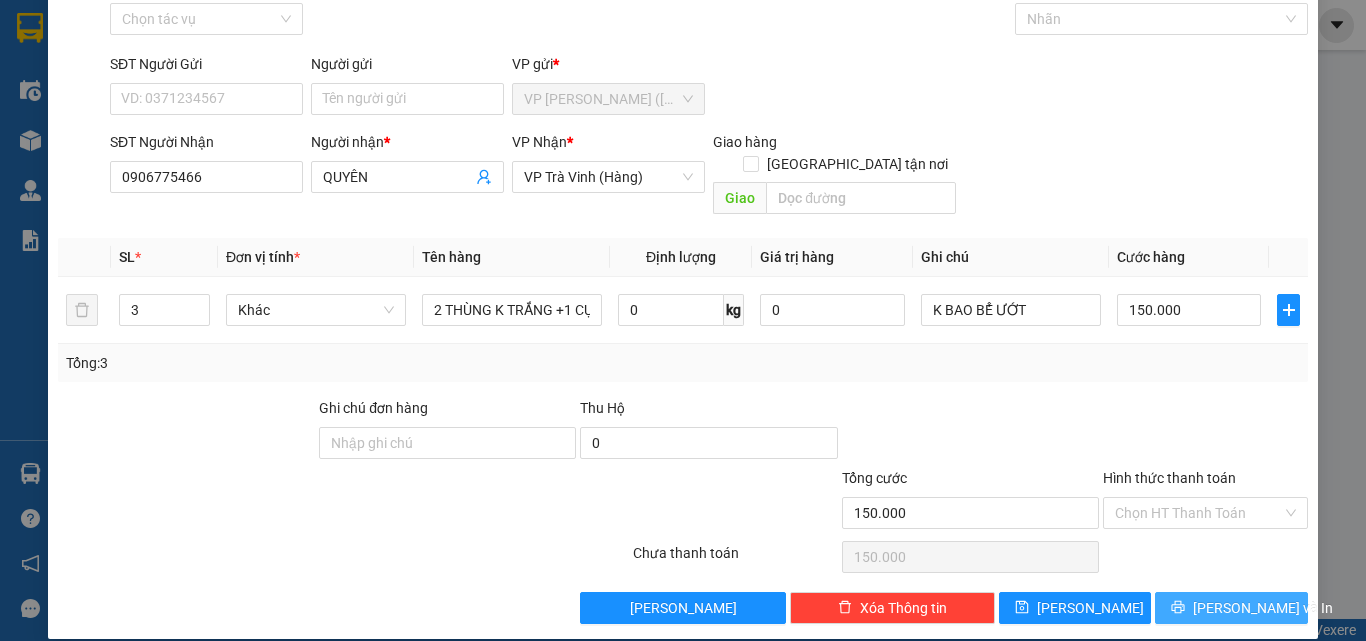 click 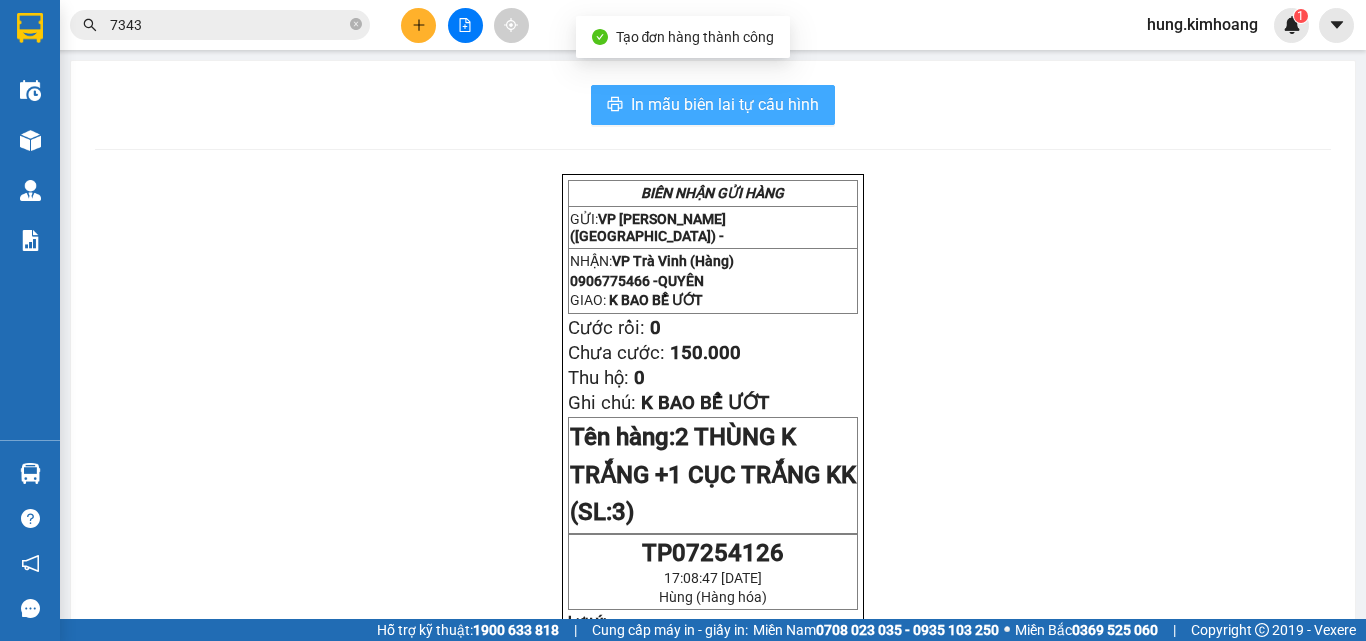 click on "In mẫu biên lai tự cấu hình" at bounding box center [725, 104] 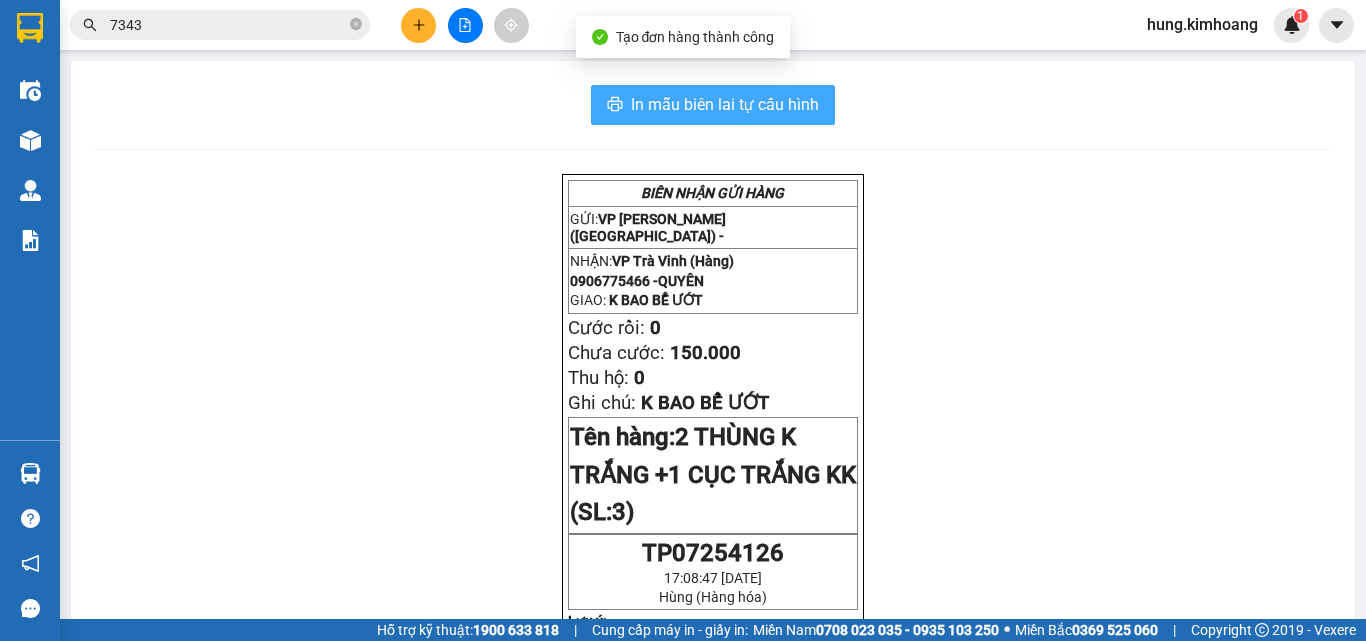 scroll, scrollTop: 0, scrollLeft: 0, axis: both 